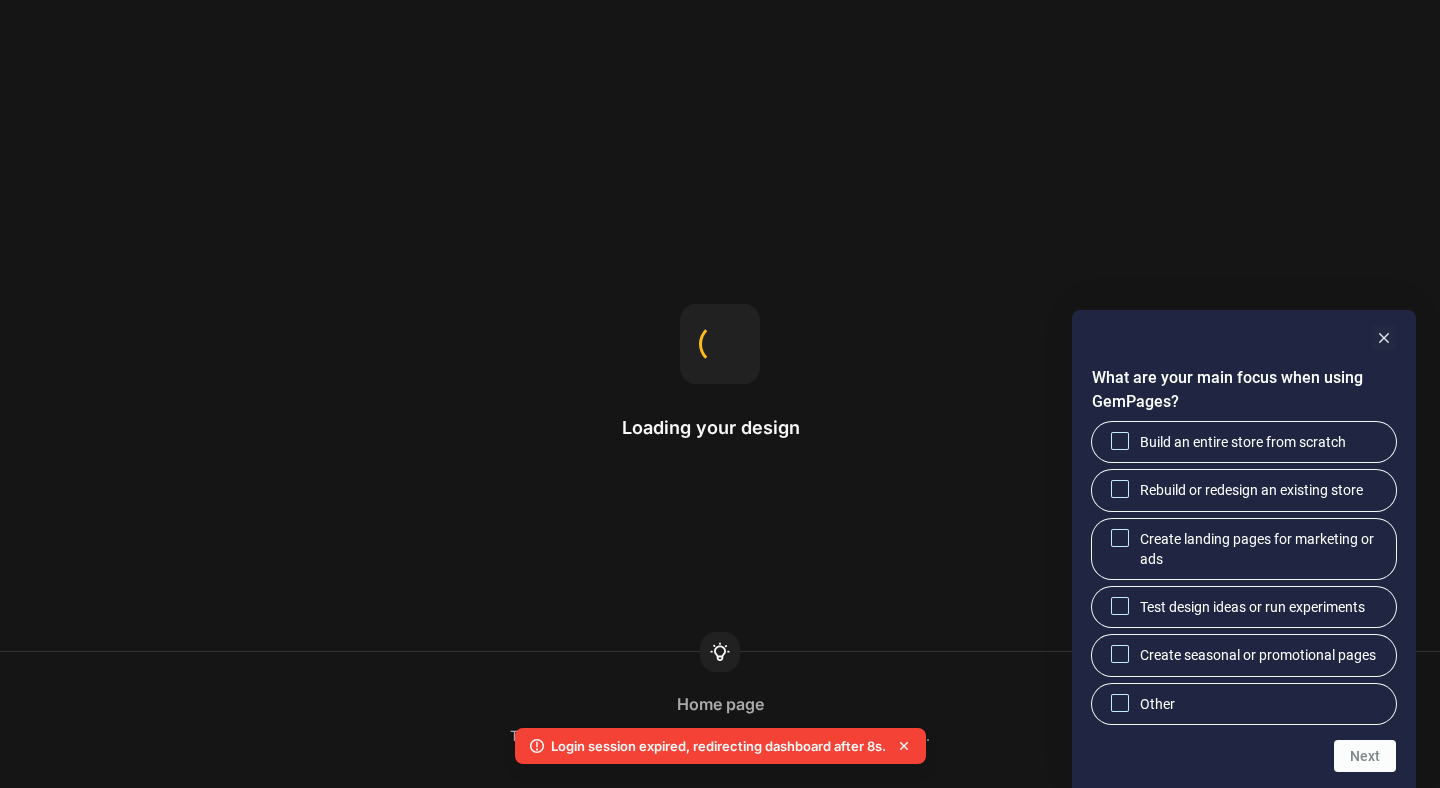 scroll, scrollTop: 0, scrollLeft: 0, axis: both 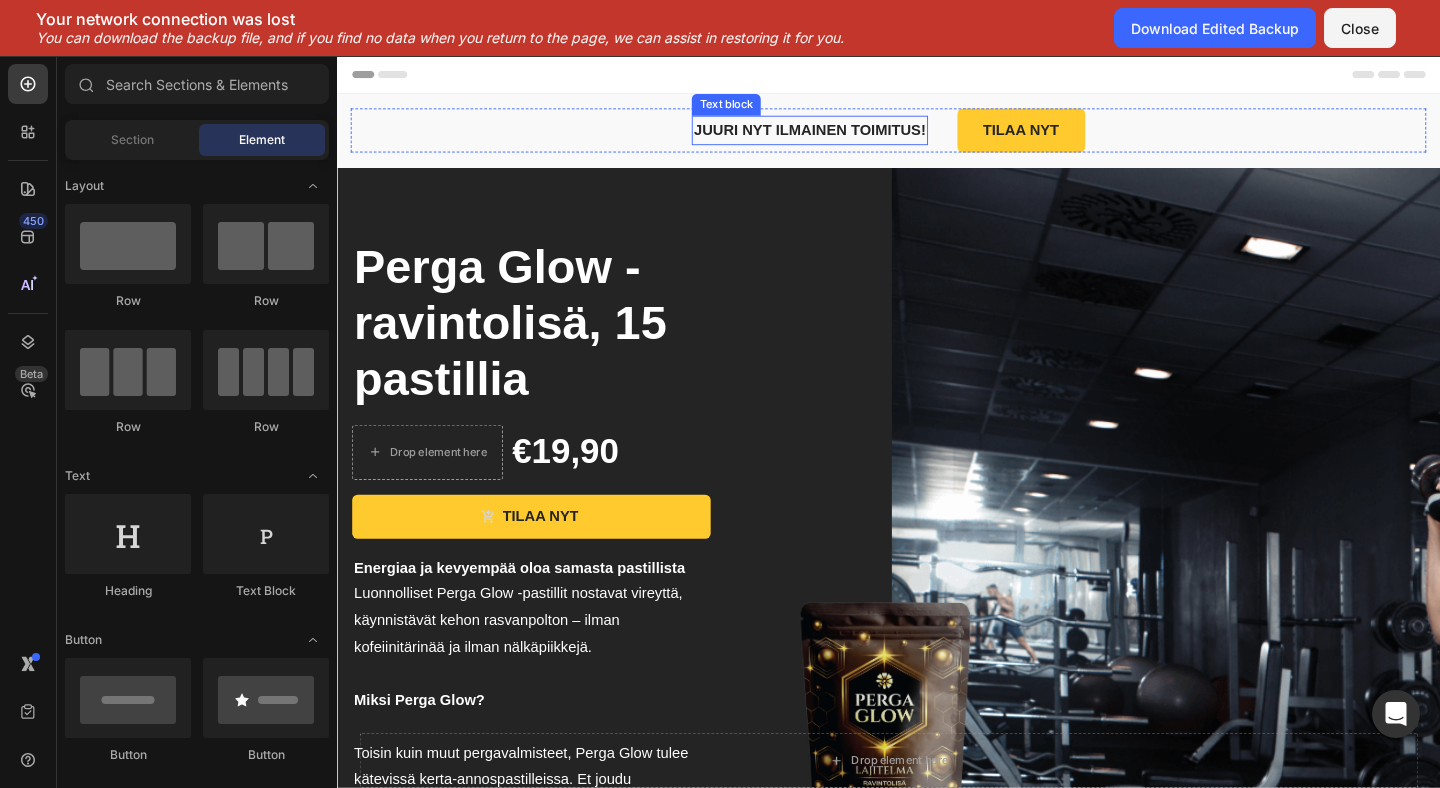 click on "JUURI NYT ILMAINEN TOIMITUS!" at bounding box center (851, 136) 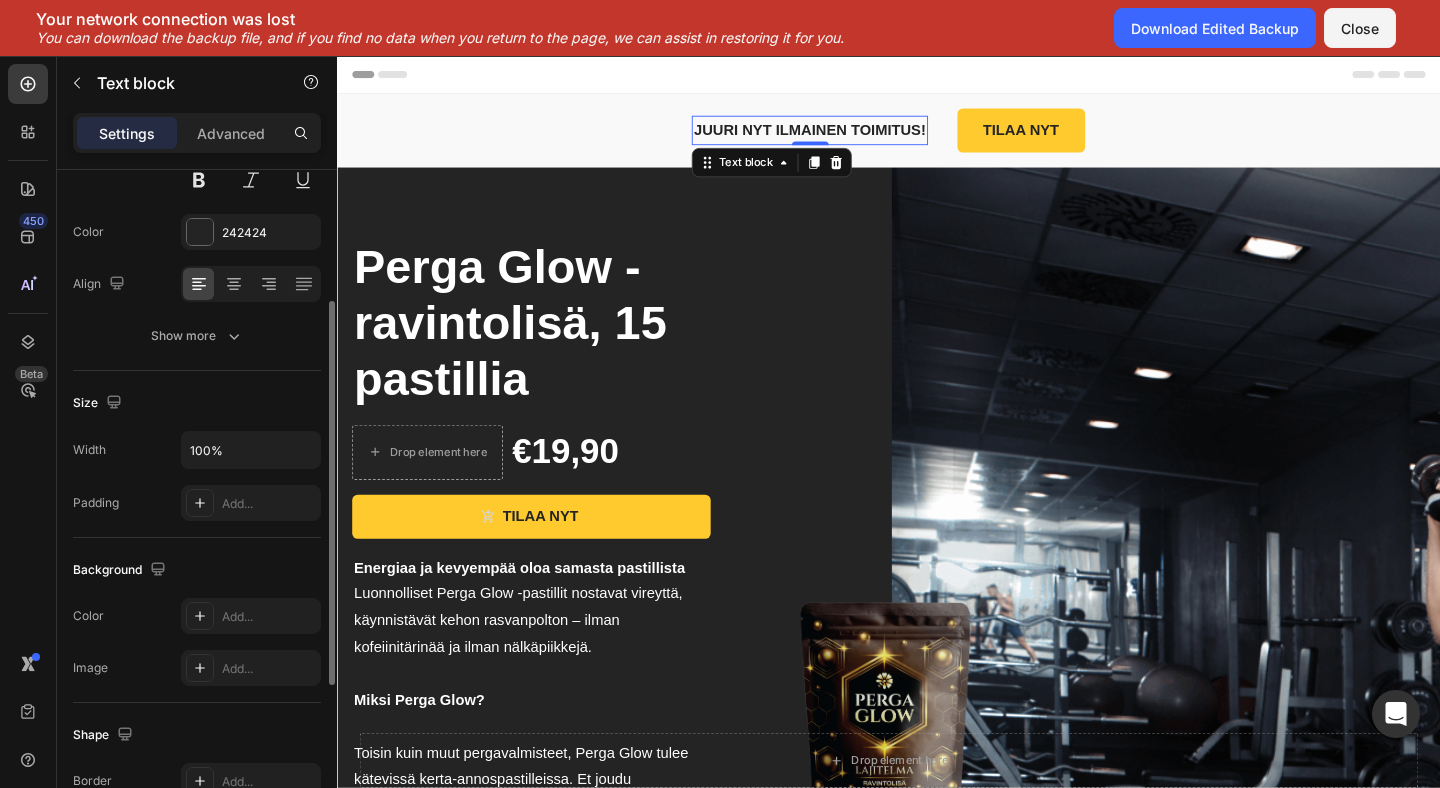 scroll, scrollTop: 0, scrollLeft: 0, axis: both 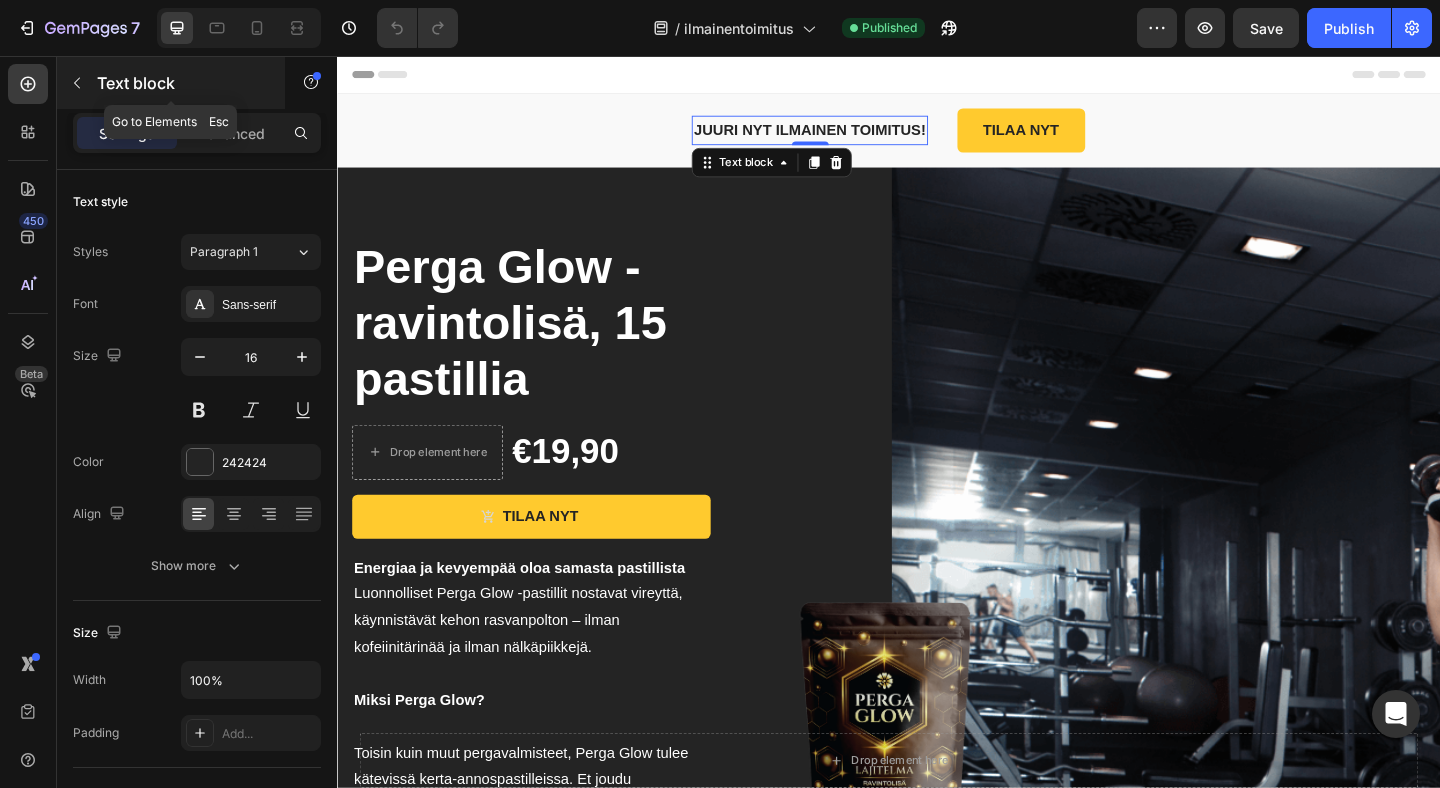 click 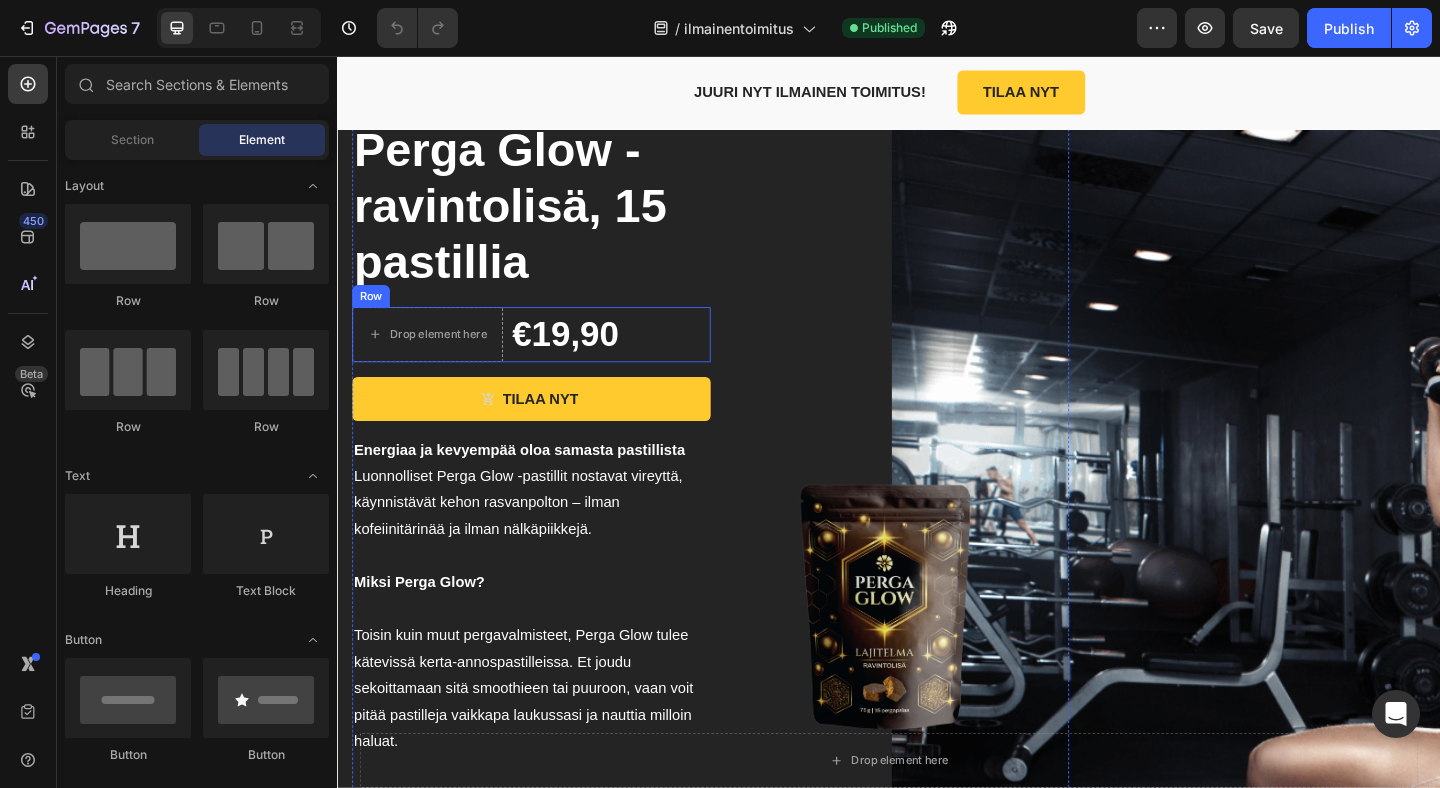 scroll, scrollTop: 112, scrollLeft: 0, axis: vertical 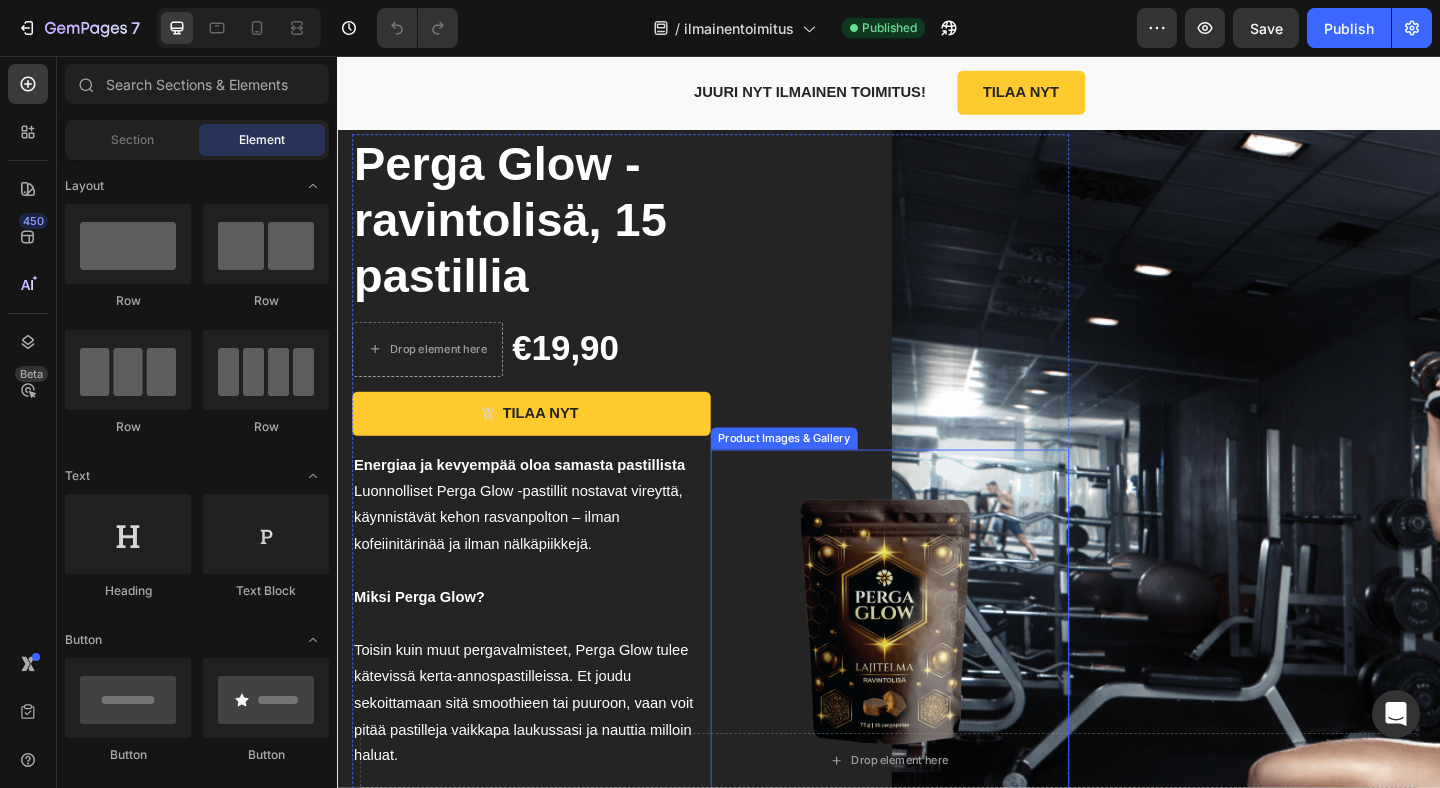 click at bounding box center [938, 679] 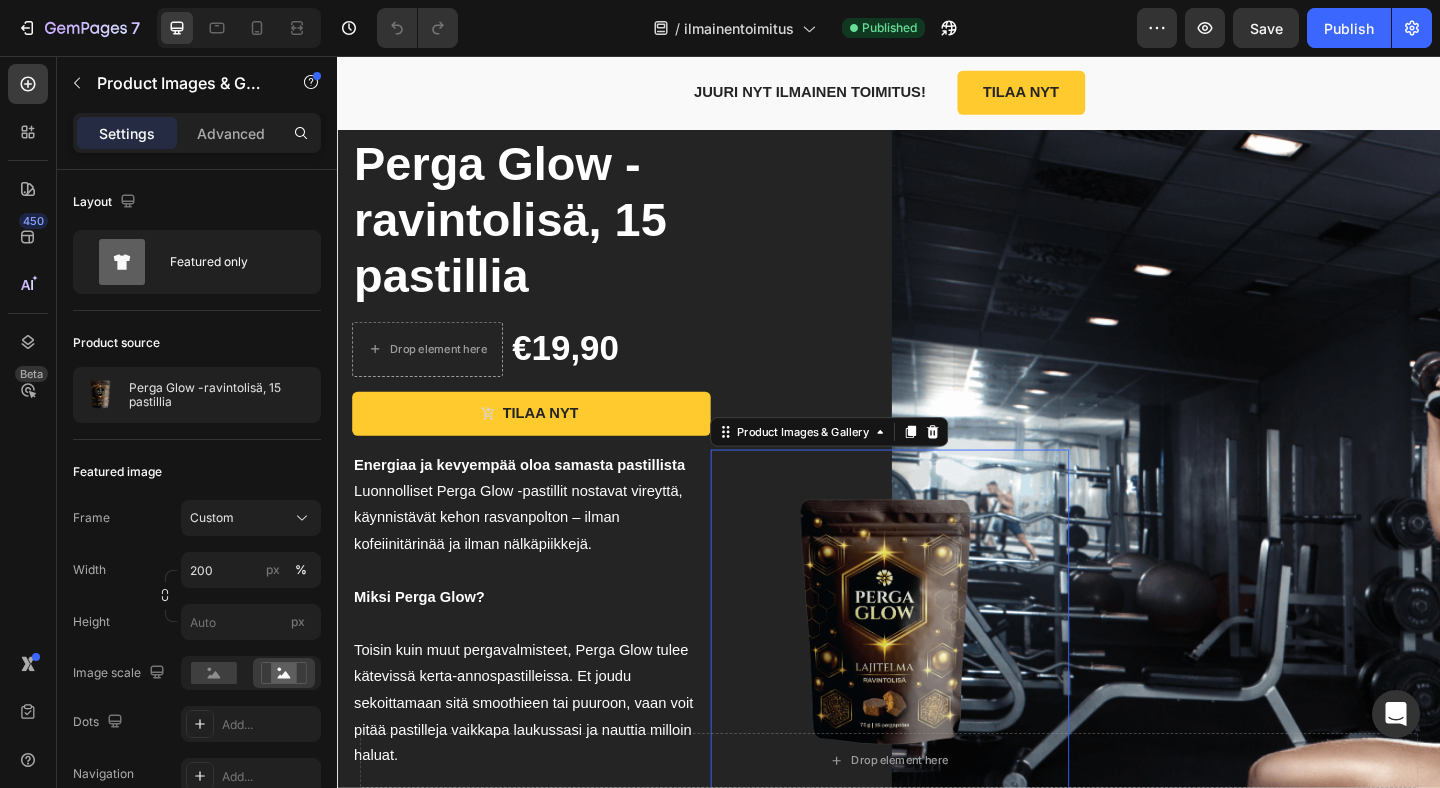 click at bounding box center [938, 679] 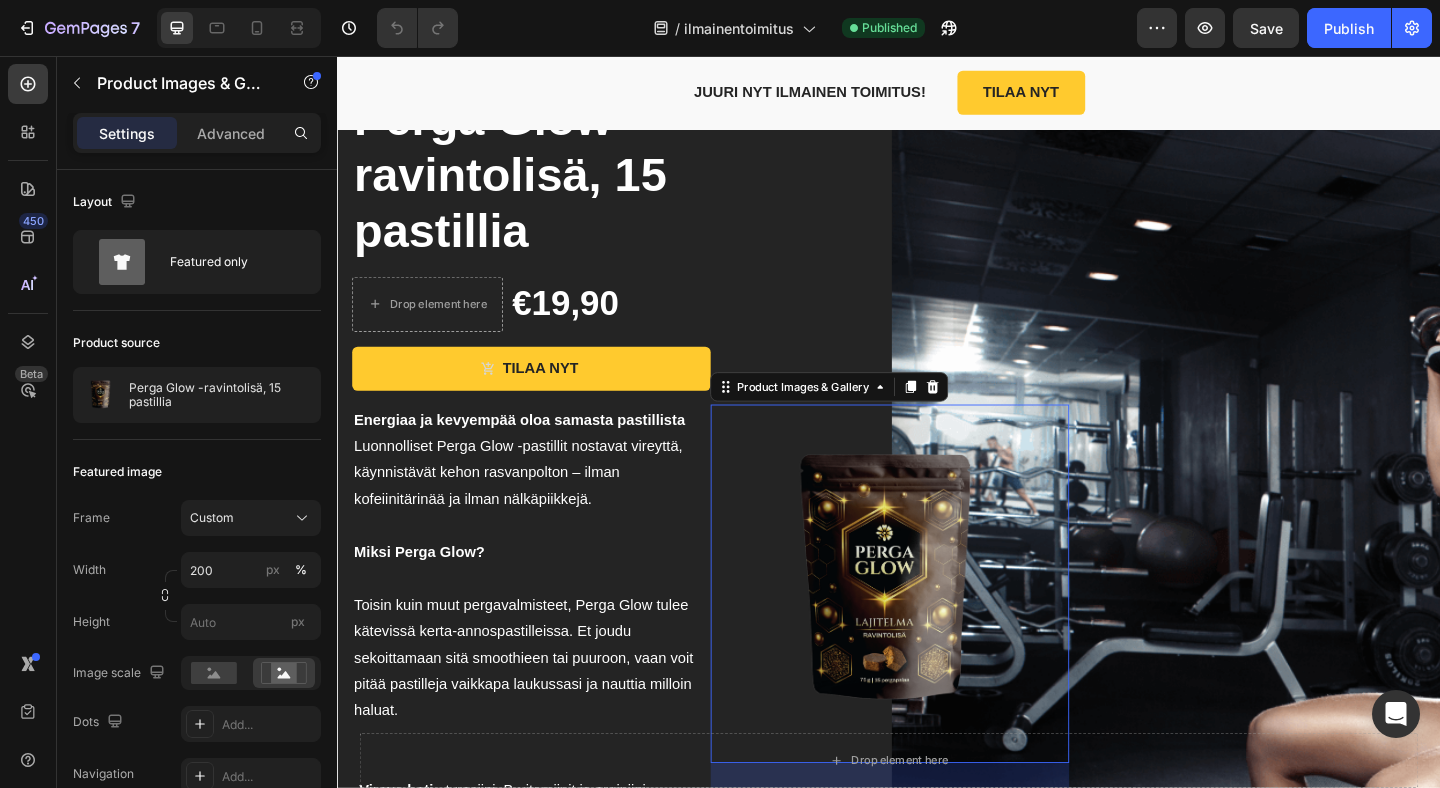 scroll, scrollTop: 0, scrollLeft: 0, axis: both 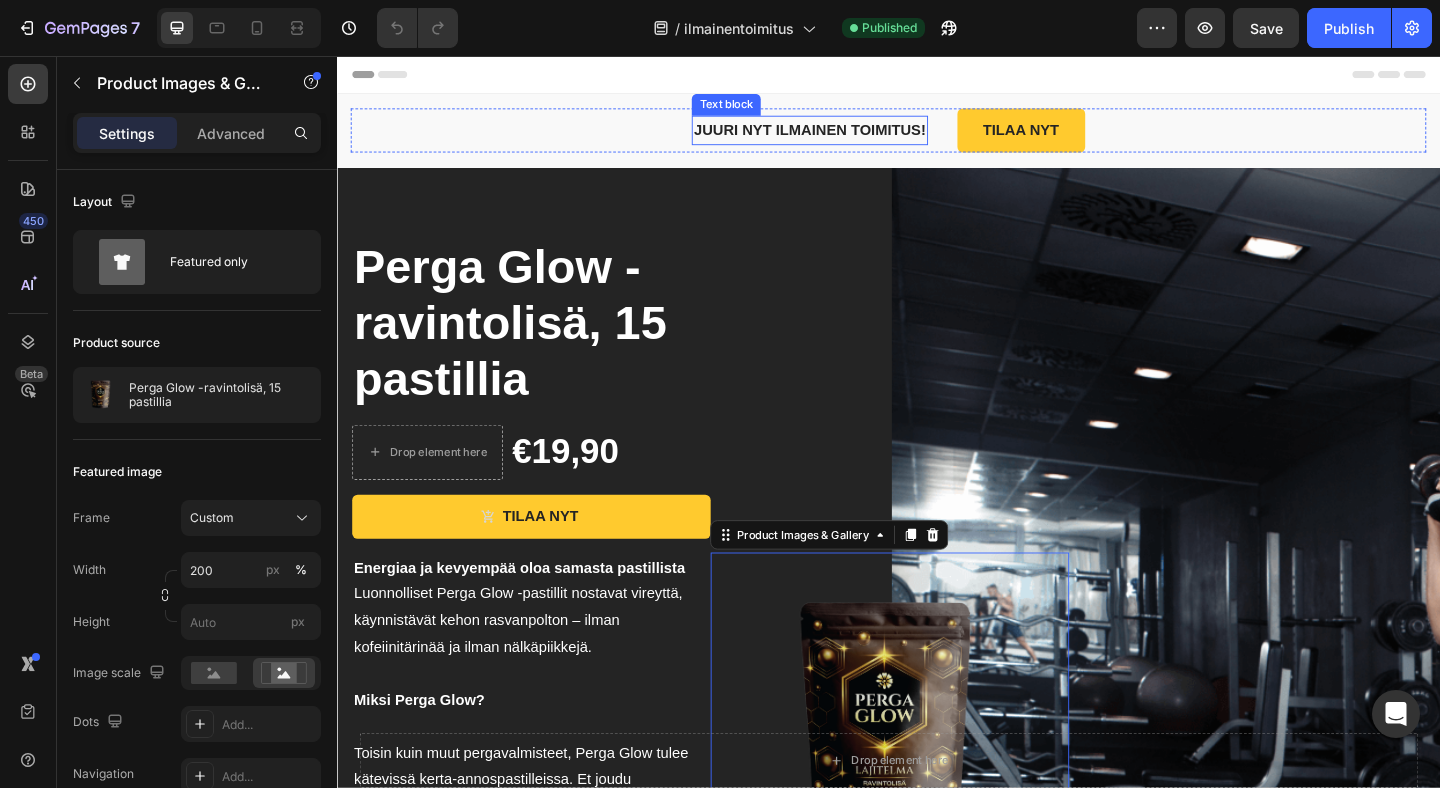 click on "JUURI NYT ILMAINEN TOIMITUS!" at bounding box center [851, 136] 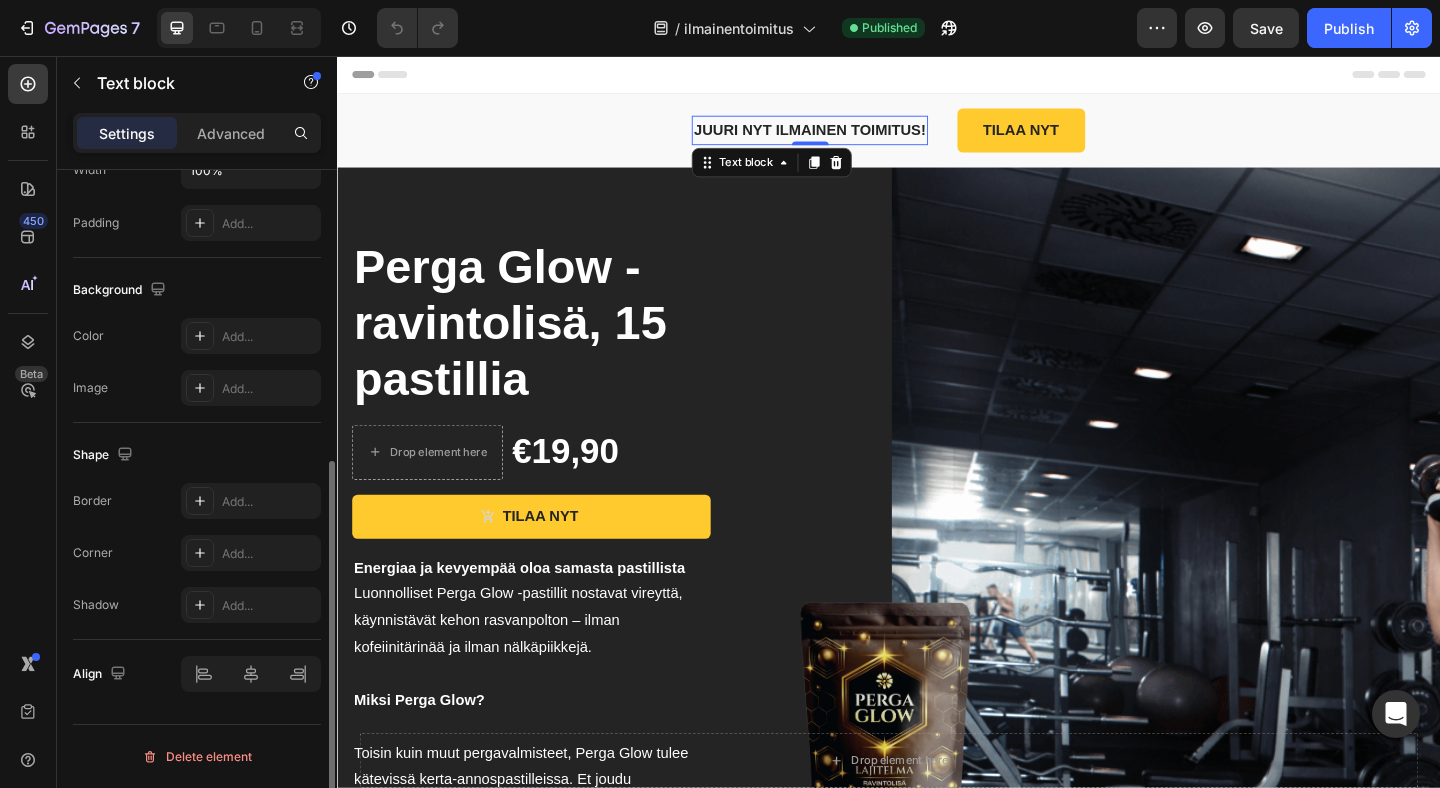 scroll, scrollTop: 0, scrollLeft: 0, axis: both 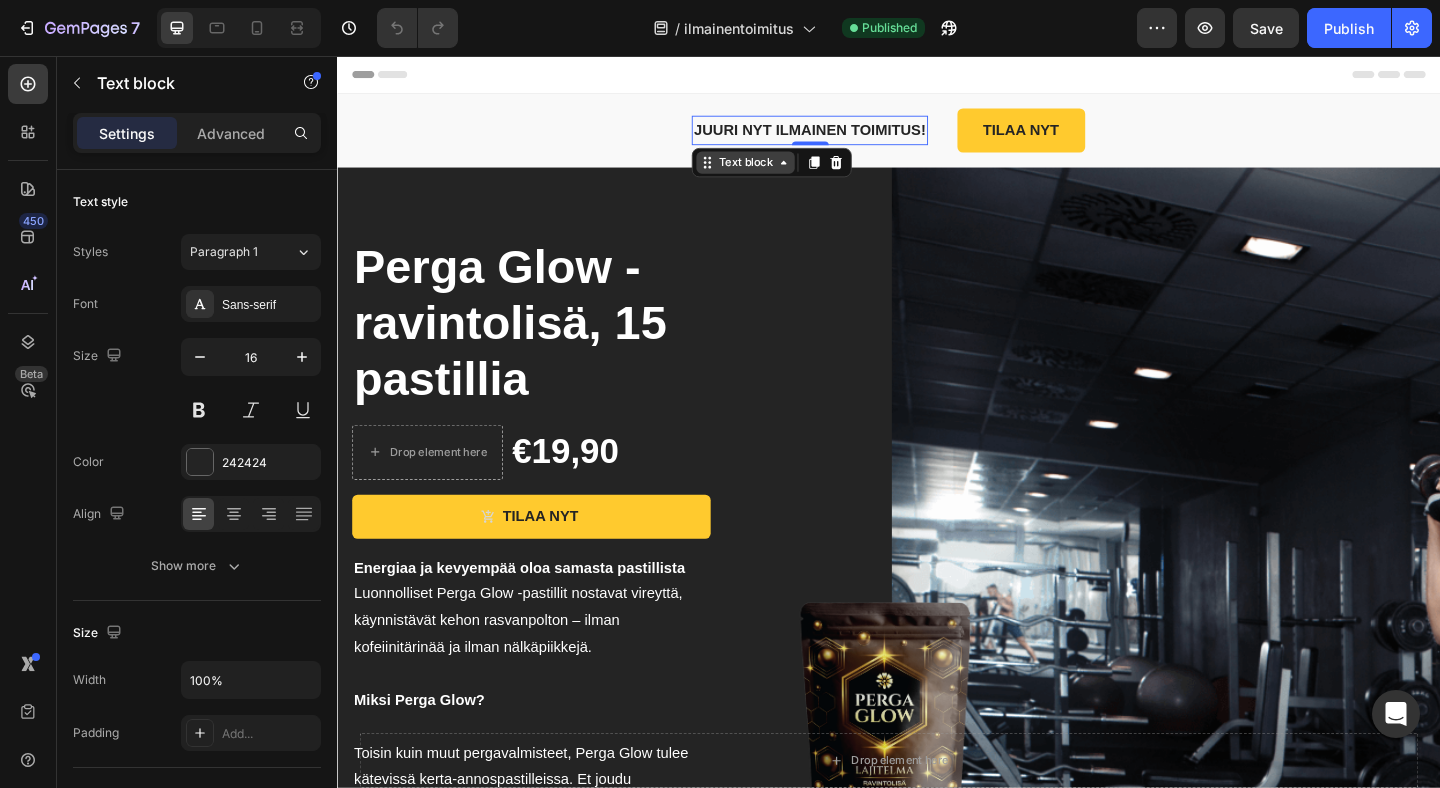 click on "Text block" at bounding box center (781, 172) 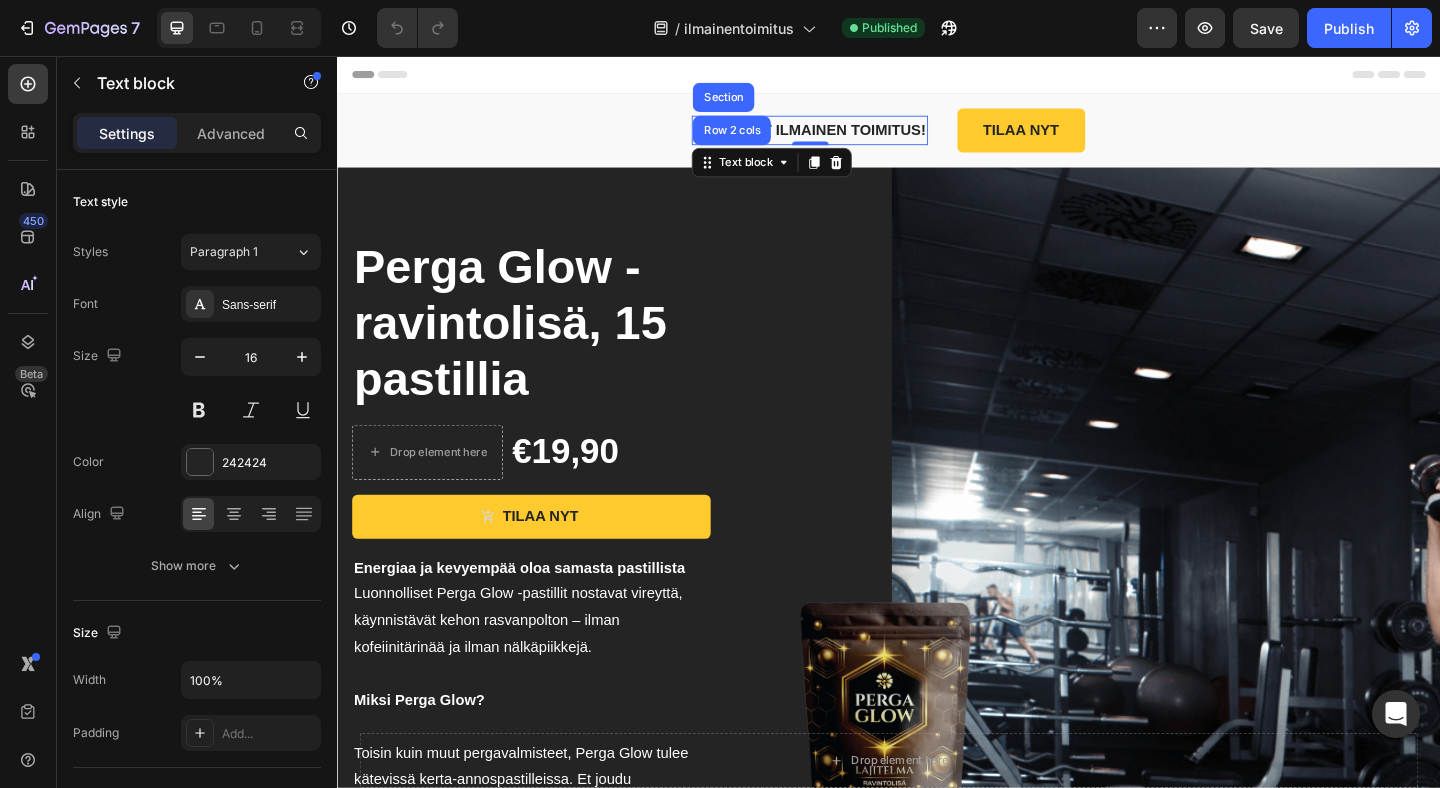 click on "JUURI NYT ILMAINEN TOIMITUS!" at bounding box center [851, 136] 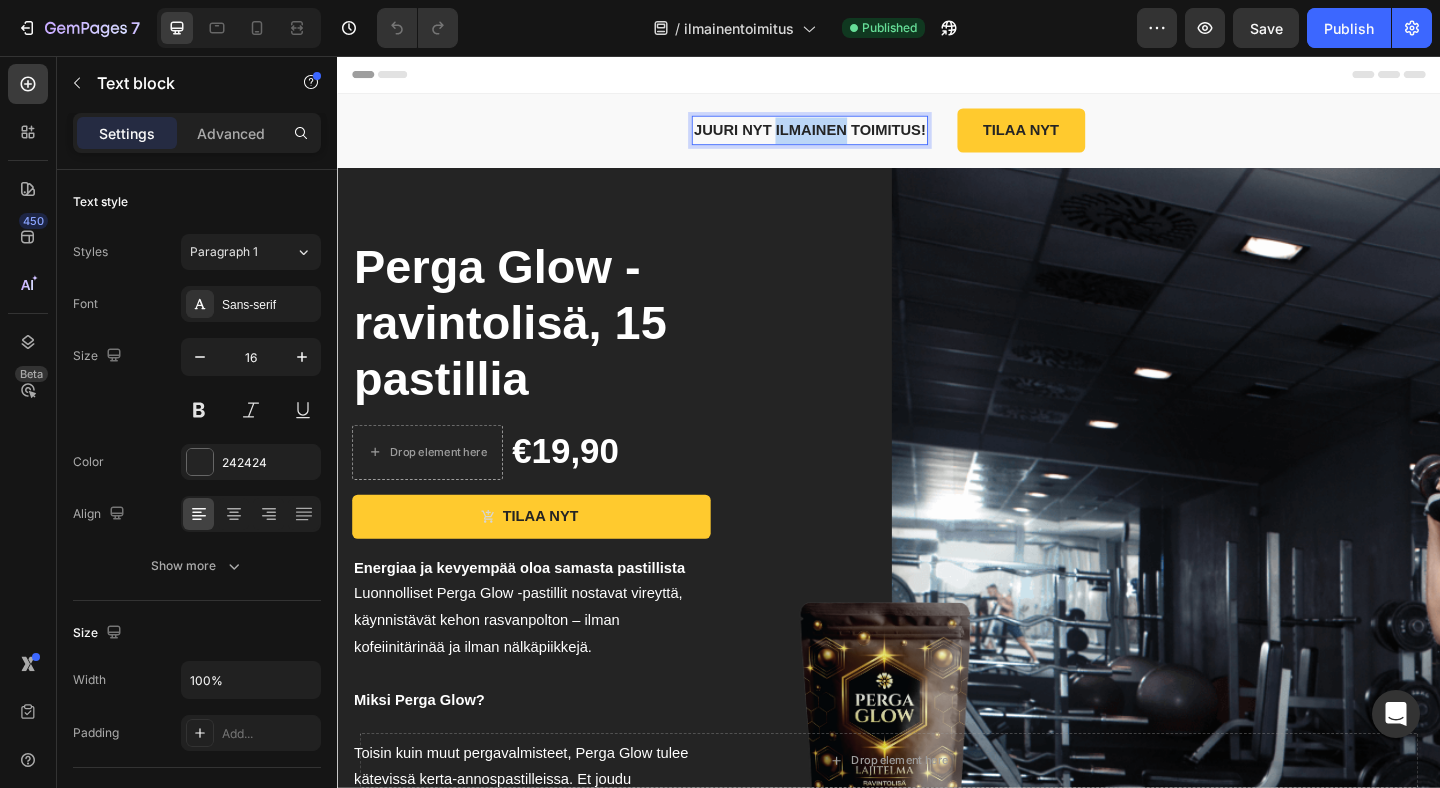 click on "JUURI NYT ILMAINEN TOIMITUS!" at bounding box center [851, 136] 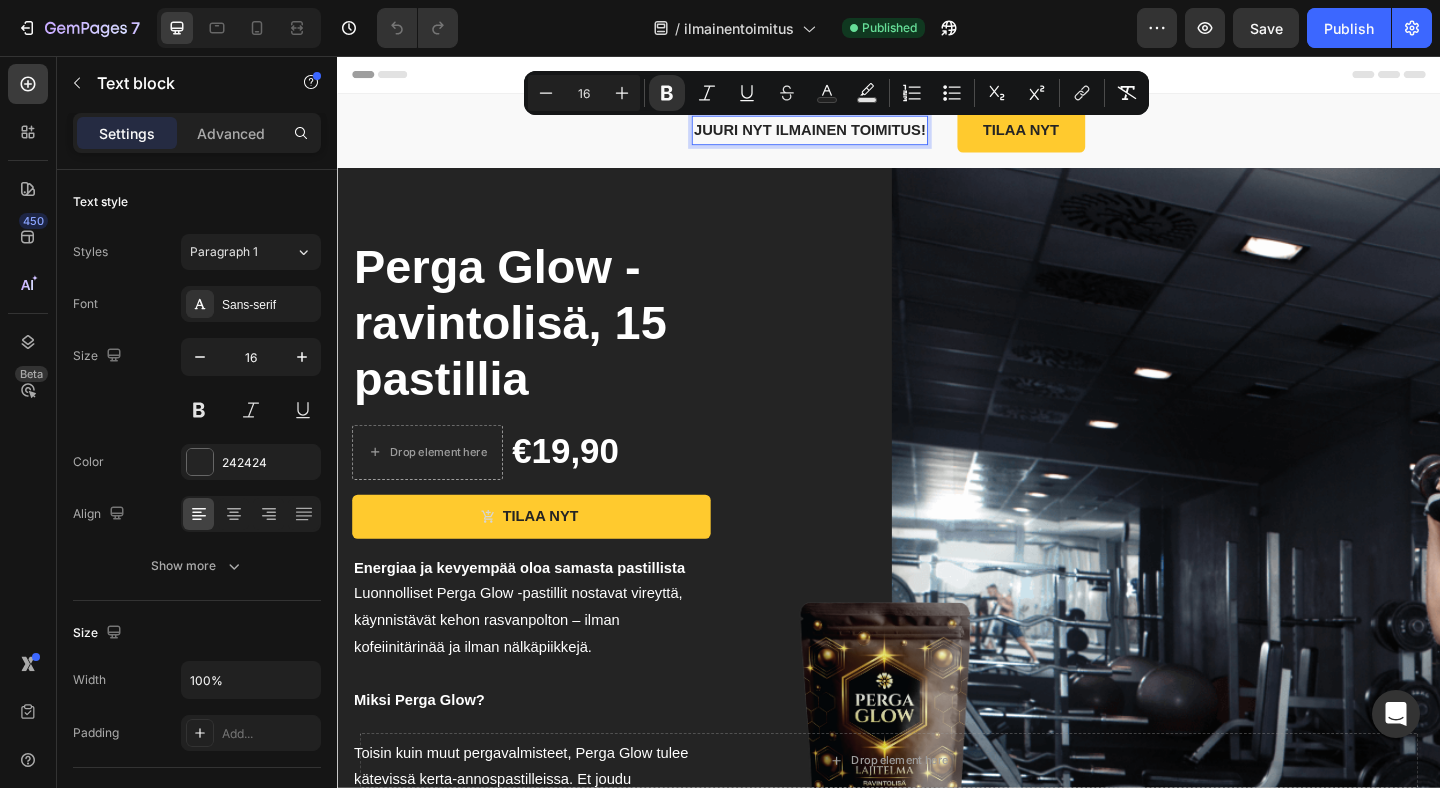 click on "JUURI NYT ILMAINEN TOIMITUS!" at bounding box center [851, 136] 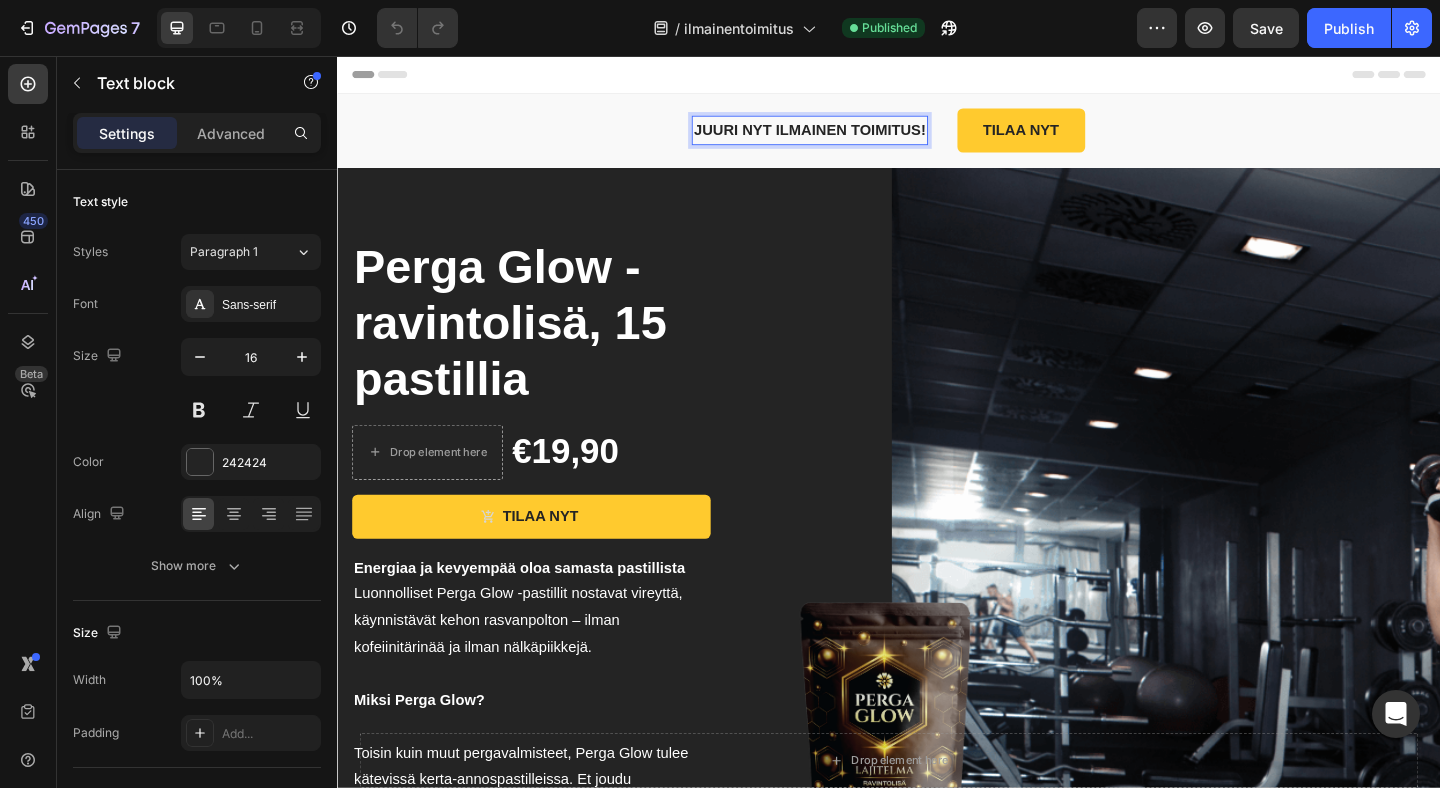 click on "JUURI NYT ILMAINEN TOIMITUS!" at bounding box center (851, 136) 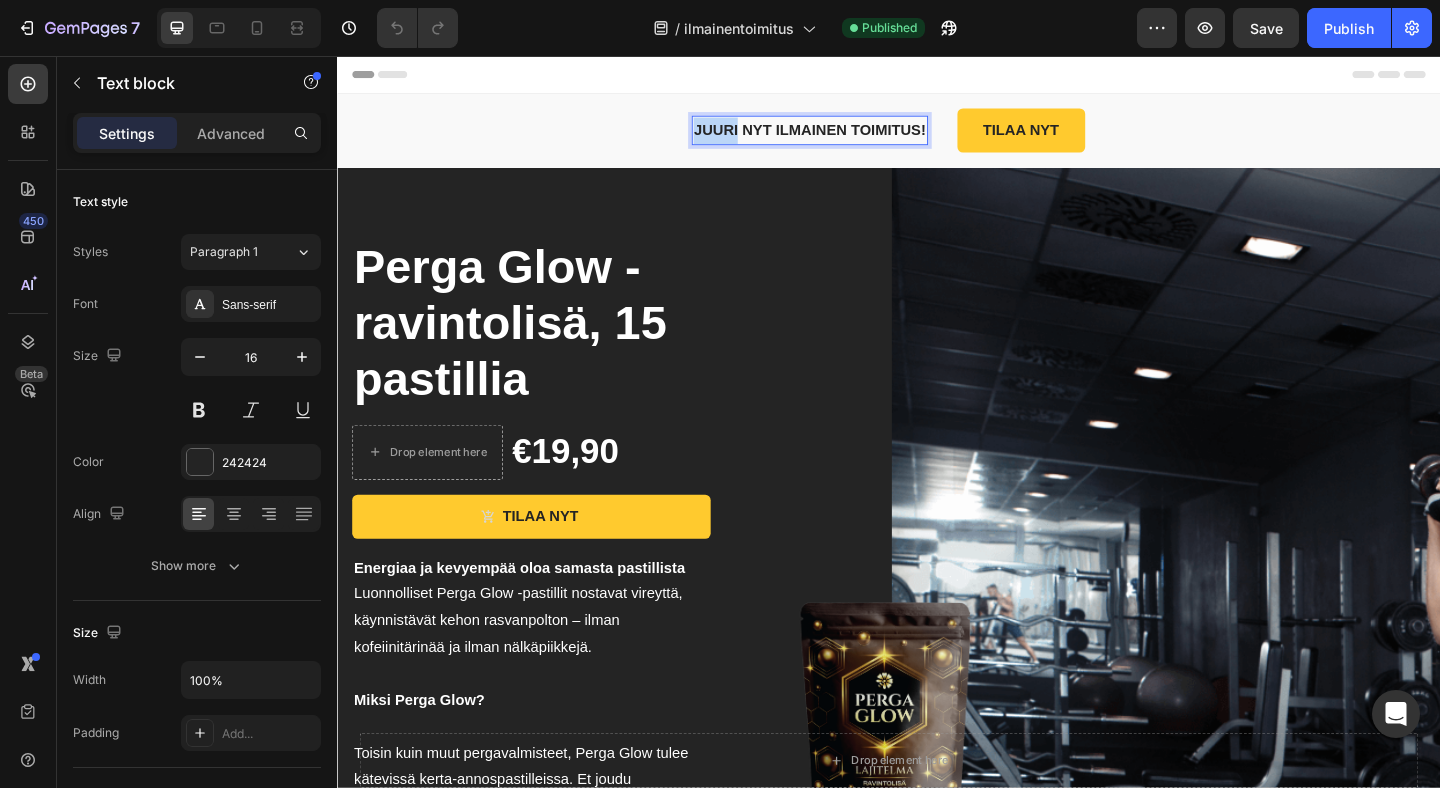 click on "JUURI NYT ILMAINEN TOIMITUS!" at bounding box center (851, 136) 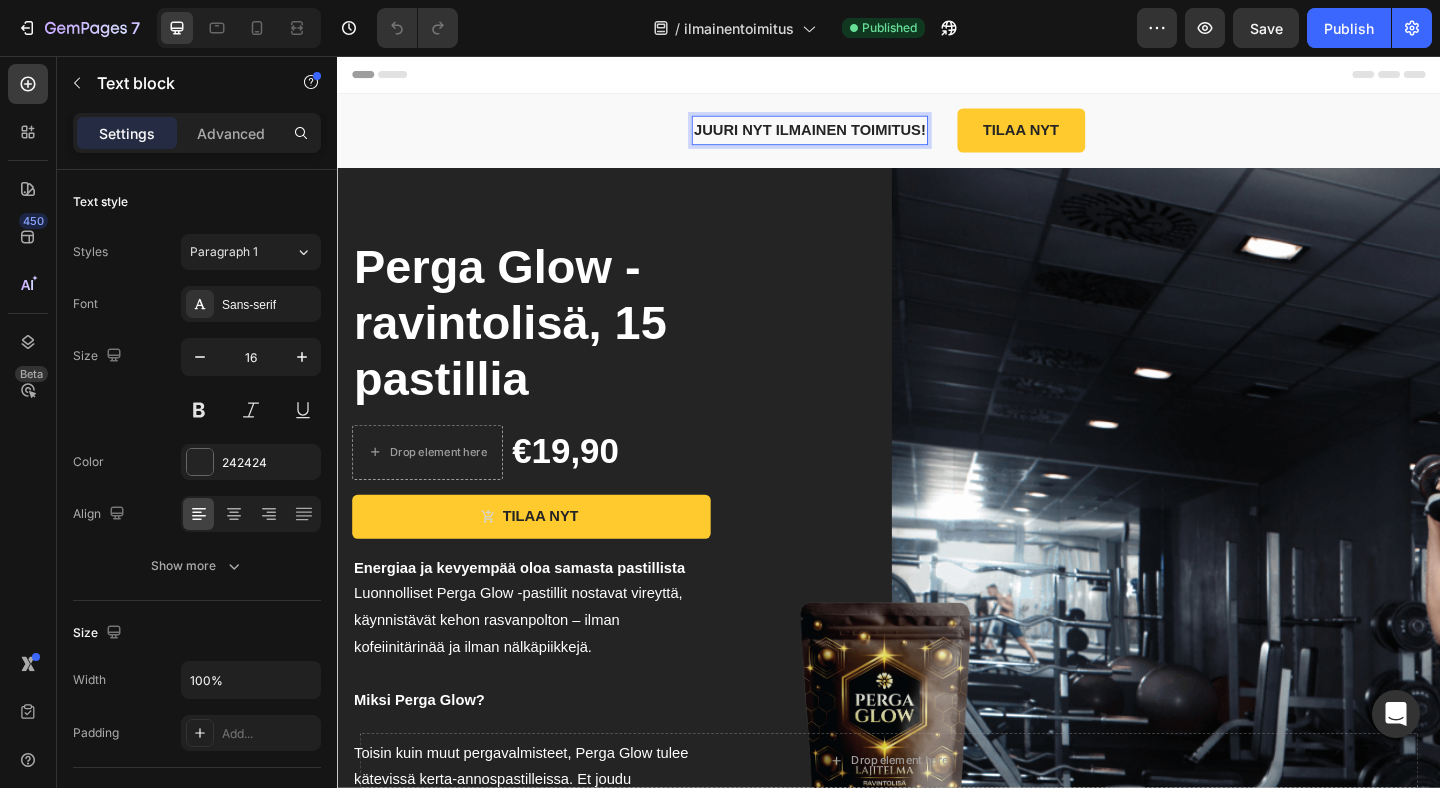 click on "JUURI NYT ILMAINEN TOIMITUS!" at bounding box center [851, 136] 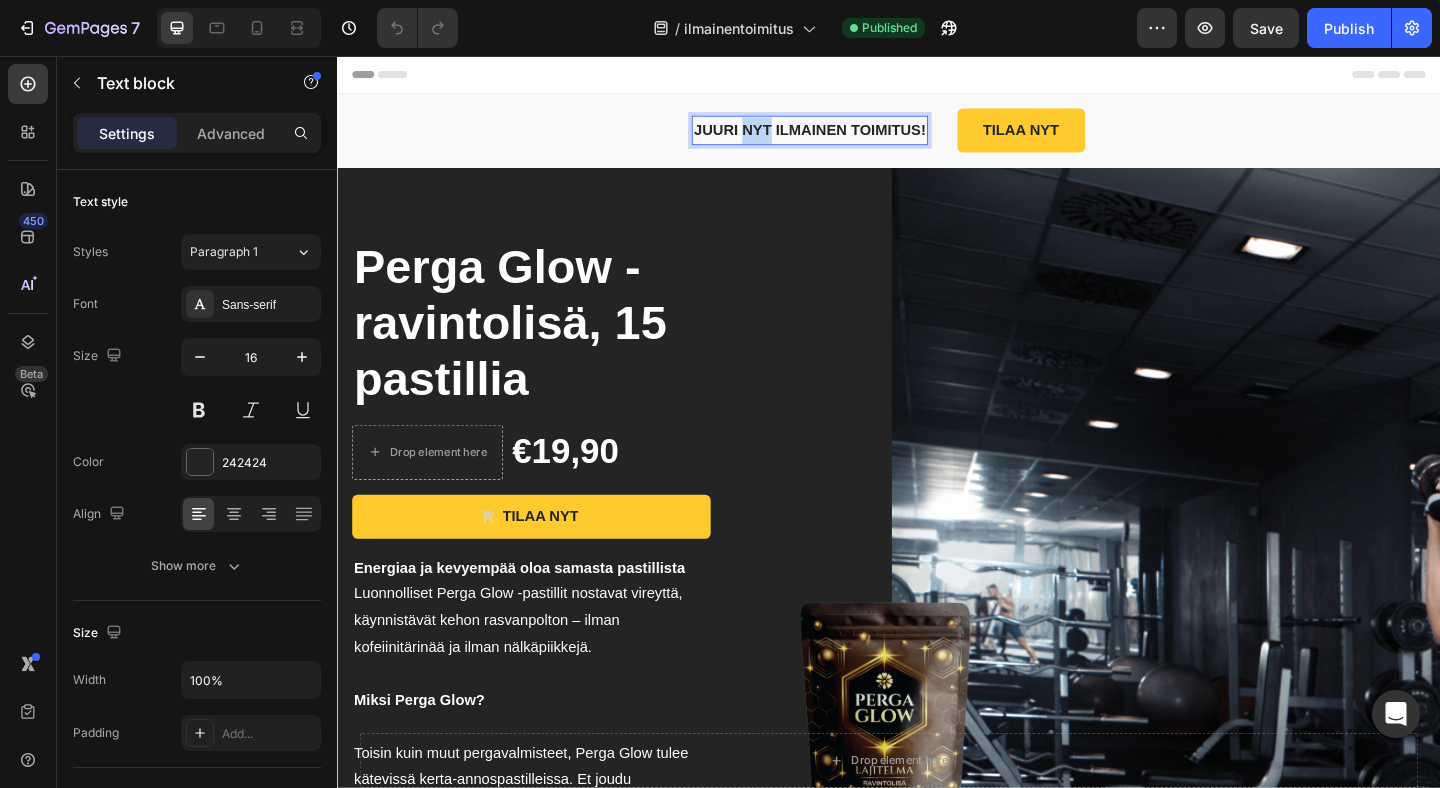 click on "JUURI NYT ILMAINEN TOIMITUS!" at bounding box center [851, 136] 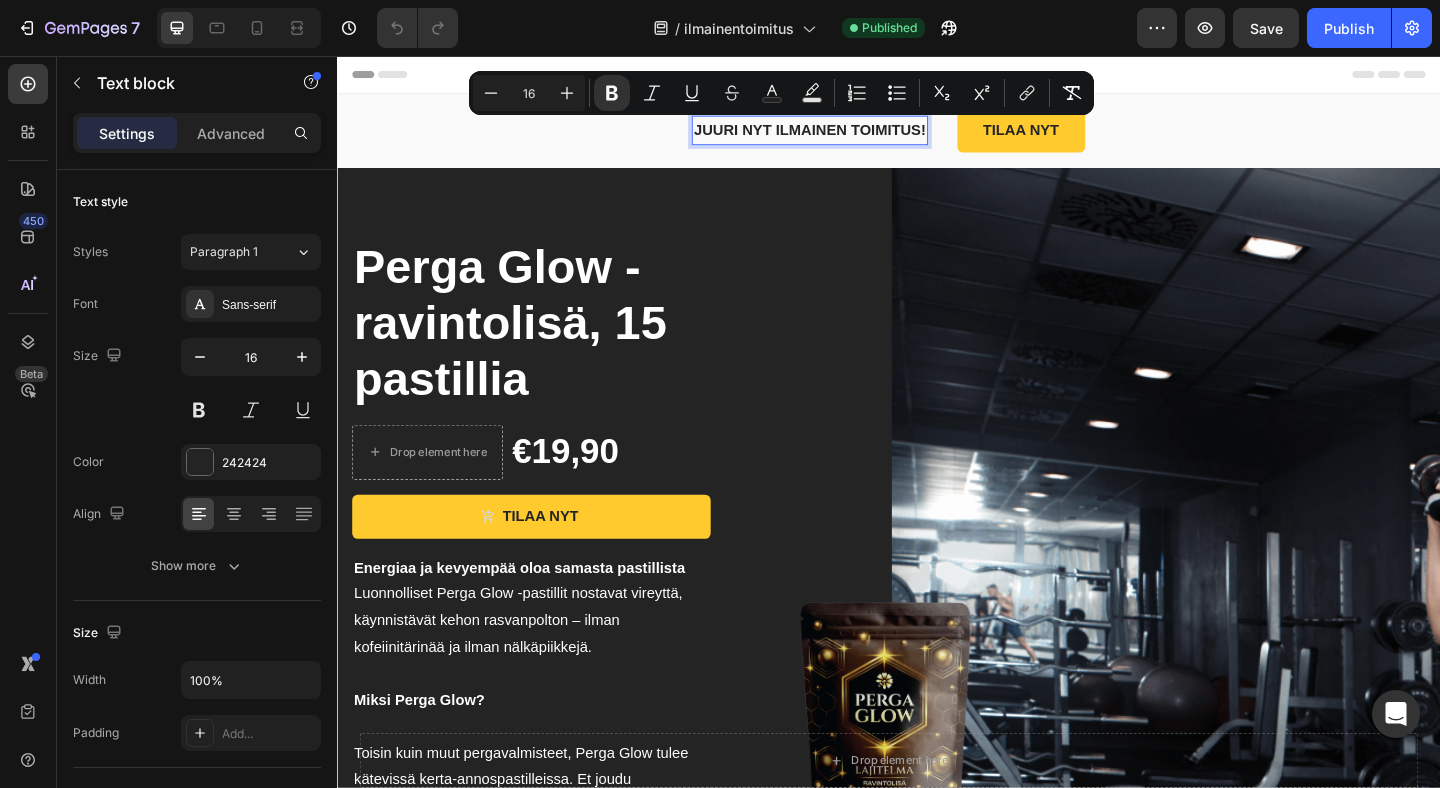 click on "JUURI NYT ILMAINEN TOIMITUS!" at bounding box center [851, 136] 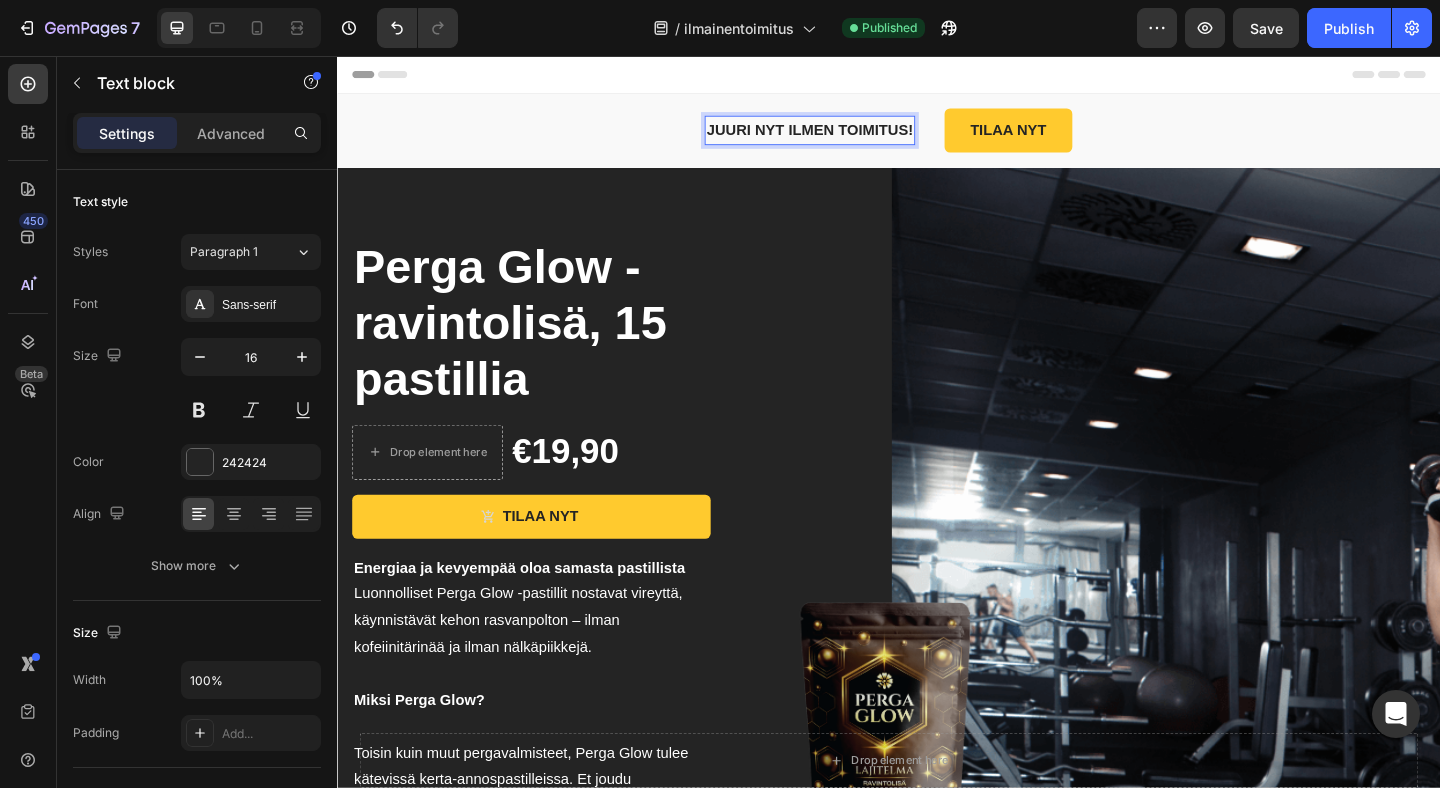 click on "JUURI NYT ILMEN TOIMITUS!" at bounding box center (851, 136) 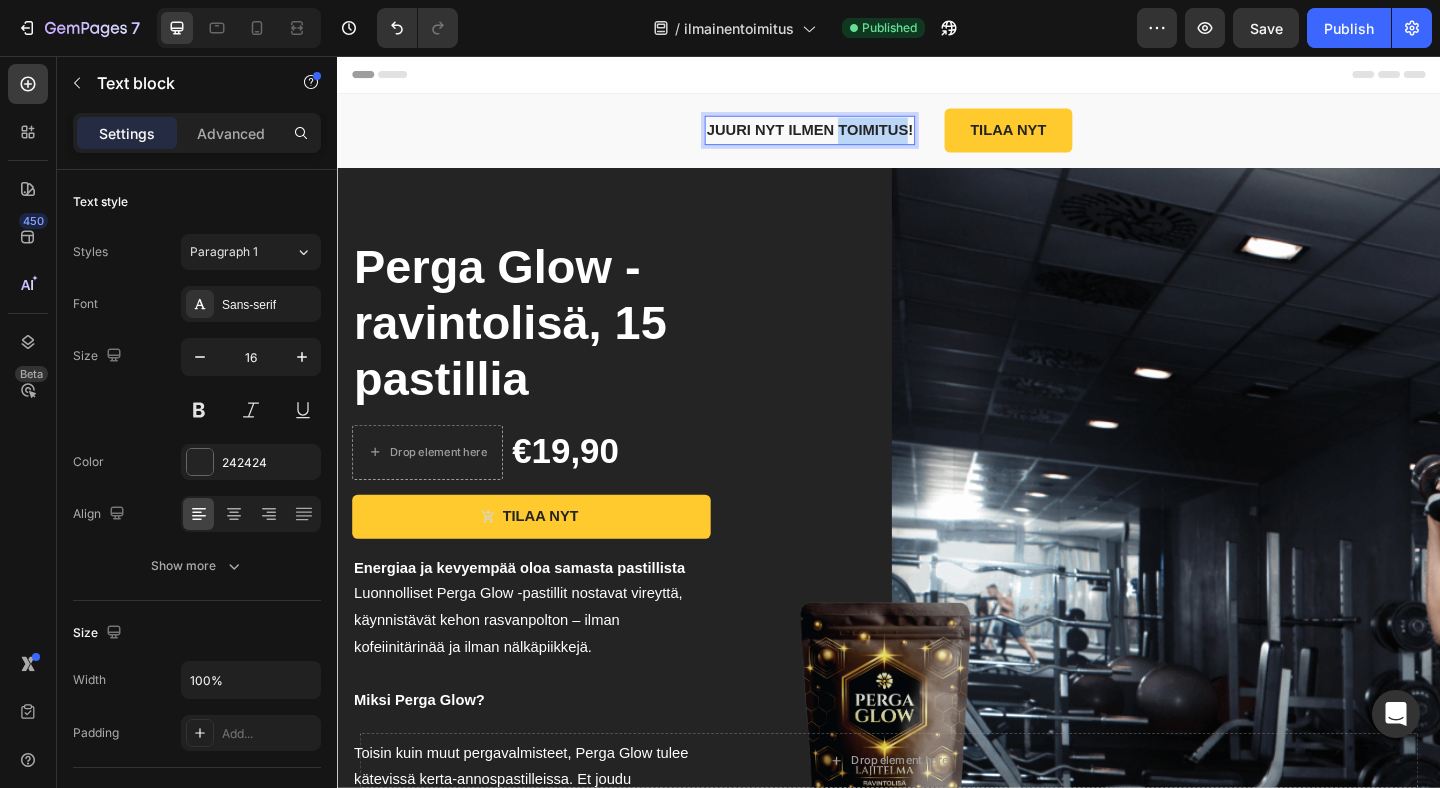 click on "JUURI NYT ILMEN TOIMITUS!" at bounding box center [851, 136] 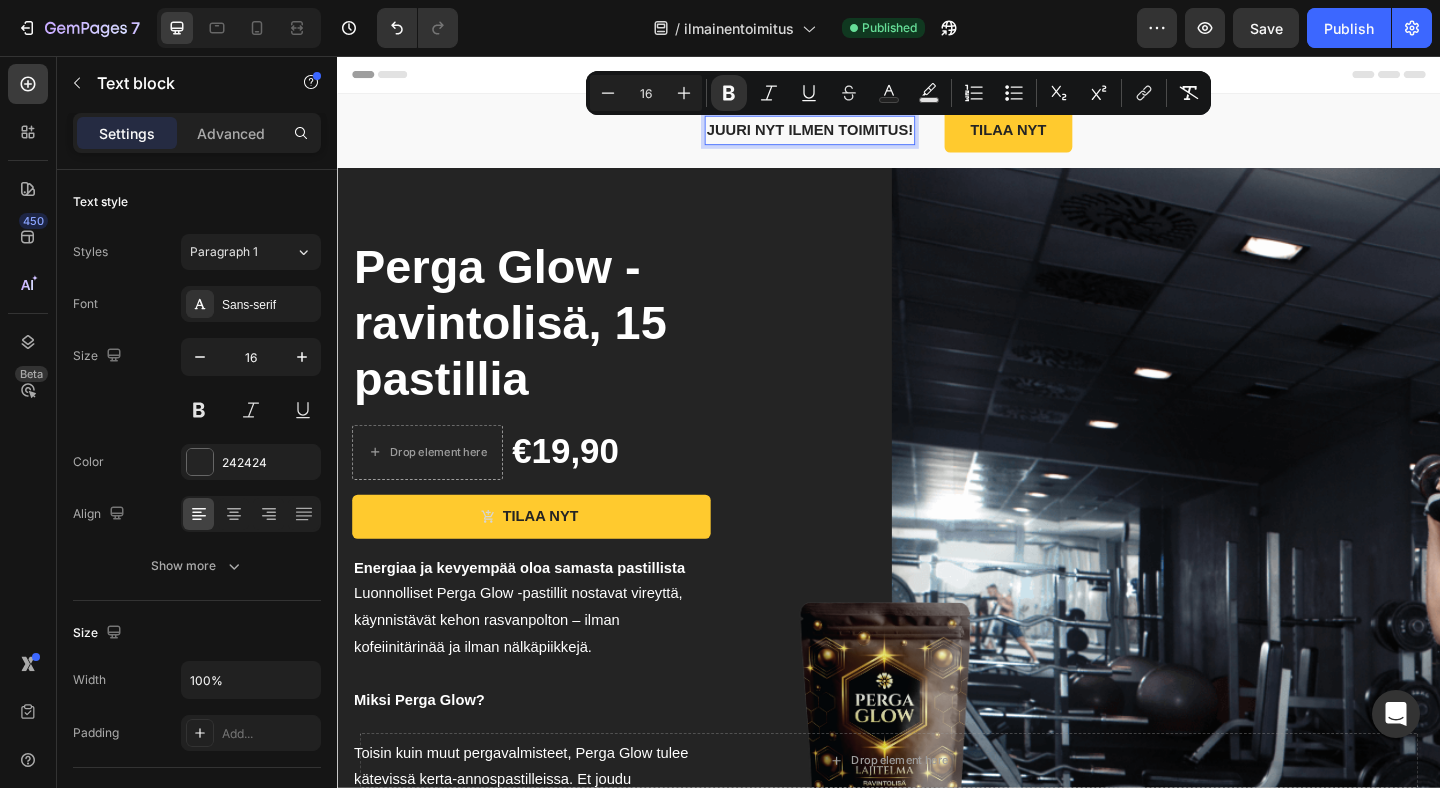 drag, startPoint x: 955, startPoint y: 137, endPoint x: 934, endPoint y: 137, distance: 21 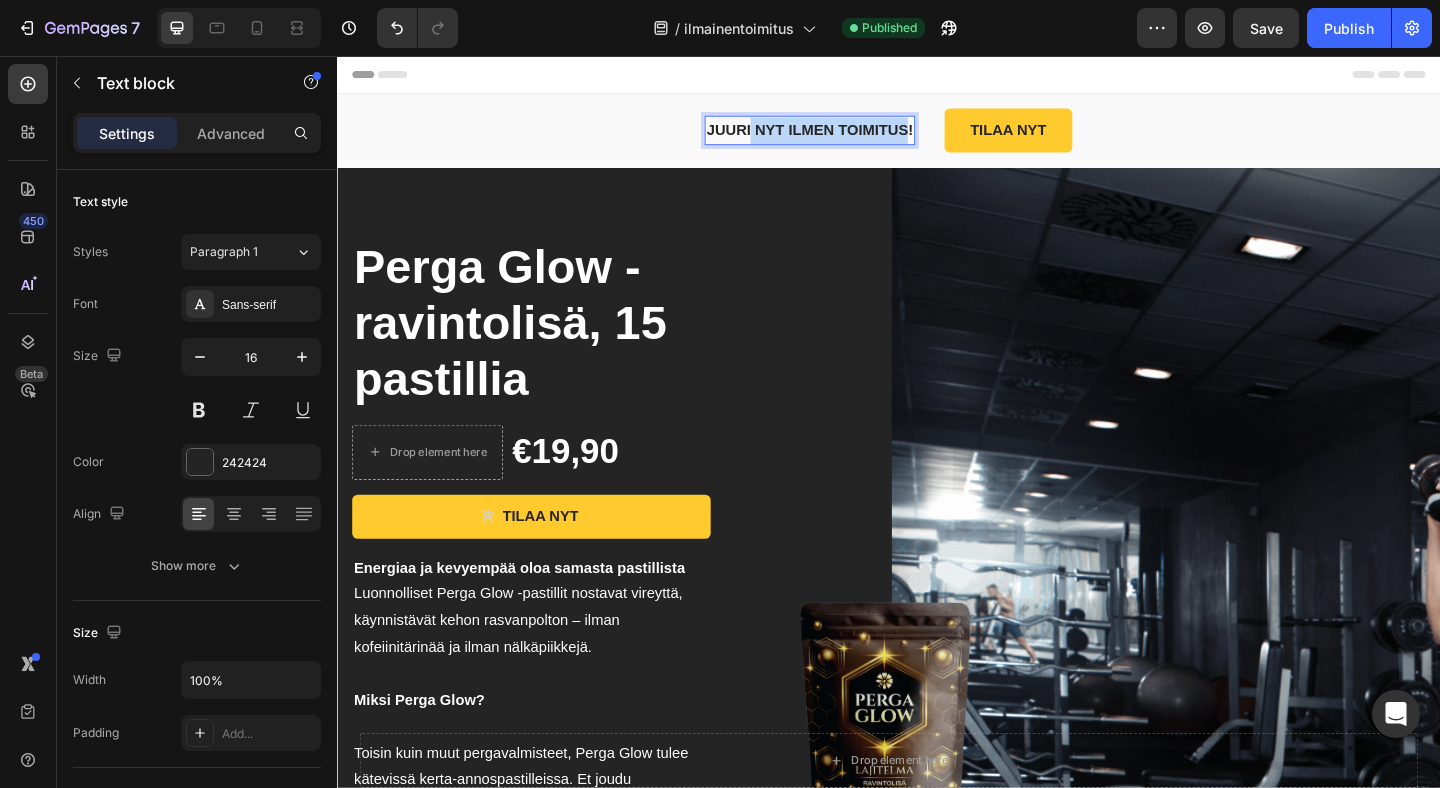 drag, startPoint x: 954, startPoint y: 135, endPoint x: 782, endPoint y: 128, distance: 172.14238 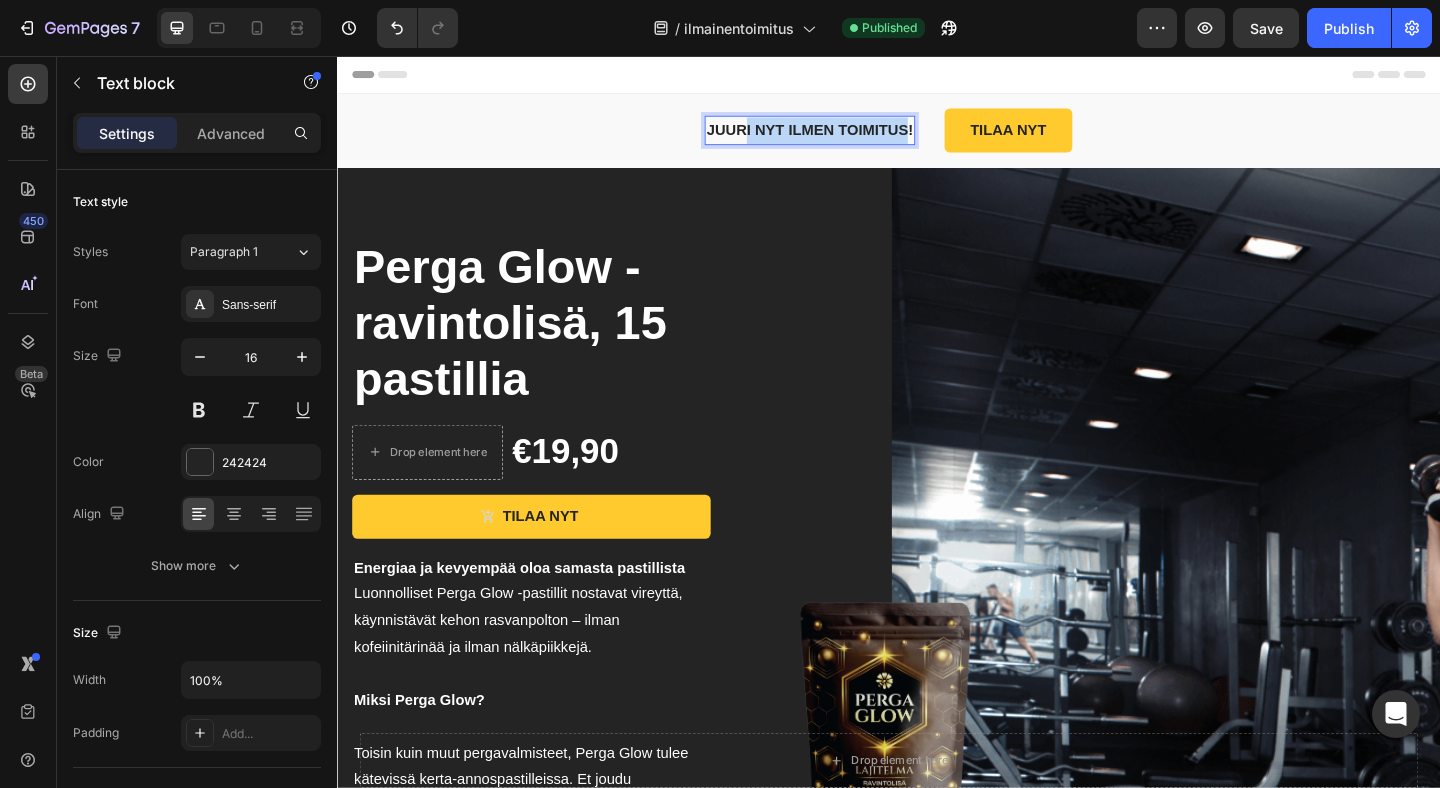 click on "JUURI NYT ILMEN TOIMITUS!" at bounding box center [851, 136] 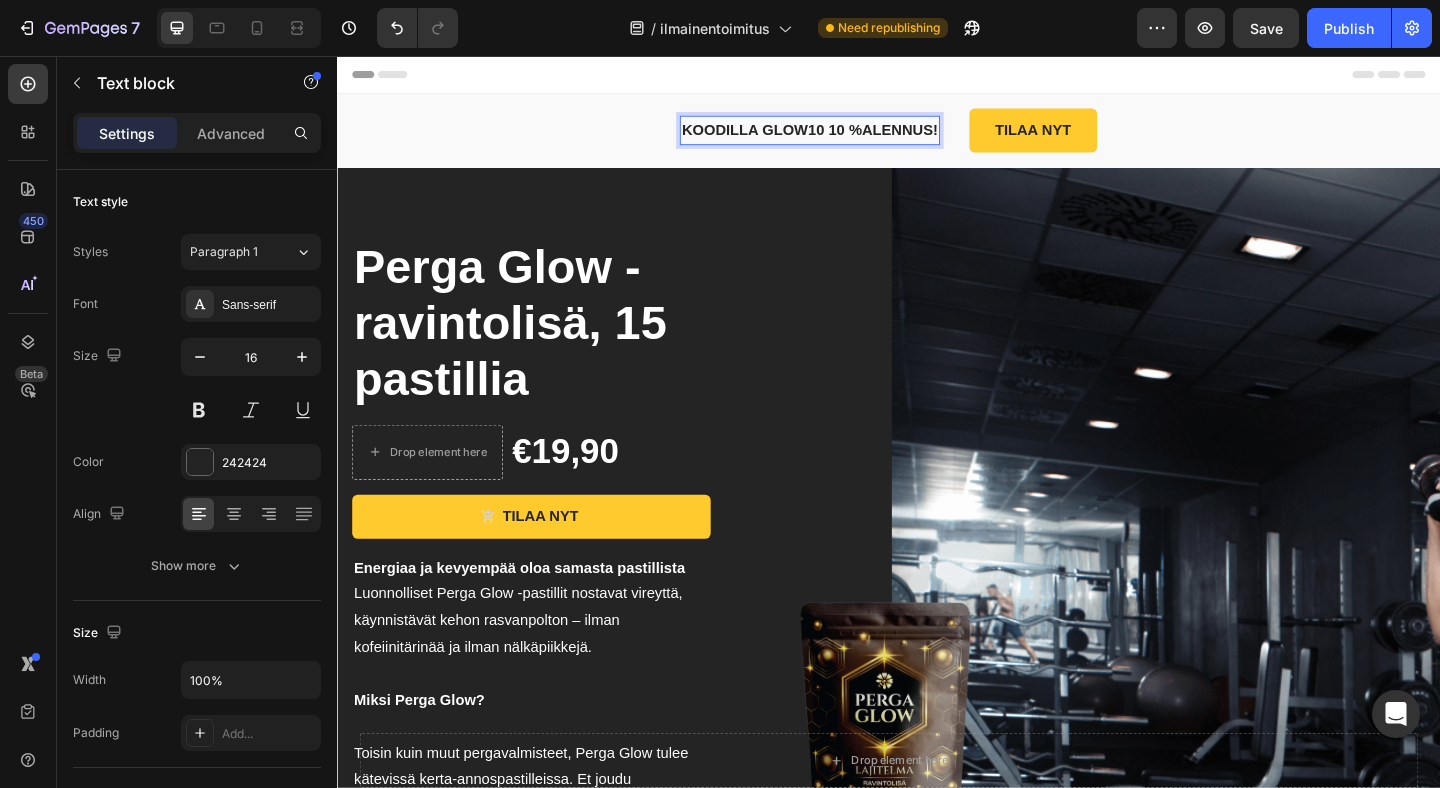 click on "KOODILLA GLOW10 10 %ALENNUS!" at bounding box center [851, 136] 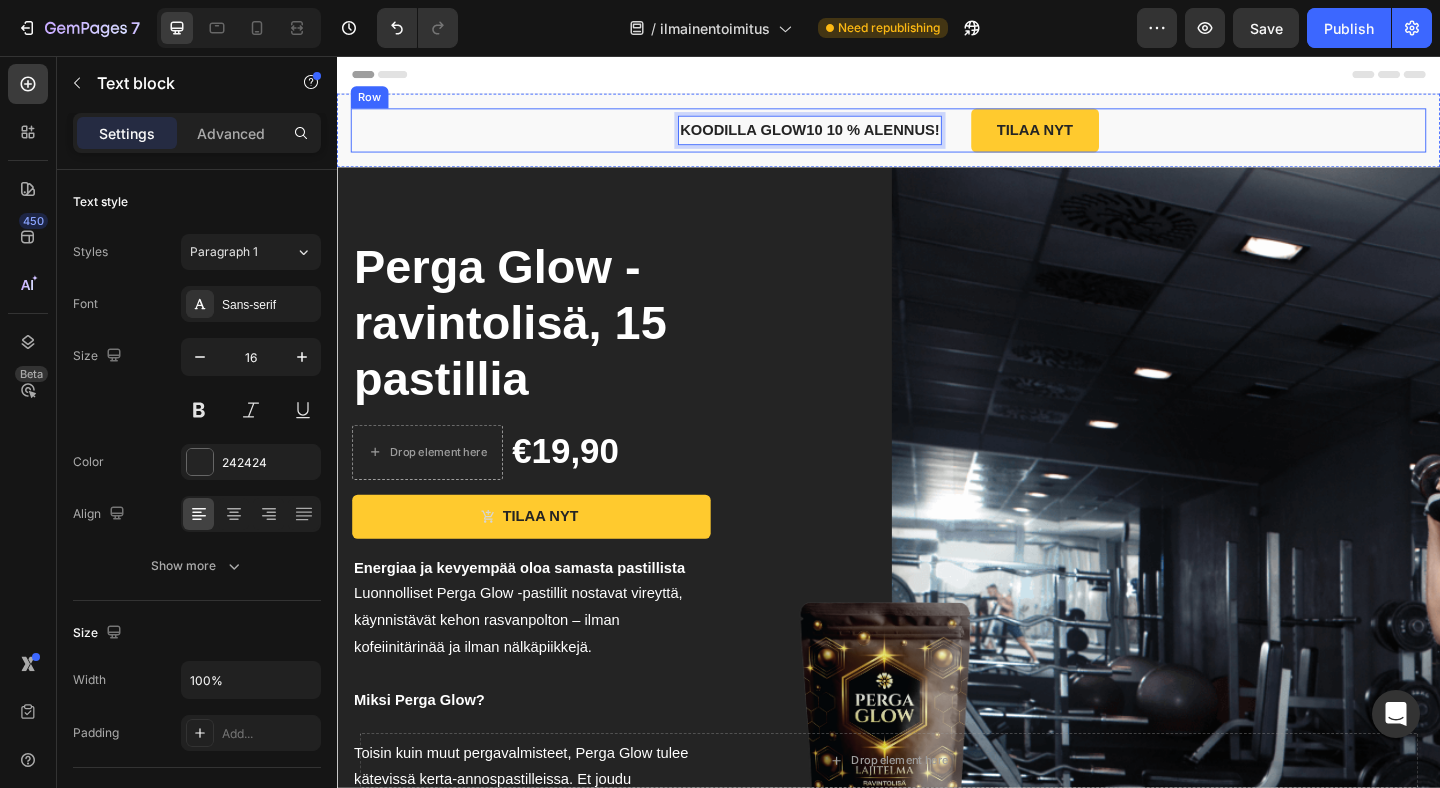 click on "KOODILLA GLOW10 10 % ALENNUS! Text block Row 2 cols Section   0 TILAA NYT Button Row" at bounding box center [937, 137] 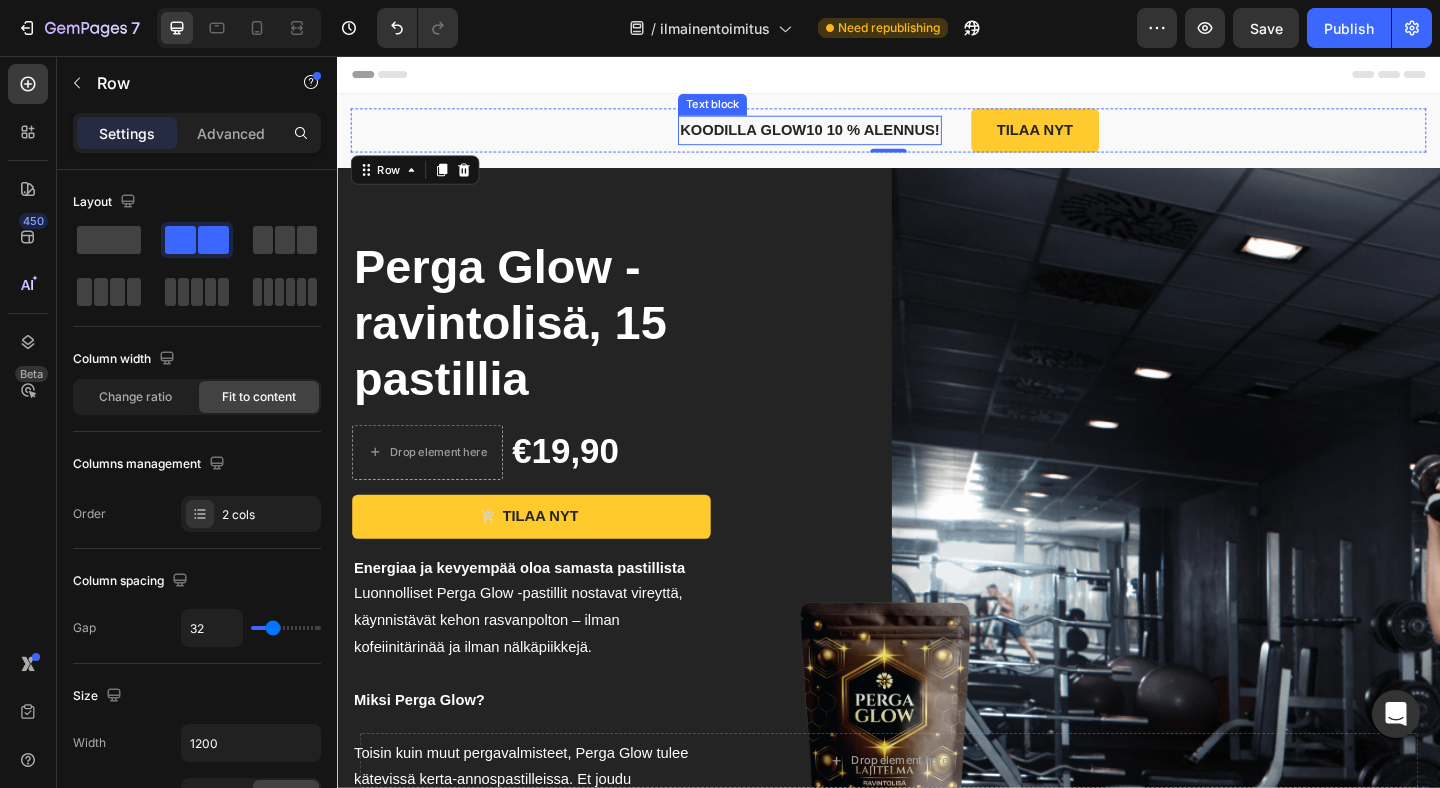 click on "KOODILLA GLOW10 10 % ALENNUS!" at bounding box center [851, 136] 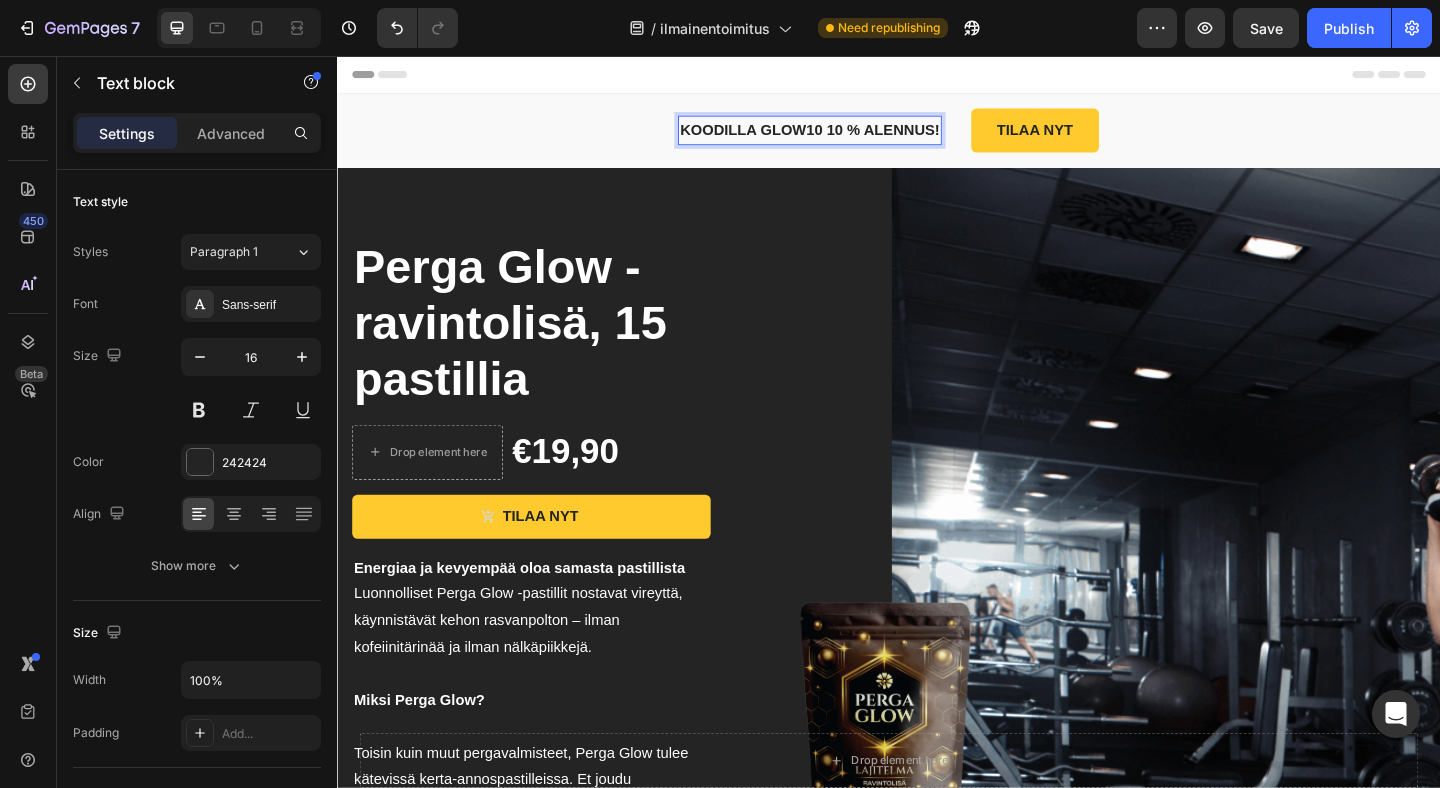 click on "KOODILLA GLOW10 10 % ALENNUS!" at bounding box center (851, 136) 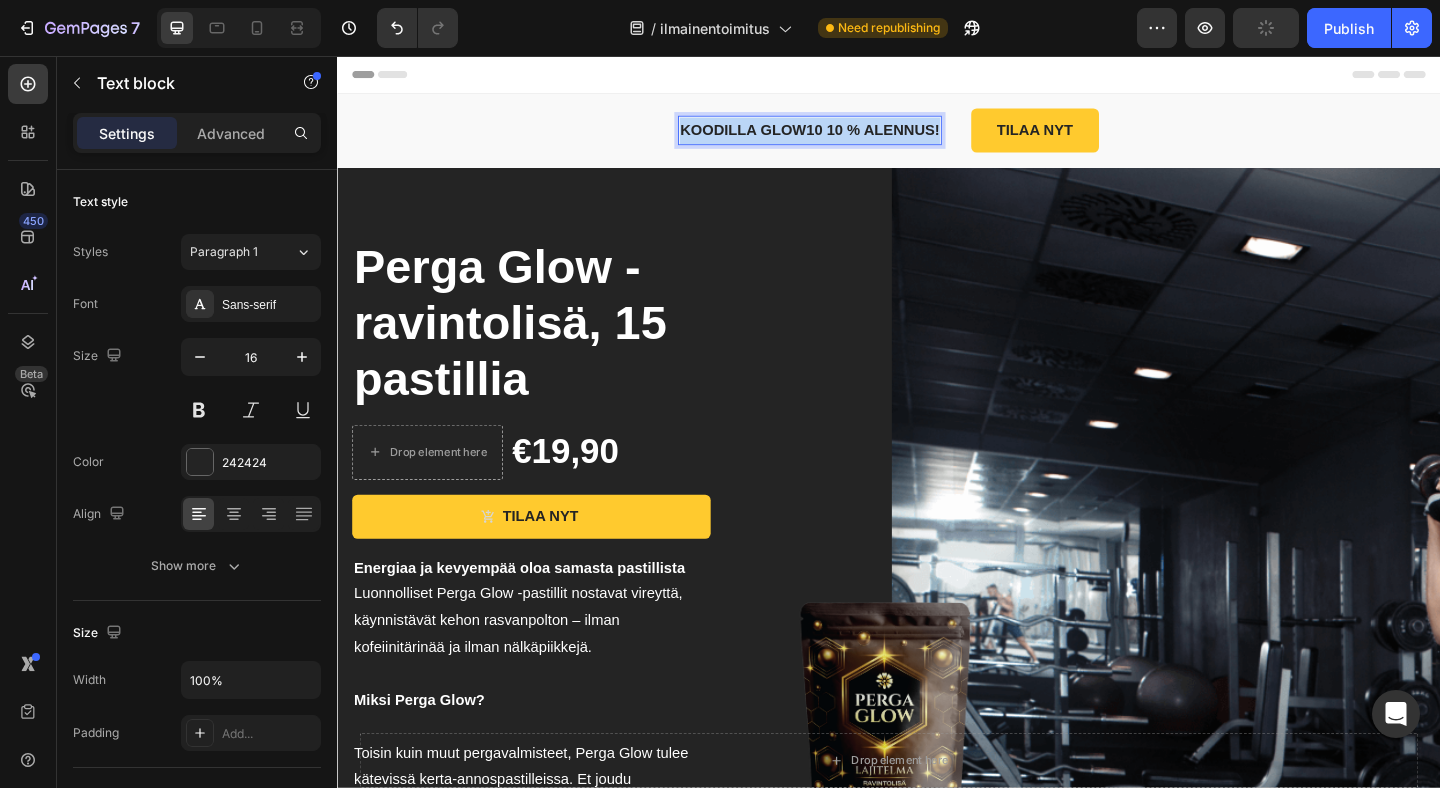 click on "KOODILLA GLOW10 10 % ALENNUS!" at bounding box center (851, 136) 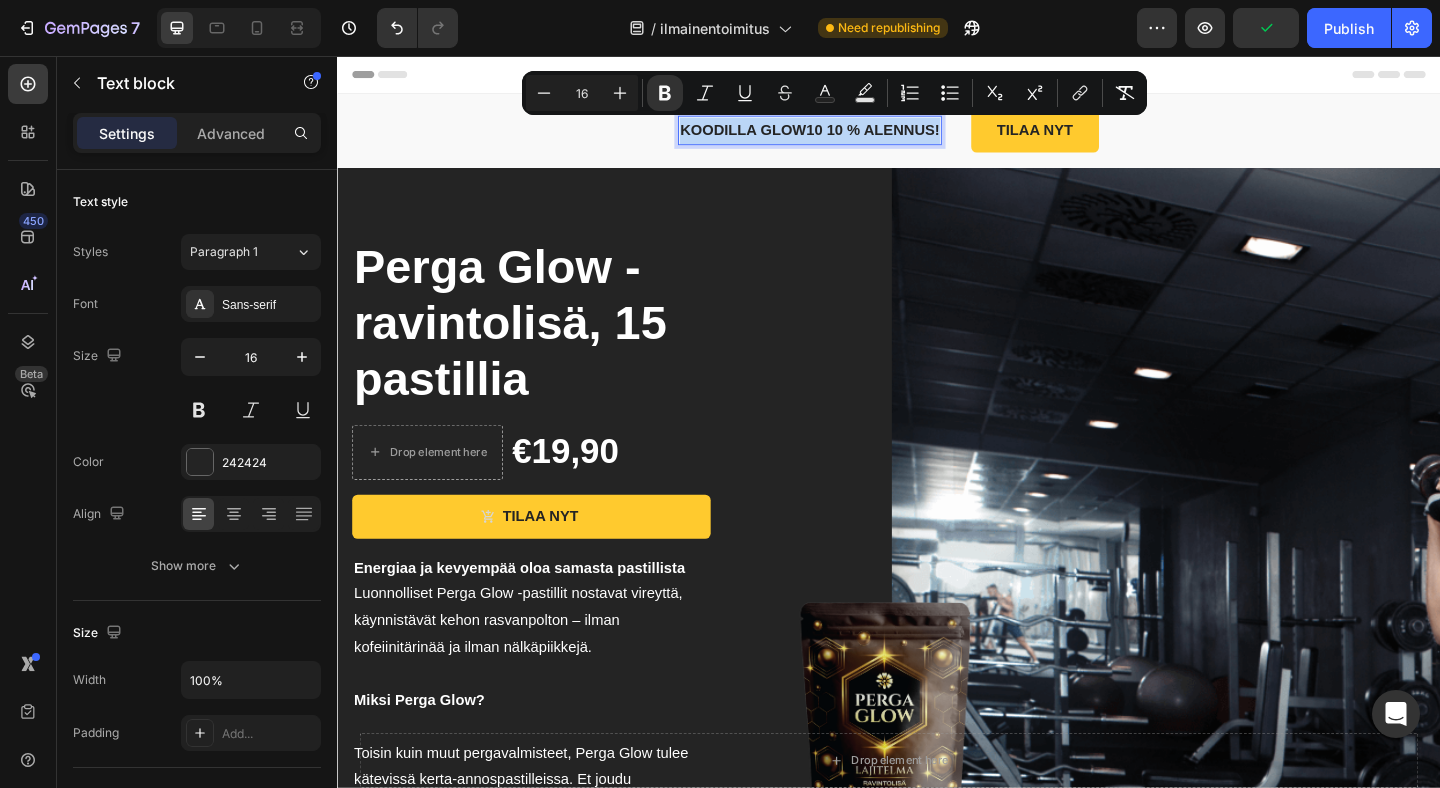 click on "KOODILLA GLOW10 10 % ALENNUS!" at bounding box center [851, 136] 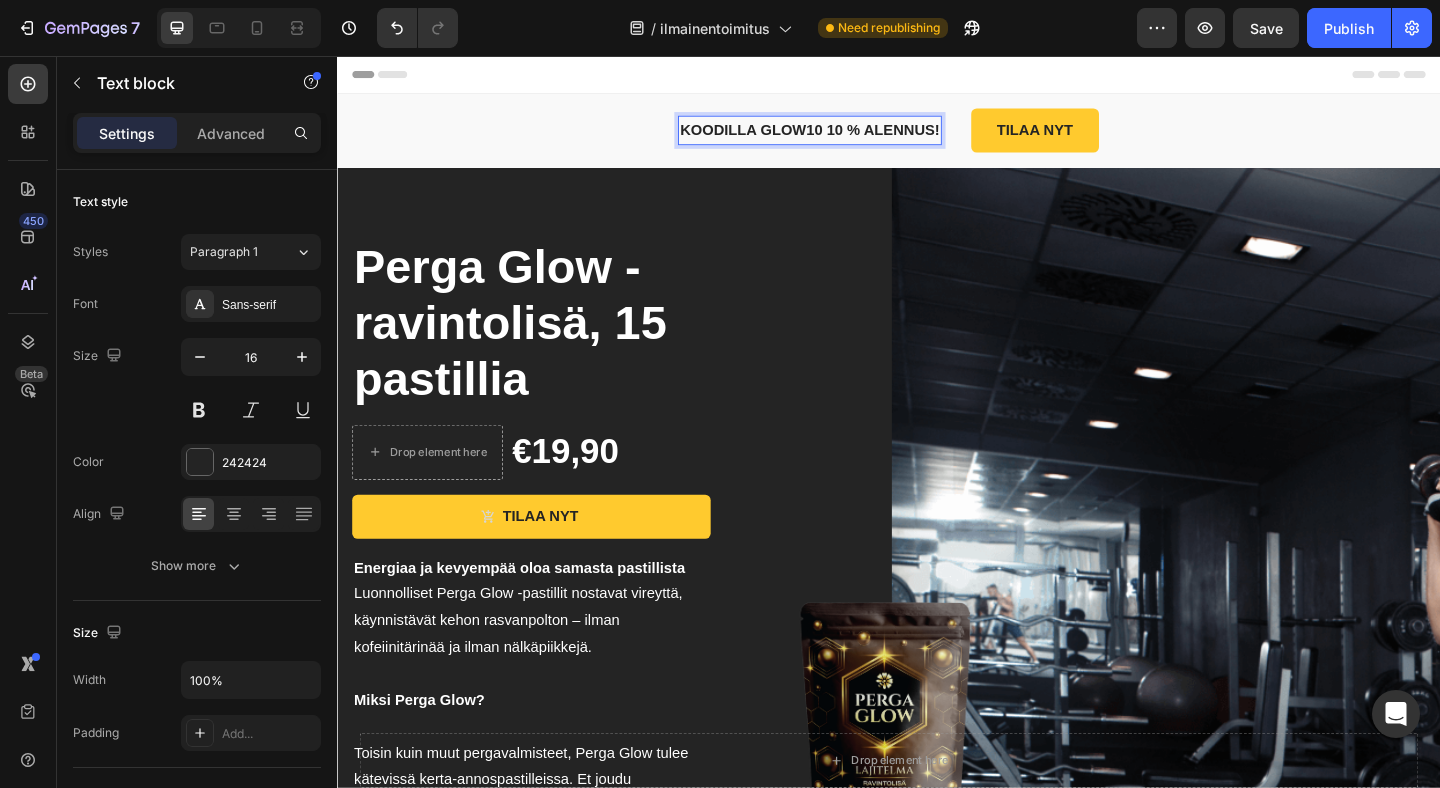 click on "KOODILLA GLOW10 10 % ALENNUS!" at bounding box center (851, 136) 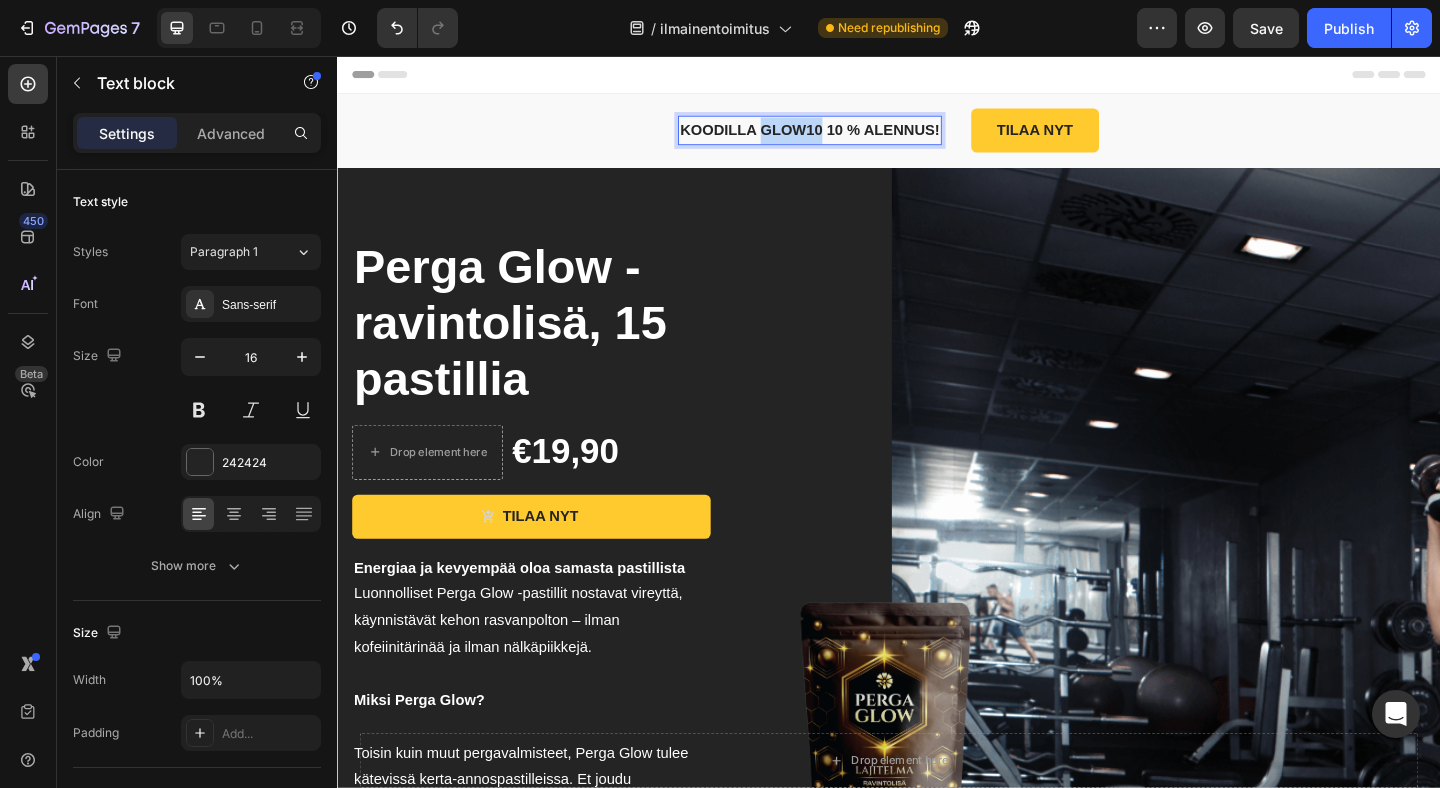 click on "KOODILLA GLOW10 10 % ALENNUS!" at bounding box center (851, 136) 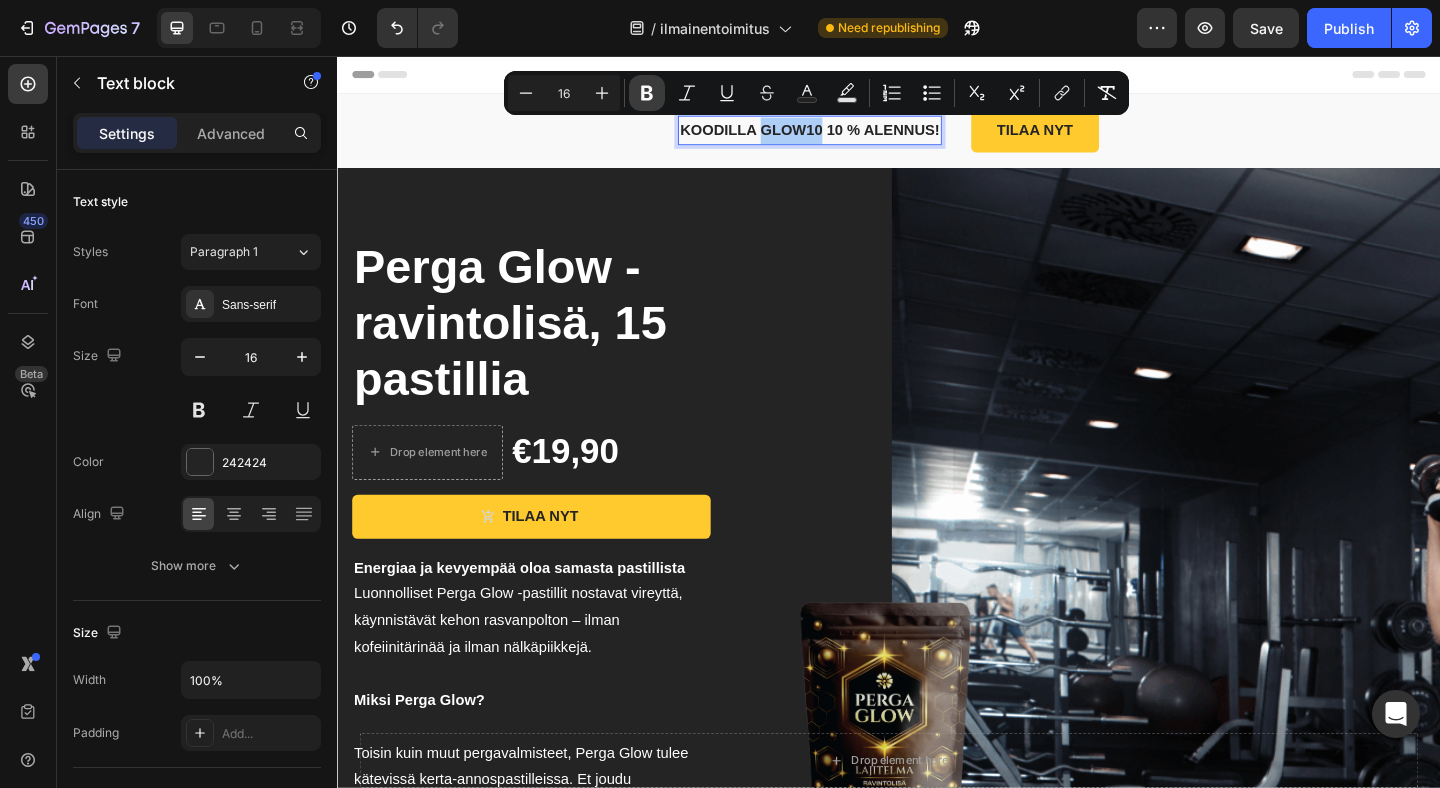 click 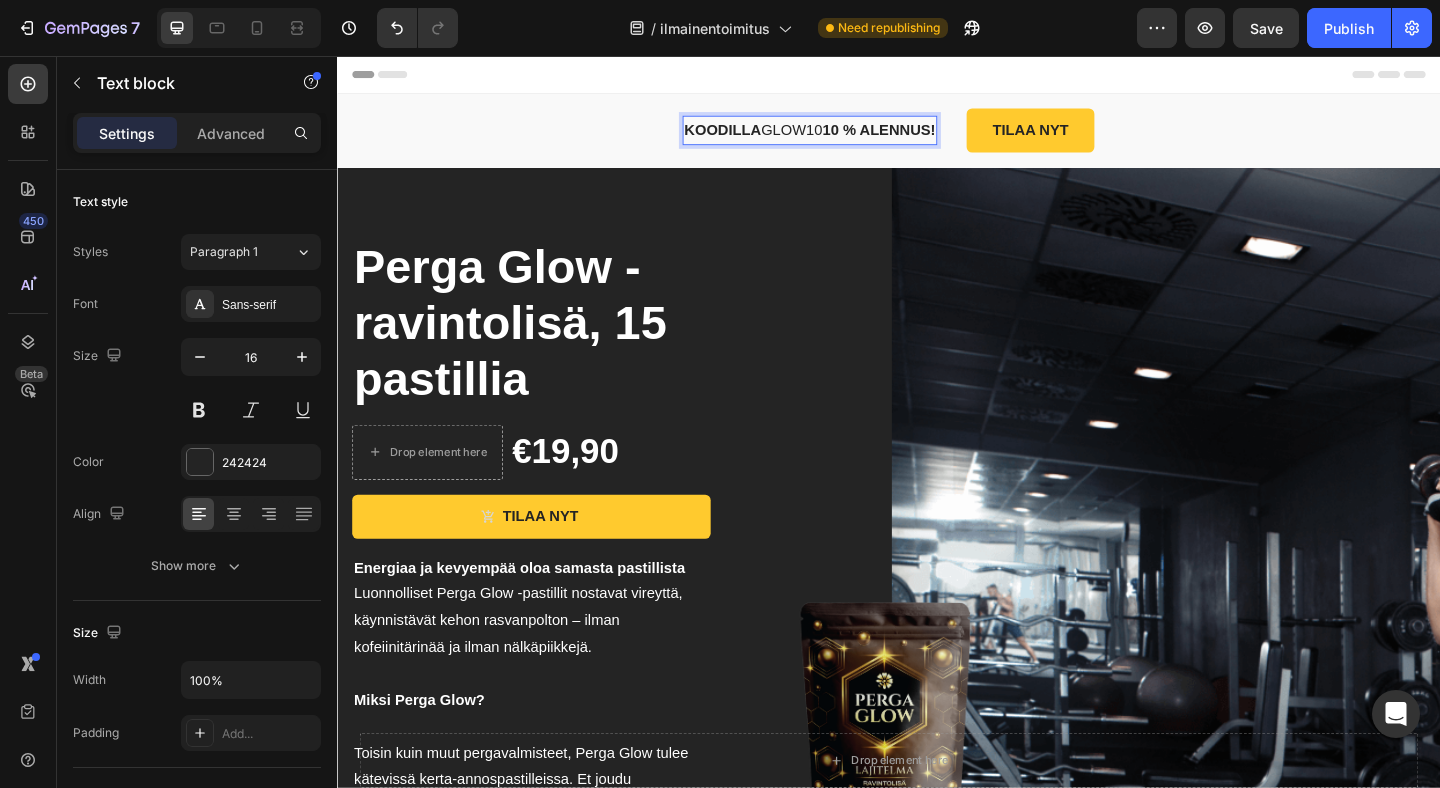 click on "KOODILLA  GLOW10  10 % ALENNUS!" at bounding box center [851, 137] 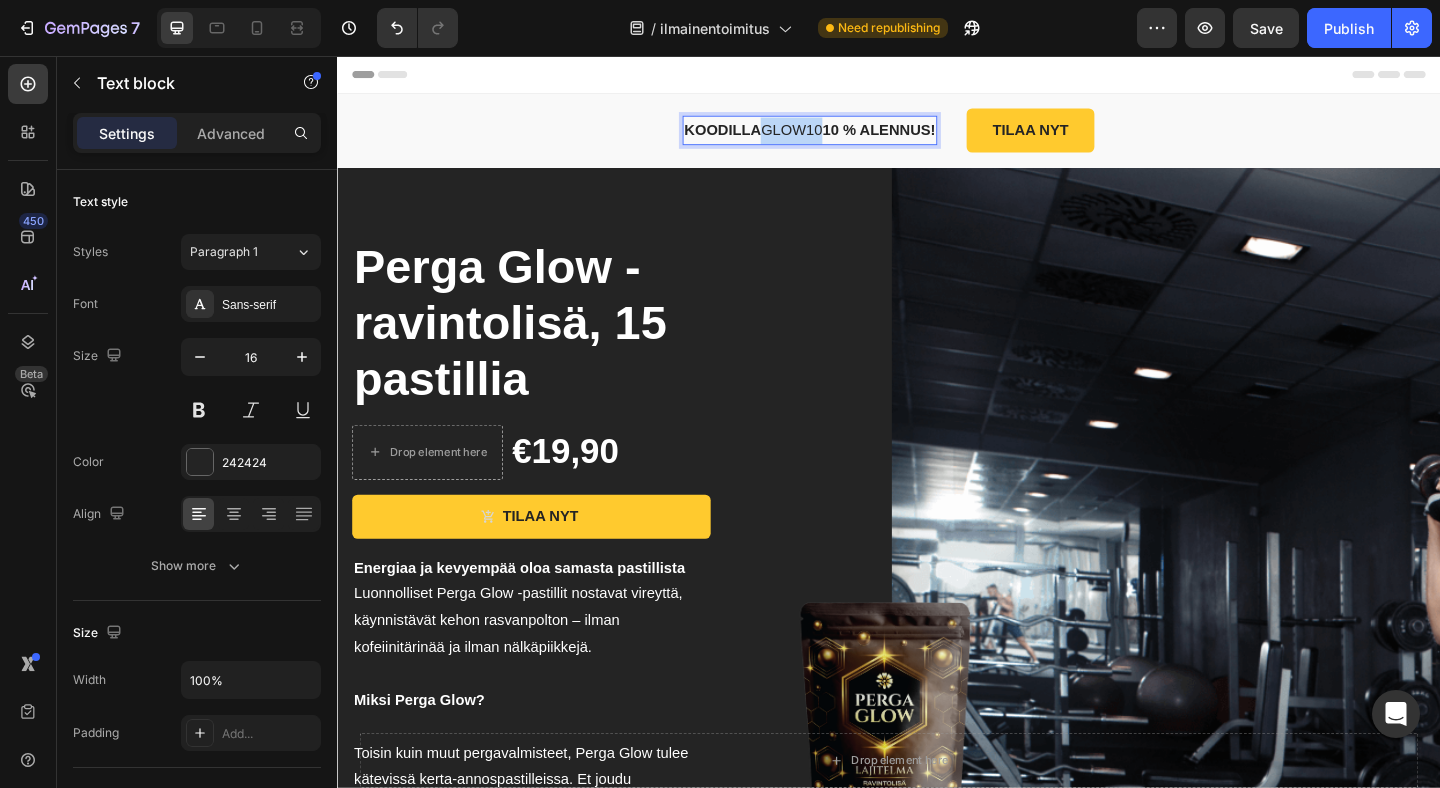 click on "KOODILLA  GLOW10  10 % ALENNUS!" at bounding box center (851, 137) 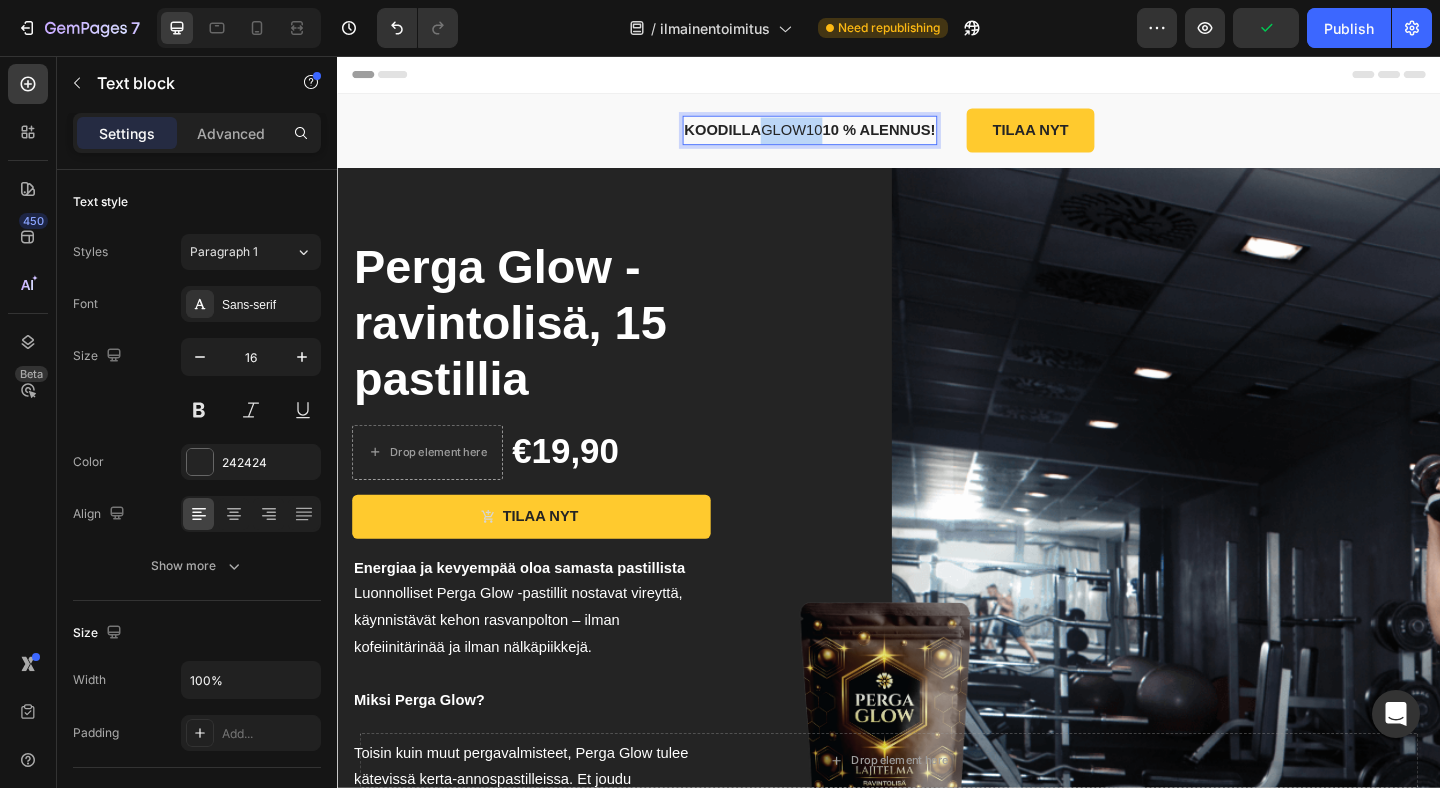 click on "KOODILLA  GLOW10  10 % ALENNUS!" at bounding box center (851, 137) 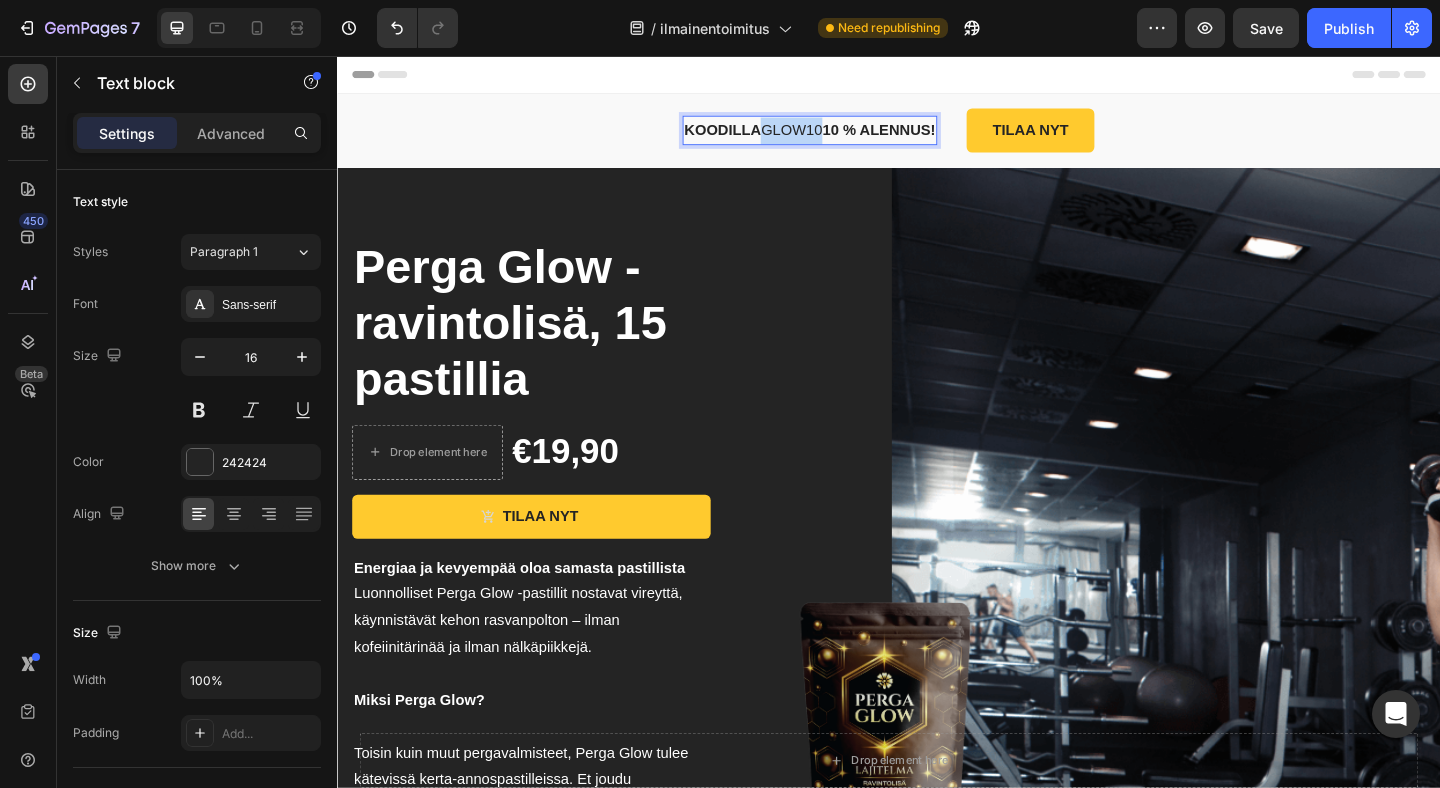 drag, startPoint x: 798, startPoint y: 129, endPoint x: 865, endPoint y: 133, distance: 67.11929 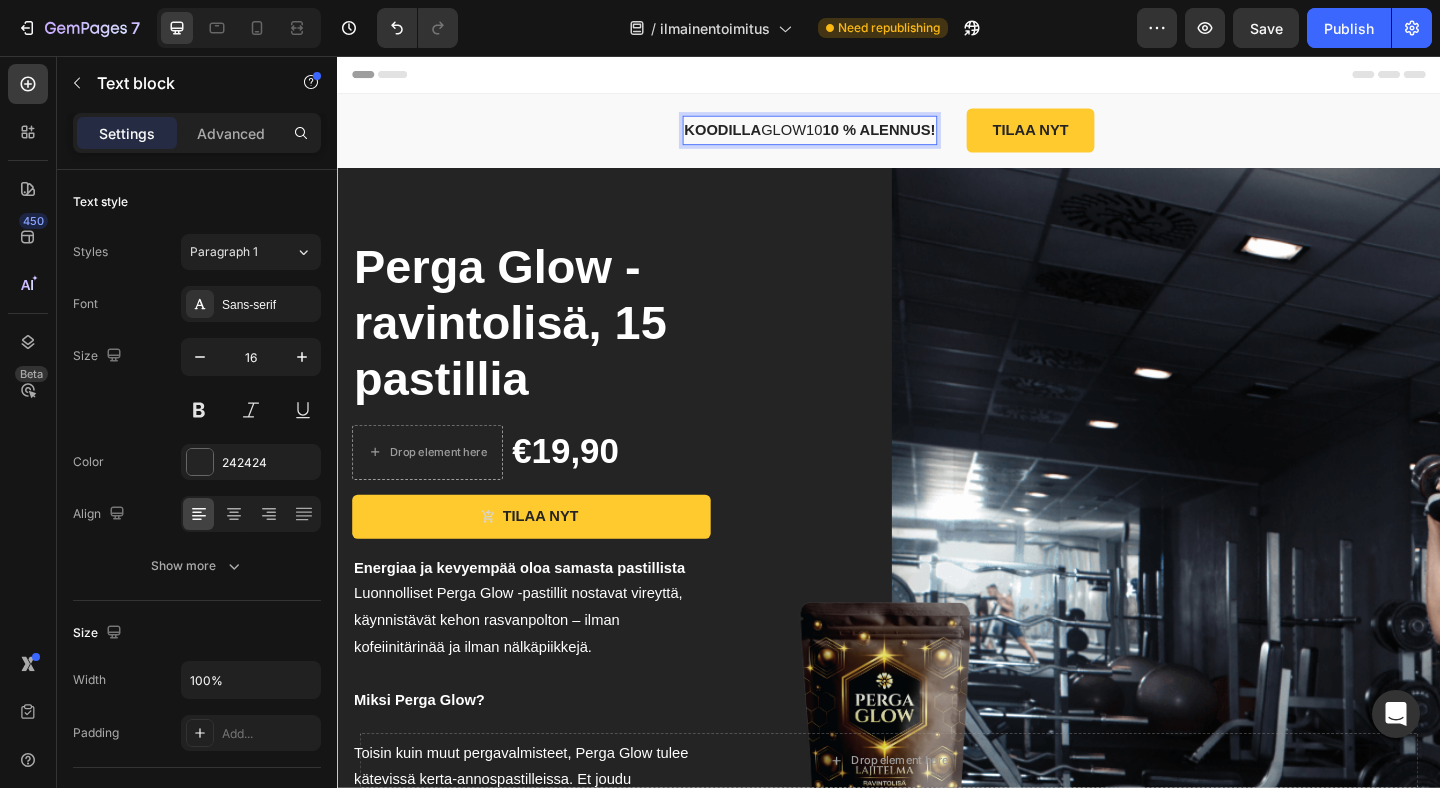 click on "KOODILLA  GLOW10  10 % ALENNUS!" at bounding box center [851, 137] 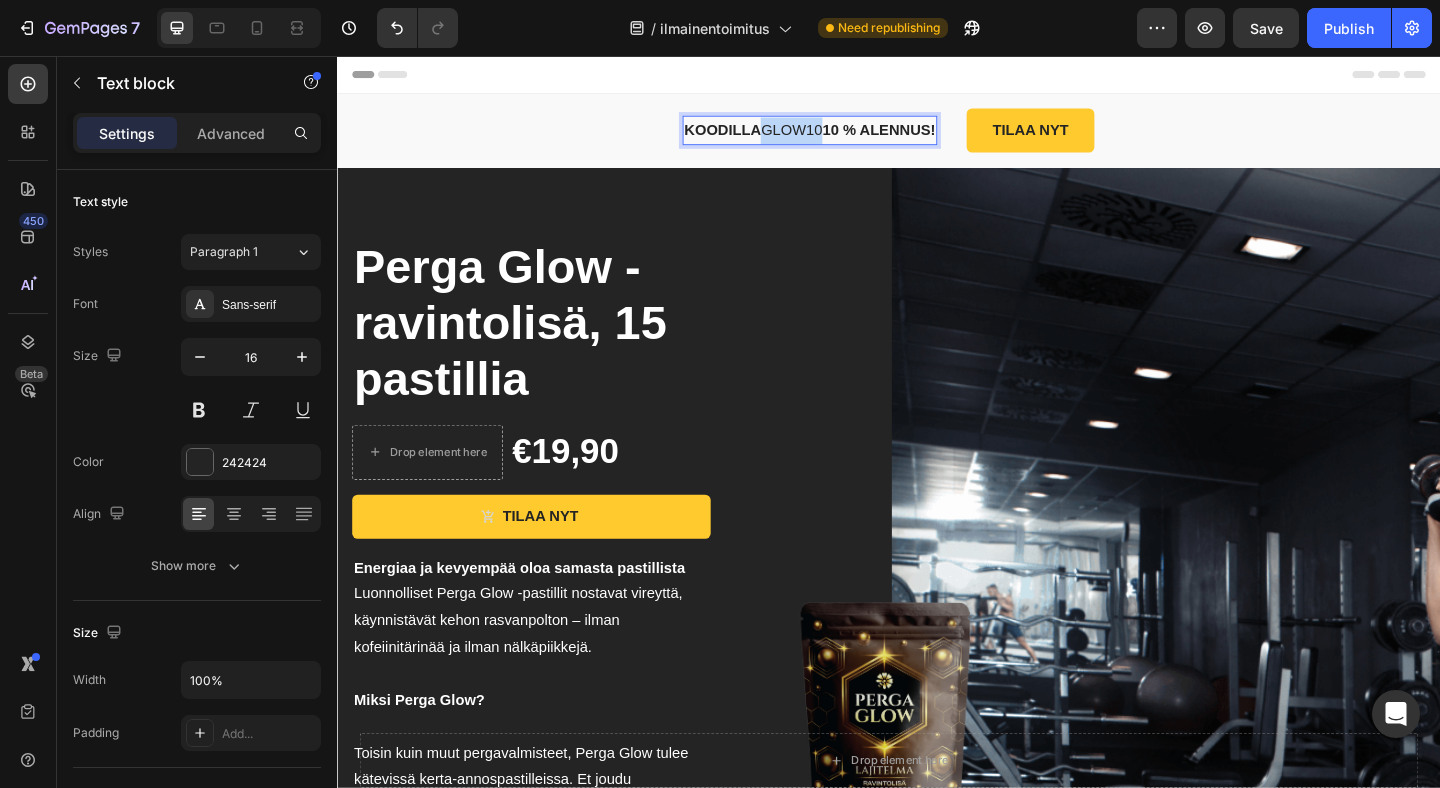 click on "KOODILLA  GLOW10  10 % ALENNUS!" at bounding box center (851, 137) 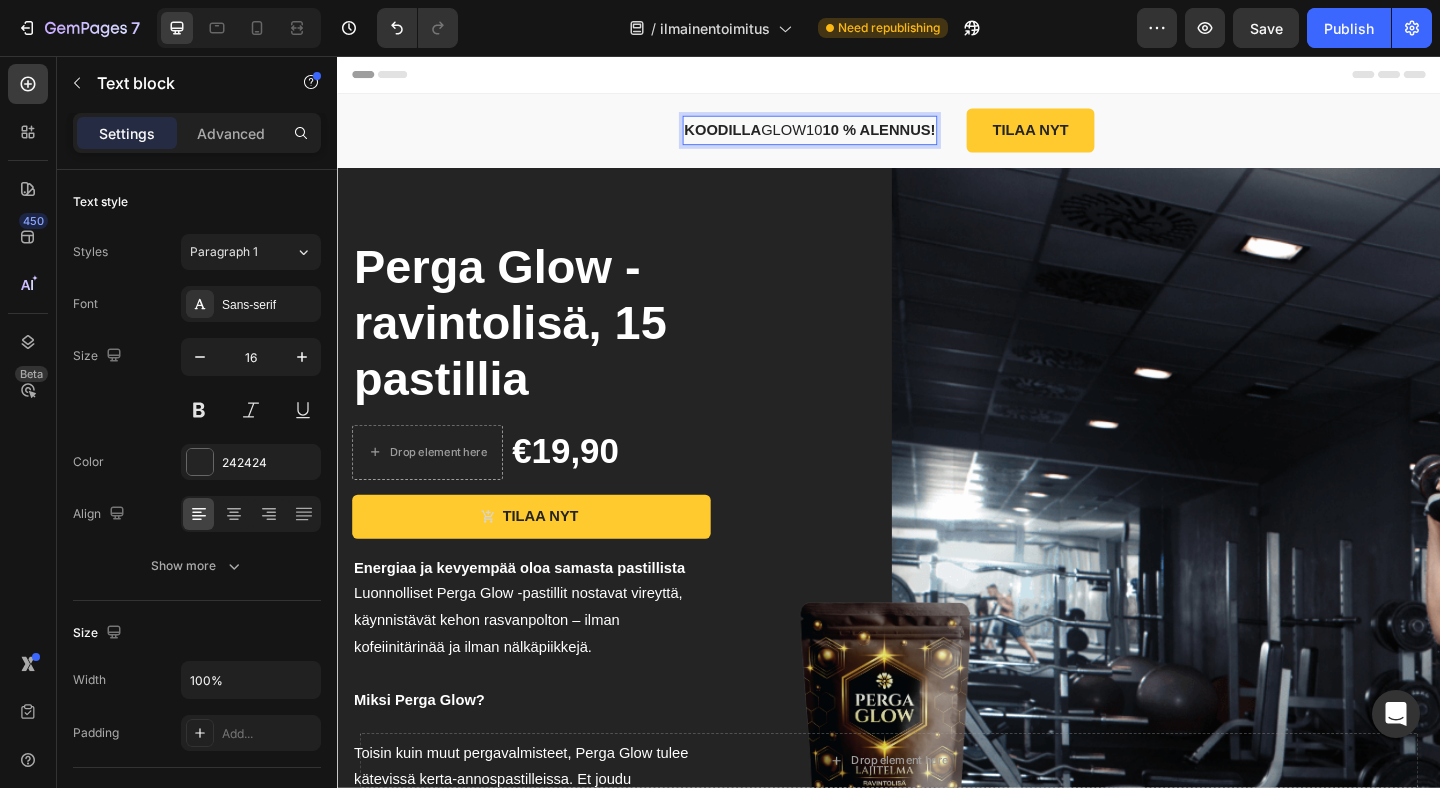 click on "KOODILLA" at bounding box center (757, 136) 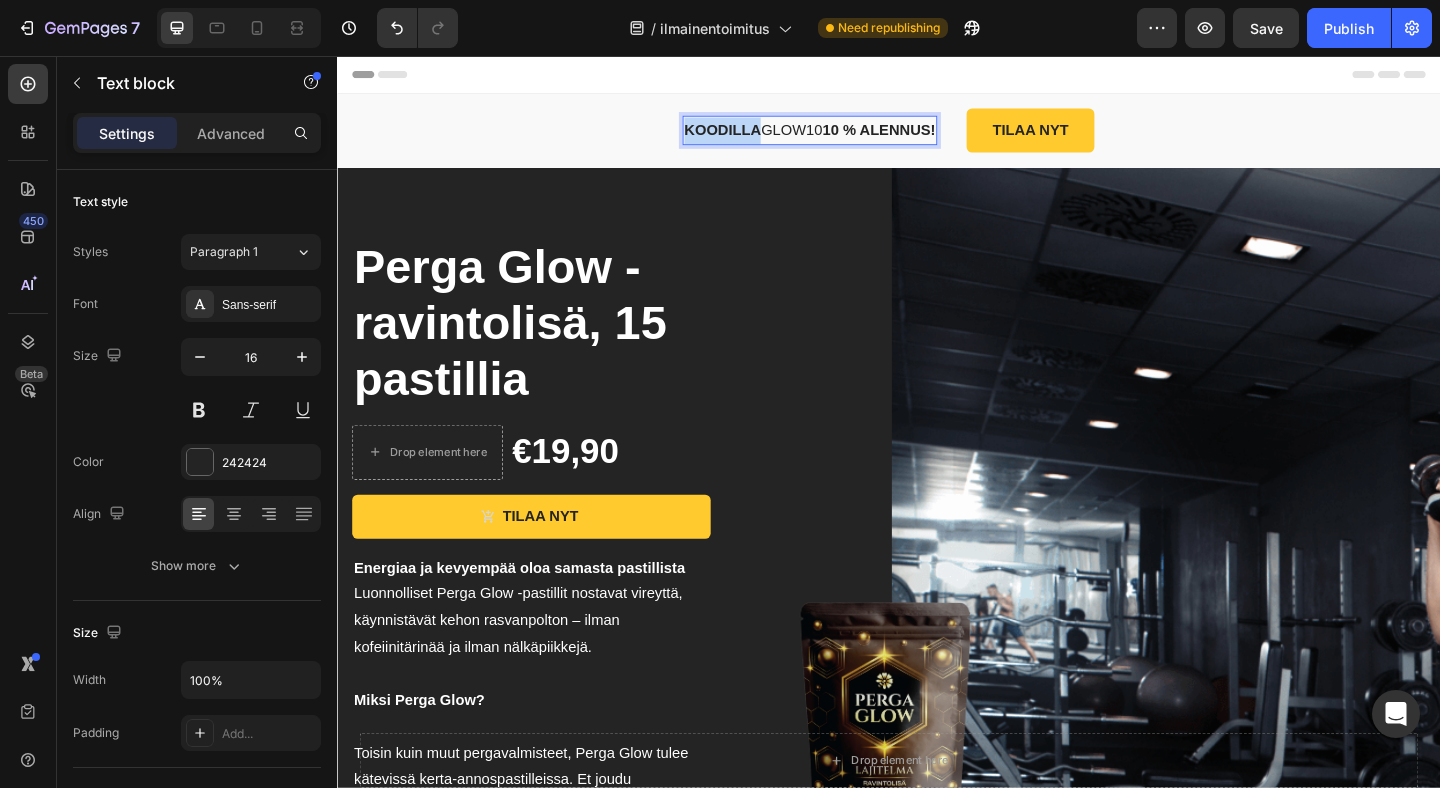 click on "KOODILLA" at bounding box center [757, 136] 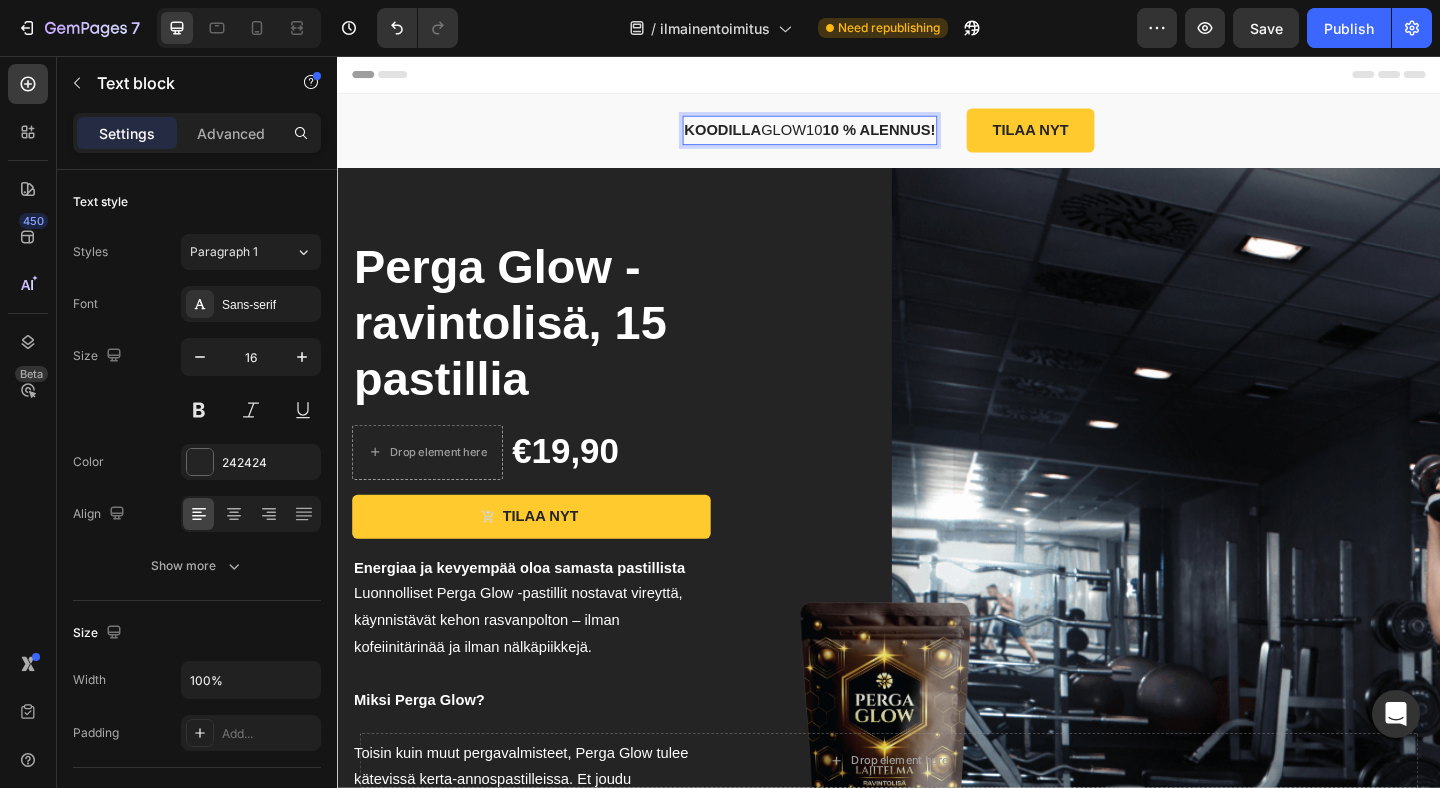 click on "10 % ALENNUS!" at bounding box center (926, 136) 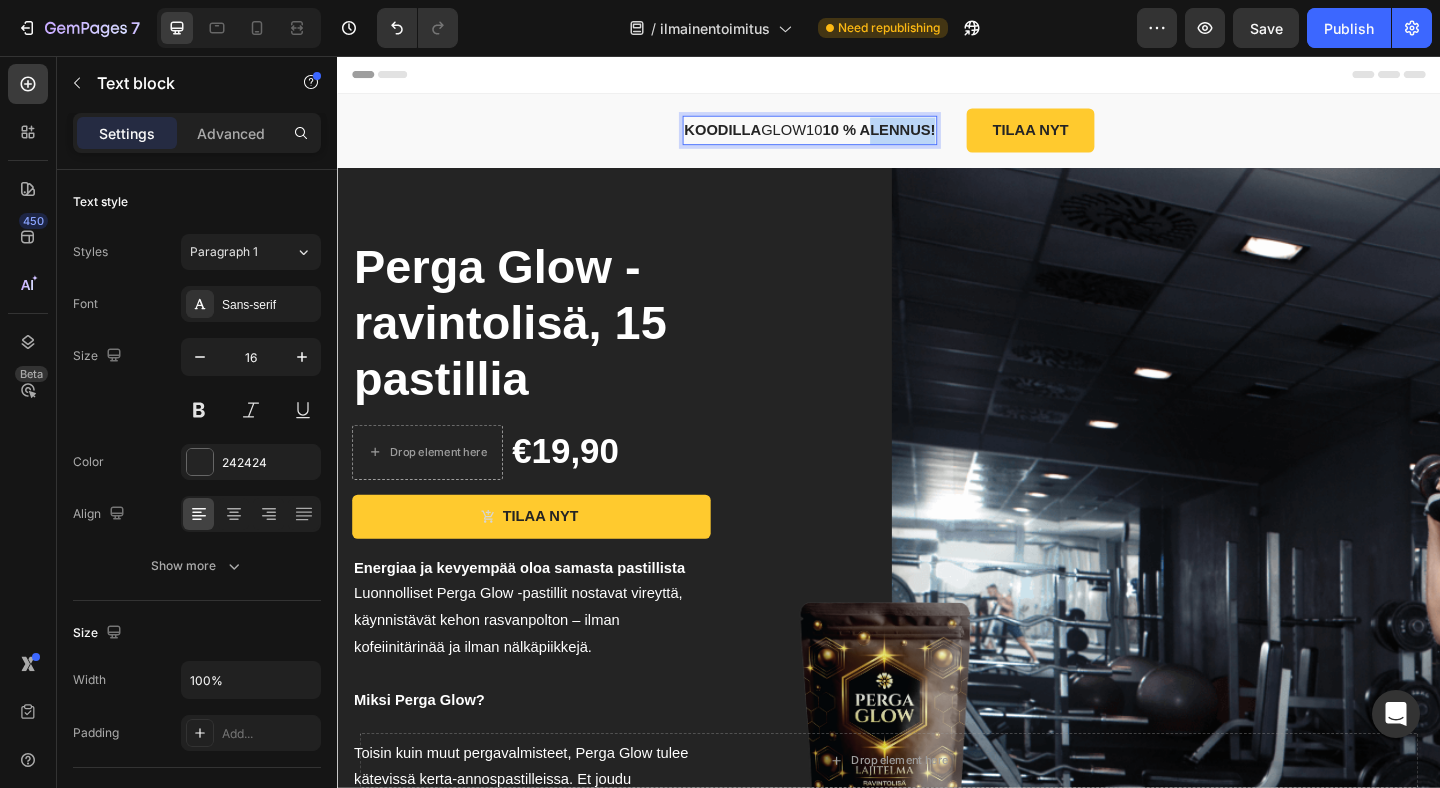 click on "10 % ALENNUS!" at bounding box center (926, 136) 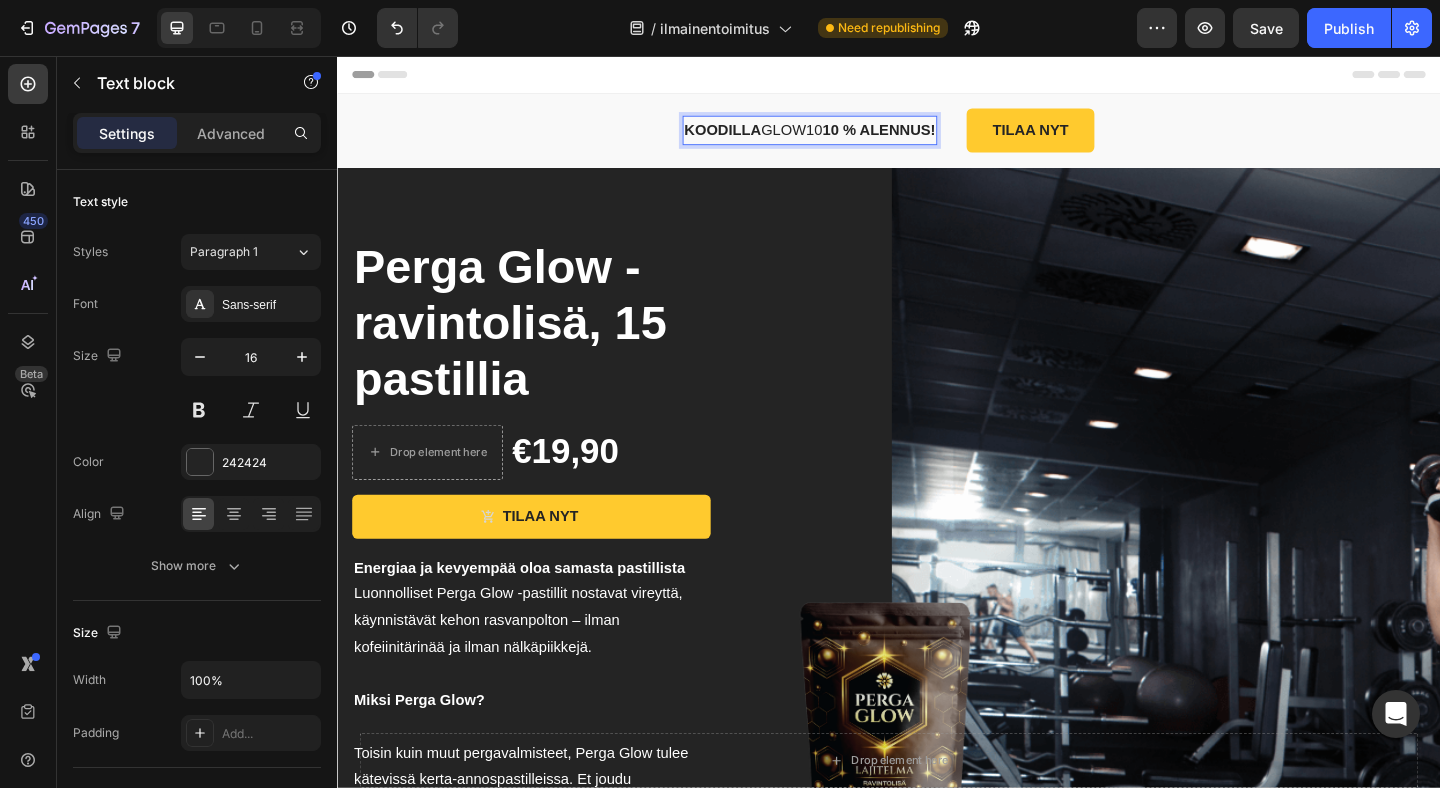 click on "10 % ALENNUS!" at bounding box center (926, 136) 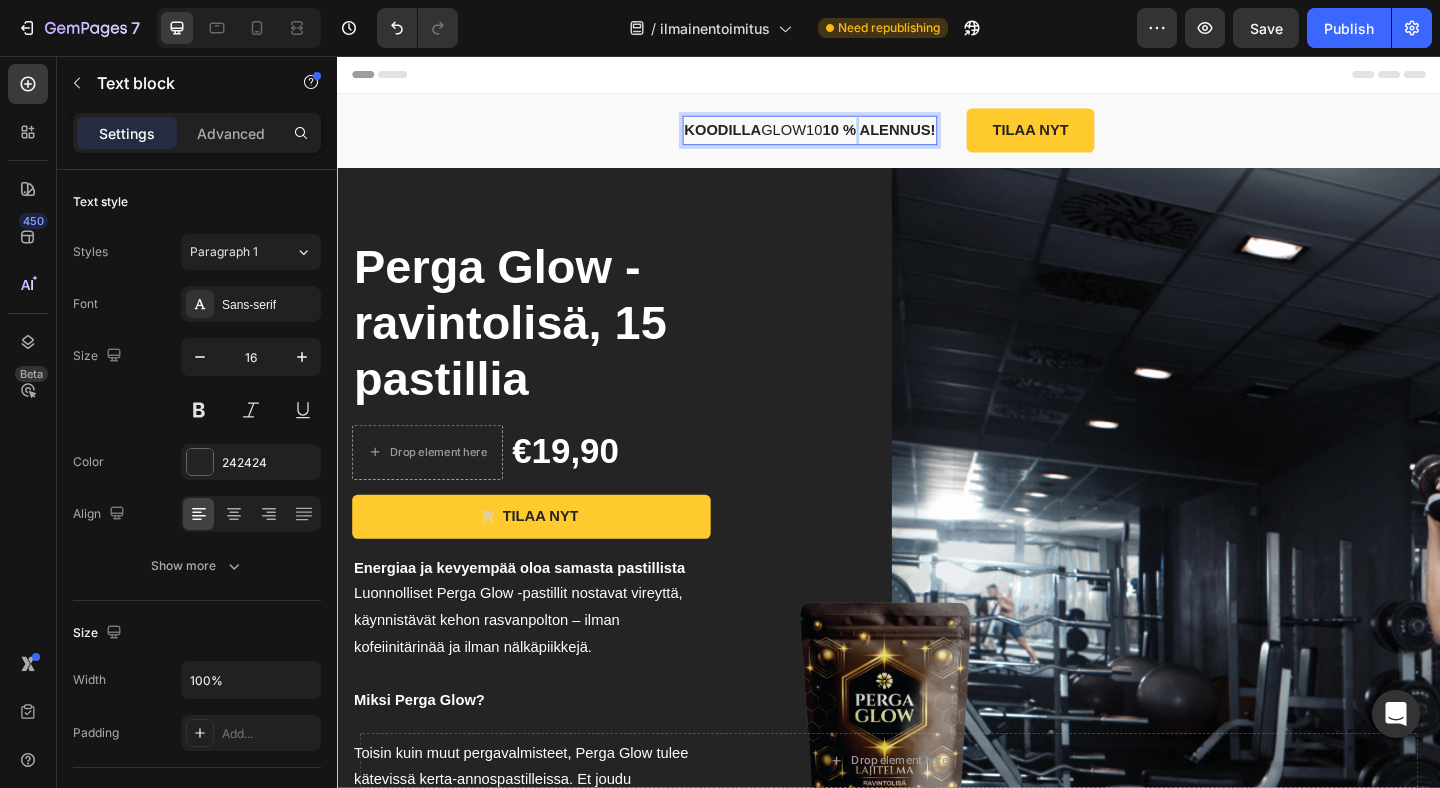 click on "10 % ALENNUS!" at bounding box center [926, 136] 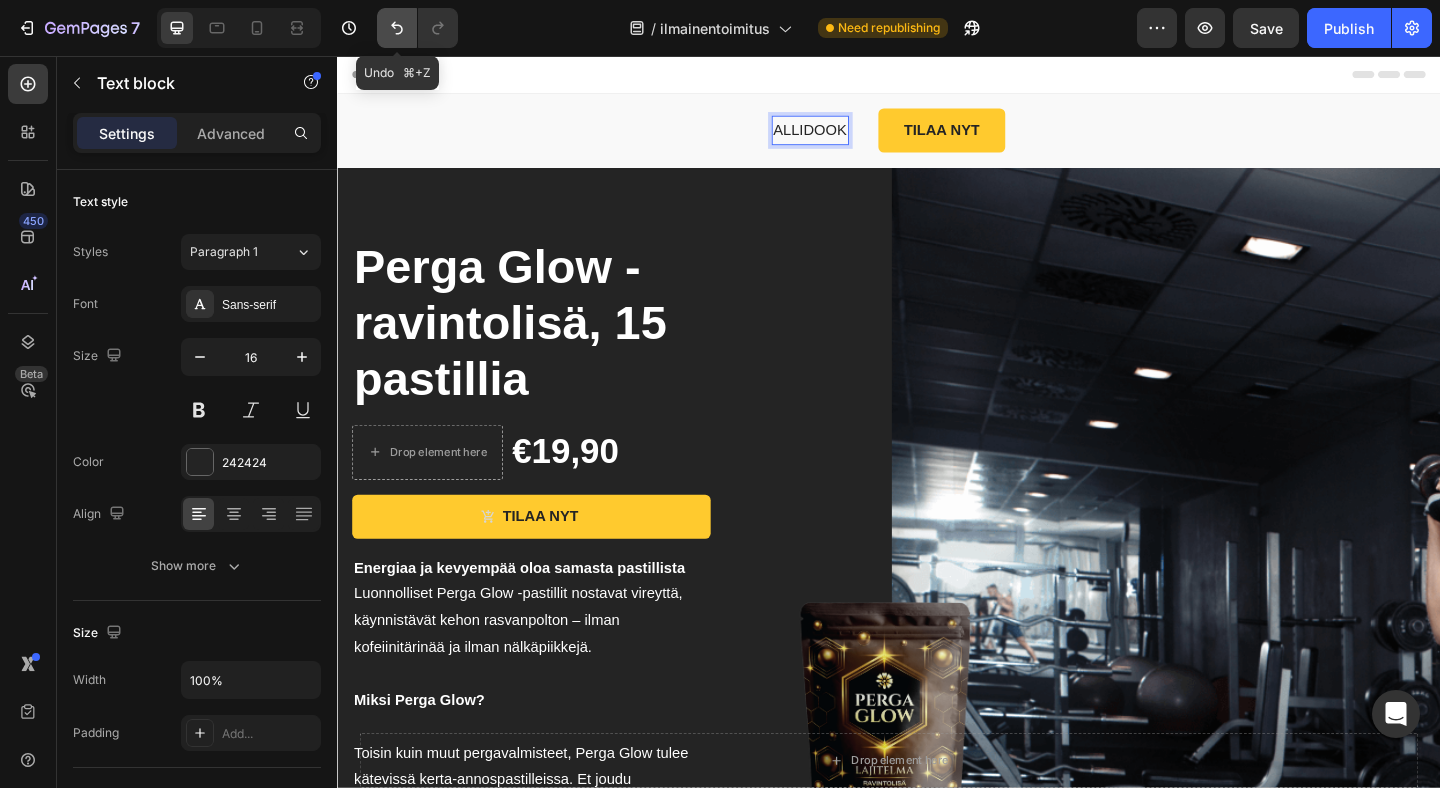 click 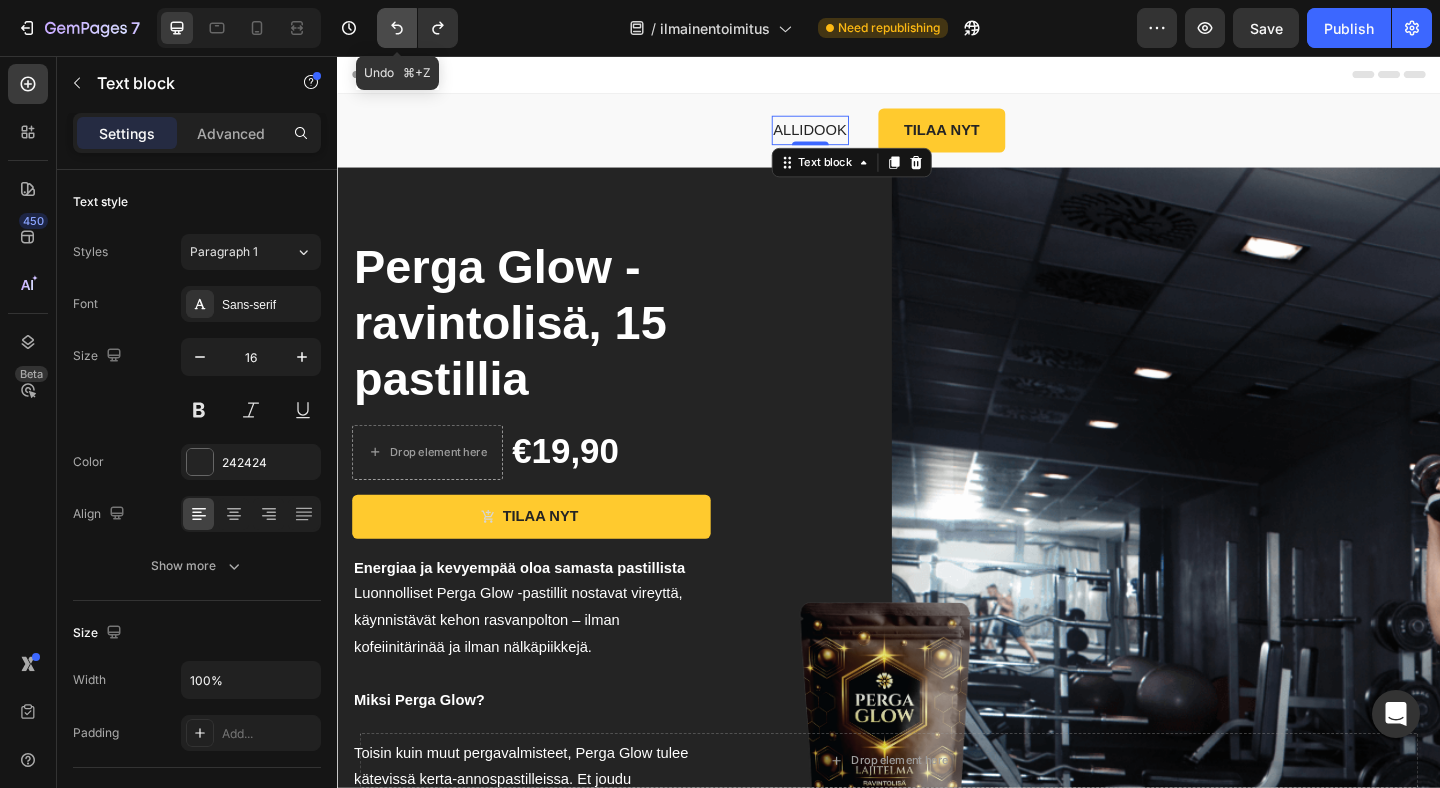 click 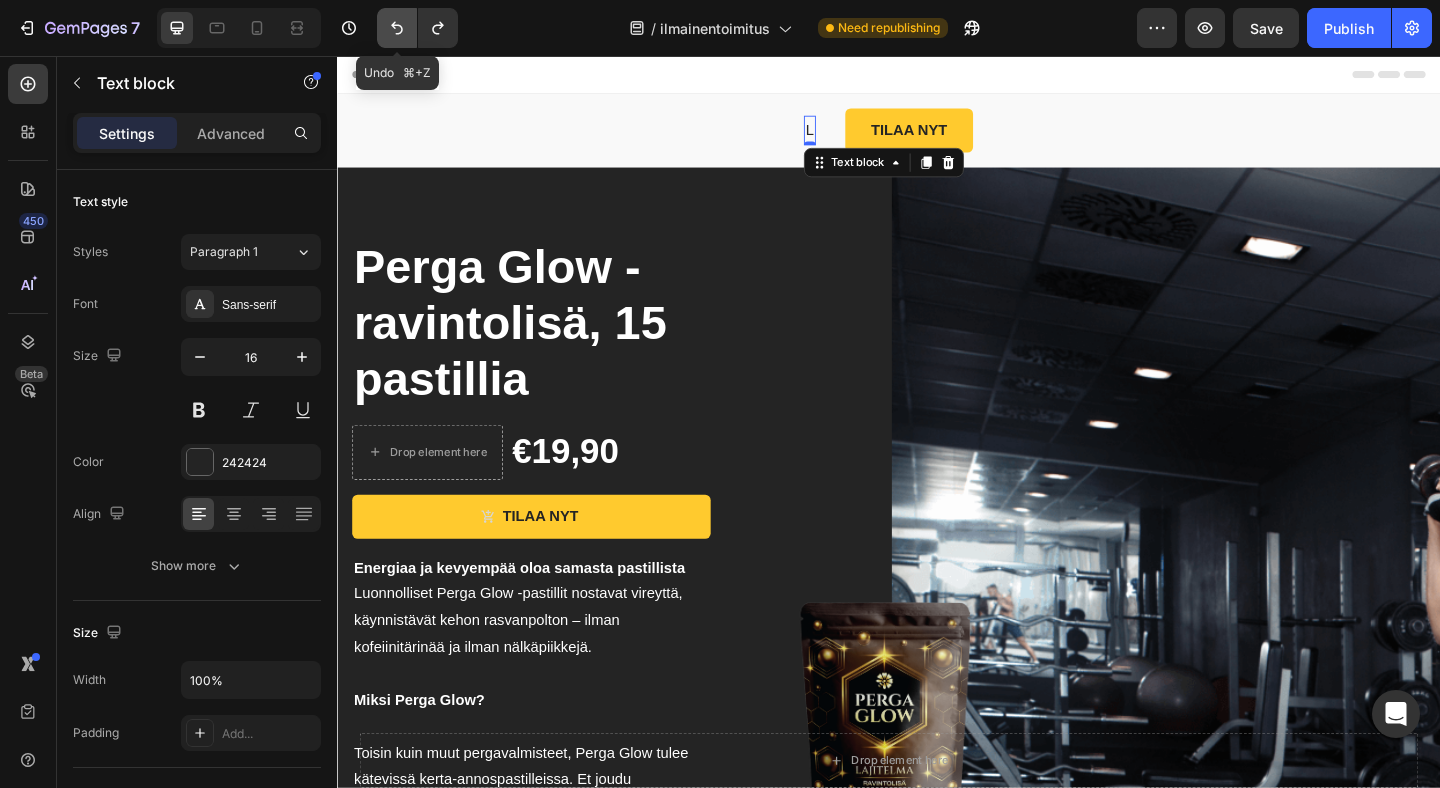 click 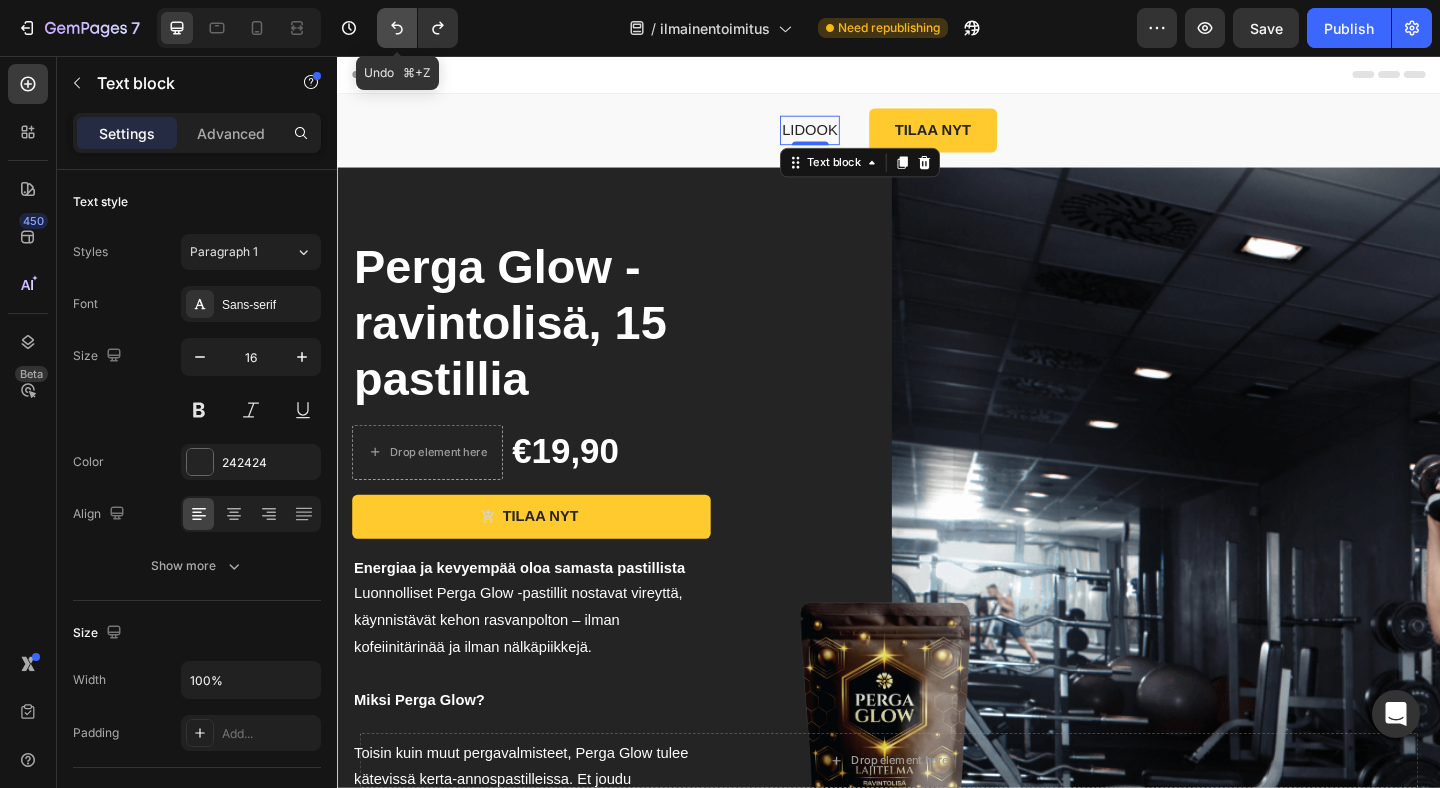 click 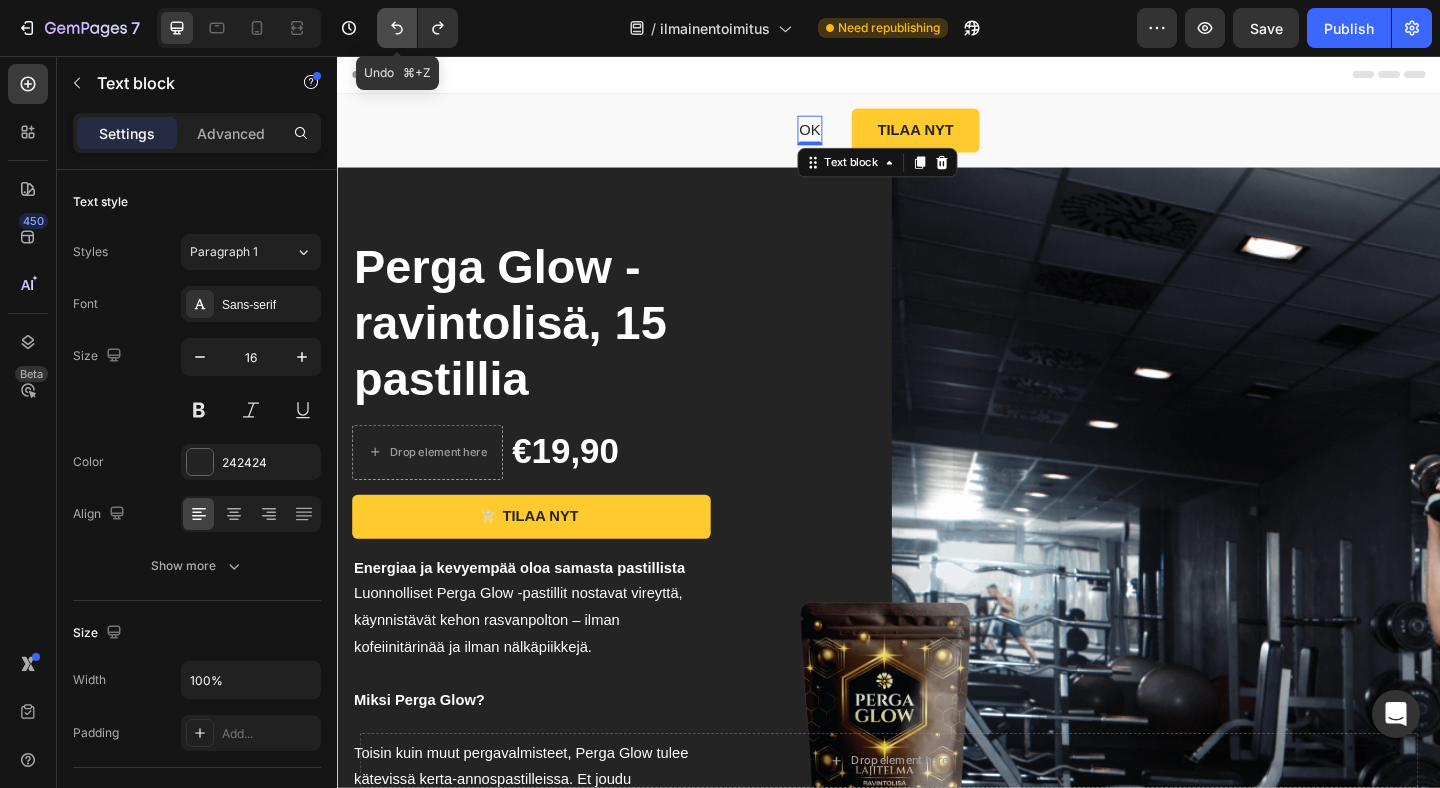 click 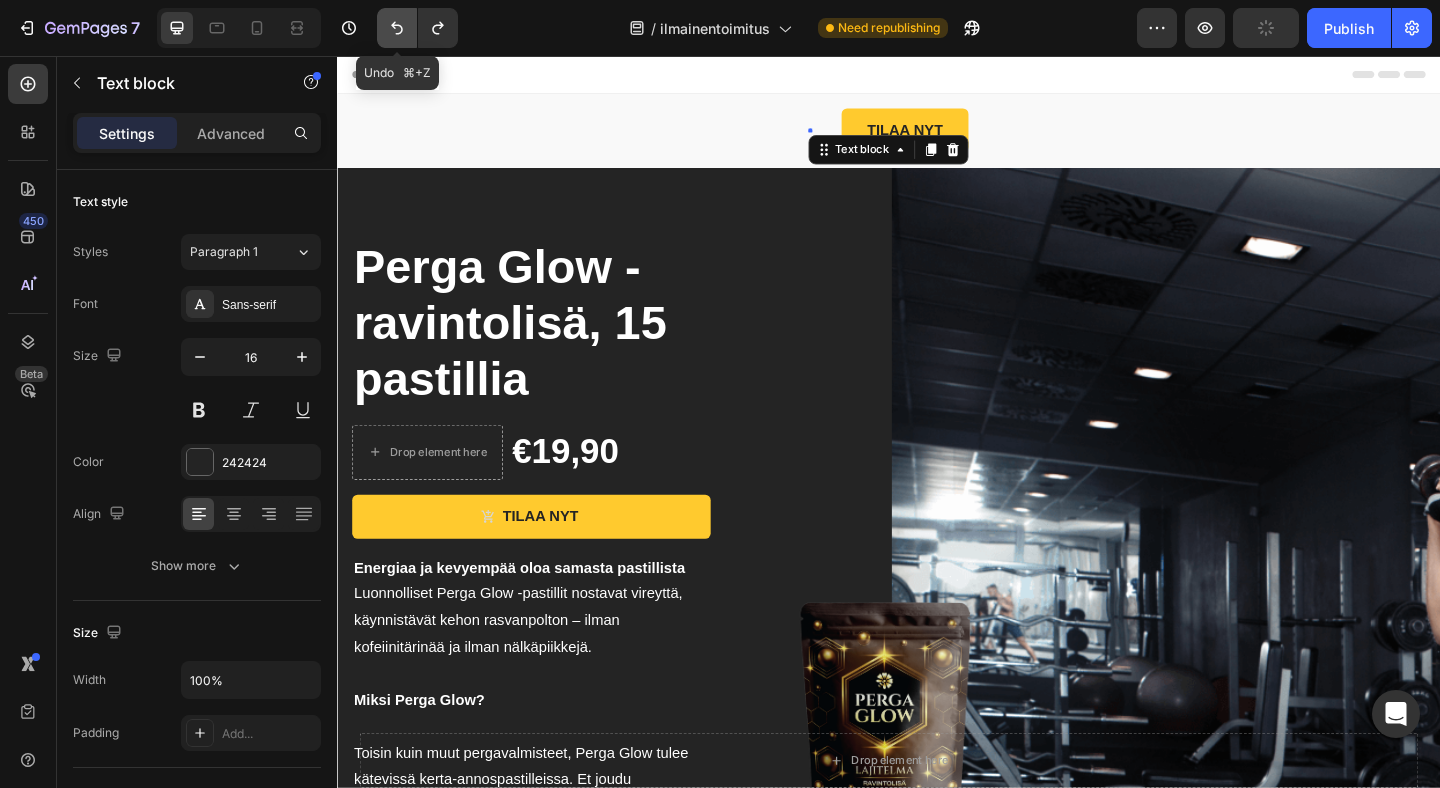 click 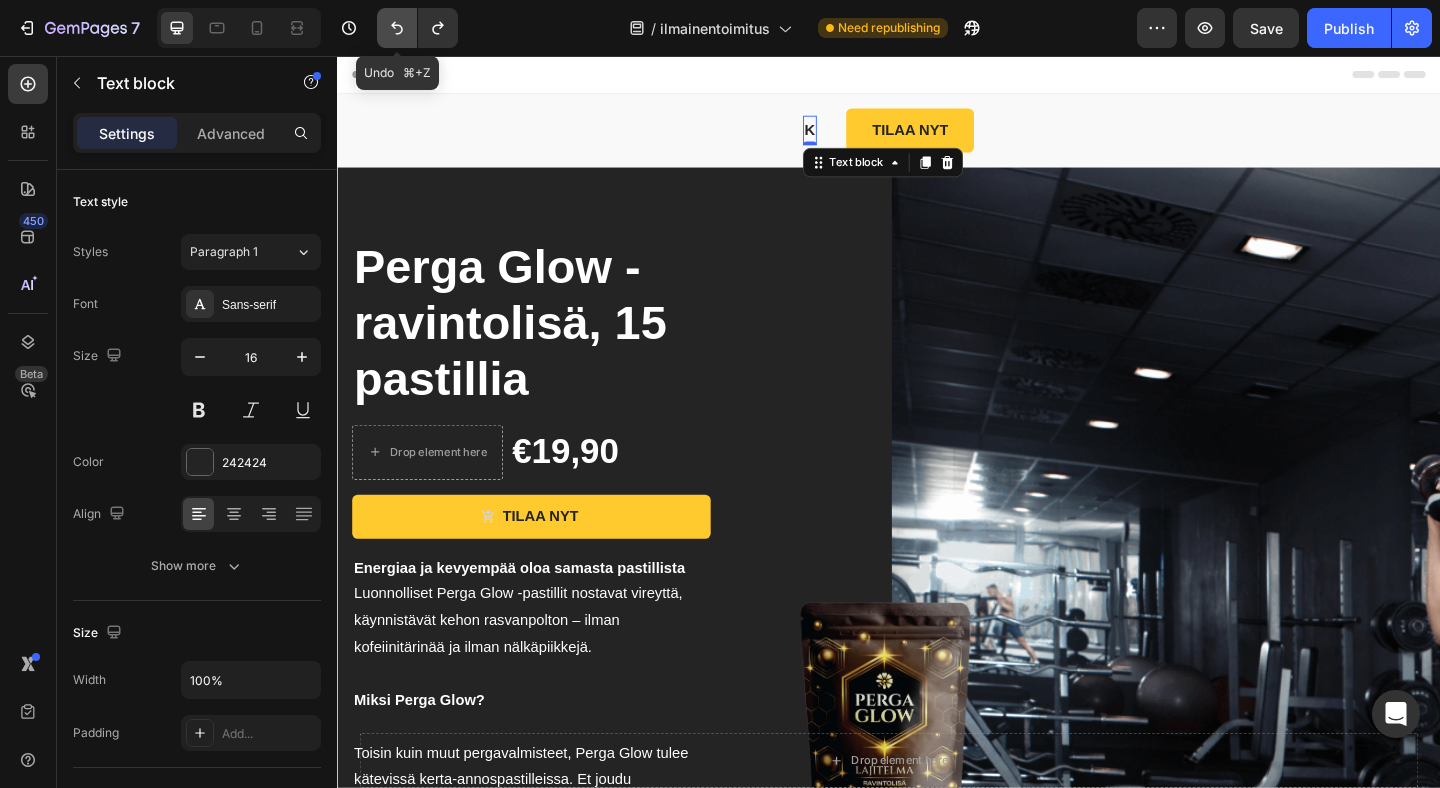 click 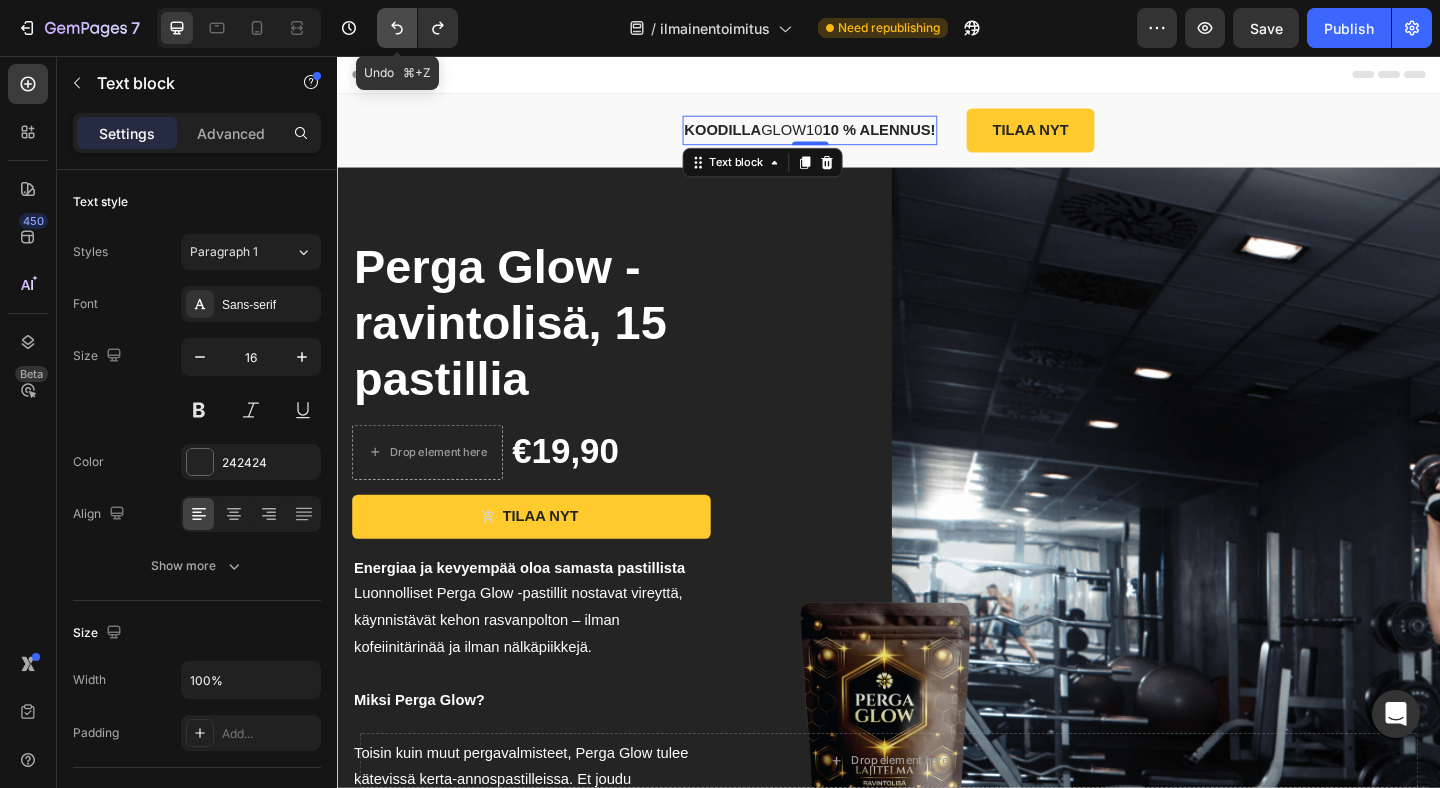 click 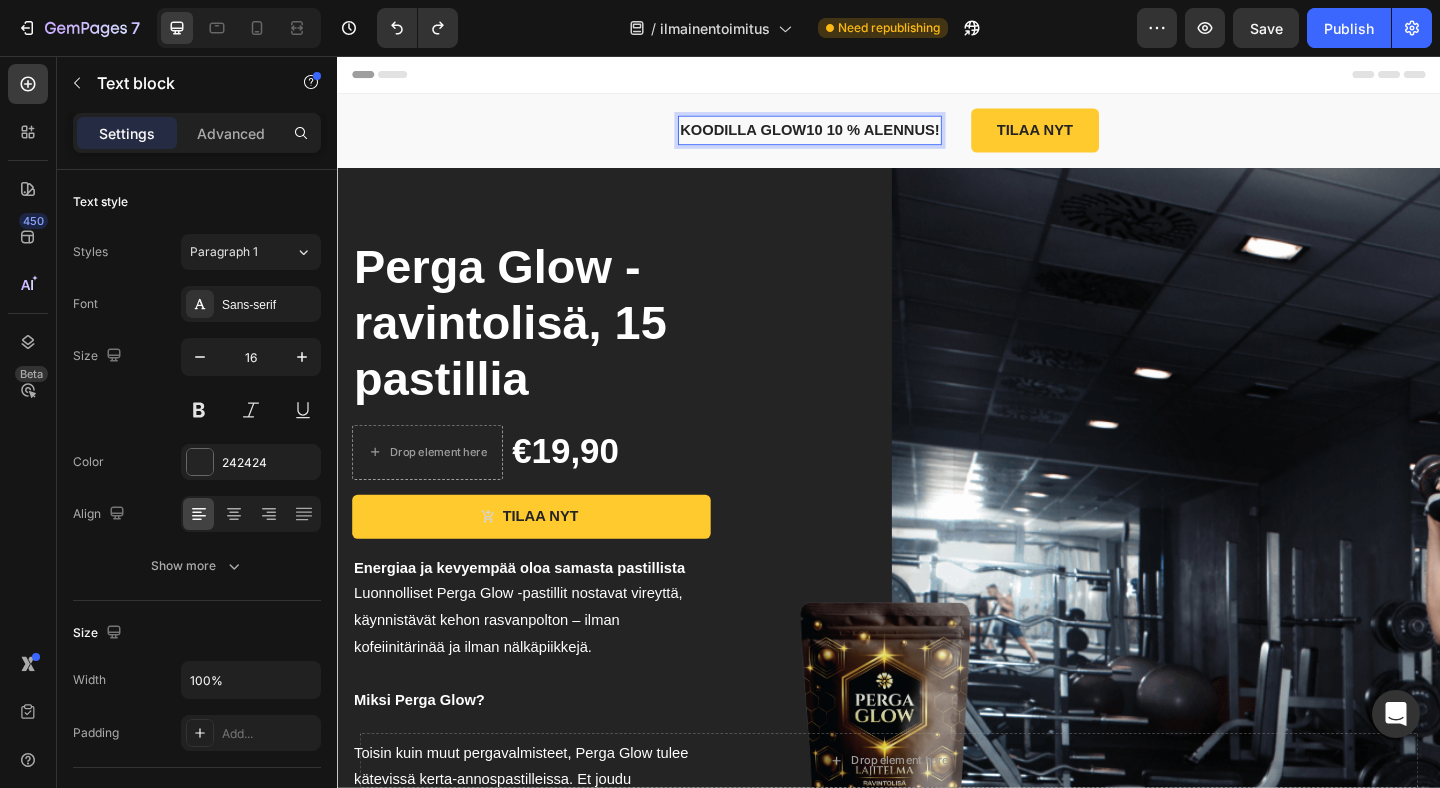 click on "KOODILLA GLOW10 10 % ALENNUS!" at bounding box center (851, 136) 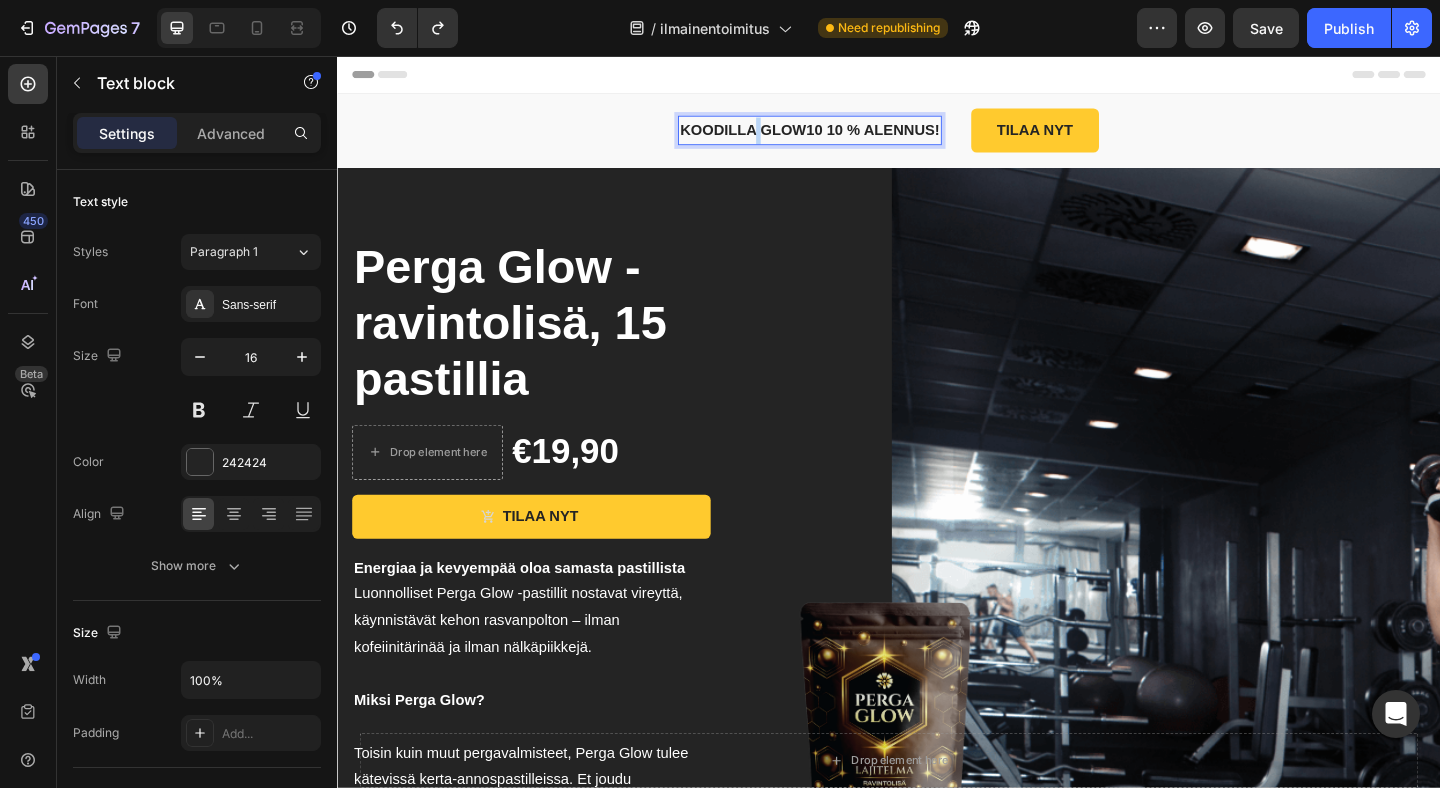 click on "KOODILLA GLOW10 10 % ALENNUS!" at bounding box center (851, 136) 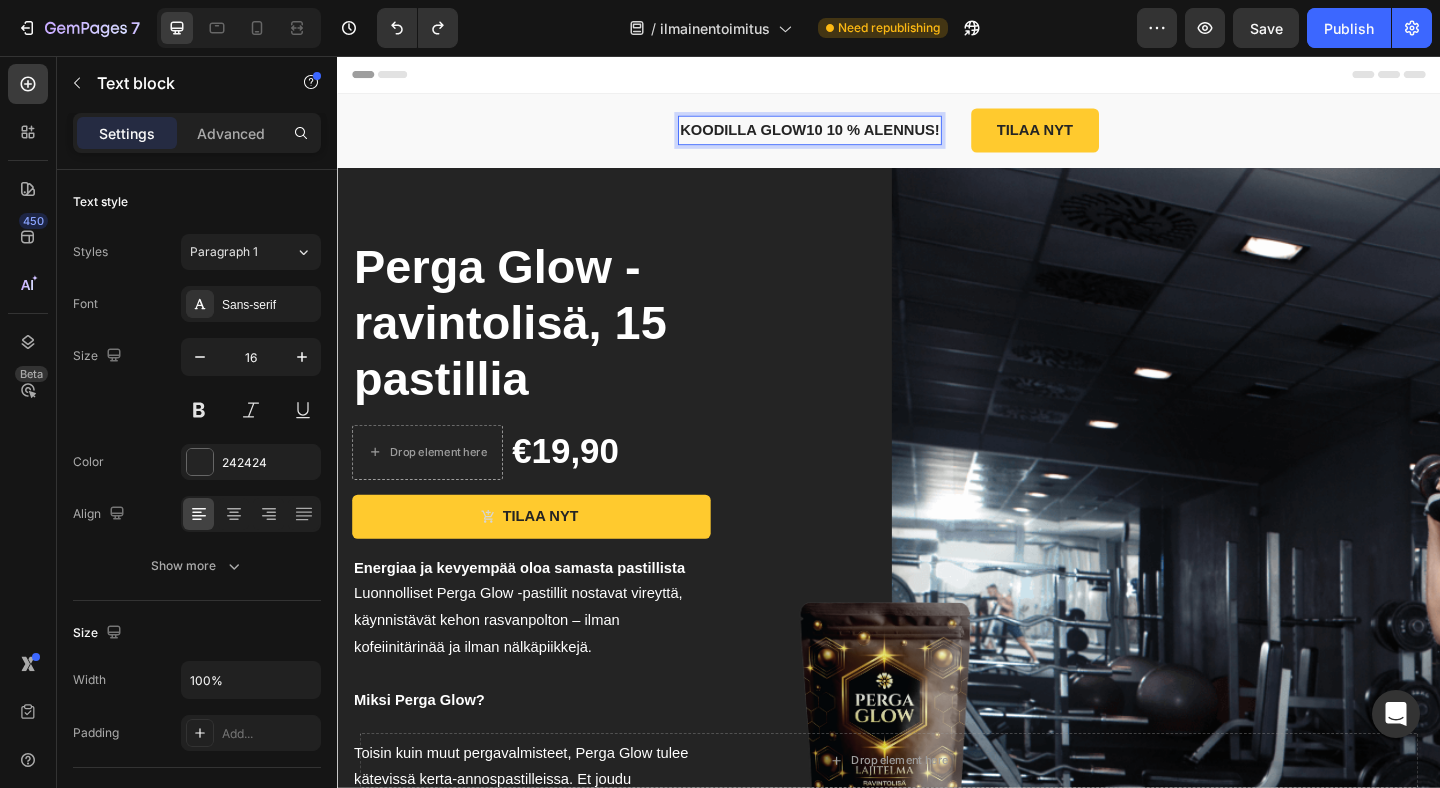 drag, startPoint x: 796, startPoint y: 131, endPoint x: 725, endPoint y: 126, distance: 71.17584 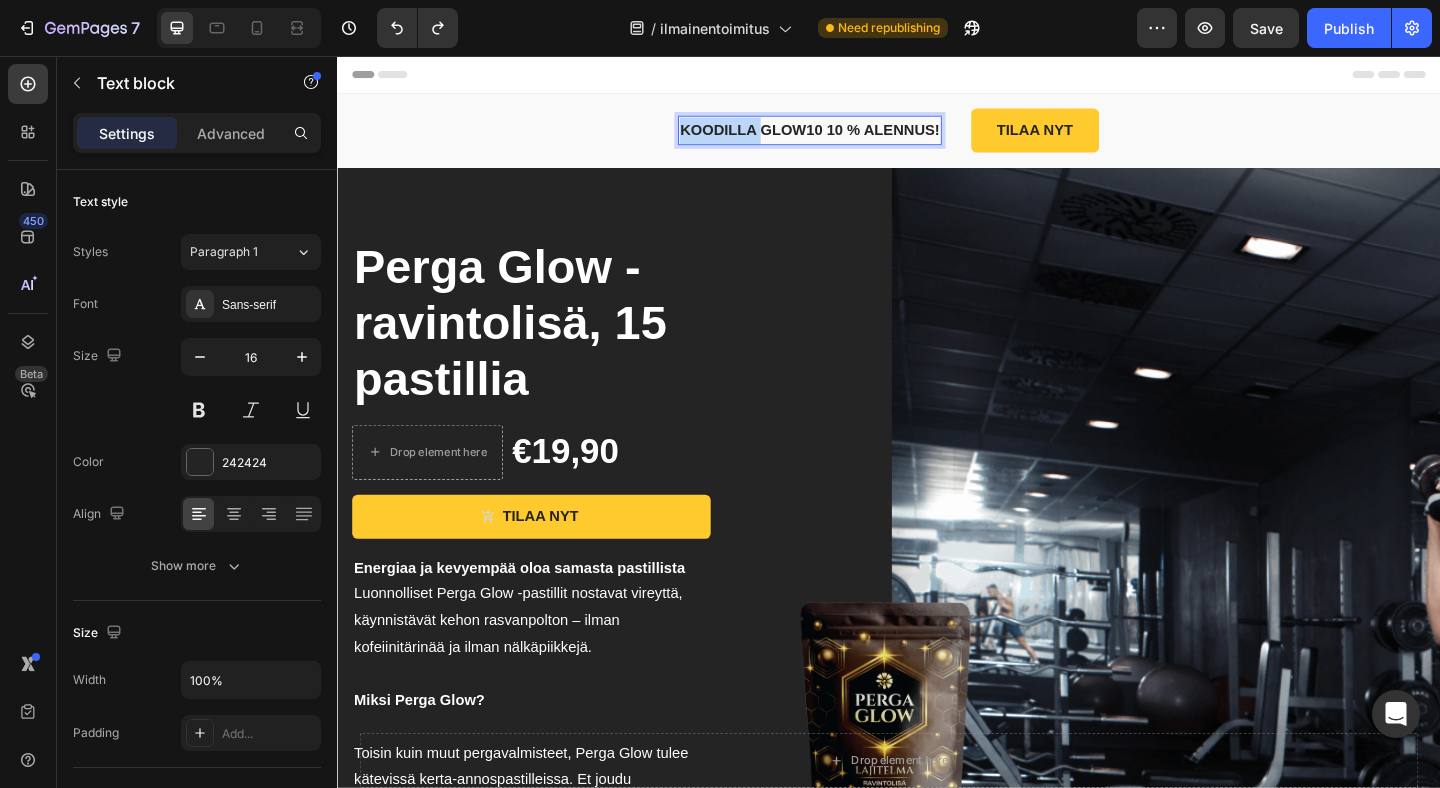 drag, startPoint x: 797, startPoint y: 126, endPoint x: 707, endPoint y: 120, distance: 90.199776 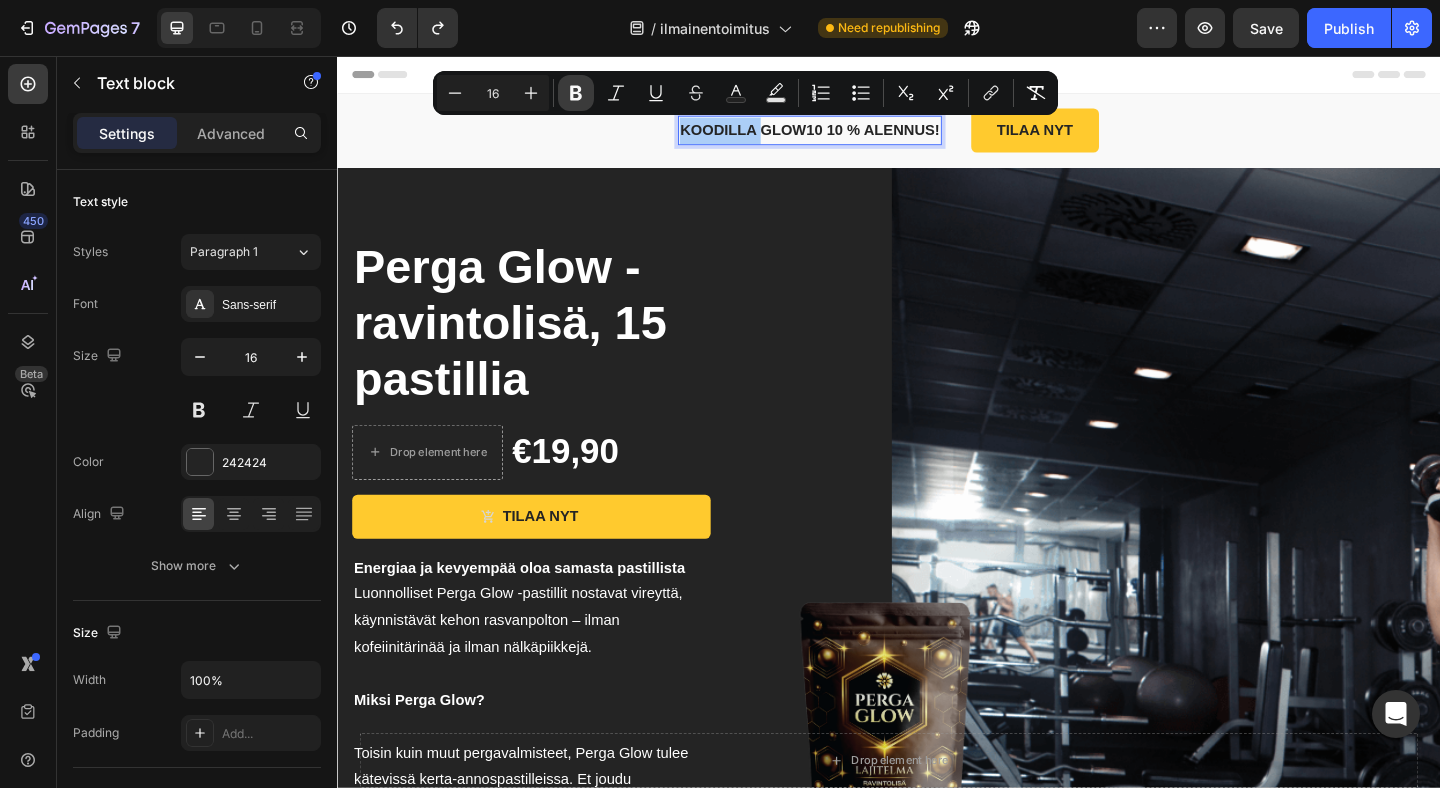 click 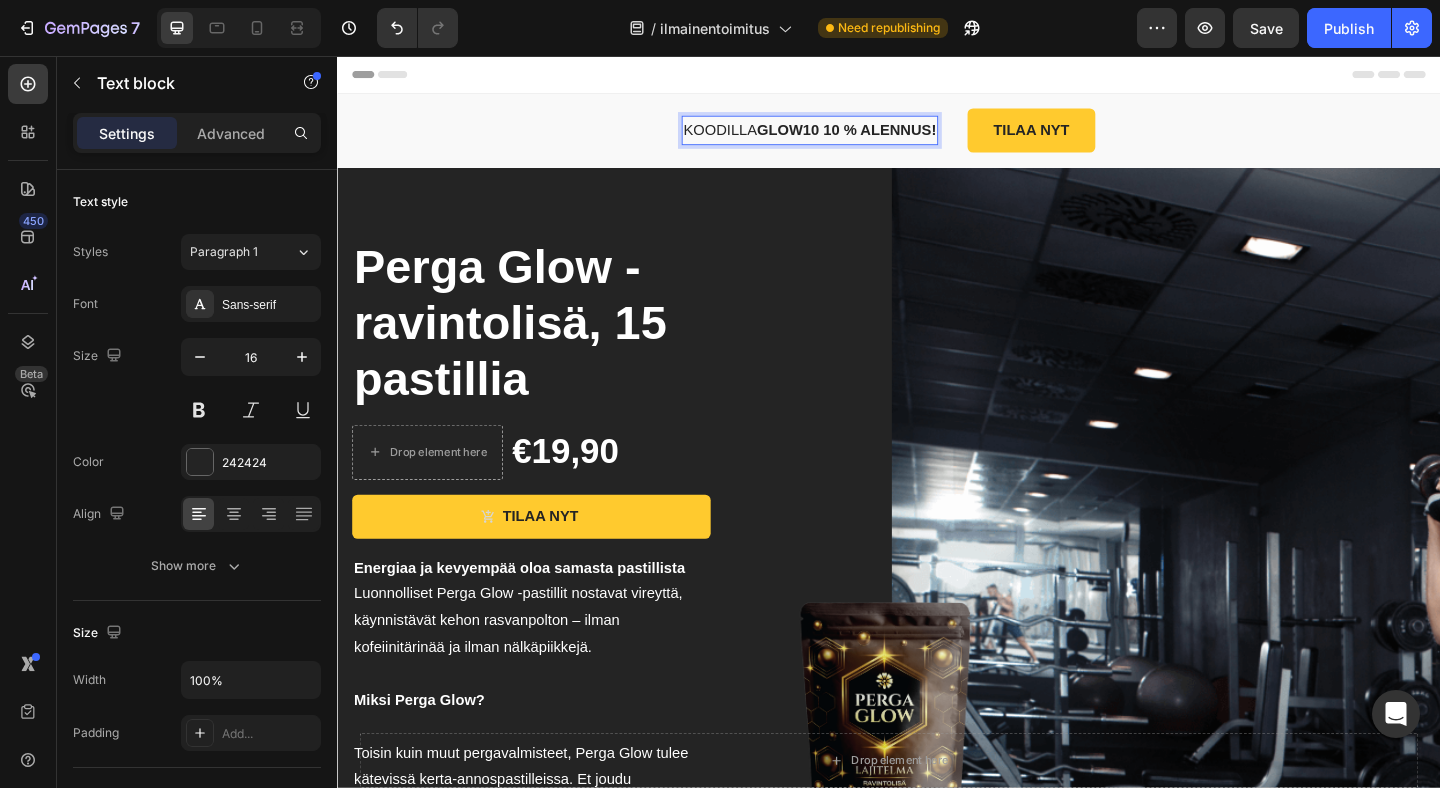 click on "GLOW10 10 % ALENNUS!" at bounding box center (891, 136) 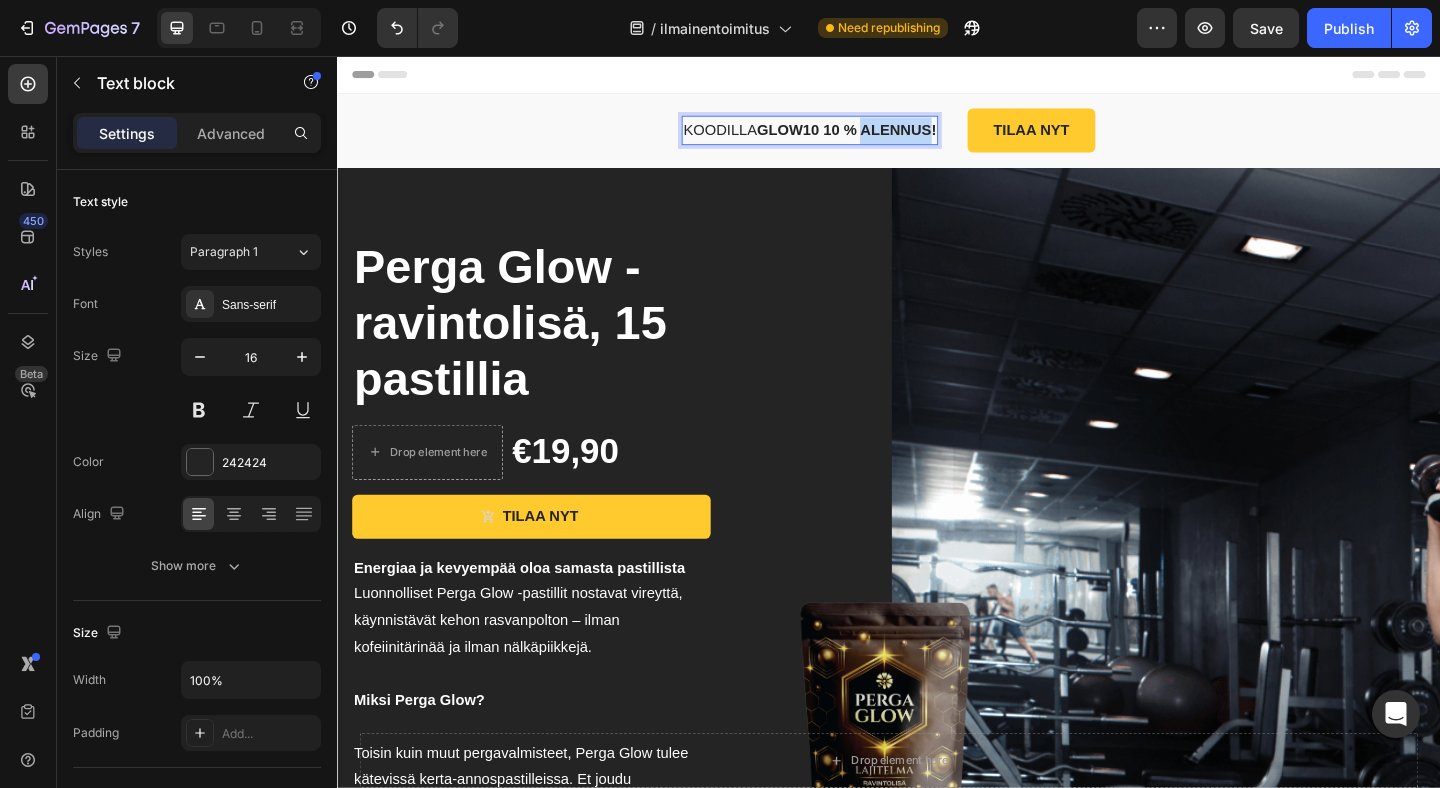 click on "GLOW10 10 % ALENNUS!" at bounding box center (891, 136) 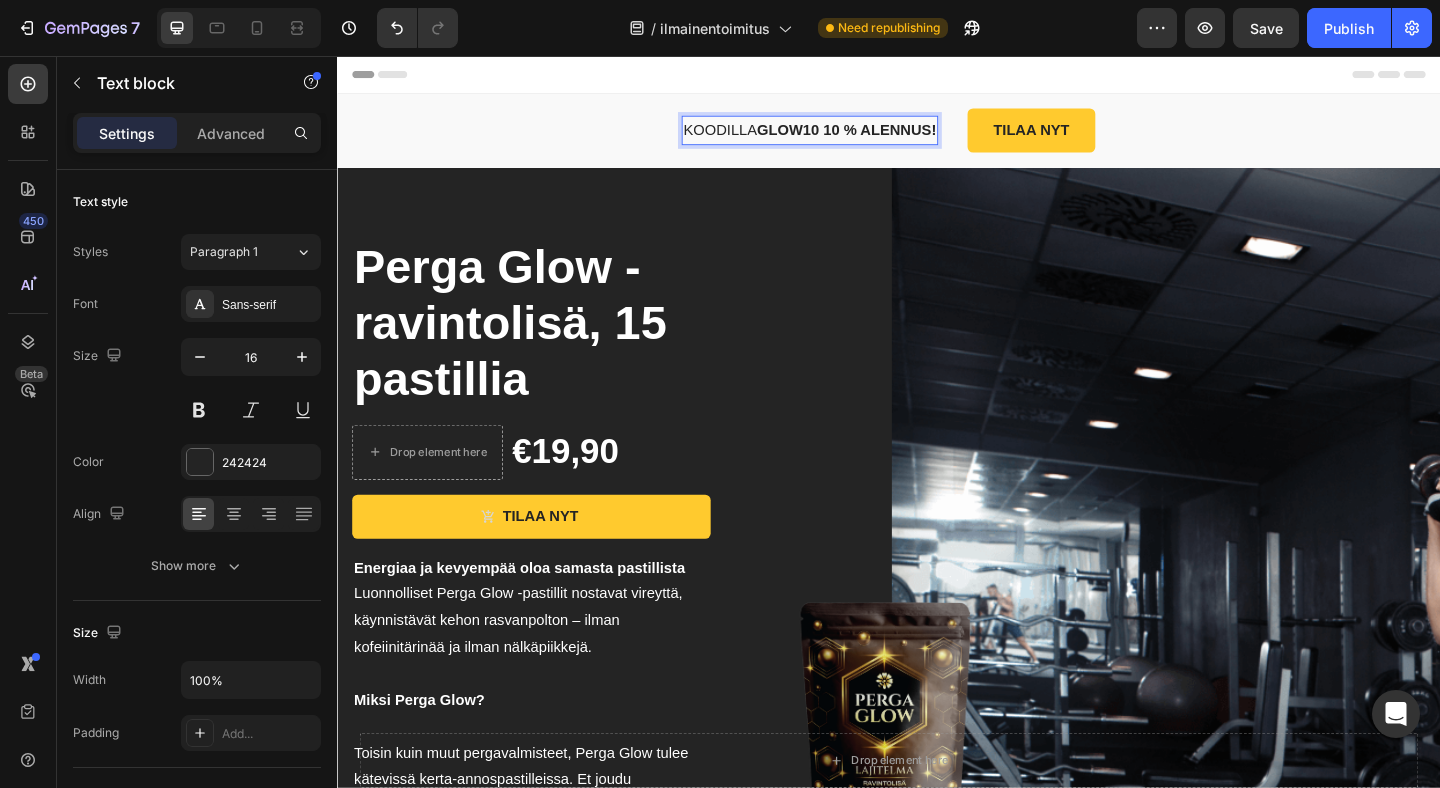 click on "GLOW10 10 % ALENNUS!" at bounding box center [891, 136] 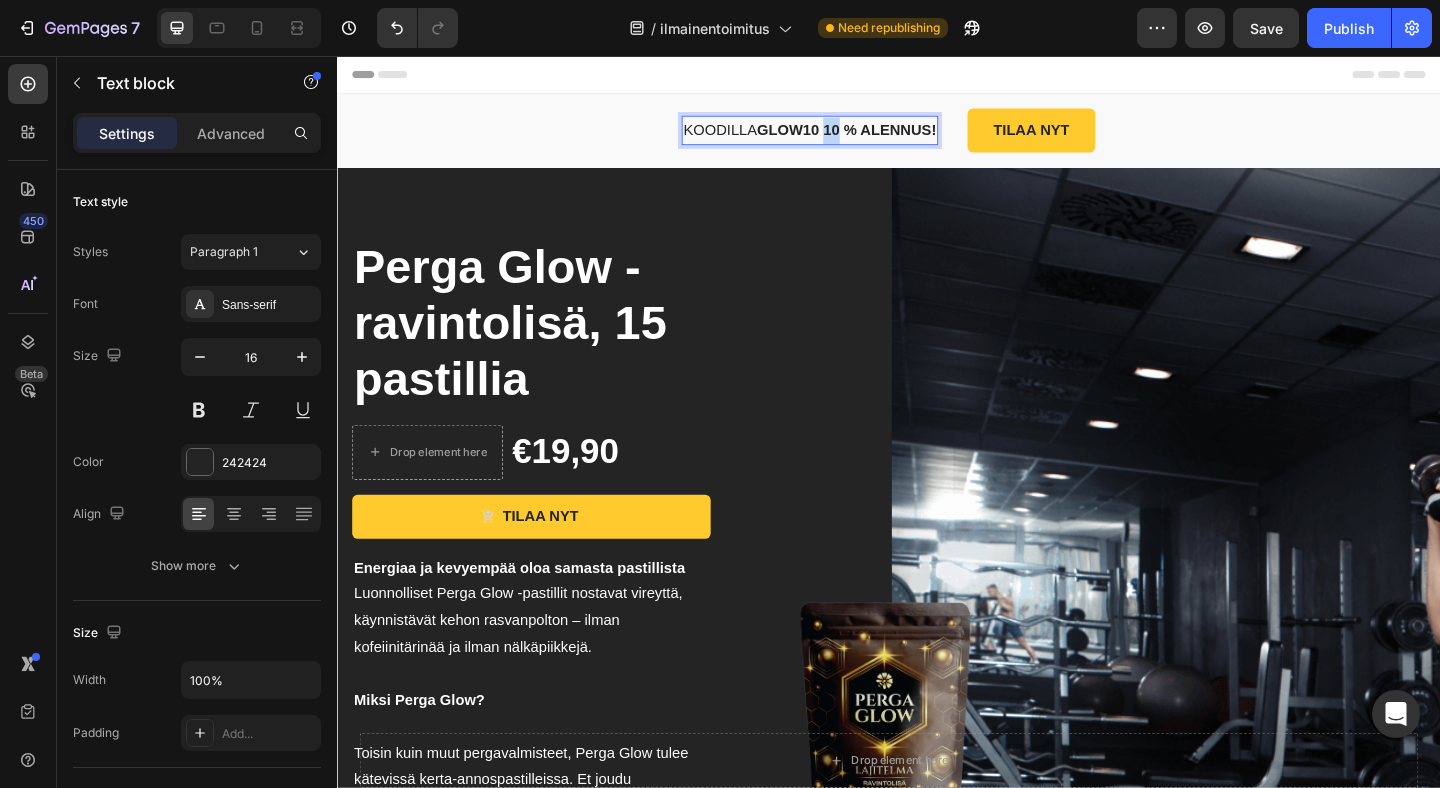 click on "GLOW10 10 % ALENNUS!" at bounding box center [891, 136] 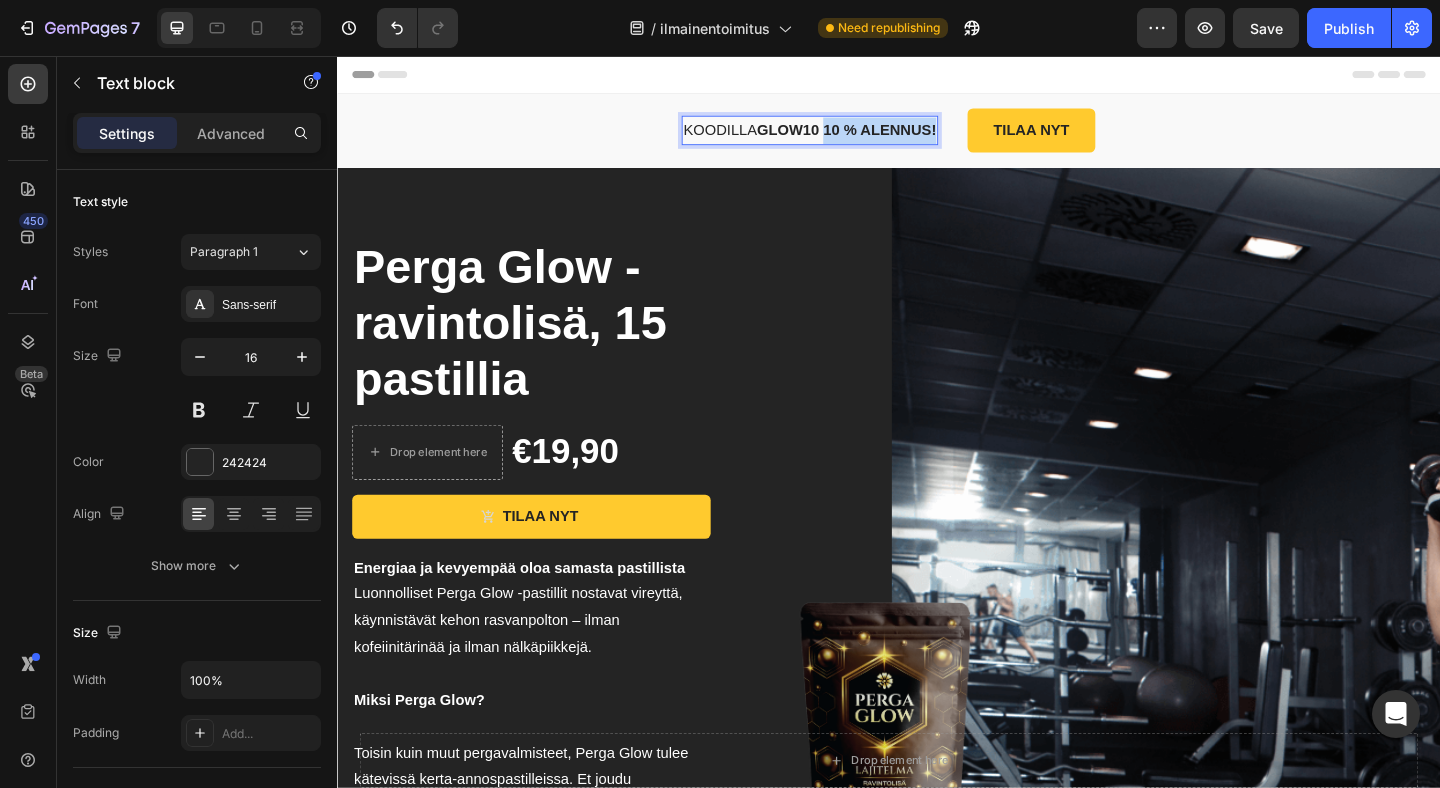 drag, startPoint x: 866, startPoint y: 127, endPoint x: 990, endPoint y: 127, distance: 124 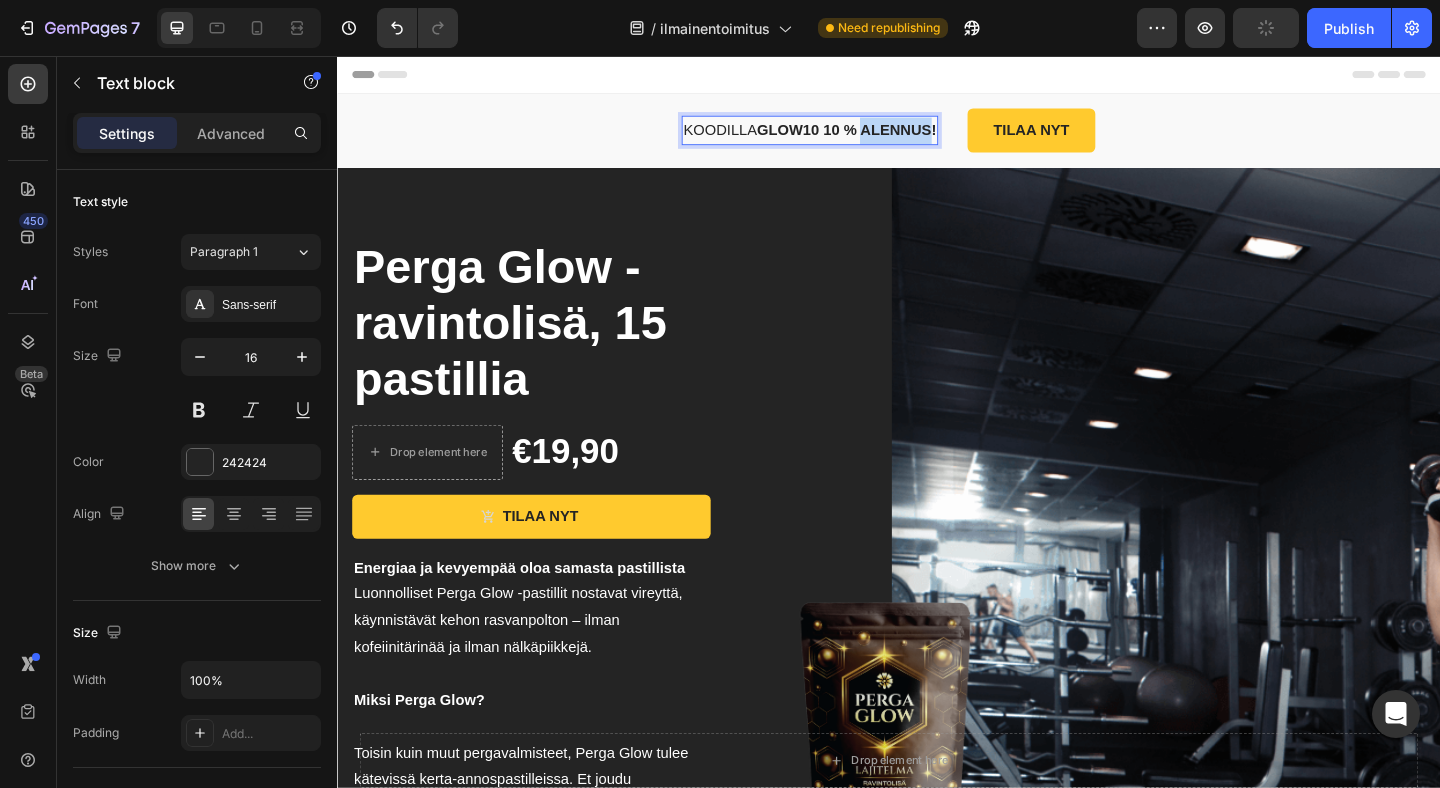 click on "GLOW10 10 % ALENNUS!" at bounding box center (891, 136) 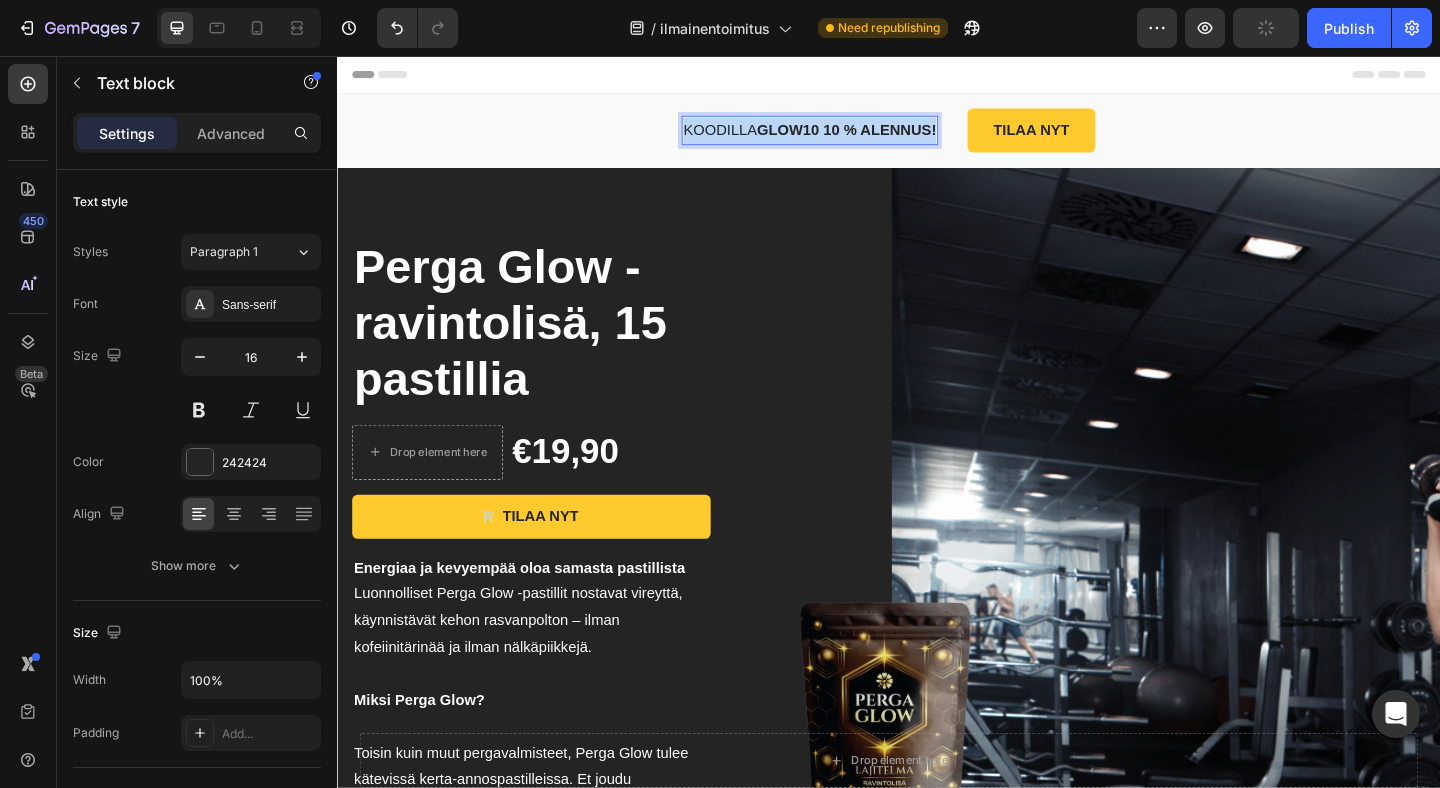 click on "GLOW10 10 % ALENNUS!" at bounding box center (891, 136) 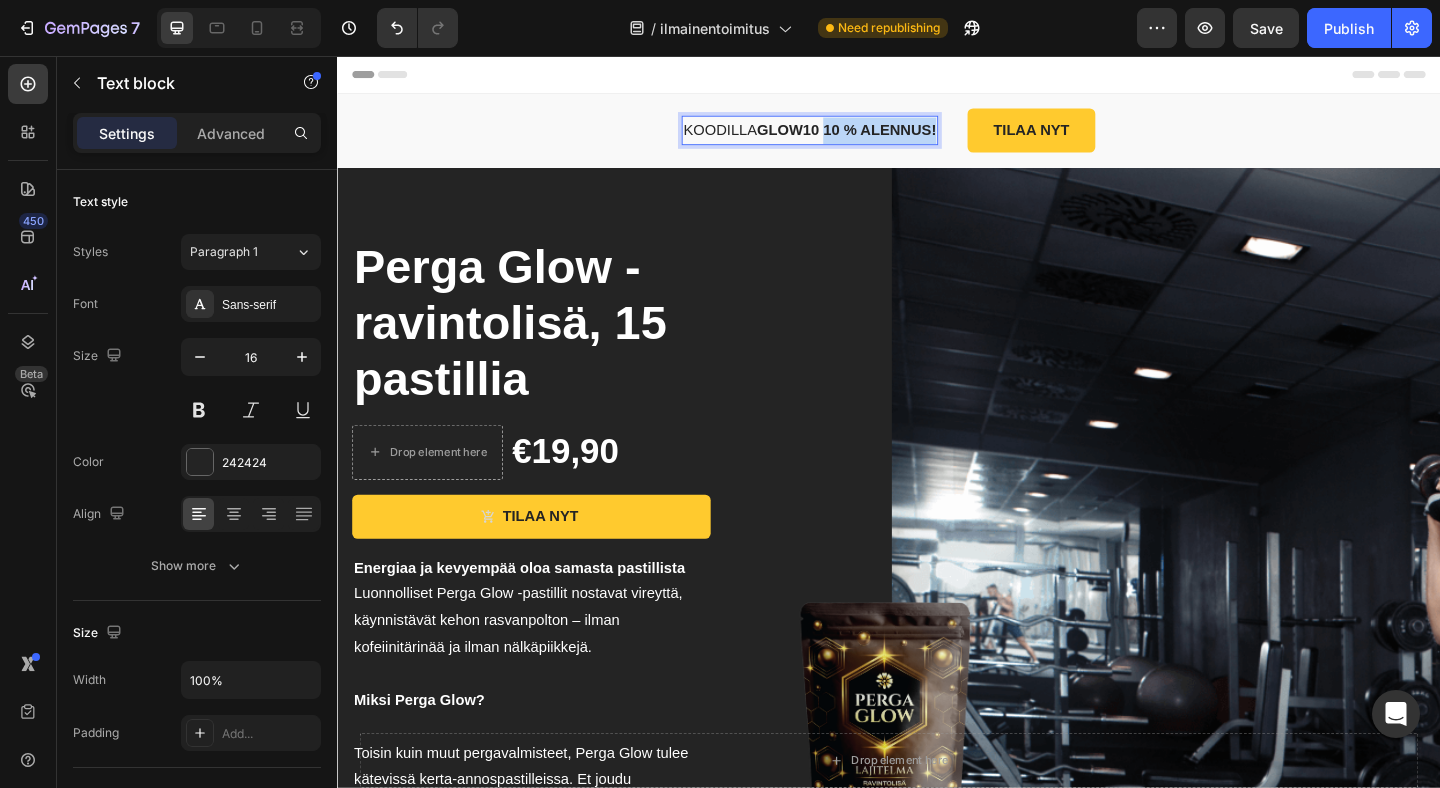 drag, startPoint x: 869, startPoint y: 133, endPoint x: 990, endPoint y: 138, distance: 121.103264 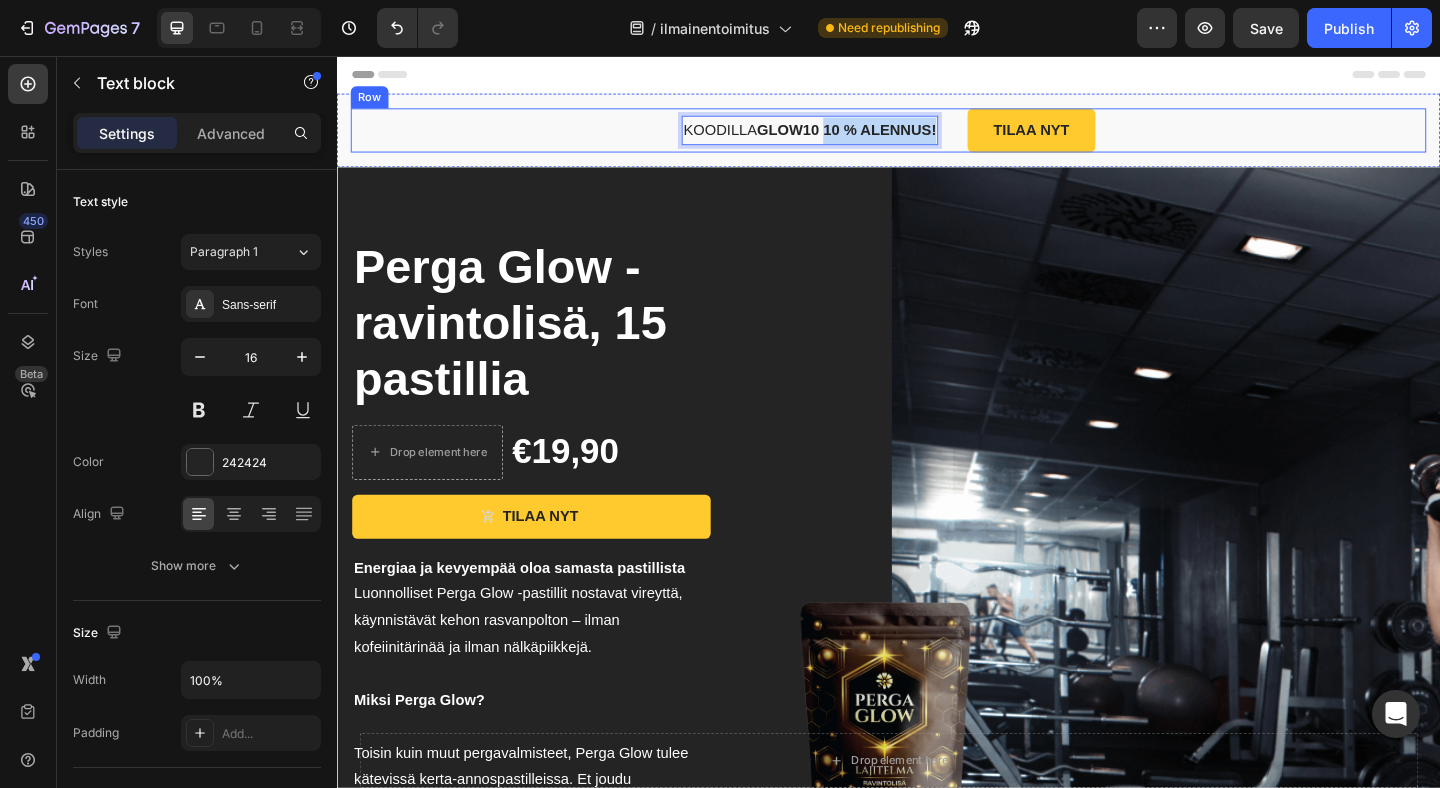 click on "KOODILLA  GLOW10 10 % ALENNUS! Text block   0 TILAA NYT Button Row" at bounding box center [937, 137] 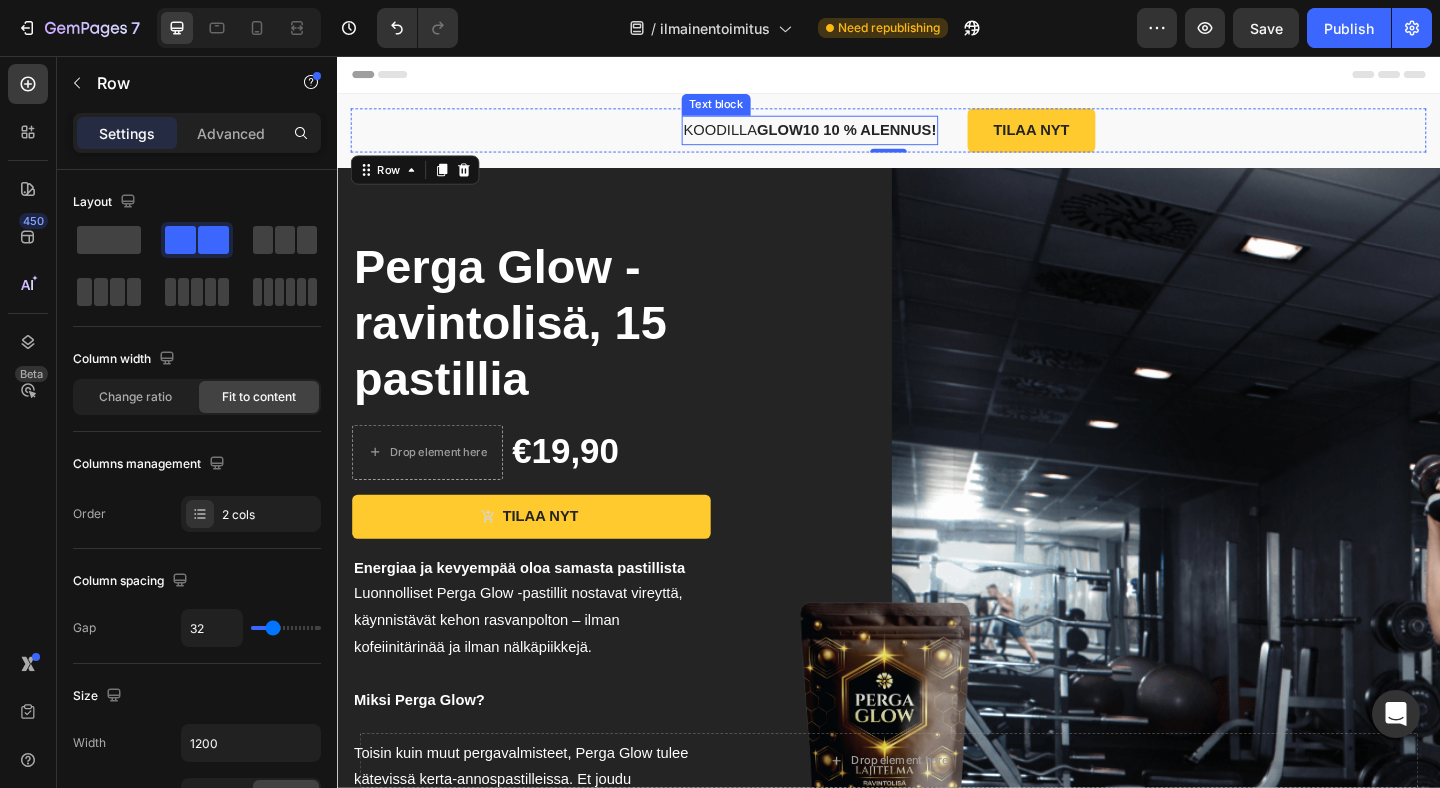 click on "GLOW10 10 % ALENNUS!" at bounding box center (891, 136) 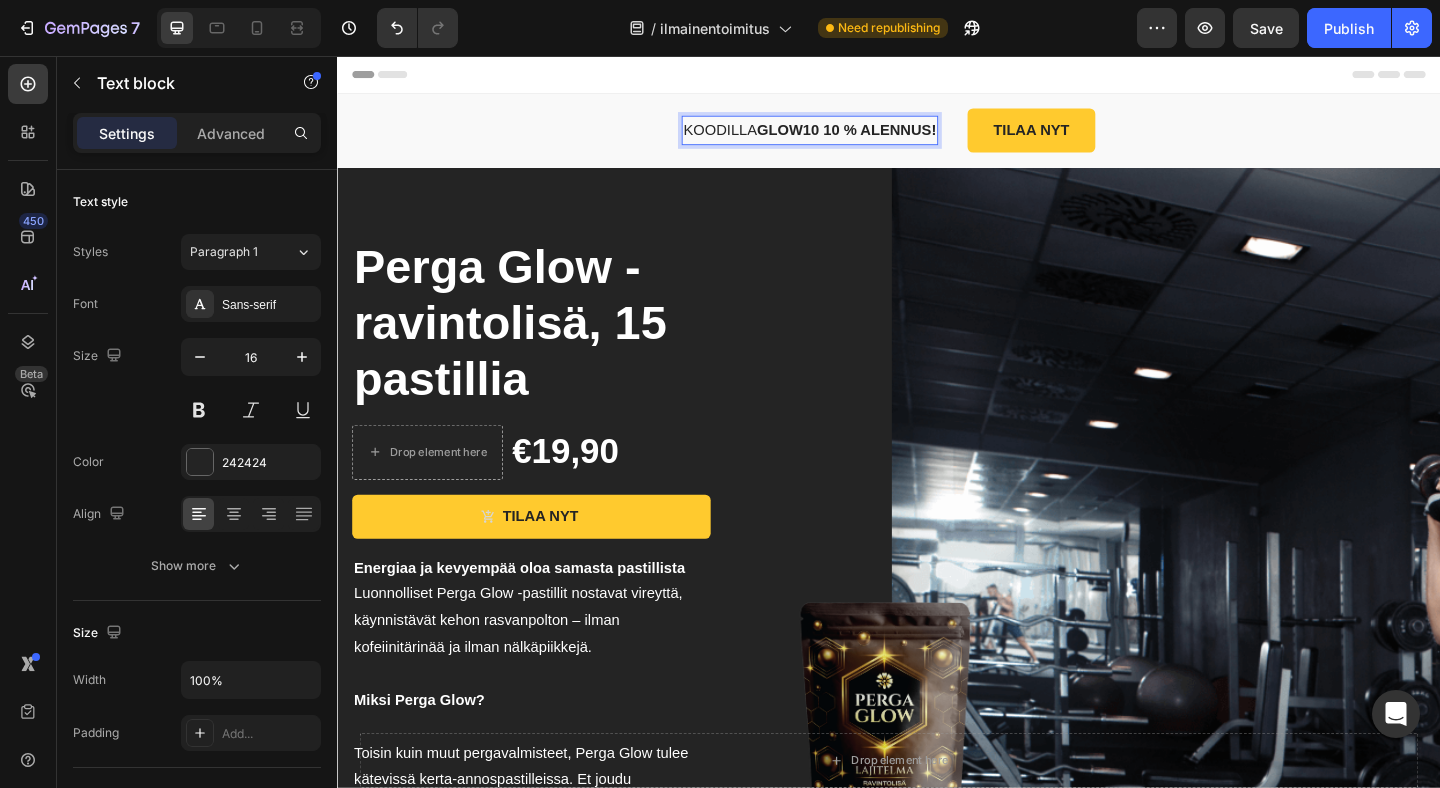 click on "GLOW10 10 % ALENNUS!" at bounding box center [891, 136] 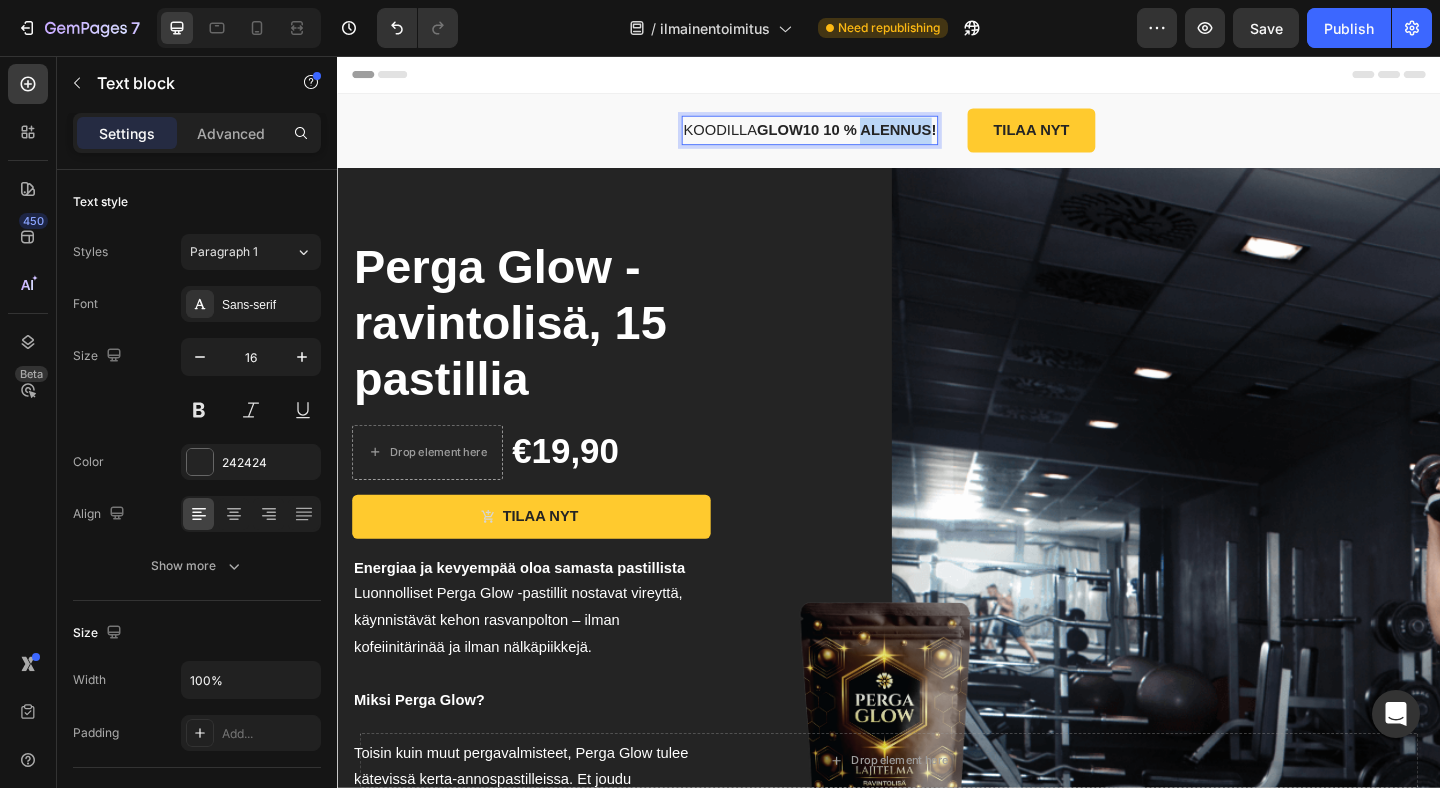 click on "GLOW10 10 % ALENNUS!" at bounding box center (891, 136) 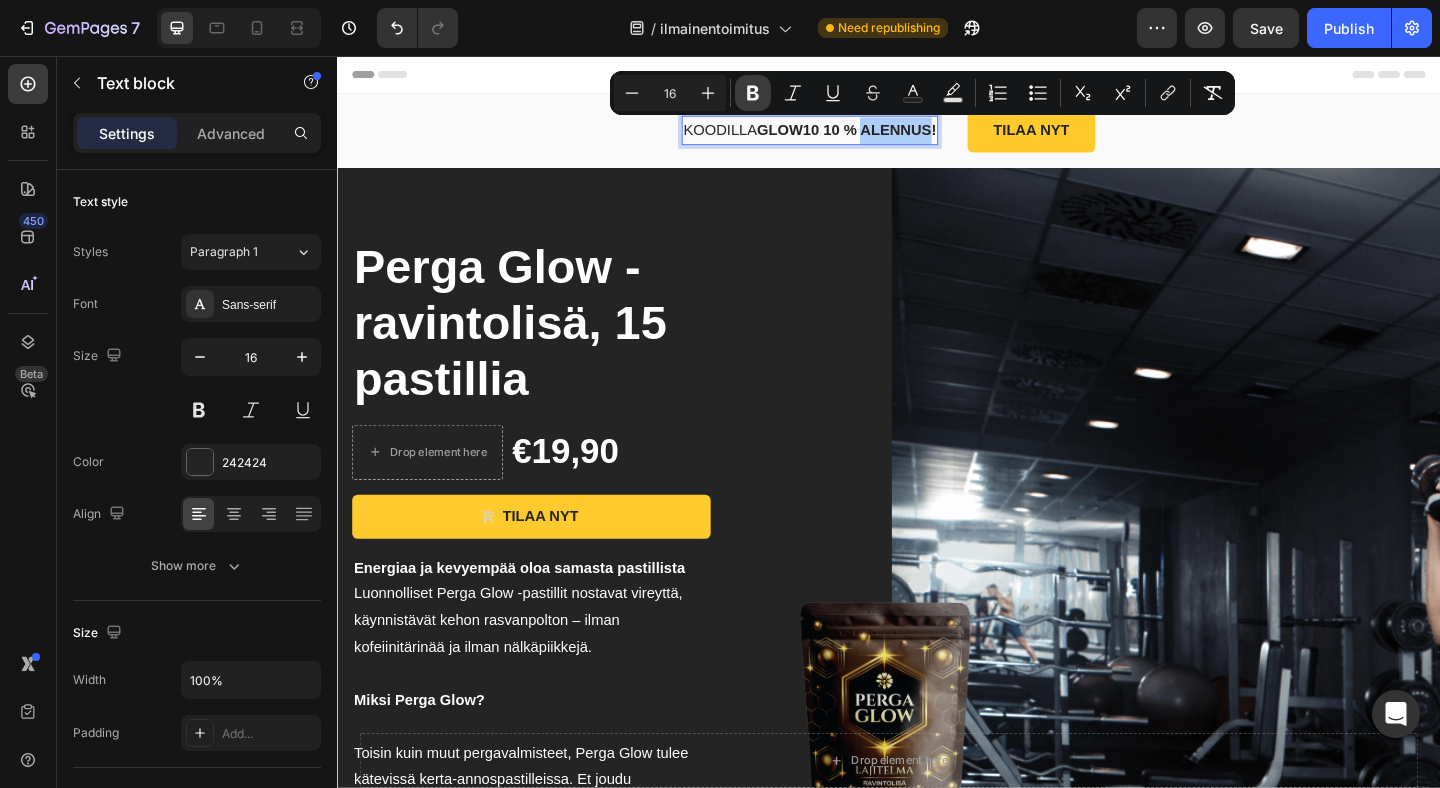 click 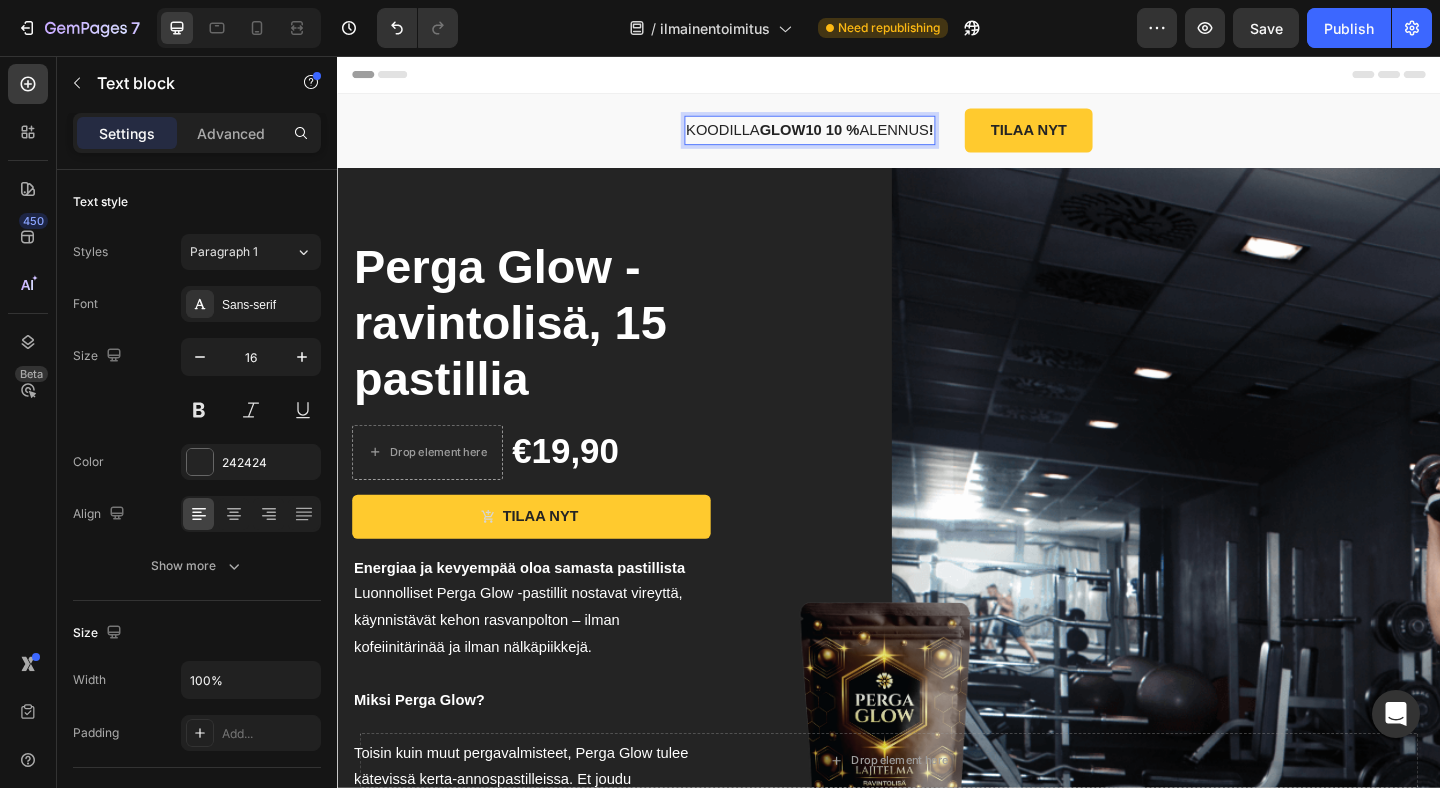 click on "!" at bounding box center (983, 136) 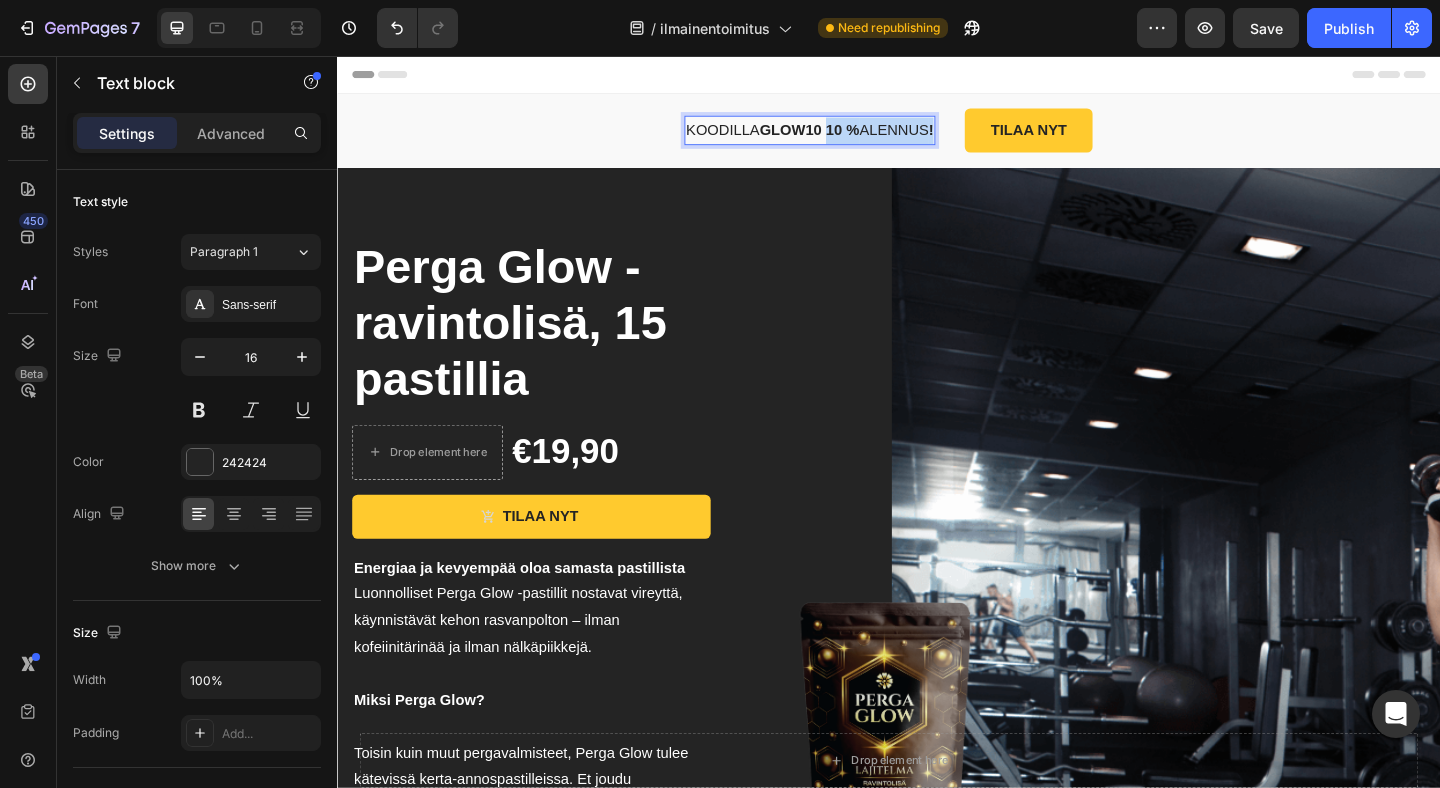 drag, startPoint x: 988, startPoint y: 145, endPoint x: 872, endPoint y: 139, distance: 116.15507 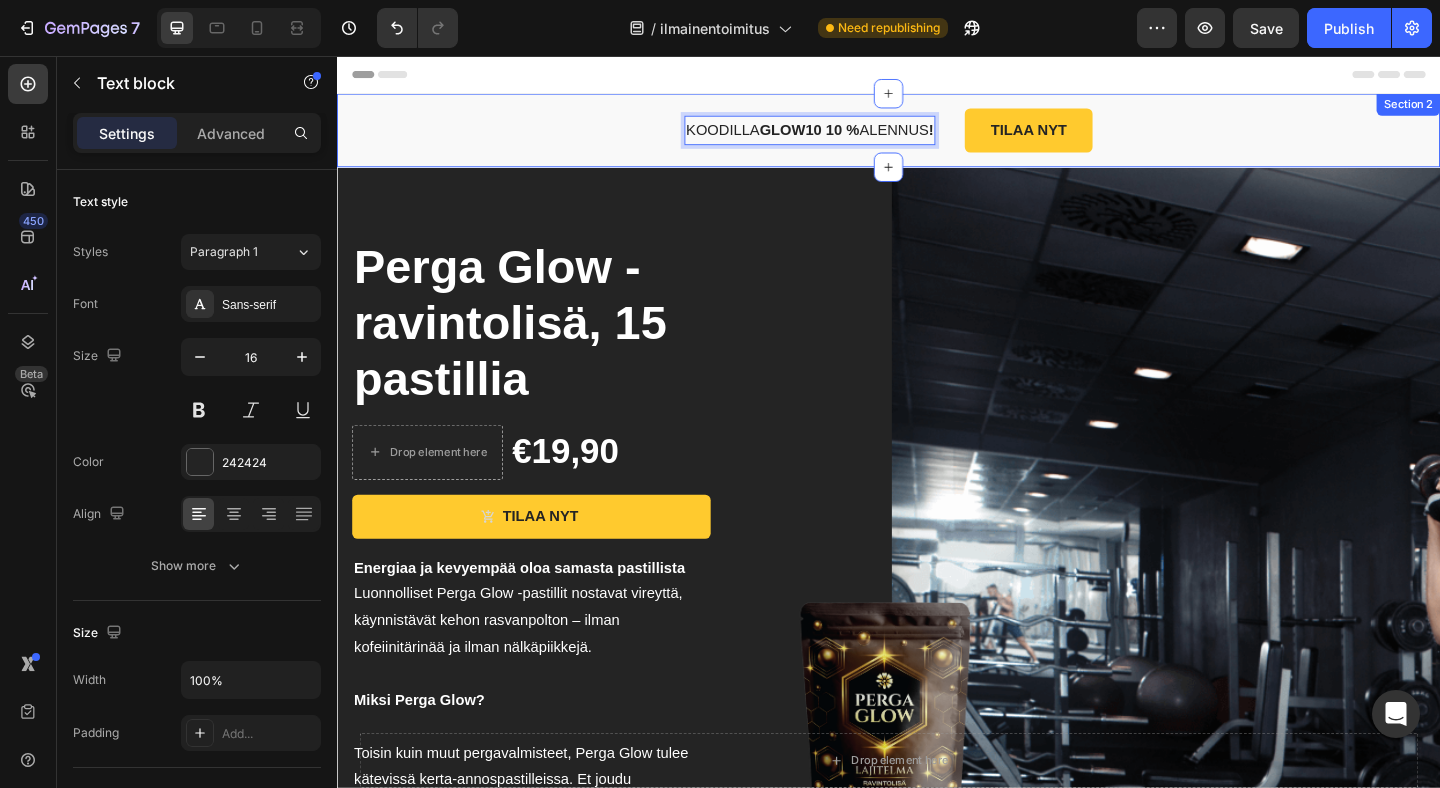 click on "KOODILLA  GLOW10 10 %  ALENNUS ! Text block   0 TILAA NYT Button Row Section 2" at bounding box center [937, 137] 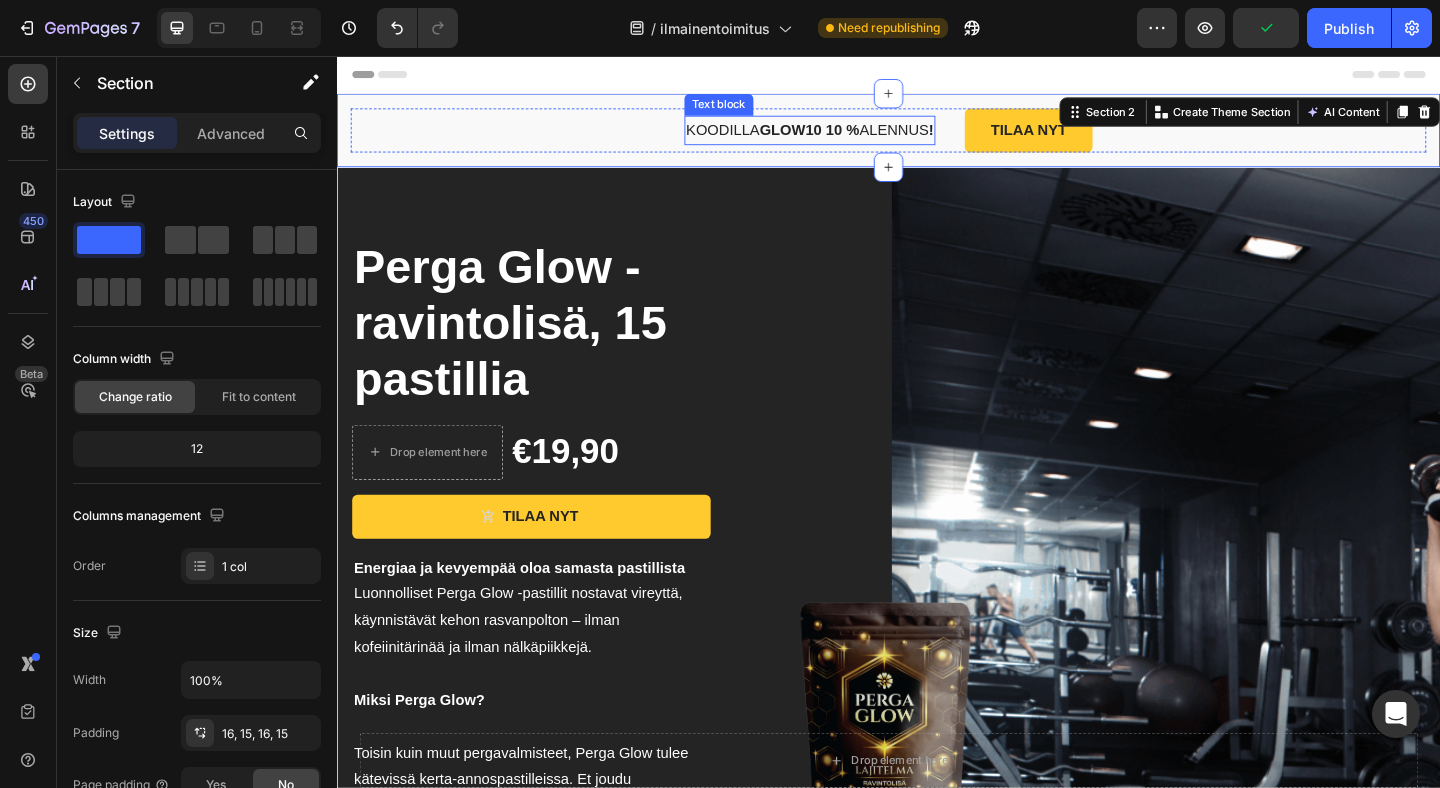 click on "KOODILLA  GLOW10 10 %  ALENNUS !" at bounding box center (851, 137) 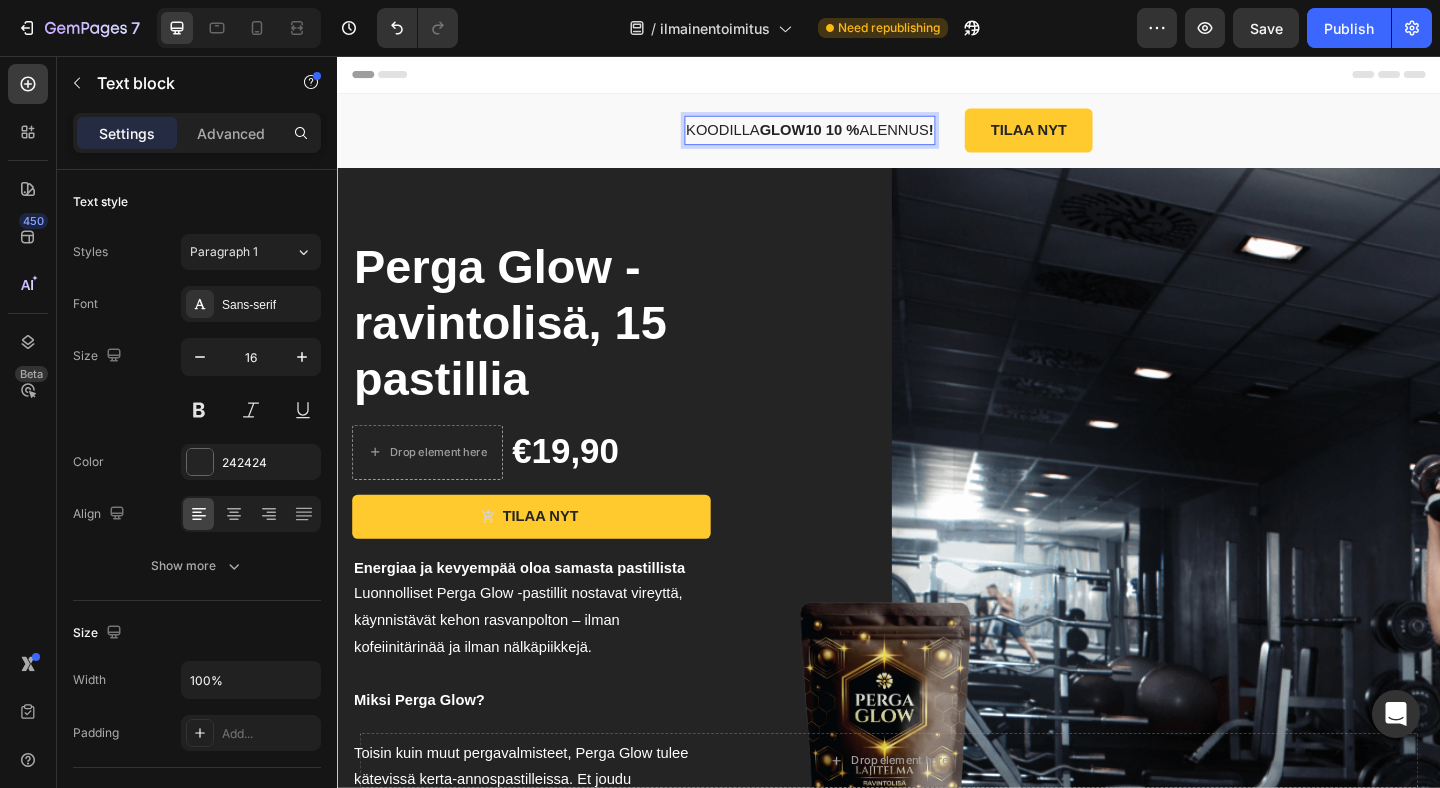 drag, startPoint x: 872, startPoint y: 133, endPoint x: 957, endPoint y: 142, distance: 85.47514 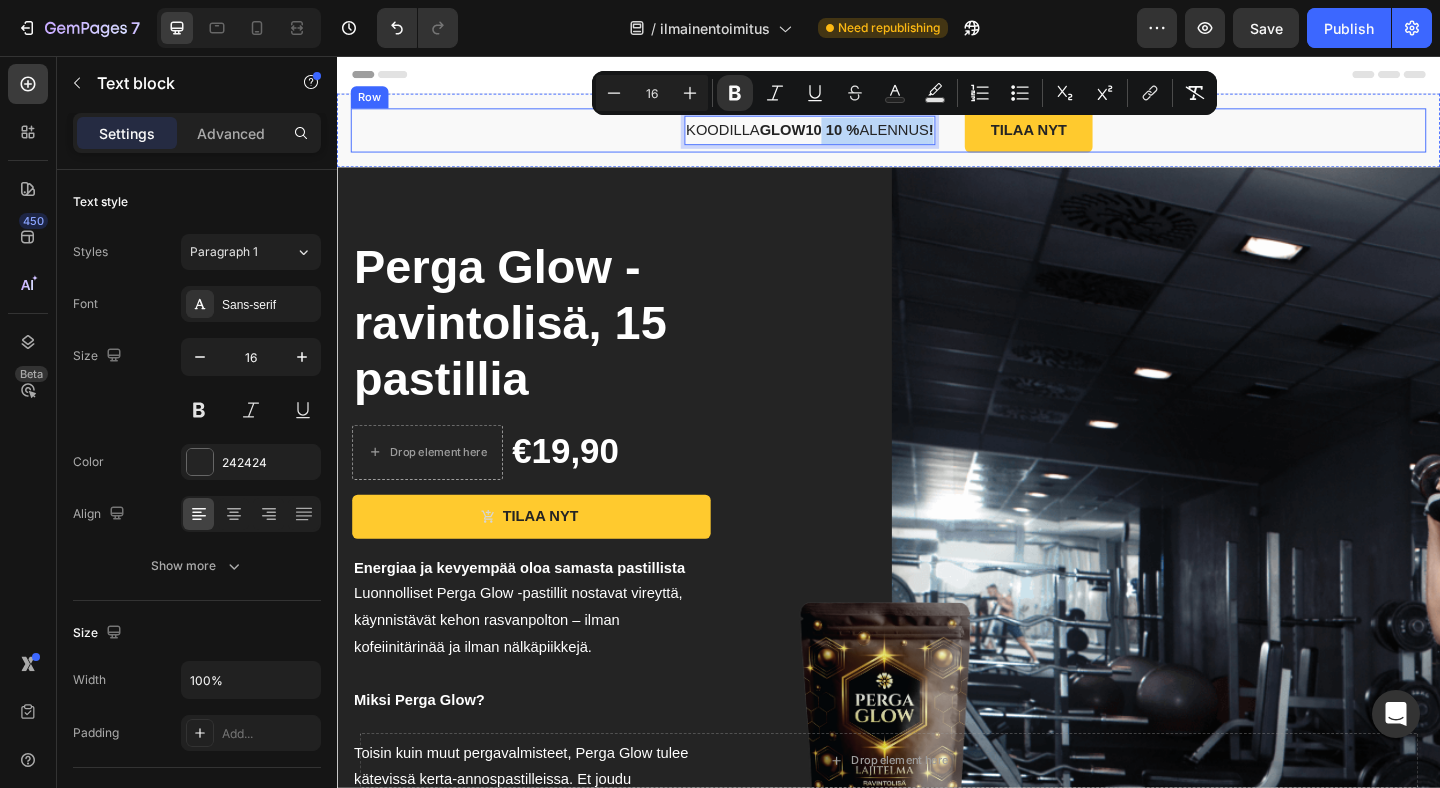 drag, startPoint x: 865, startPoint y: 128, endPoint x: 993, endPoint y: 145, distance: 129.12398 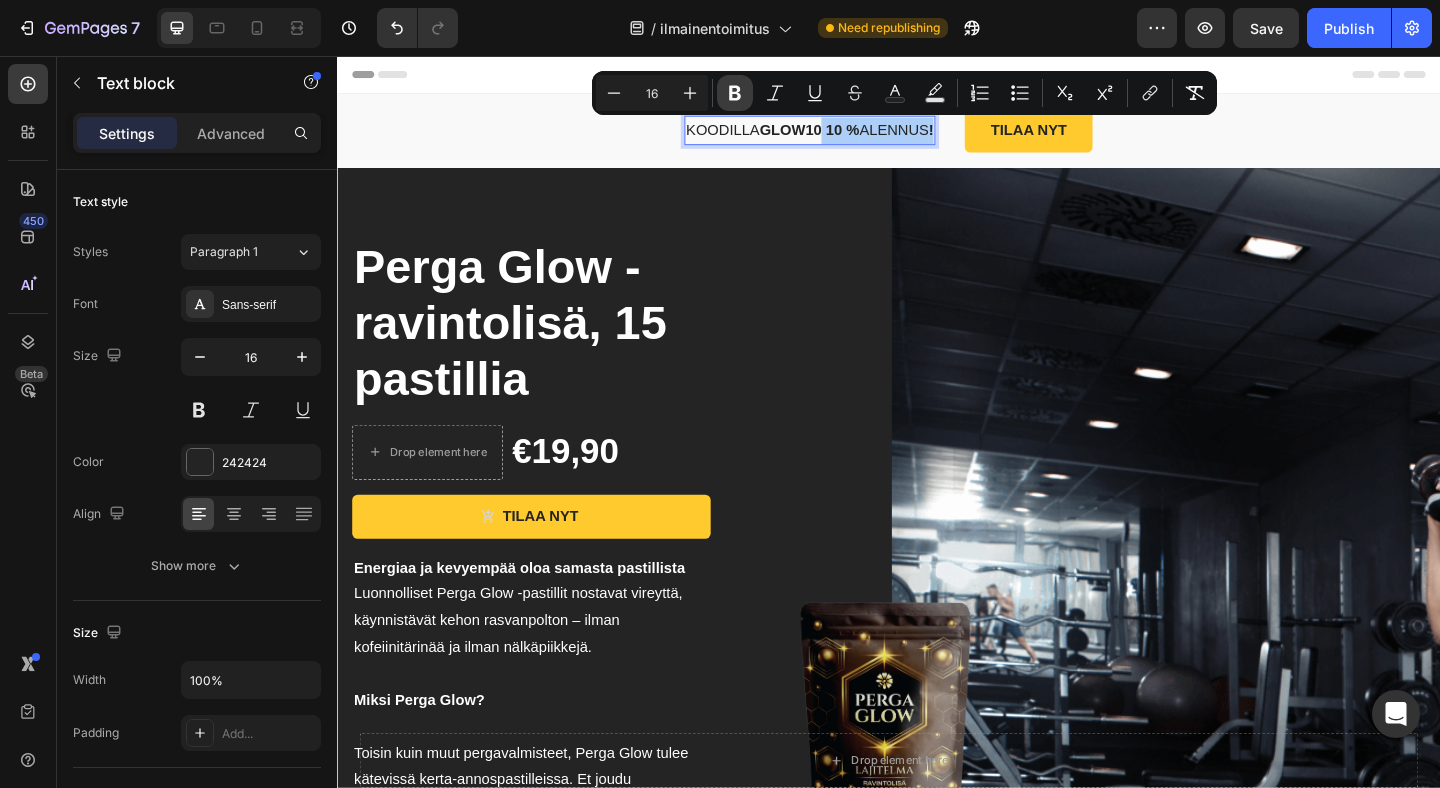 click 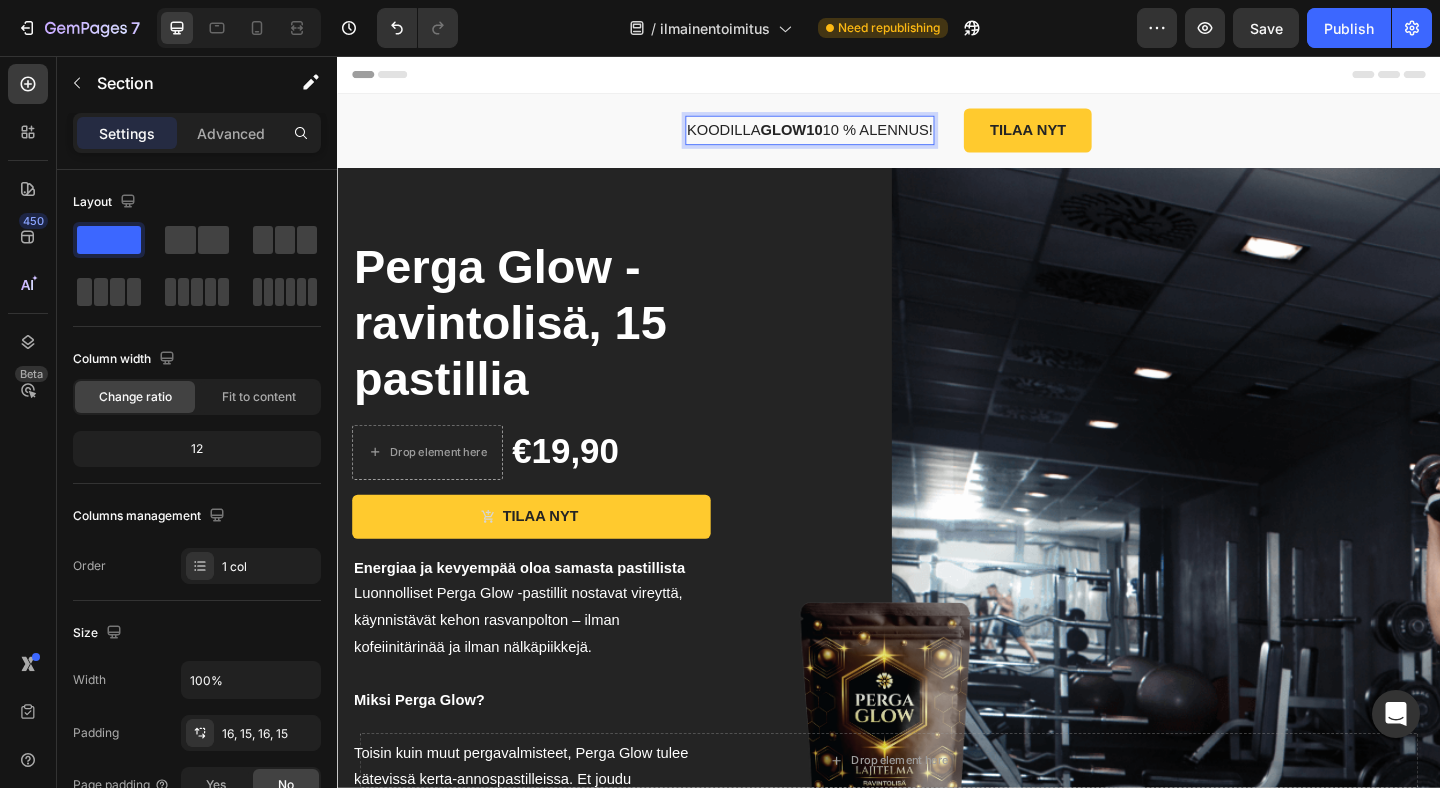 click on "KOODILLA  GLOW10  10 % ALENNUS! Text block   0 TILAA NYT Button Row Section 2" at bounding box center (937, 137) 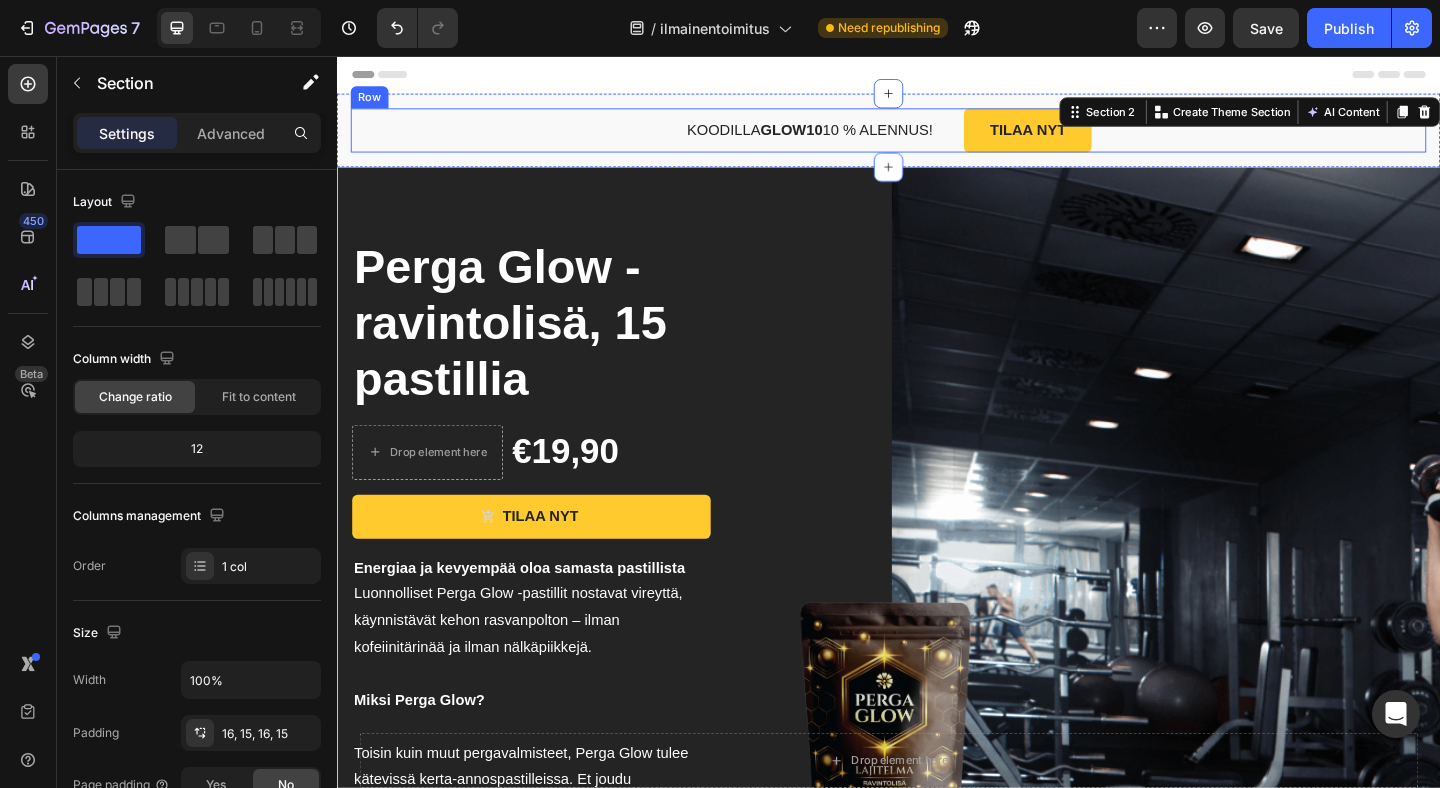 click on "KOODILLA  GLOW10  10 % ALENNUS! Text block TILAA NYT Button Row" at bounding box center (937, 137) 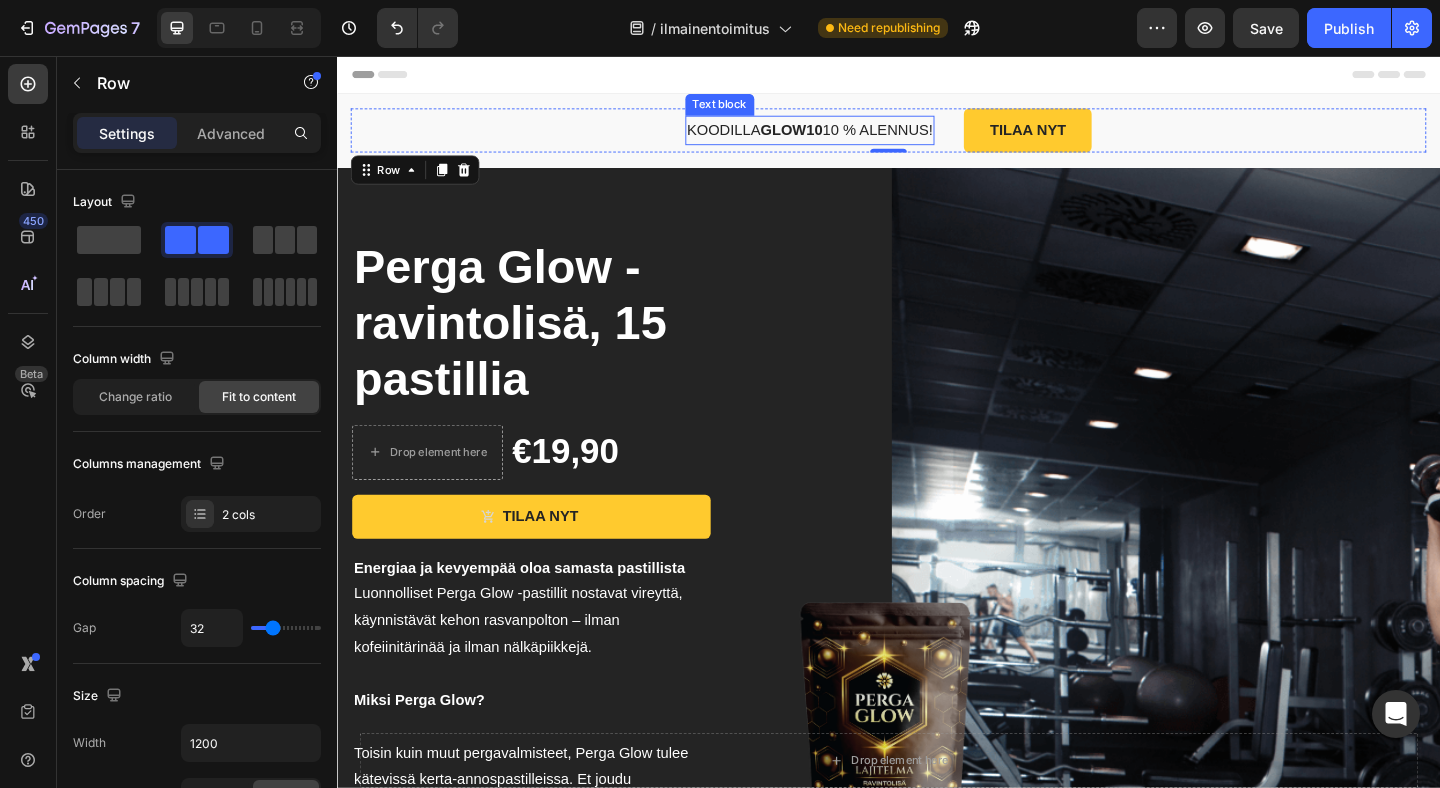 click on "GLOW10" at bounding box center (832, 136) 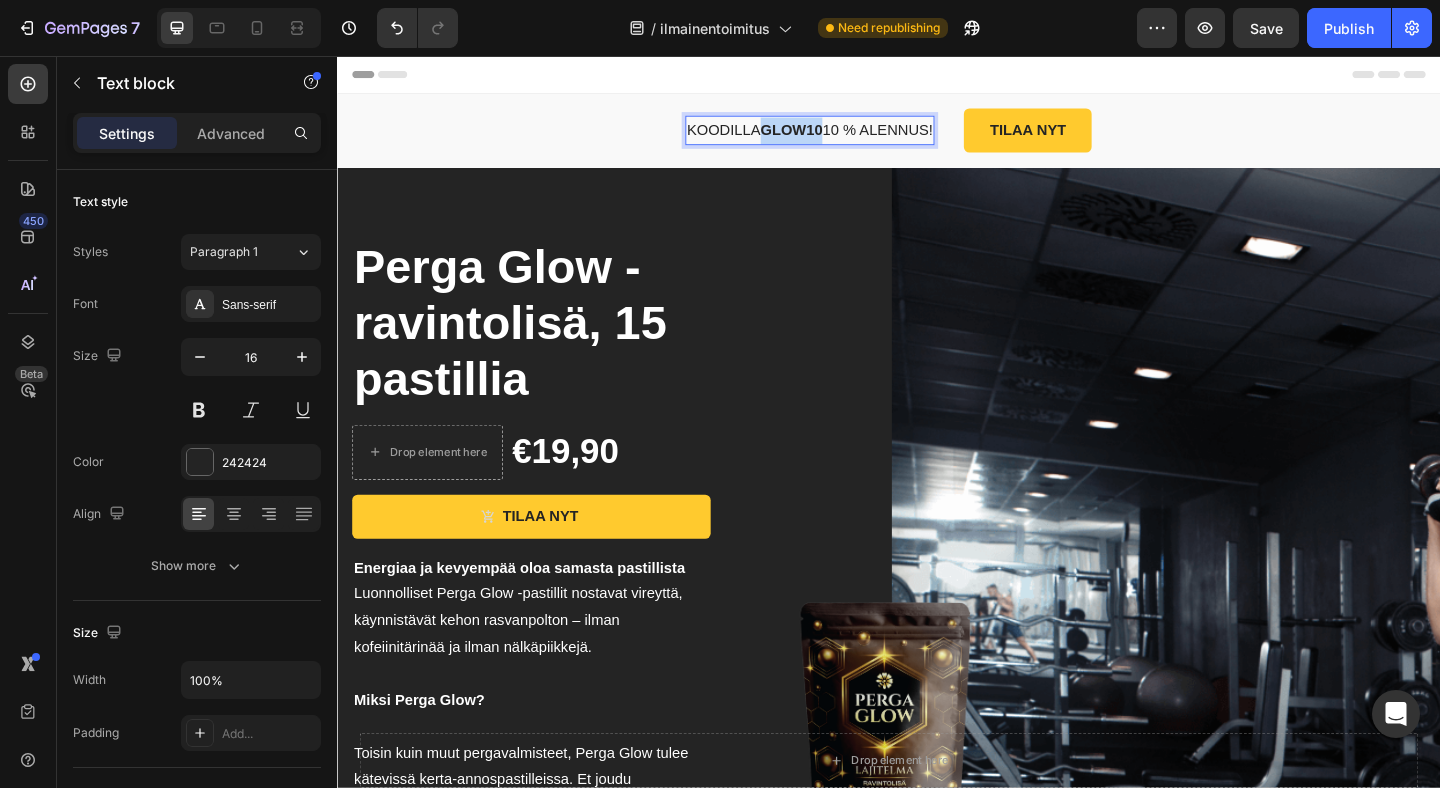 drag, startPoint x: 865, startPoint y: 134, endPoint x: 797, endPoint y: 132, distance: 68.0294 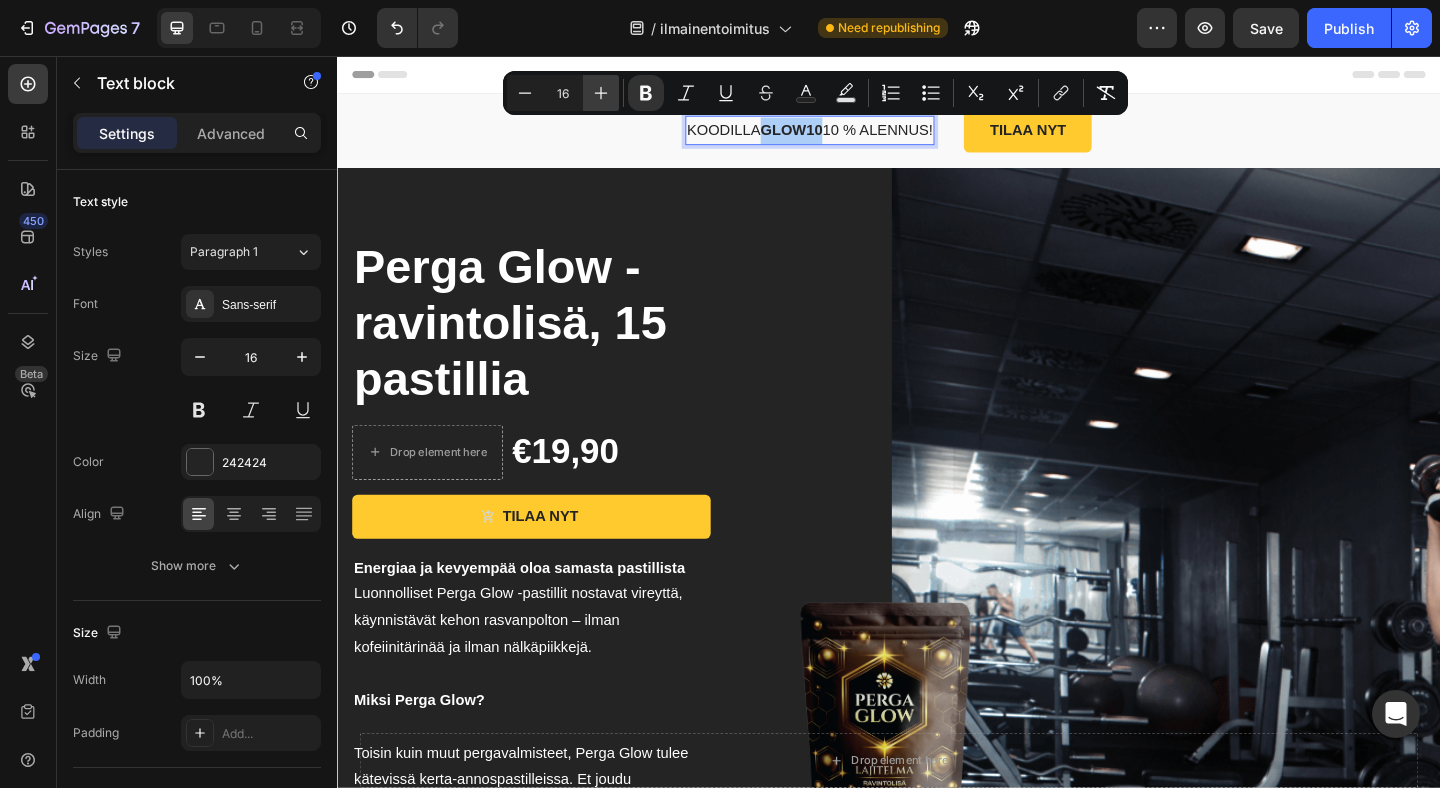 click 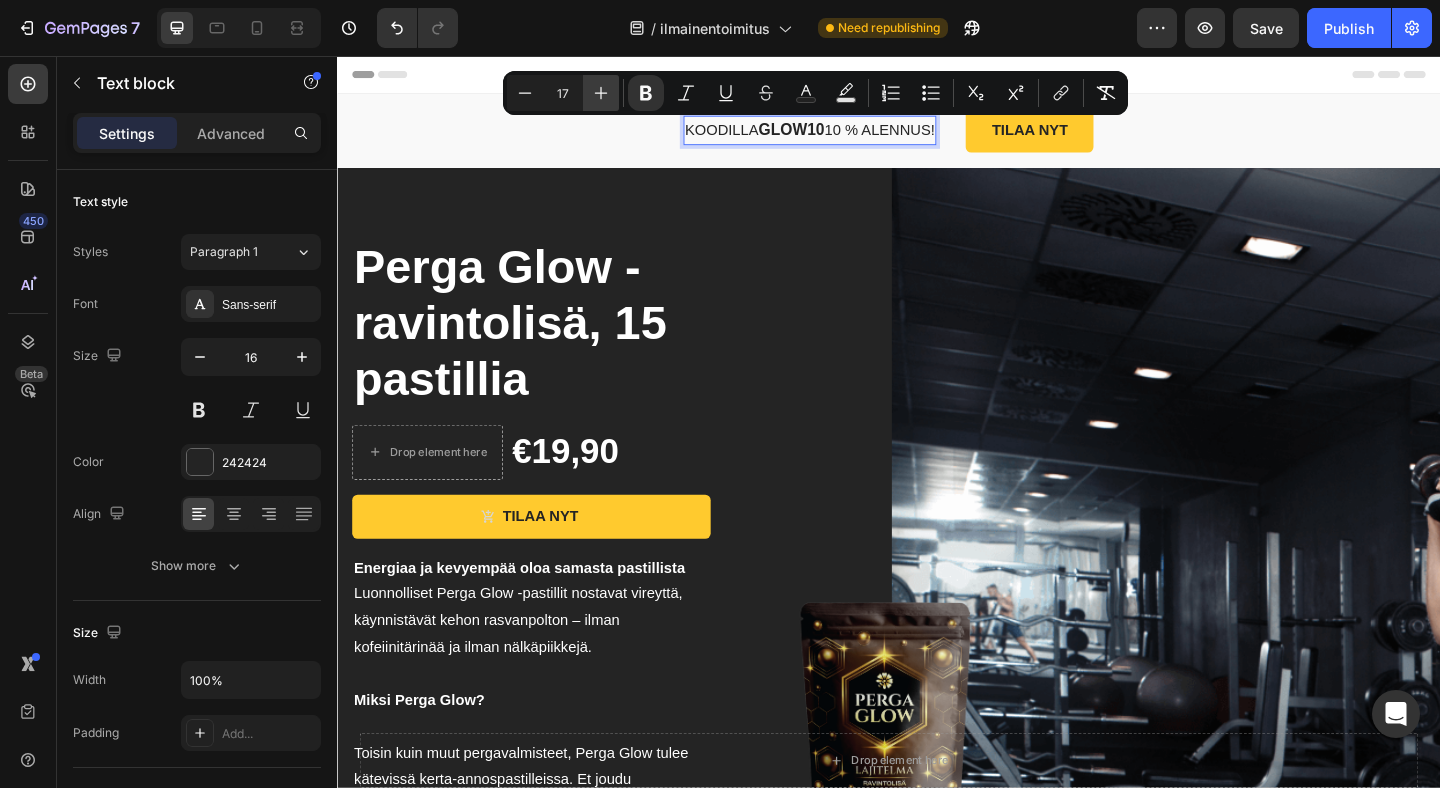 click 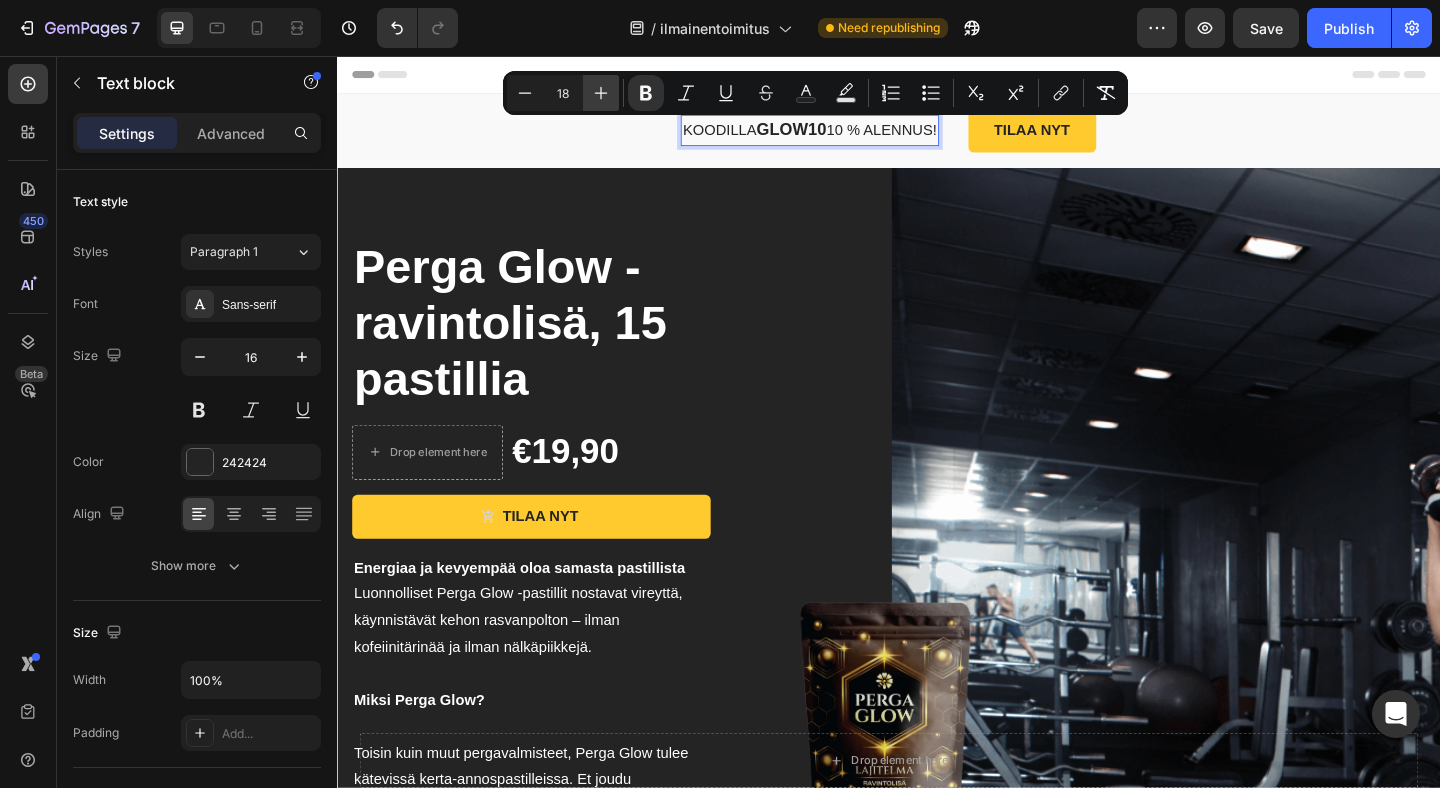 click 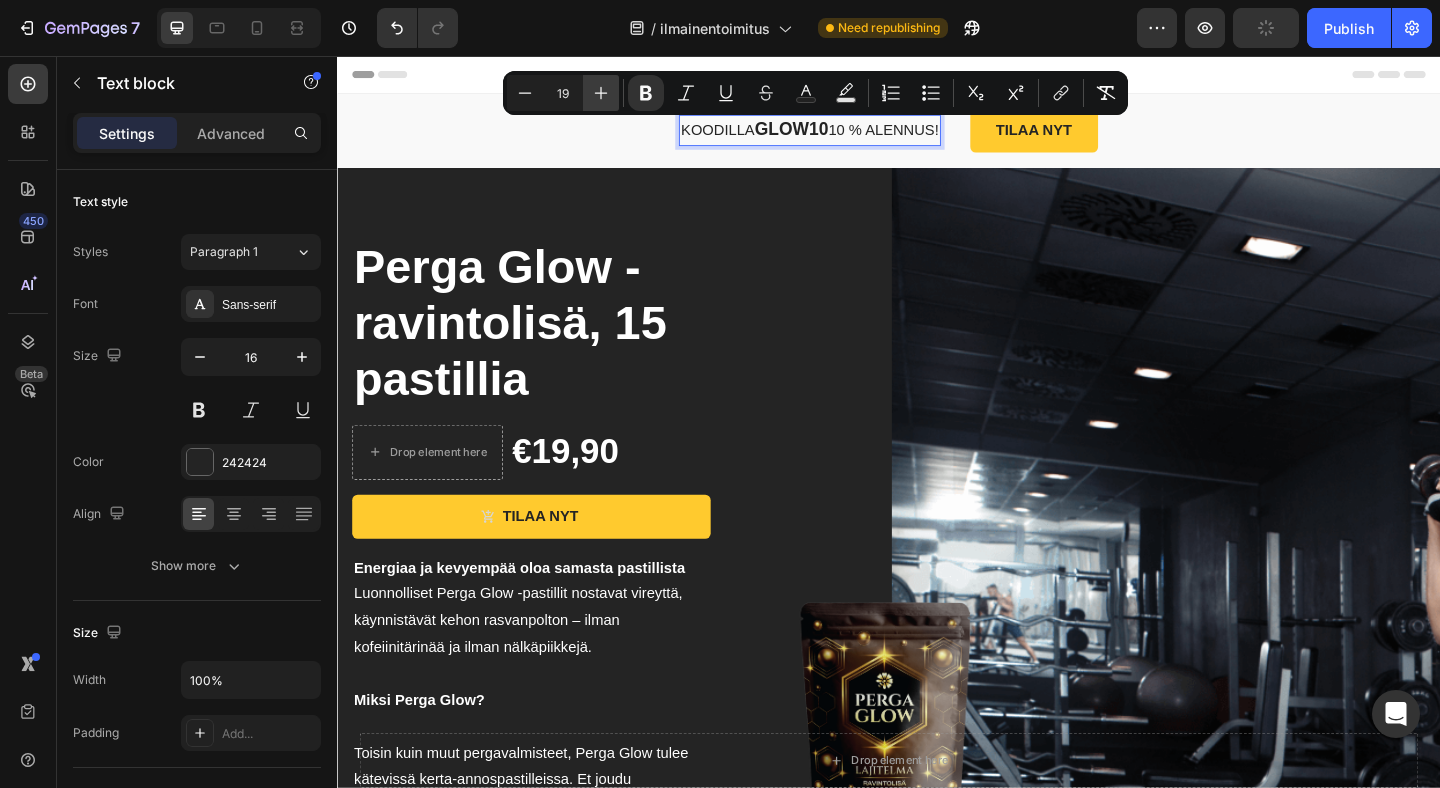 click 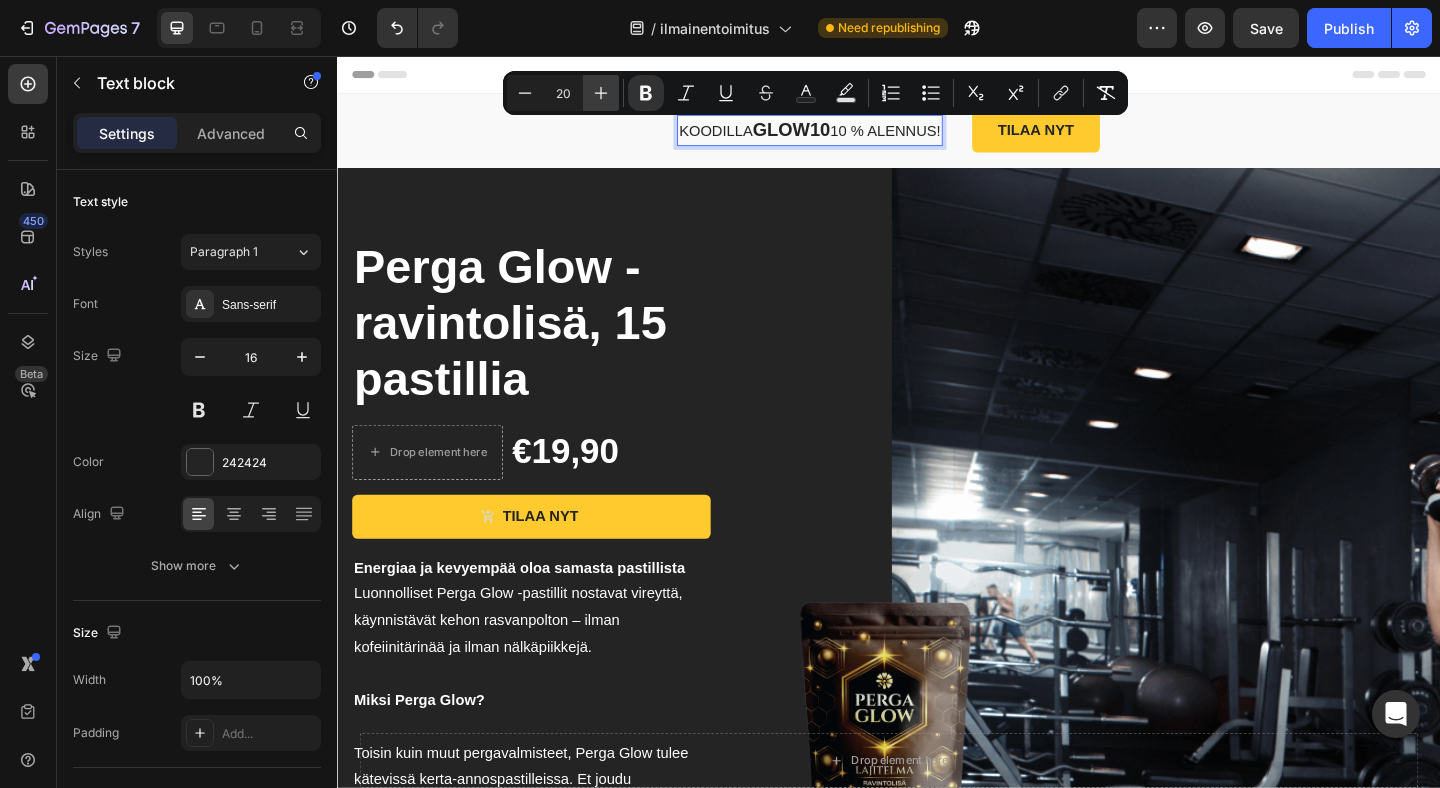 click 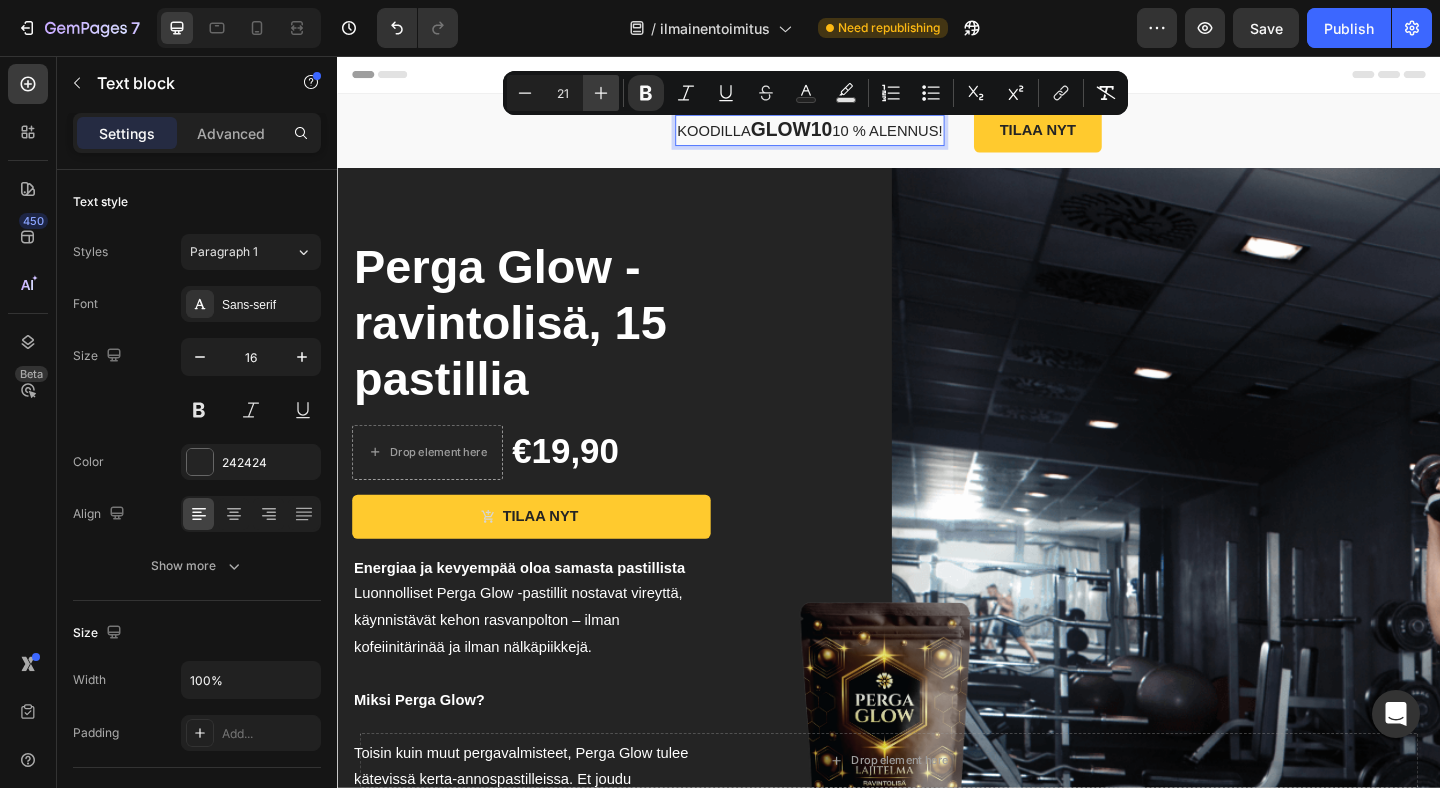 click 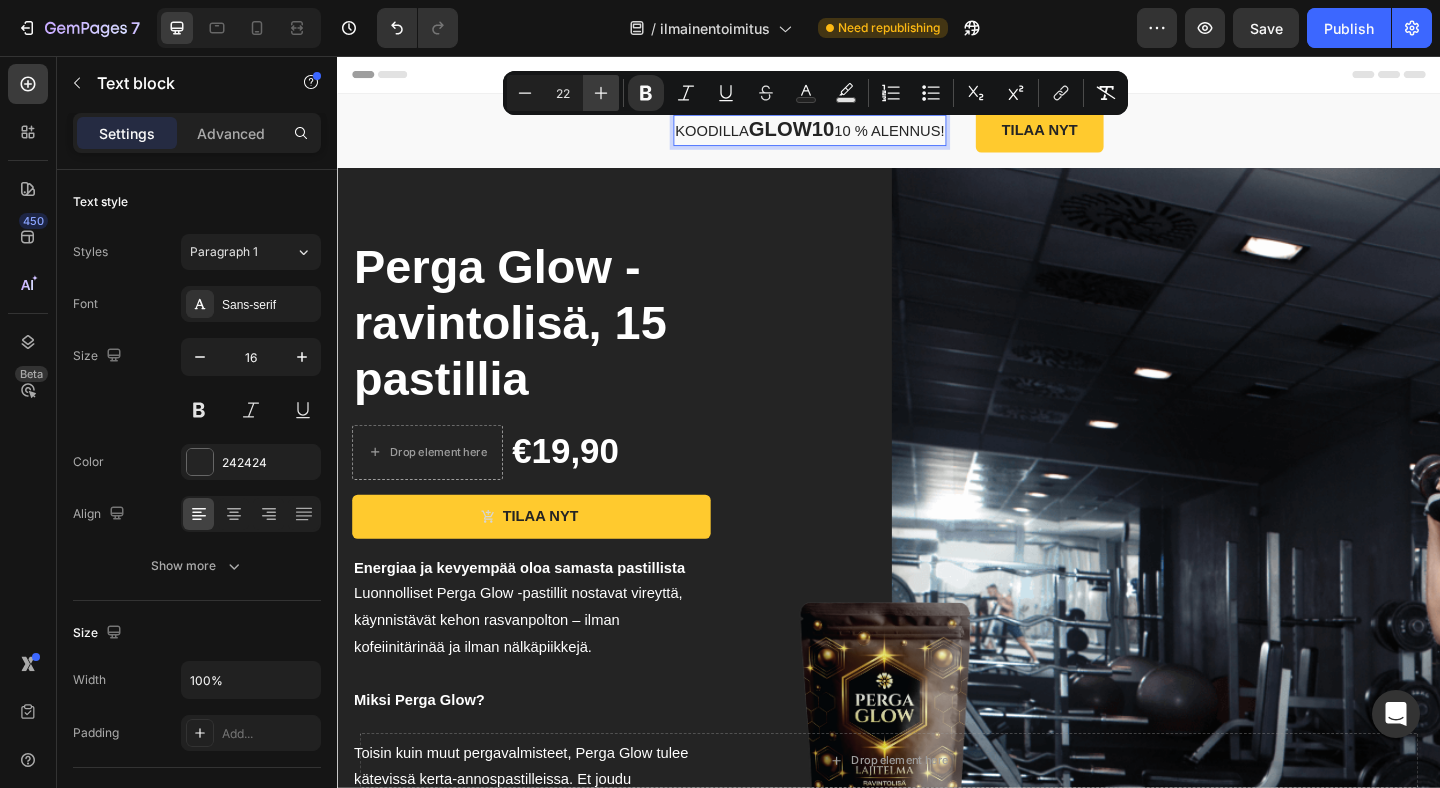 click 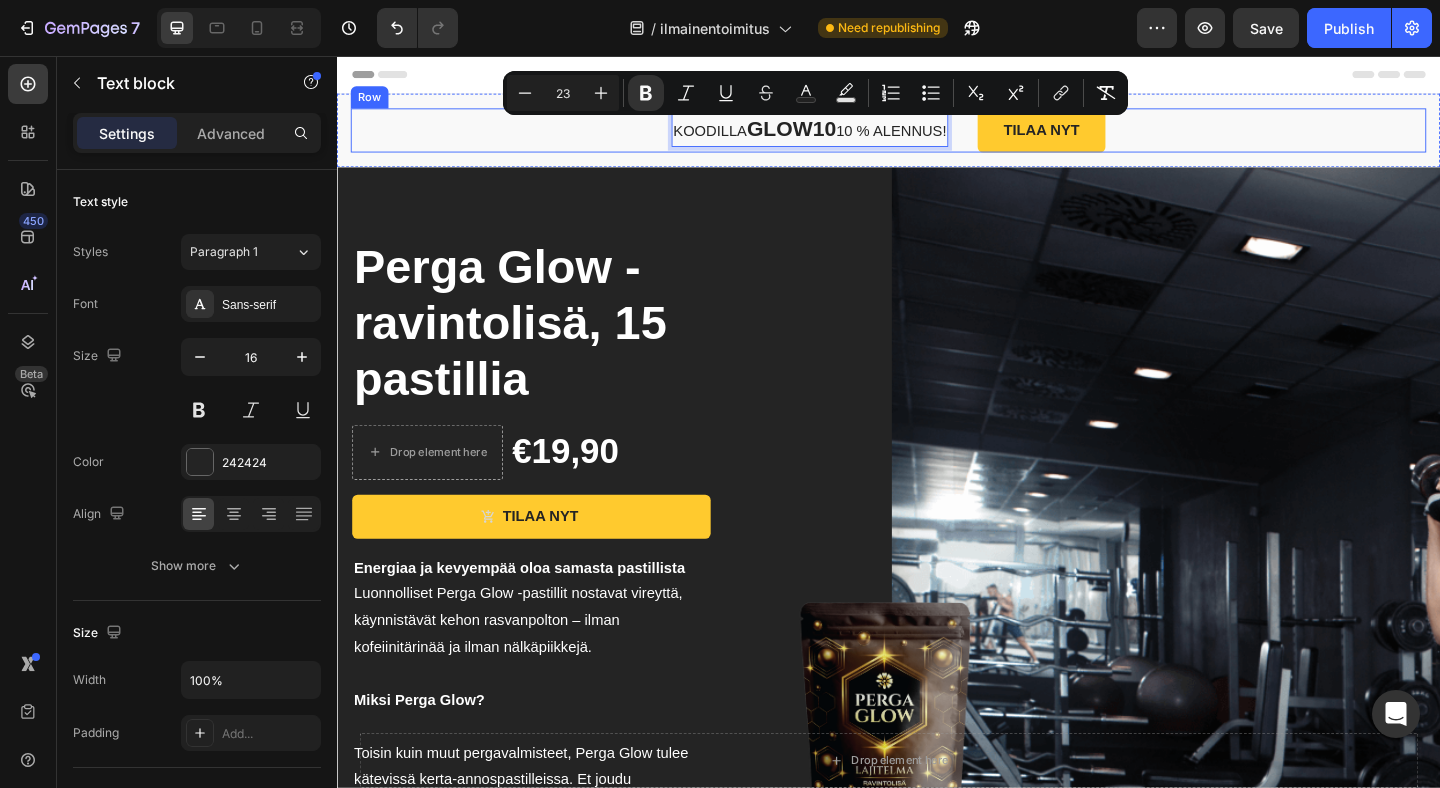 click on "KOODILLA  GLOW10  10 % ALENNUS! Text block   0 TILAA NYT Button Row" at bounding box center (937, 137) 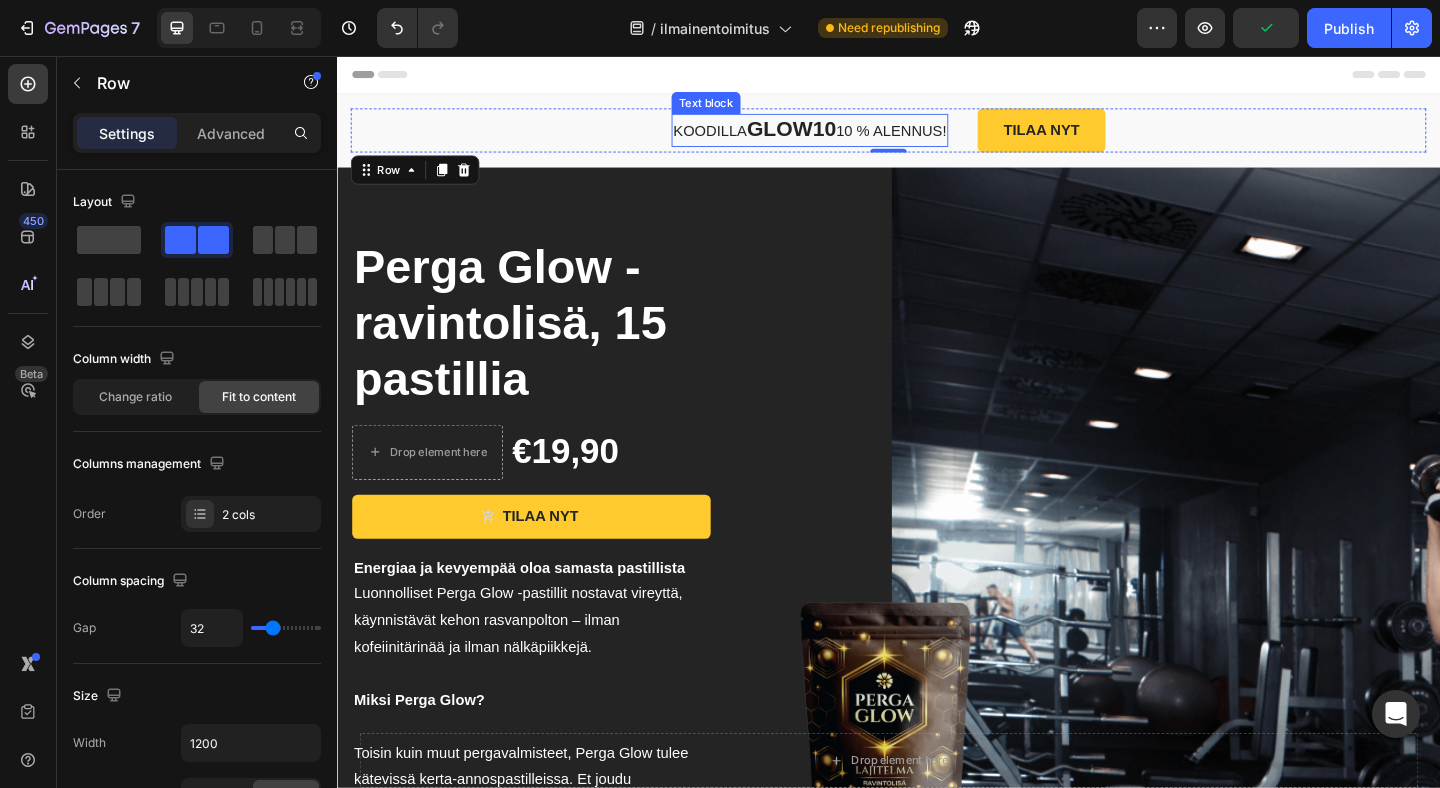 click on "KOODILLA  GLOW10  10 % ALENNUS!" at bounding box center [851, 137] 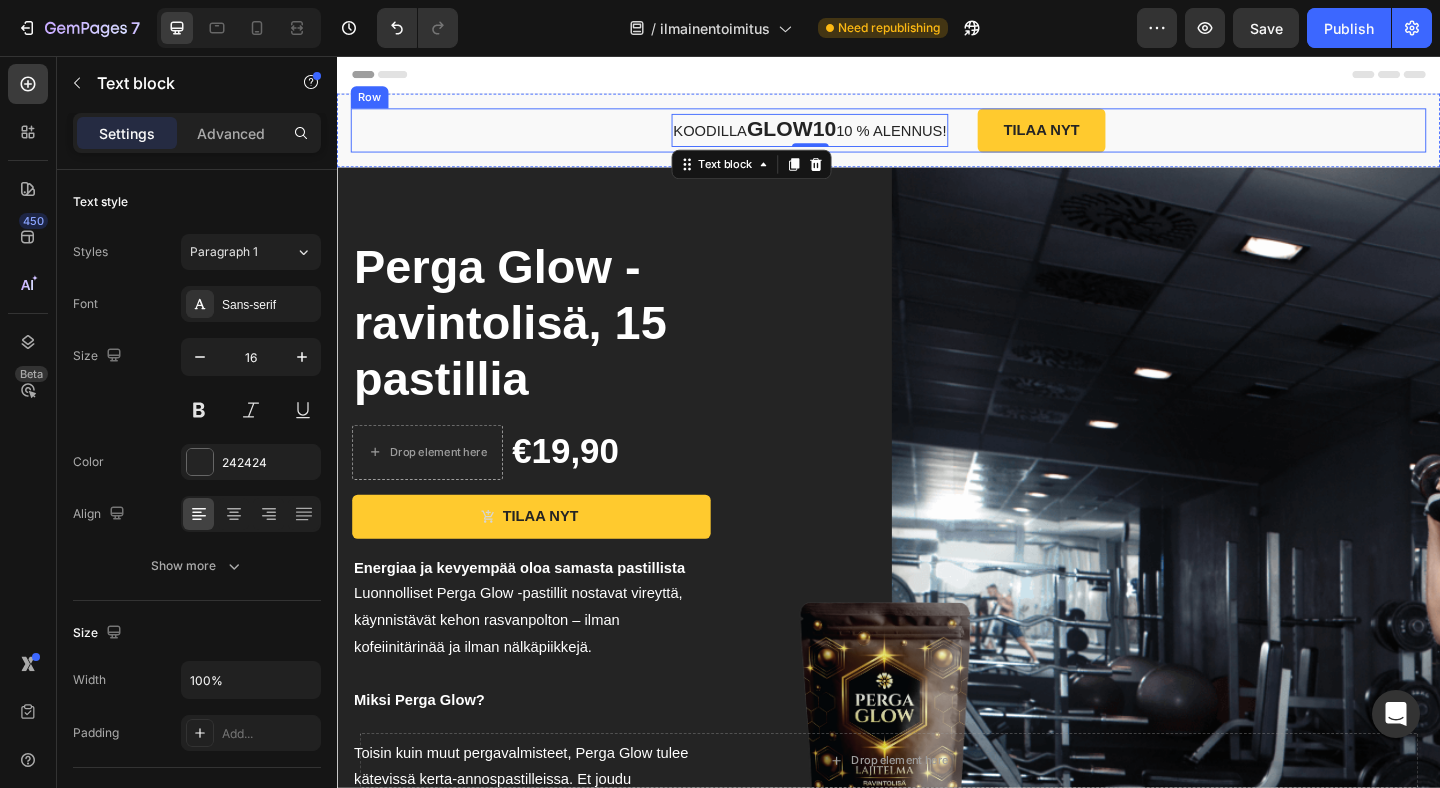 click on "KOODILLA  GLOW10  10 % ALENNUS! Text block   0 TILAA NYT Button Row" at bounding box center (937, 137) 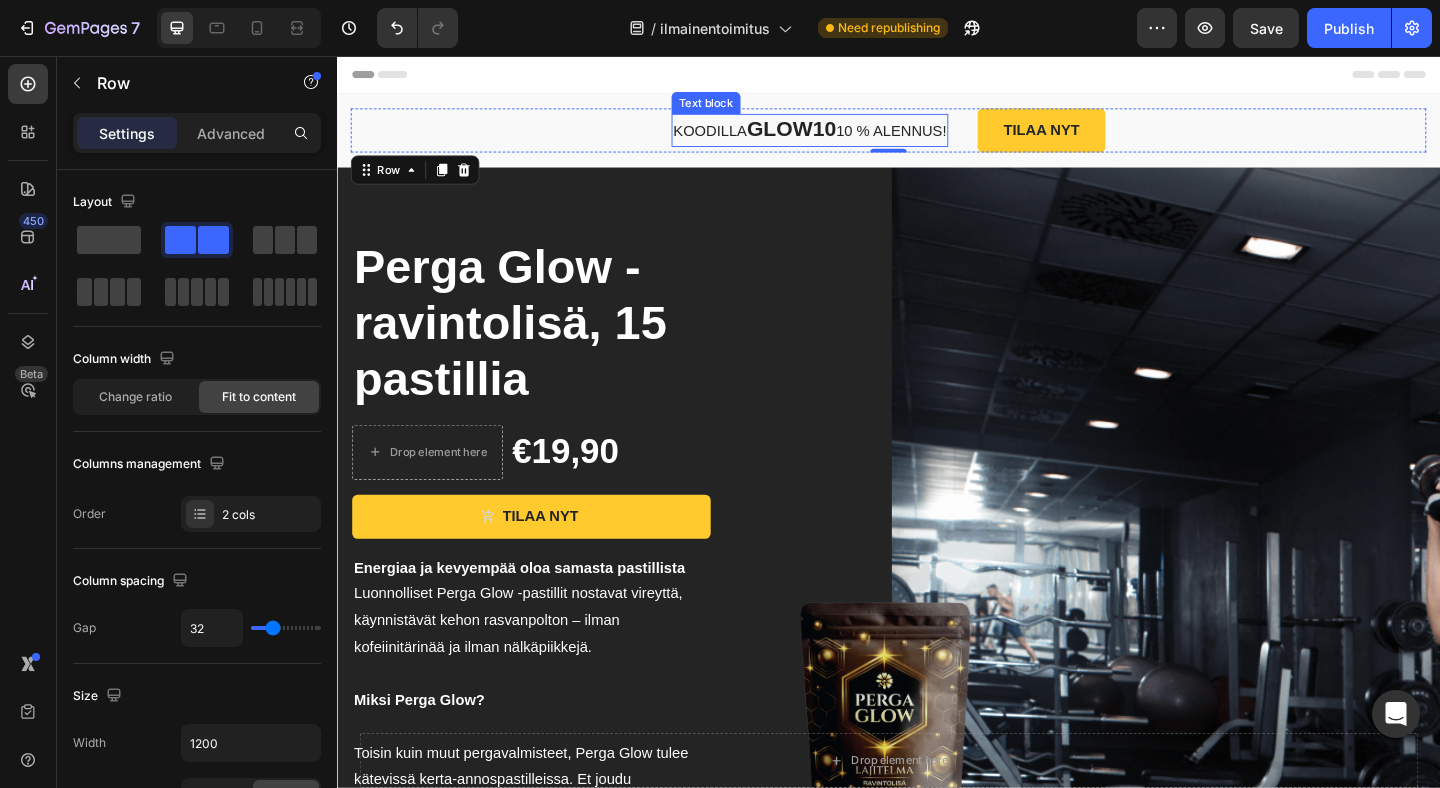 click on "GLOW10" at bounding box center (831, 135) 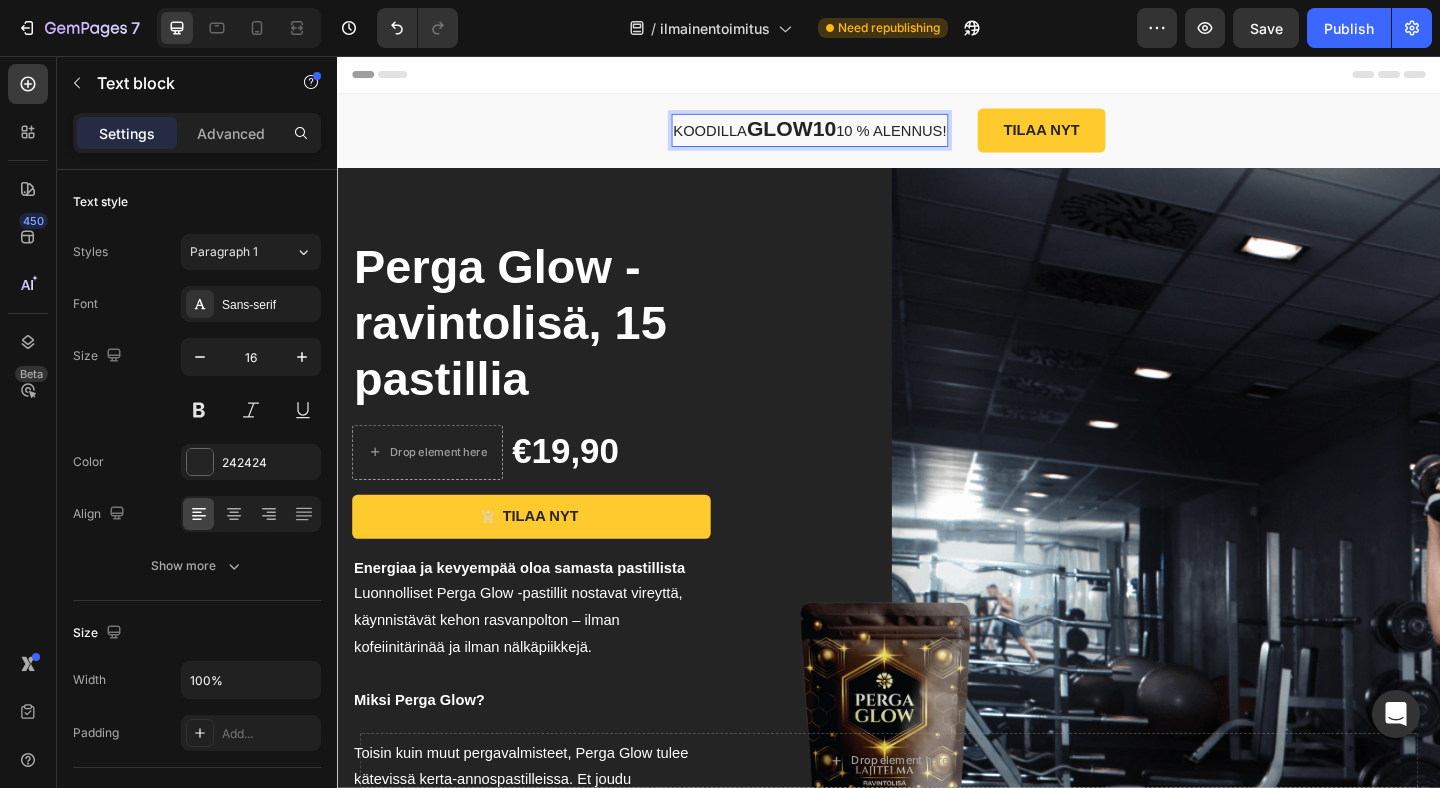 click on "GLOW10" at bounding box center [831, 135] 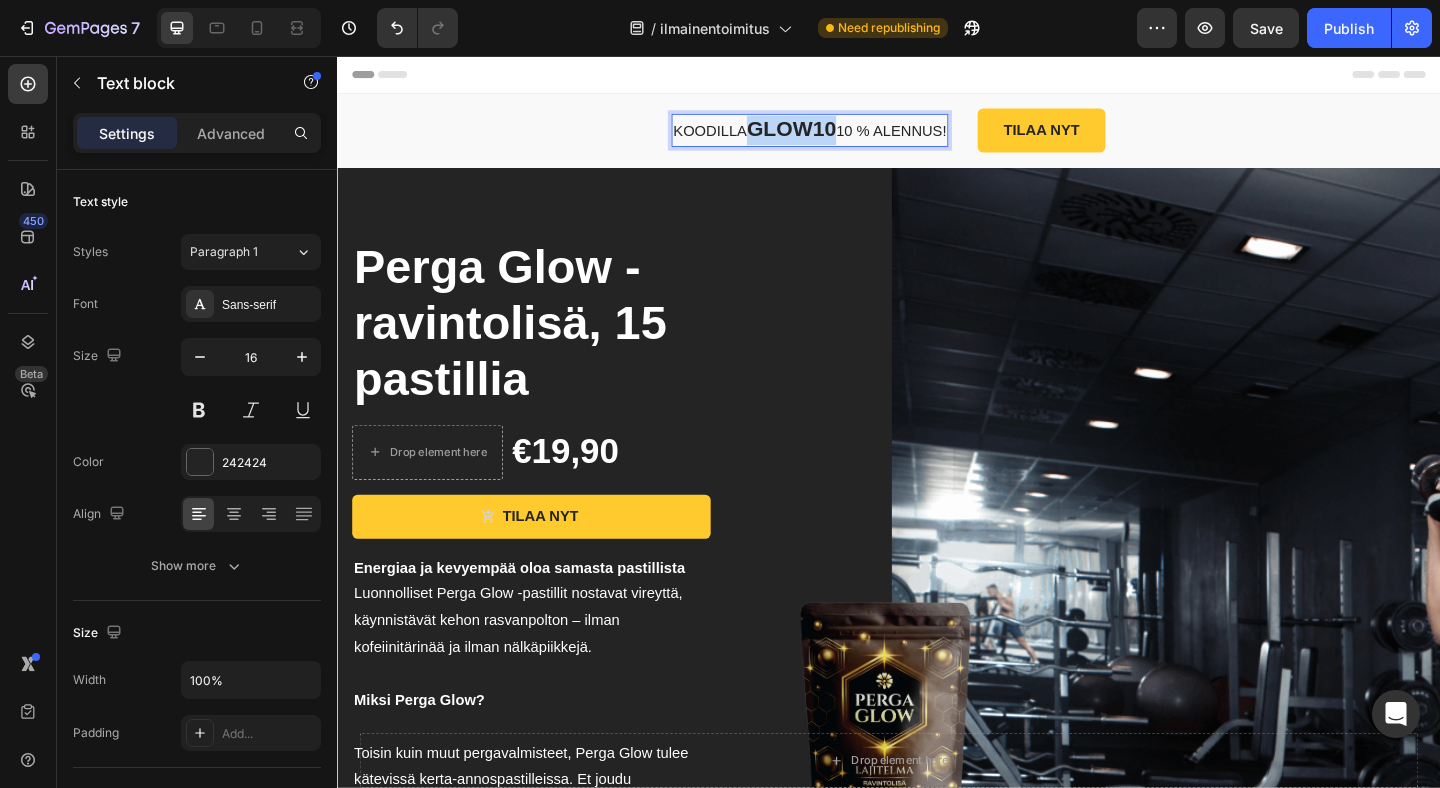 click on "GLOW10" at bounding box center [831, 135] 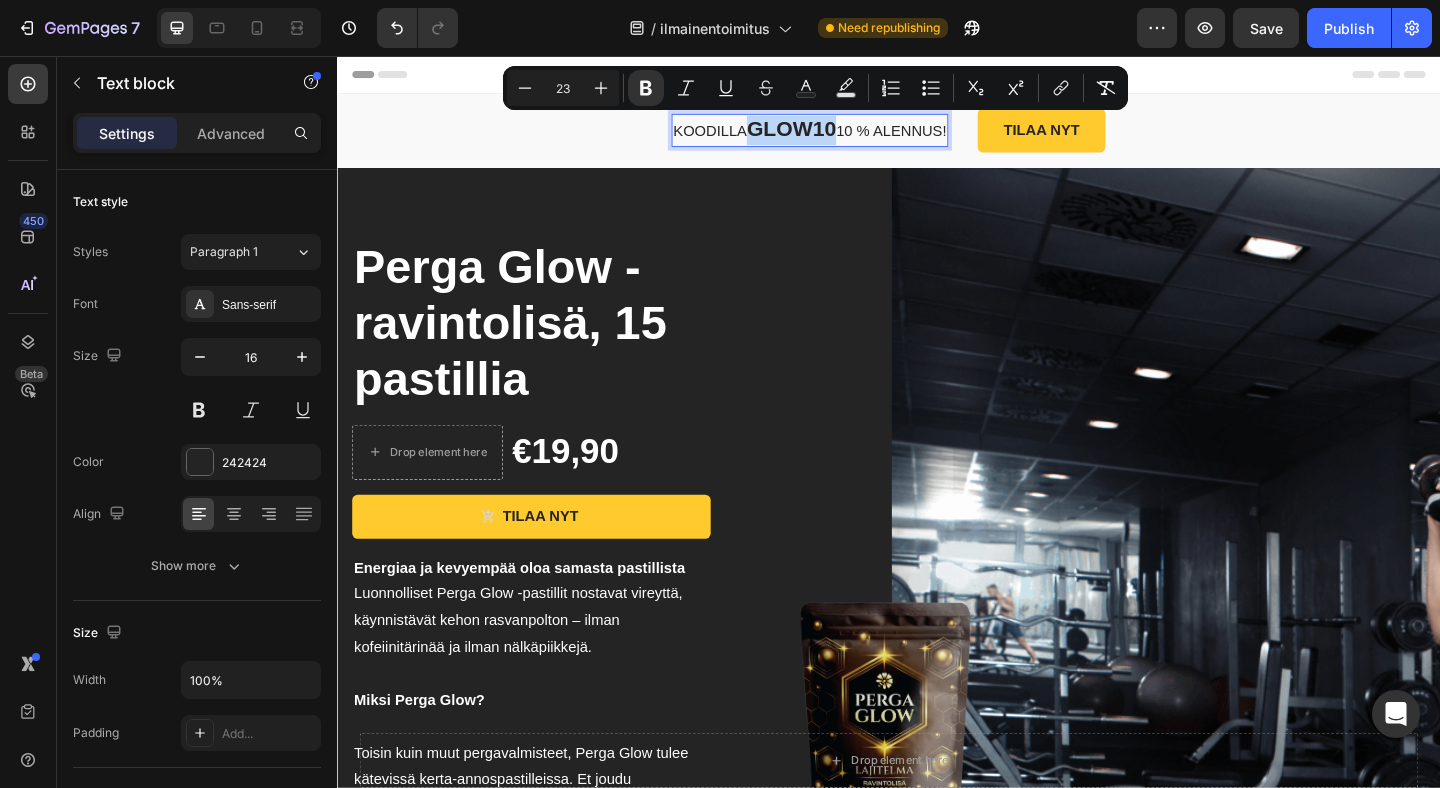click on "GLOW10" at bounding box center (831, 135) 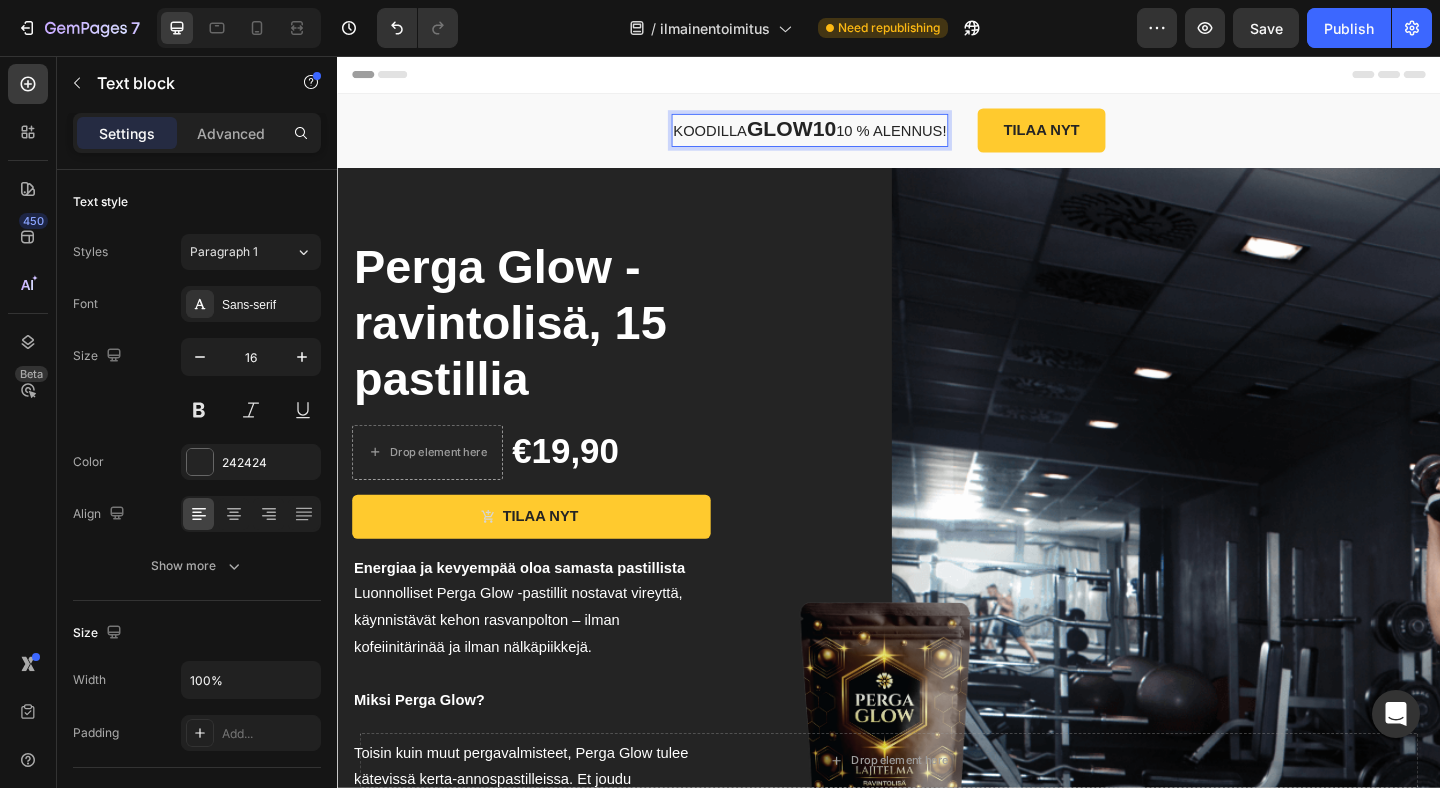 click on "KOODILLA      GLOW10  10 % ALENNUS!" at bounding box center (851, 137) 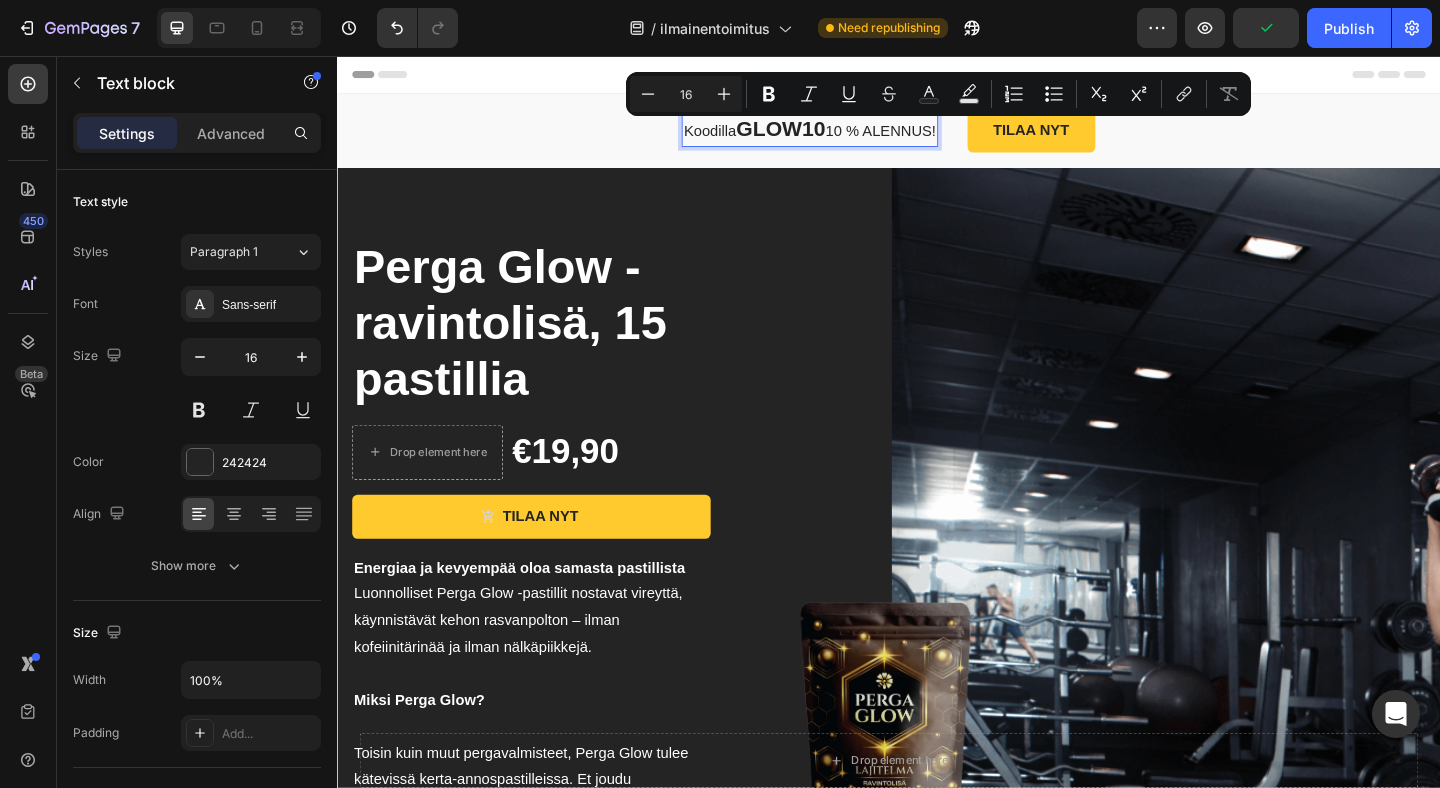 drag, startPoint x: 927, startPoint y: 138, endPoint x: 1003, endPoint y: 139, distance: 76.00658 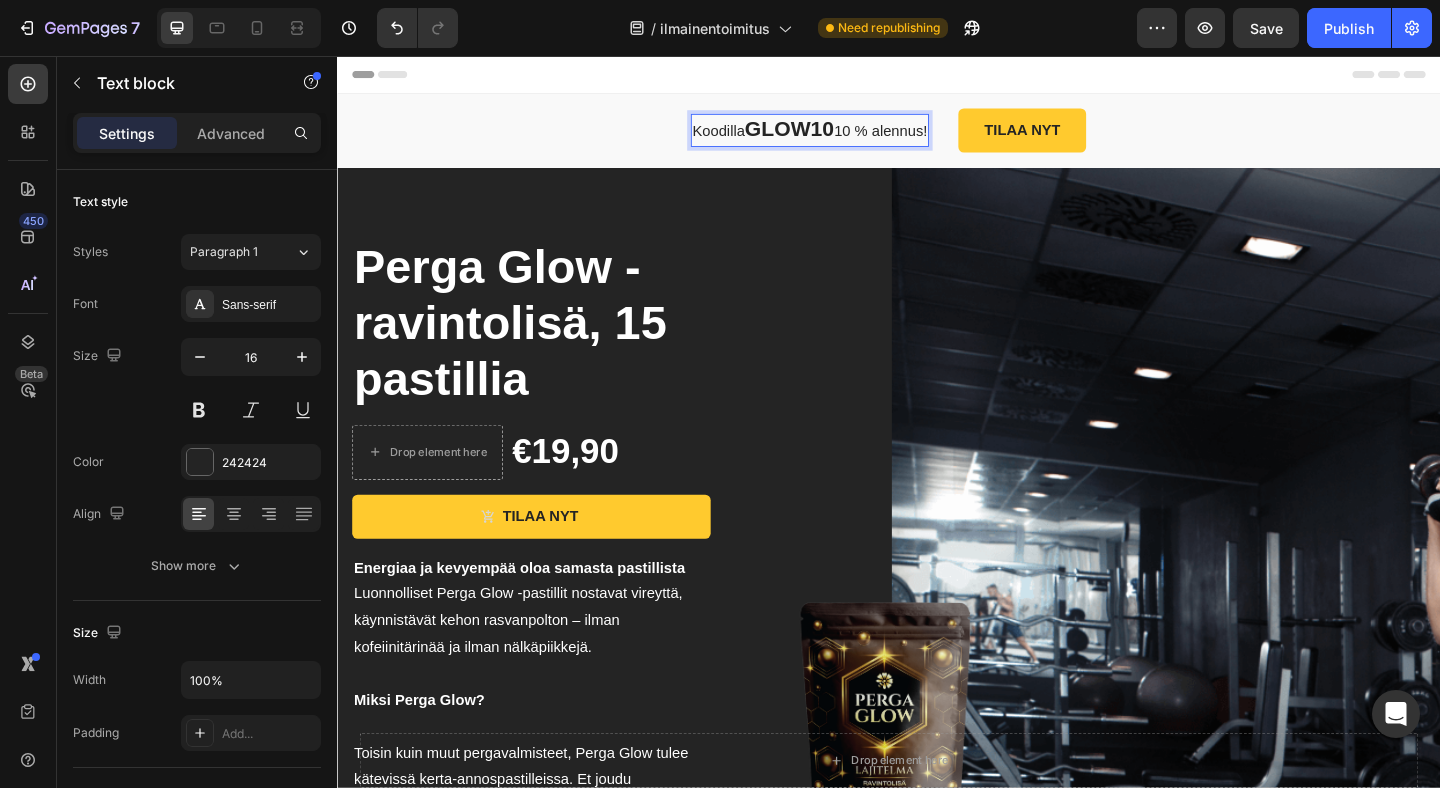 click on "Koodilla     GLOW10     10 % alennus!" at bounding box center [851, 137] 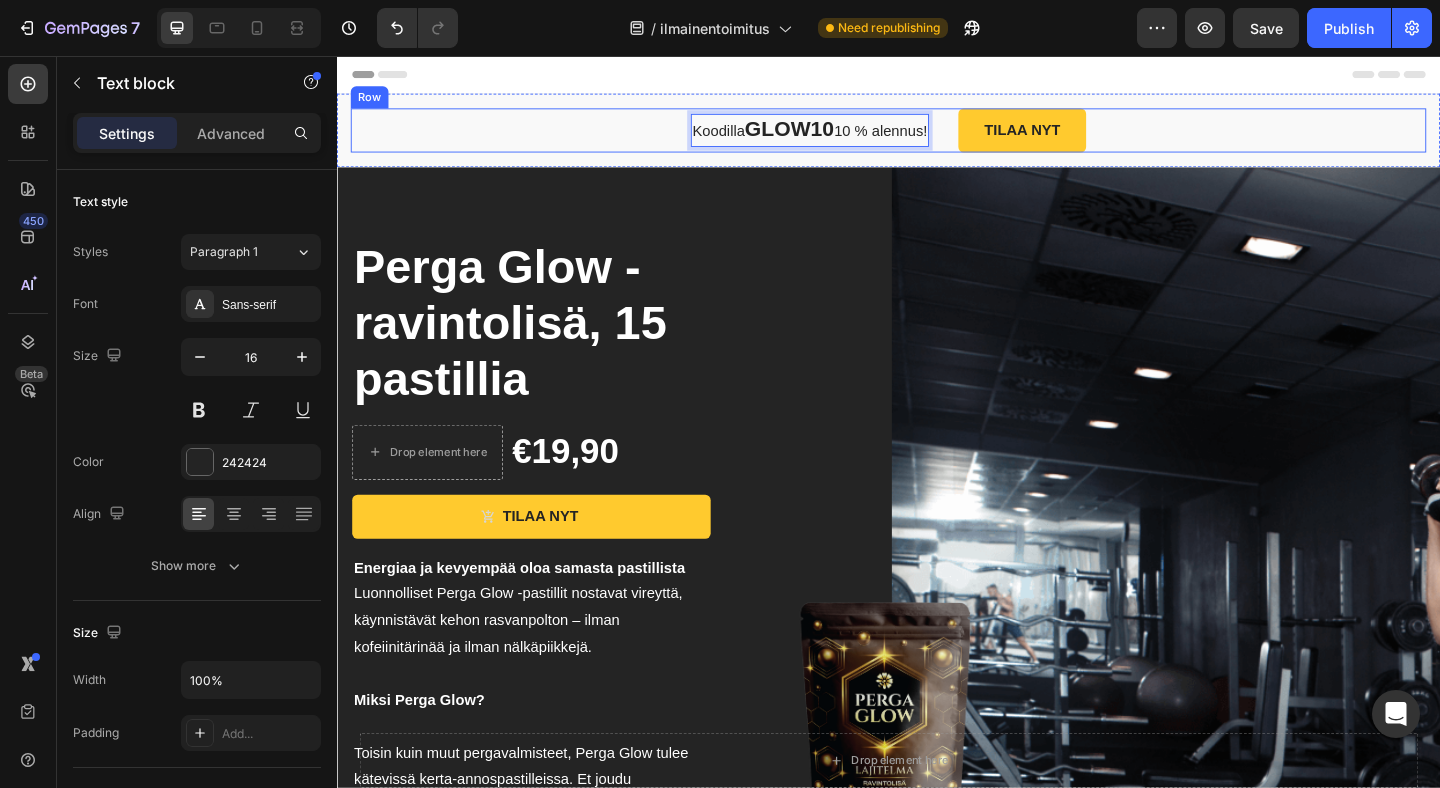 click on "Koodilla   GLOW10   10 % alennus! Text block   0 TILAA NYT Button Row" at bounding box center (937, 137) 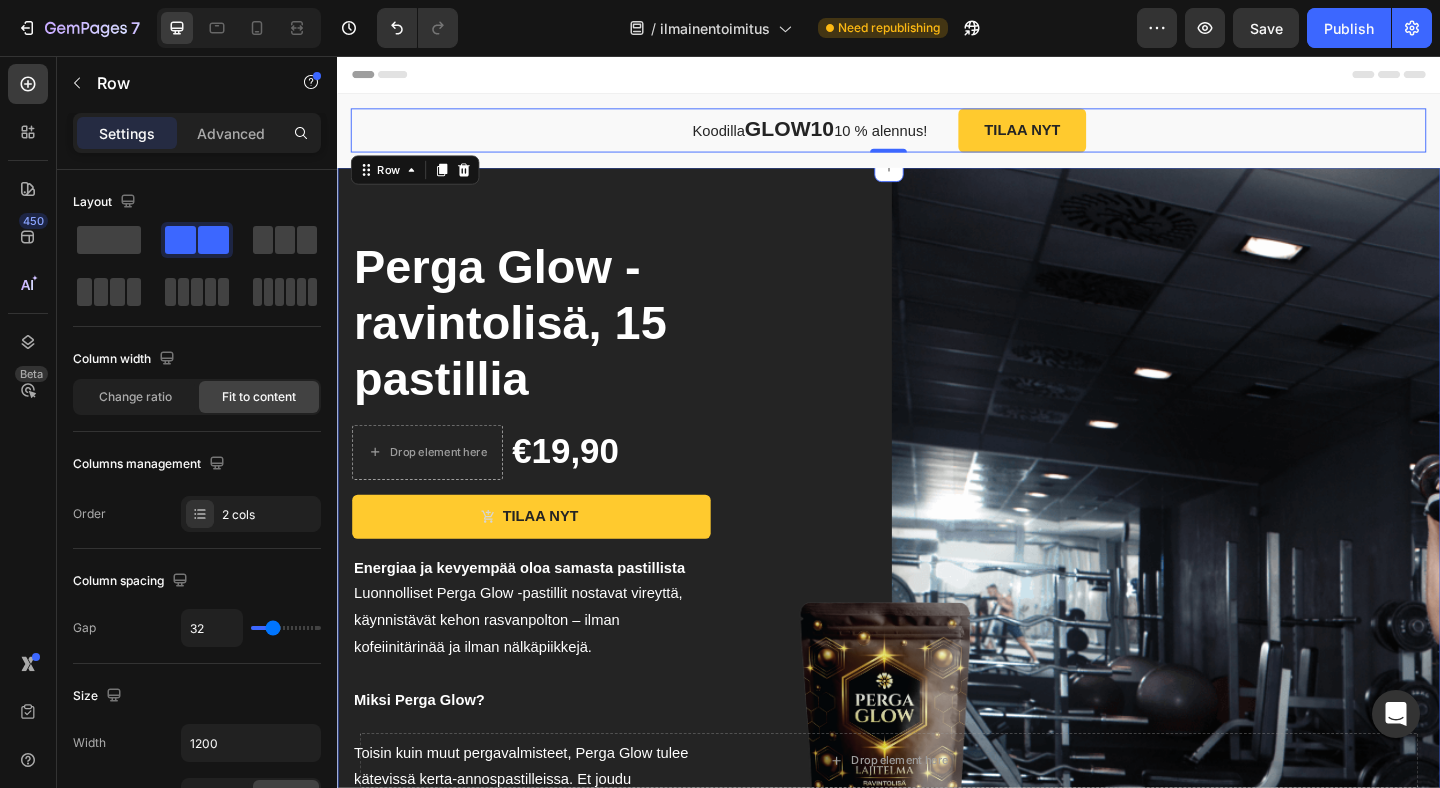 click on "Perga Glow -ravintolisä, 15 pastillia Product Title
Drop element here €19,90 Product Price Product Price Row TILAA NYT Product Cart Button Energiaa ja kevyempää oloa samasta pastillista Luonnolliset Perga Glow -pastillit nostavat vireyttä, käynnistävät kehon rasvanpolton – ilman kofeiinitärinää ja ilman nälkäpiikkejä.   Miksi Perga Glow?   Toisin kuin muut pergavalmisteet, Perga Glow tulee kätevissä kerta-annospastilleissa. Et joudu sekoittamaan sitä smoothieen tai puuroon, vaan voit pitää pastilleja vaikkapa laukussasi ja nauttia milloin haluat.   •  Vireys heti  – tyrosiini, B-vitamiinit ja arginiini virkistävät hermoston ja verenkierron. •  Rasva palaa  – AMPK + SIRT1 siirtää energian rasvavarastoista käyttöön. •  Tasainen verensokeri  – insuliiniherkkyys paranee, ei iltapäiväväsähdystä. •  Stressi alas  – antioksidantit ja Nrf2-aktivaatio tasoittavat kortisolipiikit. •  15 kcal / pastilli Text Block Row
Icon Row Row" at bounding box center [937, 811] 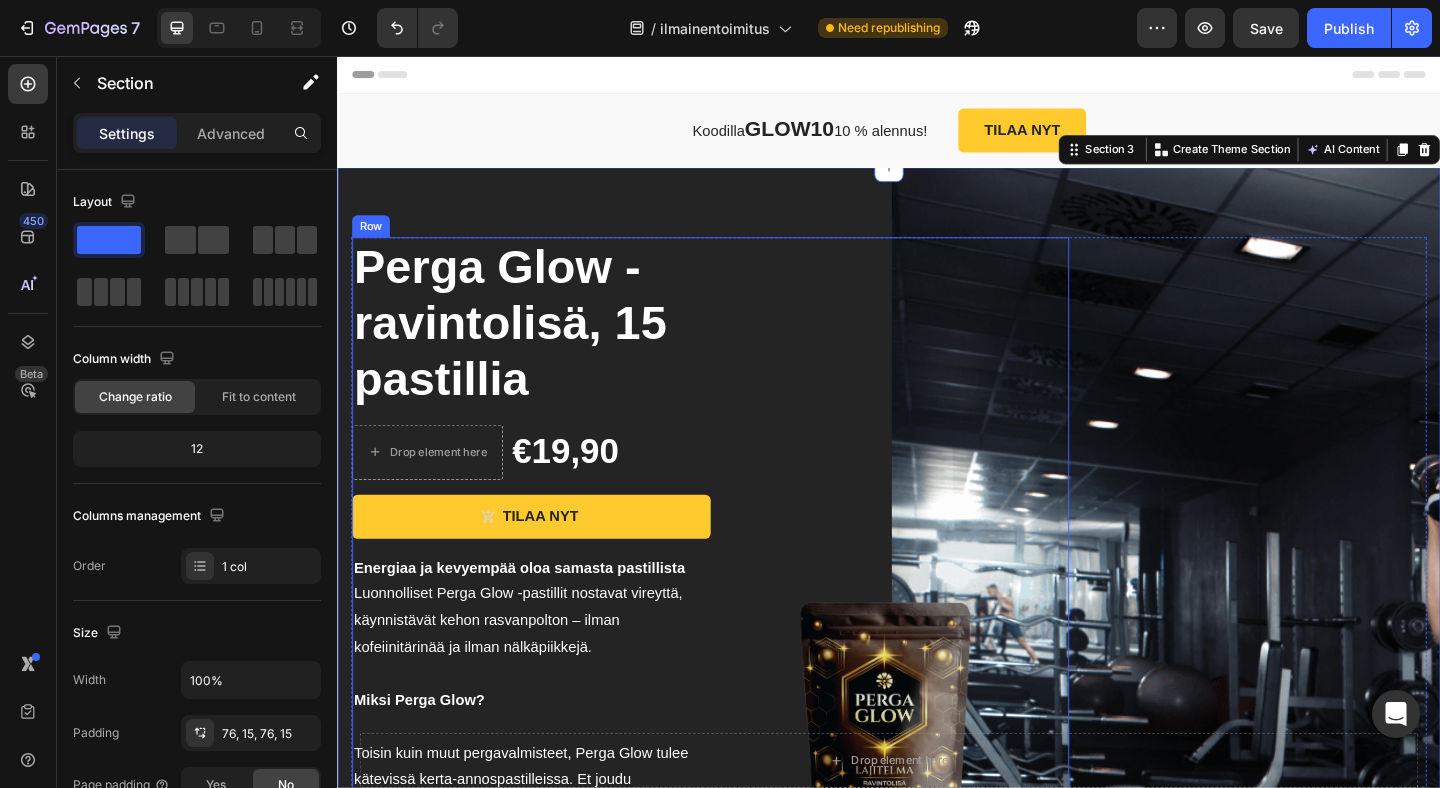 click on "Product Images & Gallery" at bounding box center [938, 811] 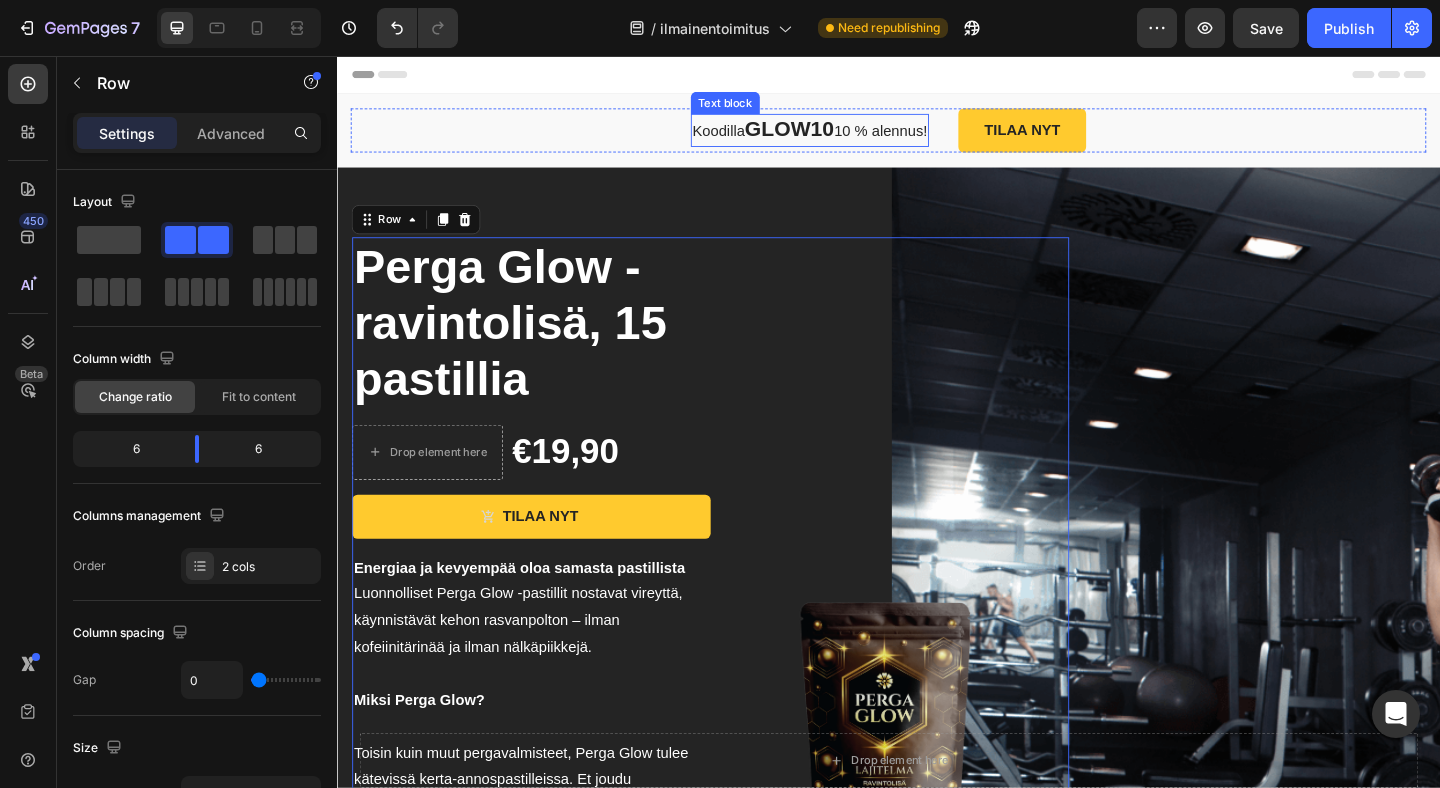 click on "GLOW10" at bounding box center [829, 135] 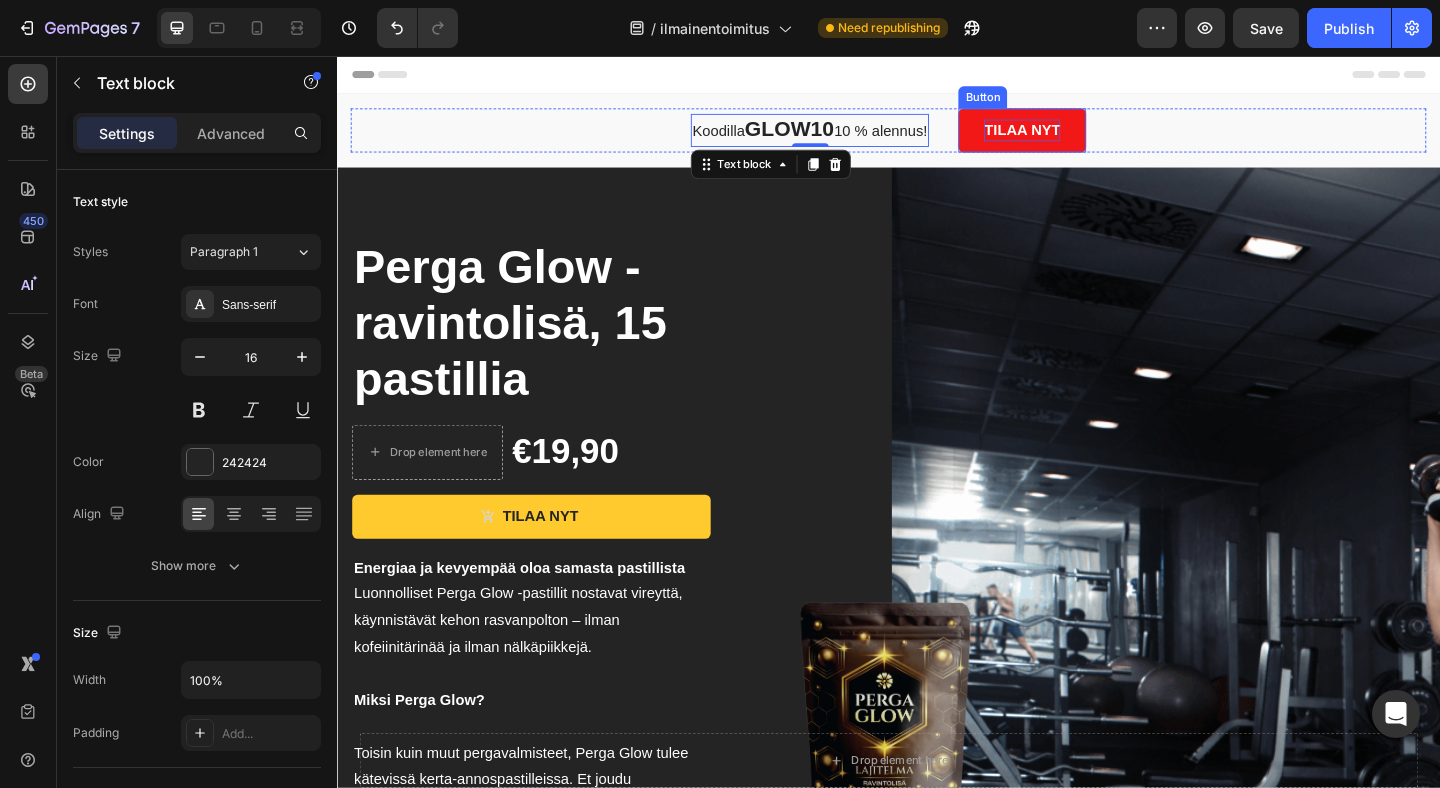 click on "TILAA NYT" at bounding box center [1082, 137] 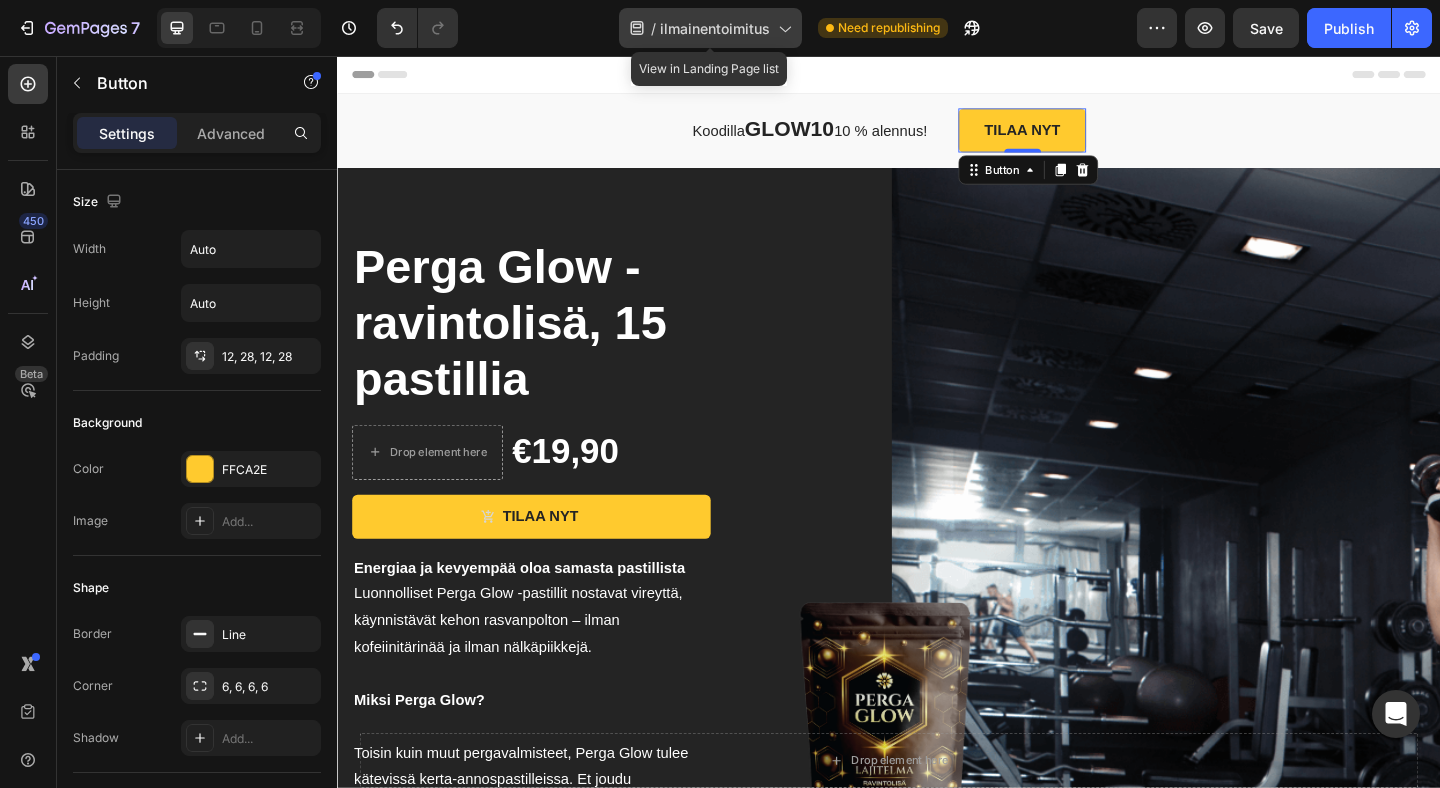 click on "ilmainentoimitus" at bounding box center [715, 28] 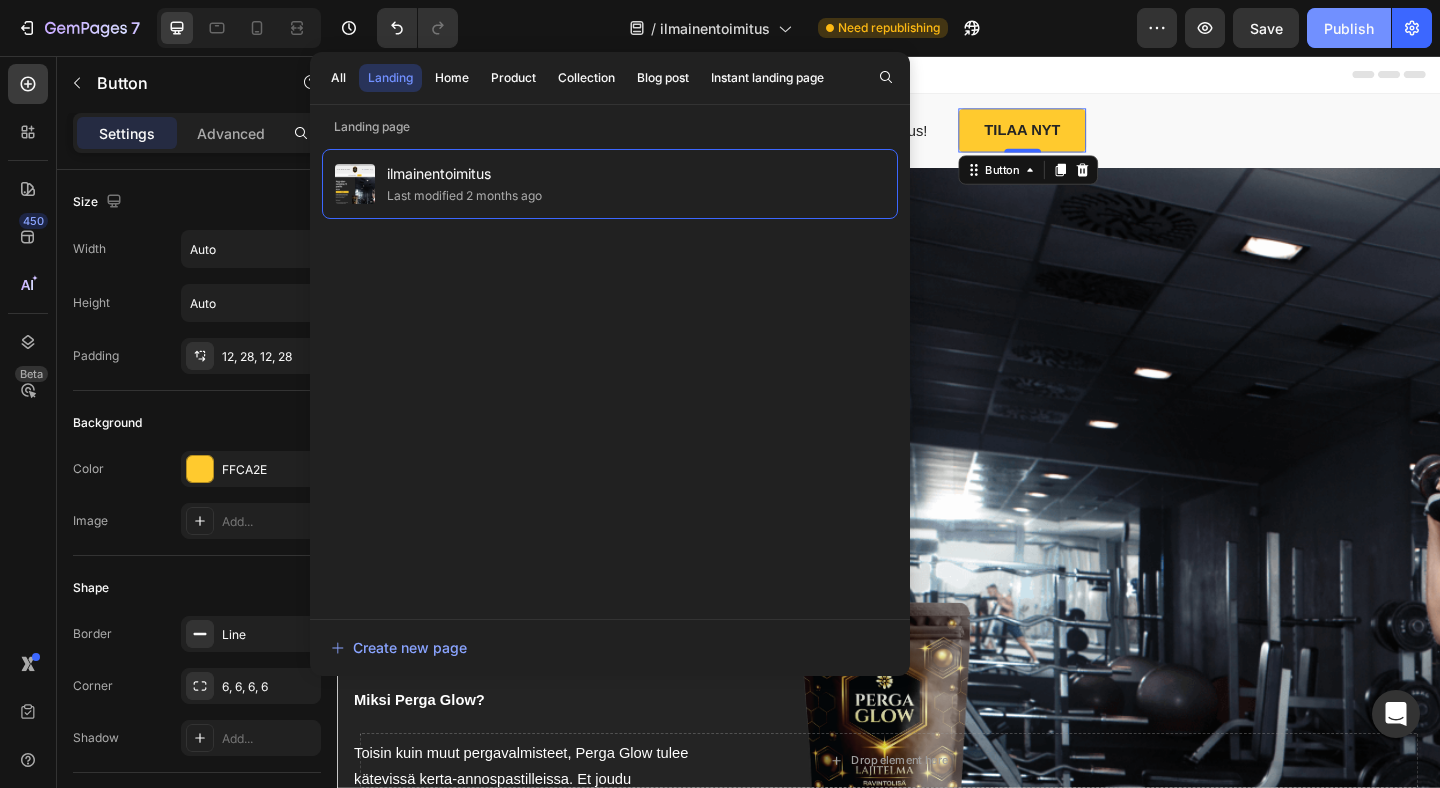 click on "Publish" at bounding box center [1349, 28] 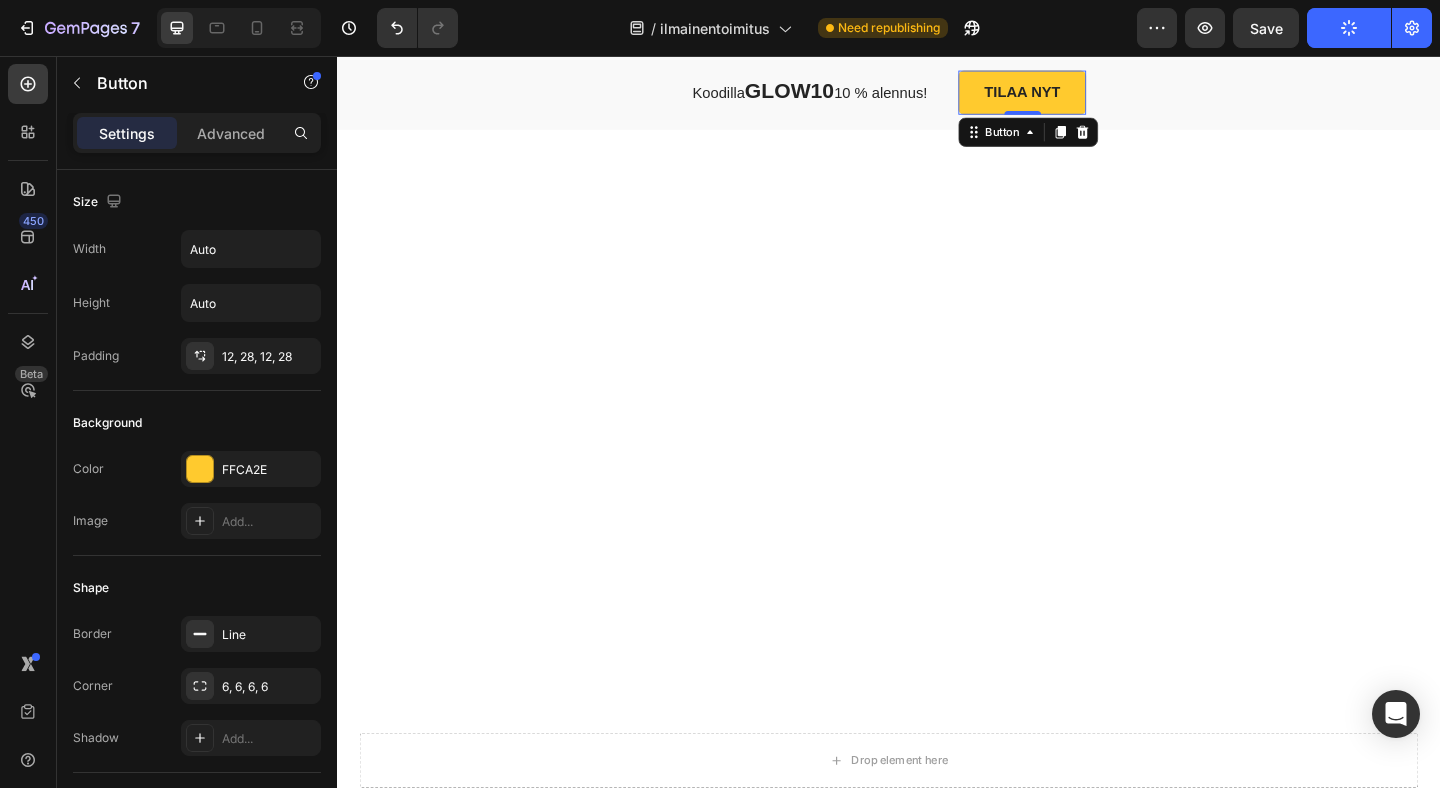 scroll, scrollTop: 0, scrollLeft: 0, axis: both 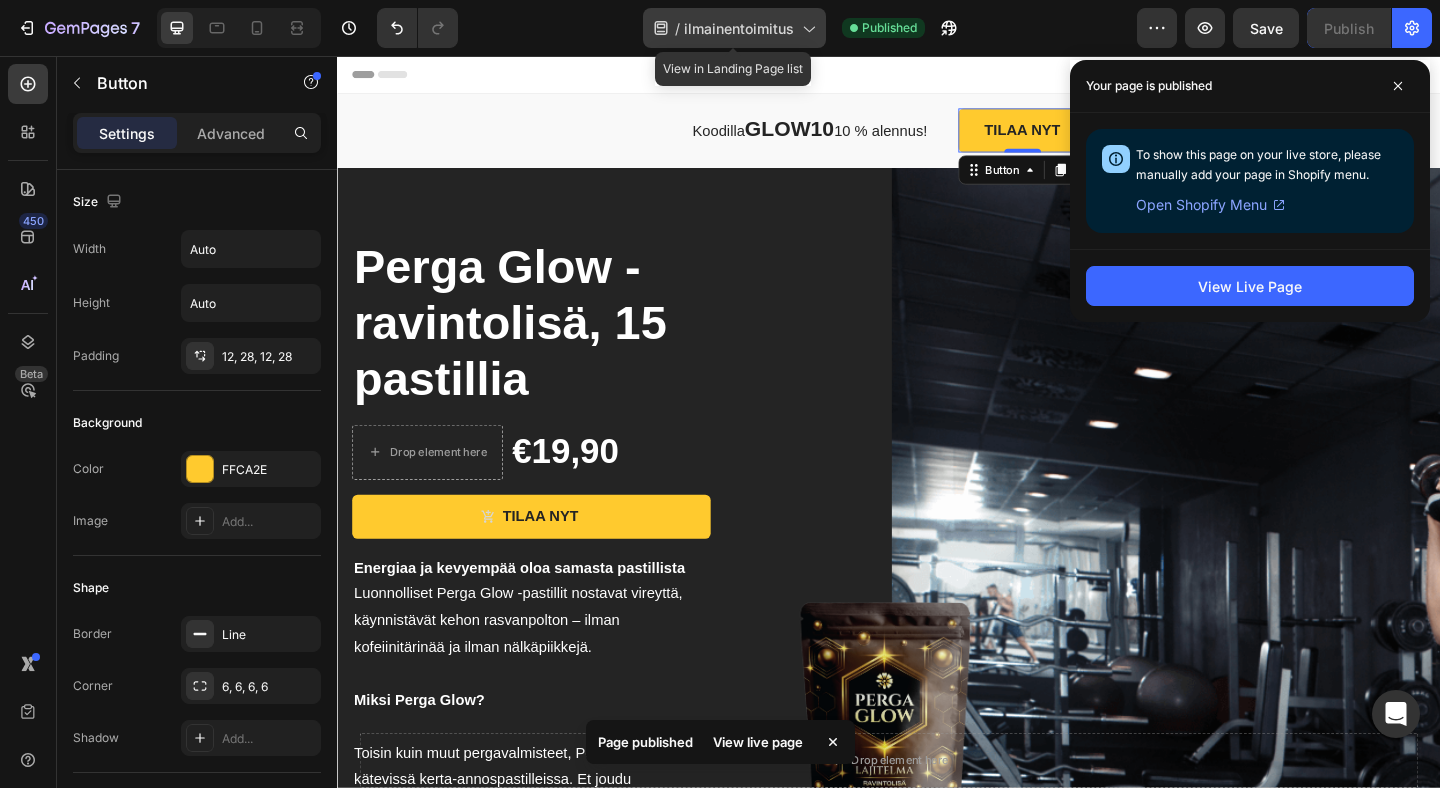 click 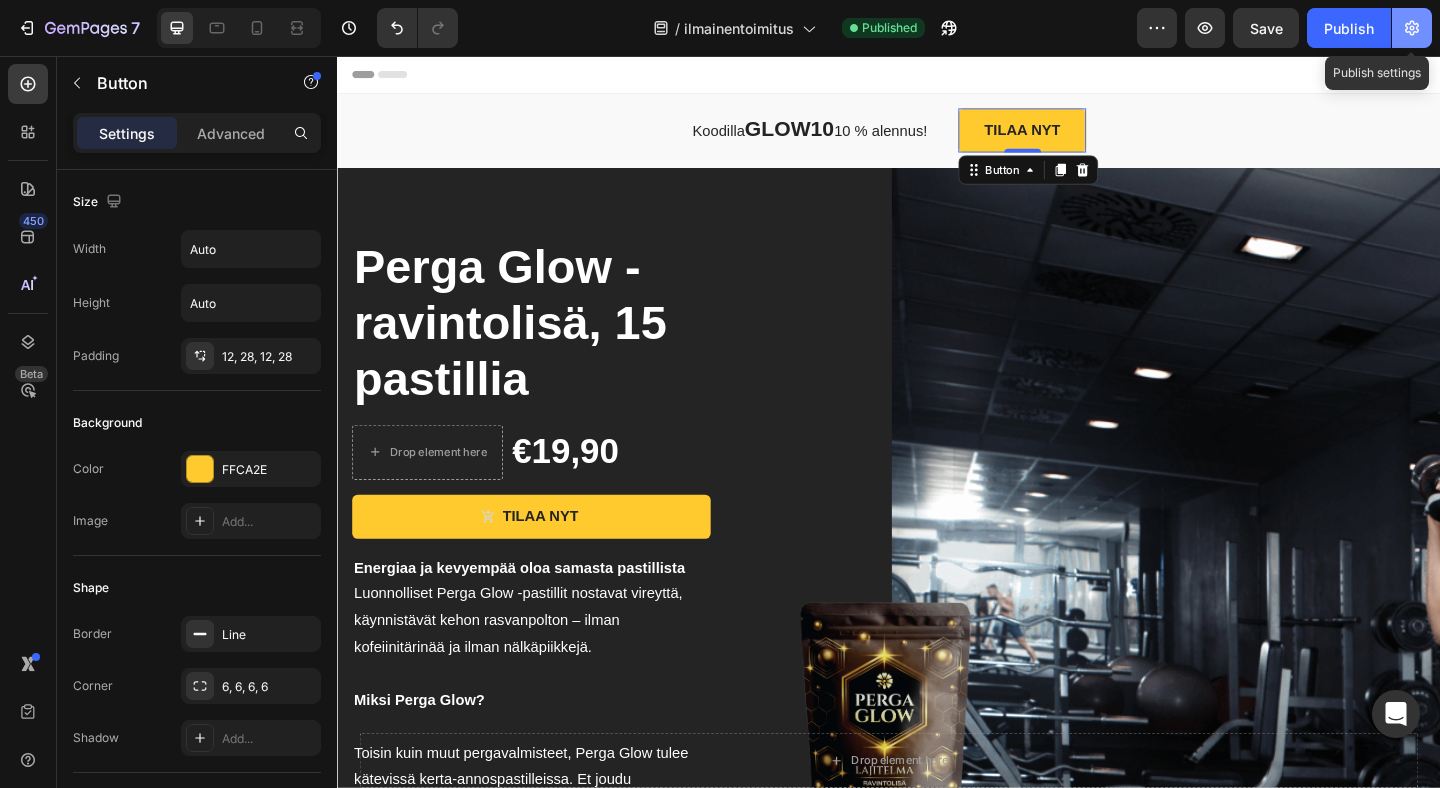 click 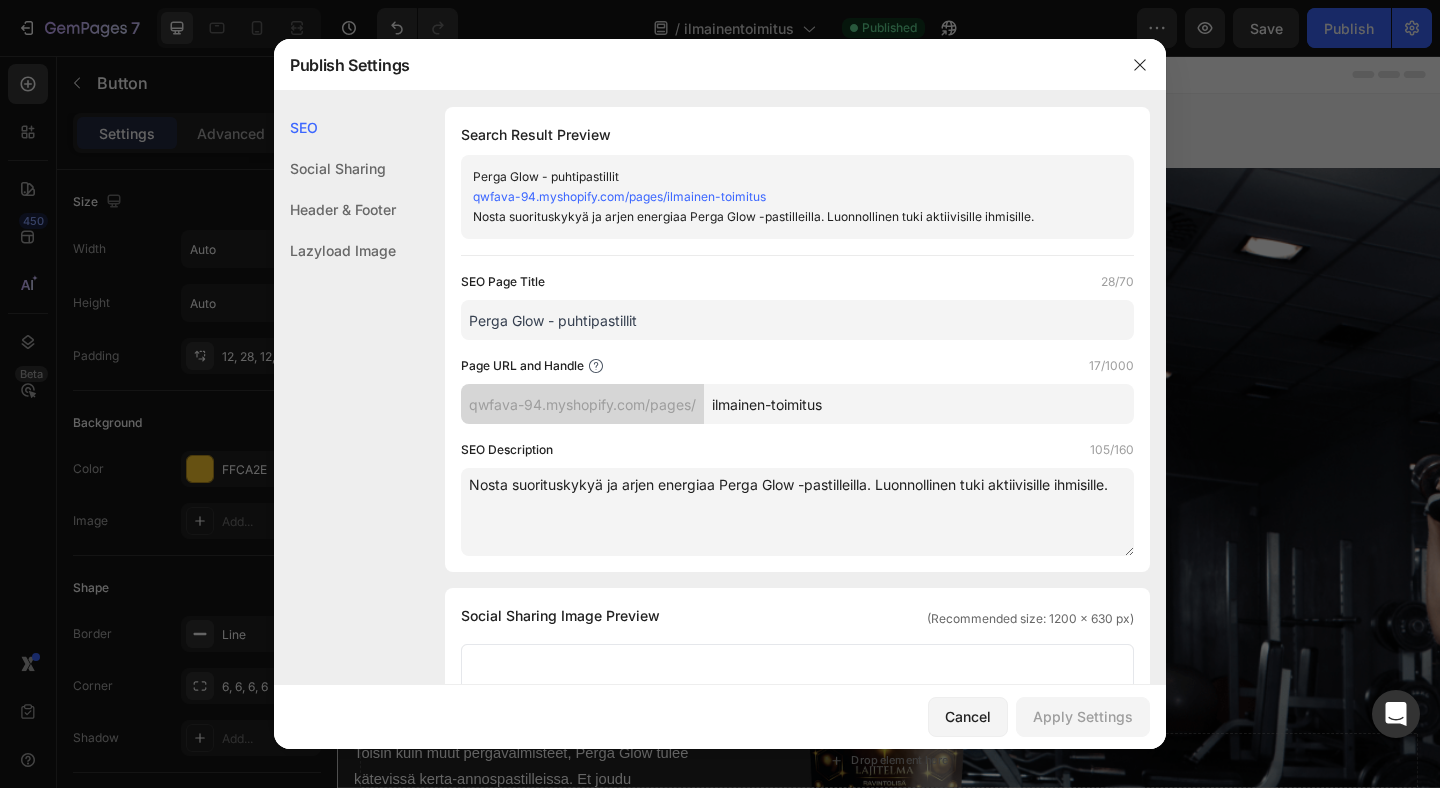 click at bounding box center (720, 394) 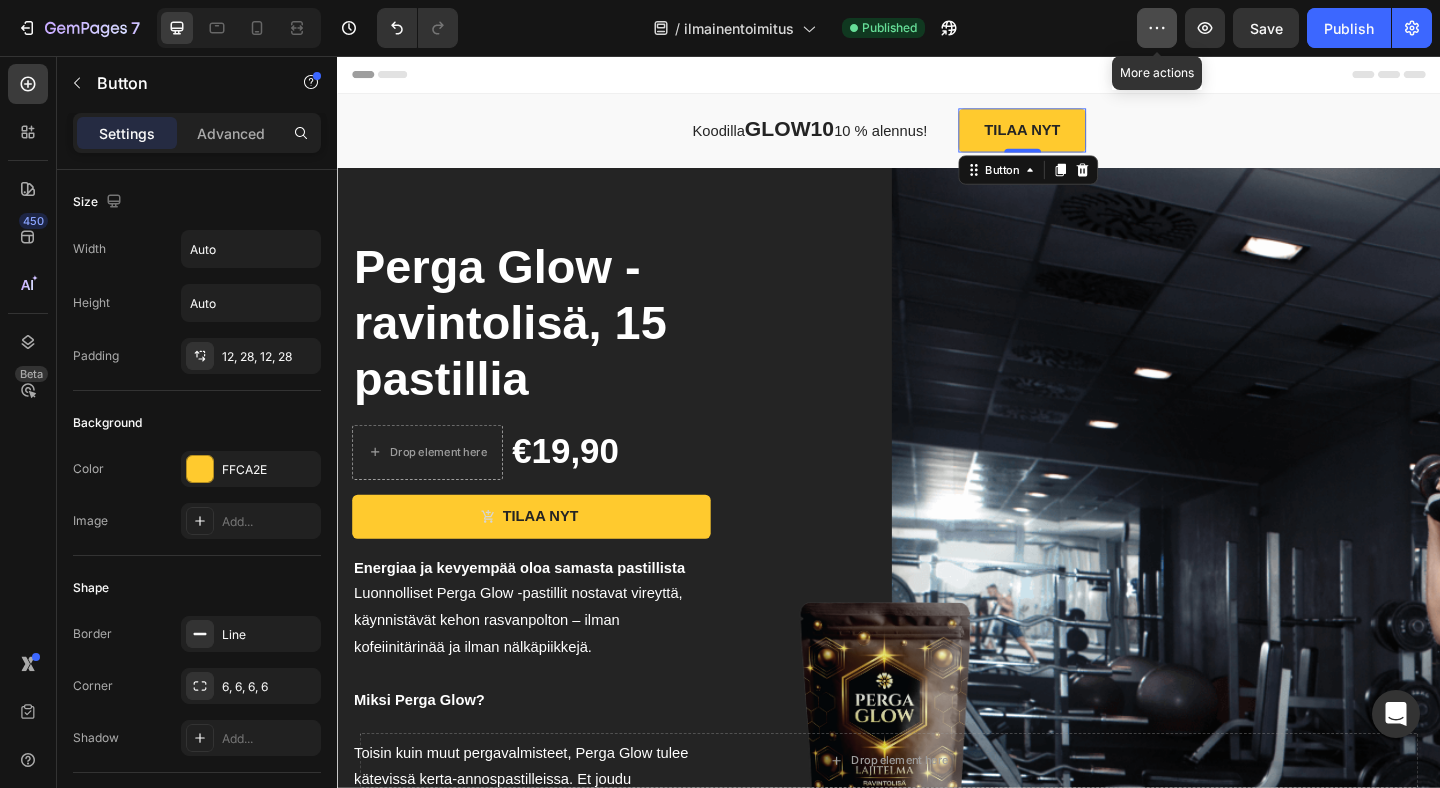 click 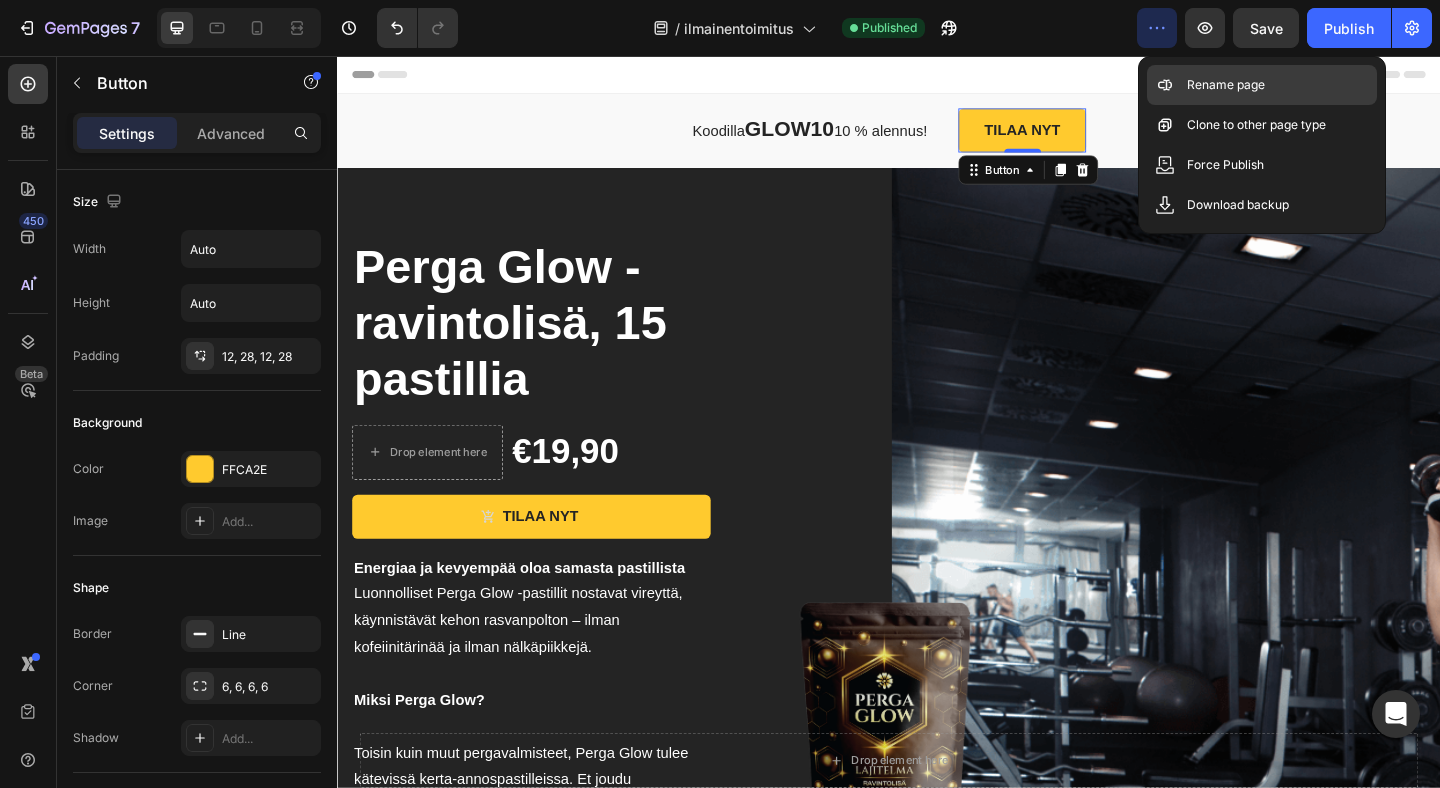 click on "Rename page" at bounding box center [1226, 85] 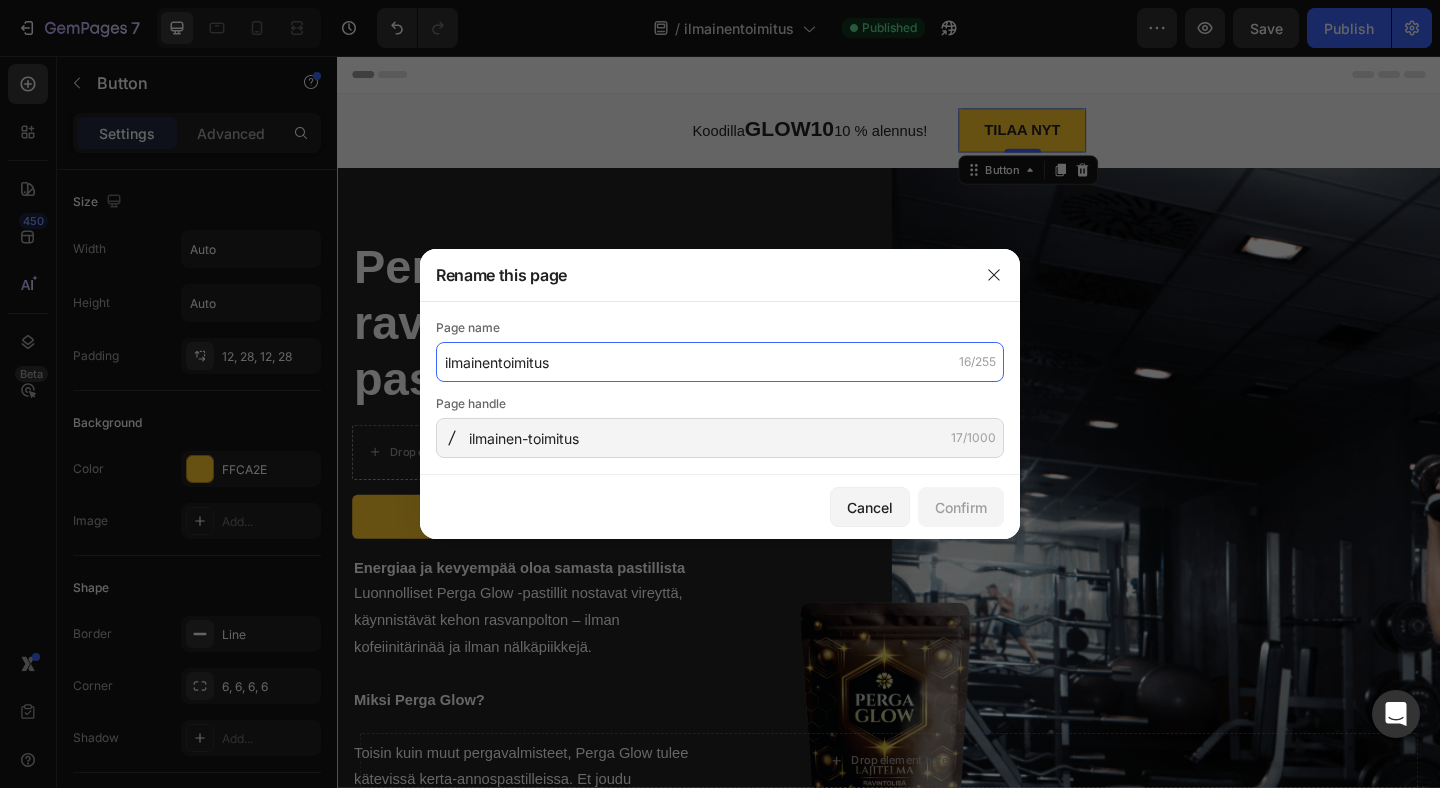 drag, startPoint x: 581, startPoint y: 365, endPoint x: 349, endPoint y: 365, distance: 232 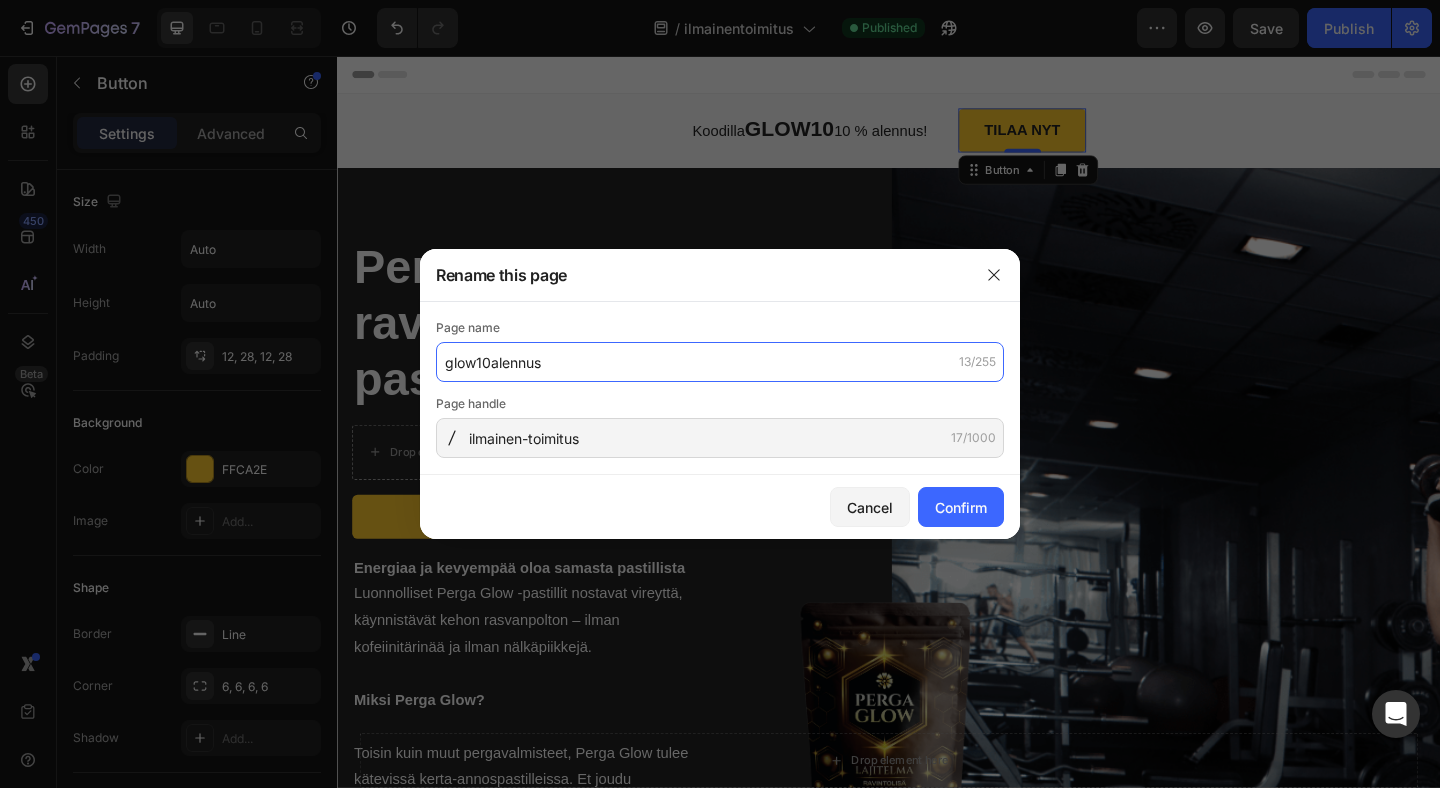 type on "glow10alennus" 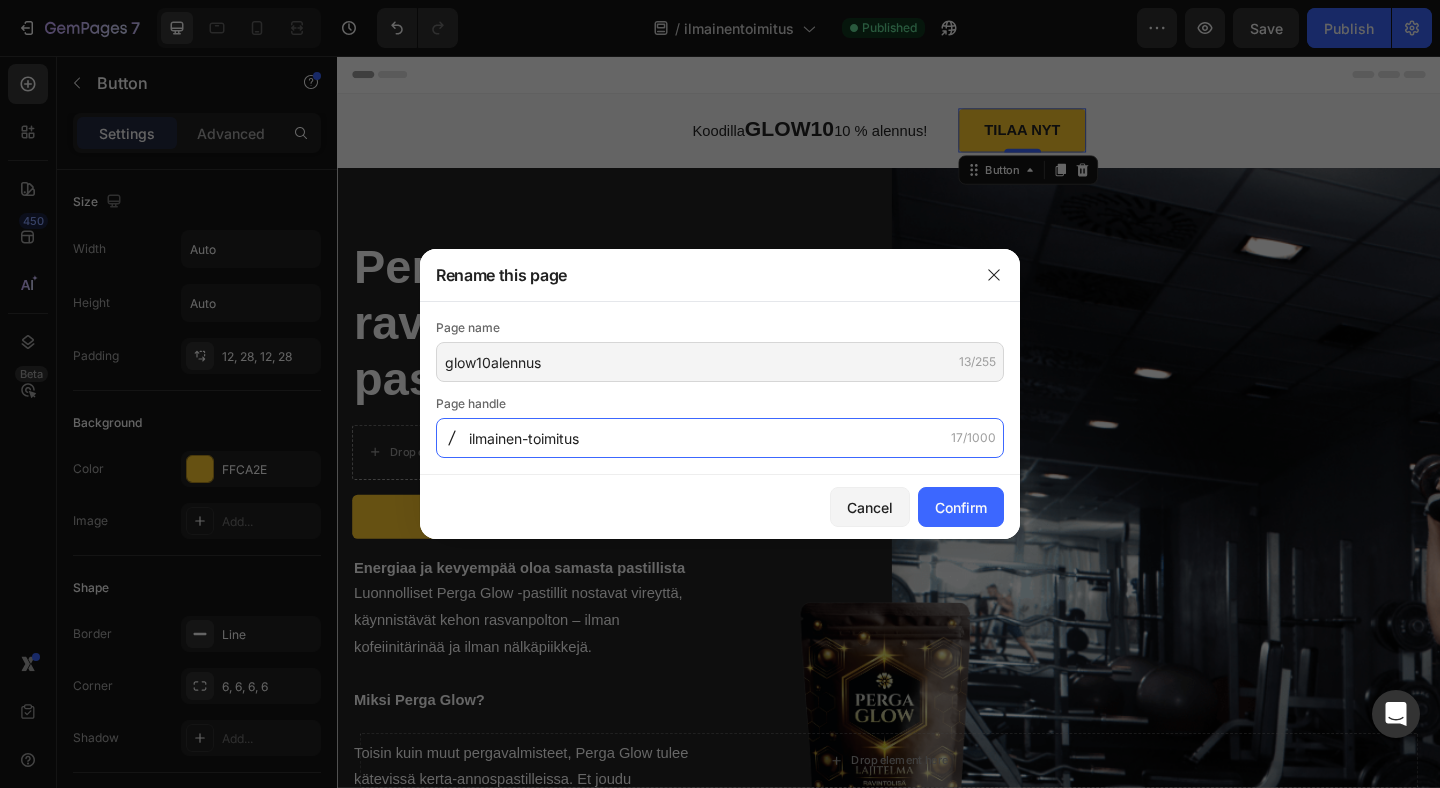 drag, startPoint x: 587, startPoint y: 436, endPoint x: 493, endPoint y: 436, distance: 94 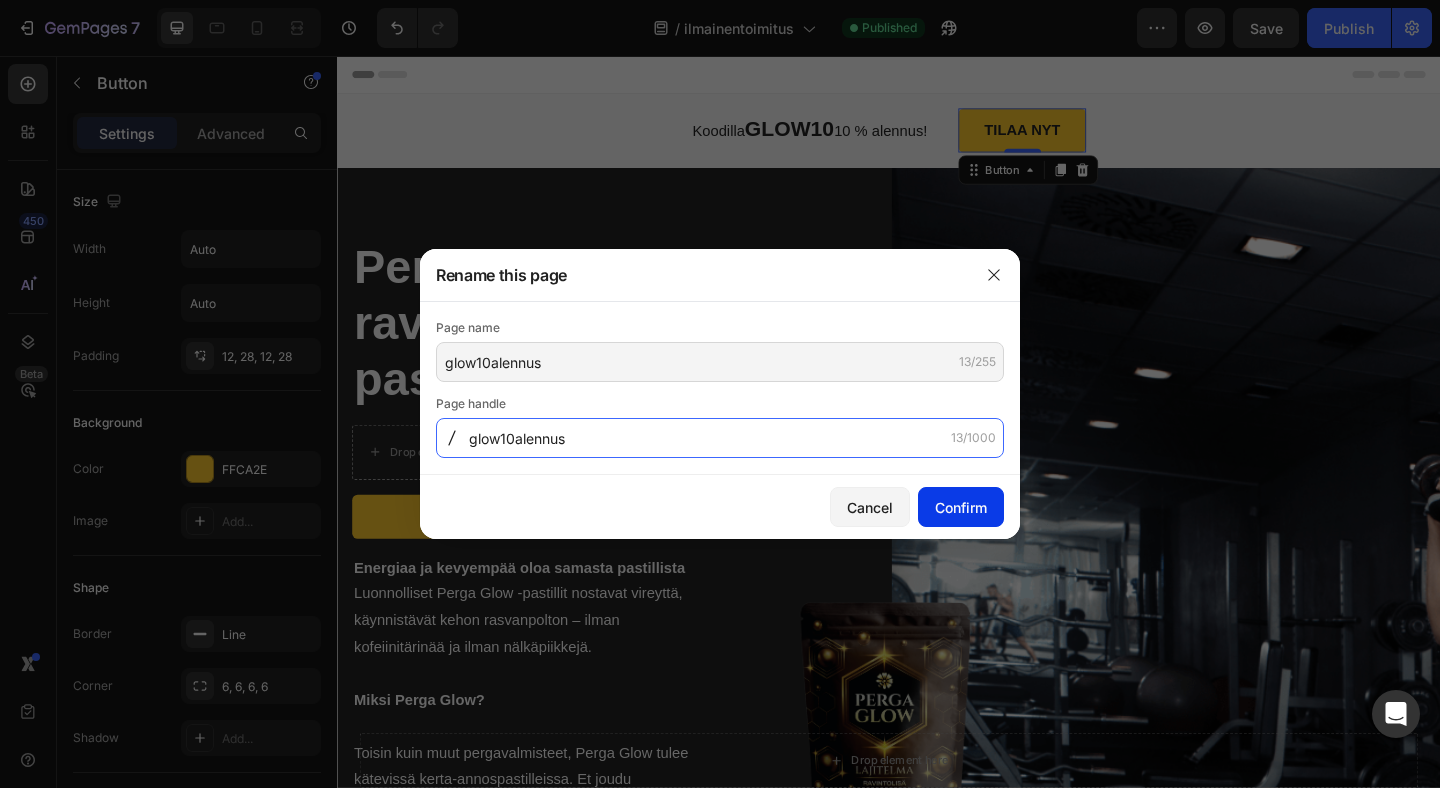 type on "glow10alennus" 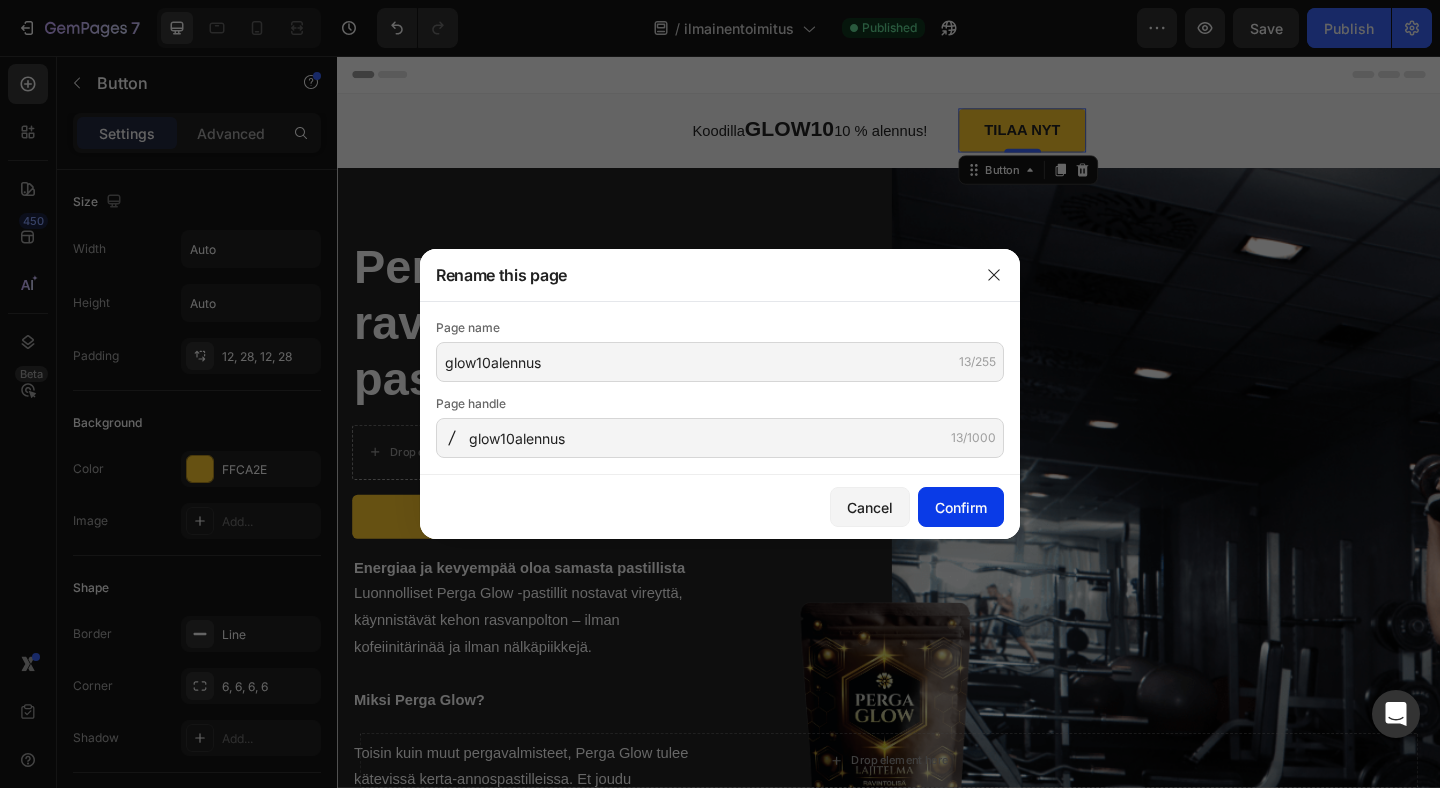 click on "Confirm" at bounding box center [961, 507] 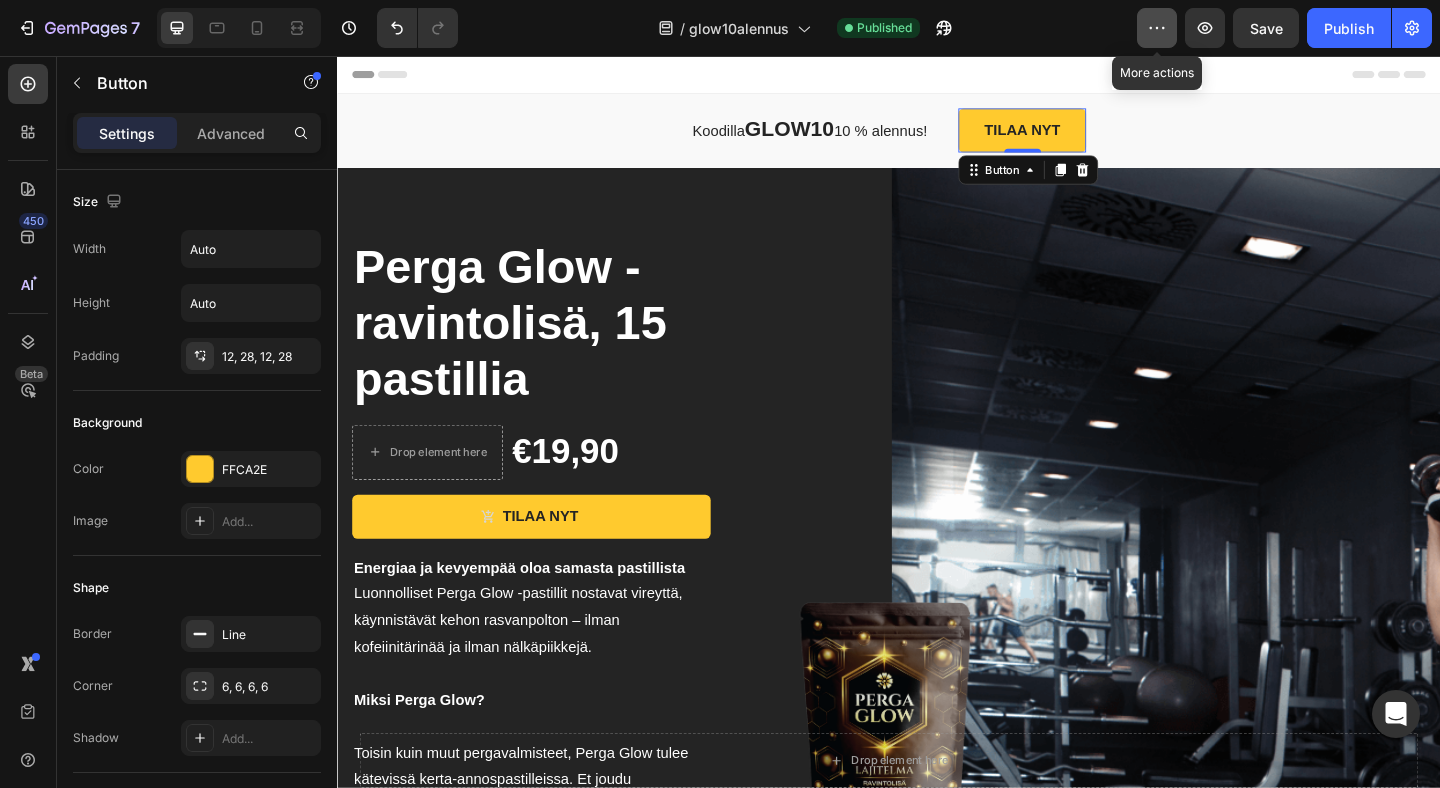 click 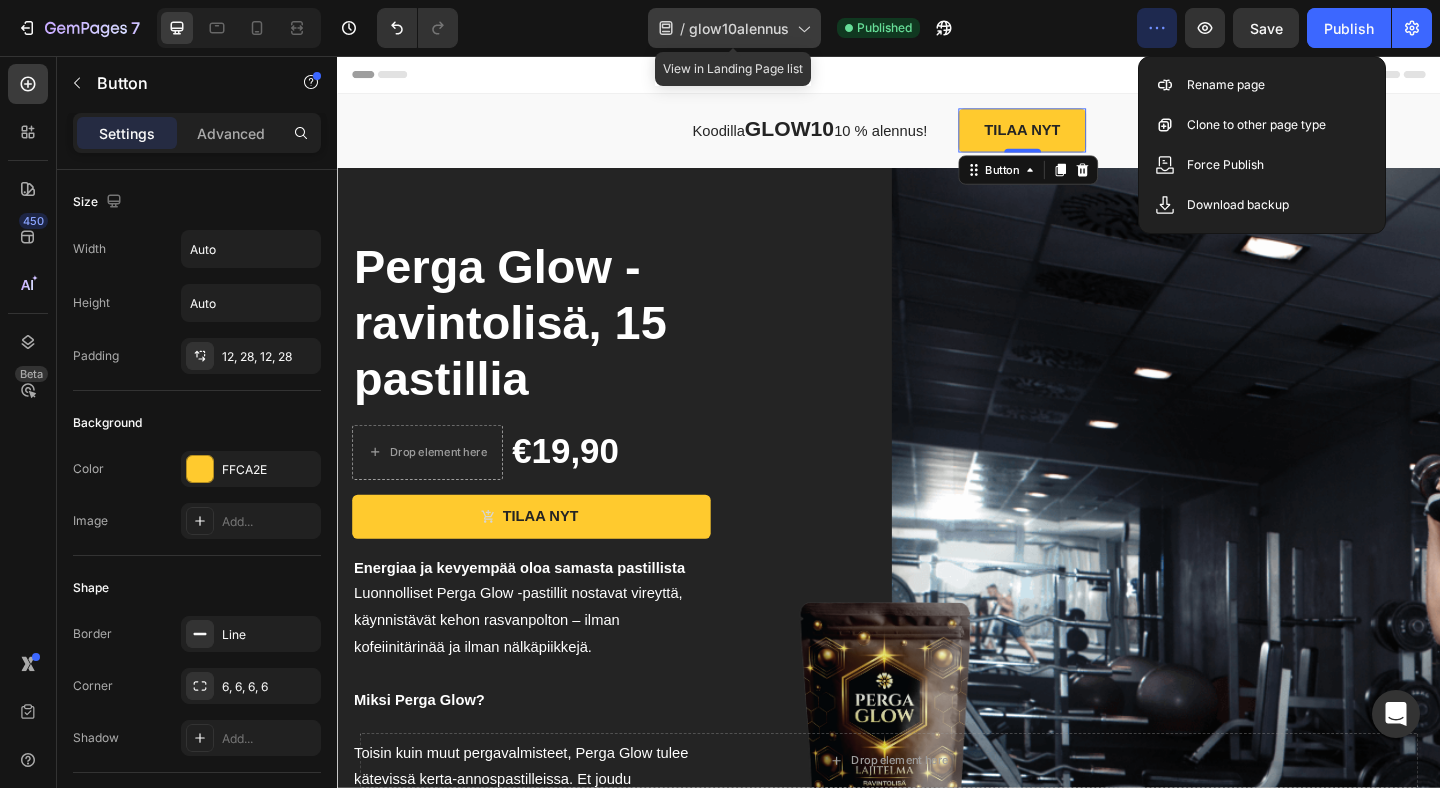 click 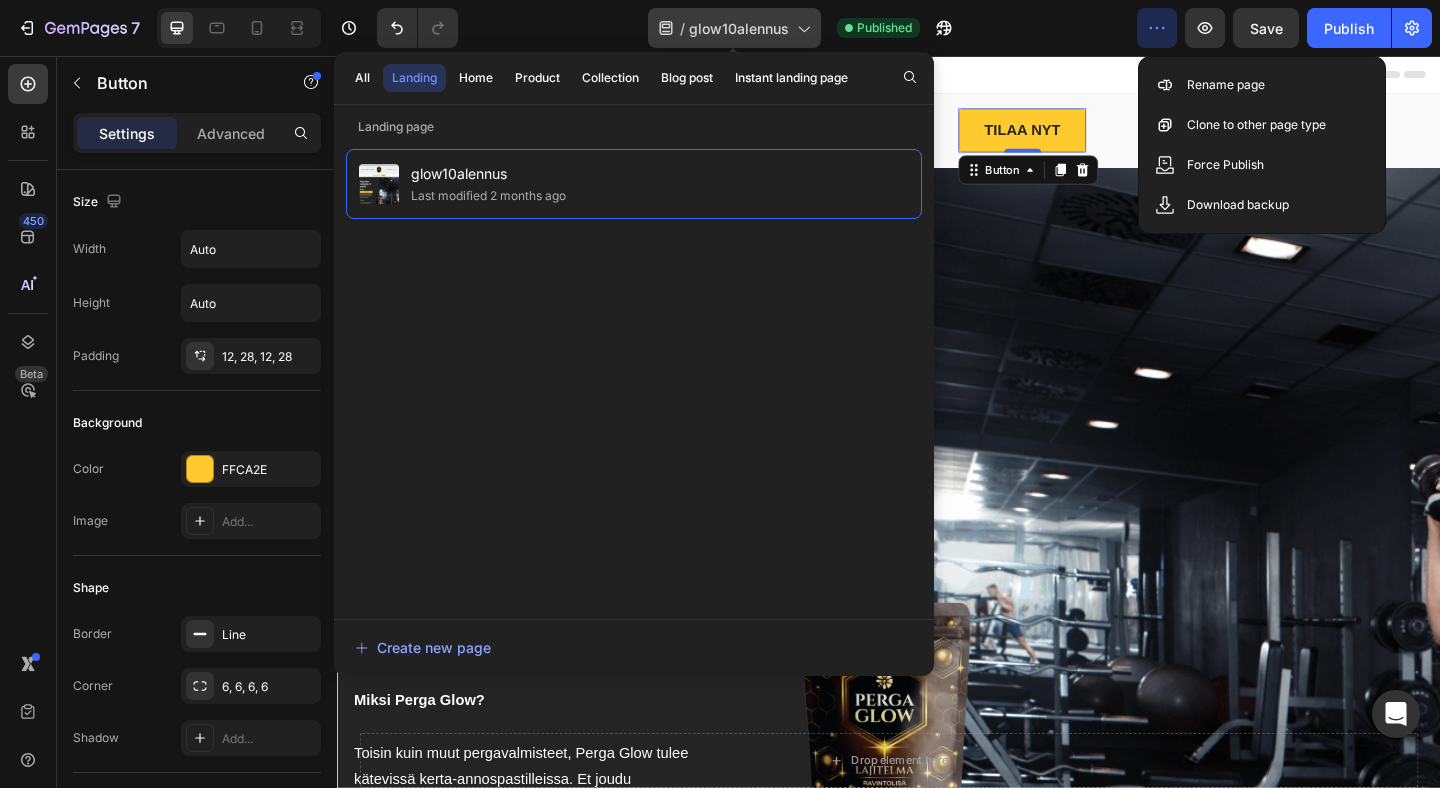 click 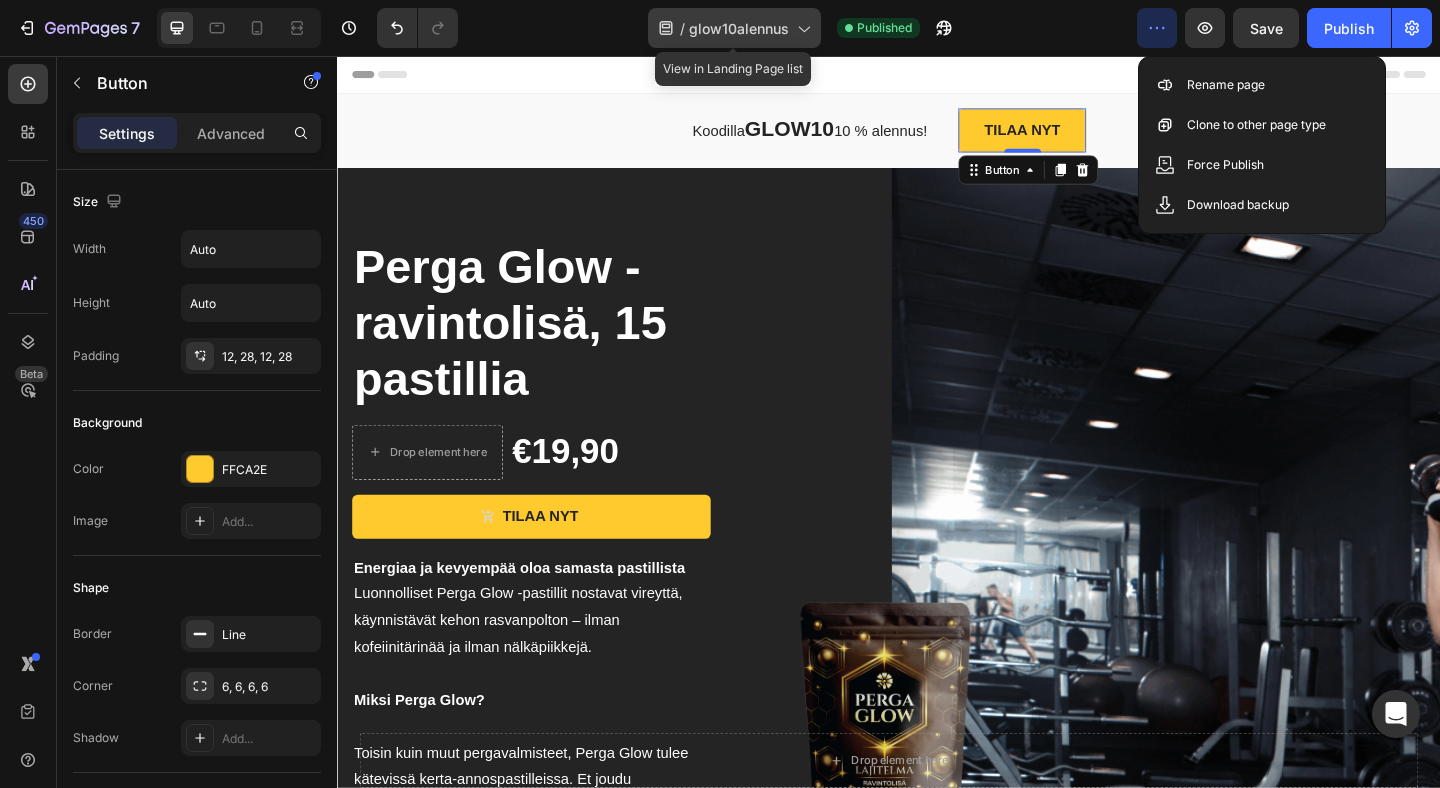 click on "/" at bounding box center (682, 28) 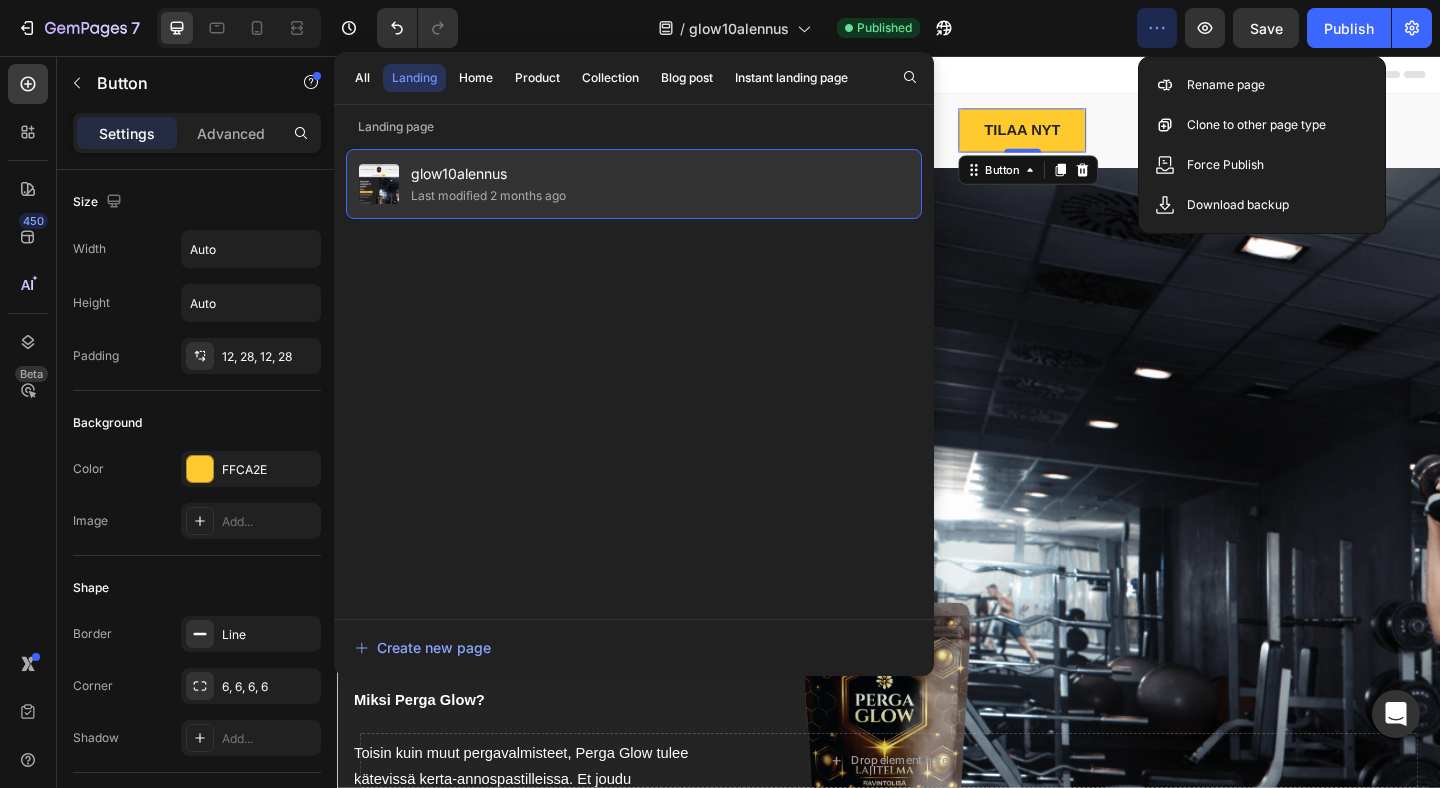 click on "glow10alennus" at bounding box center [488, 174] 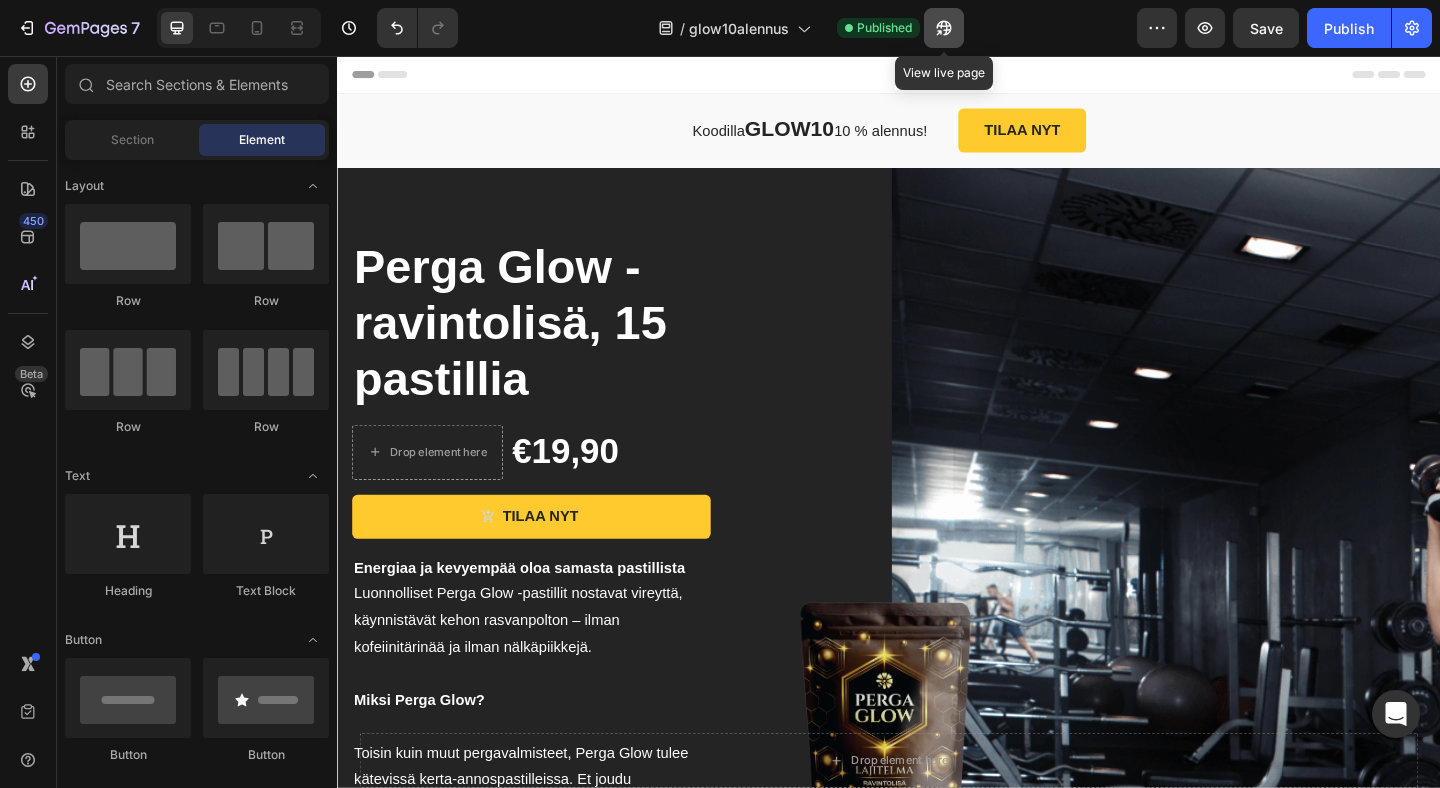 click 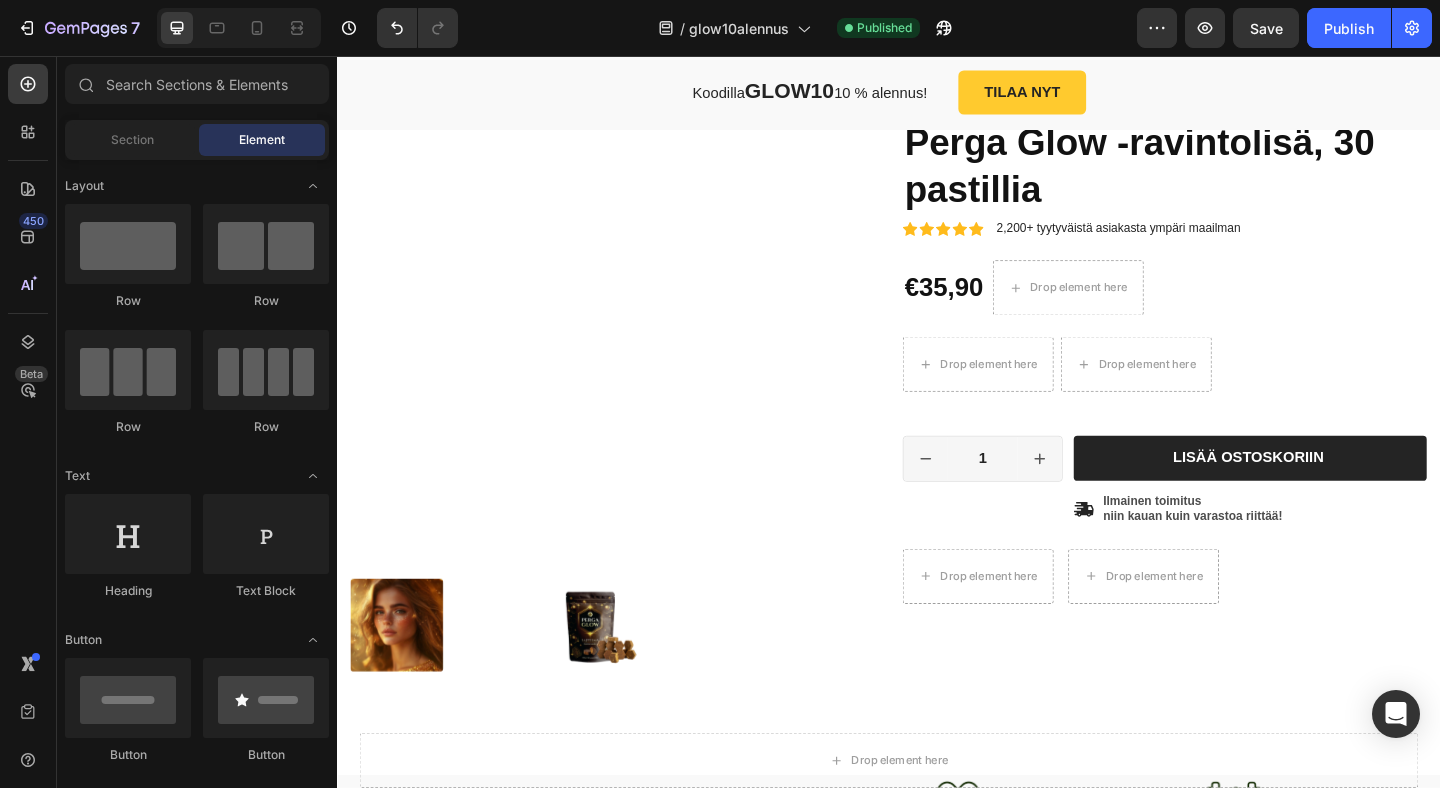 scroll, scrollTop: 1443, scrollLeft: 0, axis: vertical 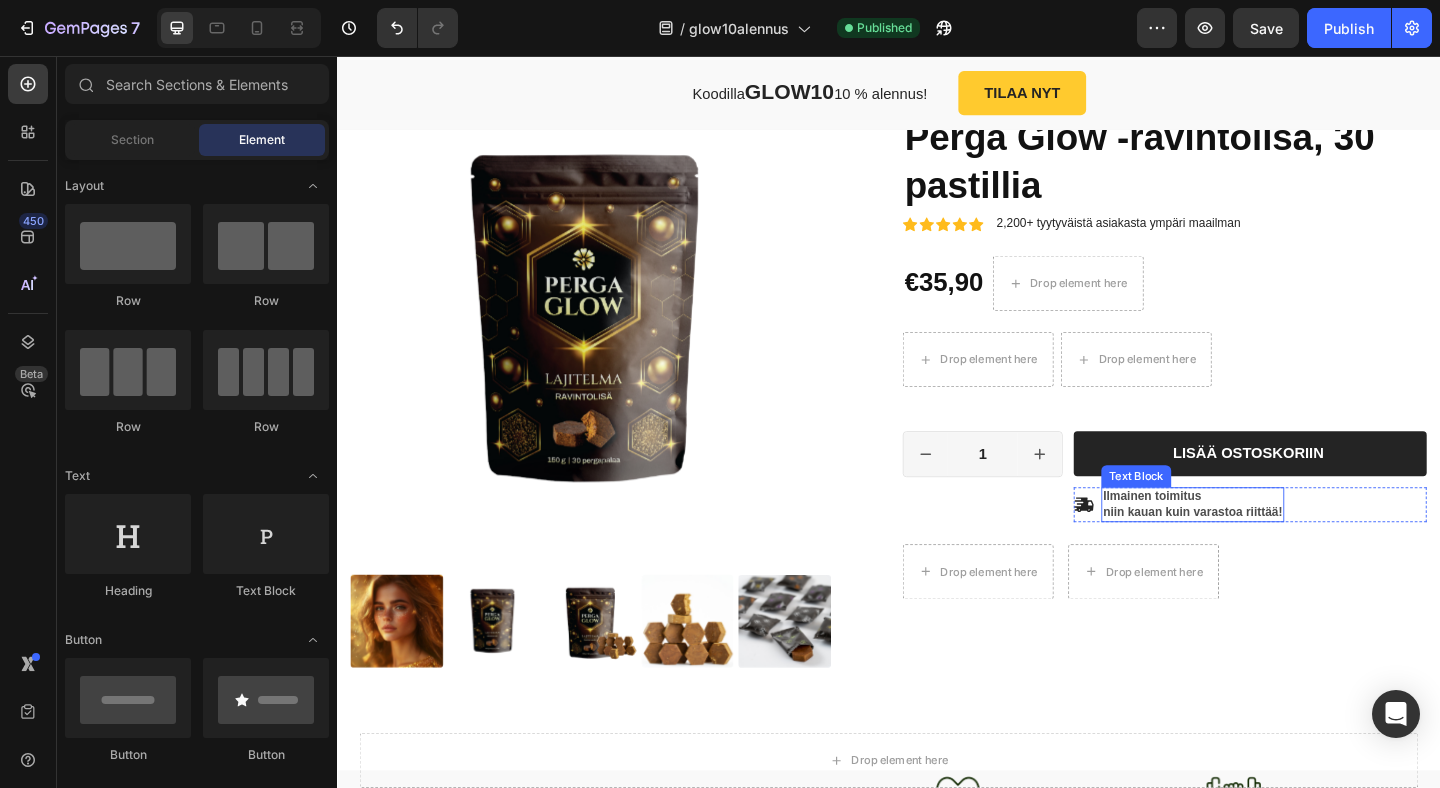 click on "Ilmainen toimitus" at bounding box center [1267, 535] 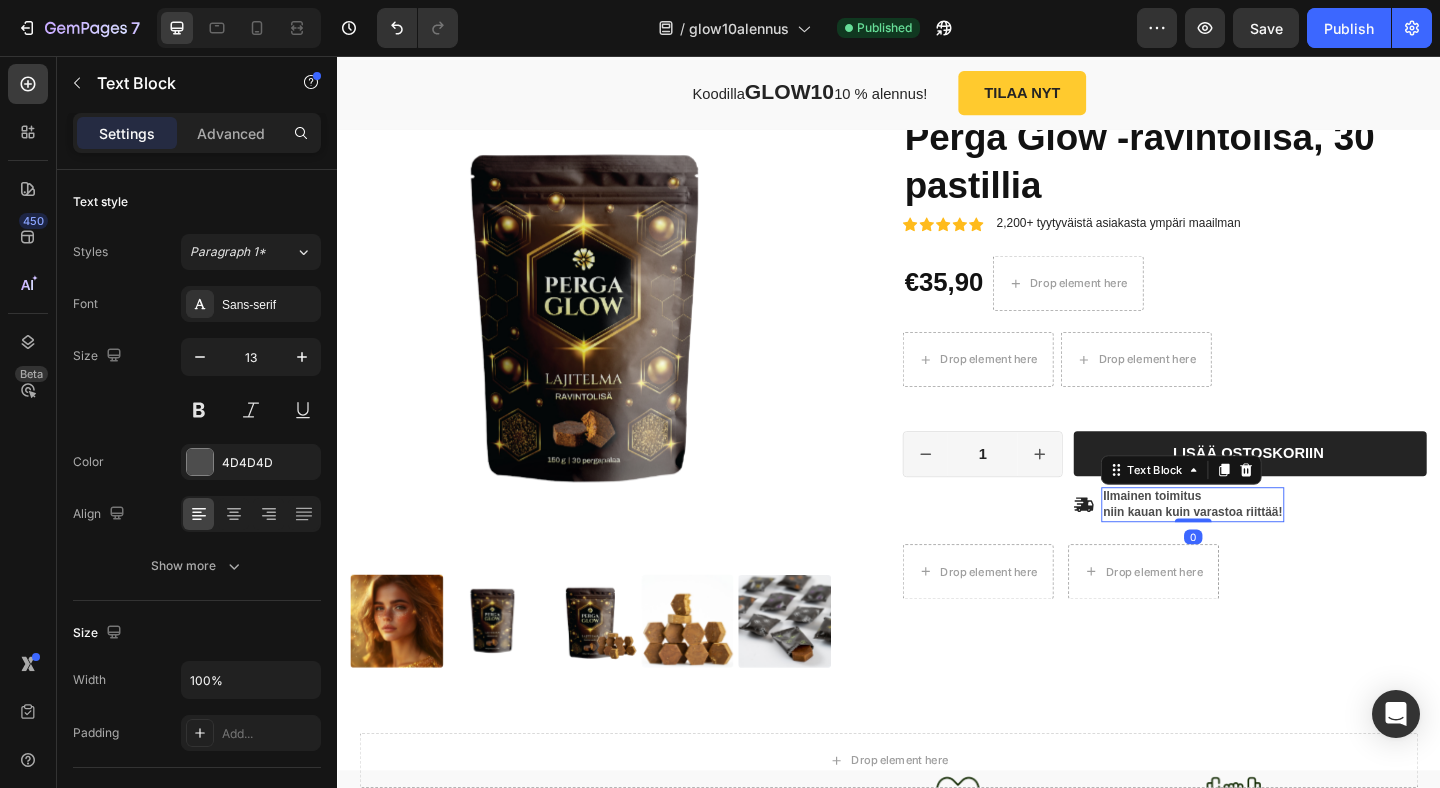 click on "Ilmainen toimitus" at bounding box center [1267, 535] 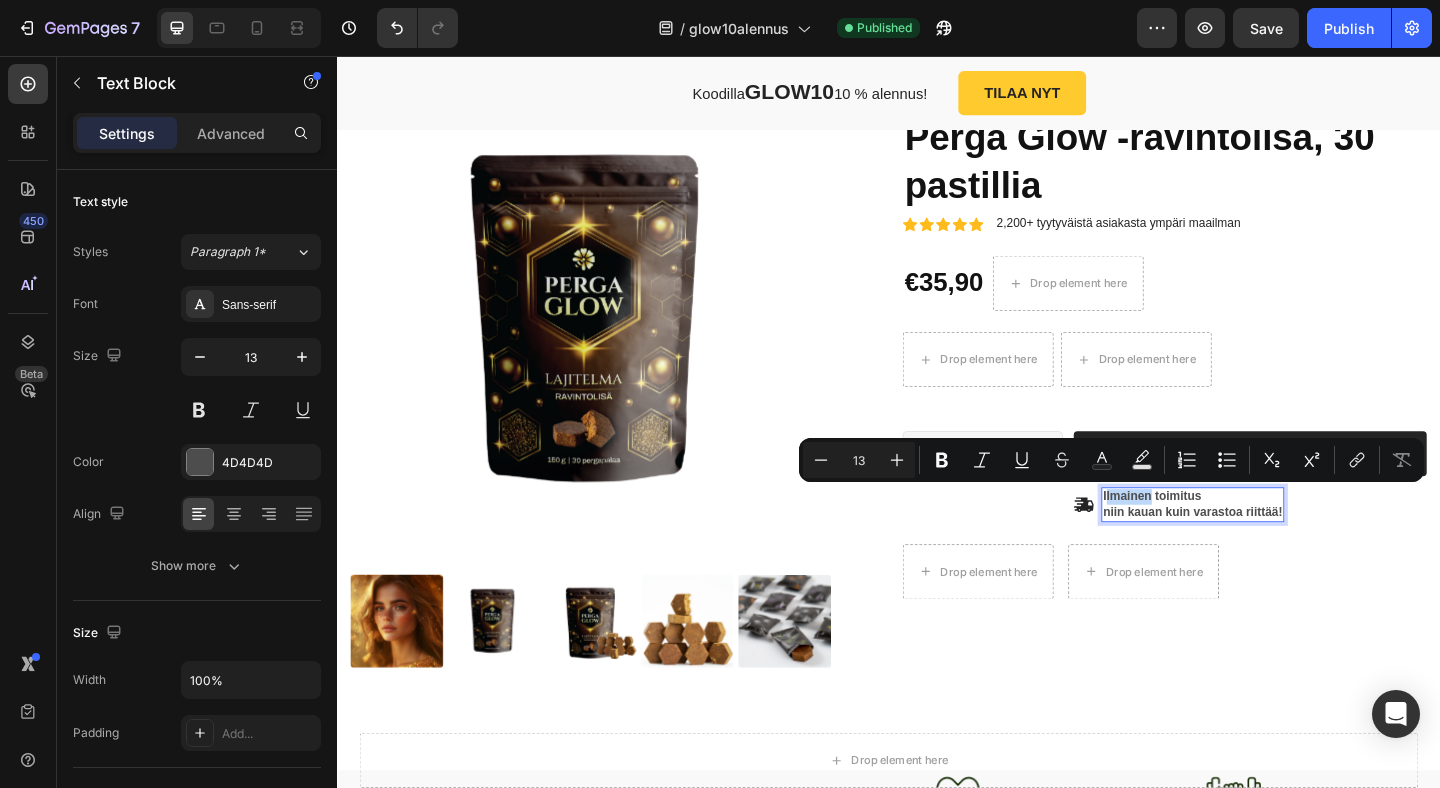 drag, startPoint x: 1222, startPoint y: 533, endPoint x: 1172, endPoint y: 533, distance: 50 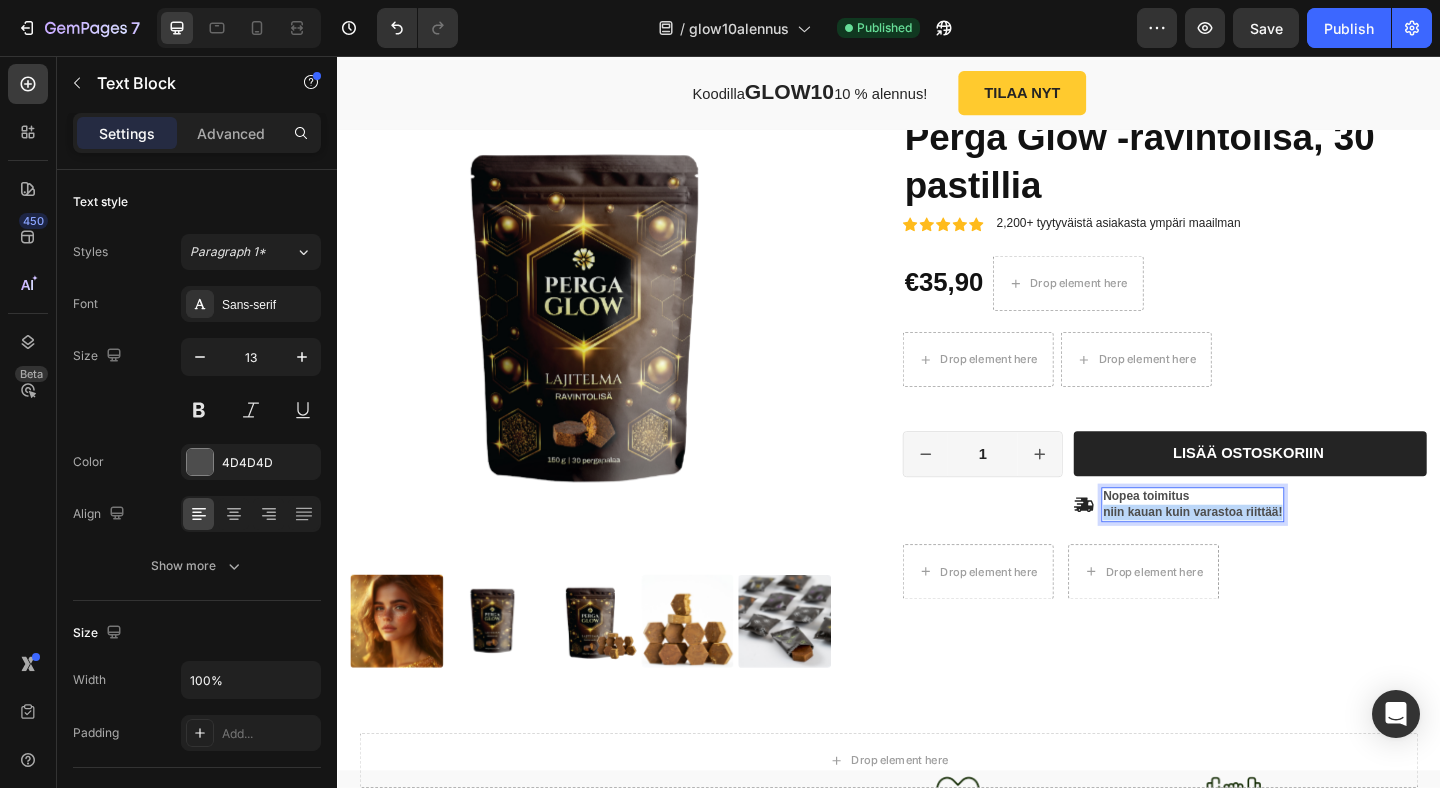 drag, startPoint x: 1364, startPoint y: 552, endPoint x: 1173, endPoint y: 551, distance: 191.00262 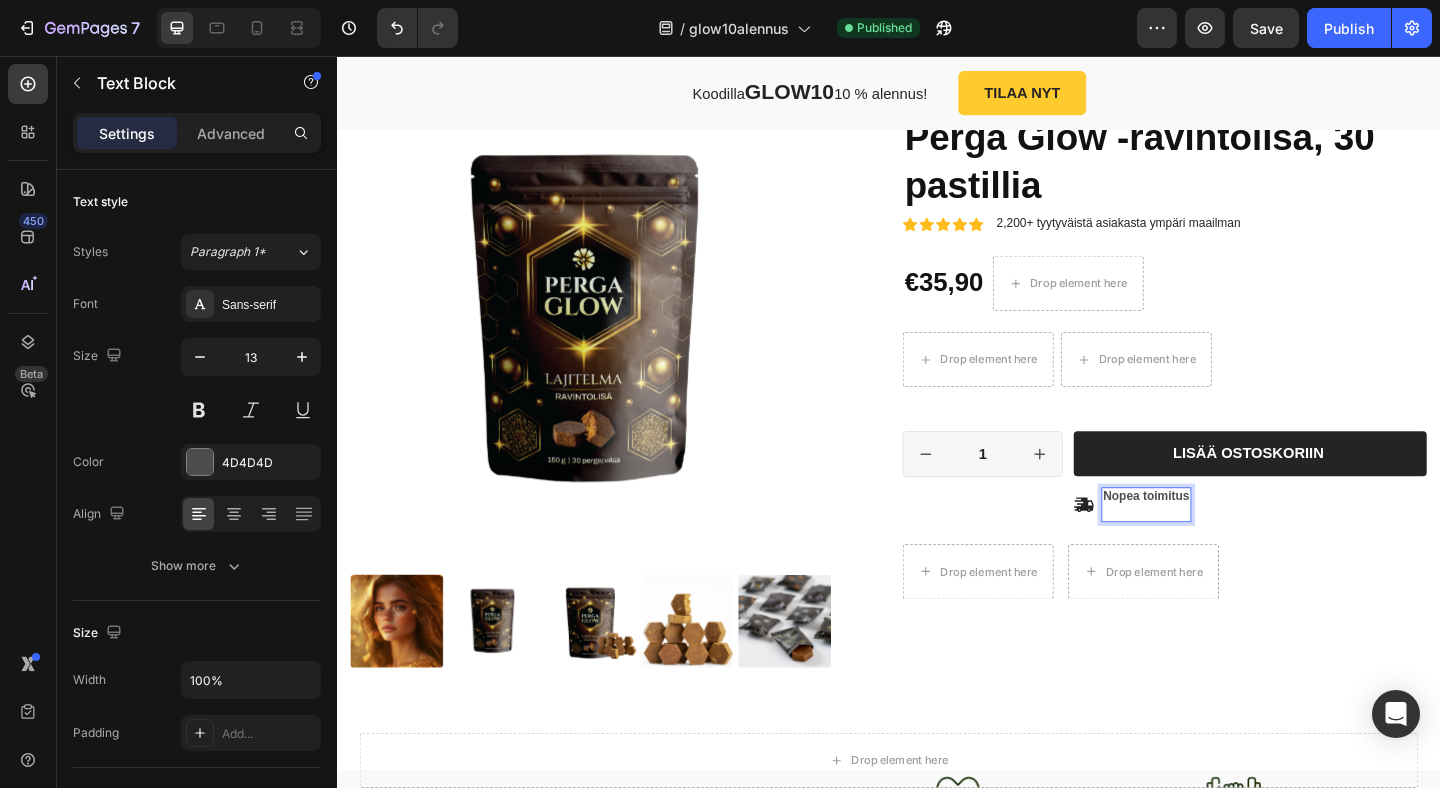 scroll, scrollTop: 1444, scrollLeft: 0, axis: vertical 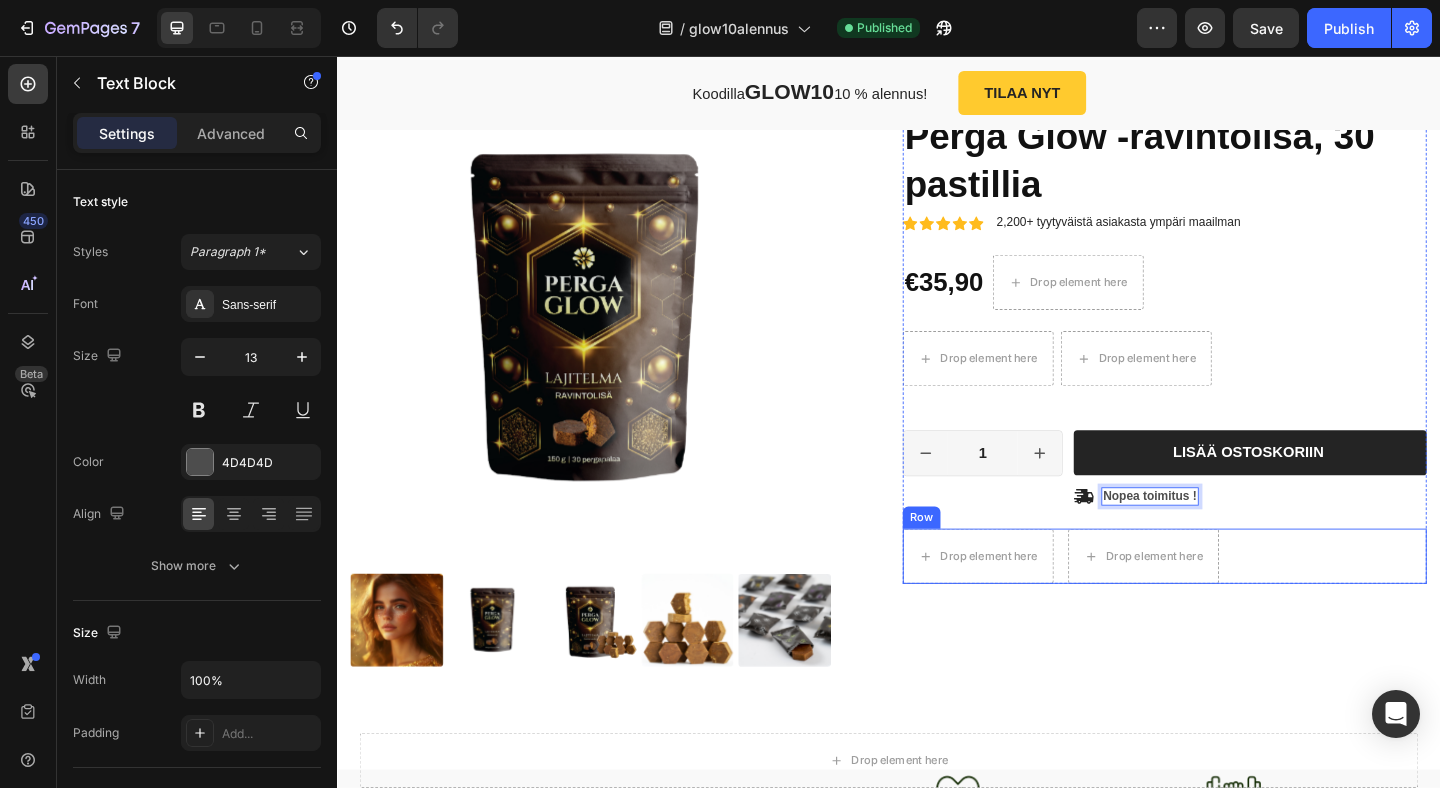 click on "Drop element here
Drop element here Row" at bounding box center [1237, 600] 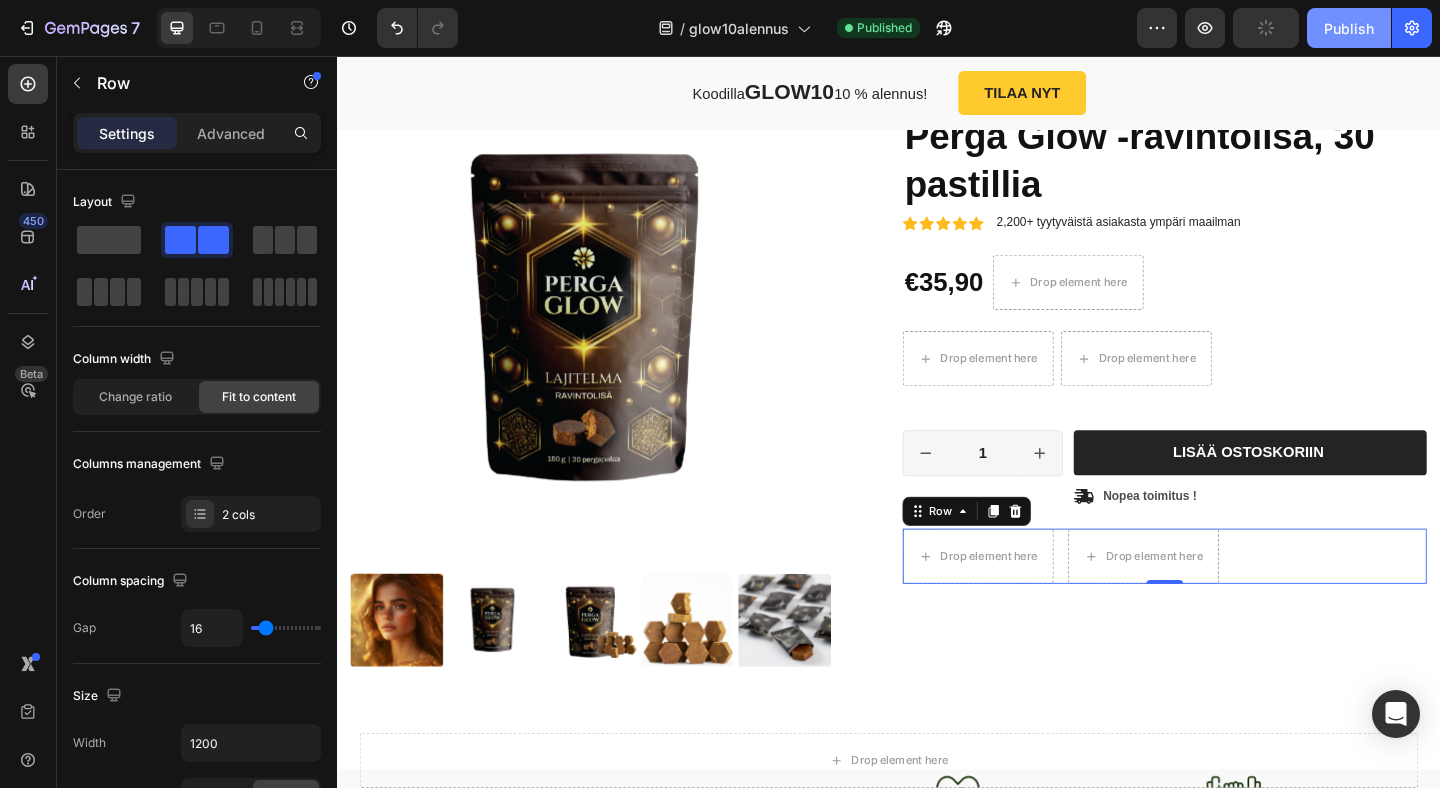 click on "Publish" at bounding box center [1349, 28] 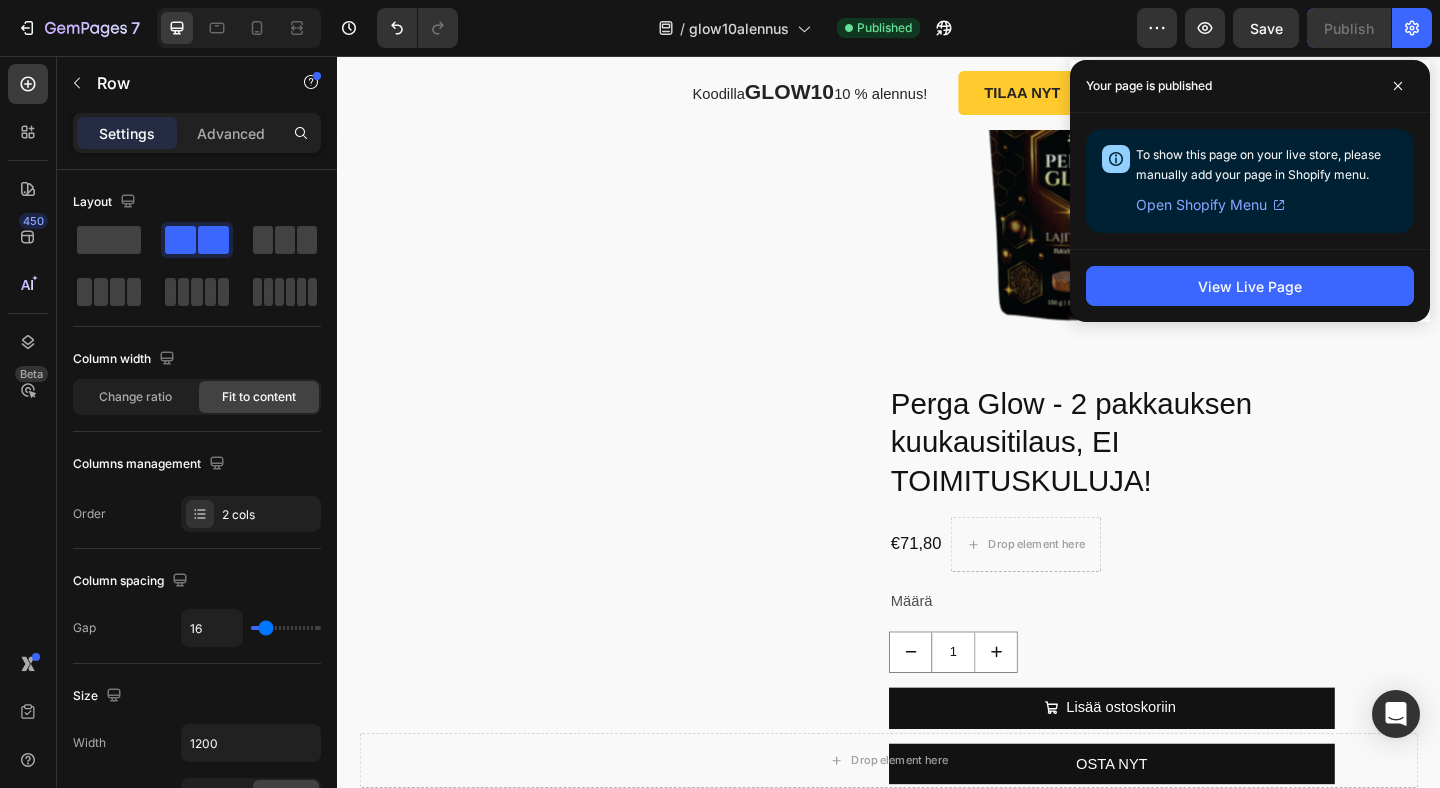 scroll, scrollTop: 4878, scrollLeft: 0, axis: vertical 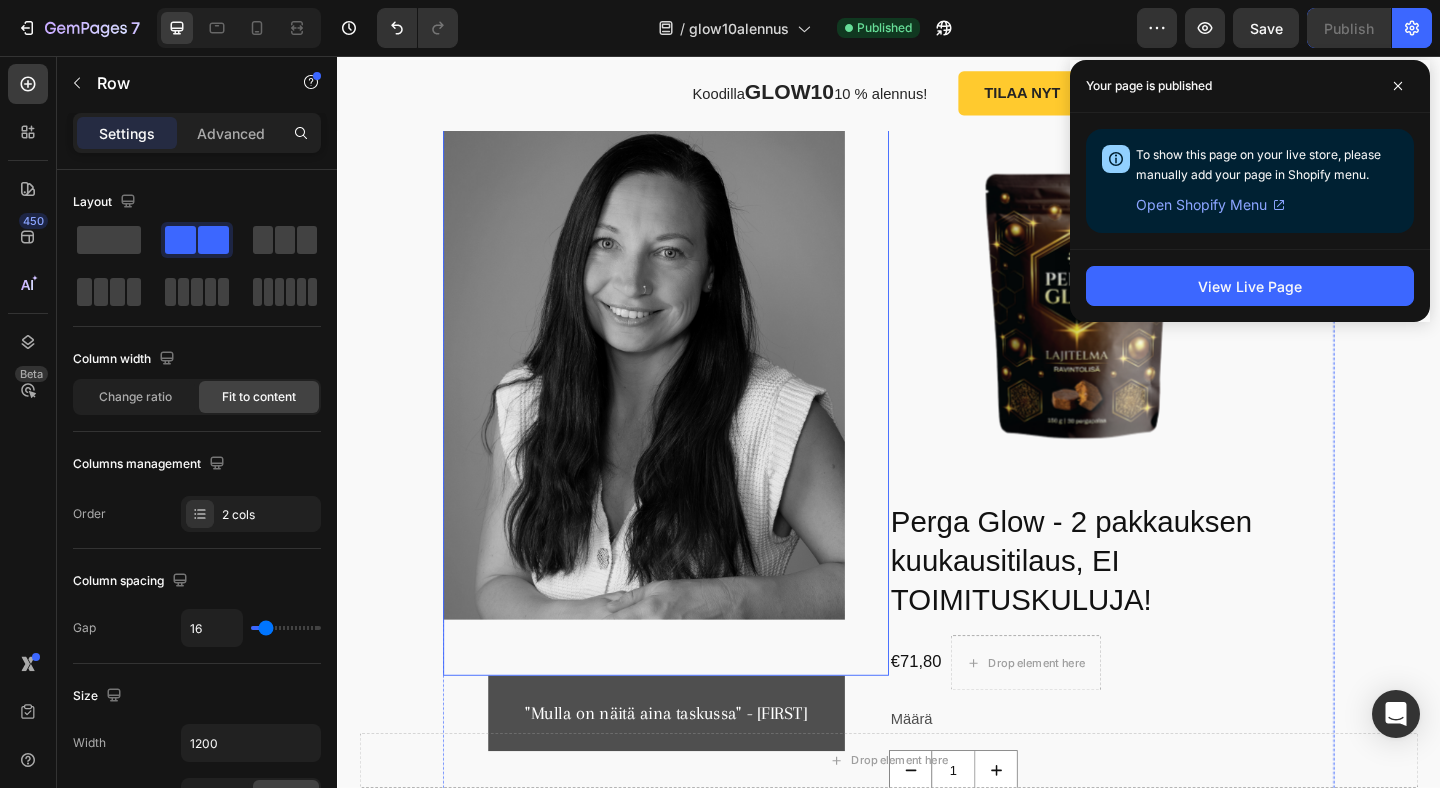 click at bounding box center (670, 394) 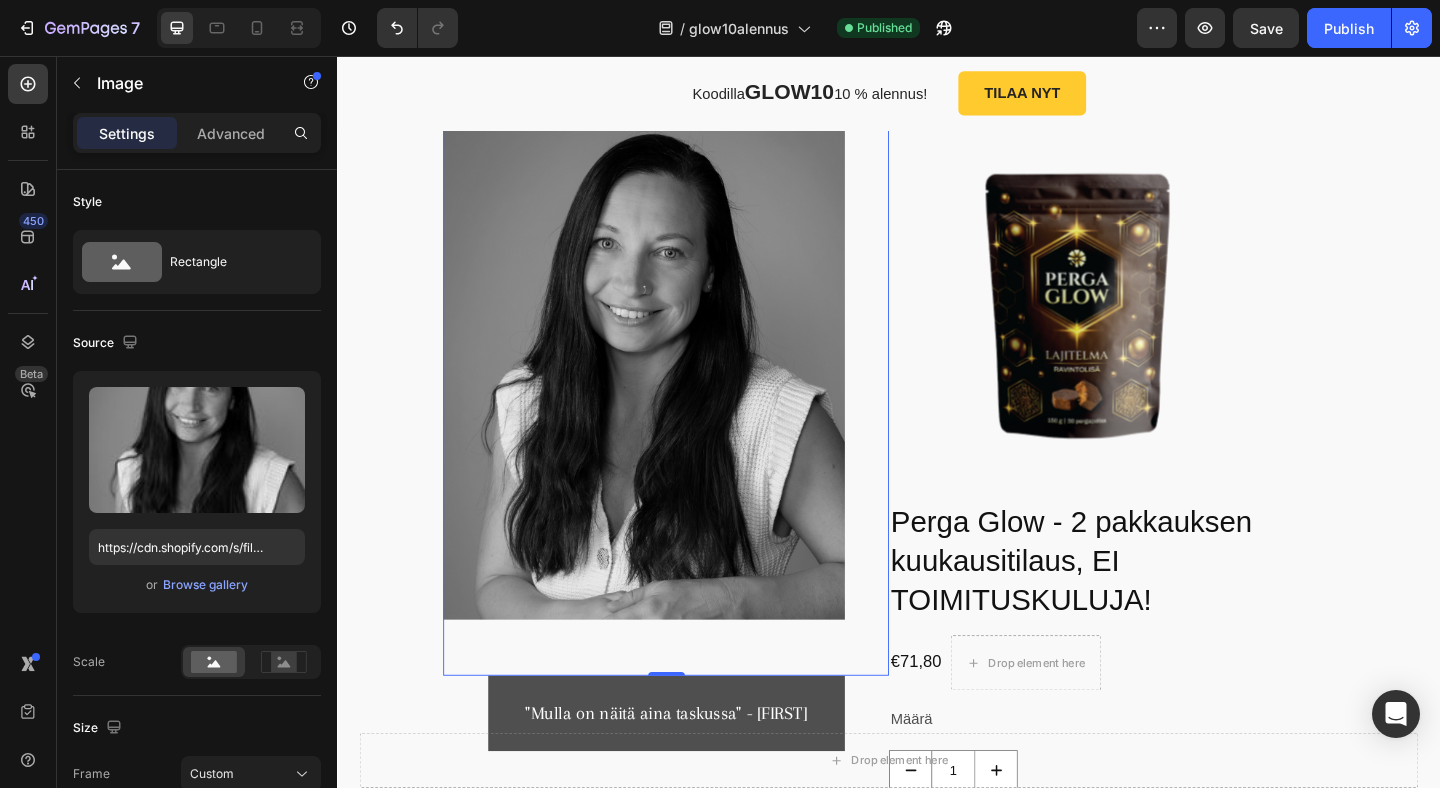 click on "Image" at bounding box center [498, 100] 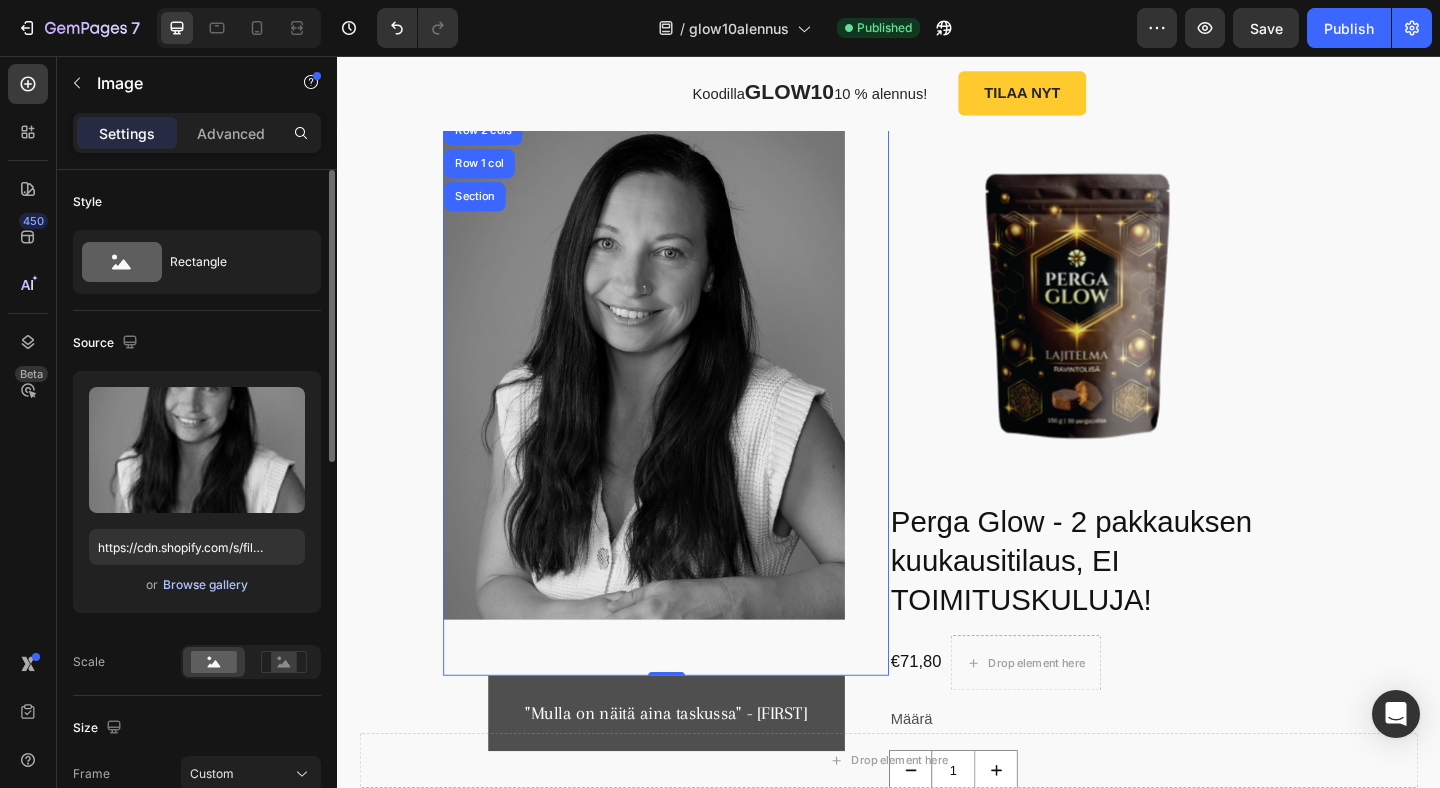 click on "Browse gallery" at bounding box center [205, 585] 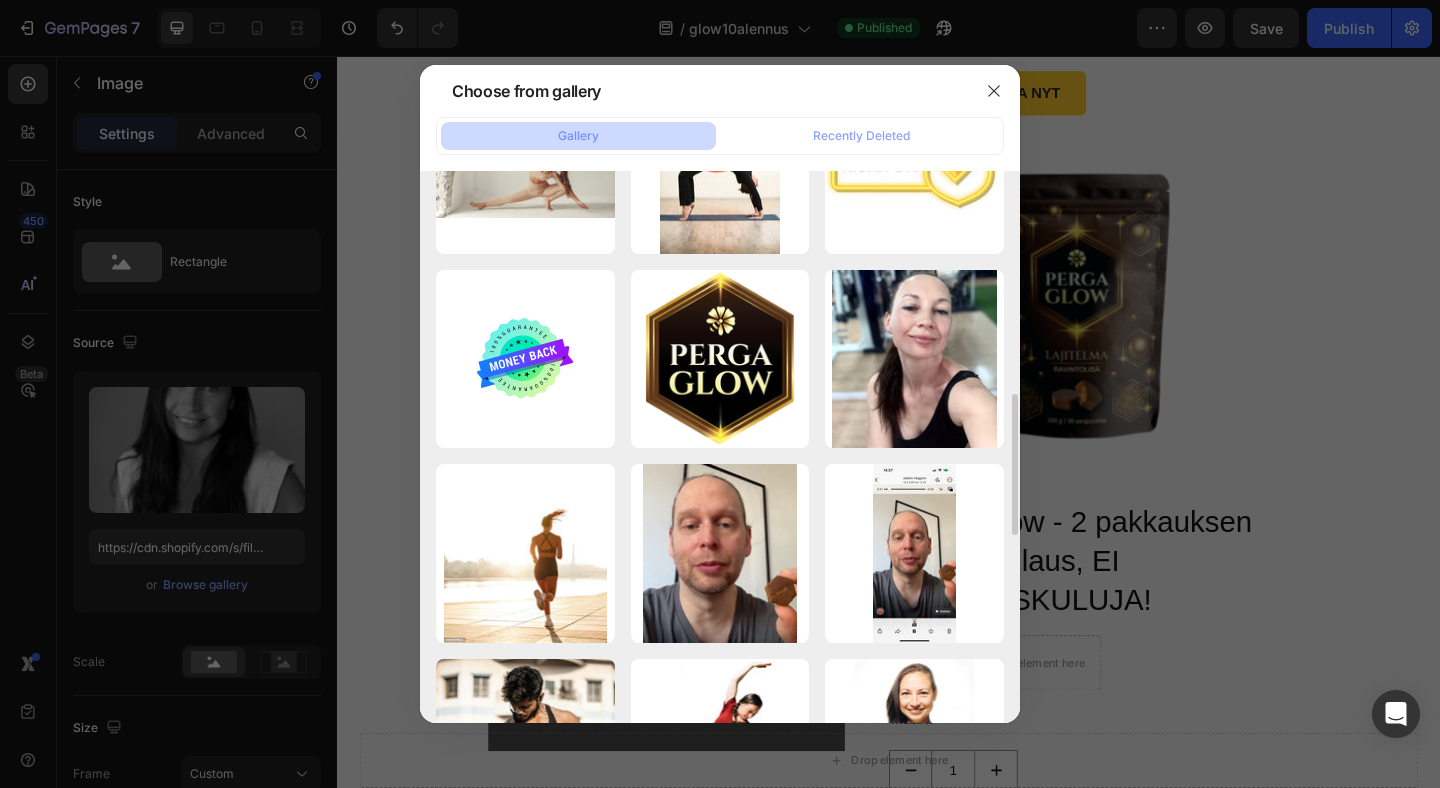 scroll, scrollTop: 887, scrollLeft: 0, axis: vertical 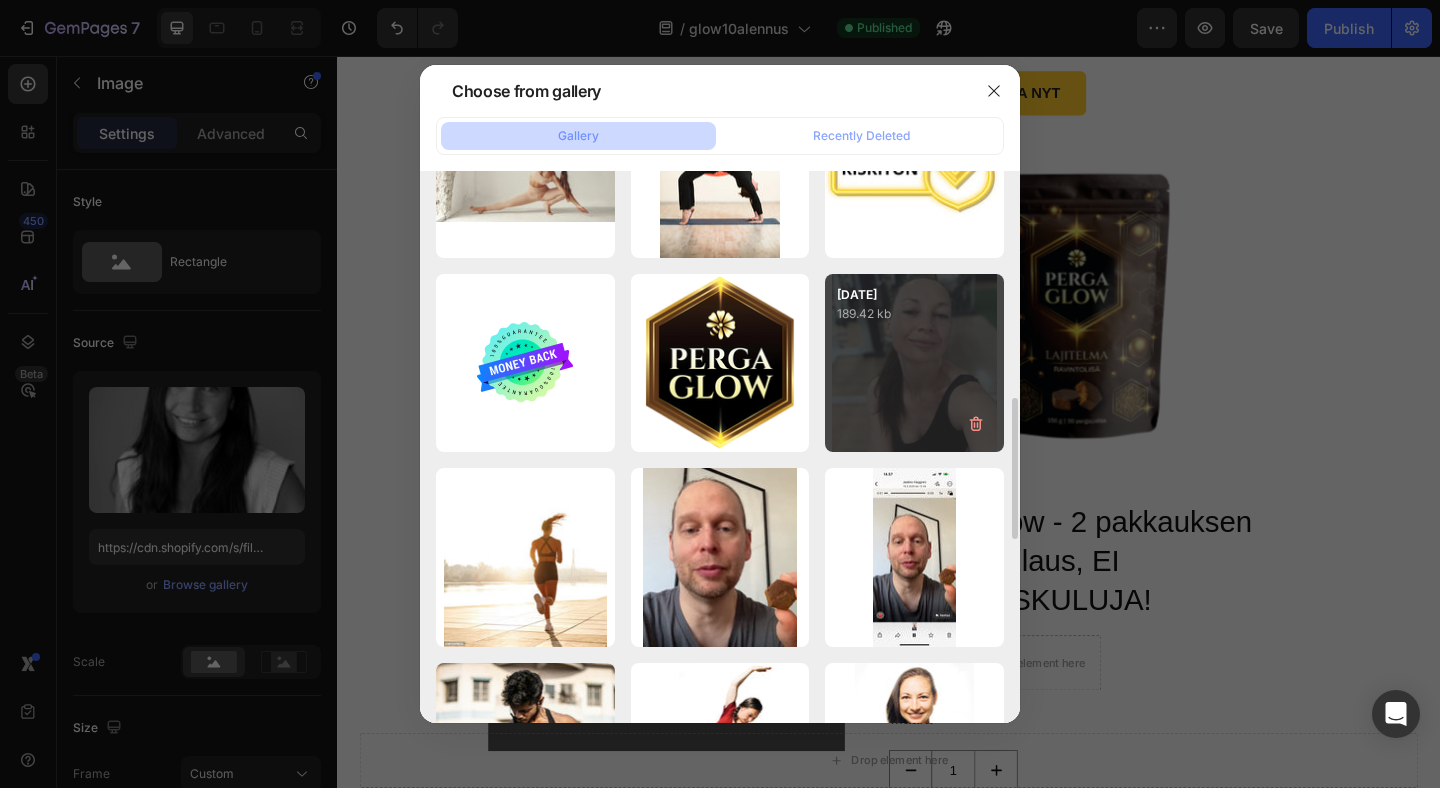 click on "signal-2025-02-11-13...03.jpeg 189.42 kb" at bounding box center (914, 363) 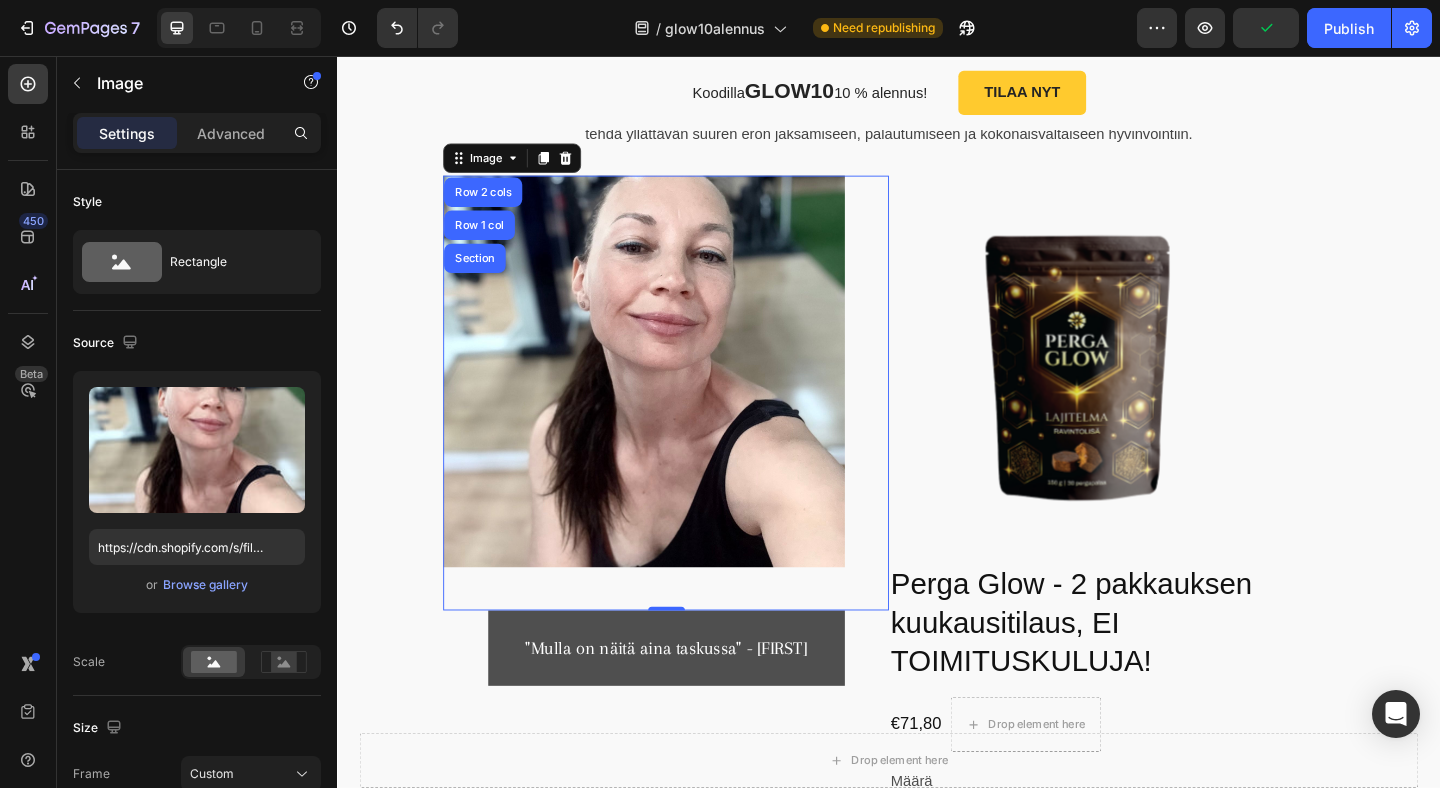 scroll, scrollTop: 4849, scrollLeft: 0, axis: vertical 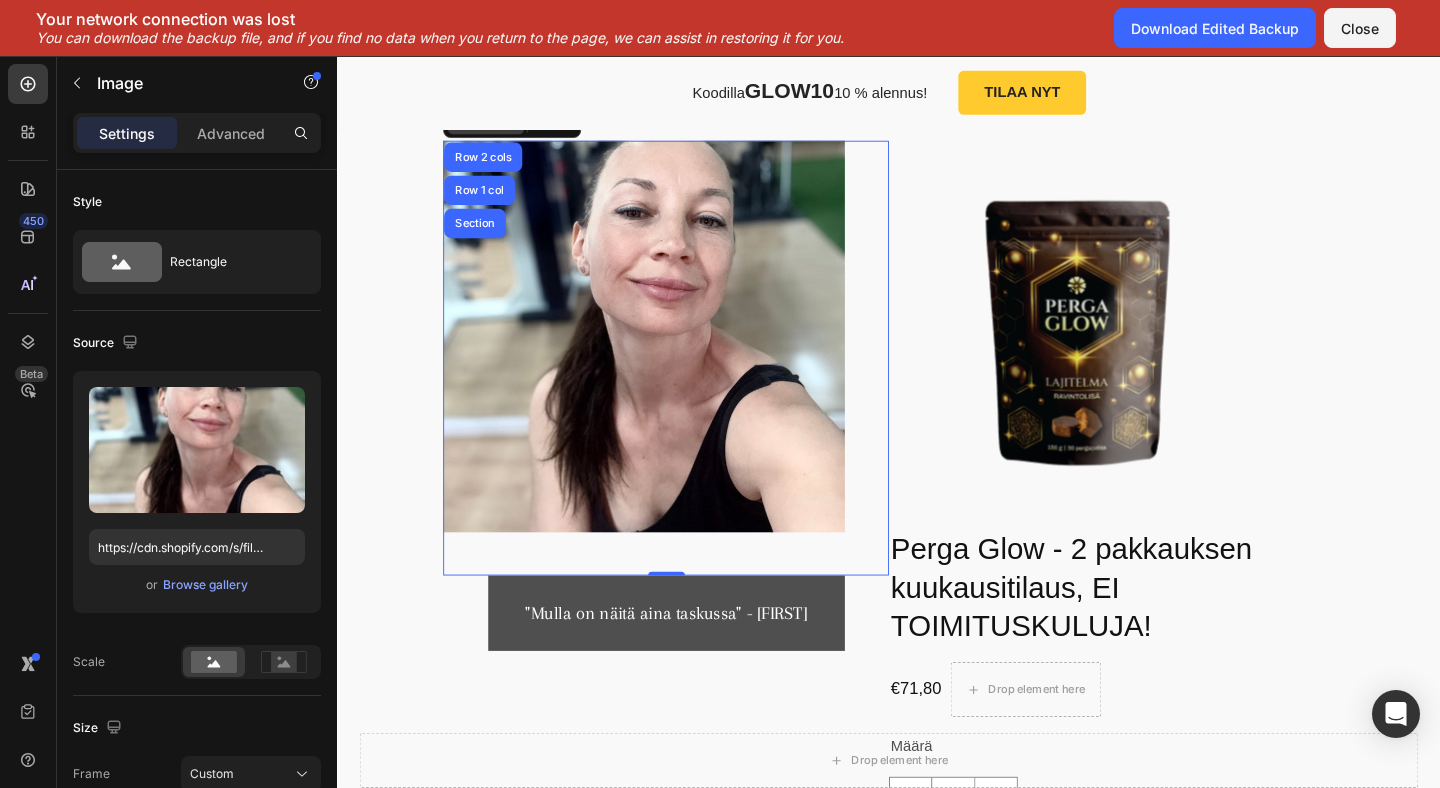 click on "Image" at bounding box center (498, 129) 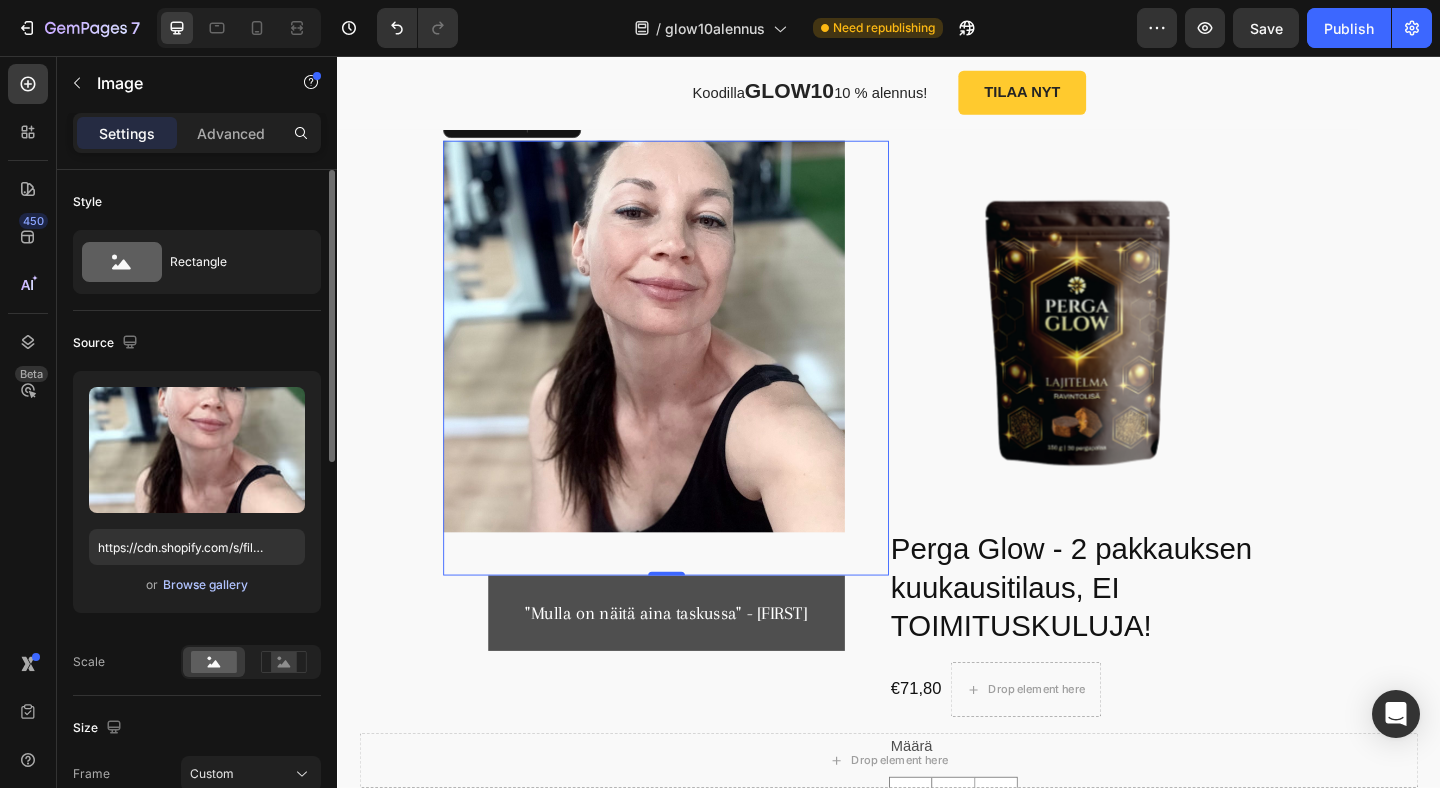 click on "Browse gallery" at bounding box center (205, 585) 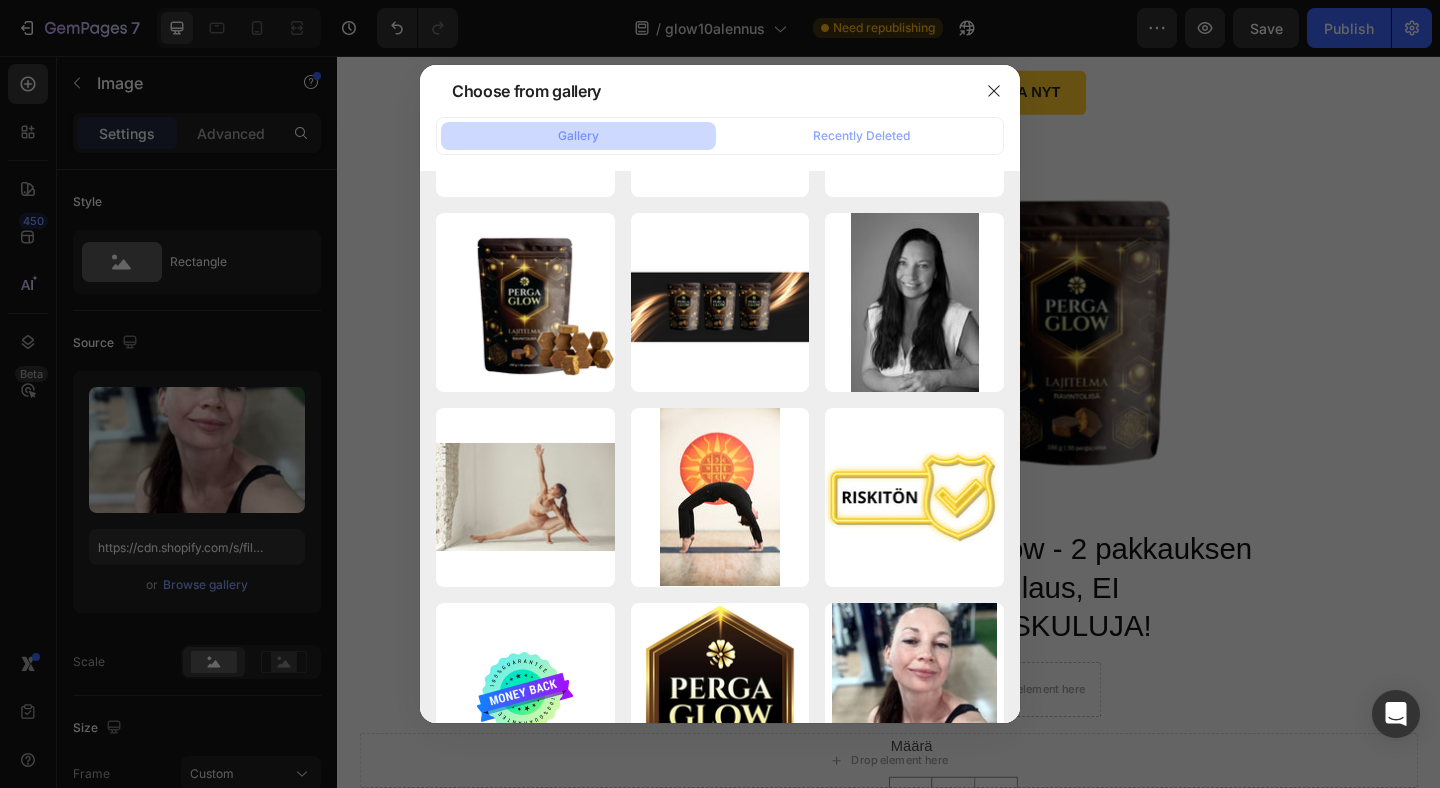 scroll, scrollTop: 0, scrollLeft: 0, axis: both 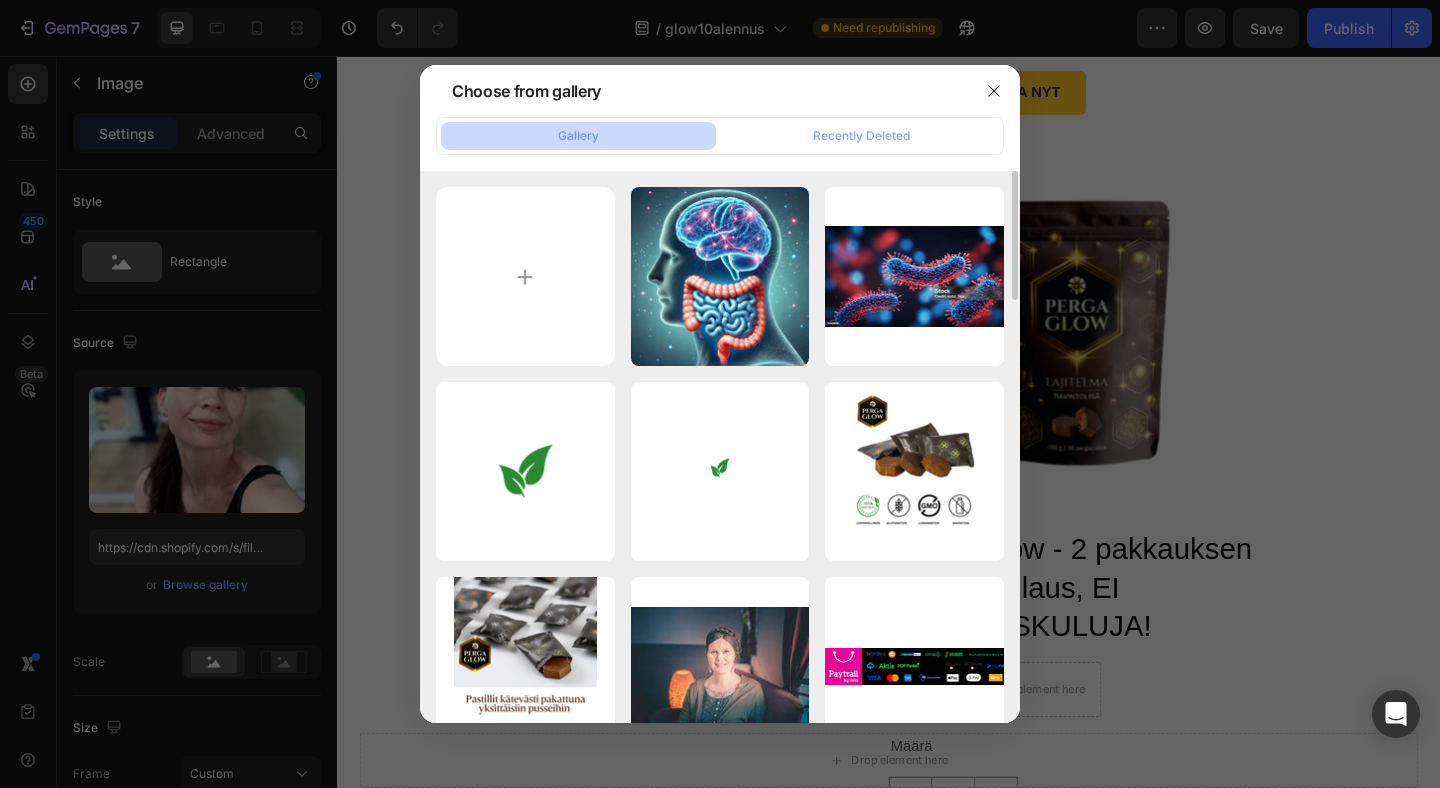 click on "Gallery" 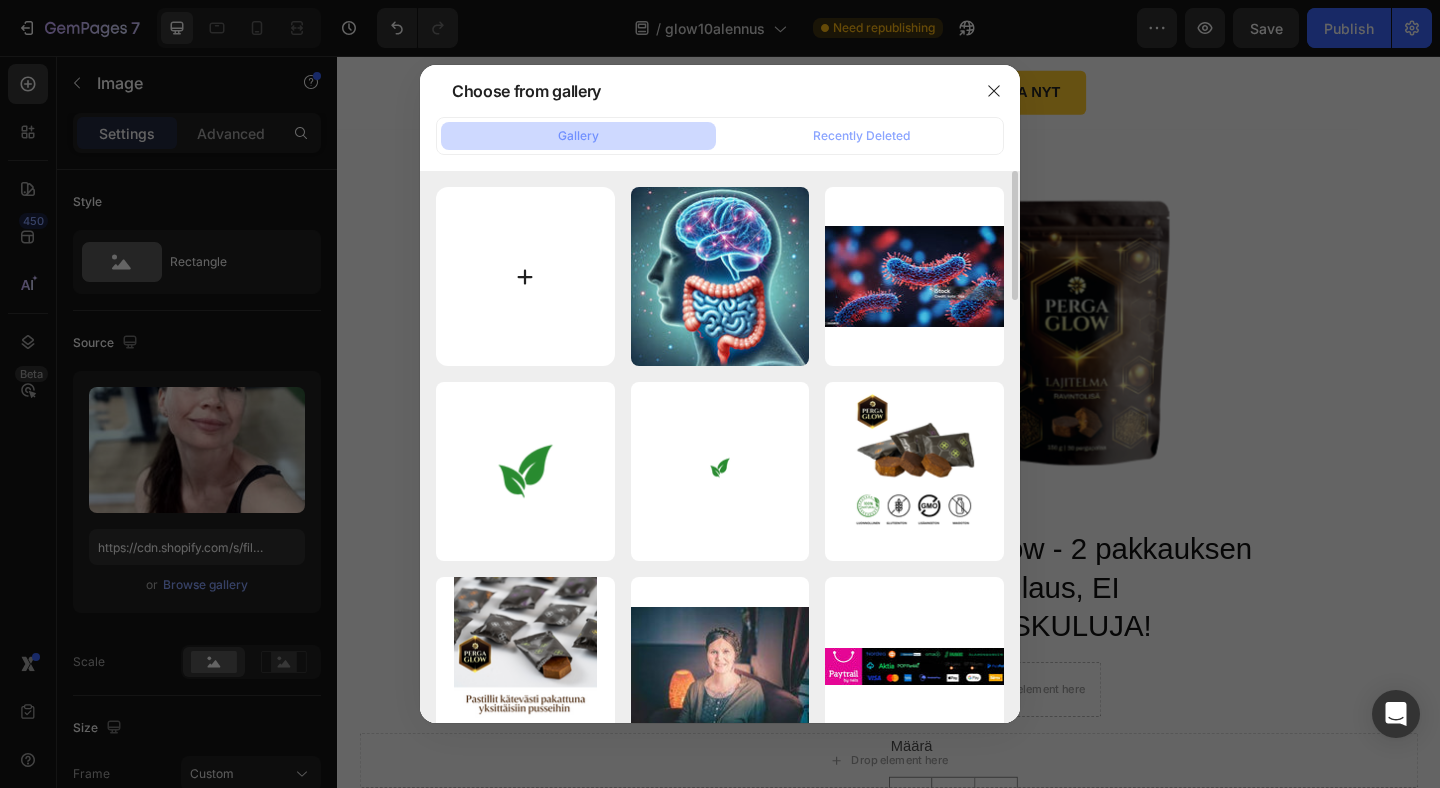 click at bounding box center (525, 276) 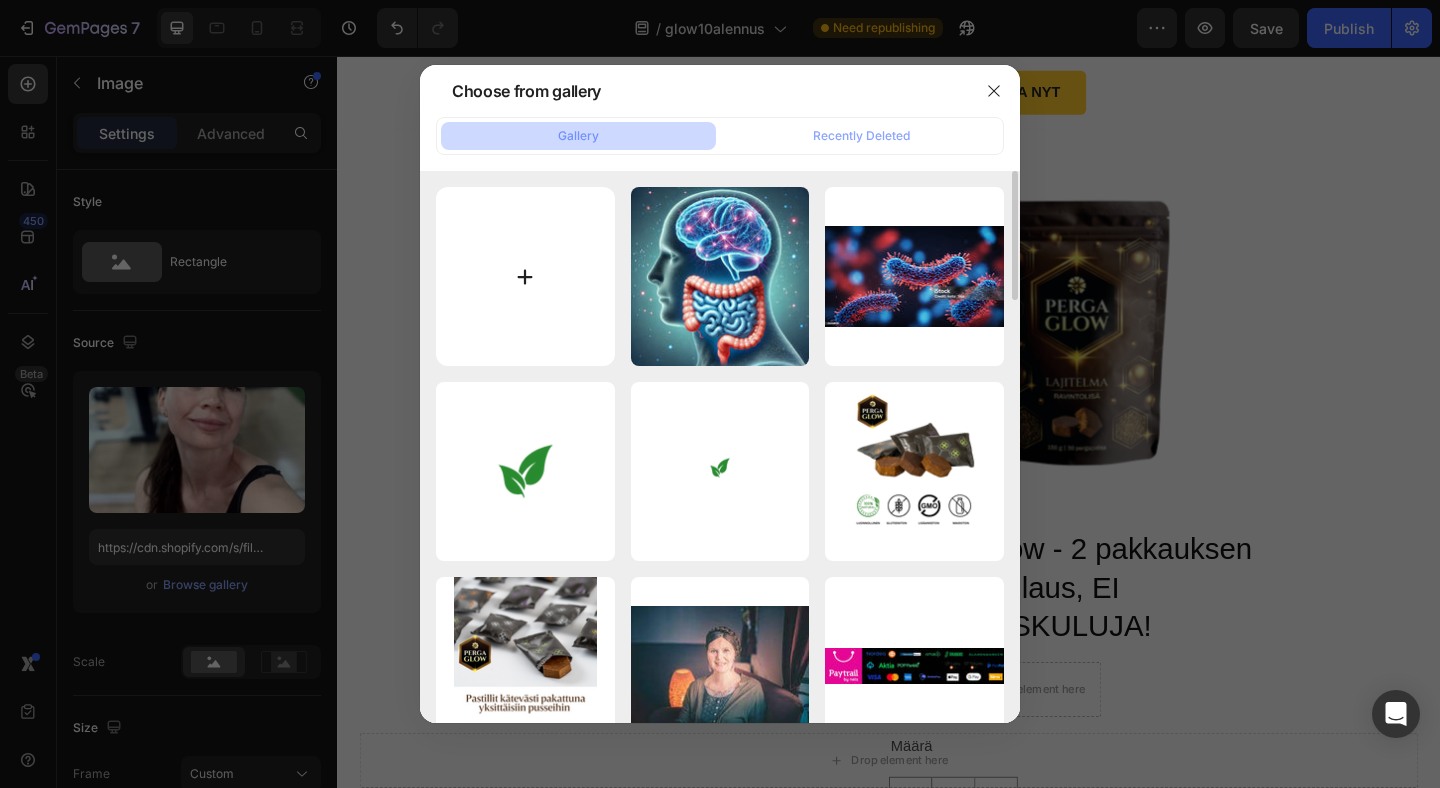 type on "C:\fakepath\julianapg.jpg" 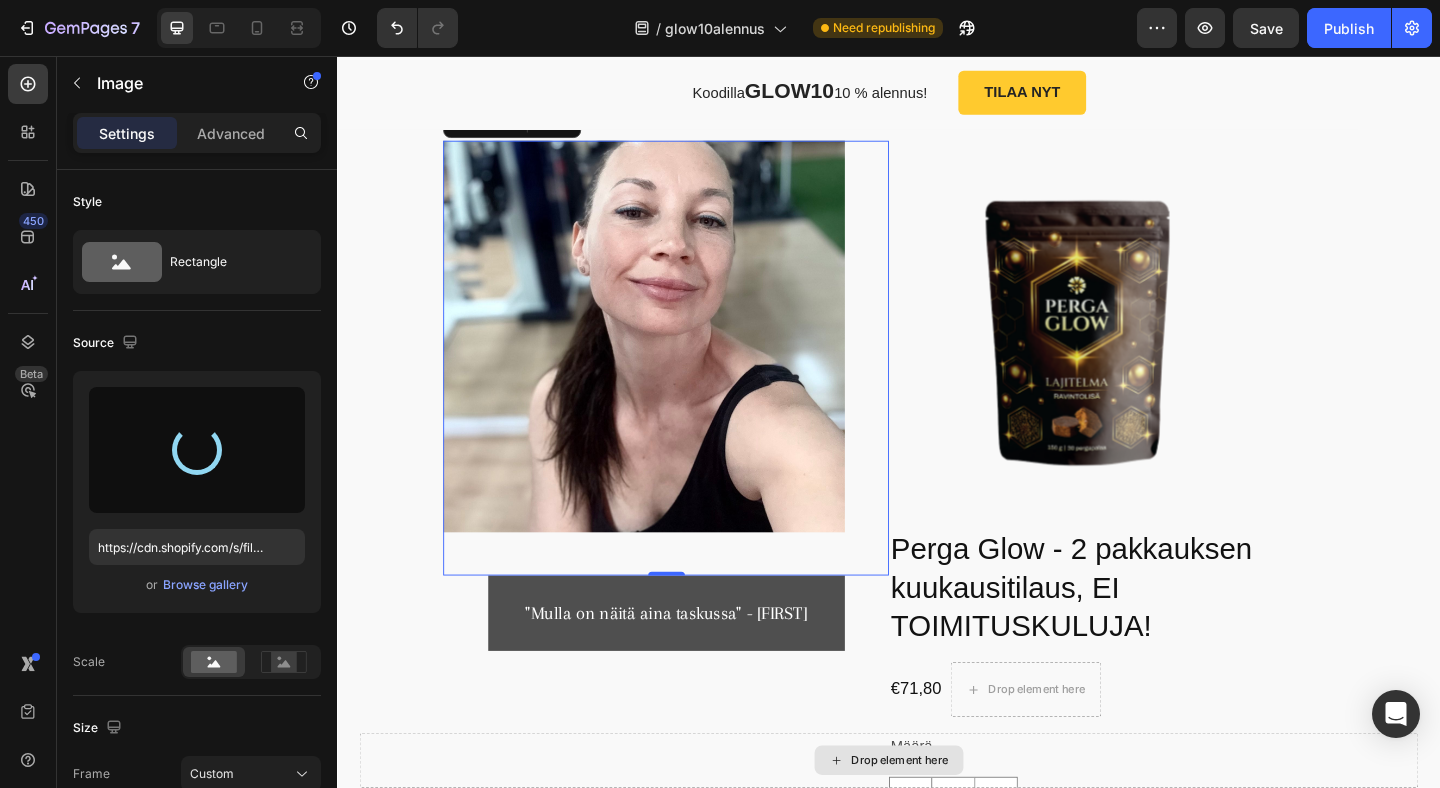 type on "https://cdn.shopify.com/s/files/1/0867/1838/2412/files/gempages_568723635645187093-101ac092-353c-4d79-b94c-3e0979f7c55d.jpg" 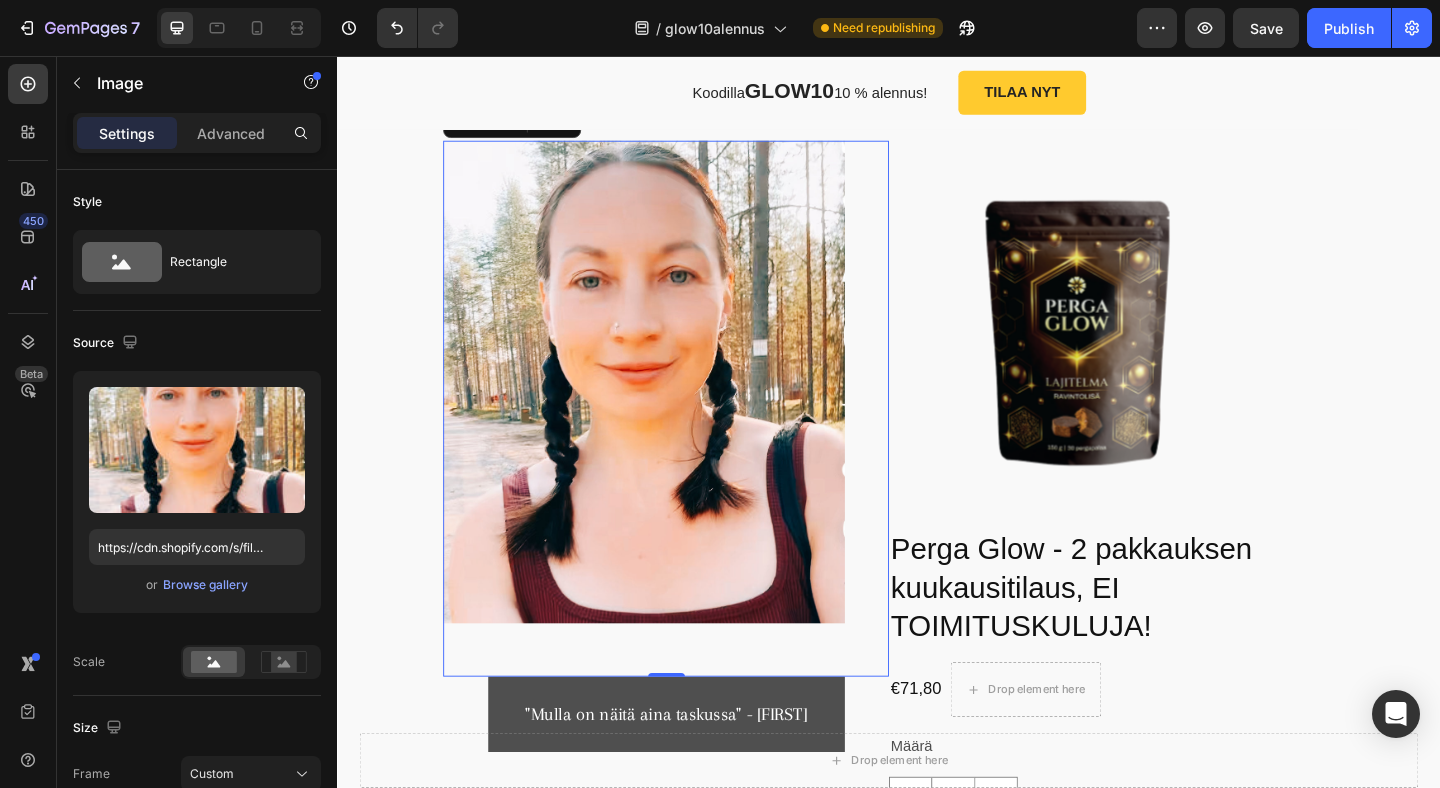 click at bounding box center (670, 410) 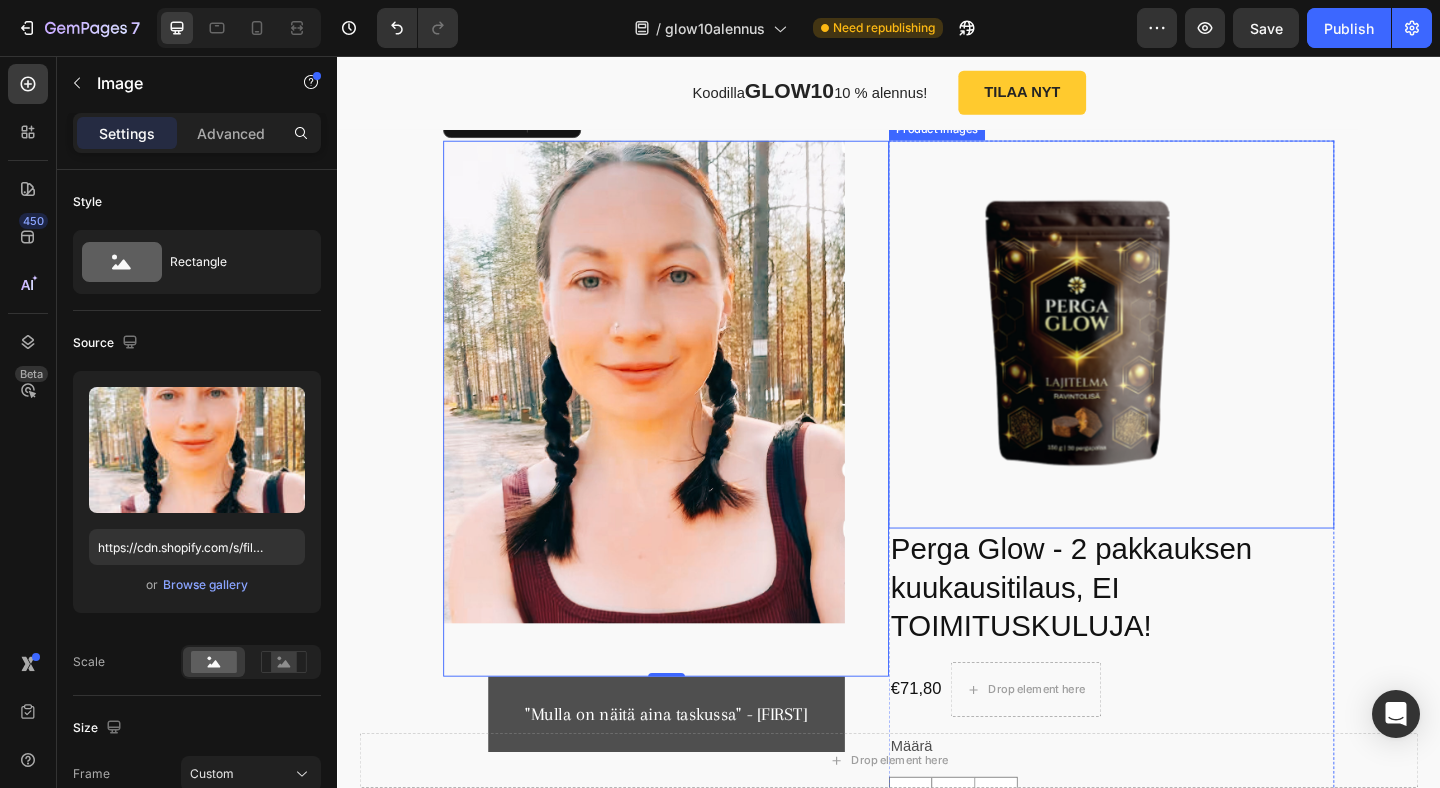 click at bounding box center [1179, 359] 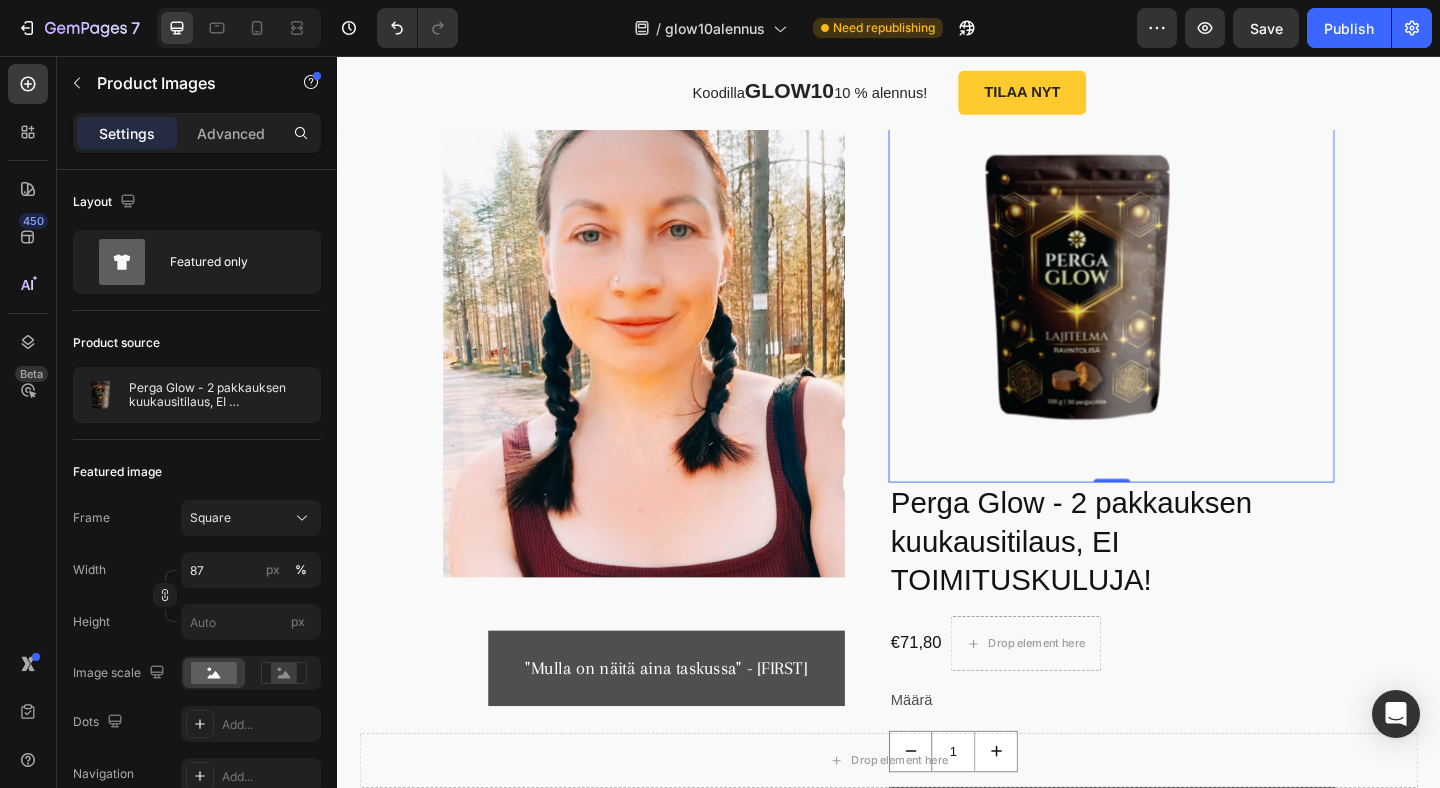 scroll, scrollTop: 4913, scrollLeft: 0, axis: vertical 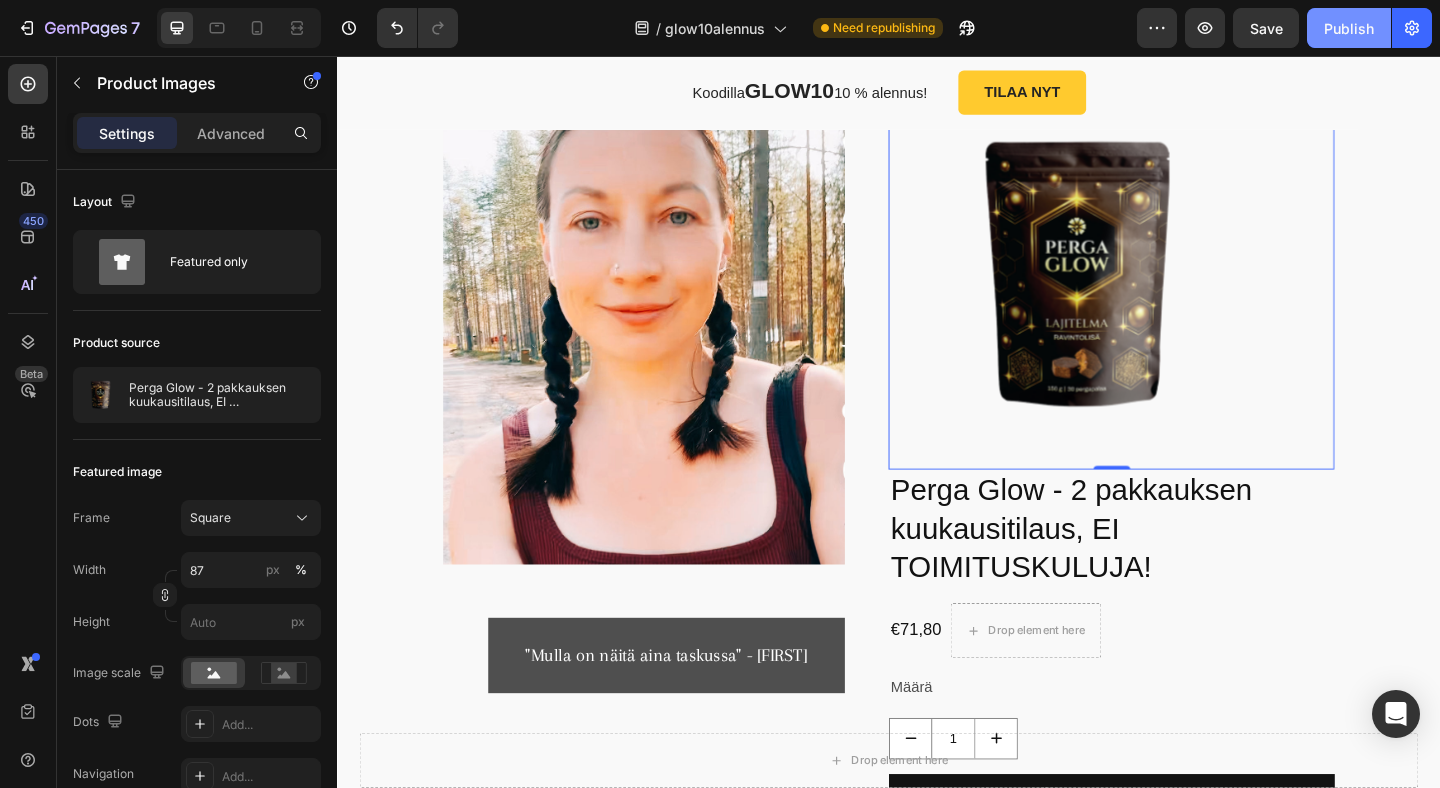 click on "Publish" at bounding box center (1349, 28) 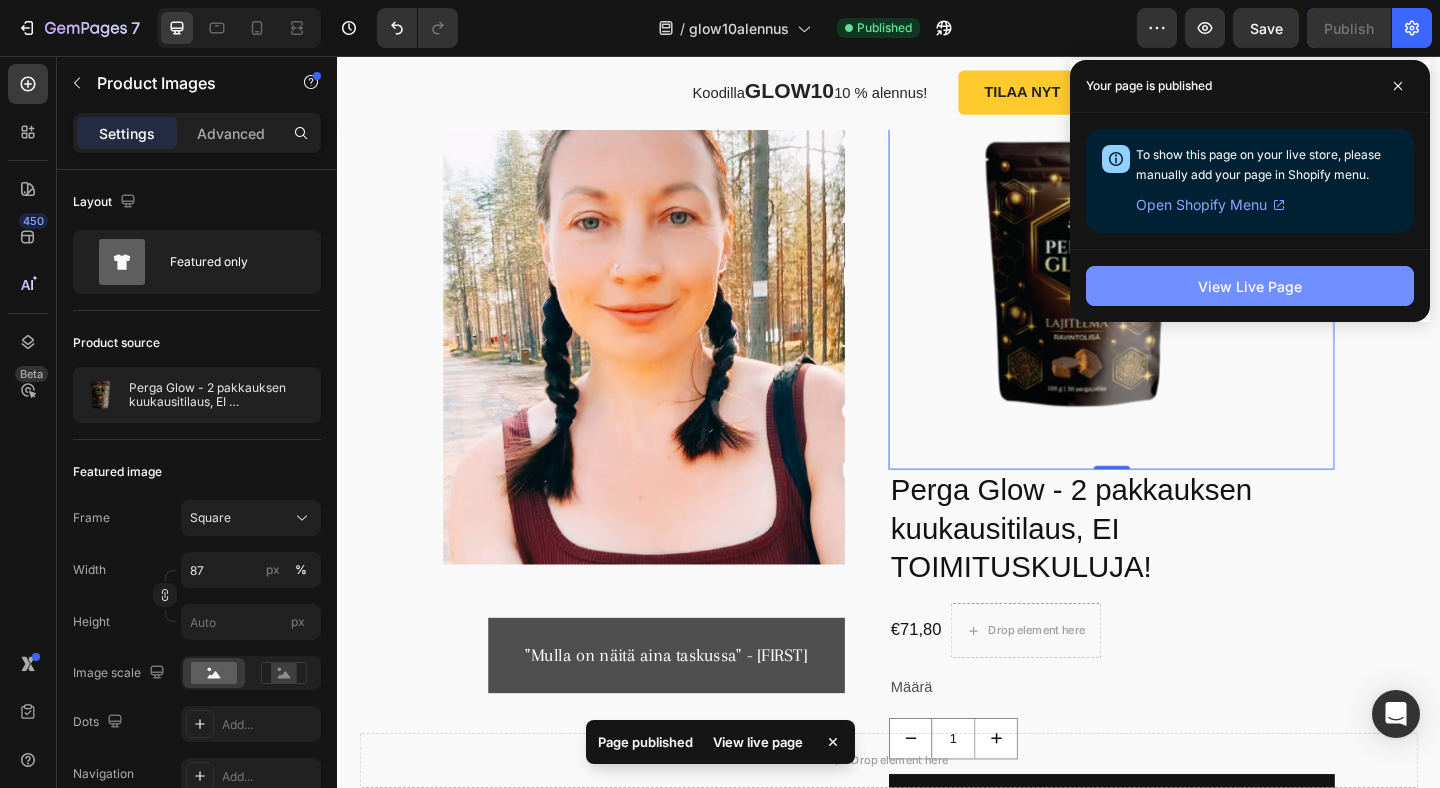 click on "View Live Page" at bounding box center [1250, 286] 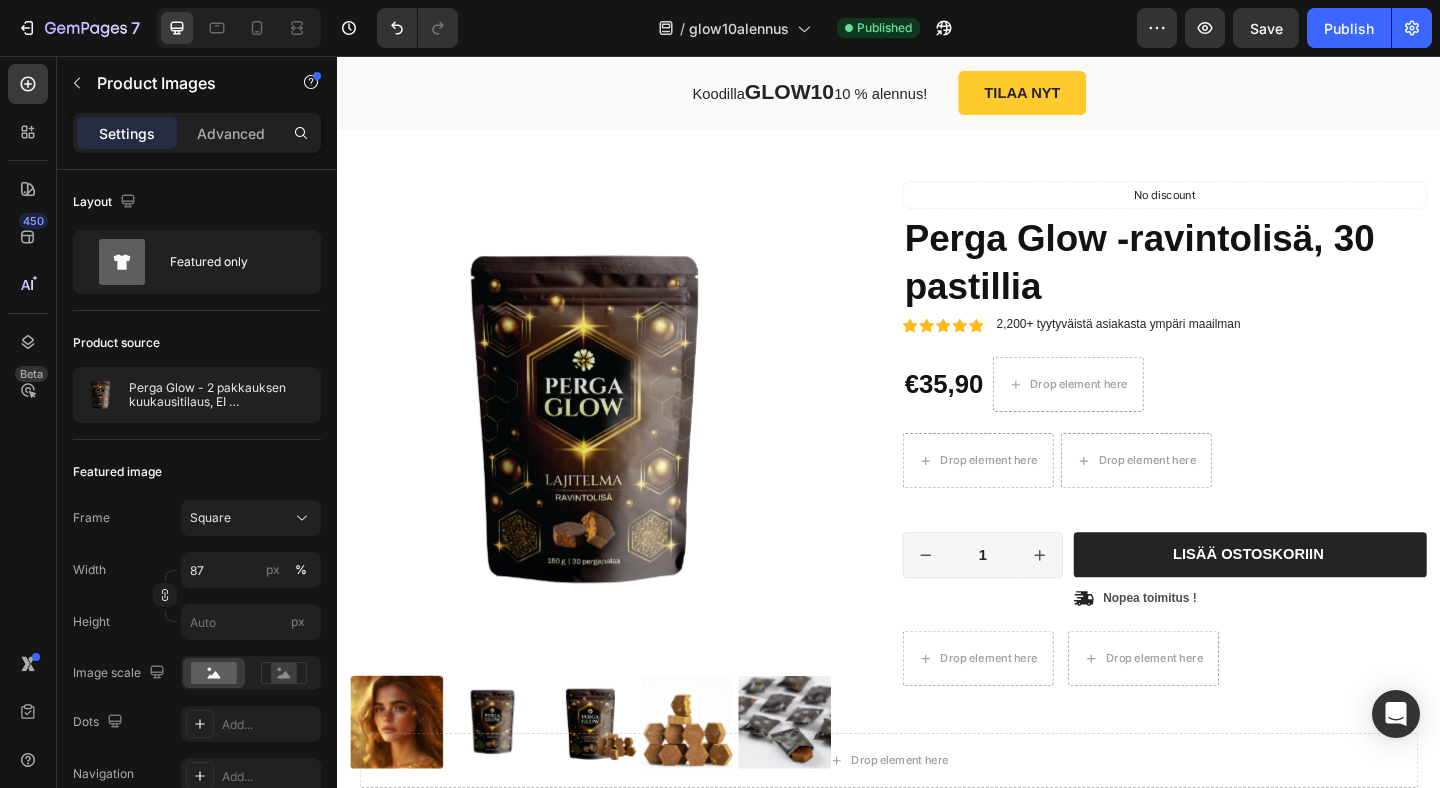 scroll, scrollTop: 1331, scrollLeft: 0, axis: vertical 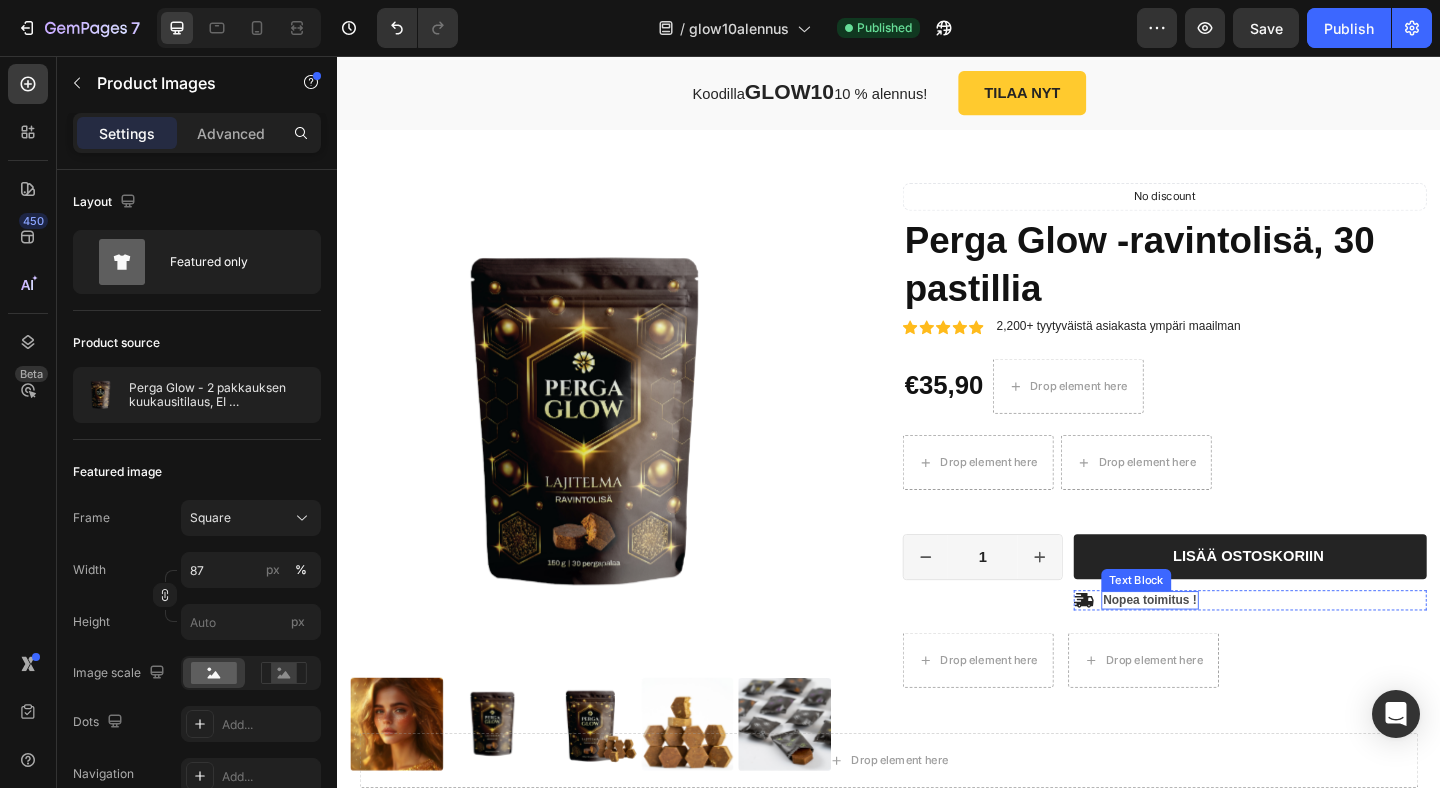 click on "Nopea toimitus !" at bounding box center [1221, 648] 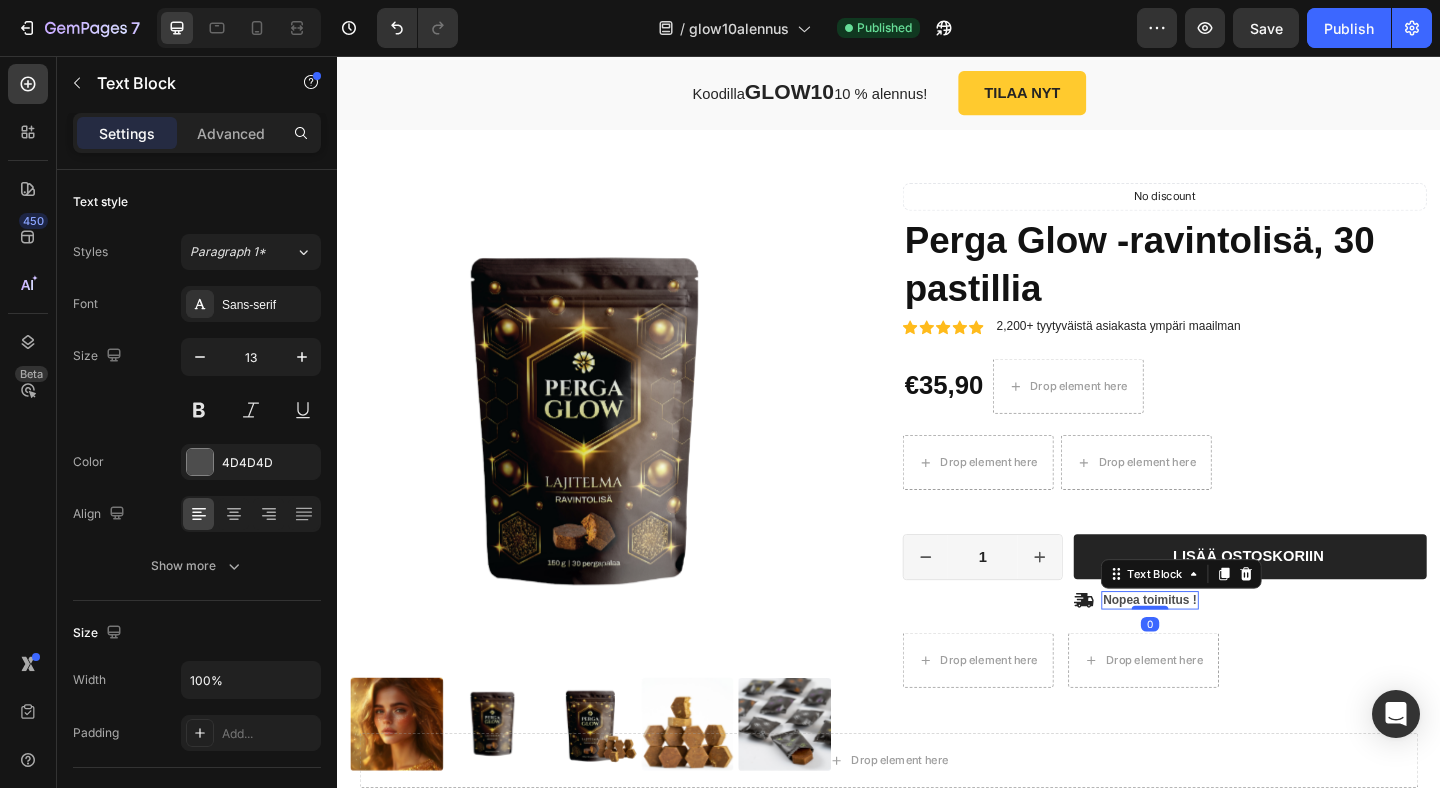 click on "Nopea toimitus !" at bounding box center (1221, 648) 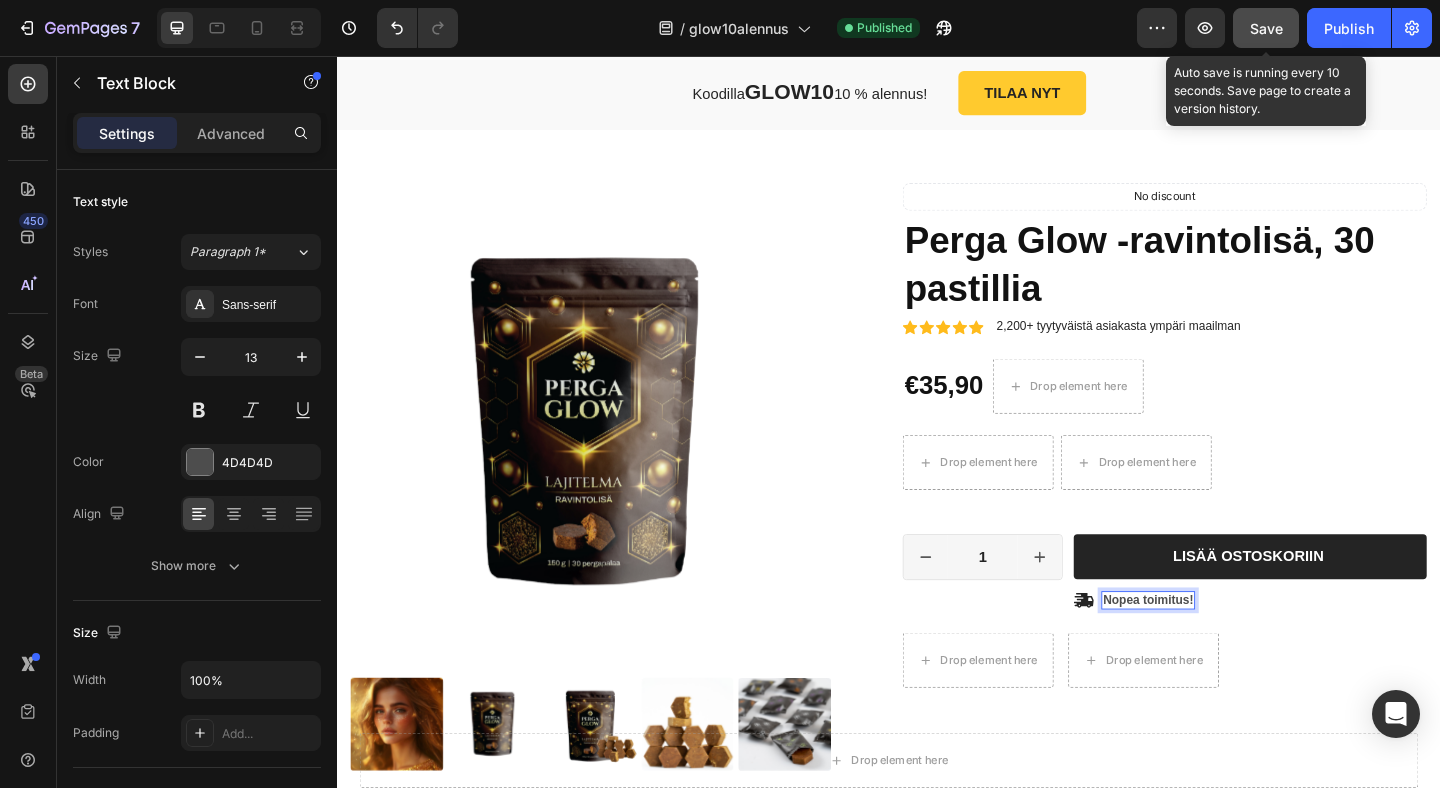 click on "Save" 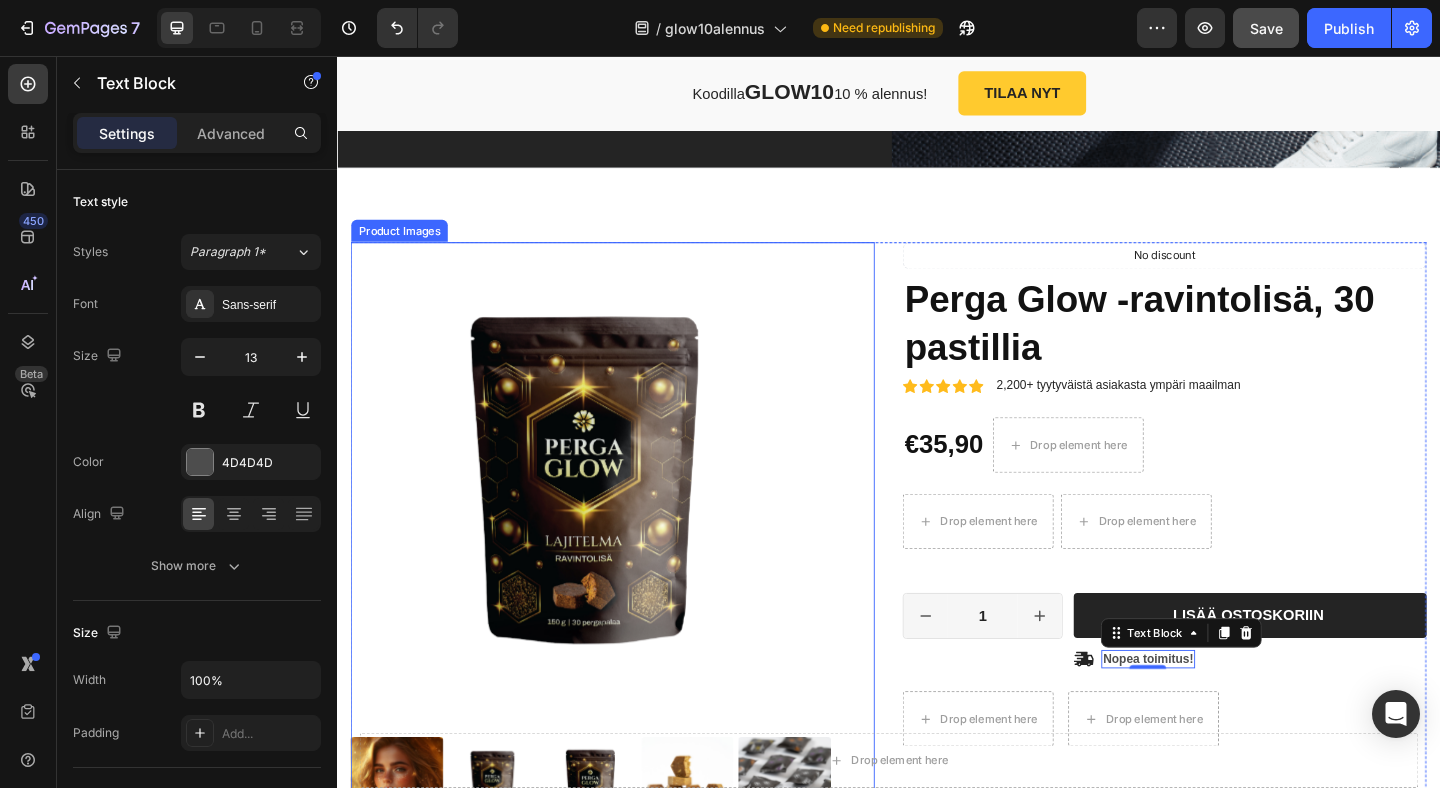 scroll, scrollTop: 1120, scrollLeft: 0, axis: vertical 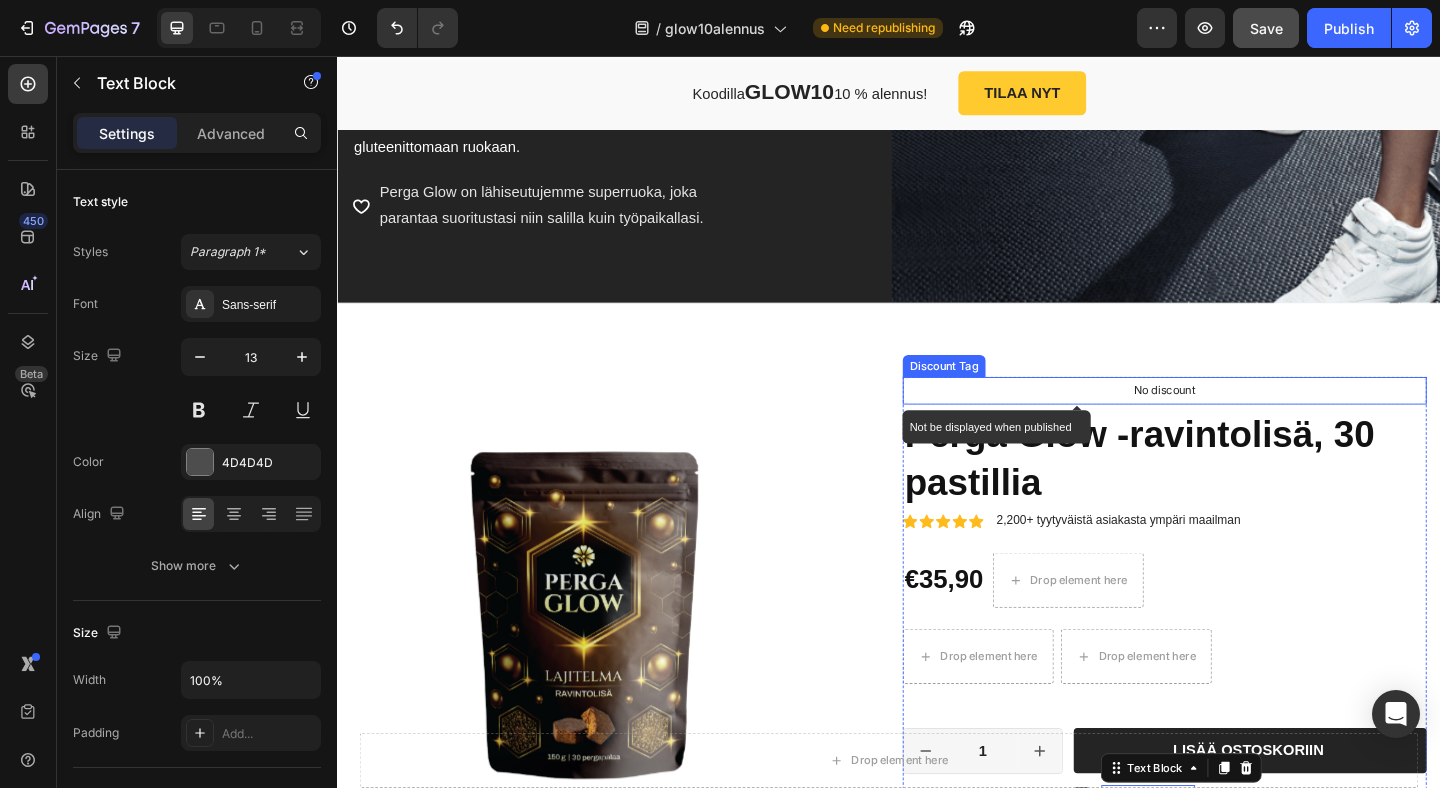 click on "No discount" at bounding box center (1237, 420) 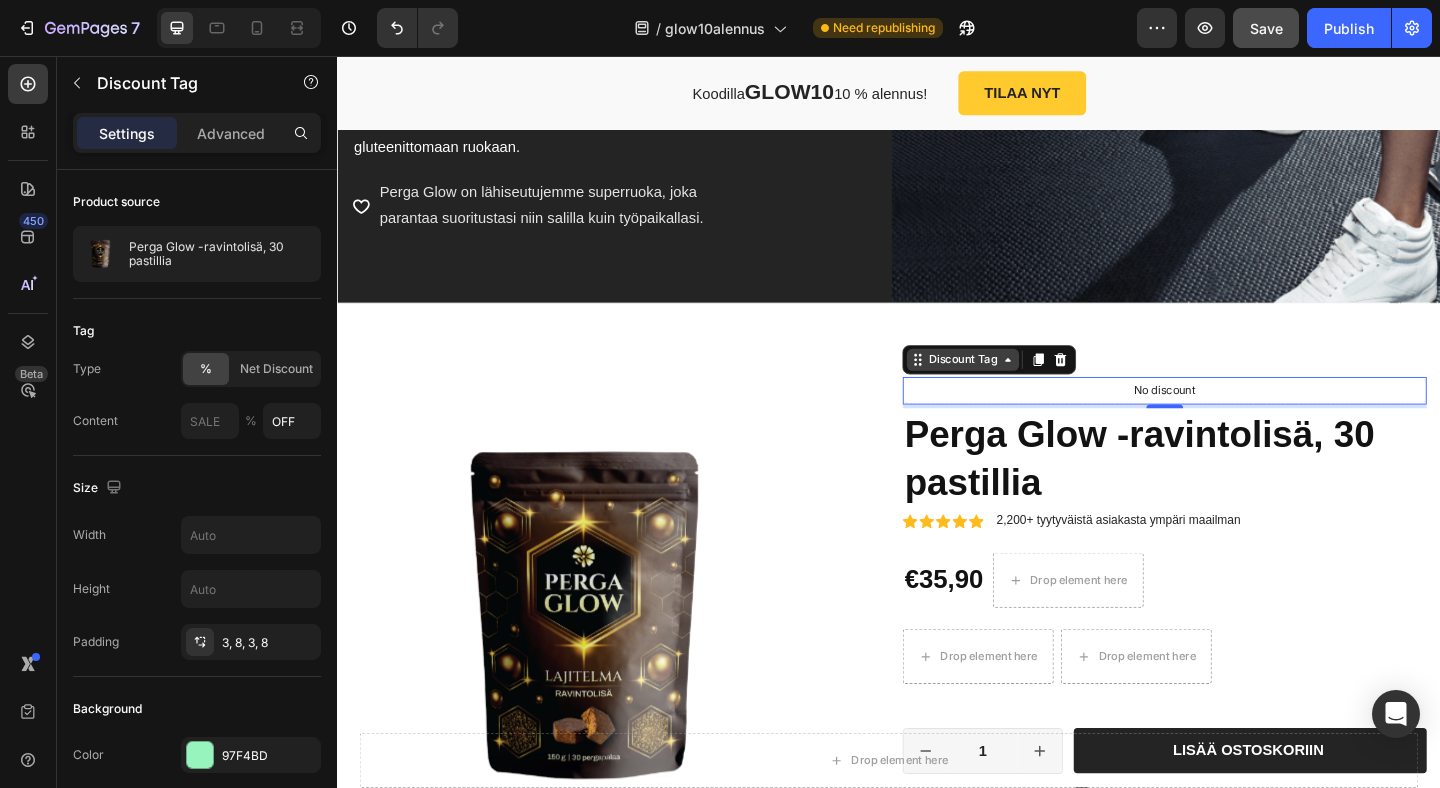 click on "Discount Tag" at bounding box center (1018, 386) 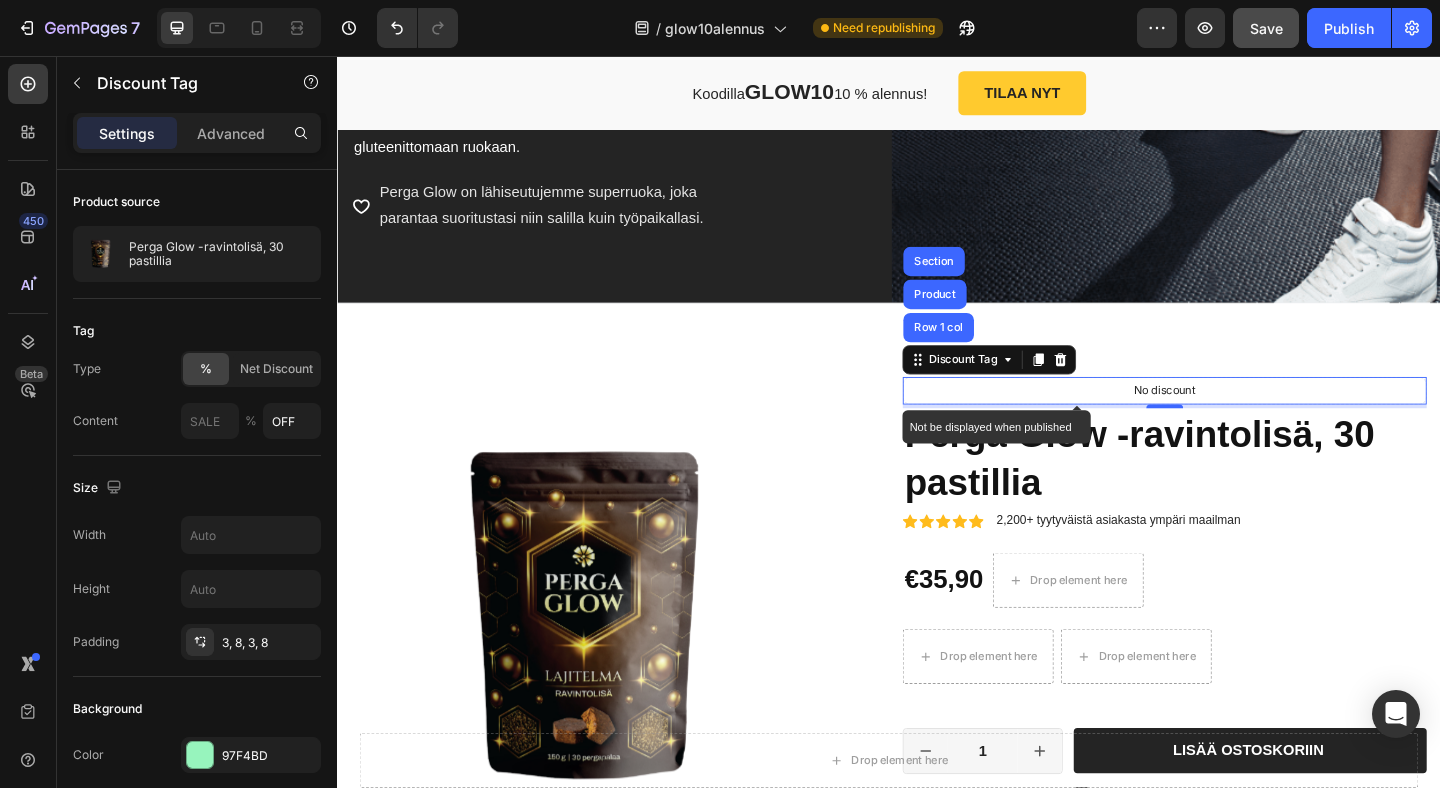 click on "No discount" at bounding box center [1237, 420] 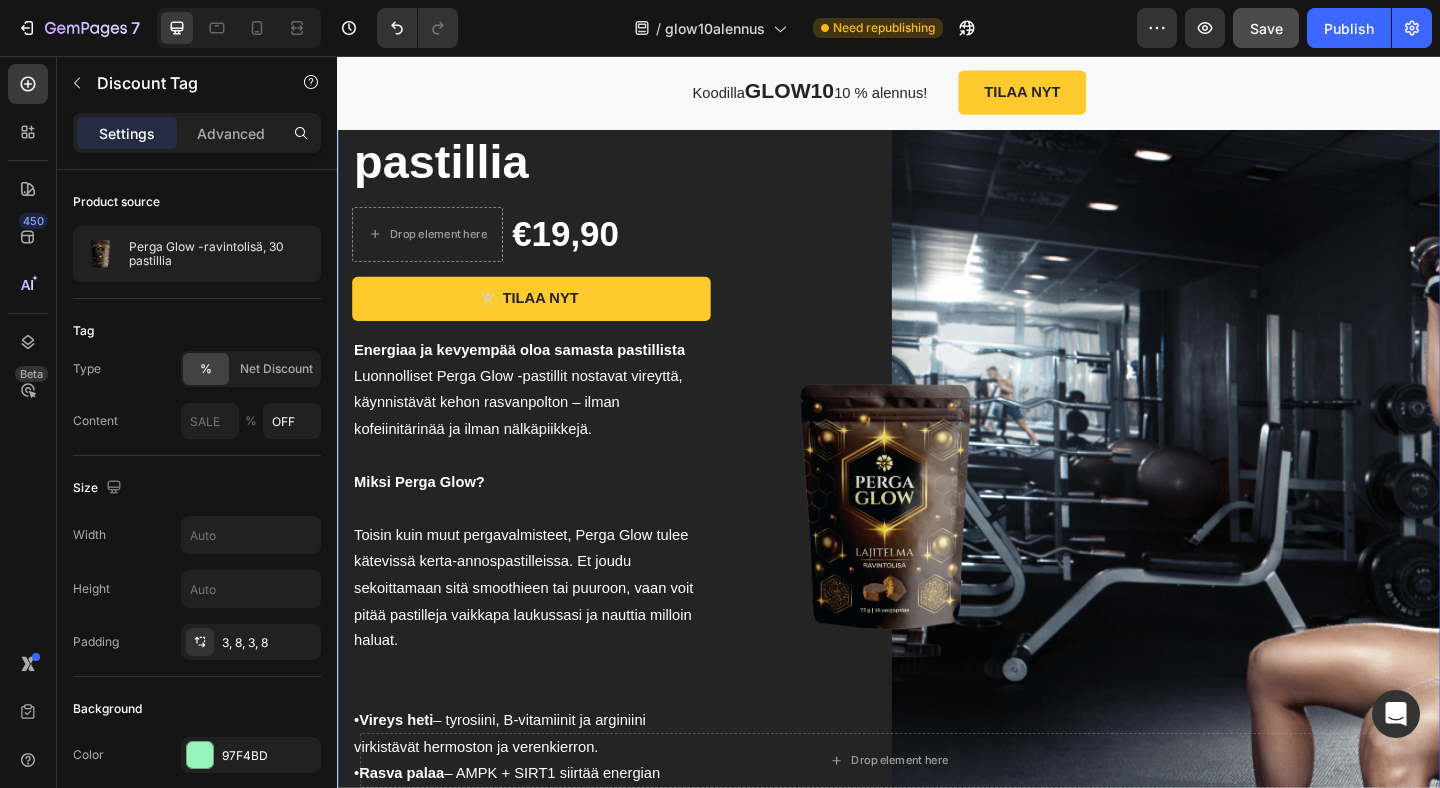 scroll, scrollTop: 0, scrollLeft: 0, axis: both 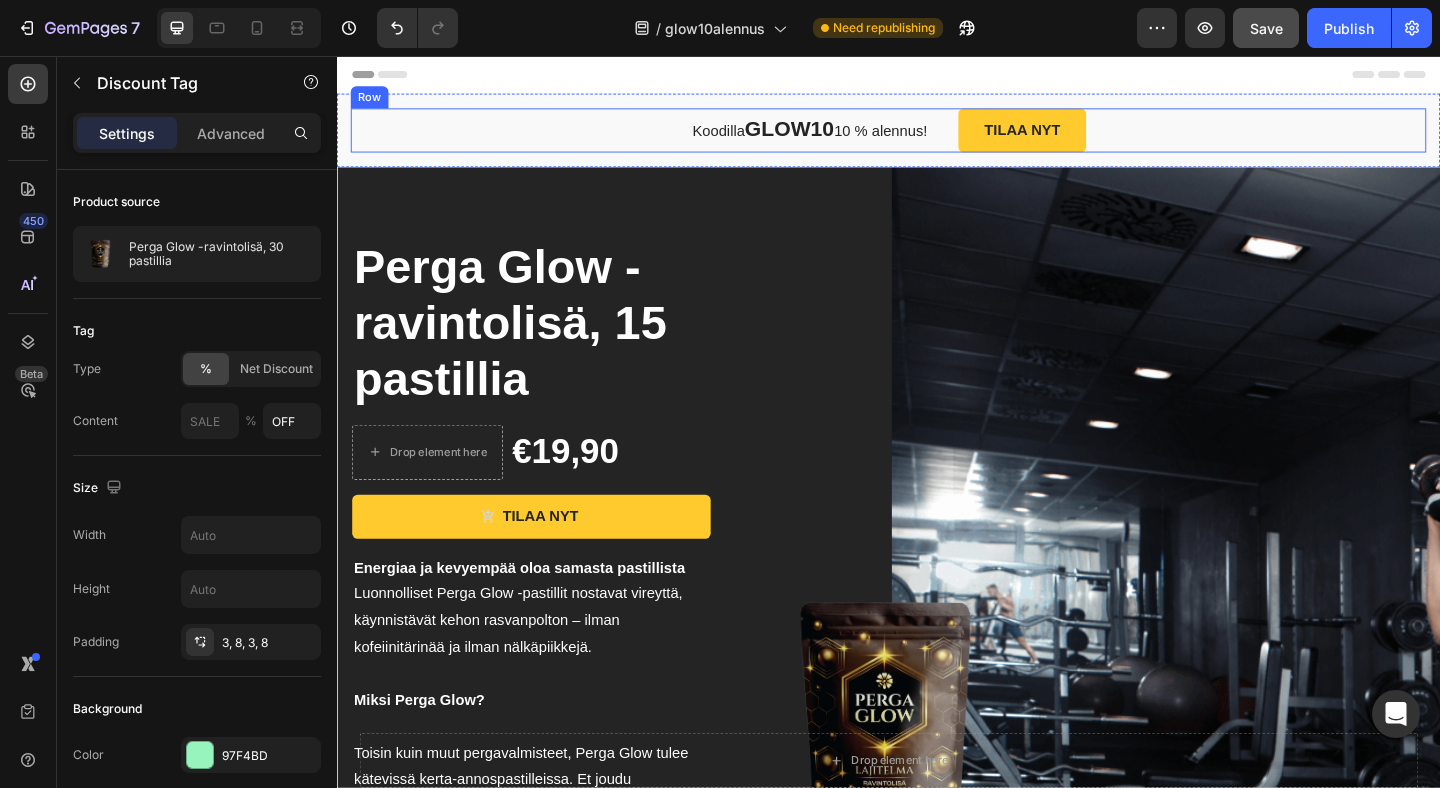 click on "Koodilla   GLOW10   10 % alennus! Text block TILAA NYT Button Row" at bounding box center [937, 137] 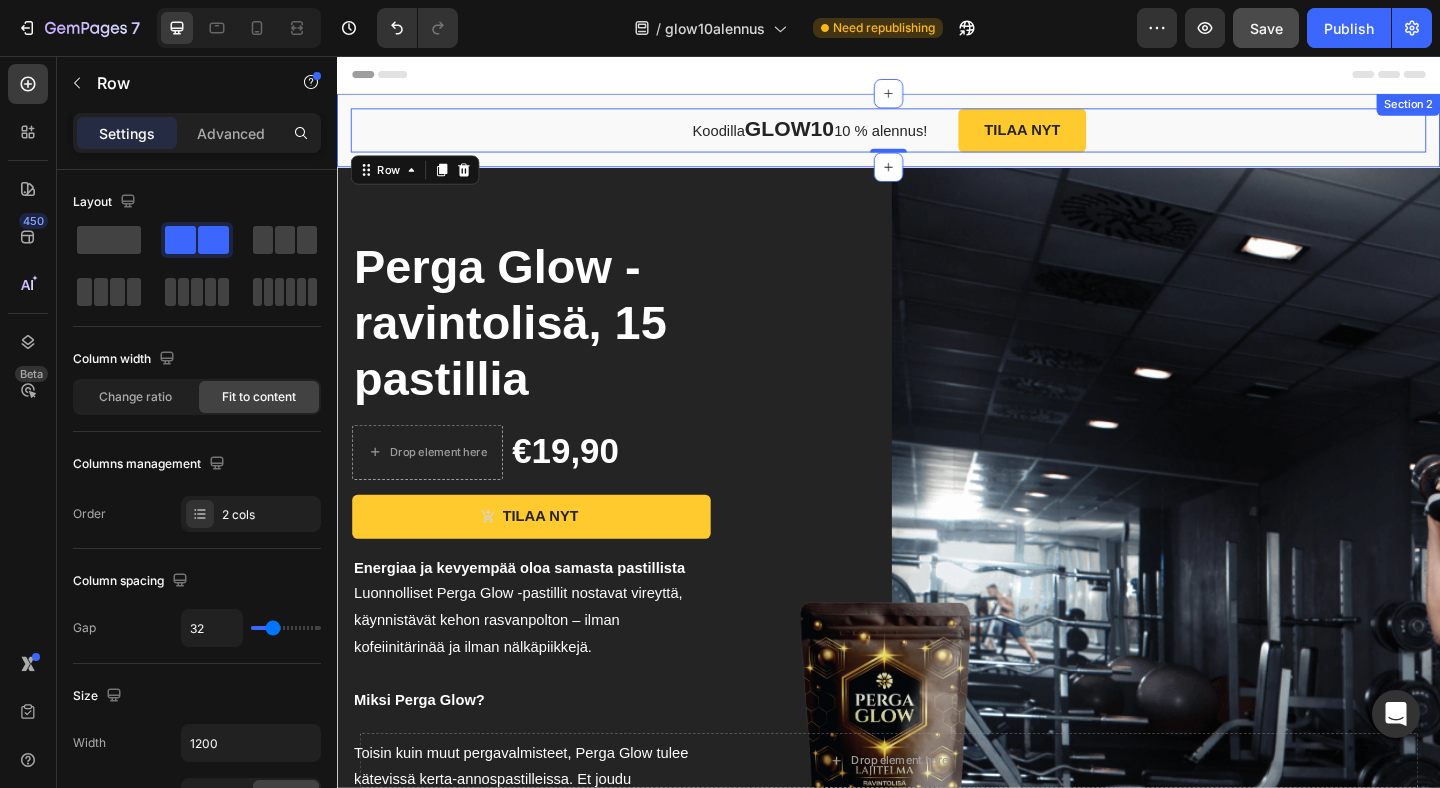 click on "Koodilla   GLOW10   10 % alennus! Text block TILAA NYT Button Row   0 Section 2" at bounding box center (937, 137) 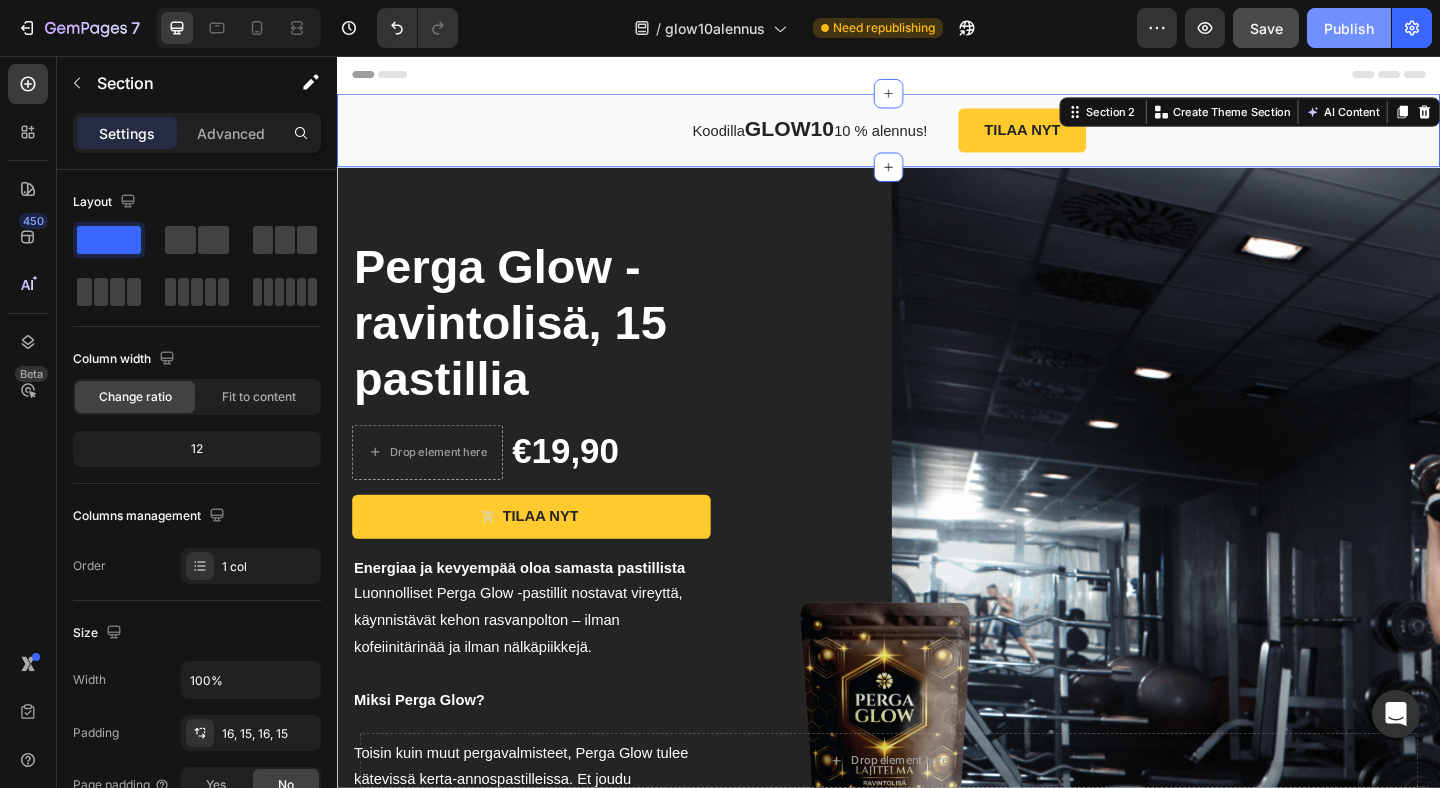 click on "Publish" at bounding box center (1349, 28) 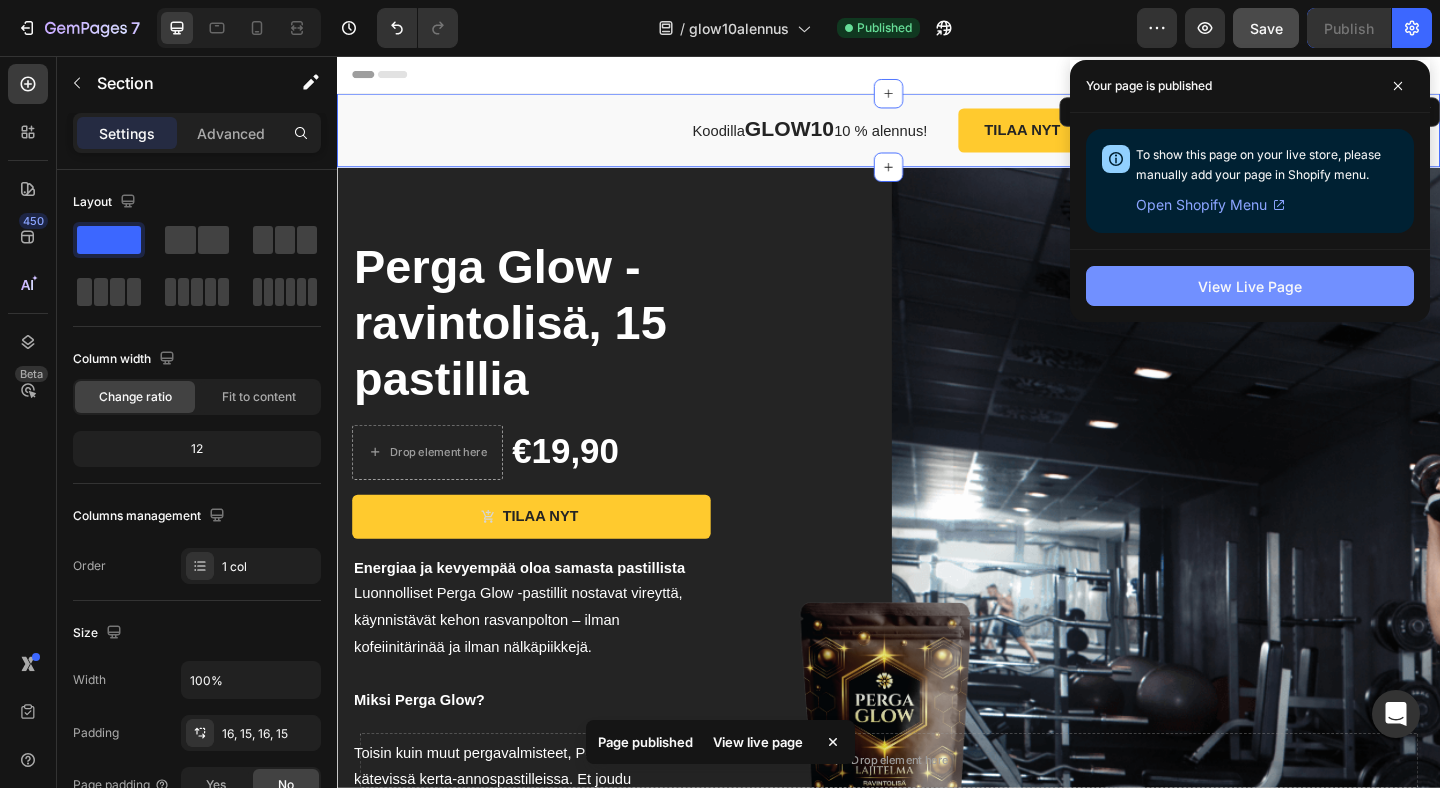 click on "View Live Page" at bounding box center (1250, 286) 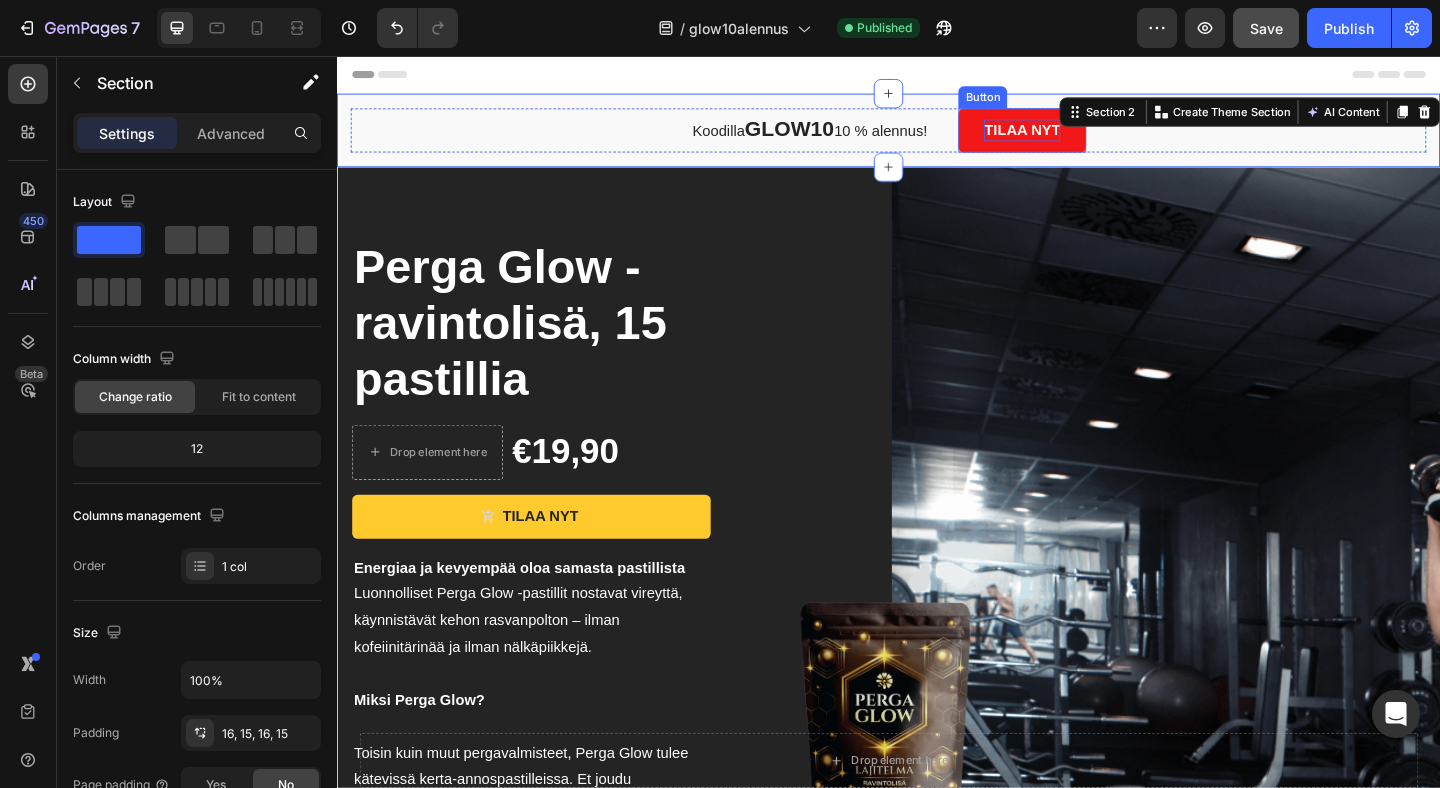 click on "TILAA NYT" at bounding box center [1082, 137] 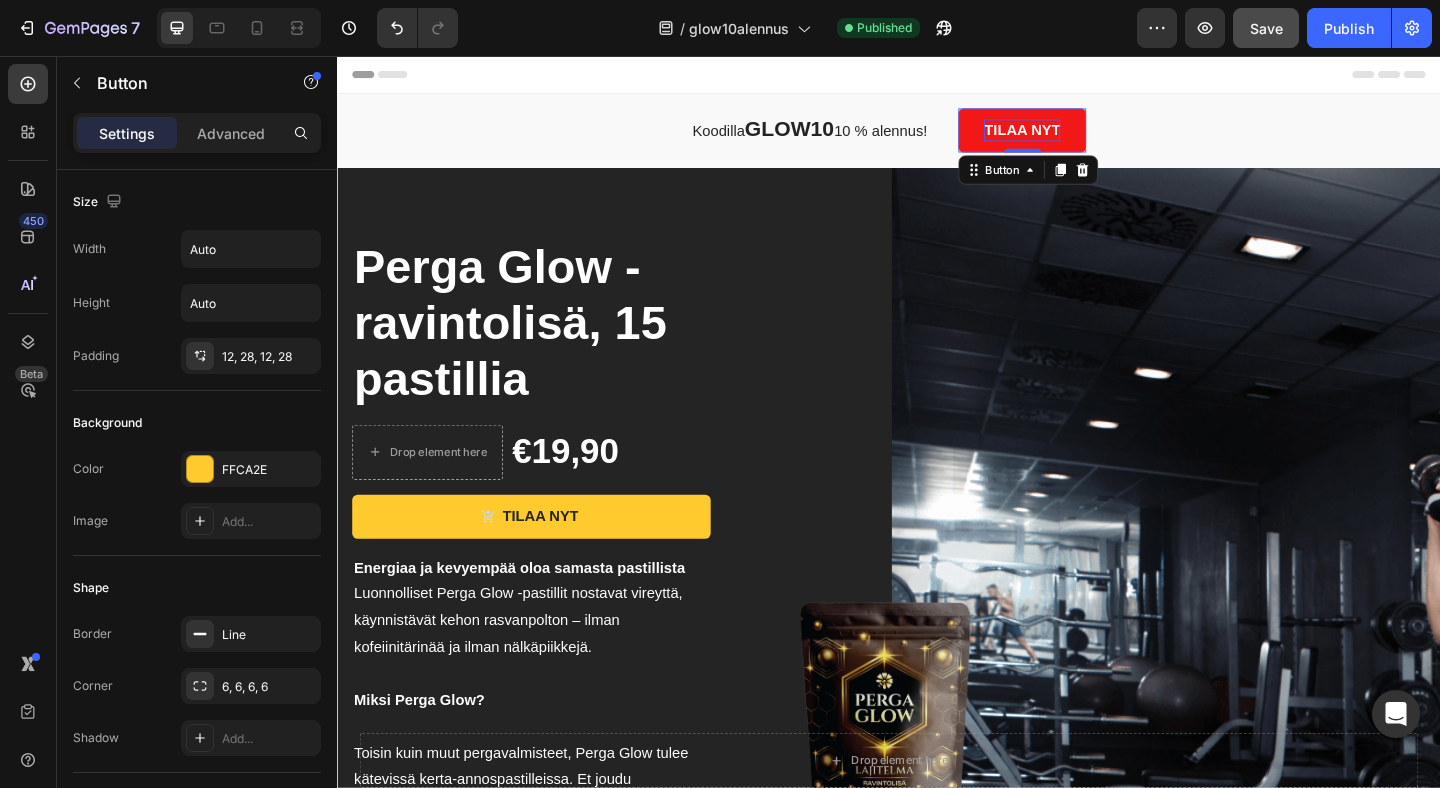 click on "TILAA NYT" at bounding box center (1082, 137) 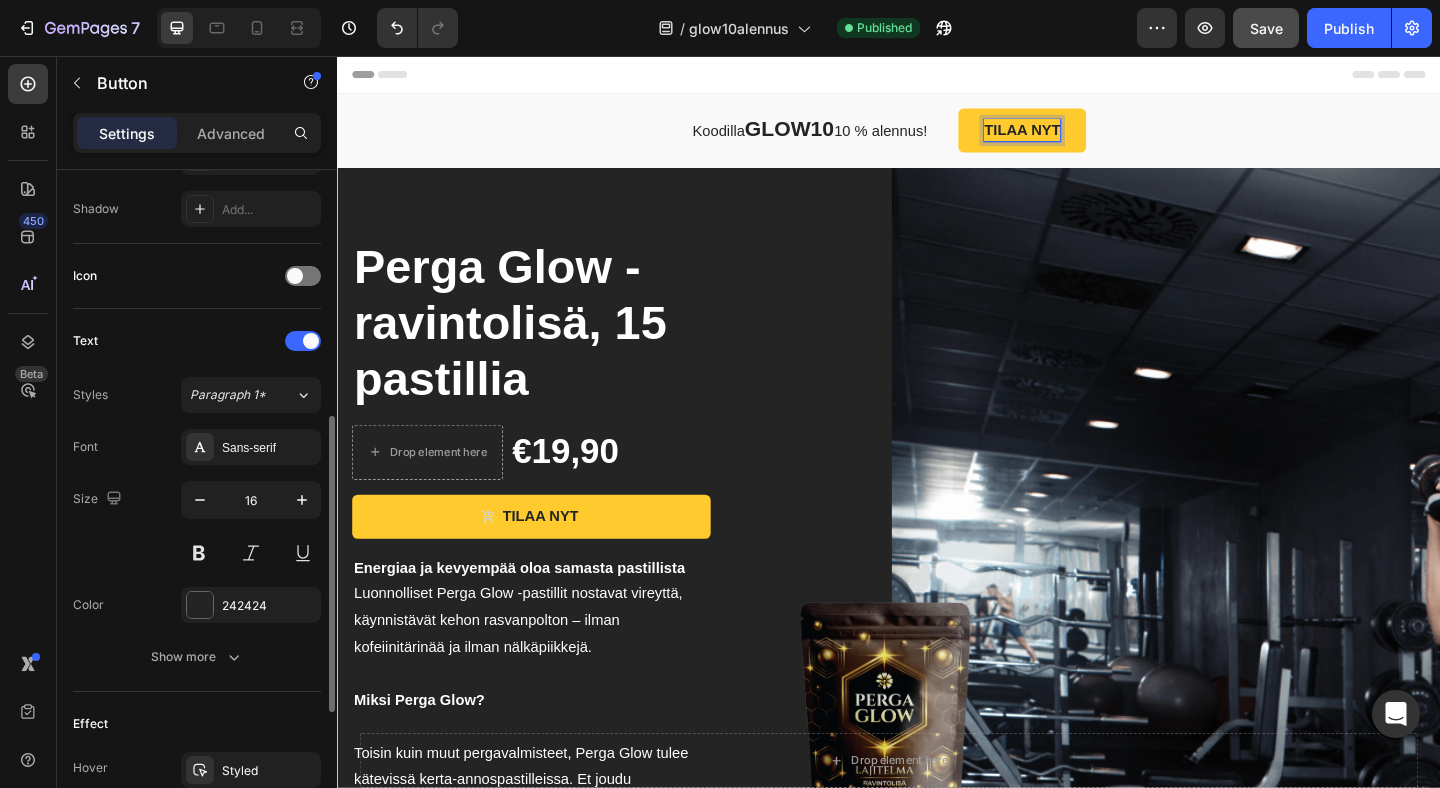 scroll, scrollTop: 591, scrollLeft: 0, axis: vertical 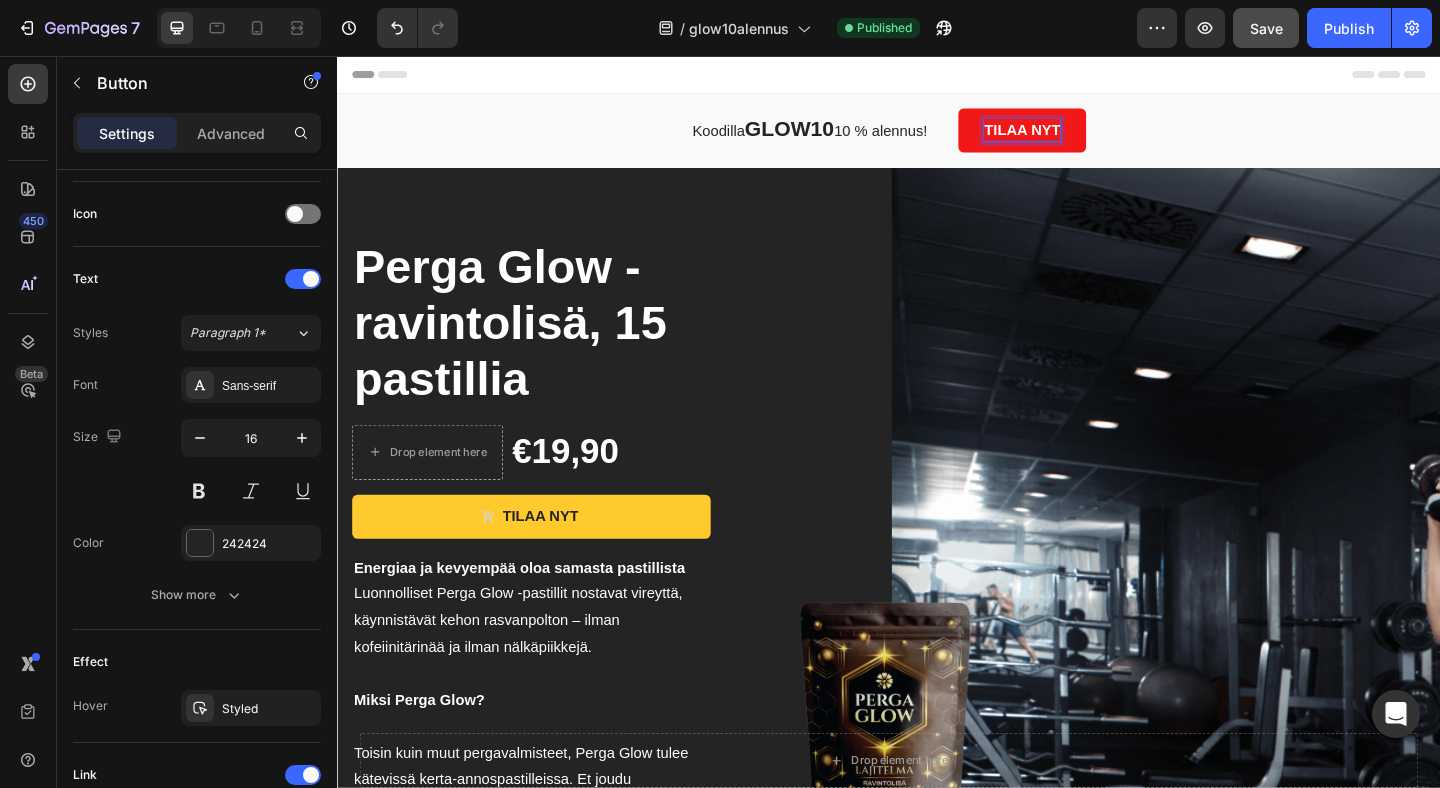 click on "TILAA NYT" at bounding box center [1082, 137] 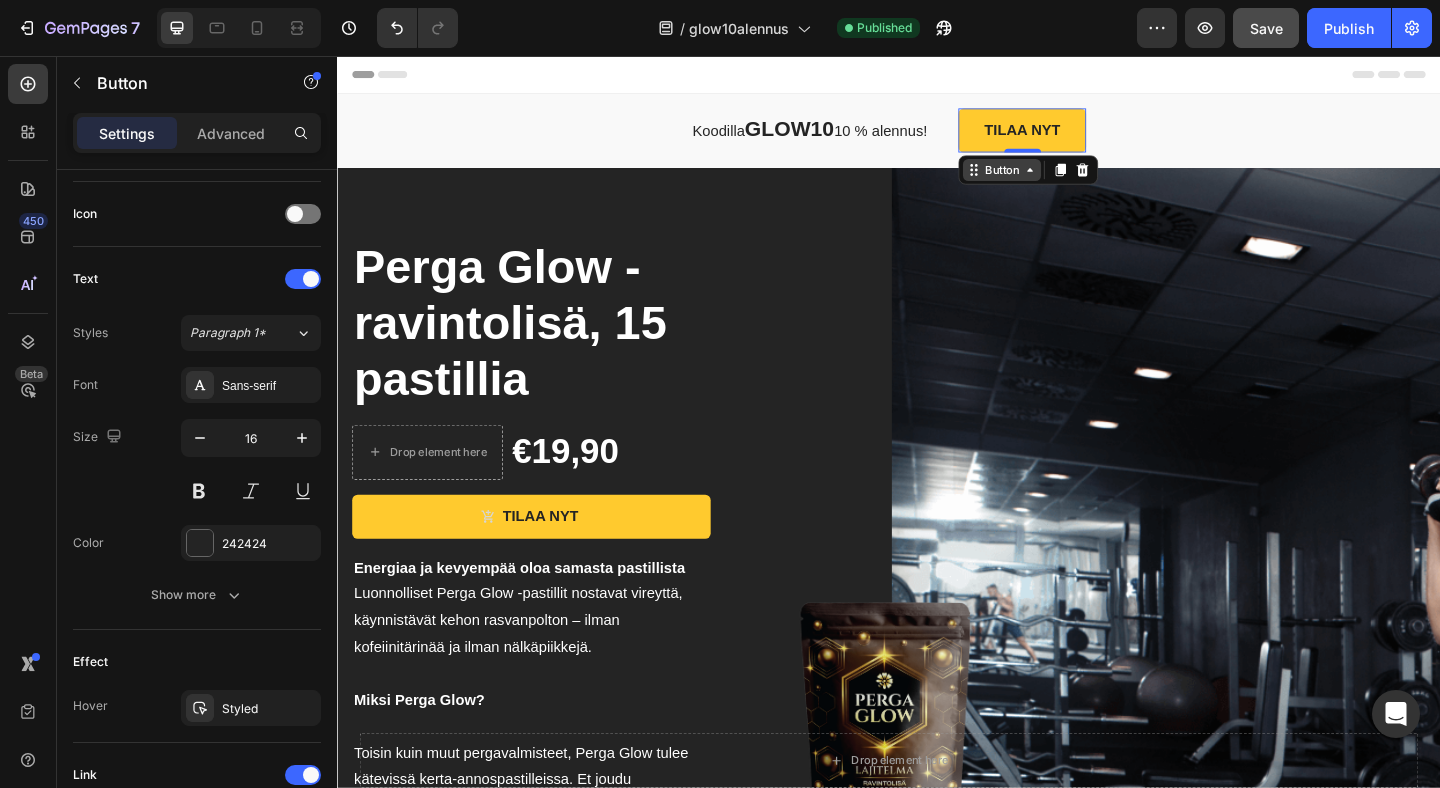 click on "Button" at bounding box center [1060, 180] 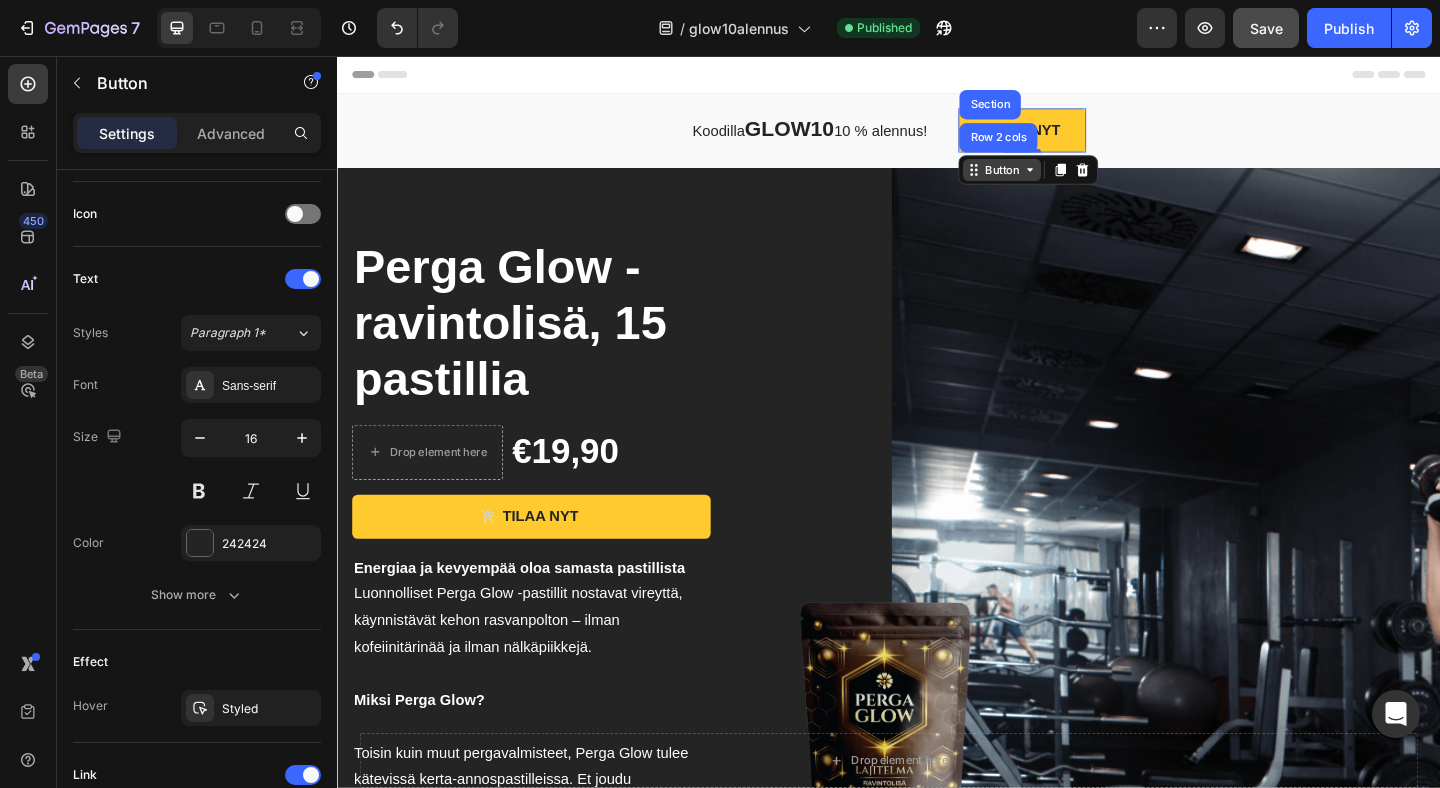 click on "Button" at bounding box center [1060, 180] 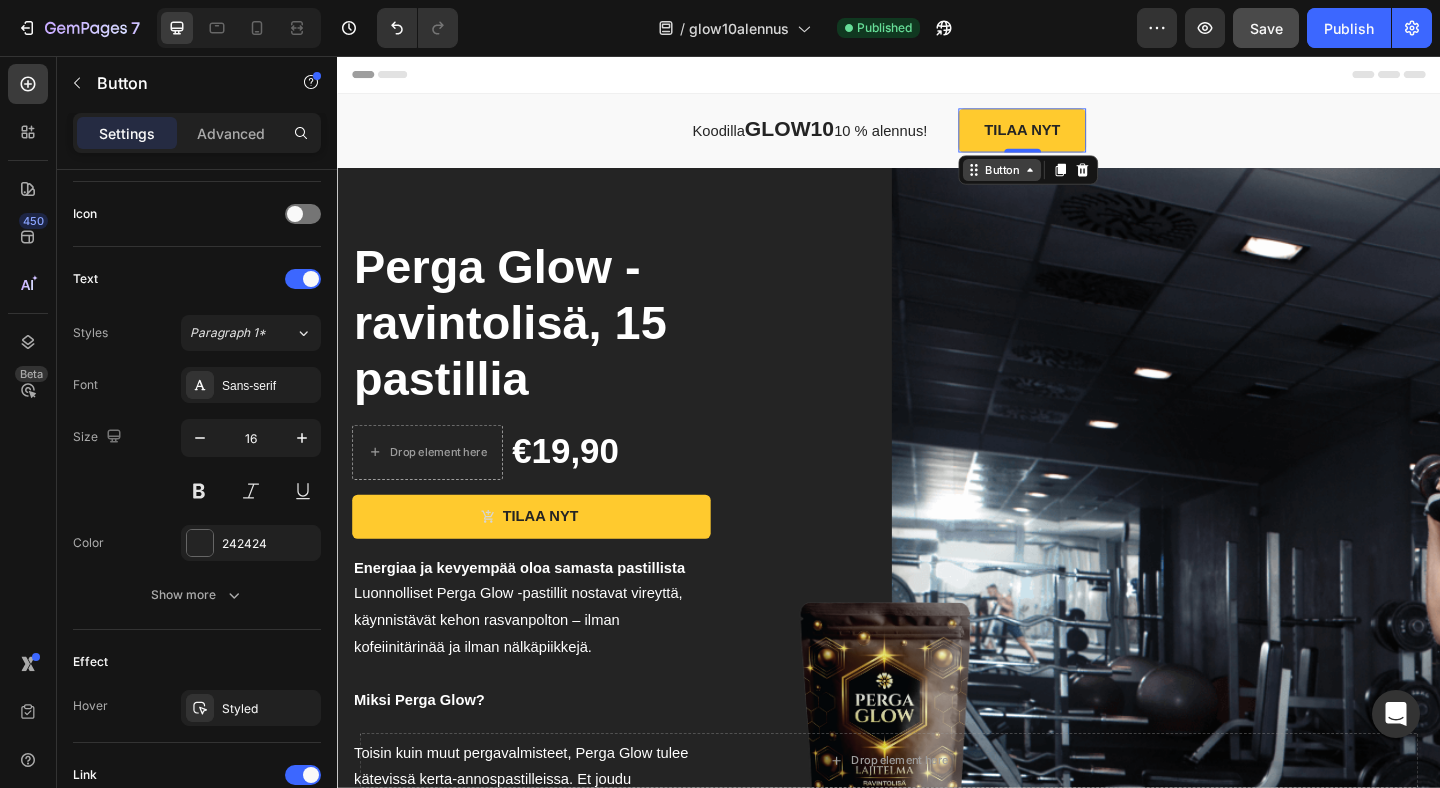 click on "Button" at bounding box center [1060, 180] 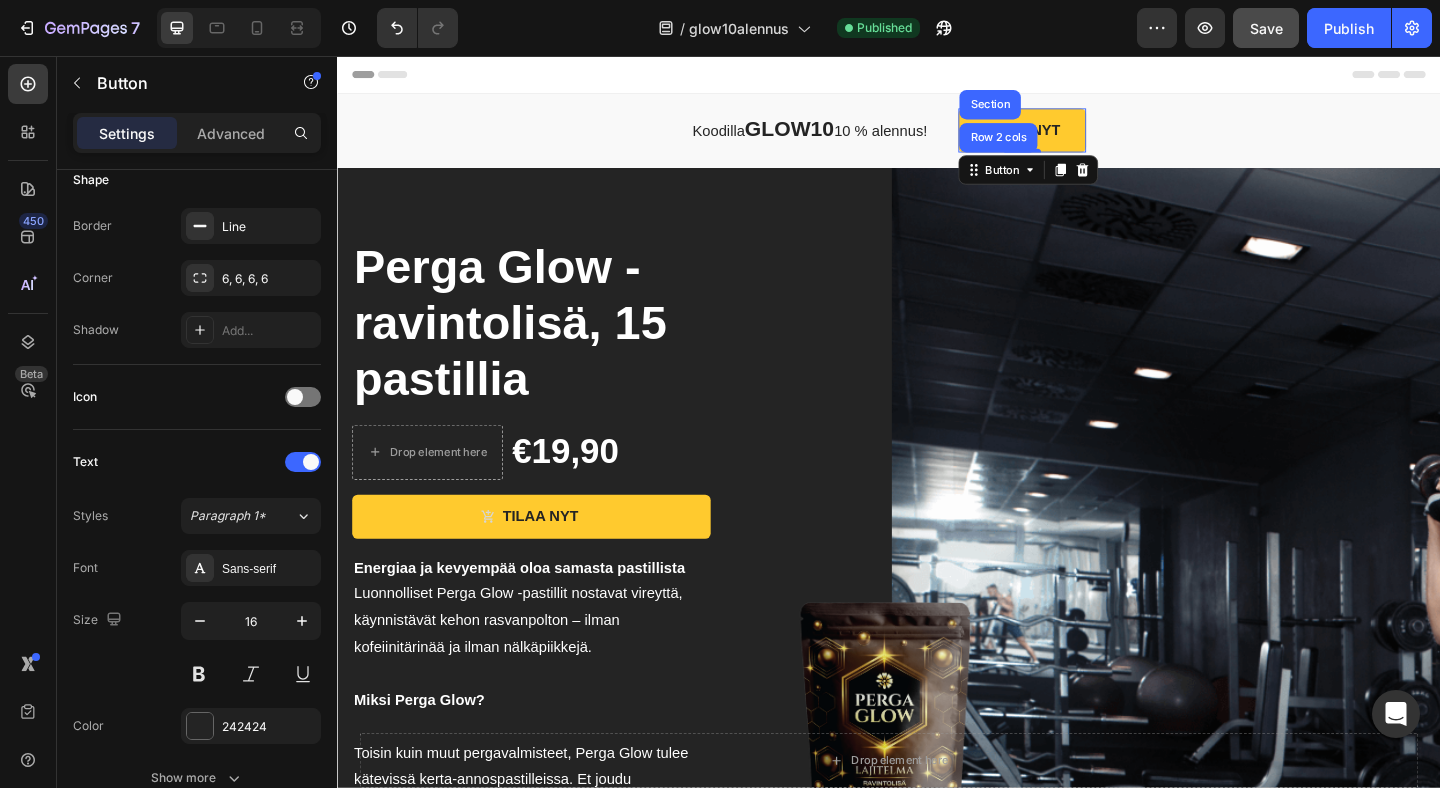 scroll, scrollTop: 0, scrollLeft: 0, axis: both 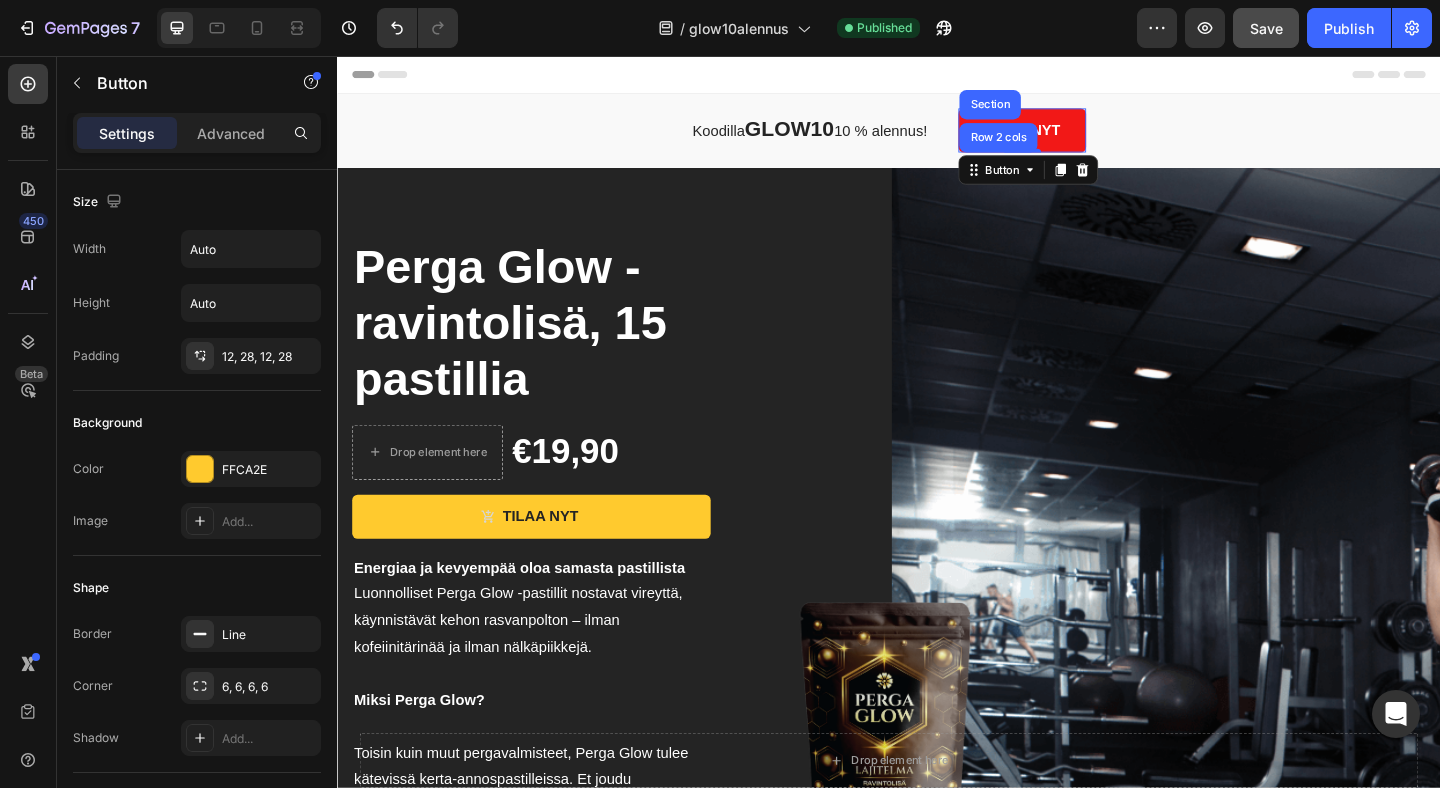 click on "TILAA NYT" at bounding box center (1082, 137) 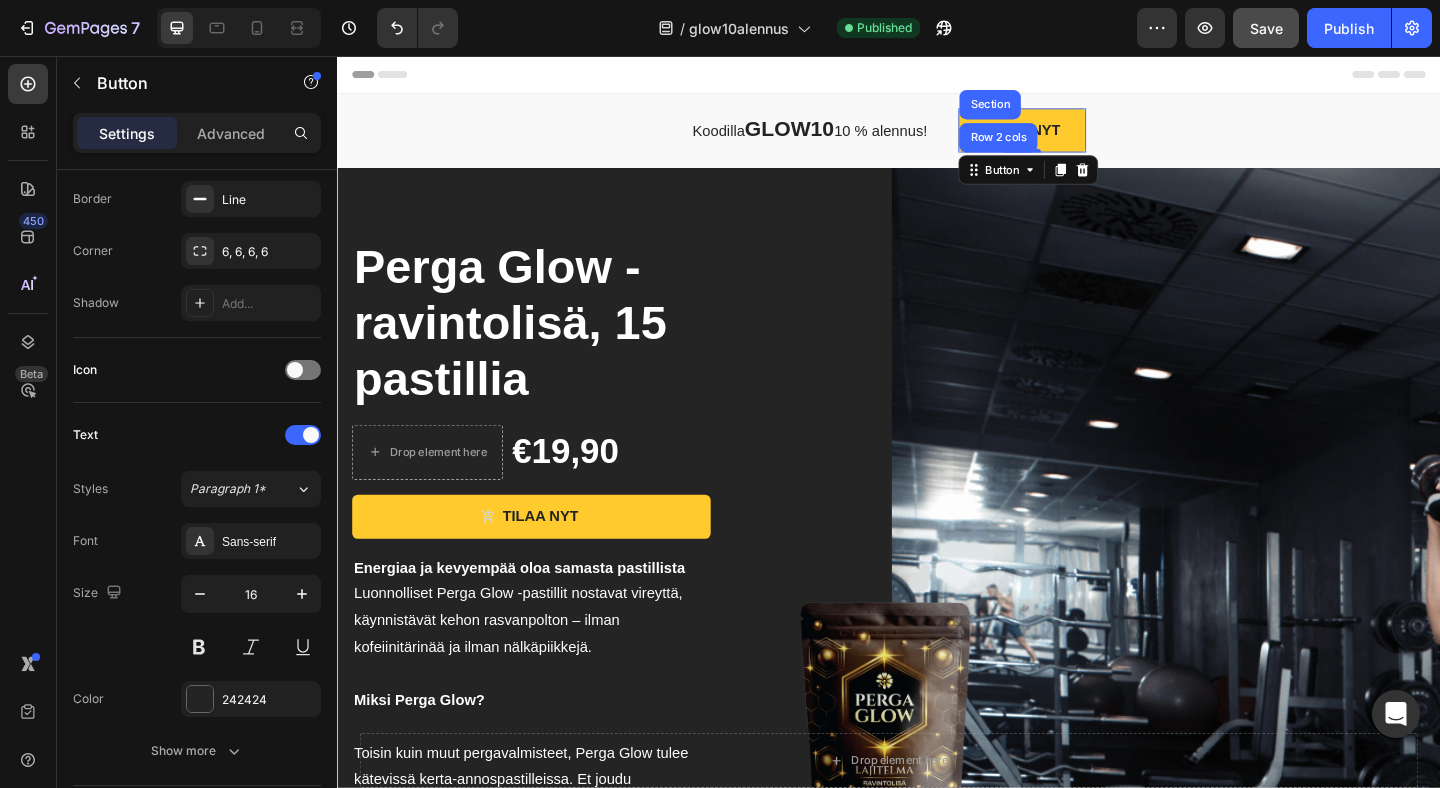 scroll, scrollTop: 0, scrollLeft: 0, axis: both 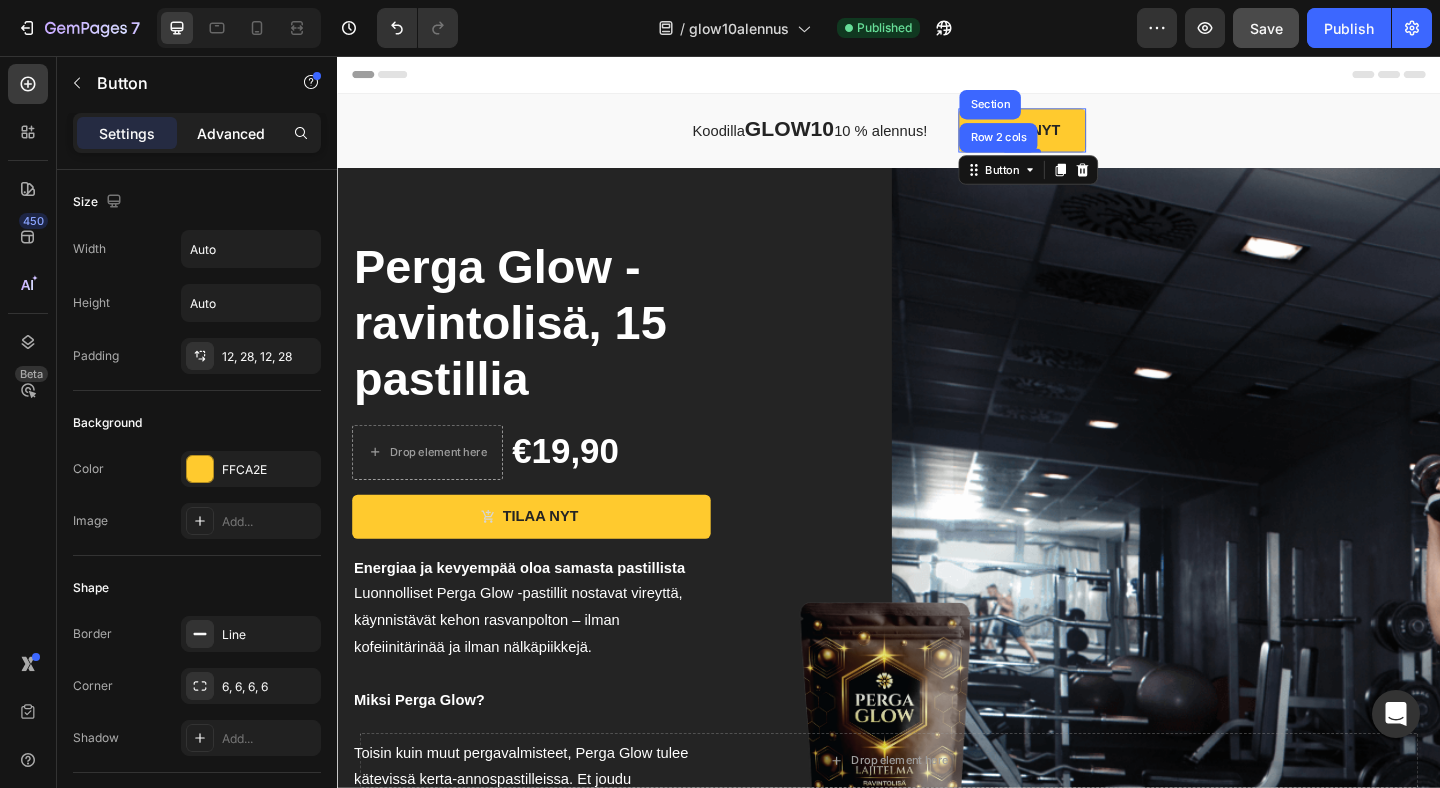 click on "Advanced" at bounding box center [231, 133] 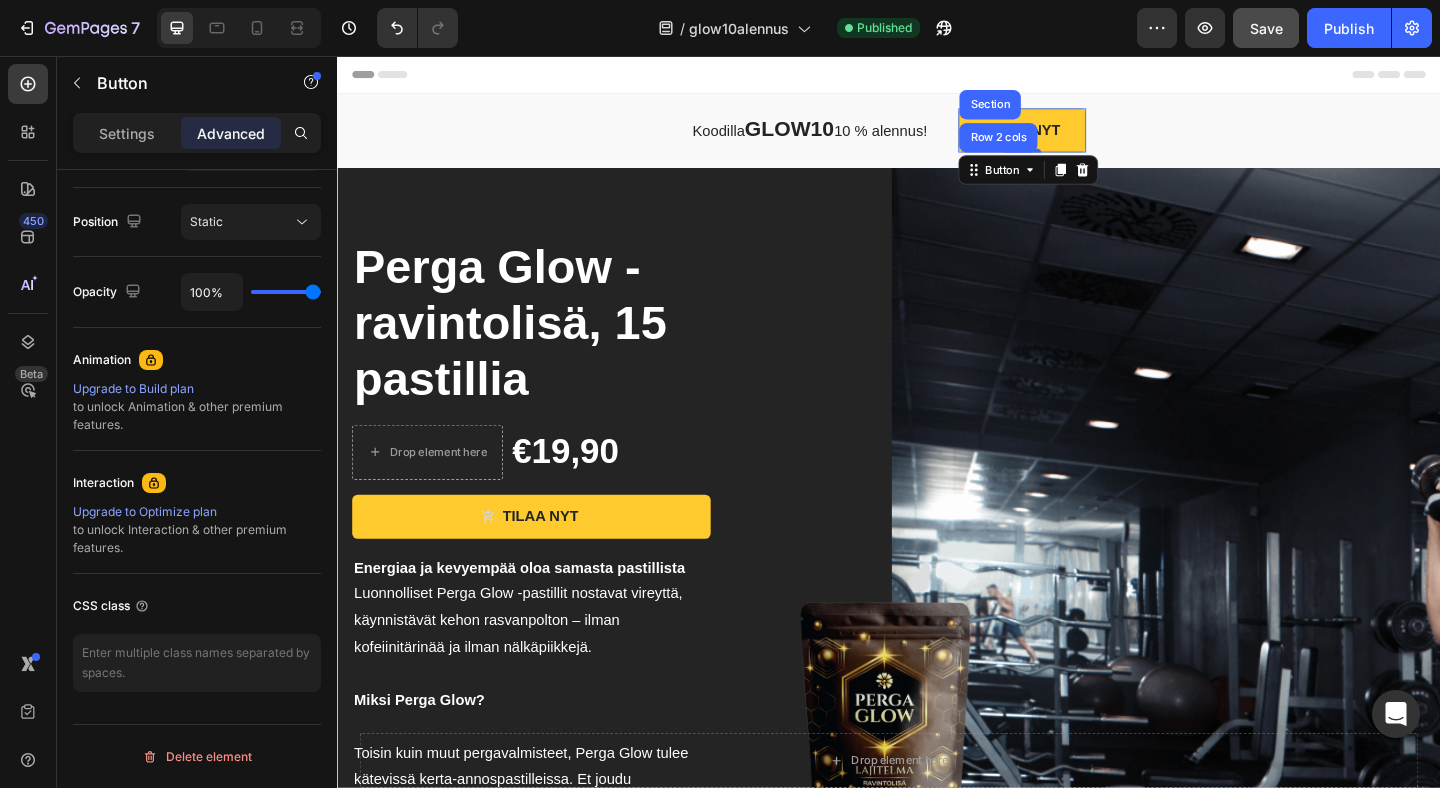 scroll, scrollTop: 0, scrollLeft: 0, axis: both 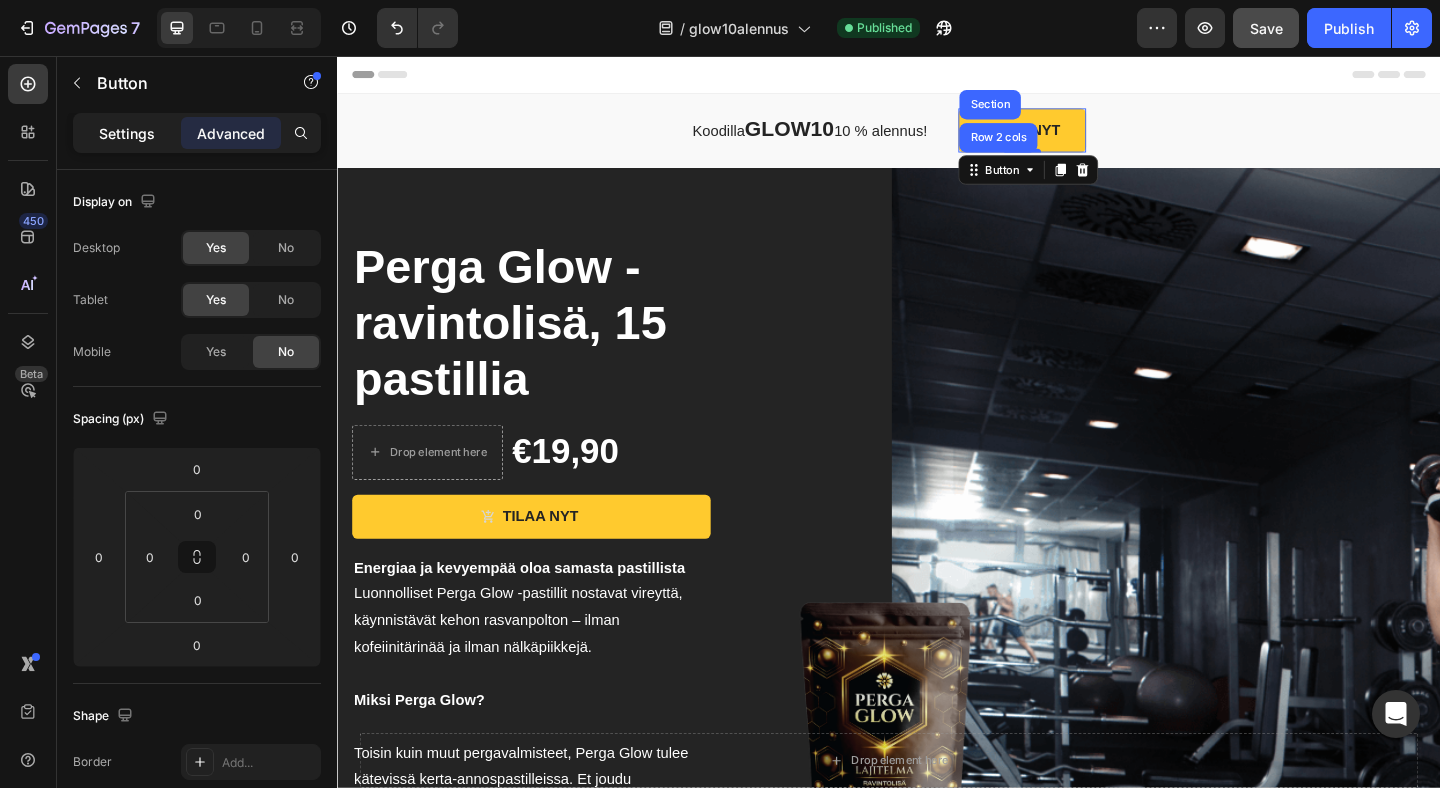 click on "Settings" at bounding box center [127, 133] 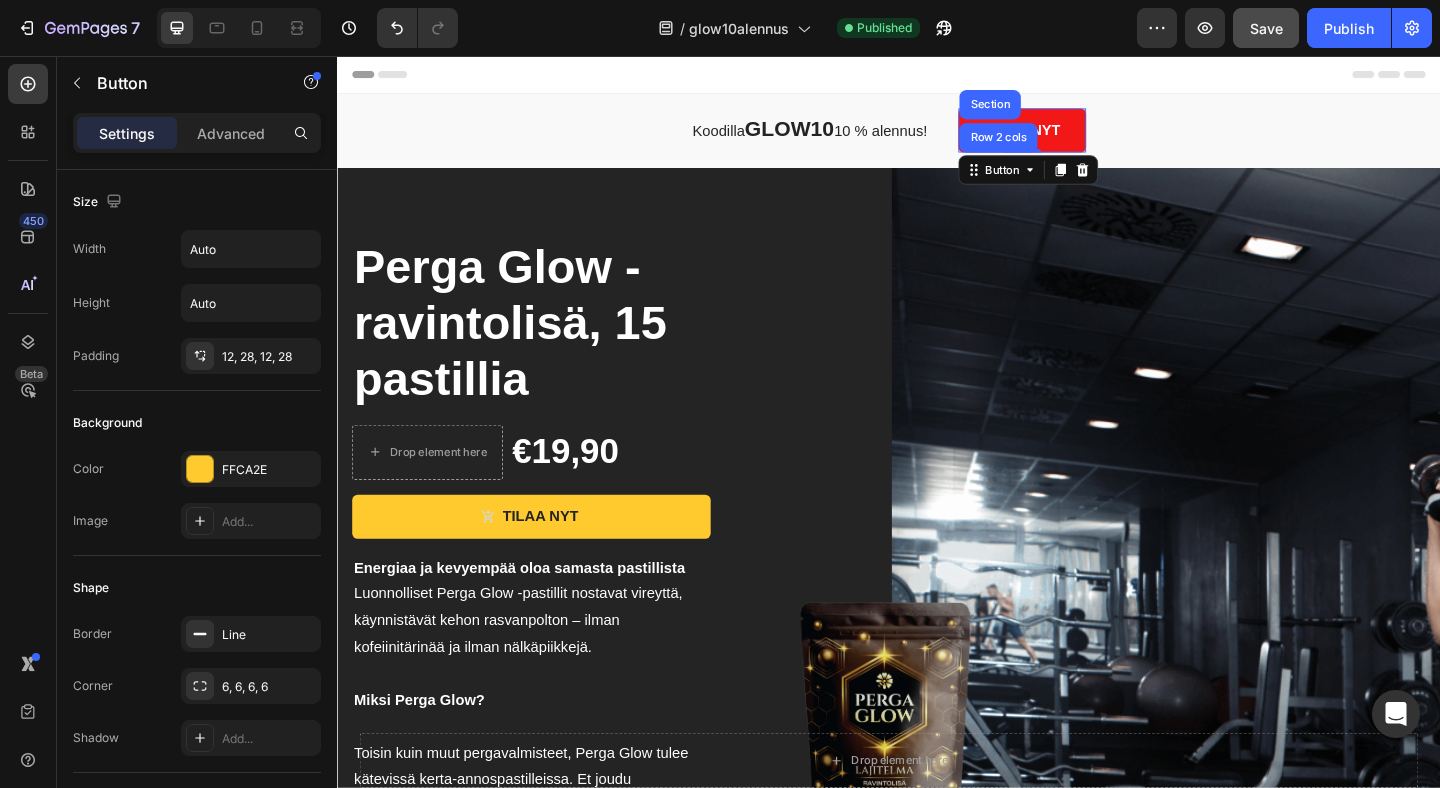 click on "TILAA NYT" at bounding box center [1082, 137] 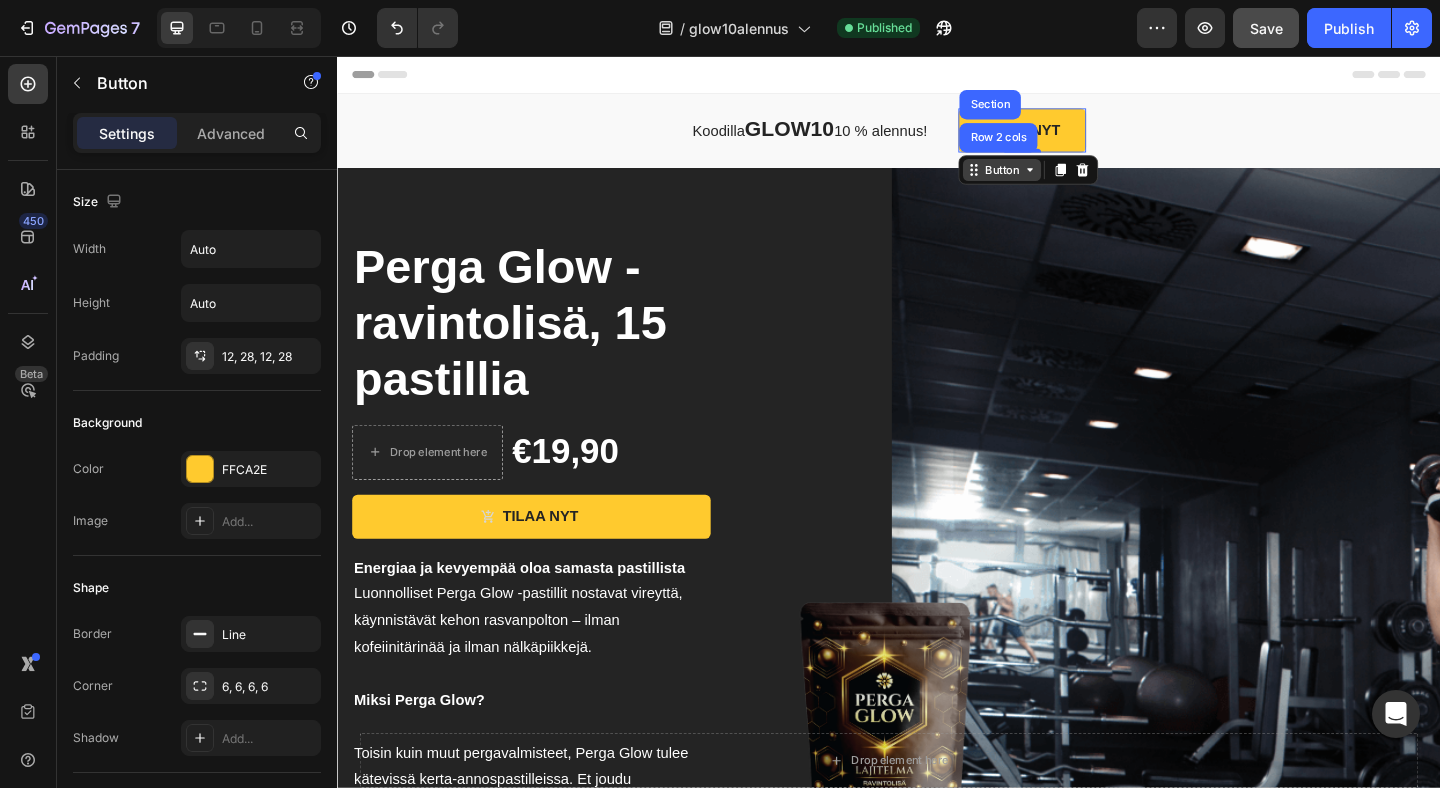 click on "Button" at bounding box center [1060, 180] 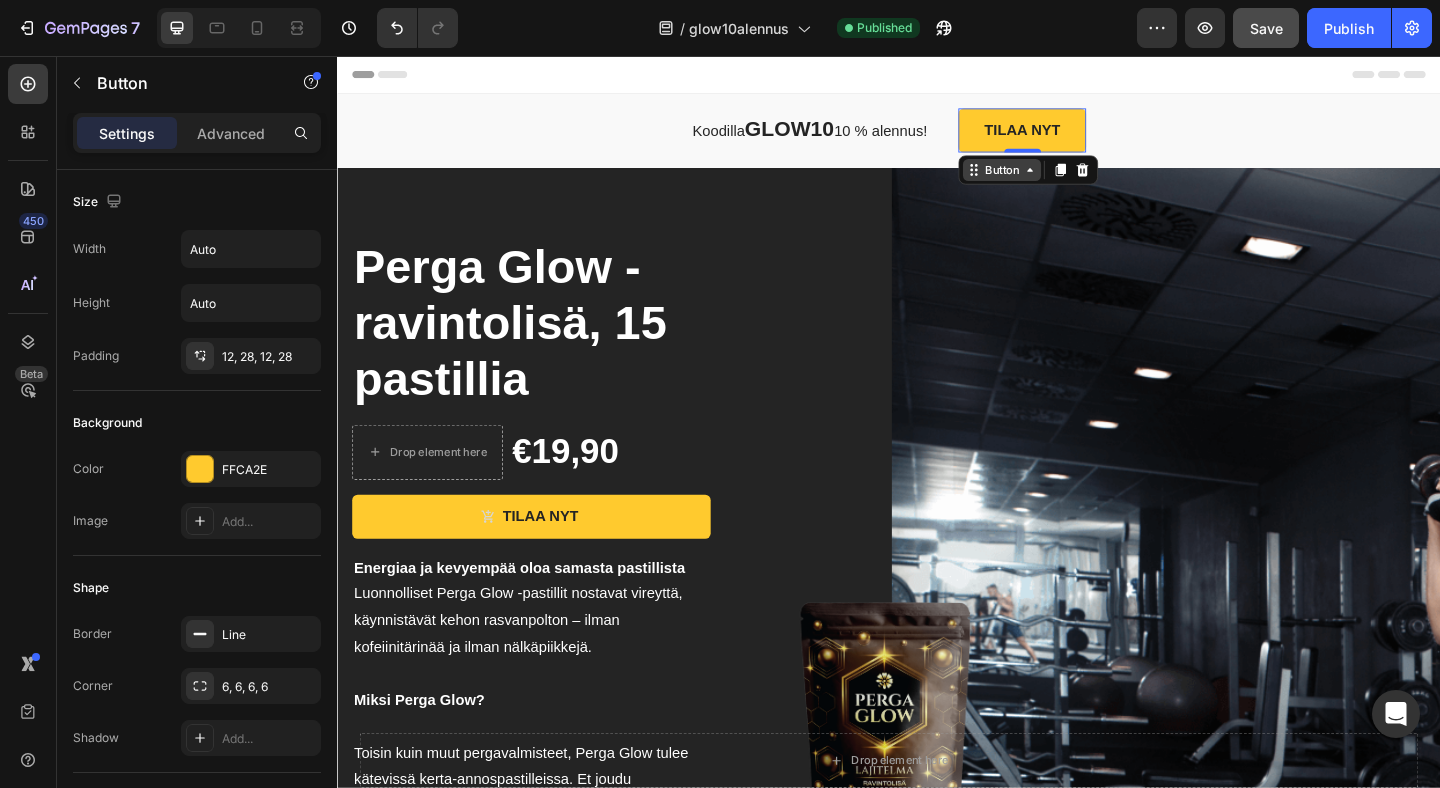 click on "Button" at bounding box center [1060, 180] 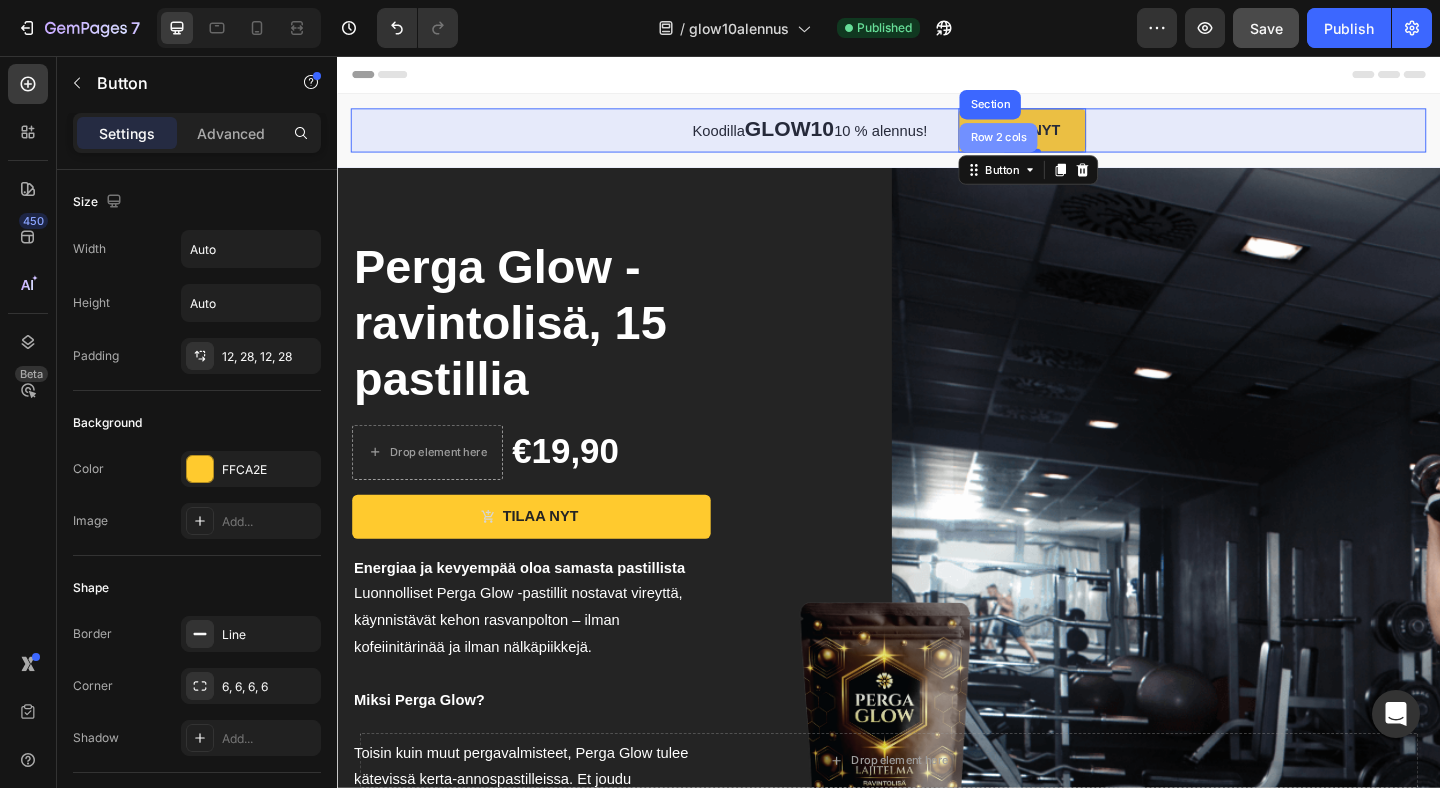 click on "Row 2 cols" at bounding box center (1056, 145) 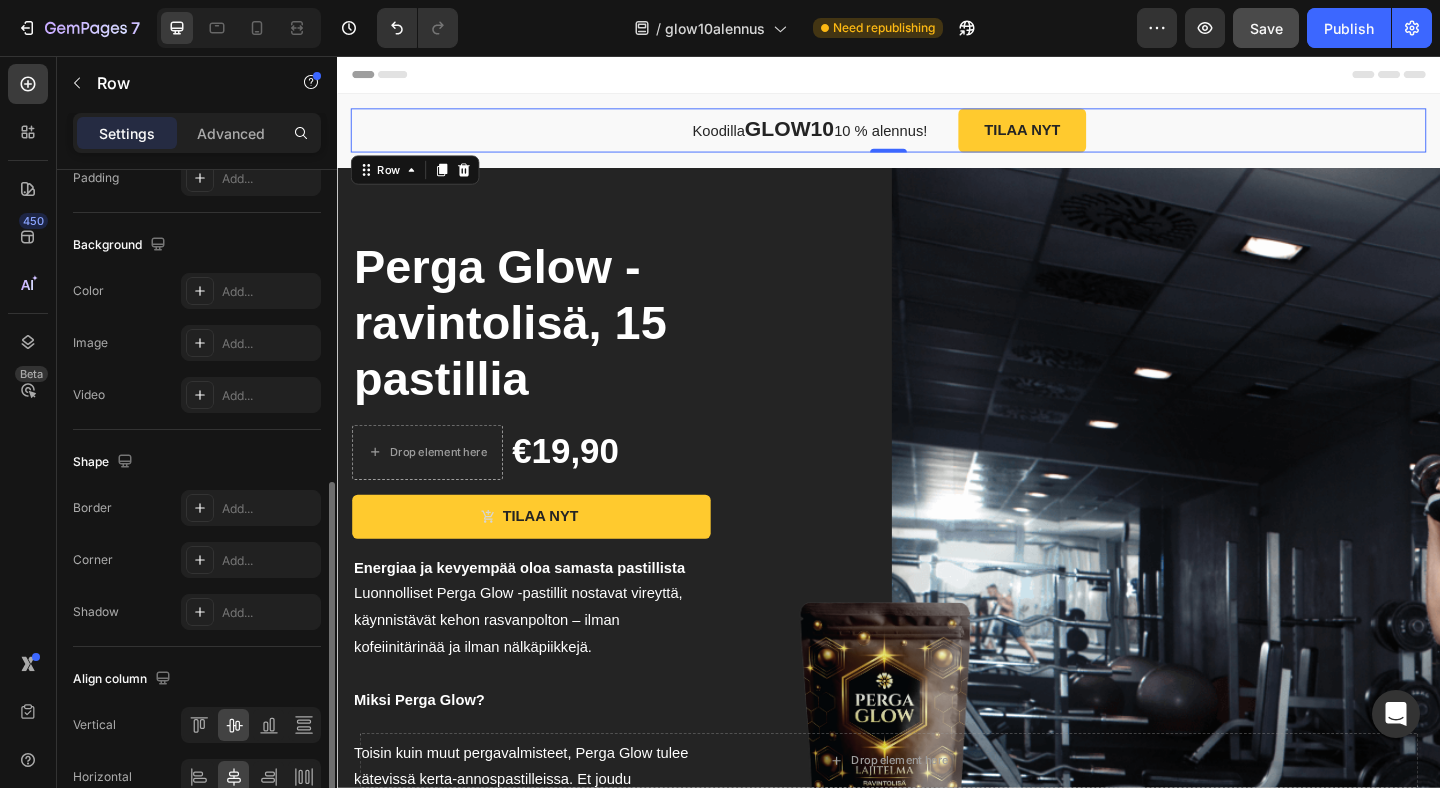 scroll, scrollTop: 773, scrollLeft: 0, axis: vertical 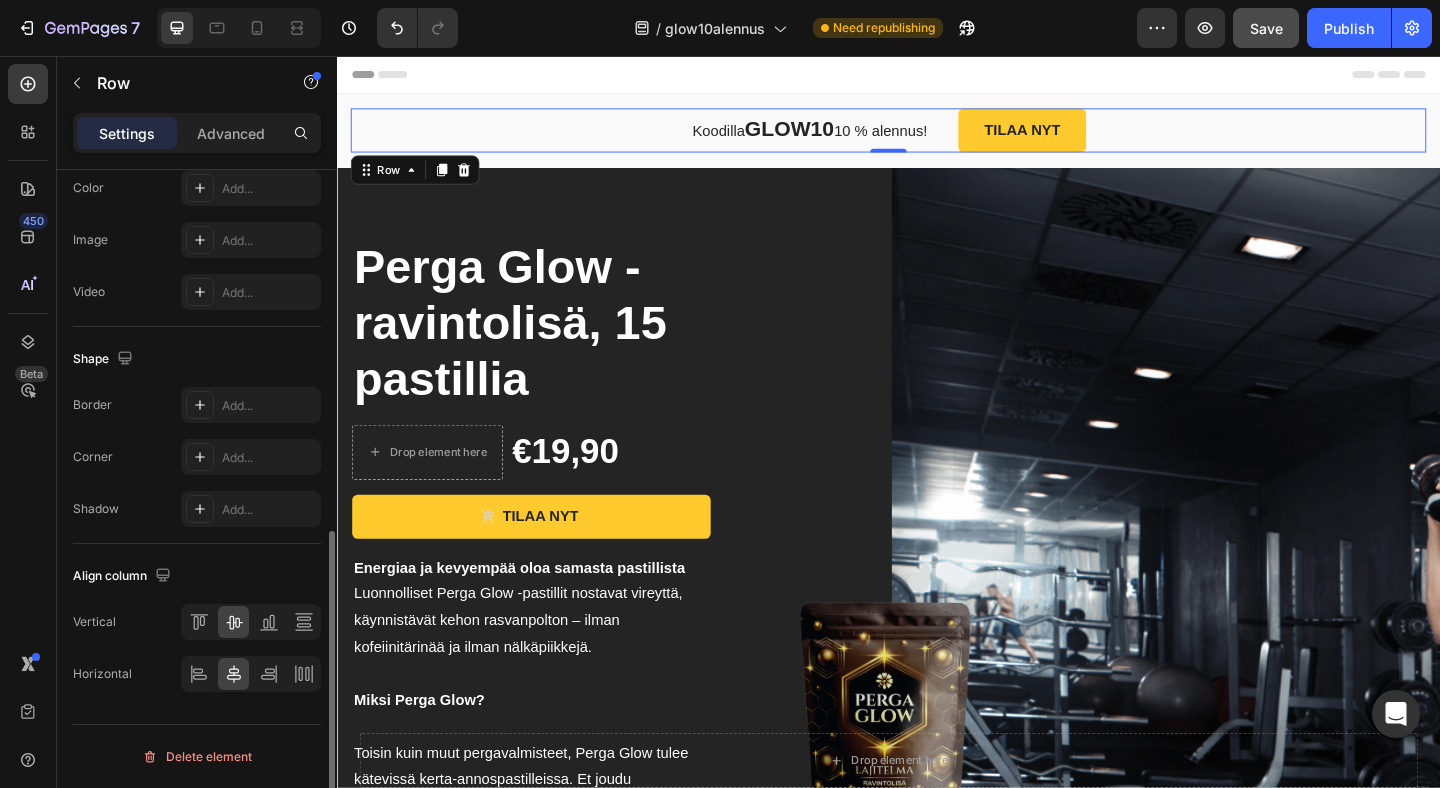 click on "Add..." at bounding box center [251, 457] 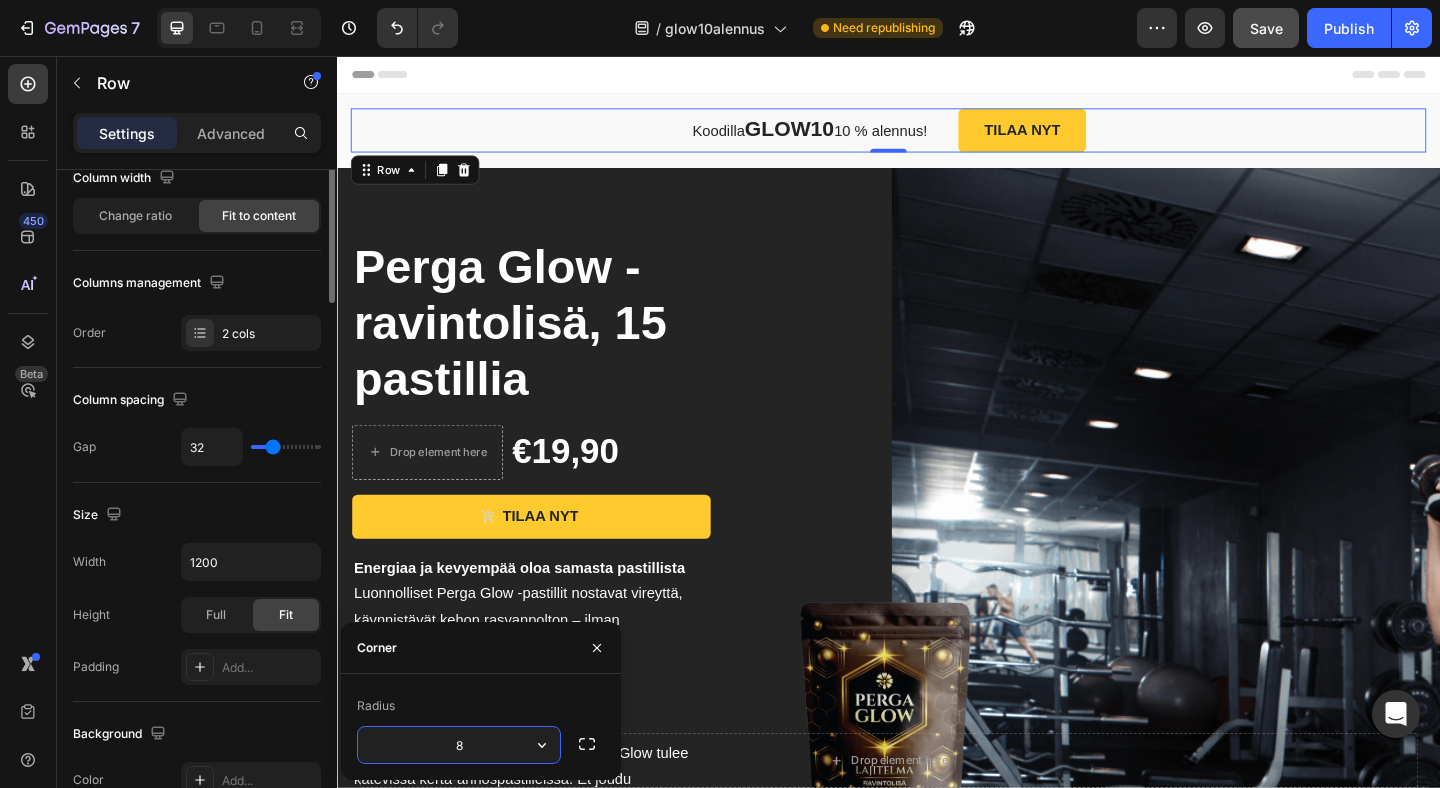 scroll, scrollTop: 0, scrollLeft: 0, axis: both 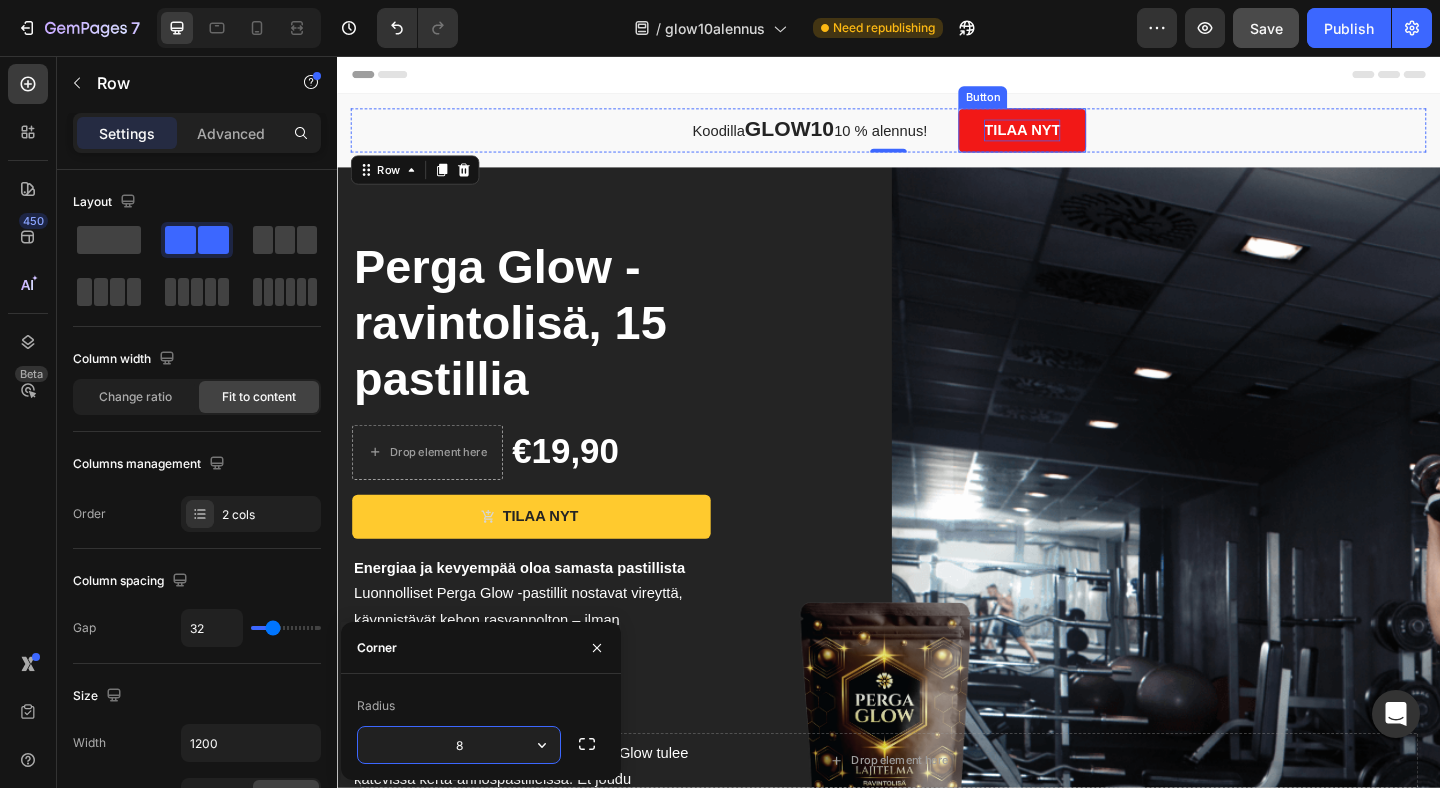 click on "TILAA NYT" at bounding box center [1082, 137] 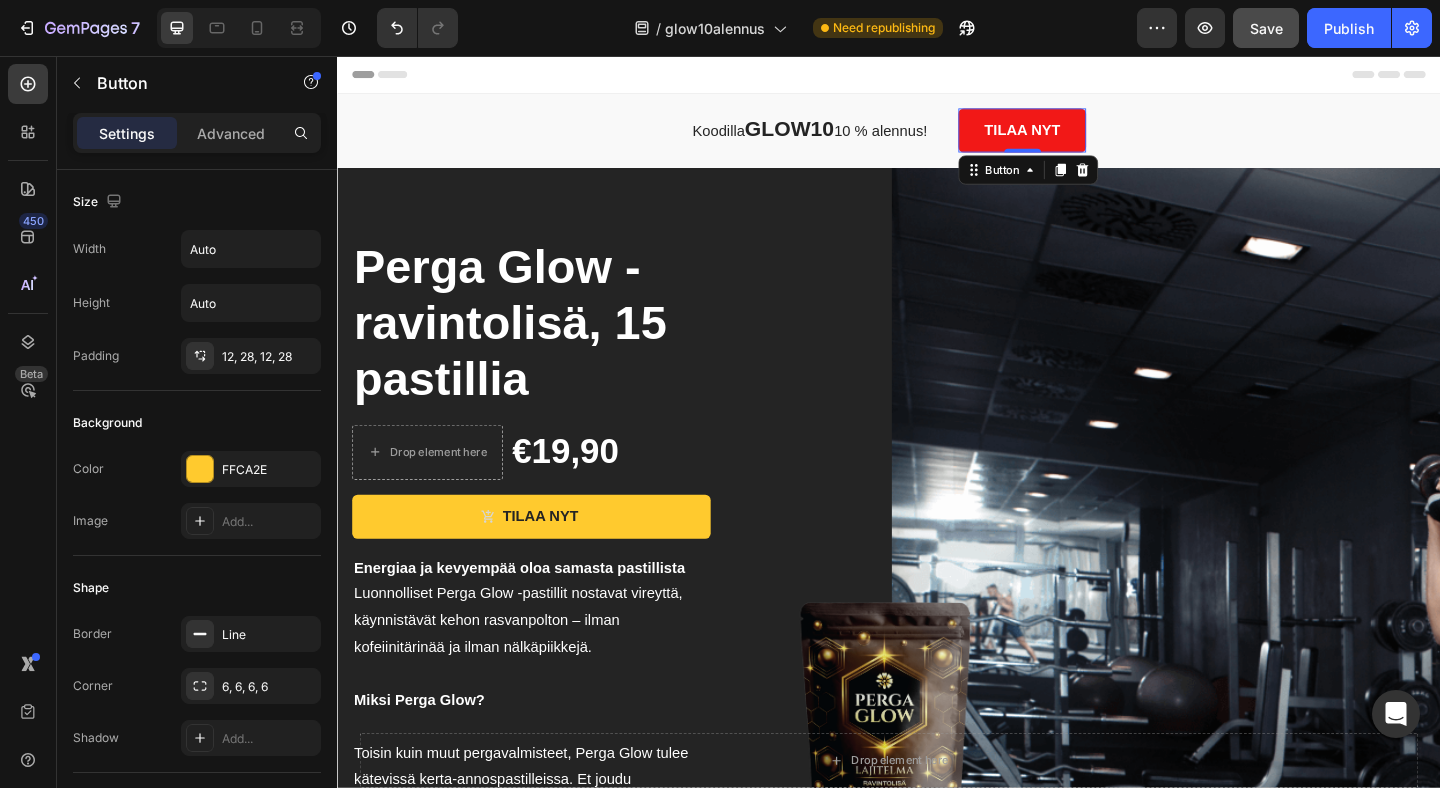 click on "TILAA NYT" at bounding box center (1082, 137) 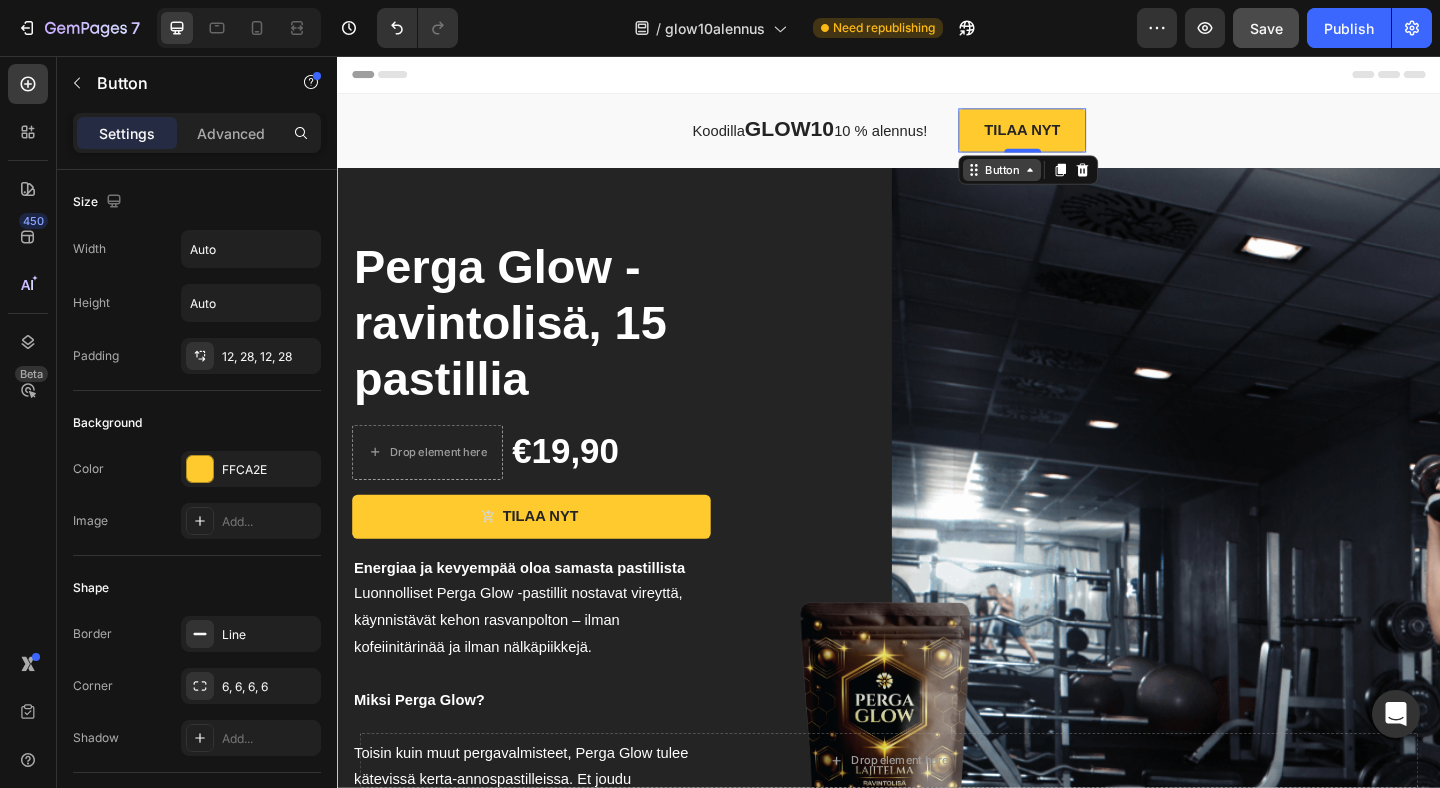 click 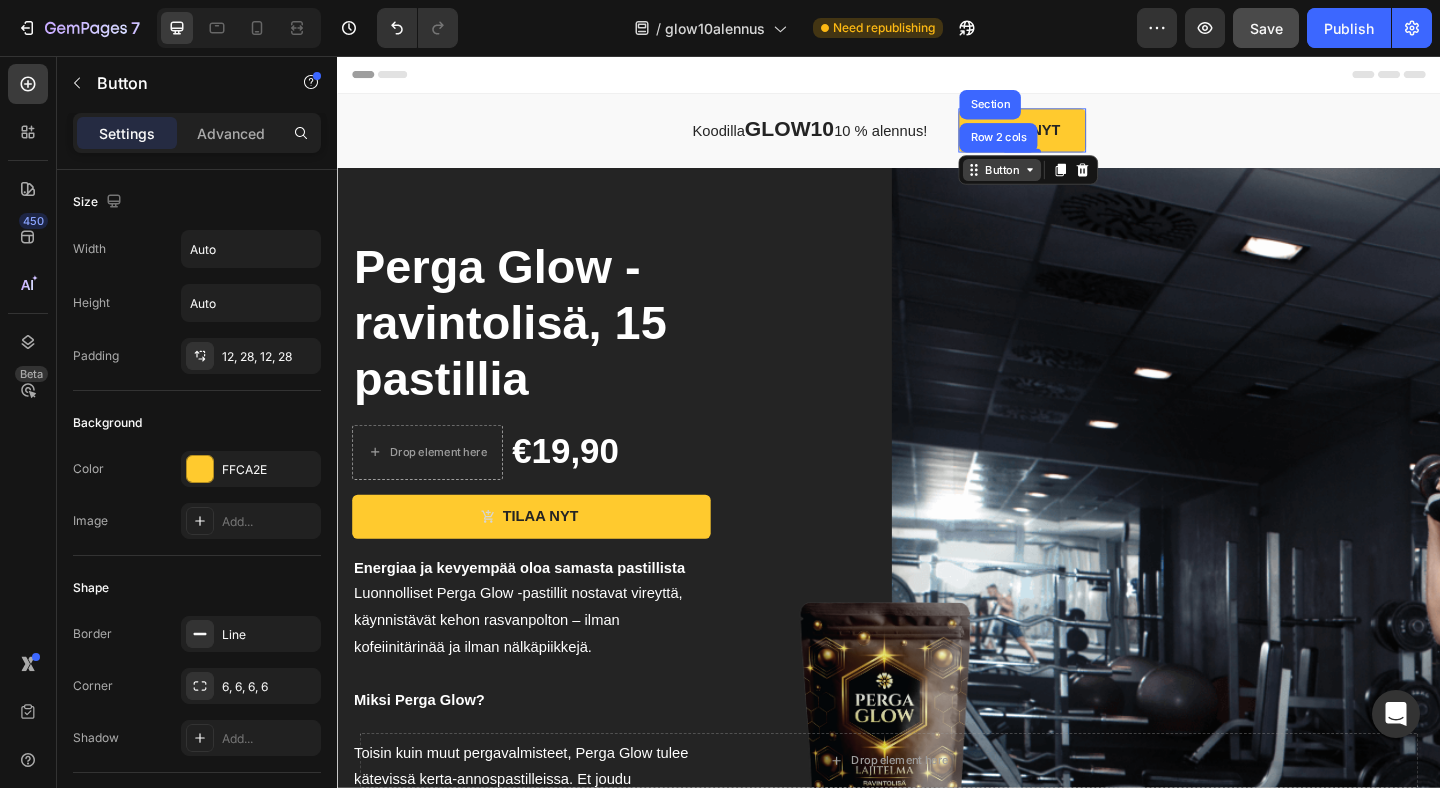 click 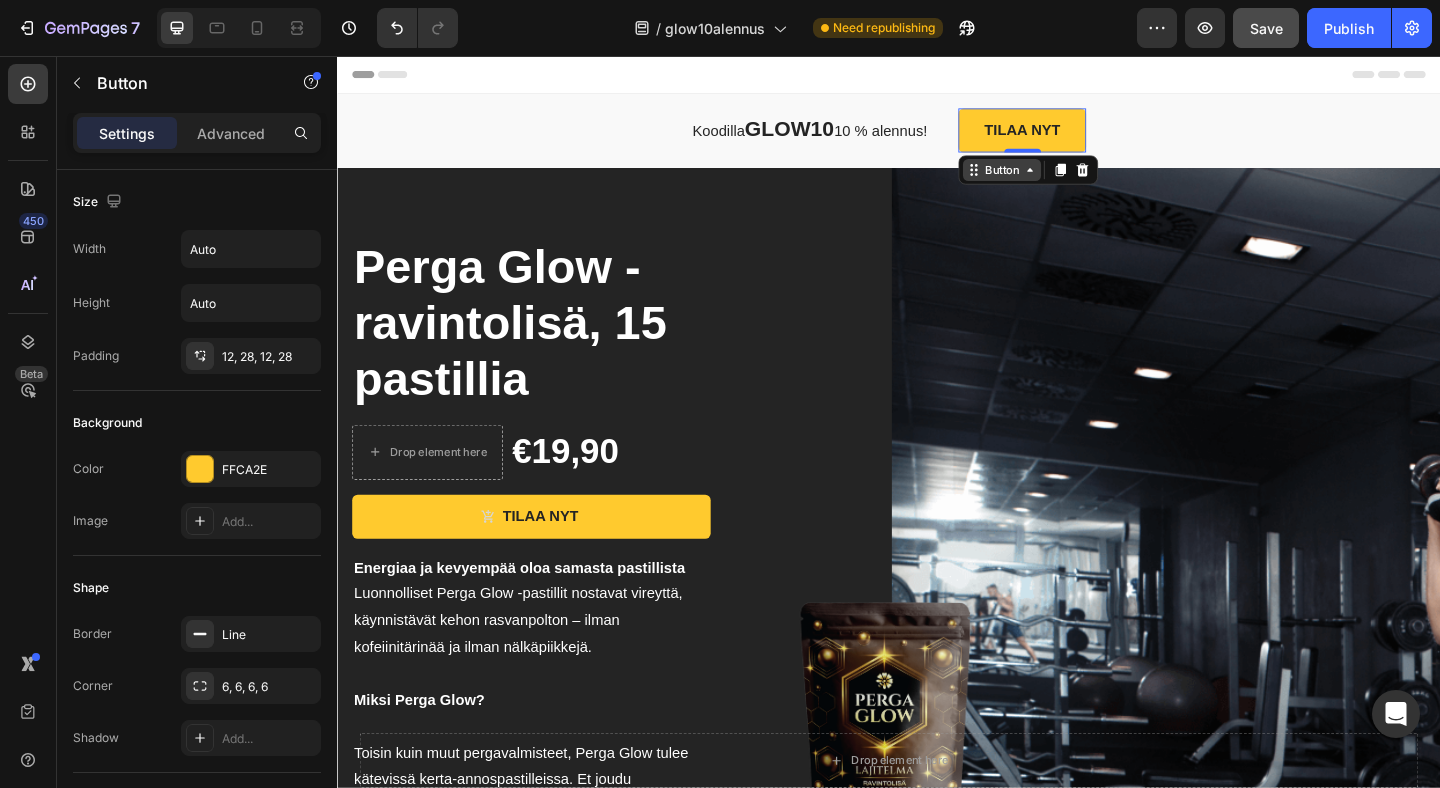 click 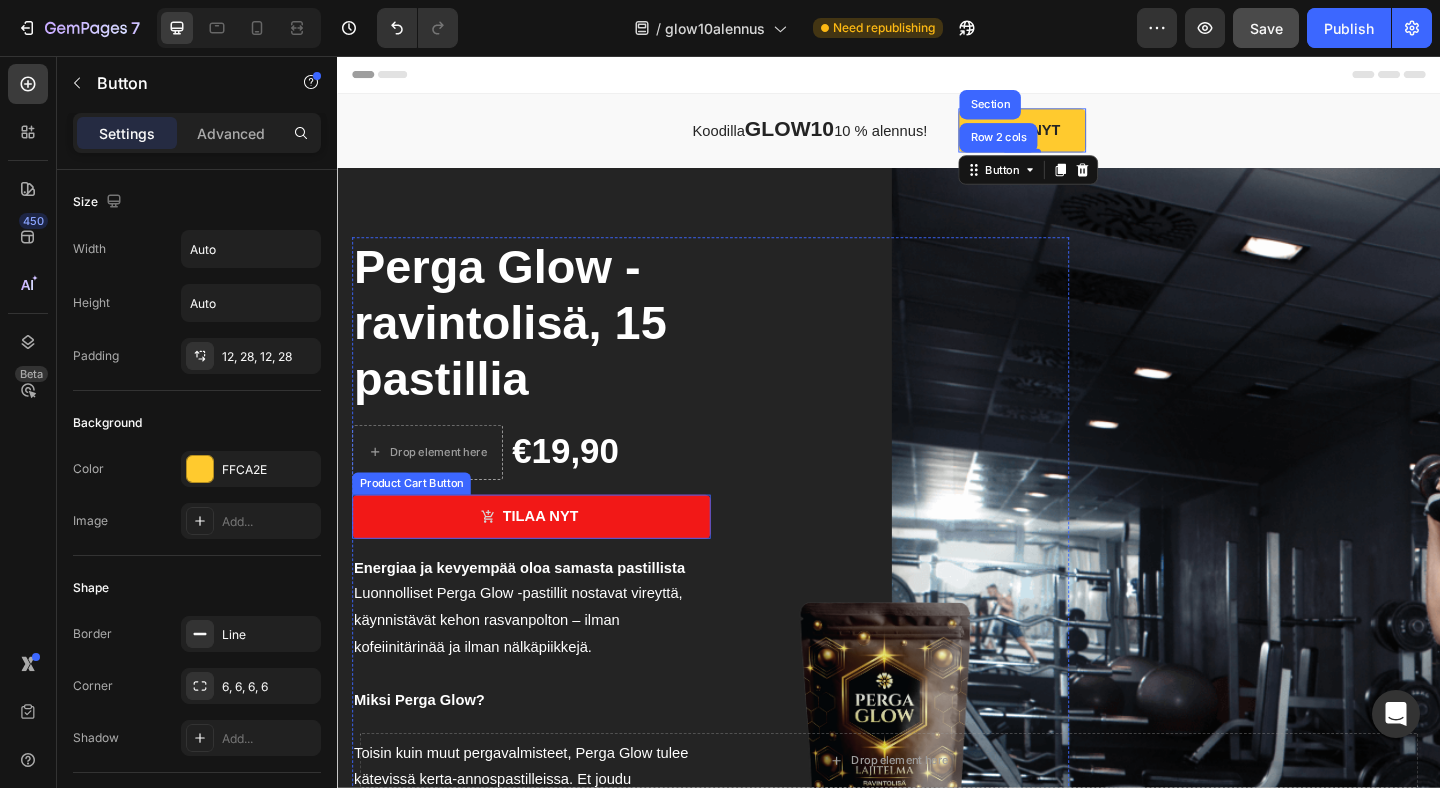 click on "TILAA NYT" at bounding box center [548, 557] 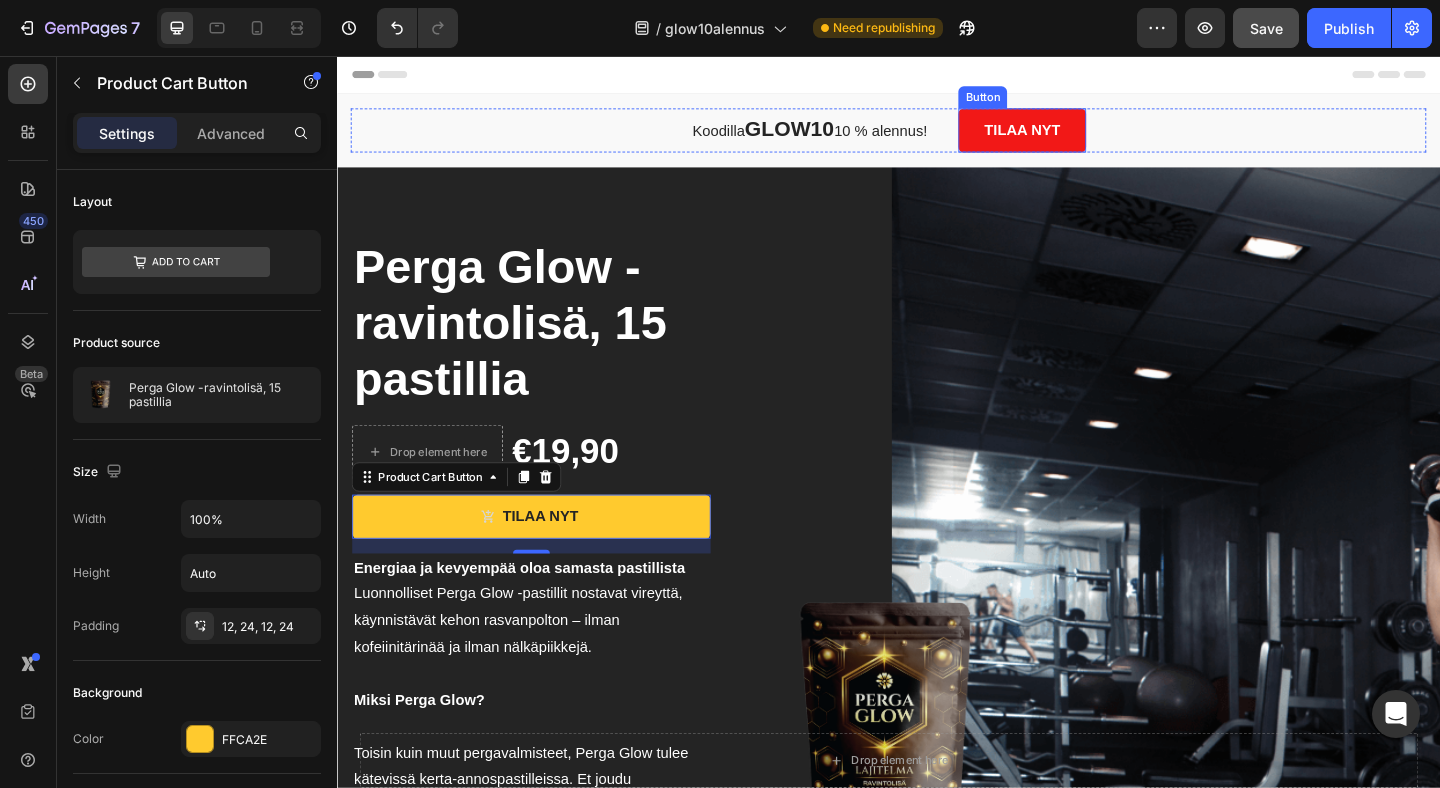 click on "TILAA NYT" at bounding box center [1082, 137] 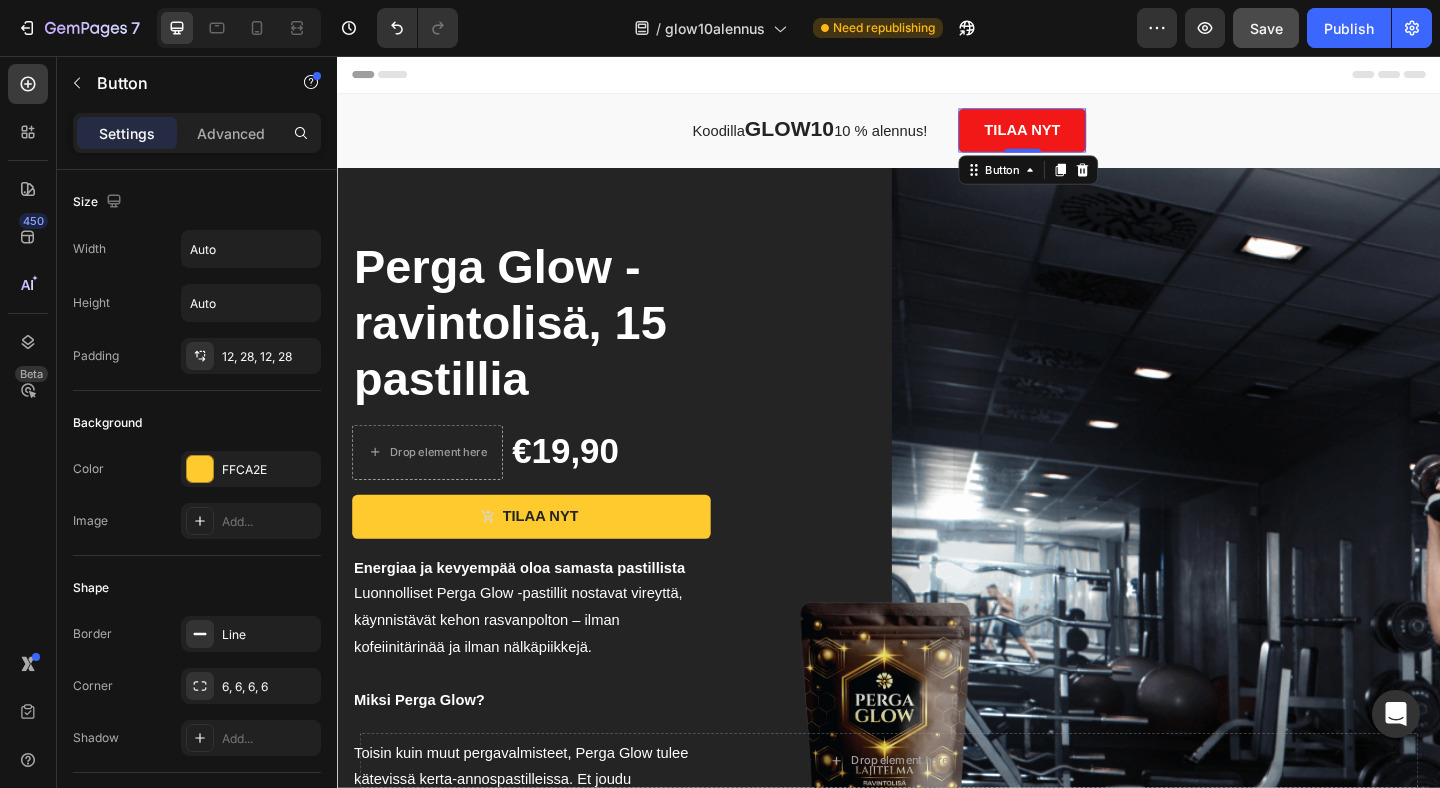 click on "TILAA NYT" at bounding box center (1082, 137) 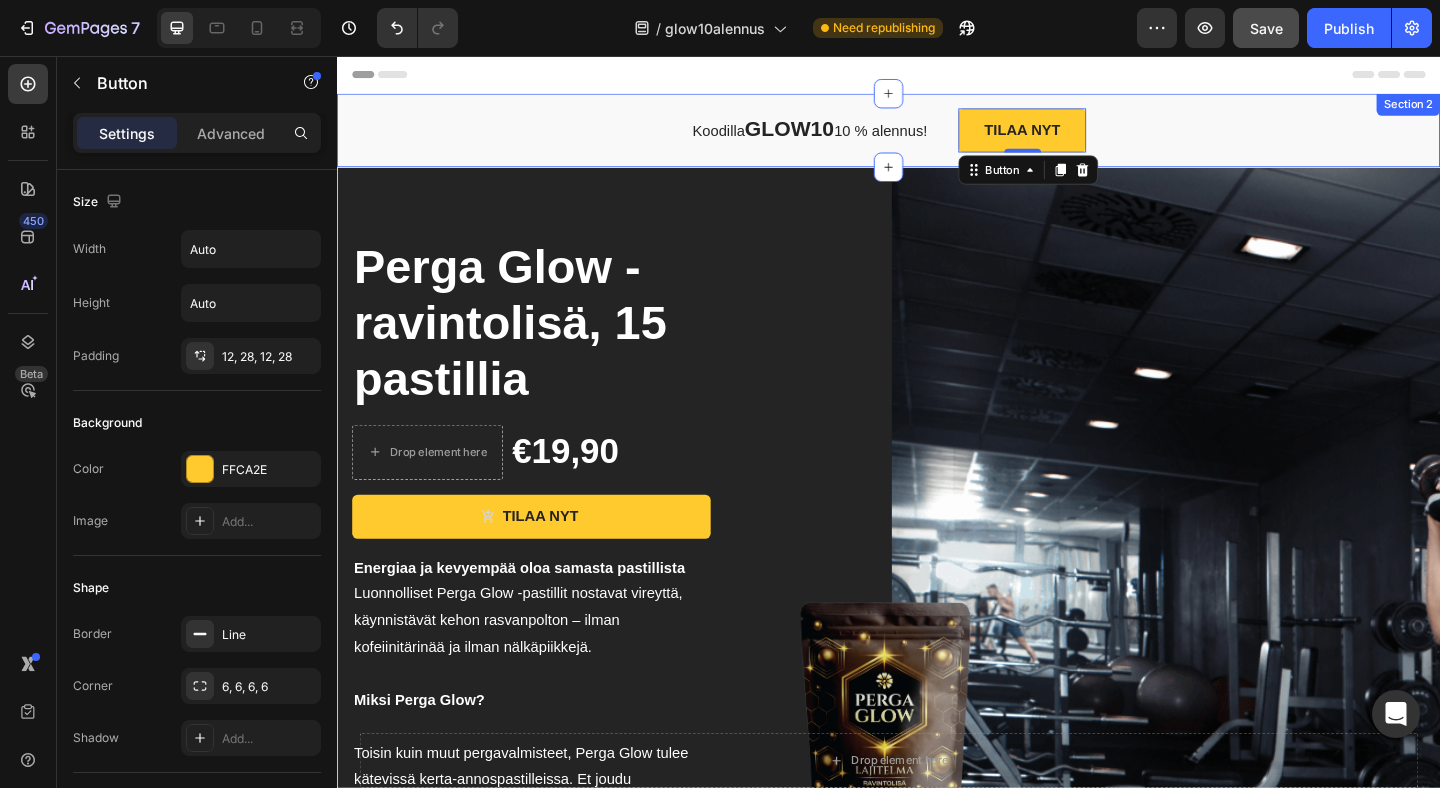 click on "Koodilla   GLOW10   10 % alennus! Text block TILAA NYT Button   0 Row Section 2" at bounding box center [937, 137] 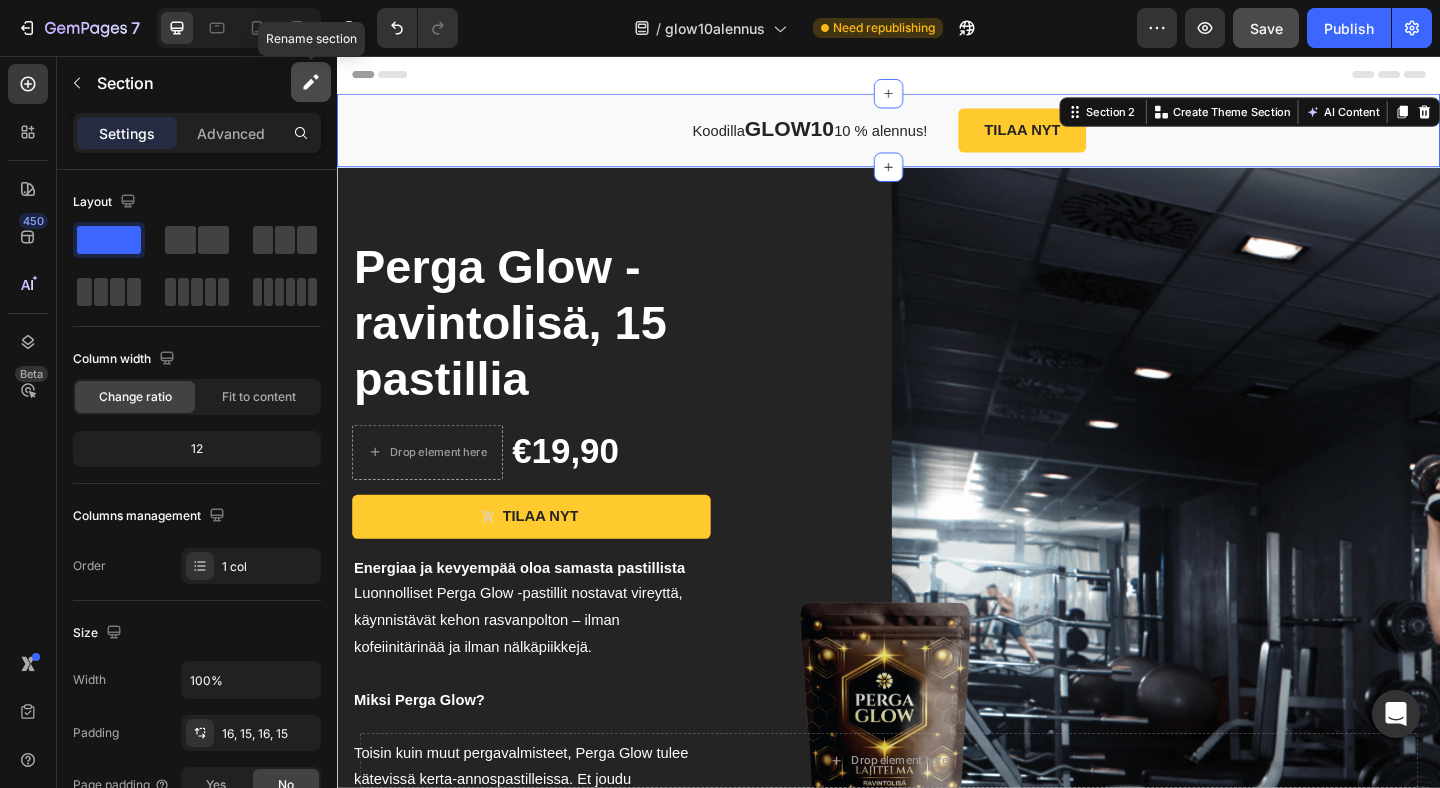 click 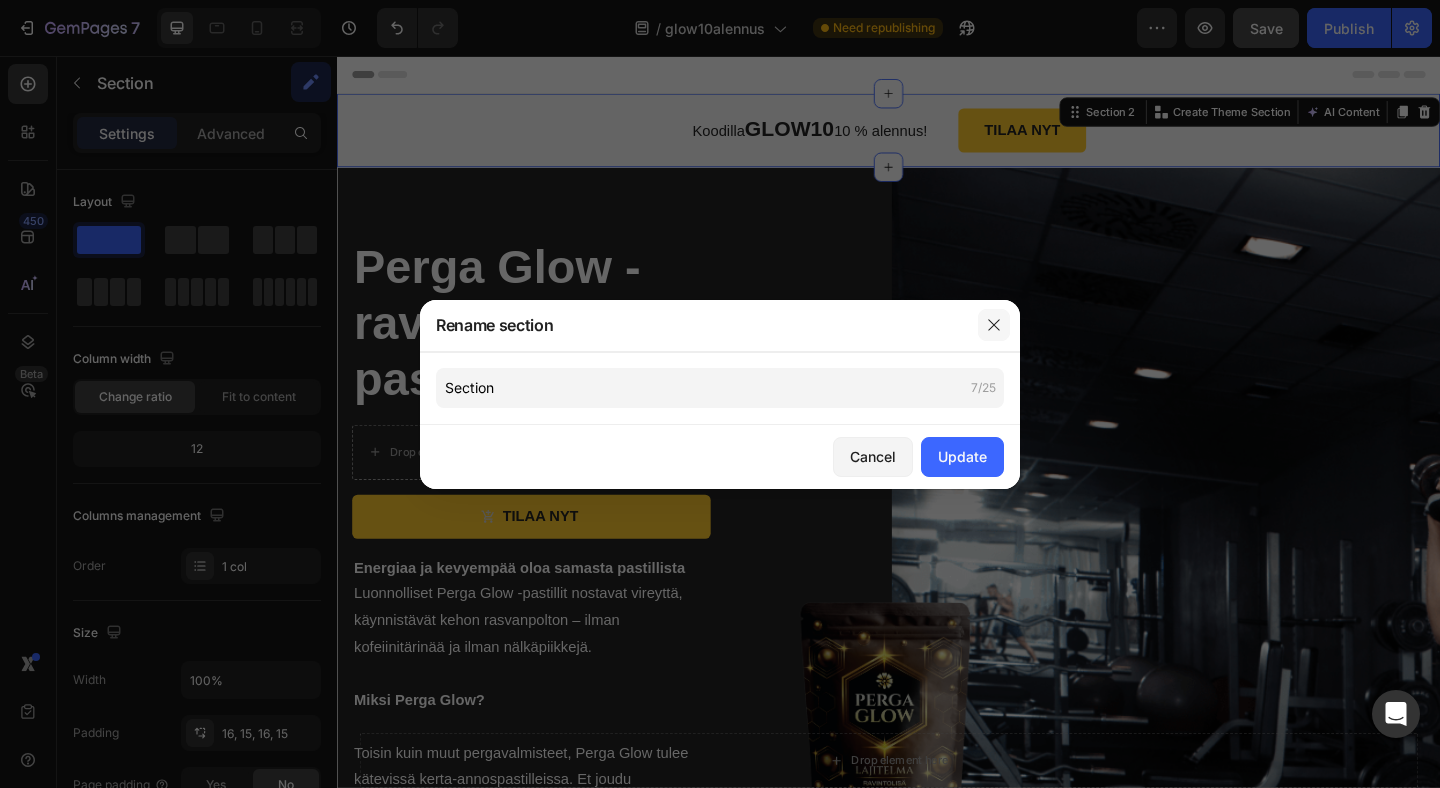 click 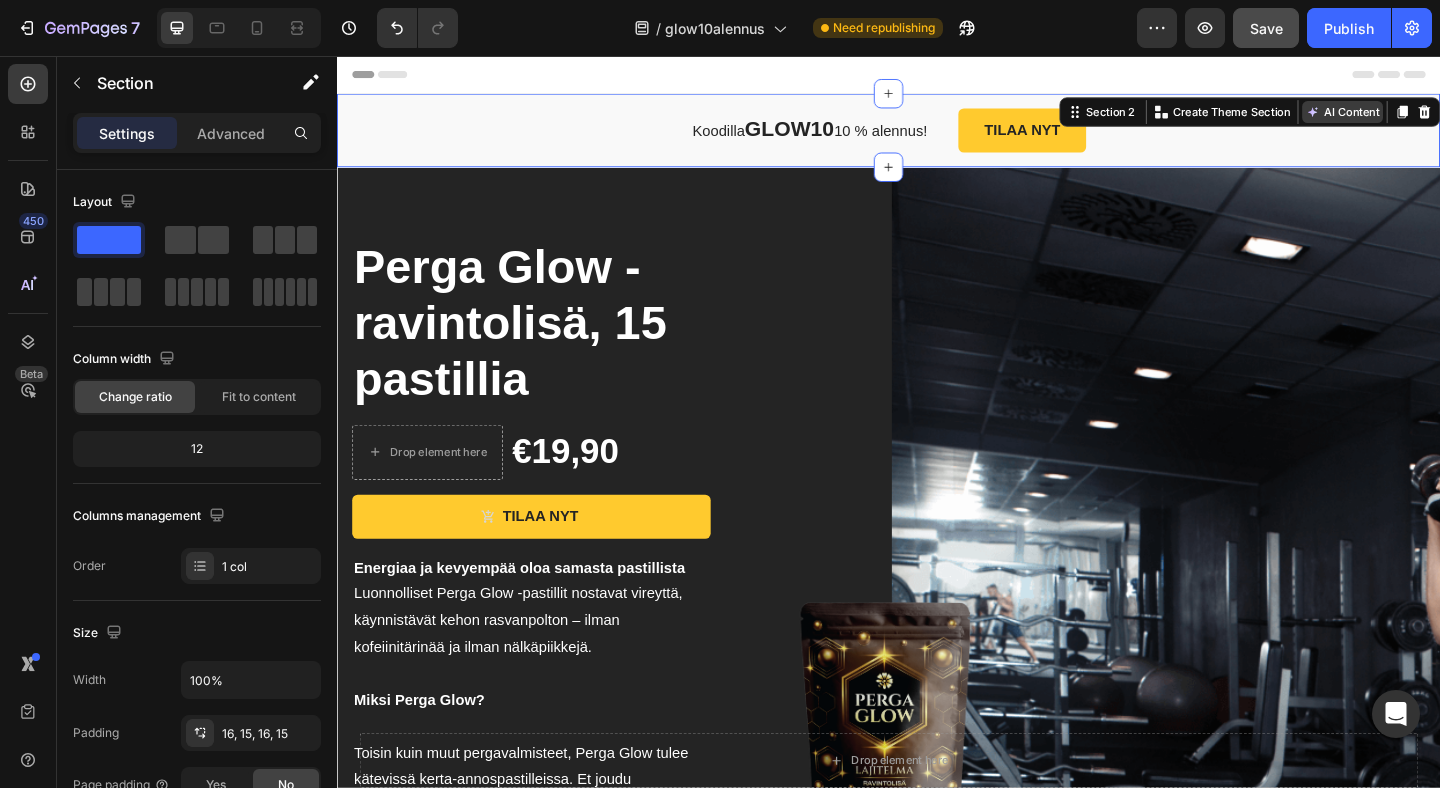 click on "AI Content" at bounding box center [1431, 117] 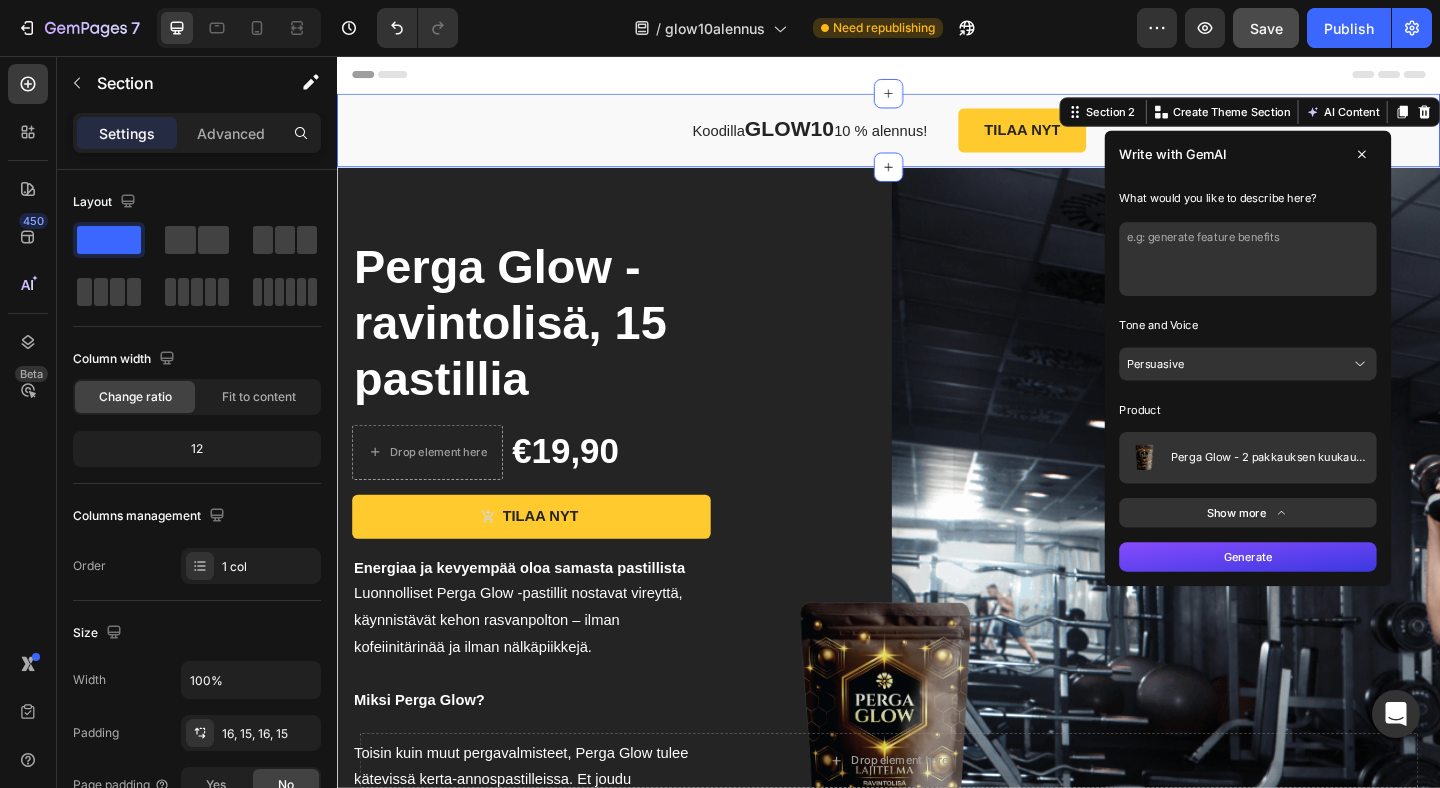 click at bounding box center [1328, 277] 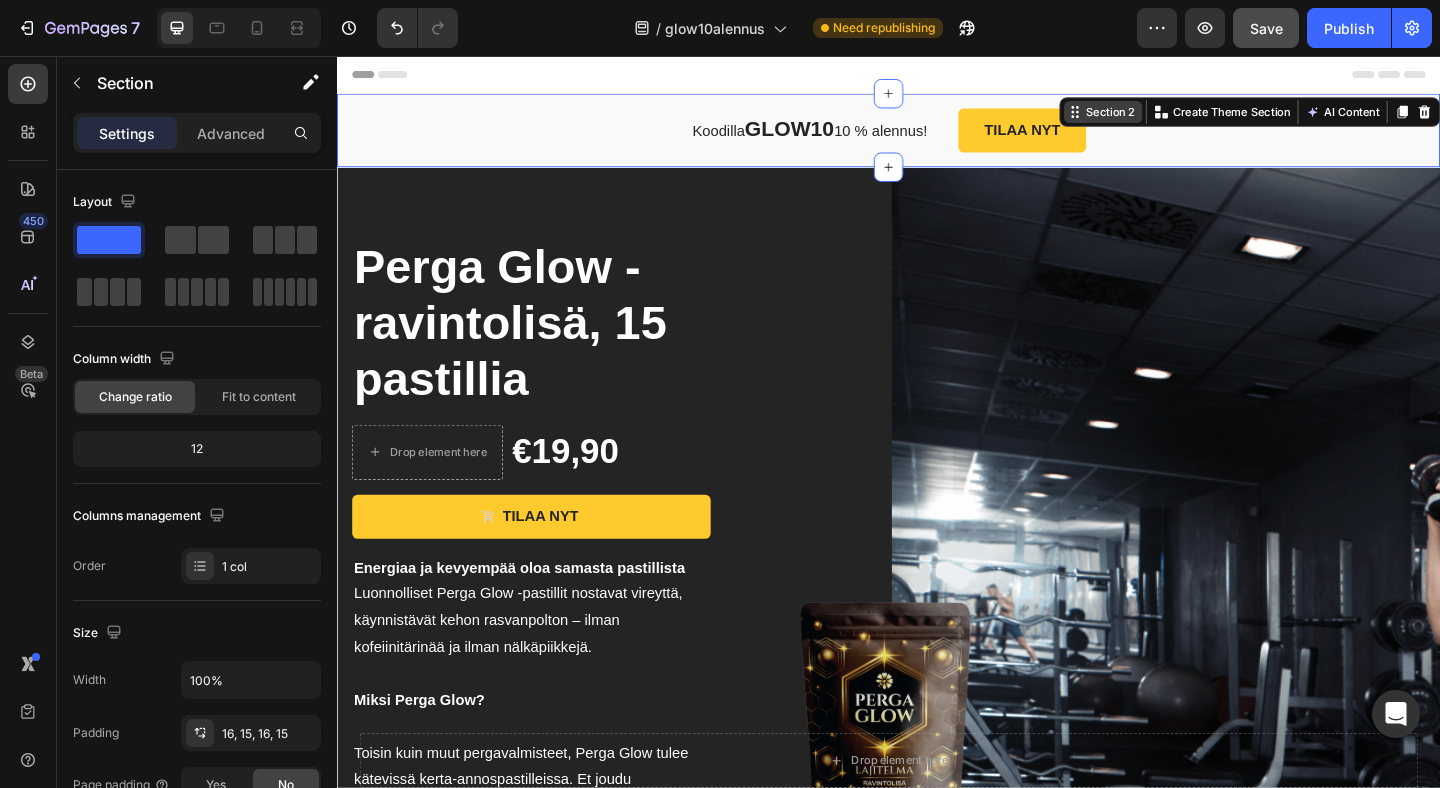 click on "Section 2" at bounding box center (1170, 117) 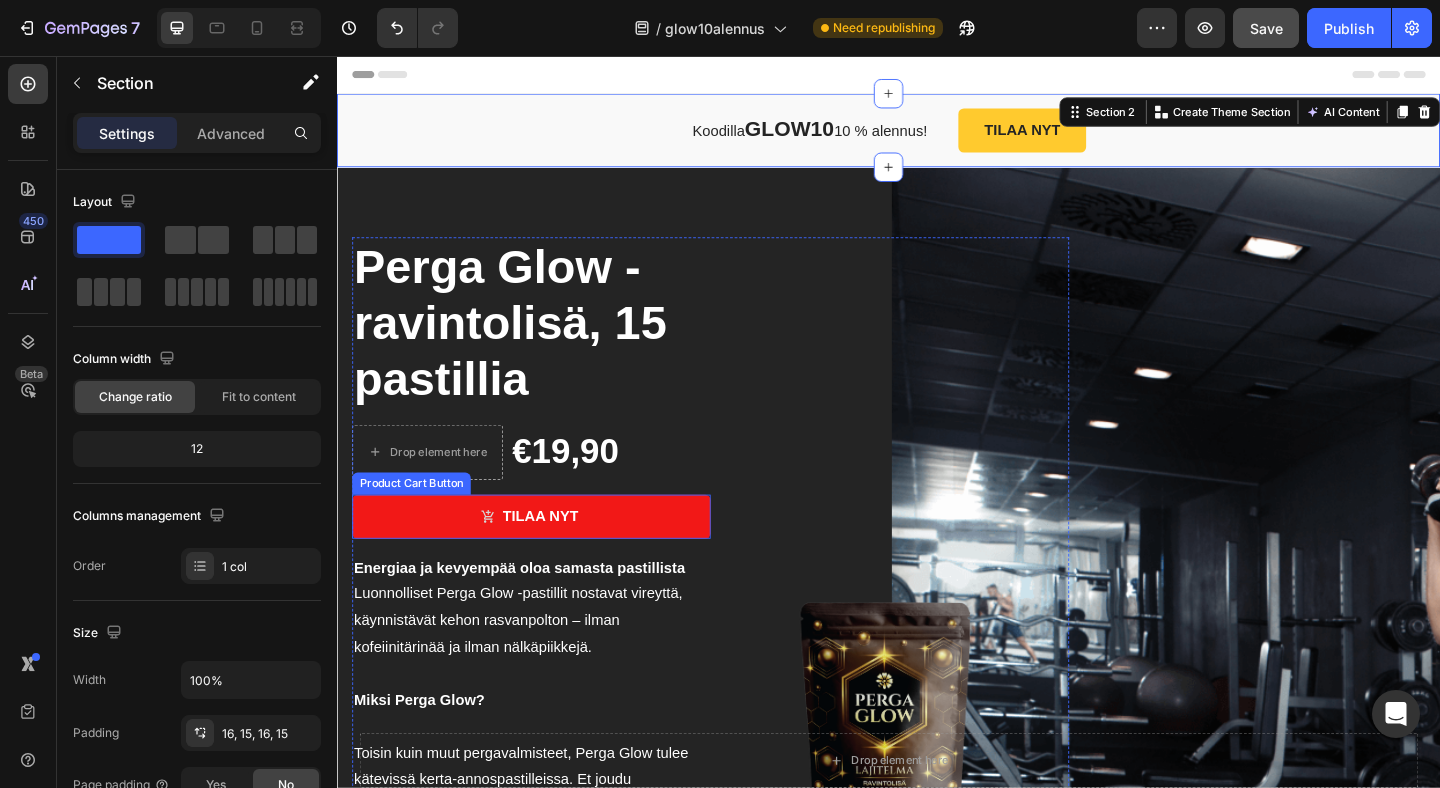 click on "TILAA NYT" at bounding box center [548, 557] 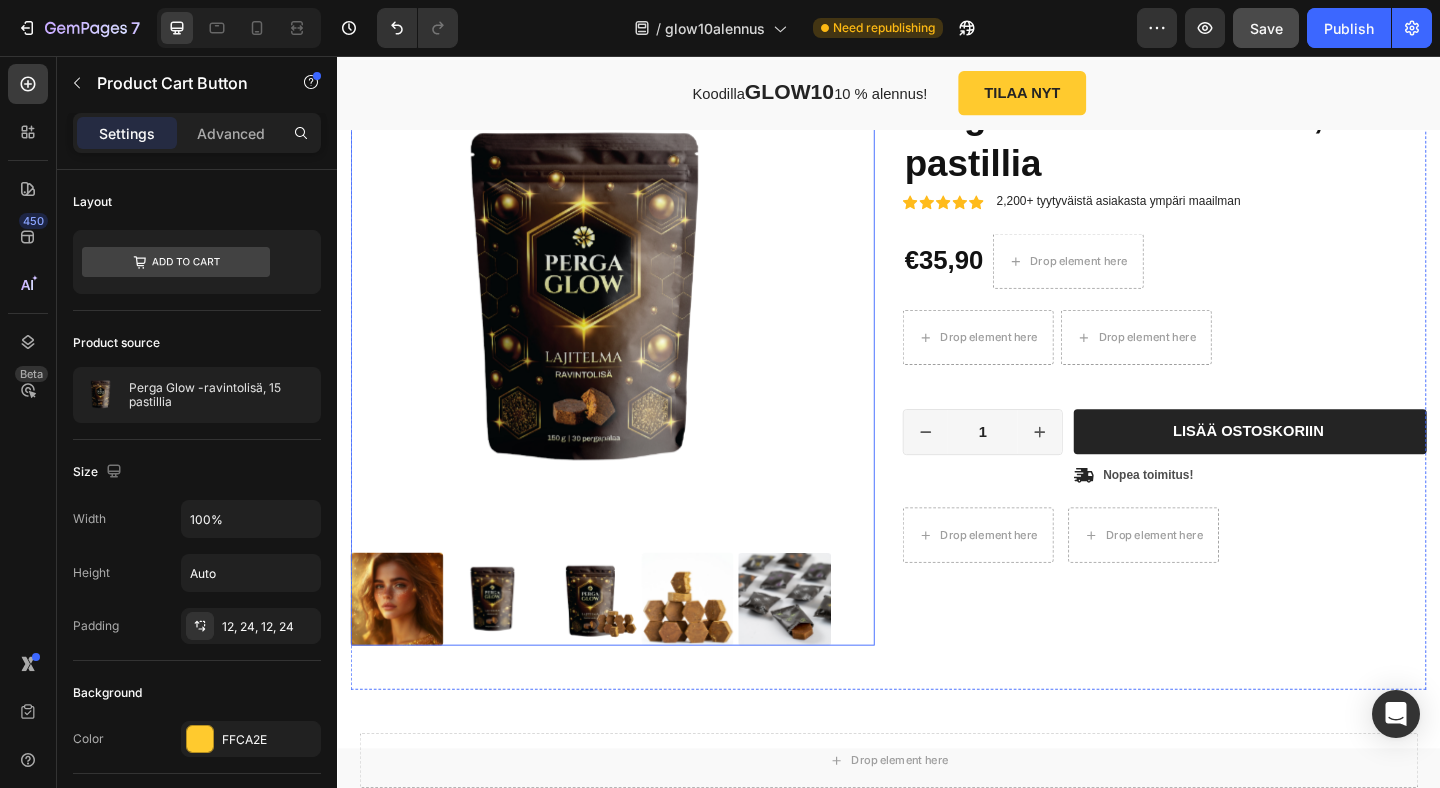 scroll, scrollTop: 0, scrollLeft: 0, axis: both 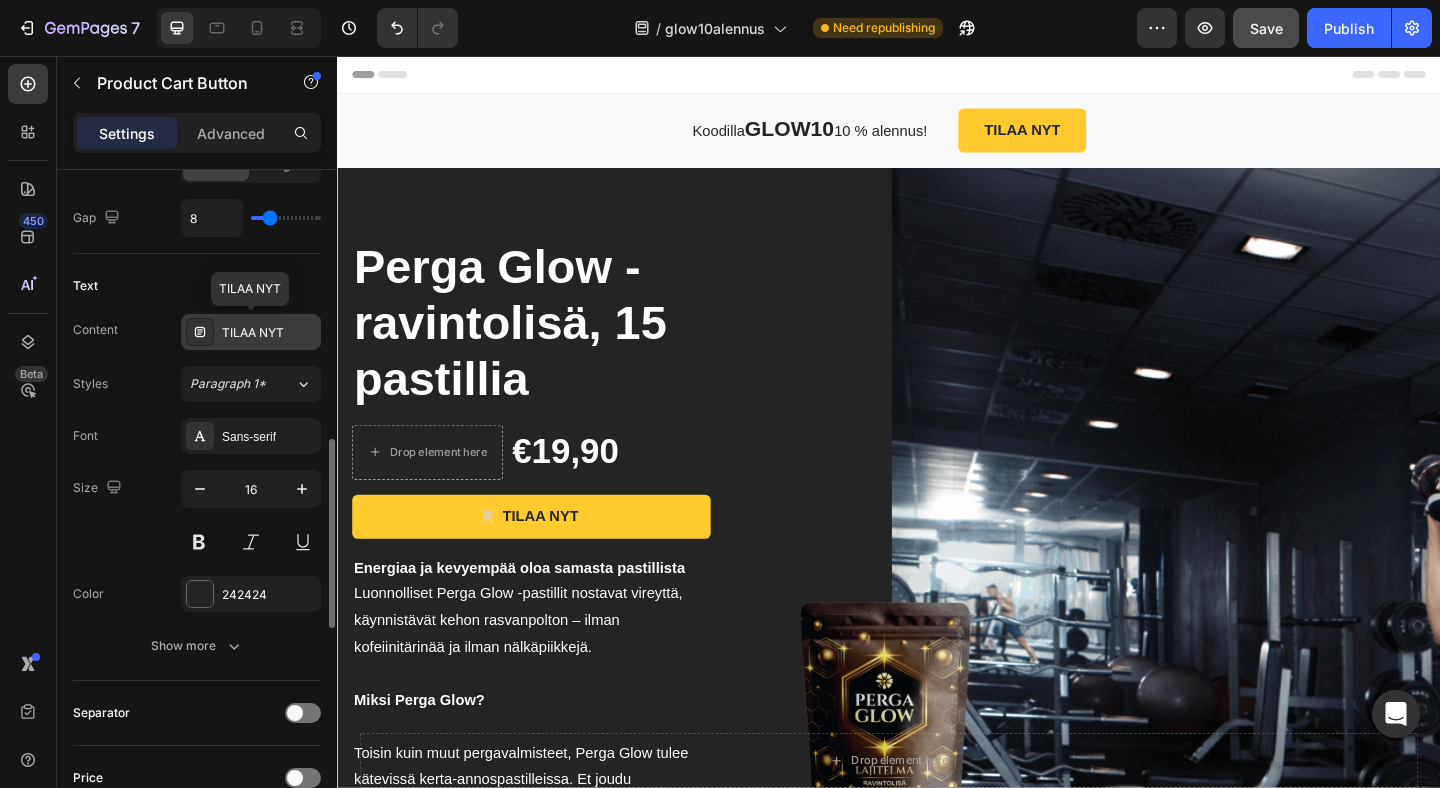 click on "TILAA NYT" at bounding box center (269, 333) 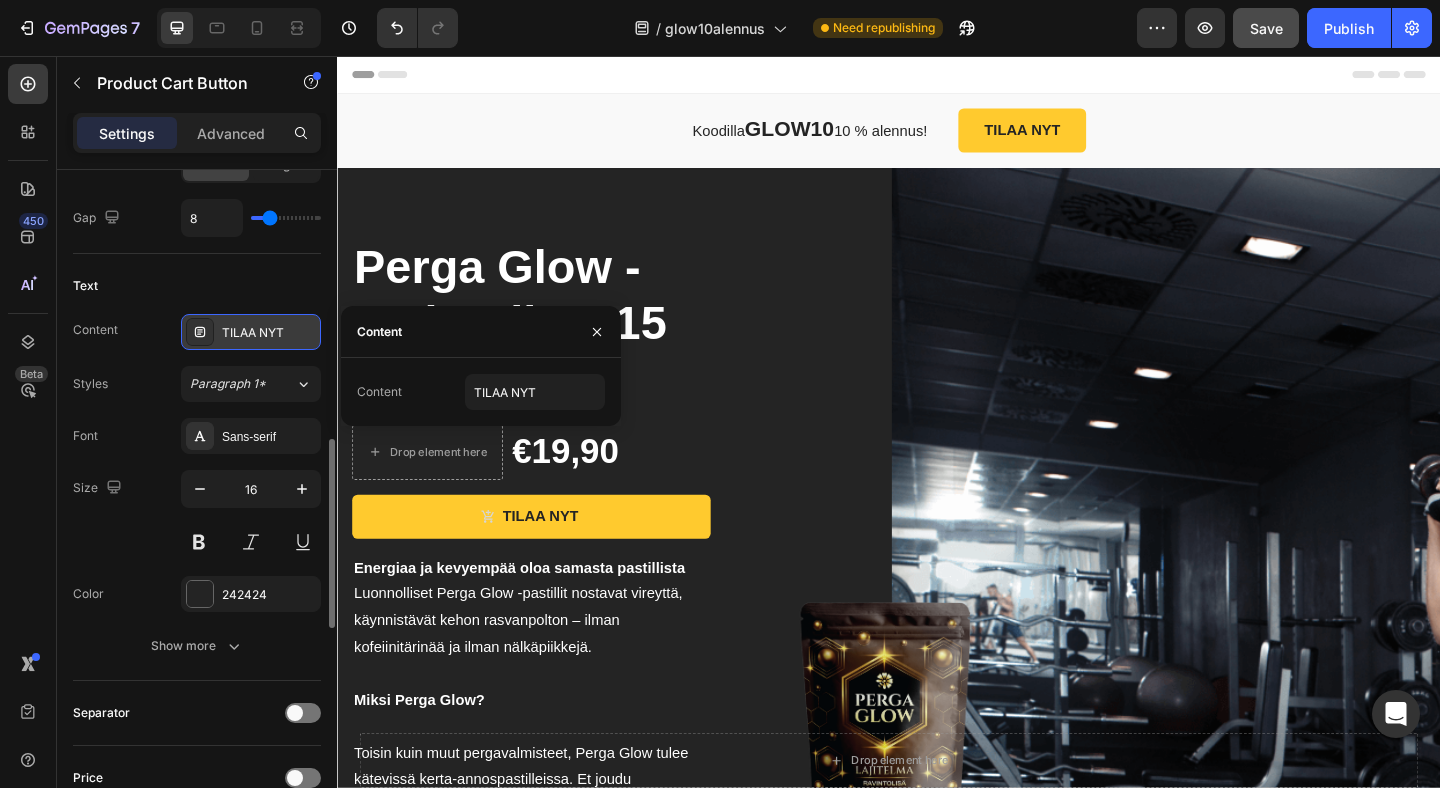 click on "TILAA NYT" at bounding box center (269, 333) 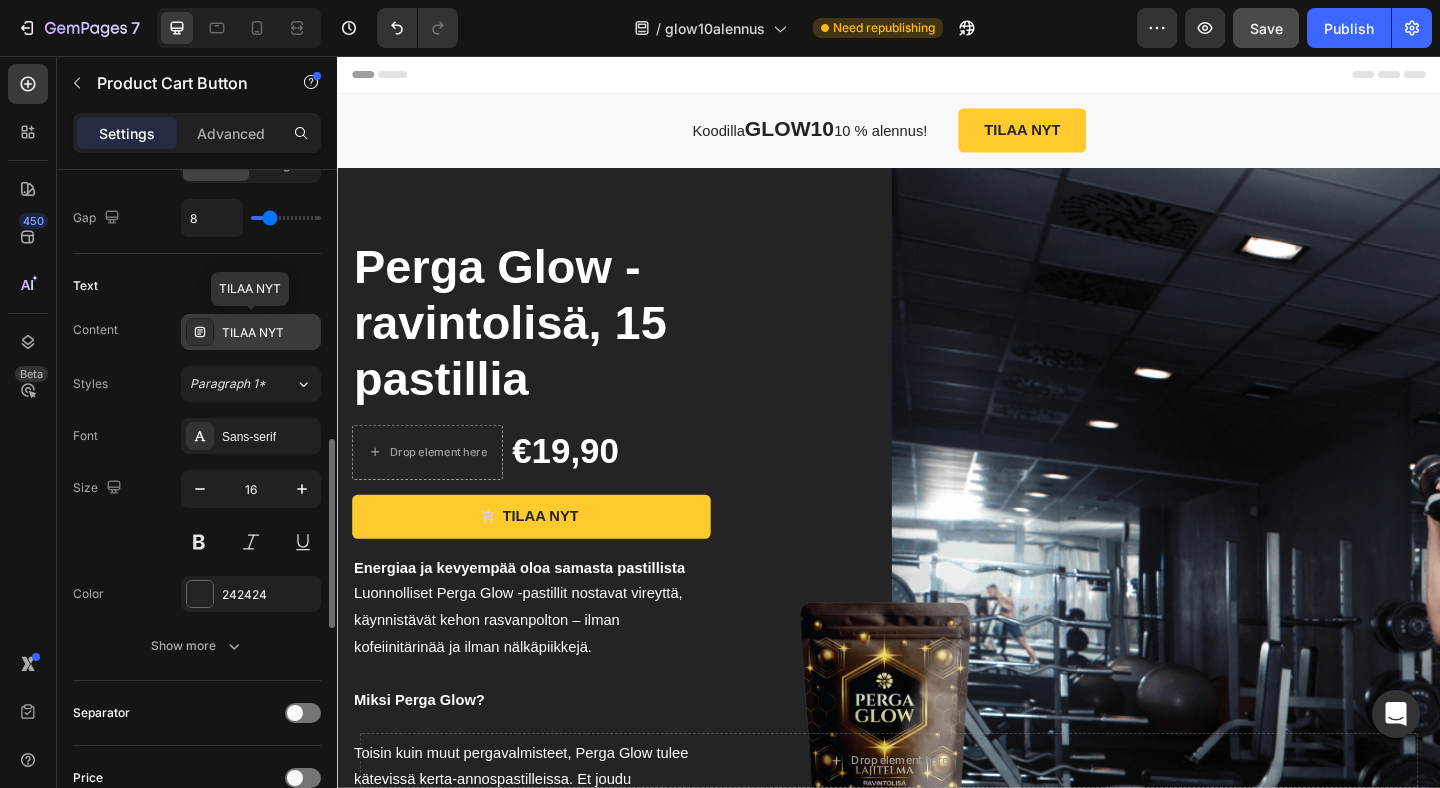 click on "TILAA NYT" at bounding box center (269, 333) 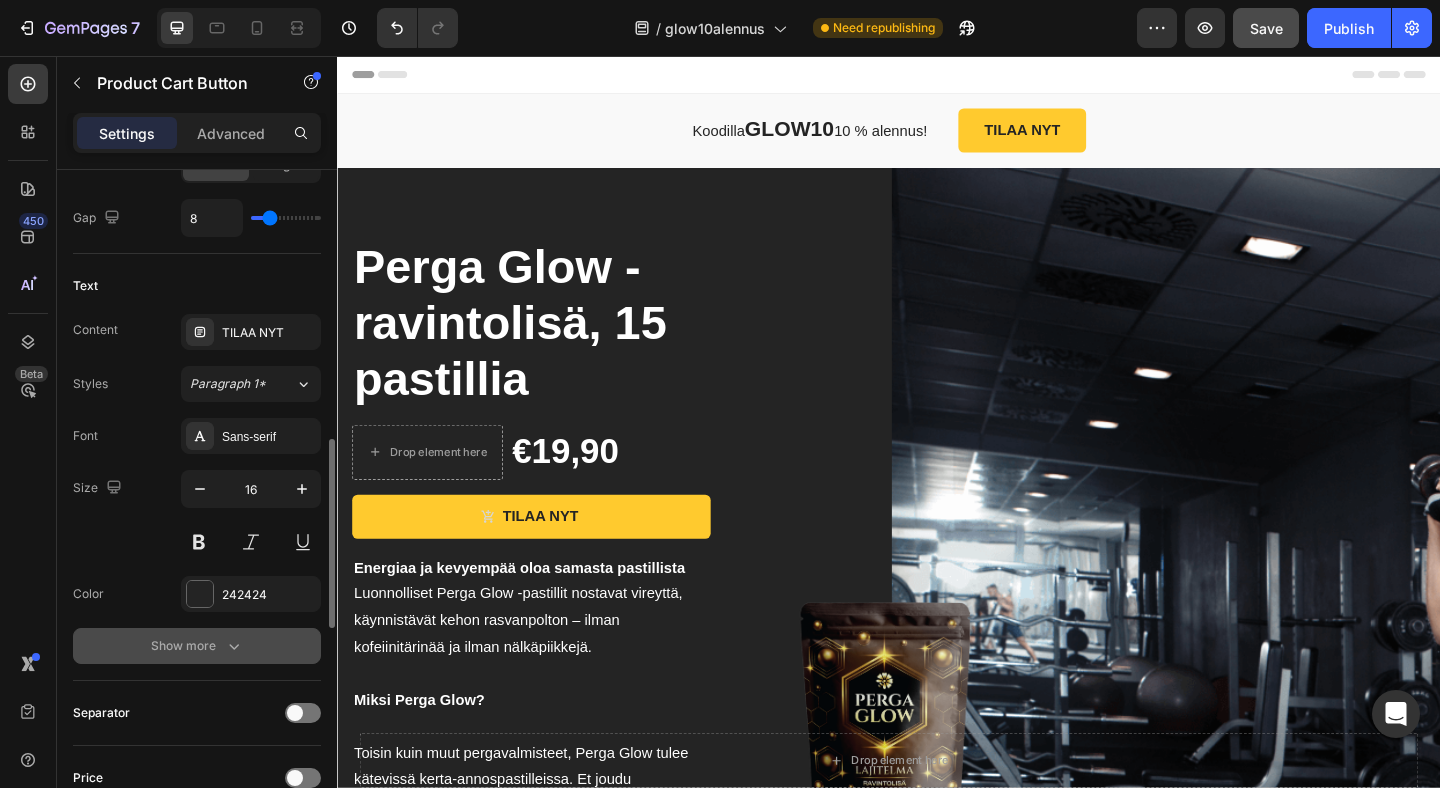 click 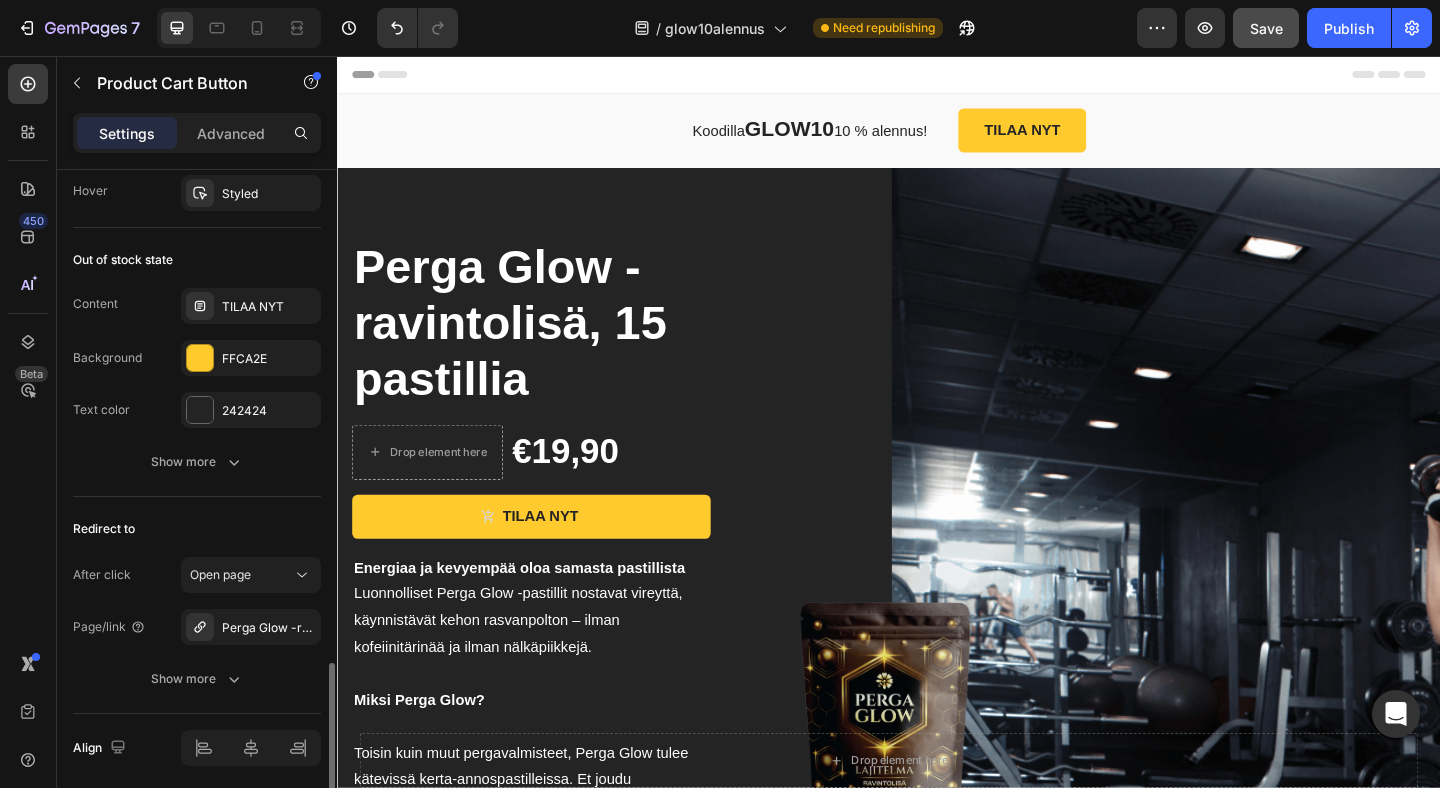 scroll, scrollTop: 1928, scrollLeft: 0, axis: vertical 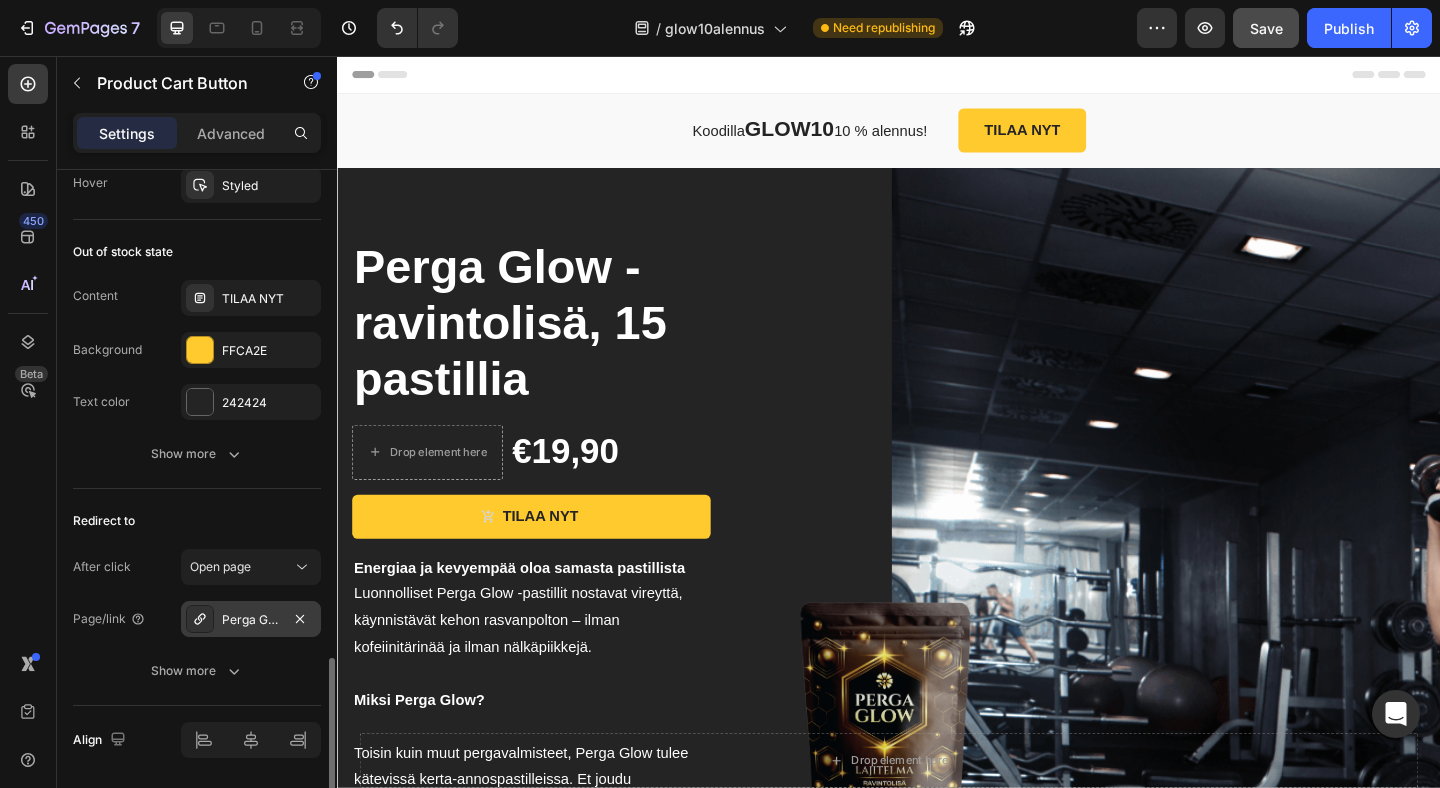 click on "Perga Glow -ravintolisä, 15 pastillia" at bounding box center [251, 620] 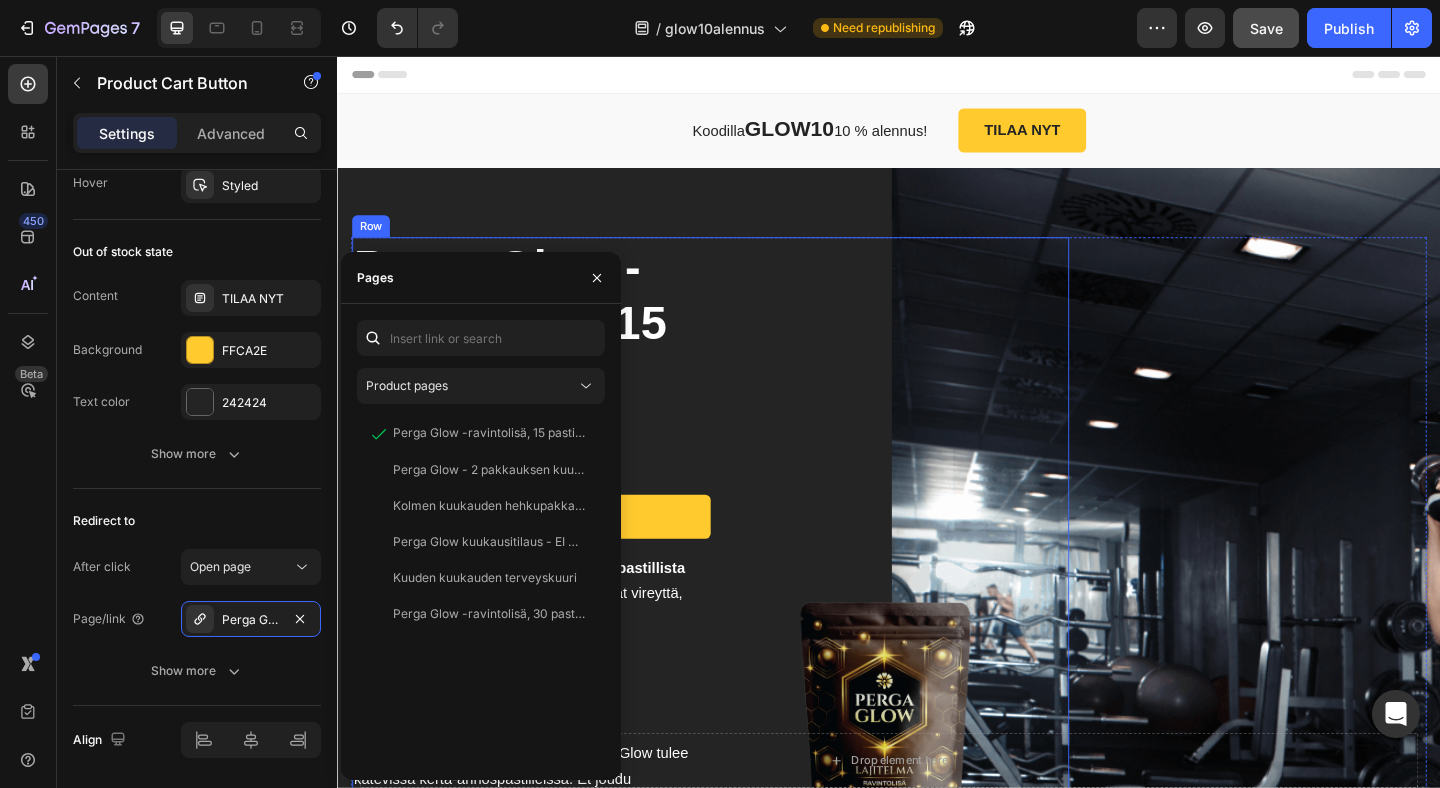 click on "Product Images & Gallery" at bounding box center [938, 811] 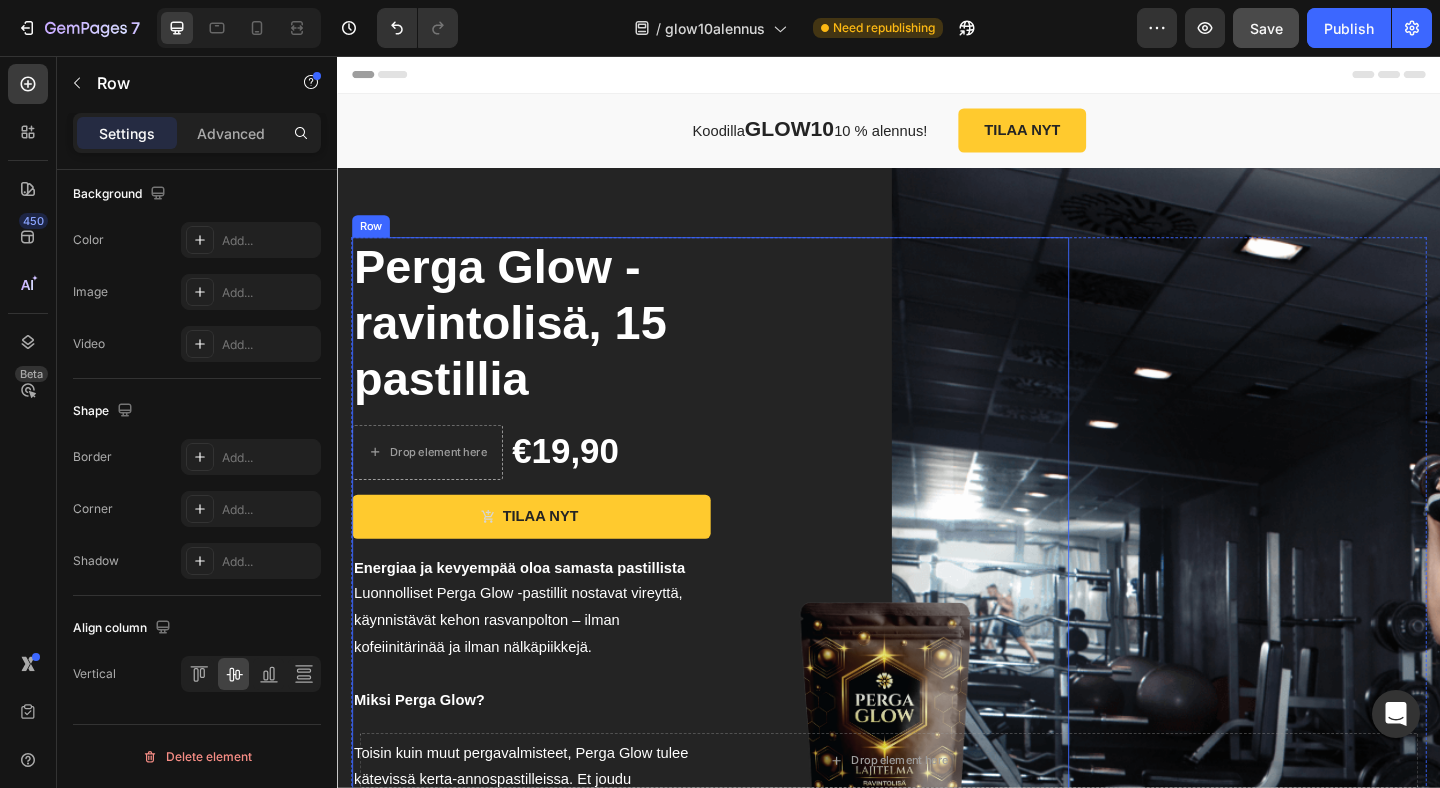 scroll, scrollTop: 0, scrollLeft: 0, axis: both 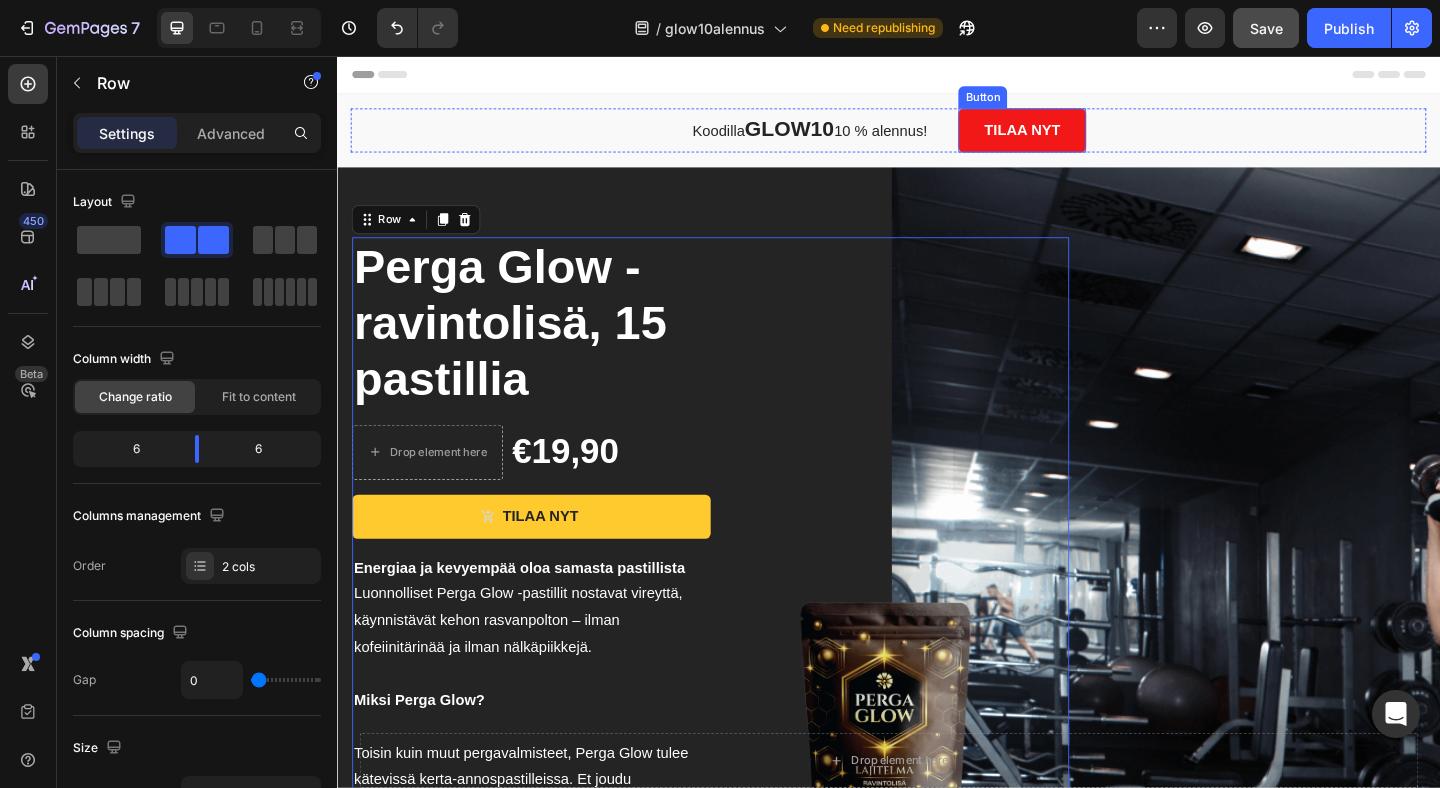 click on "TILAA NYT" at bounding box center [1082, 137] 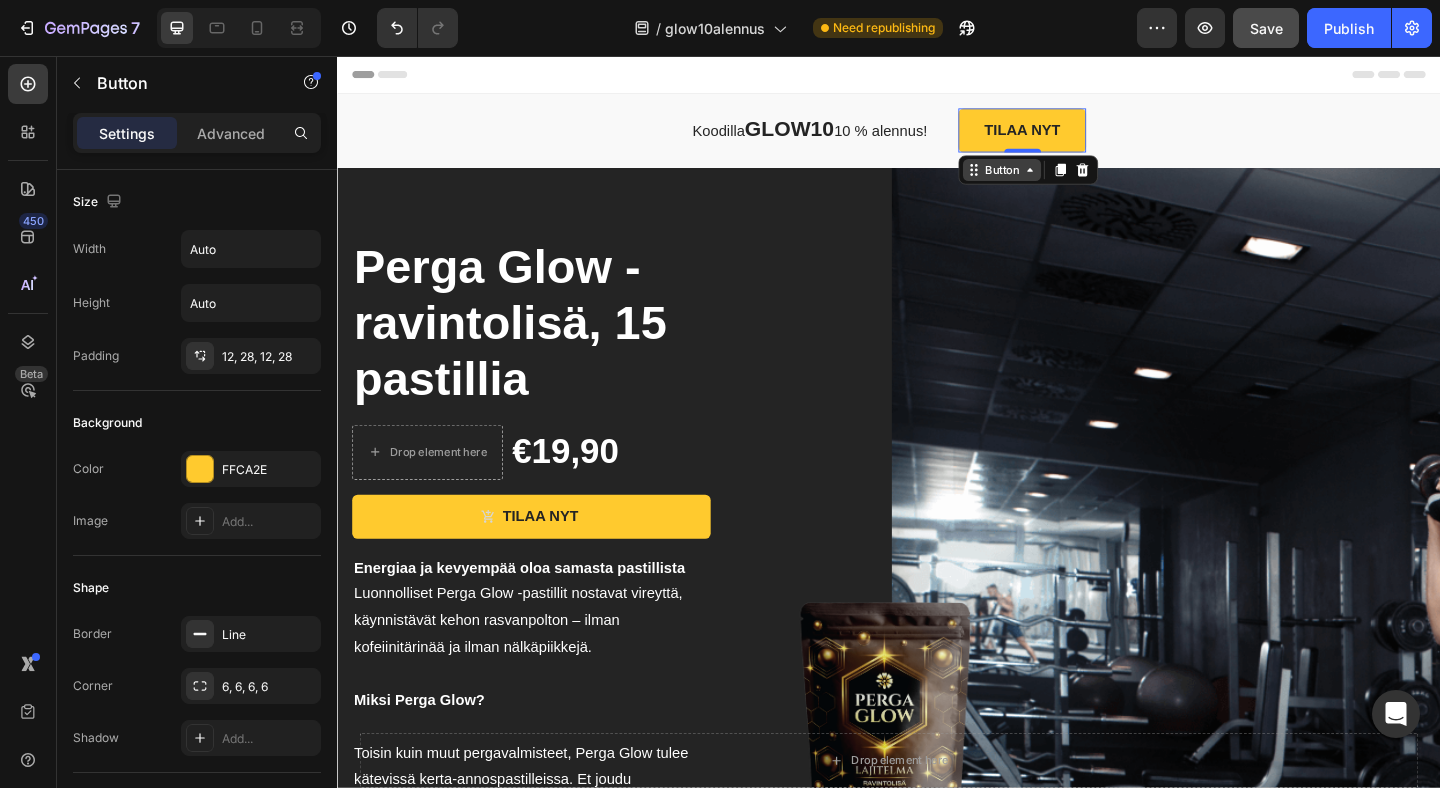 click 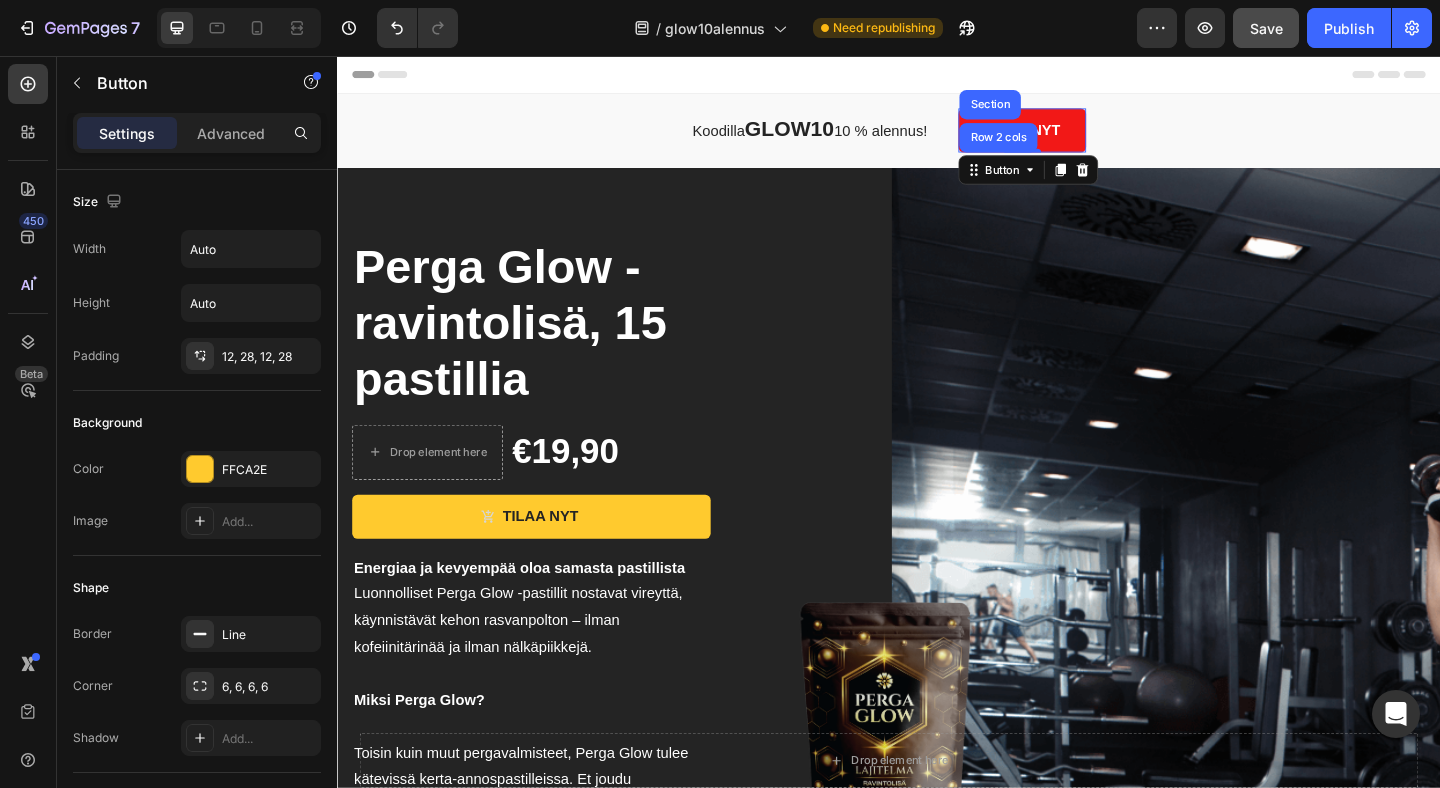 click on "TILAA NYT" at bounding box center (1082, 137) 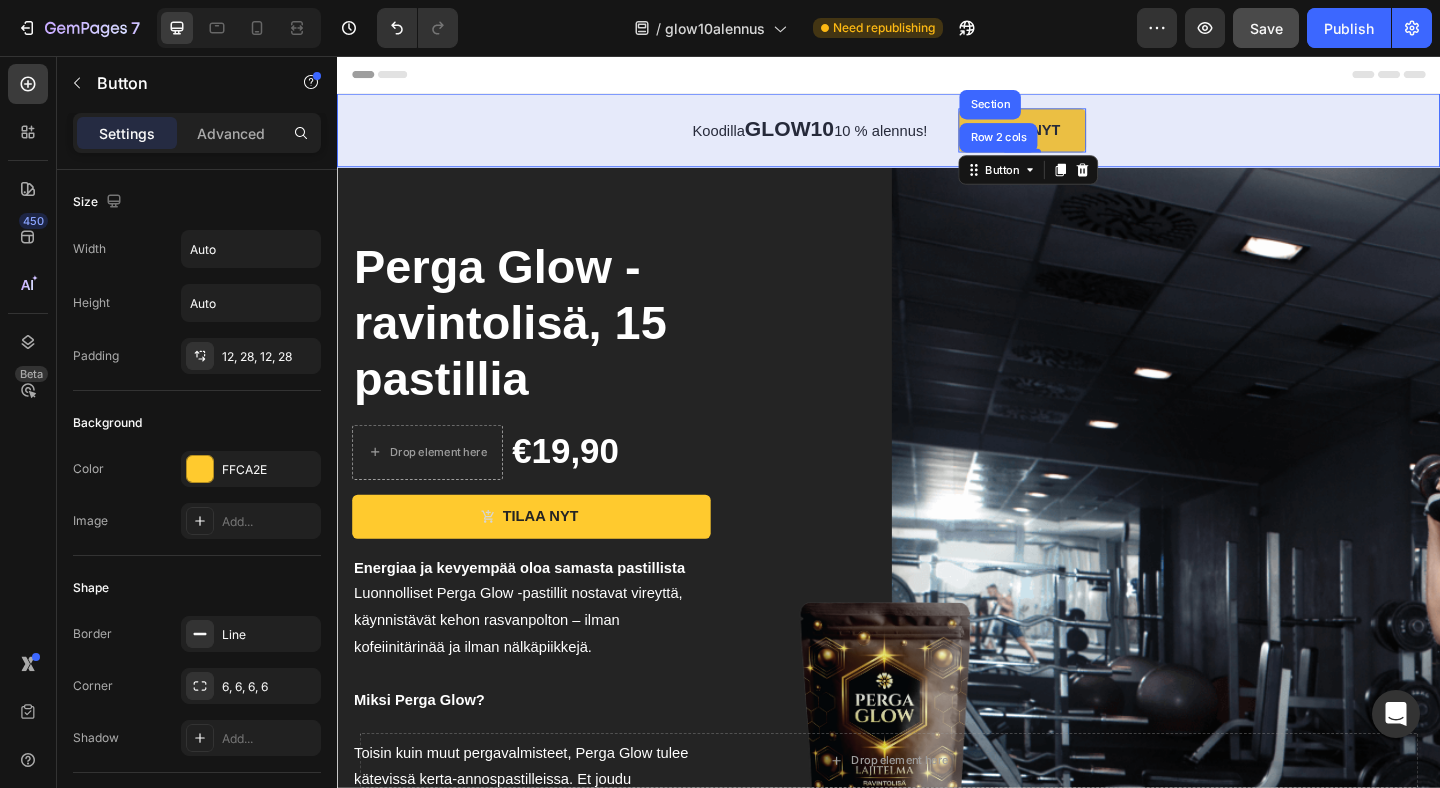 click on "Section" at bounding box center (1047, 109) 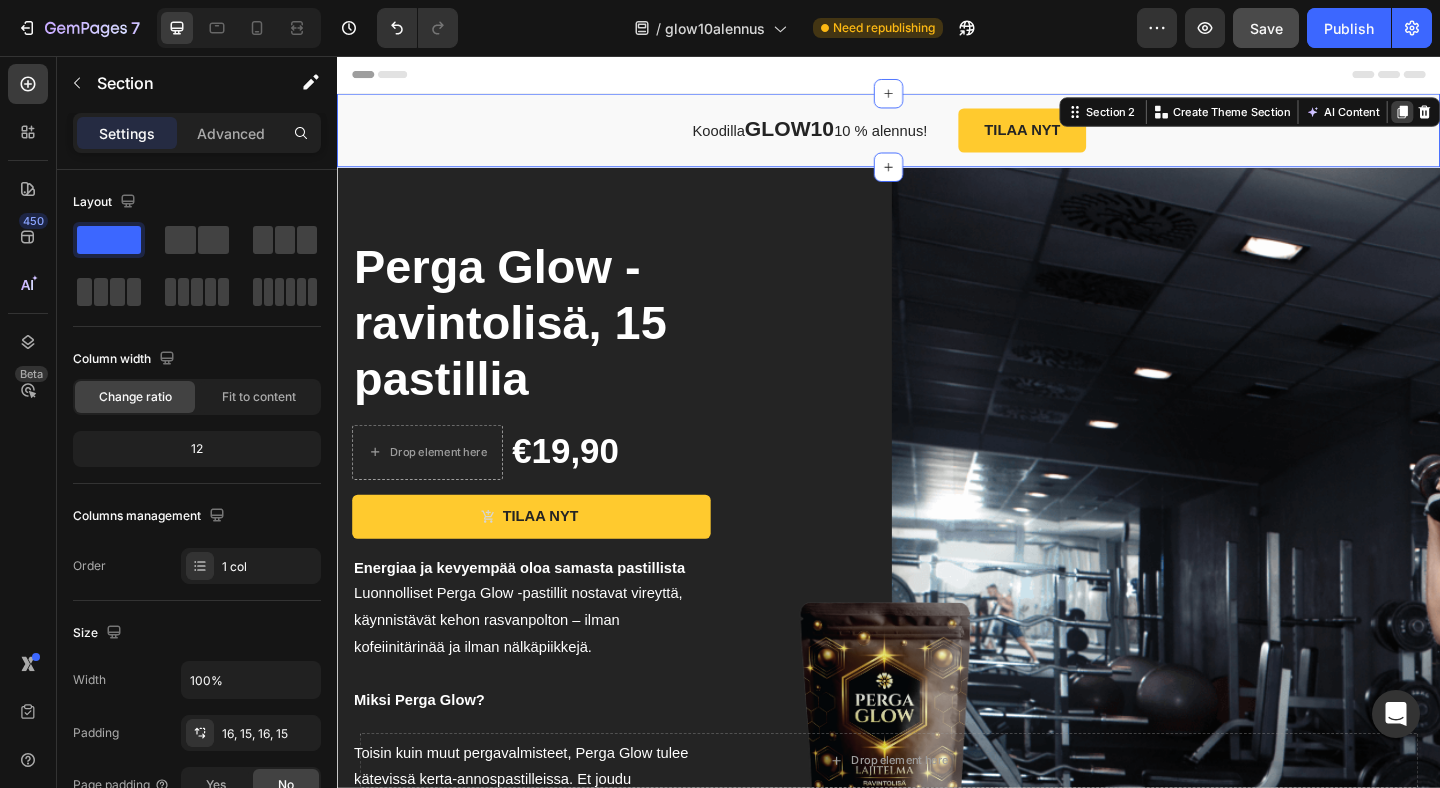 click 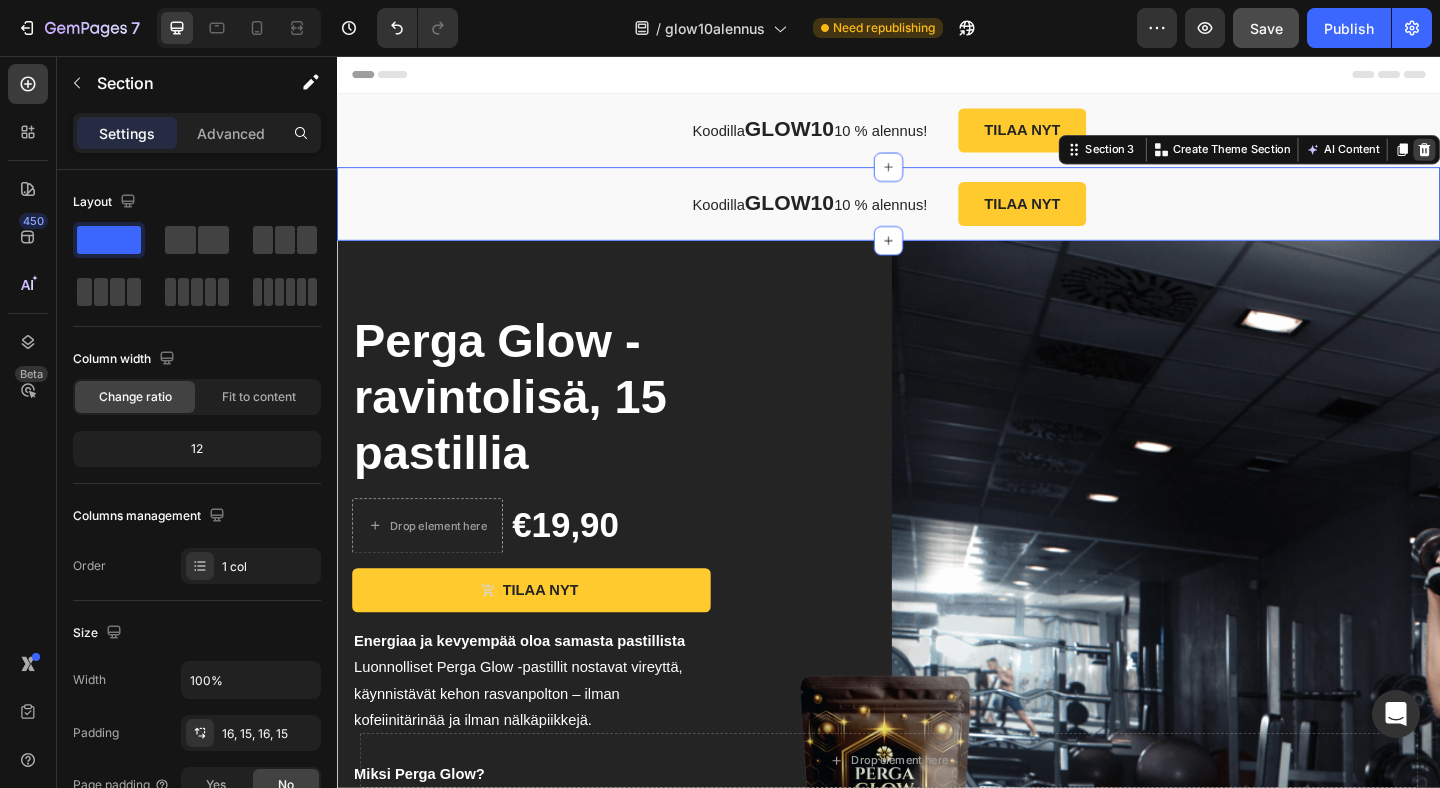 click 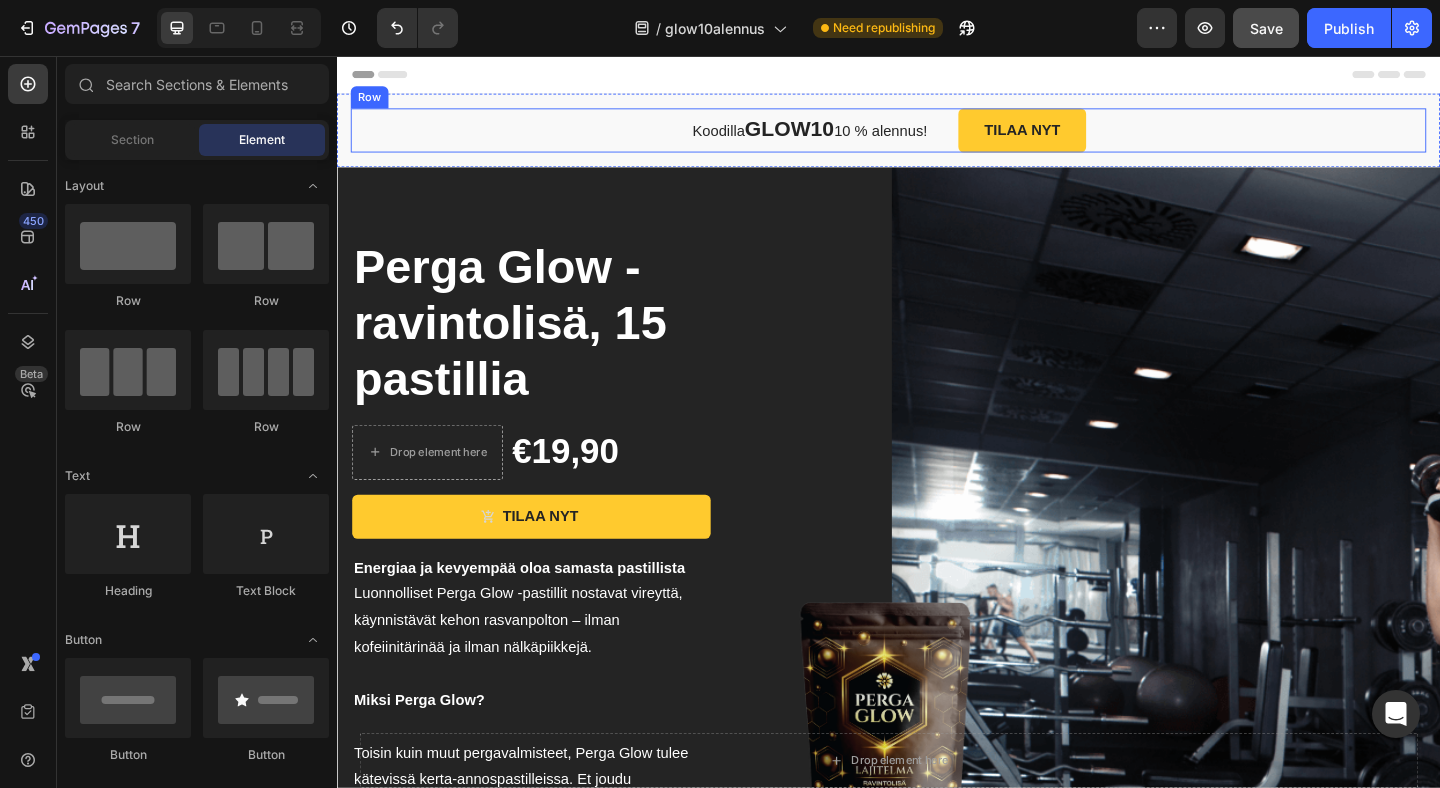 click on "Koodilla   GLOW10   10 % alennus! Text block TILAA NYT Button Row" at bounding box center [937, 137] 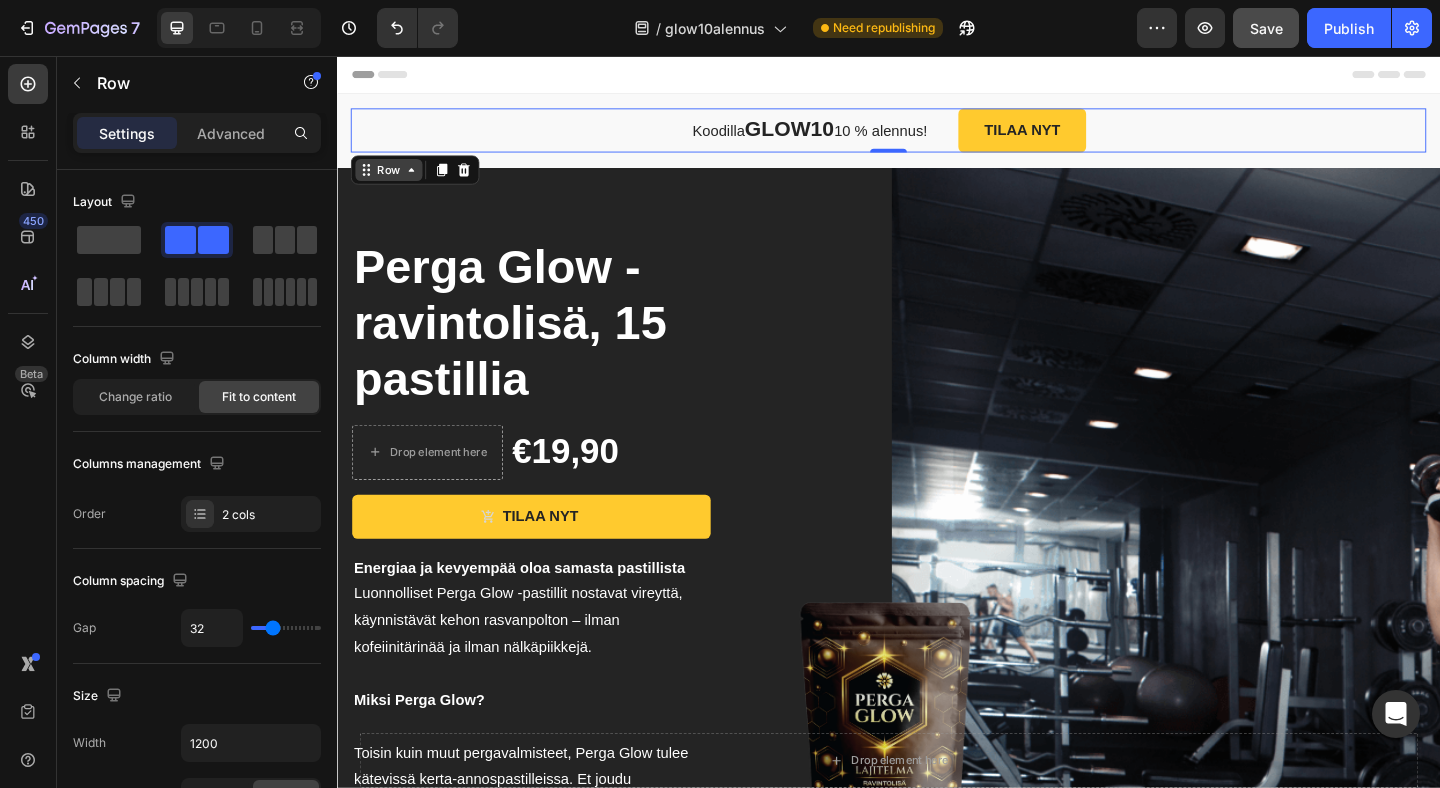 click 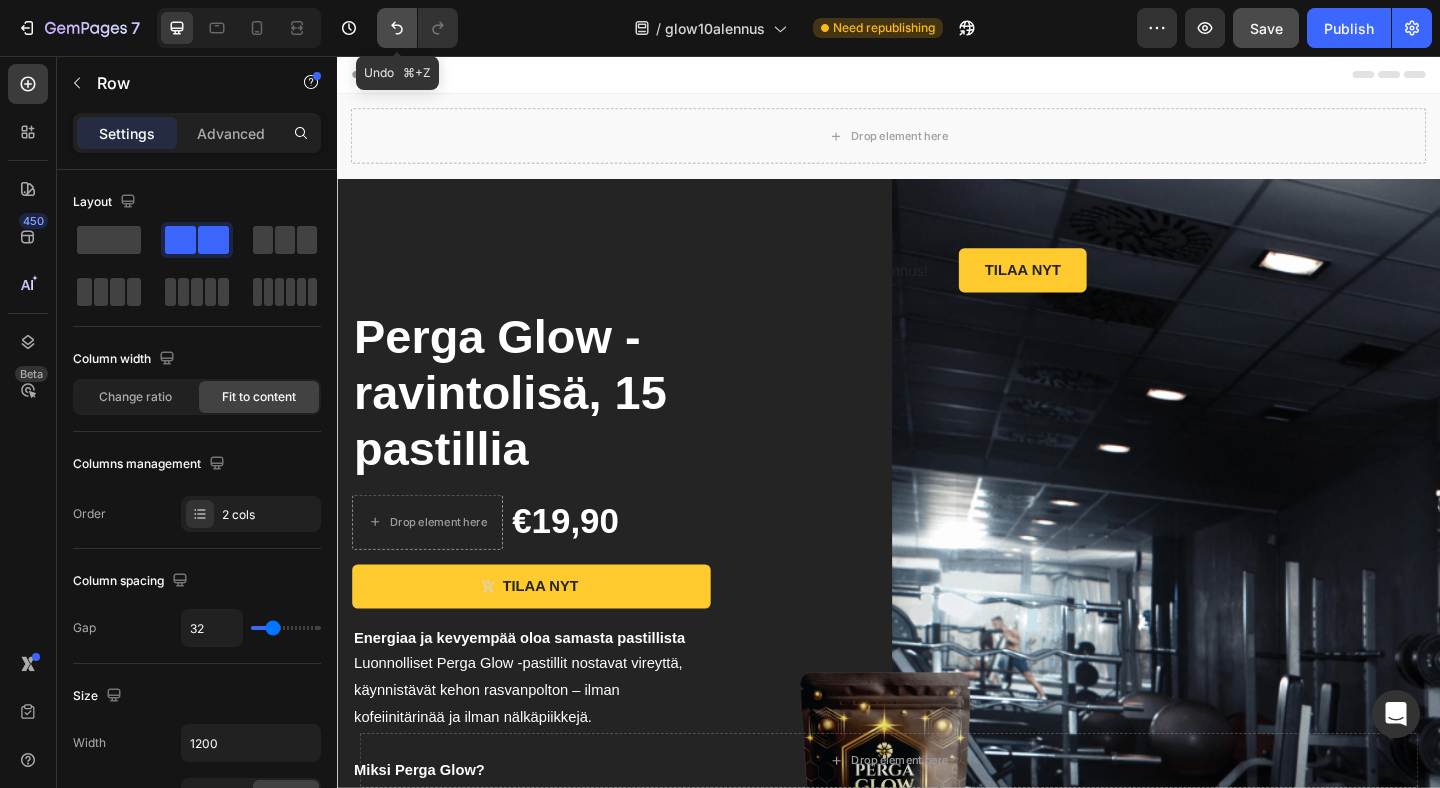 click 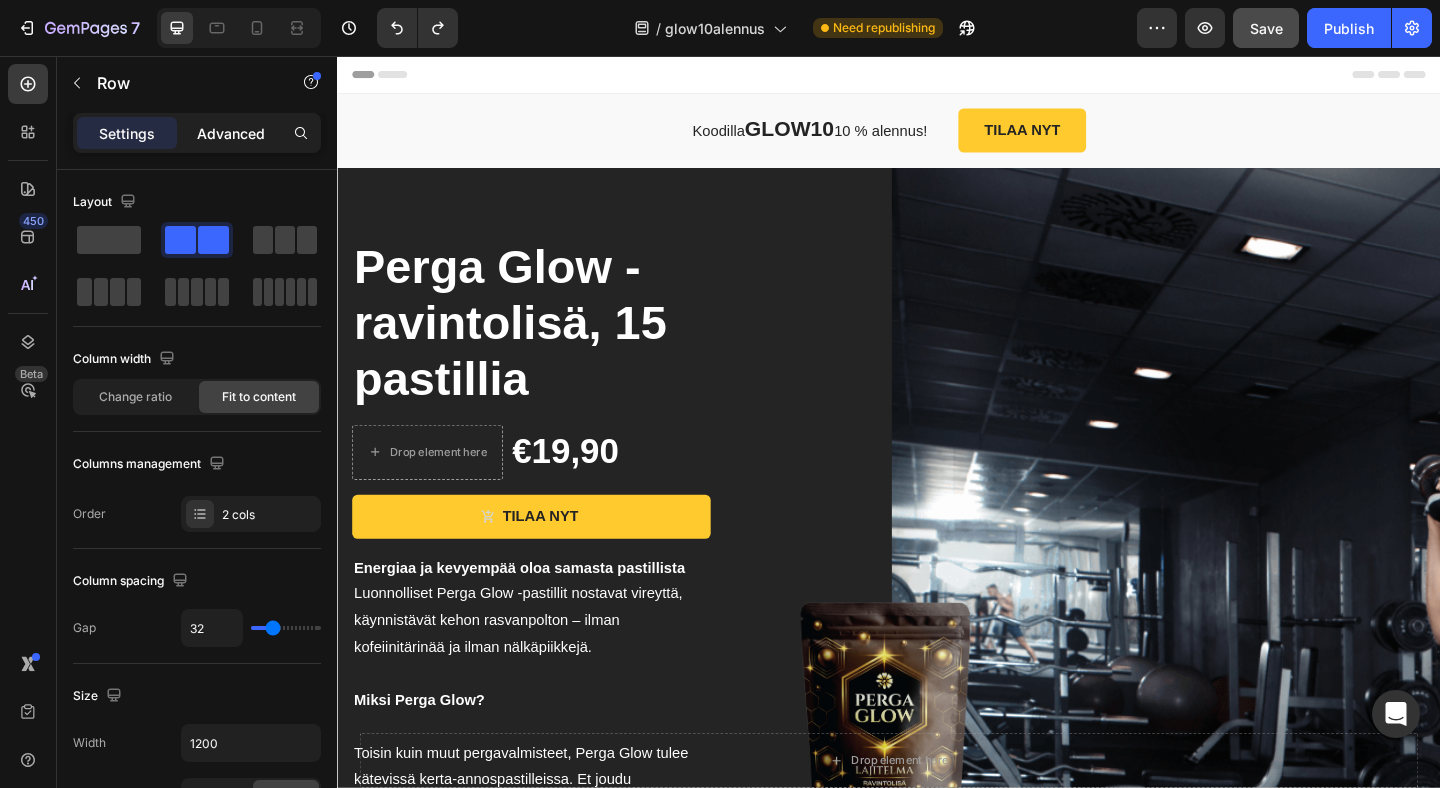 click on "Advanced" at bounding box center (231, 133) 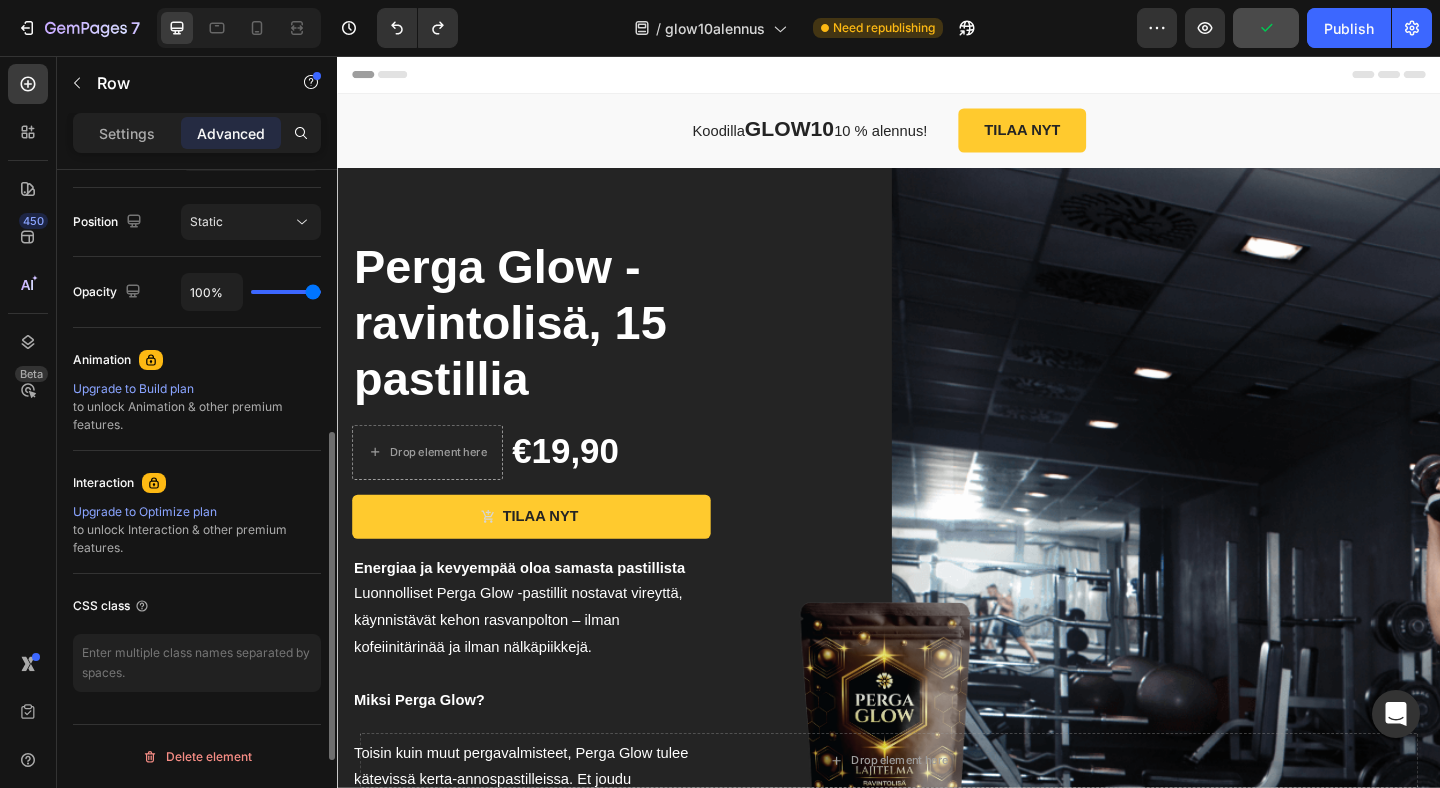 scroll, scrollTop: 0, scrollLeft: 0, axis: both 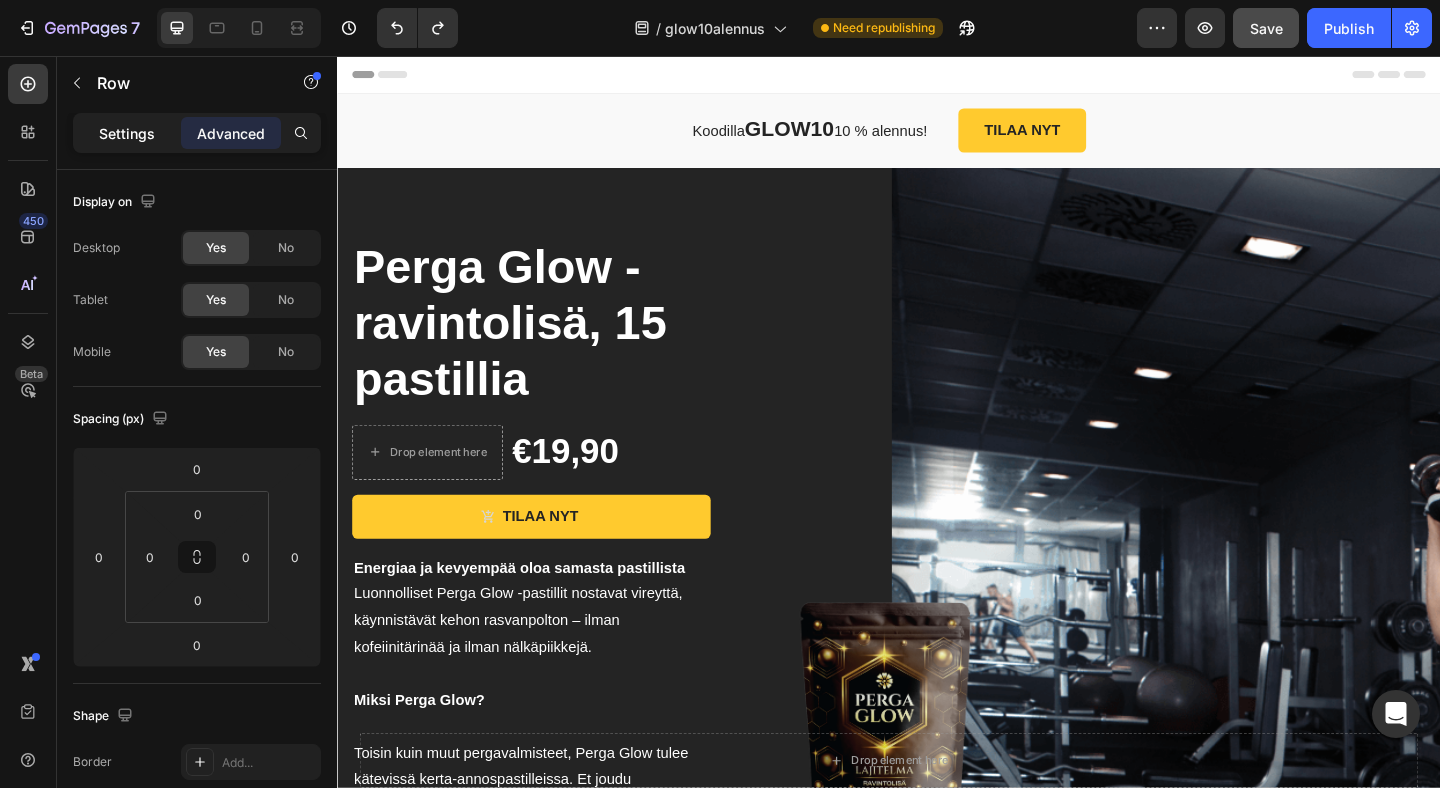 click on "Settings" at bounding box center (127, 133) 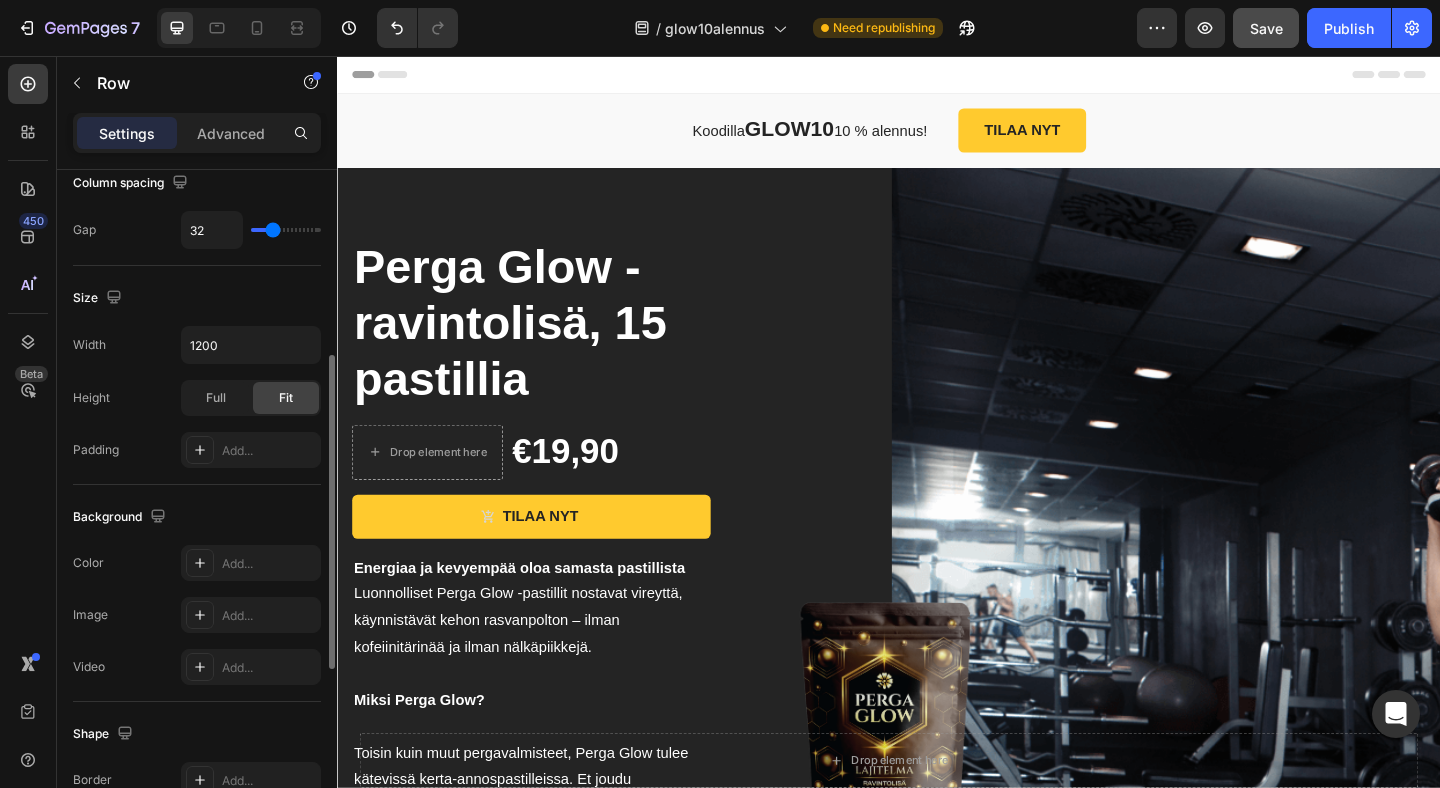 scroll, scrollTop: 0, scrollLeft: 0, axis: both 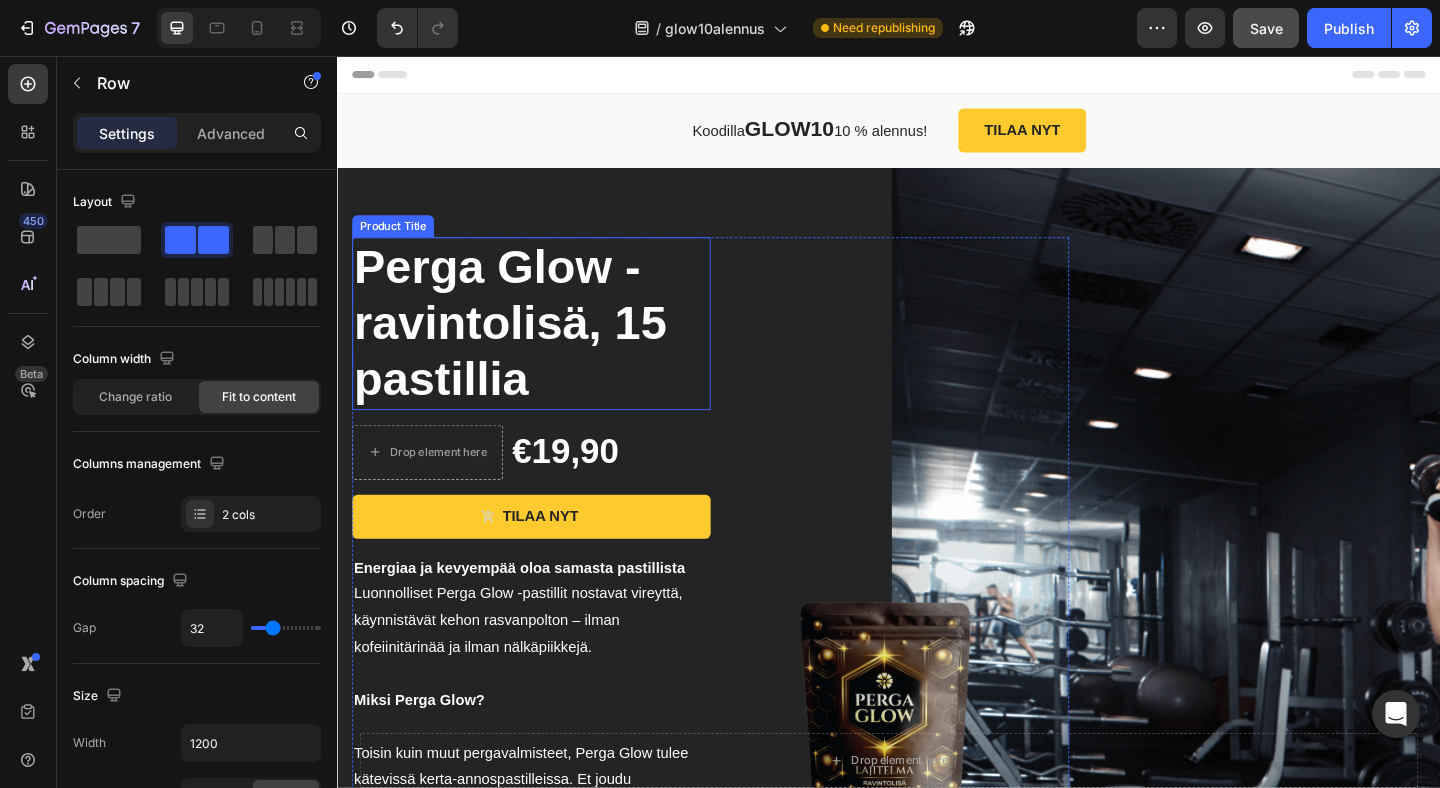click on "Perga Glow -ravintolisä, 15 pastillia Product Title
Drop element here €19,90 Product Price Product Price Row TILAA NYT Product Cart Button Energiaa ja kevyempää oloa samasta pastillista Luonnolliset Perga Glow -pastillit nostavat vireyttä, käynnistävät kehon rasvanpolton – ilman kofeiinitärinää ja ilman nälkäpiikkejä.   Miksi Perga Glow?   Toisin kuin muut pergavalmisteet, Perga Glow tulee kätevissä kerta-annospastilleissa. Et joudu sekoittamaan sitä smoothieen tai puuroon, vaan voit pitää pastilleja vaikkapa laukussasi ja nauttia milloin haluat.   •  Vireys heti  – tyrosiini, B-vitamiinit ja arginiini virkistävät hermoston ja verenkierron. •  Rasva palaa  – AMPK + SIRT1 siirtää energian rasvavarastoista käyttöön. •  Tasainen verensokeri  – insuliiniherkkyys paranee, ei iltapäiväväsähdystä. •  Stressi alas  – antioksidantit ja Nrf2-aktivaatio tasoittavat kortisolipiikit. •  15 kcal / pastilli Text Block Row
Icon Row Row" at bounding box center [937, 811] 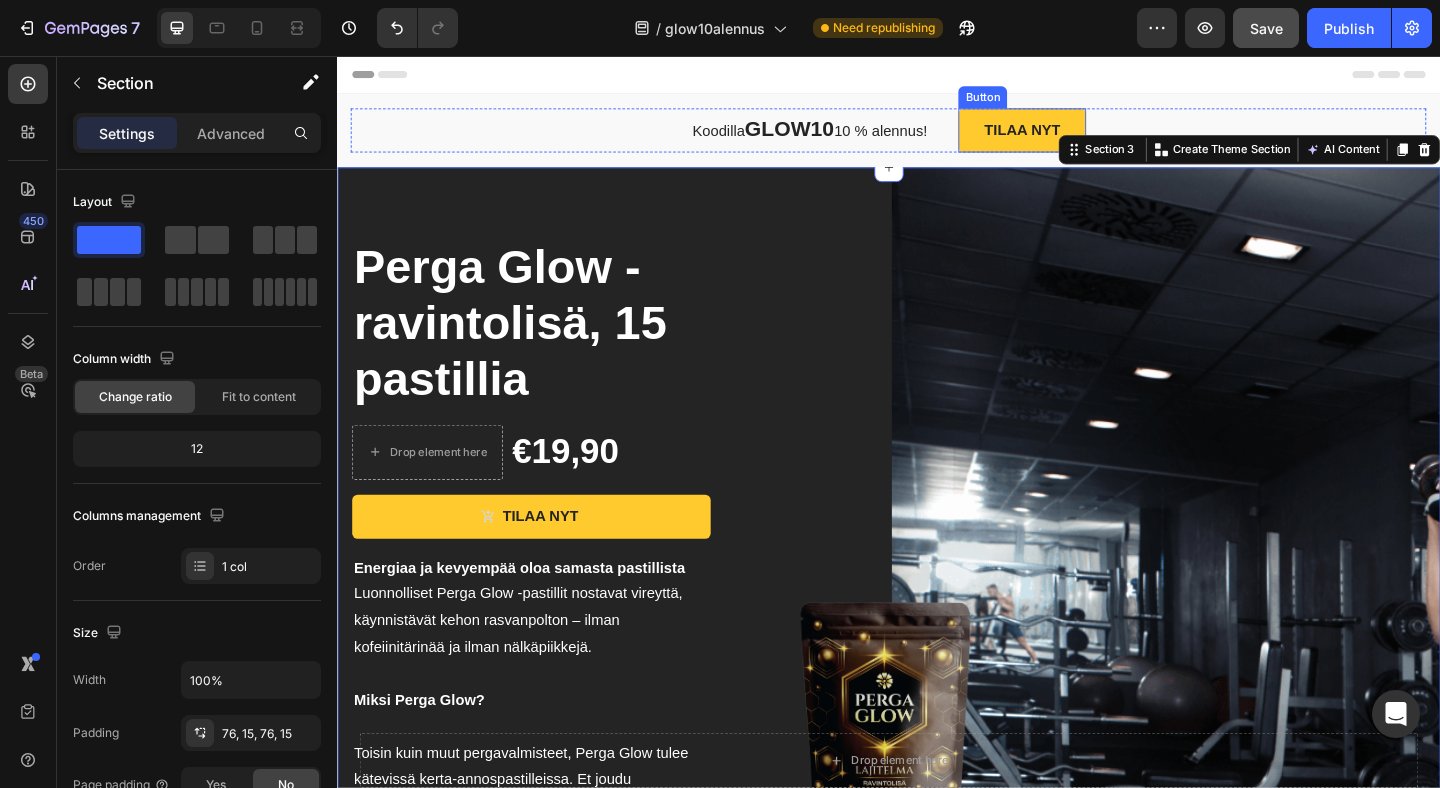 click on "Koodilla   GLOW10   10 % alennus! Text block TILAA NYT Button Row Section 2" at bounding box center [937, 137] 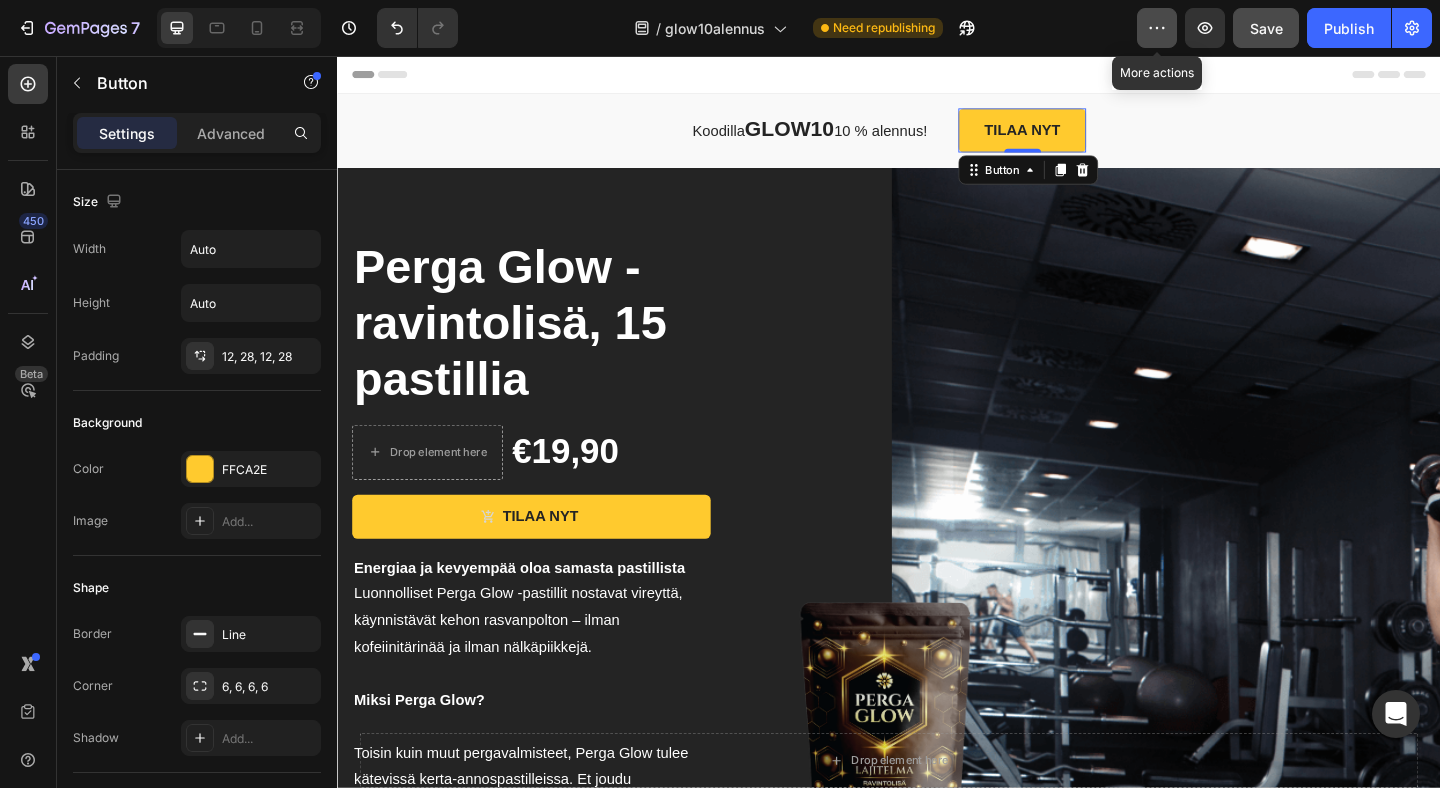 click 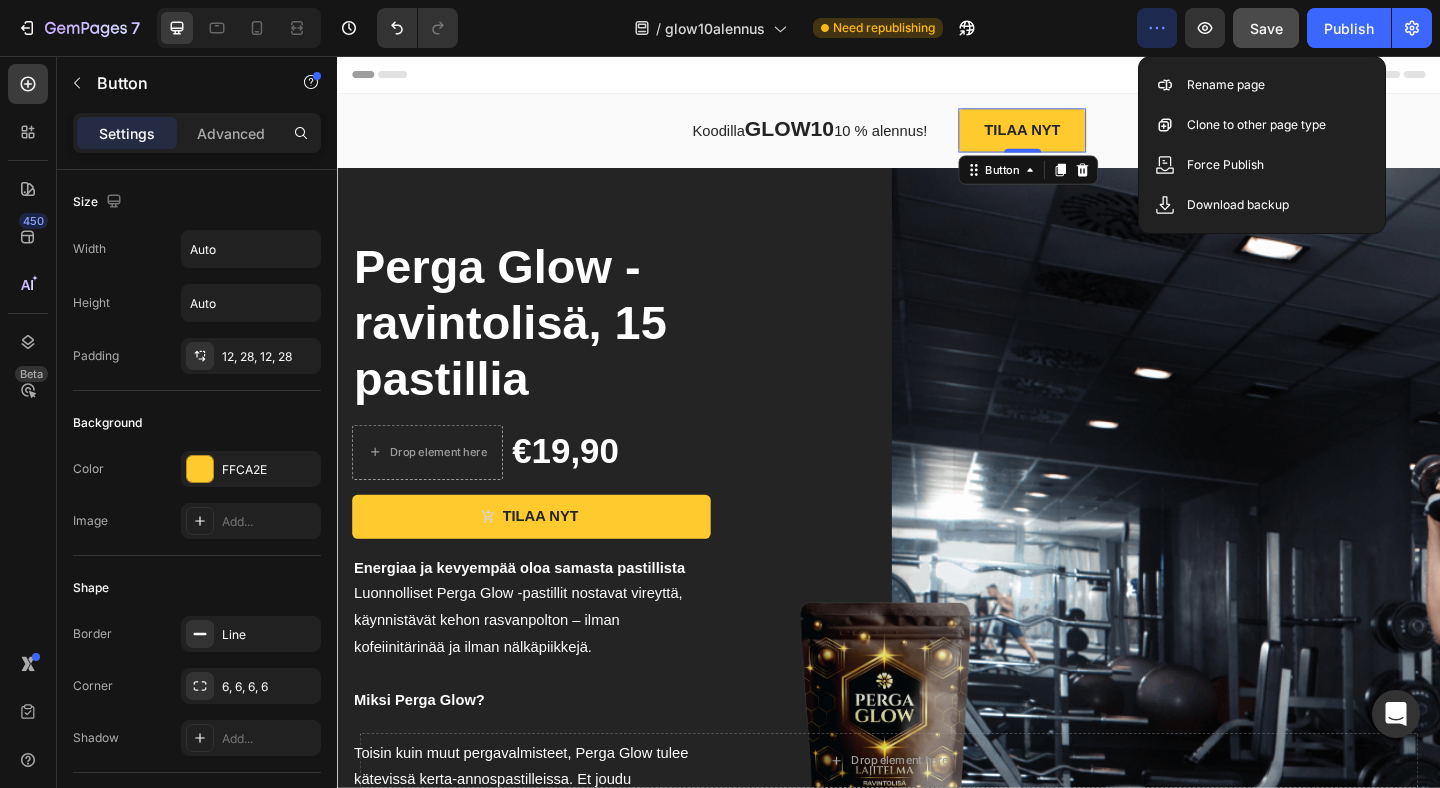 click 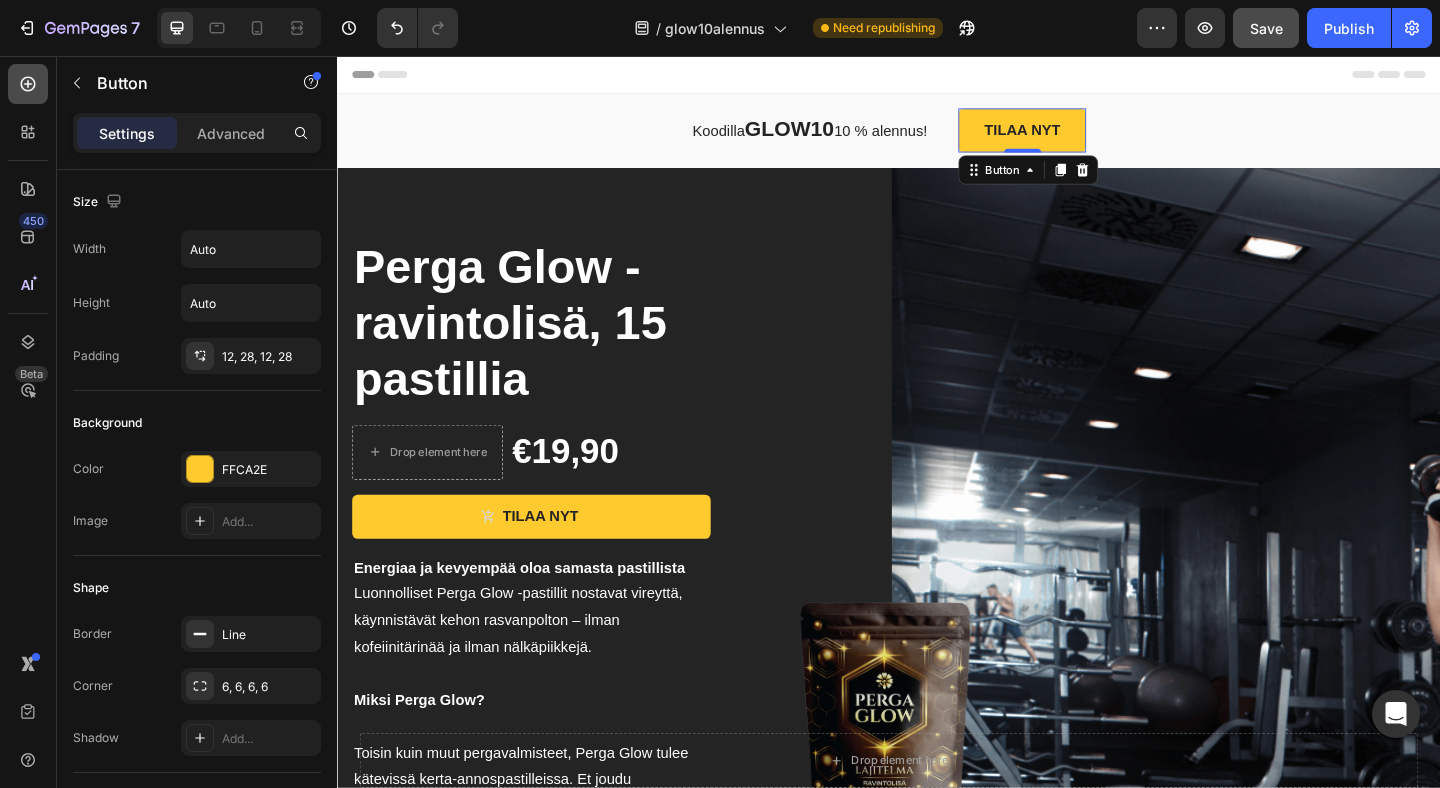 click 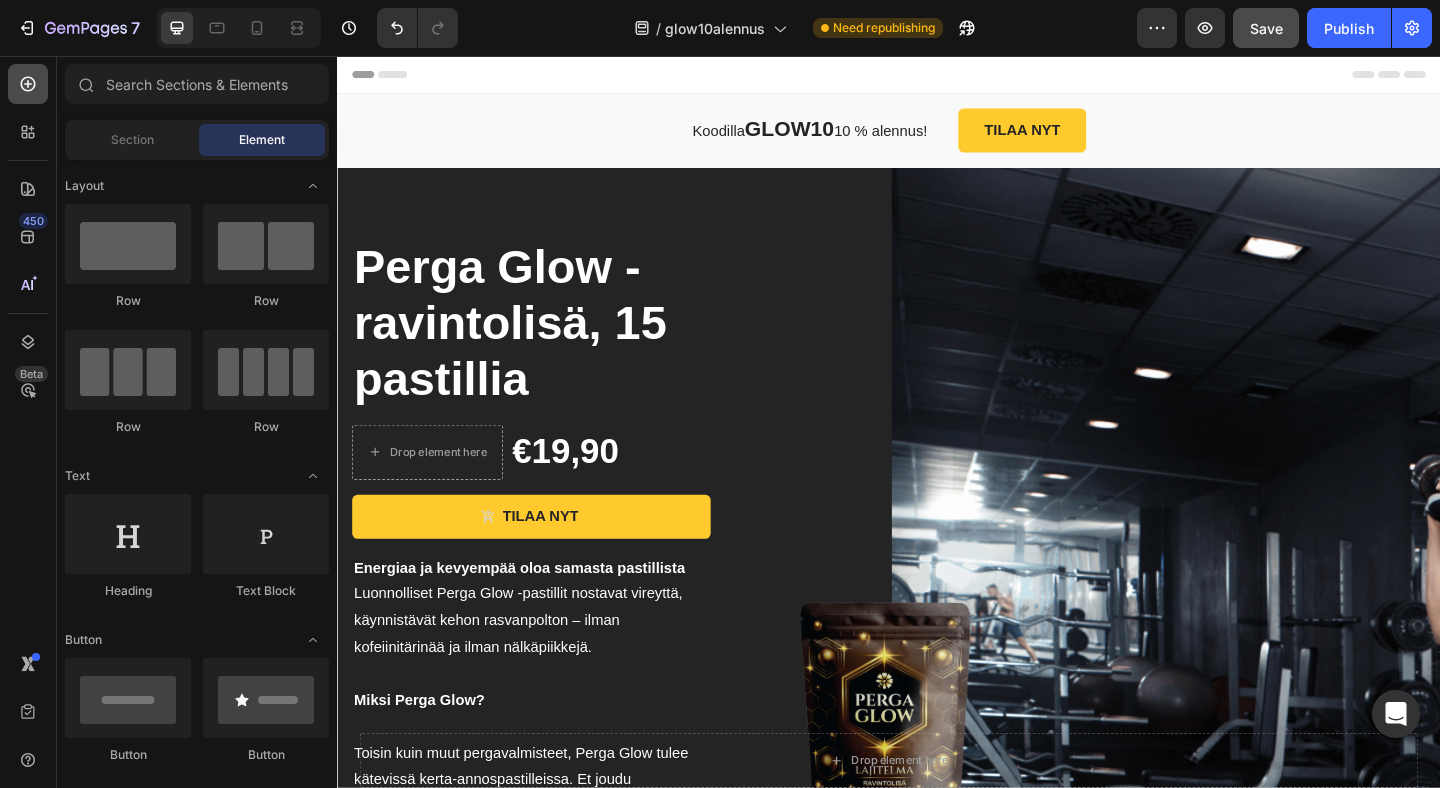 click 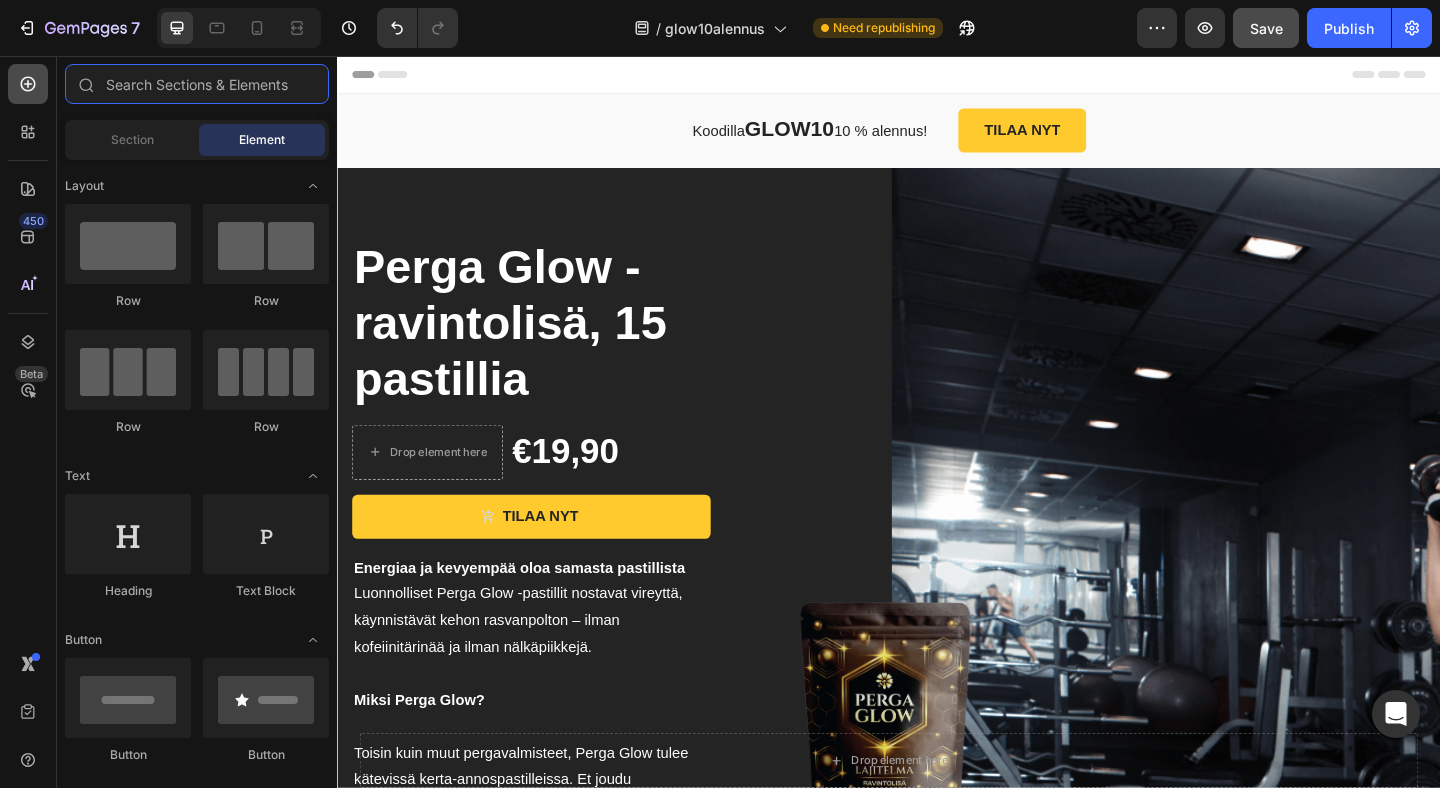 type on "p" 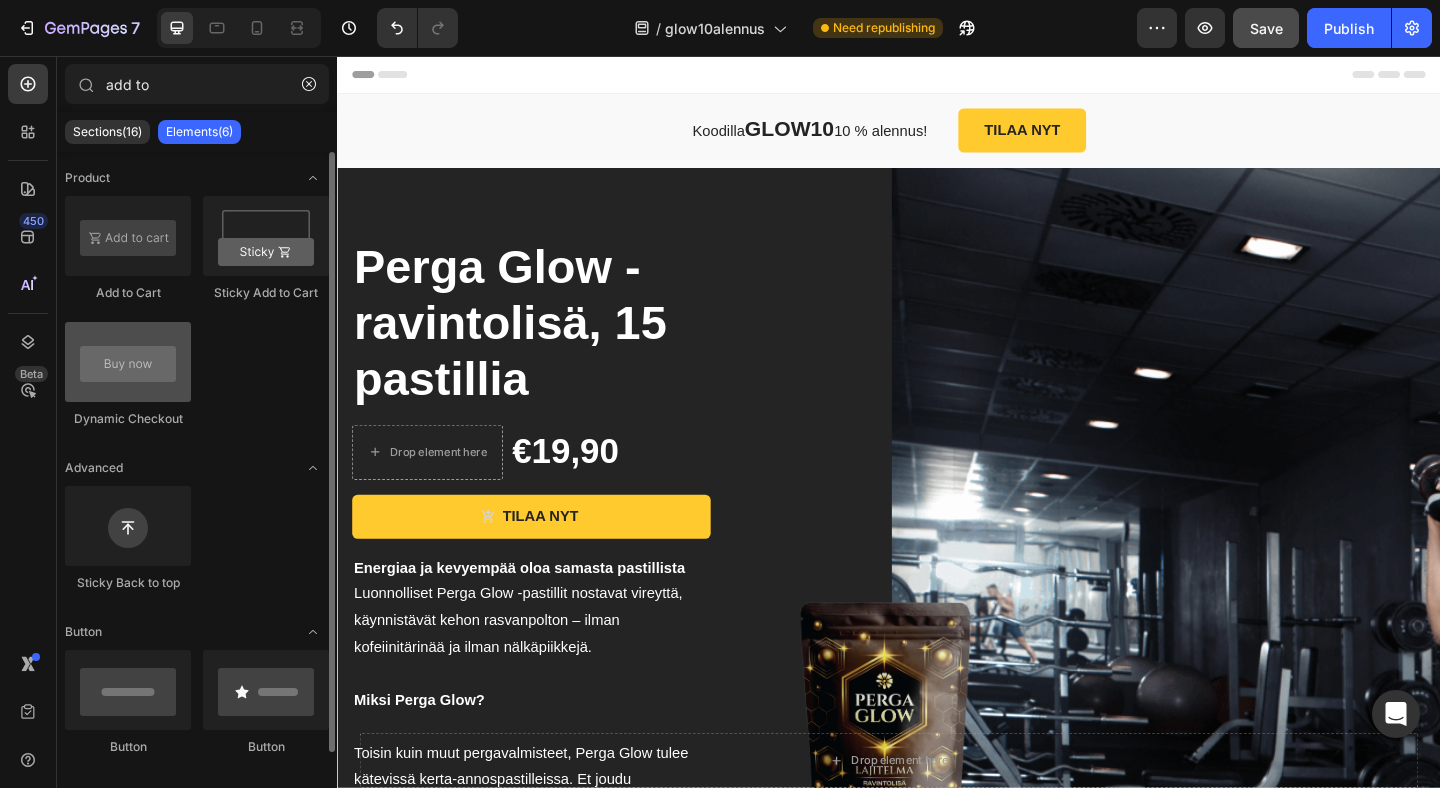 click at bounding box center [128, 362] 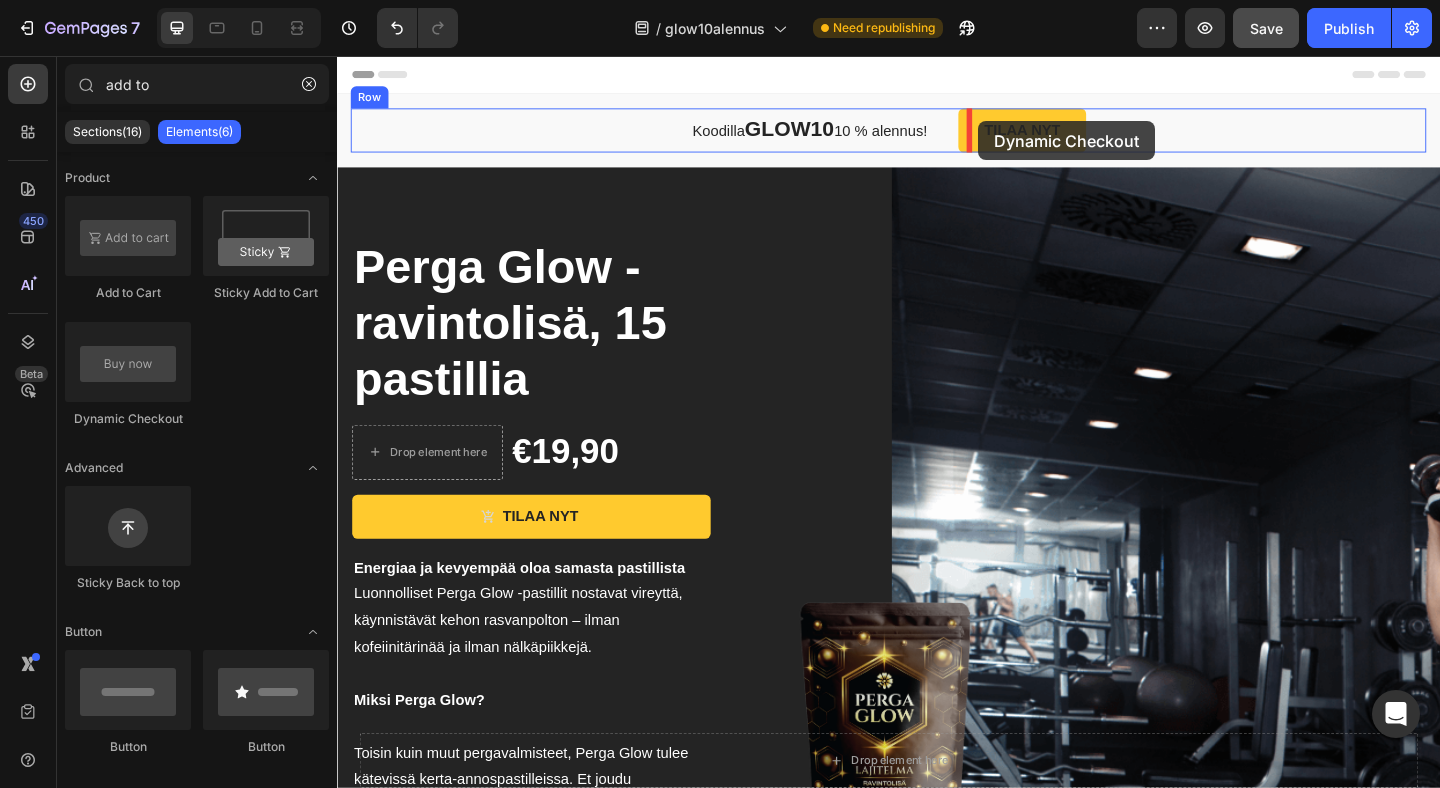 drag, startPoint x: 462, startPoint y: 429, endPoint x: 1034, endPoint y: 127, distance: 646.82916 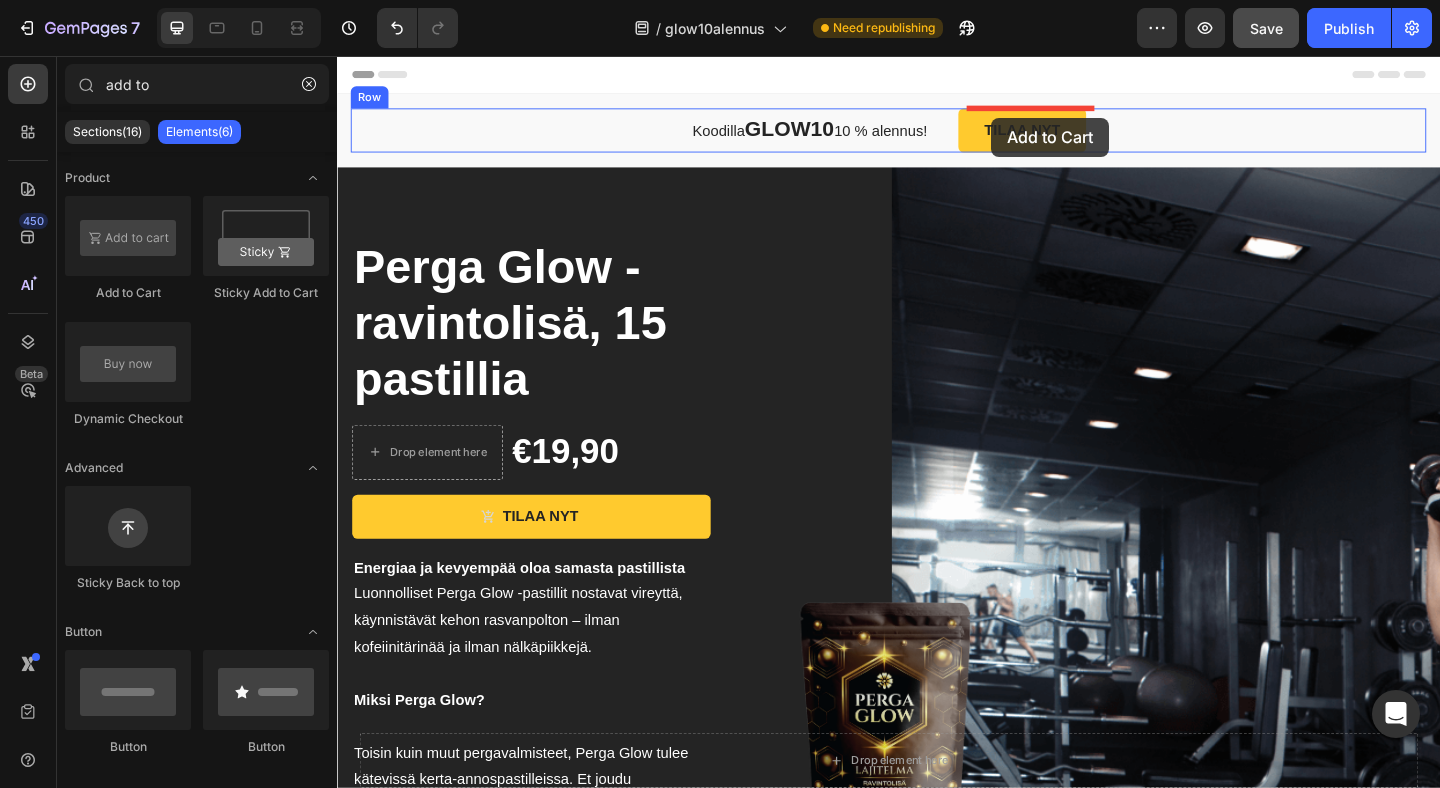 drag, startPoint x: 466, startPoint y: 287, endPoint x: 1050, endPoint y: 123, distance: 606.59045 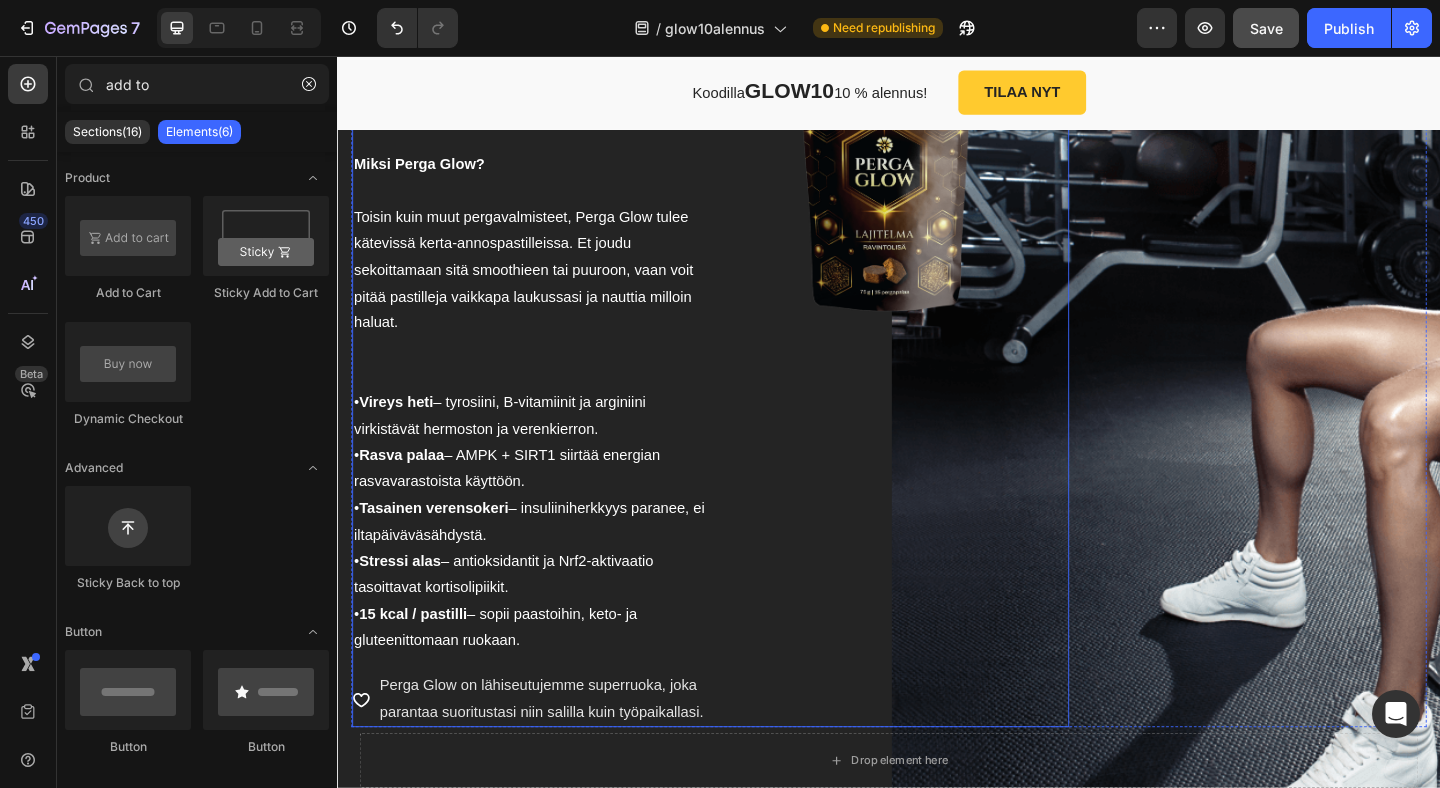 scroll, scrollTop: 0, scrollLeft: 0, axis: both 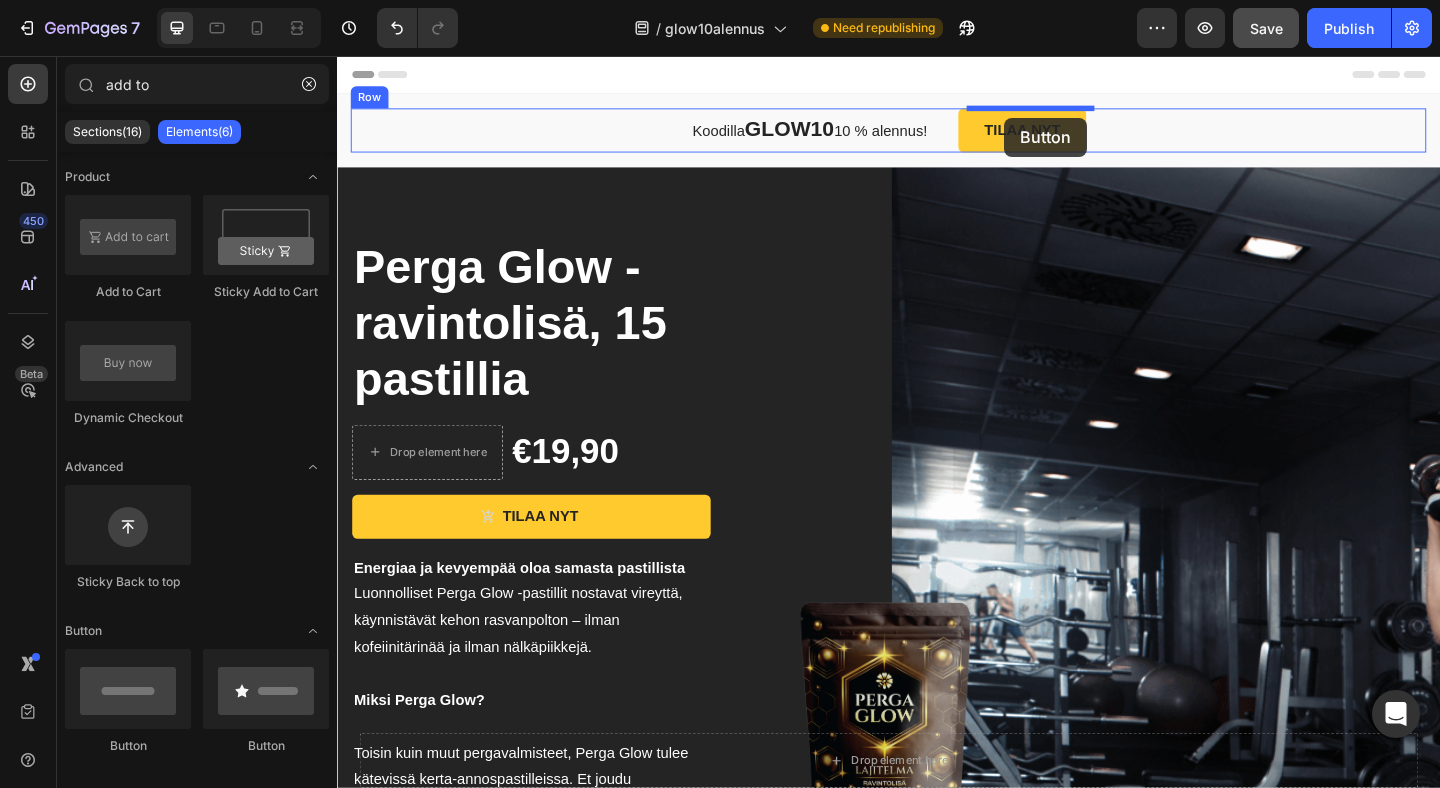drag, startPoint x: 470, startPoint y: 737, endPoint x: 1063, endPoint y: 122, distance: 854.32666 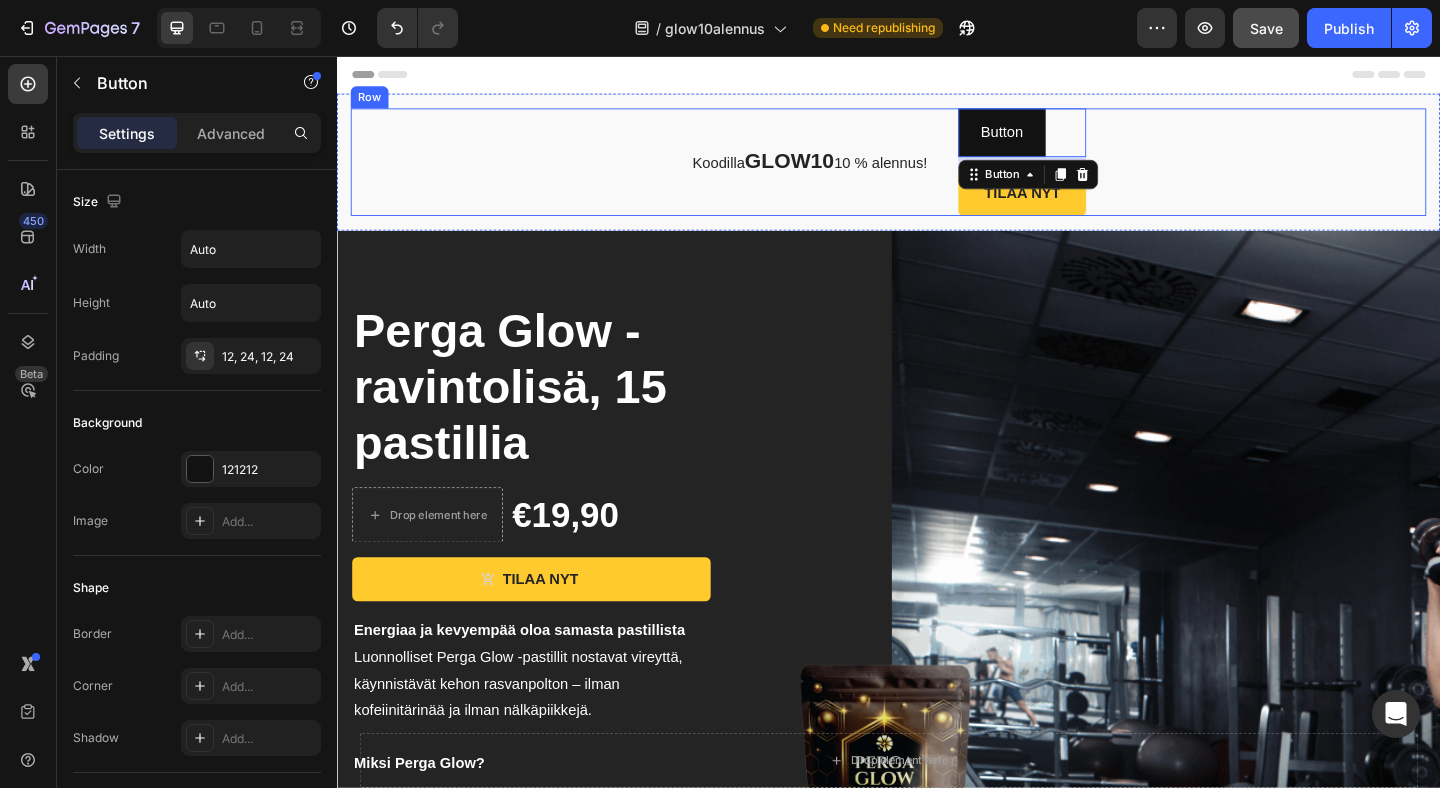 click on "Koodilla   GLOW10   10 % alennus! Text block Button Button   16 TILAA NYT Button Row" at bounding box center (937, 171) 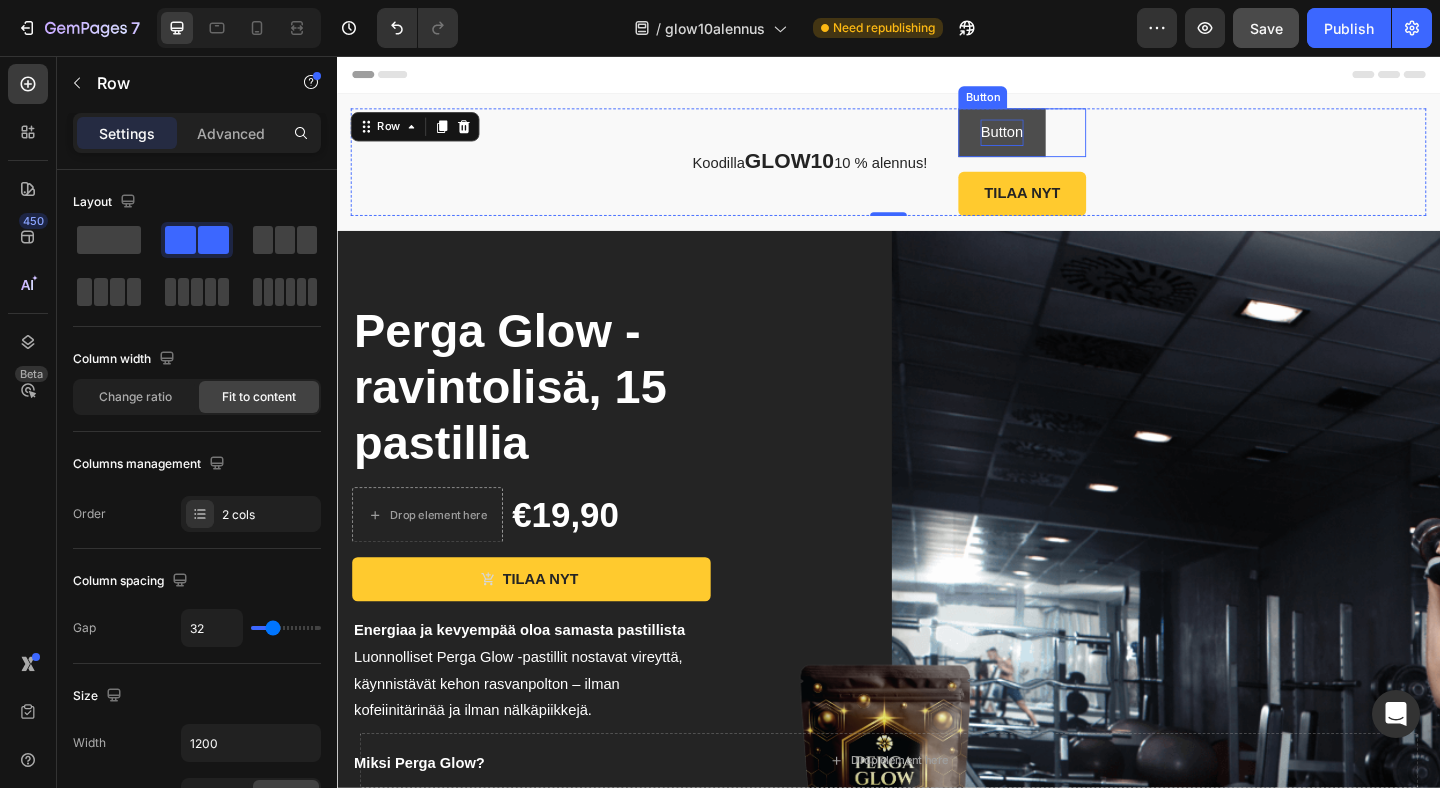 click on "Button" at bounding box center [1060, 139] 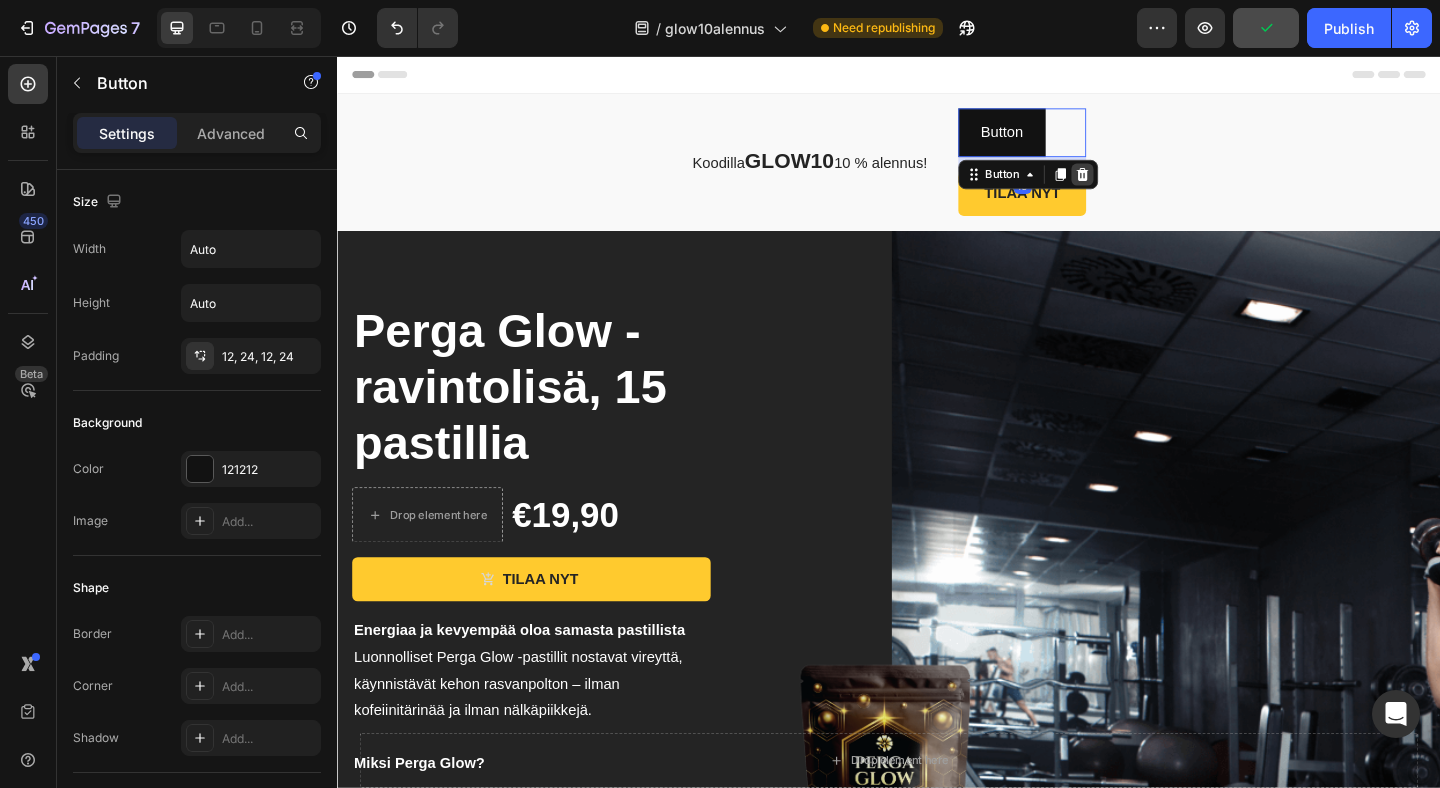 click 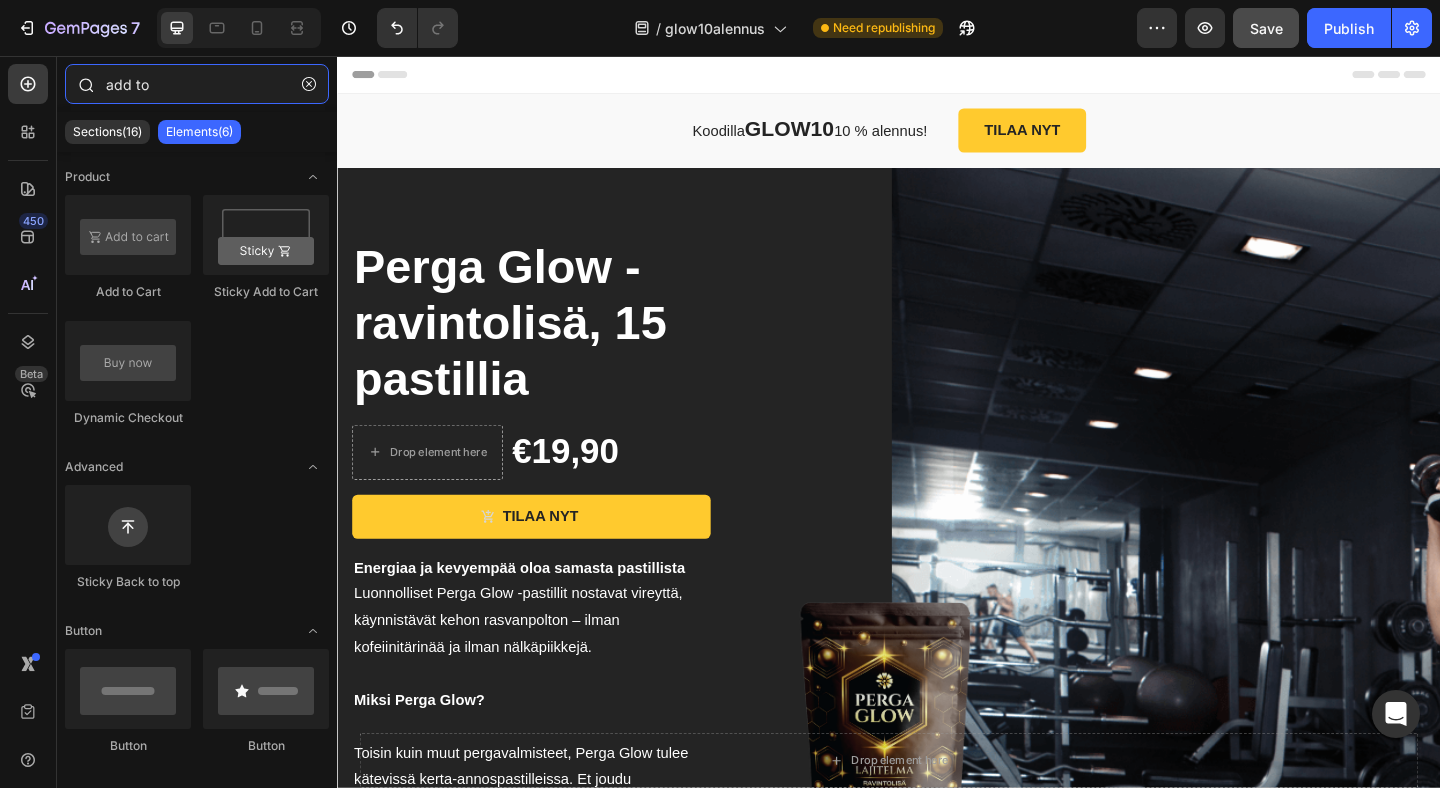 click on "add to" at bounding box center [197, 84] 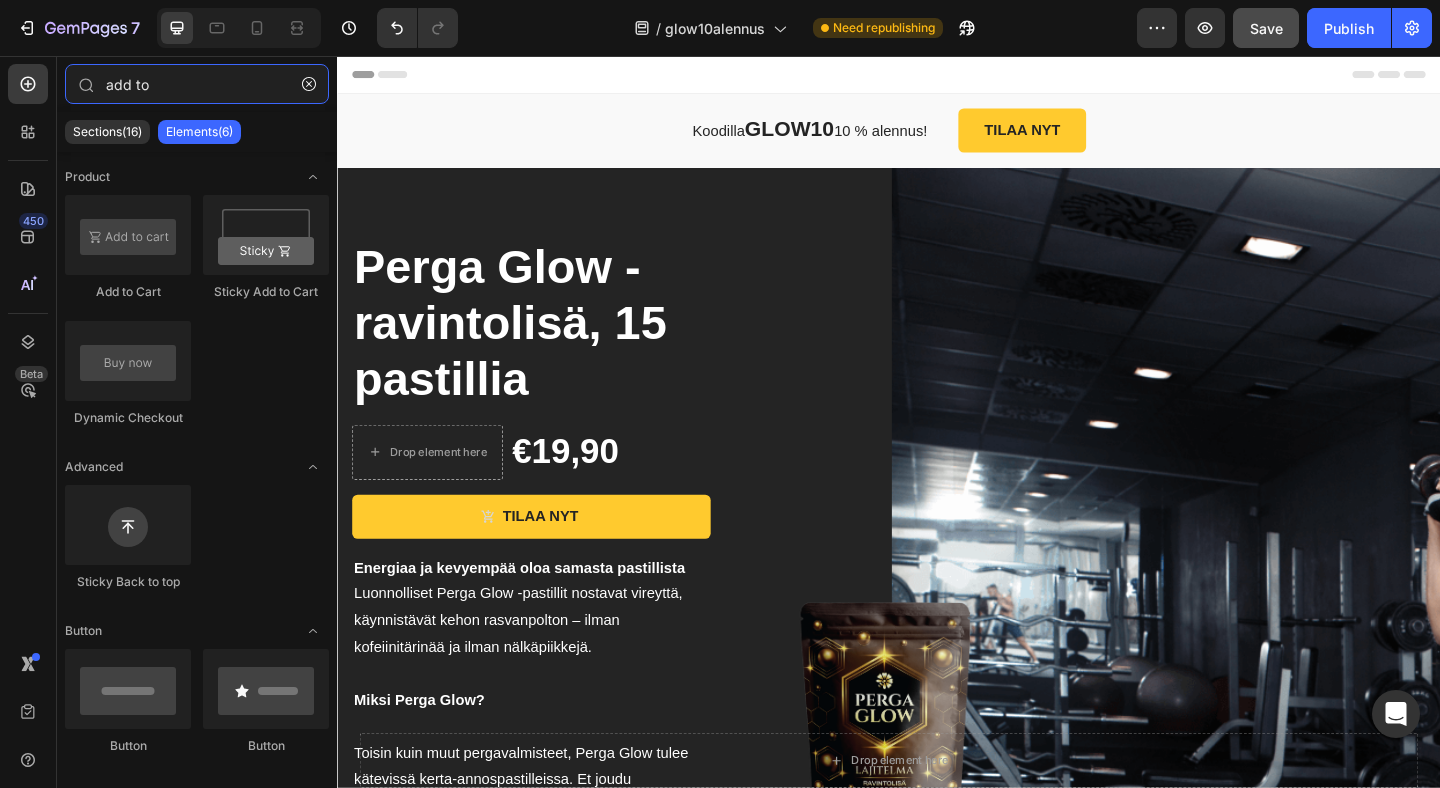 drag, startPoint x: 177, startPoint y: 82, endPoint x: 0, endPoint y: 78, distance: 177.0452 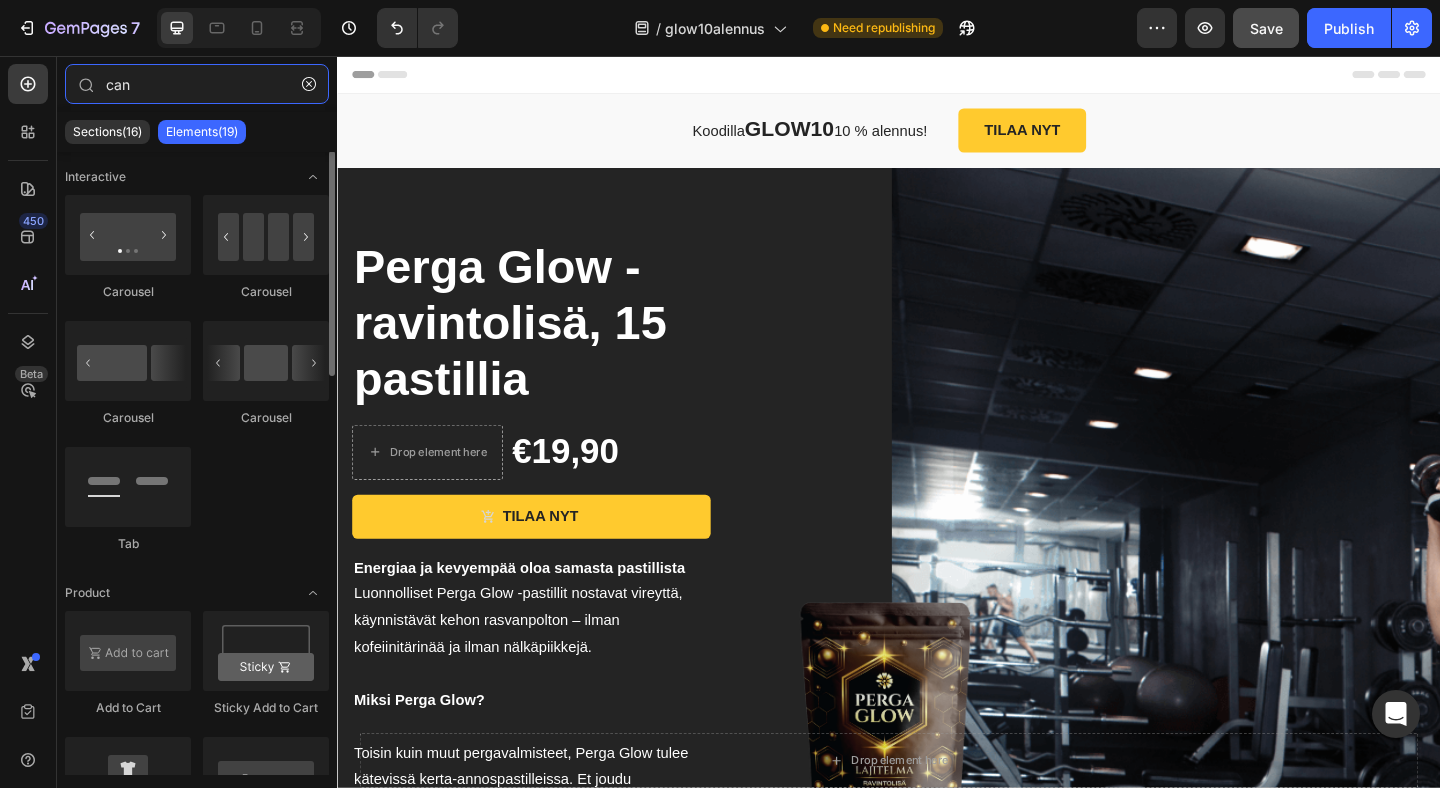 scroll, scrollTop: 0, scrollLeft: 0, axis: both 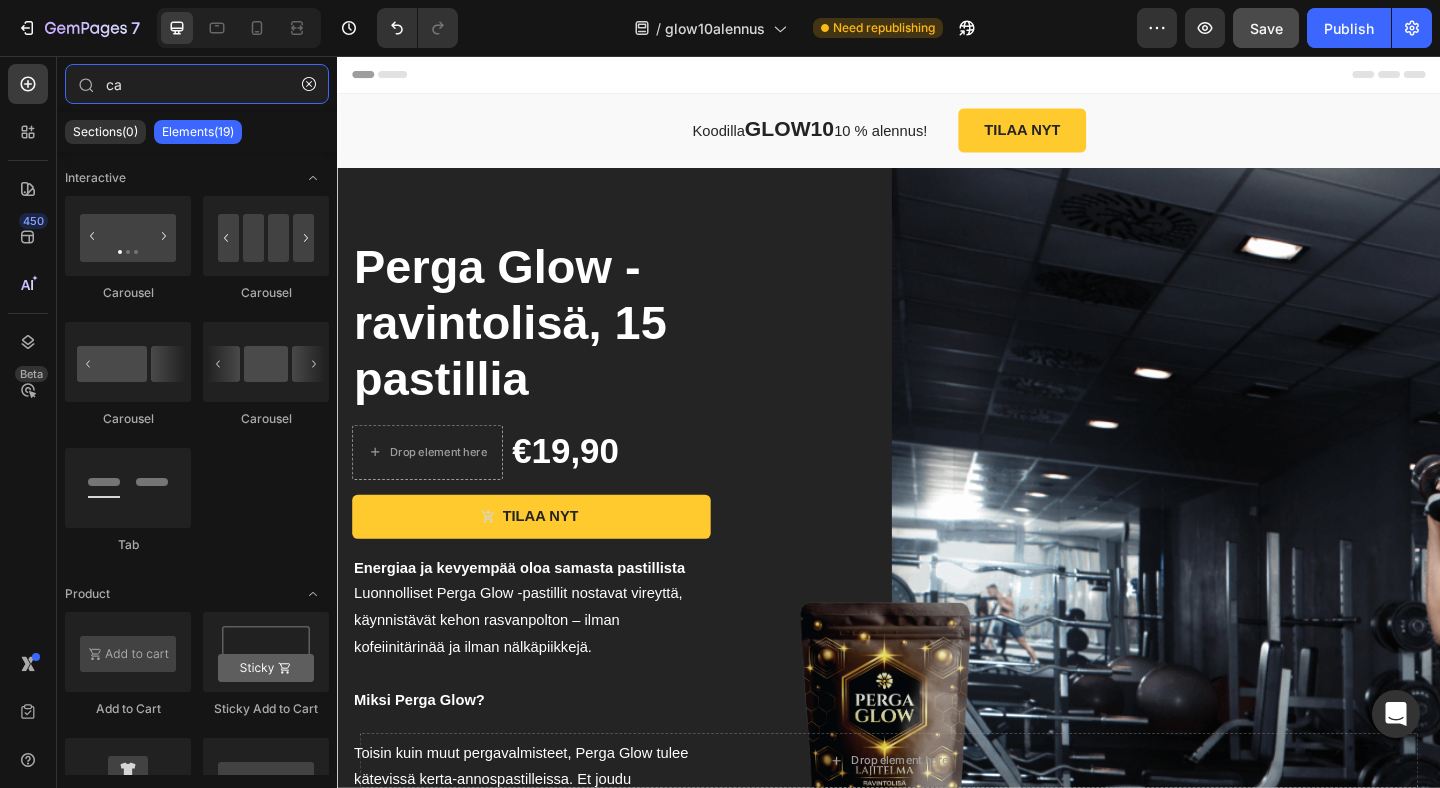 type on "c" 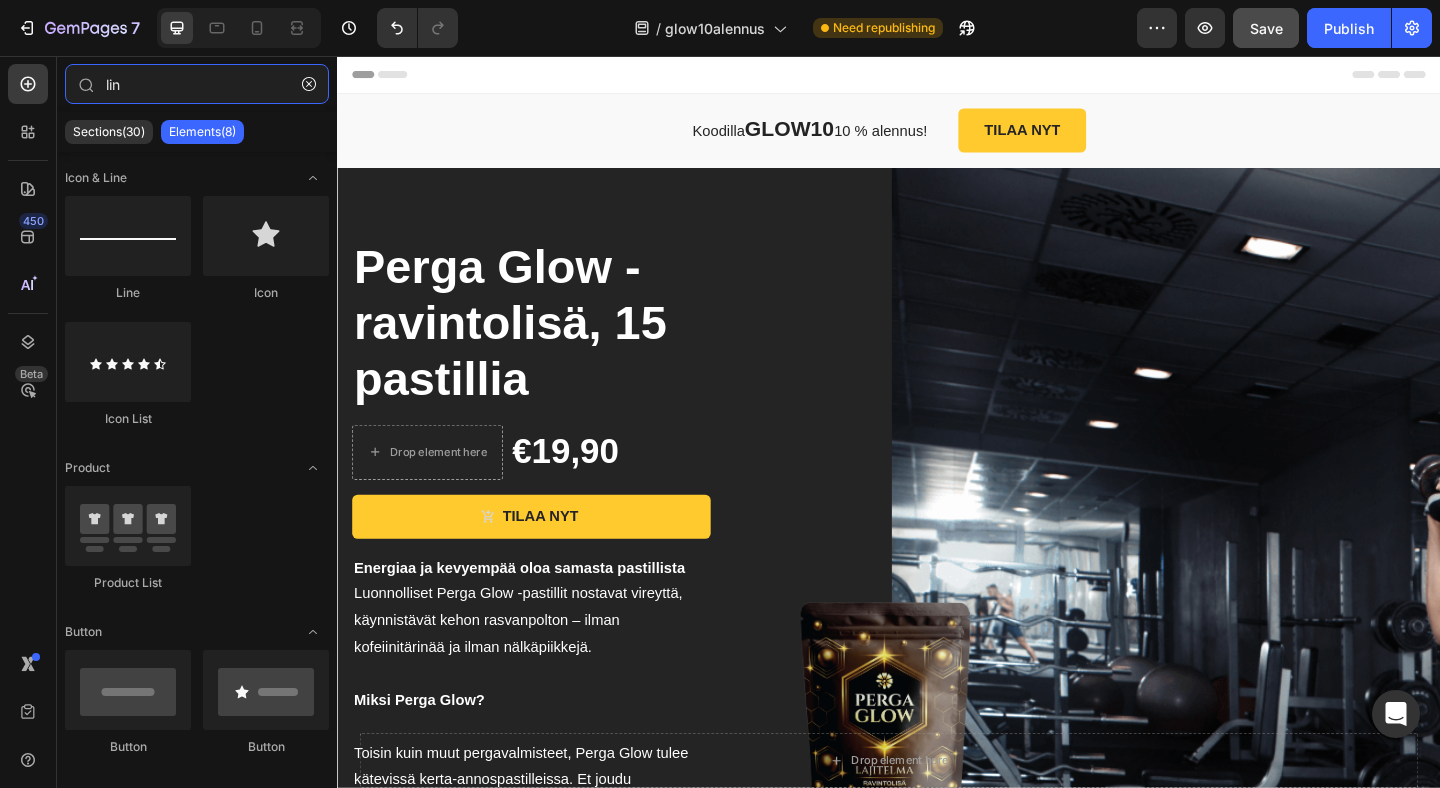 type on "link" 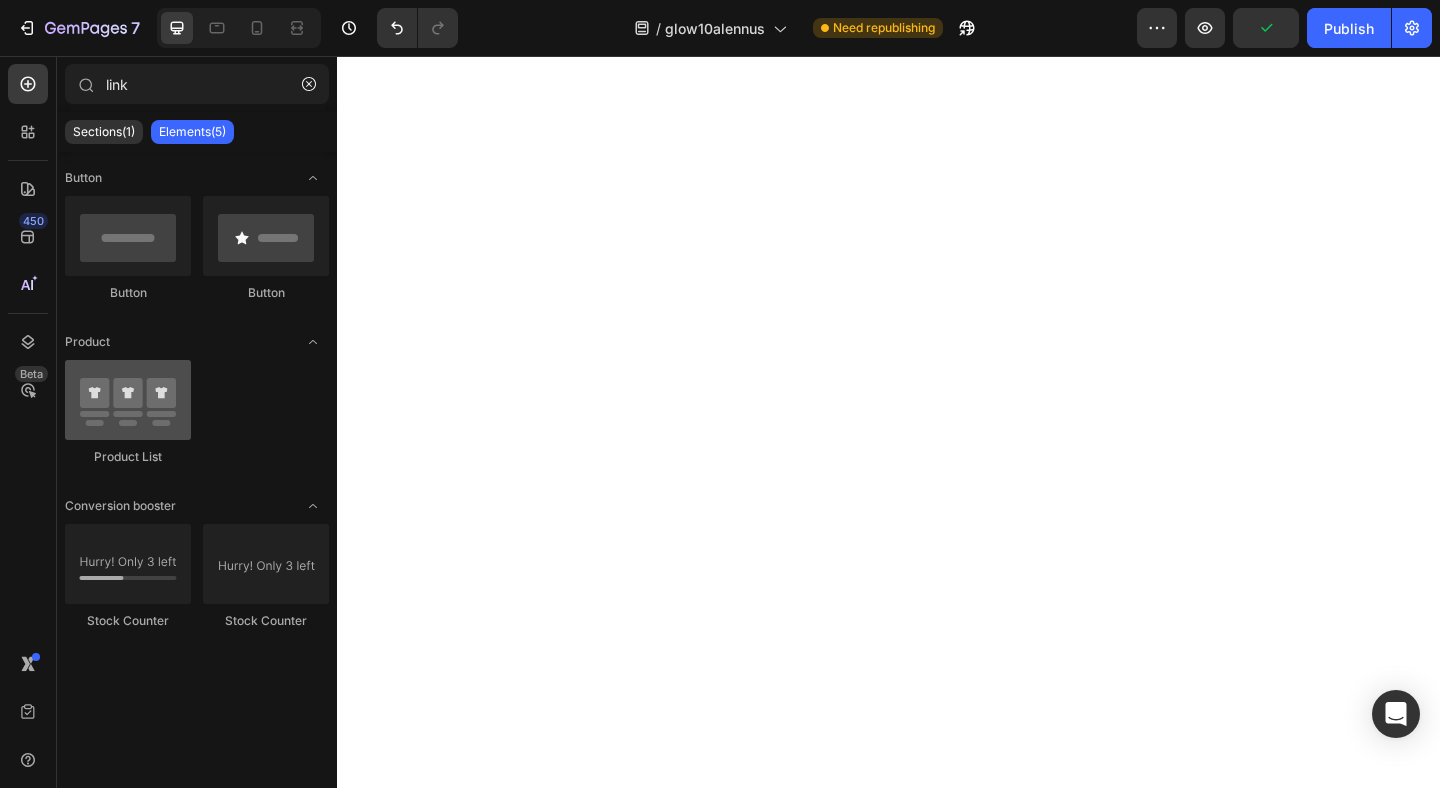 scroll, scrollTop: 0, scrollLeft: 0, axis: both 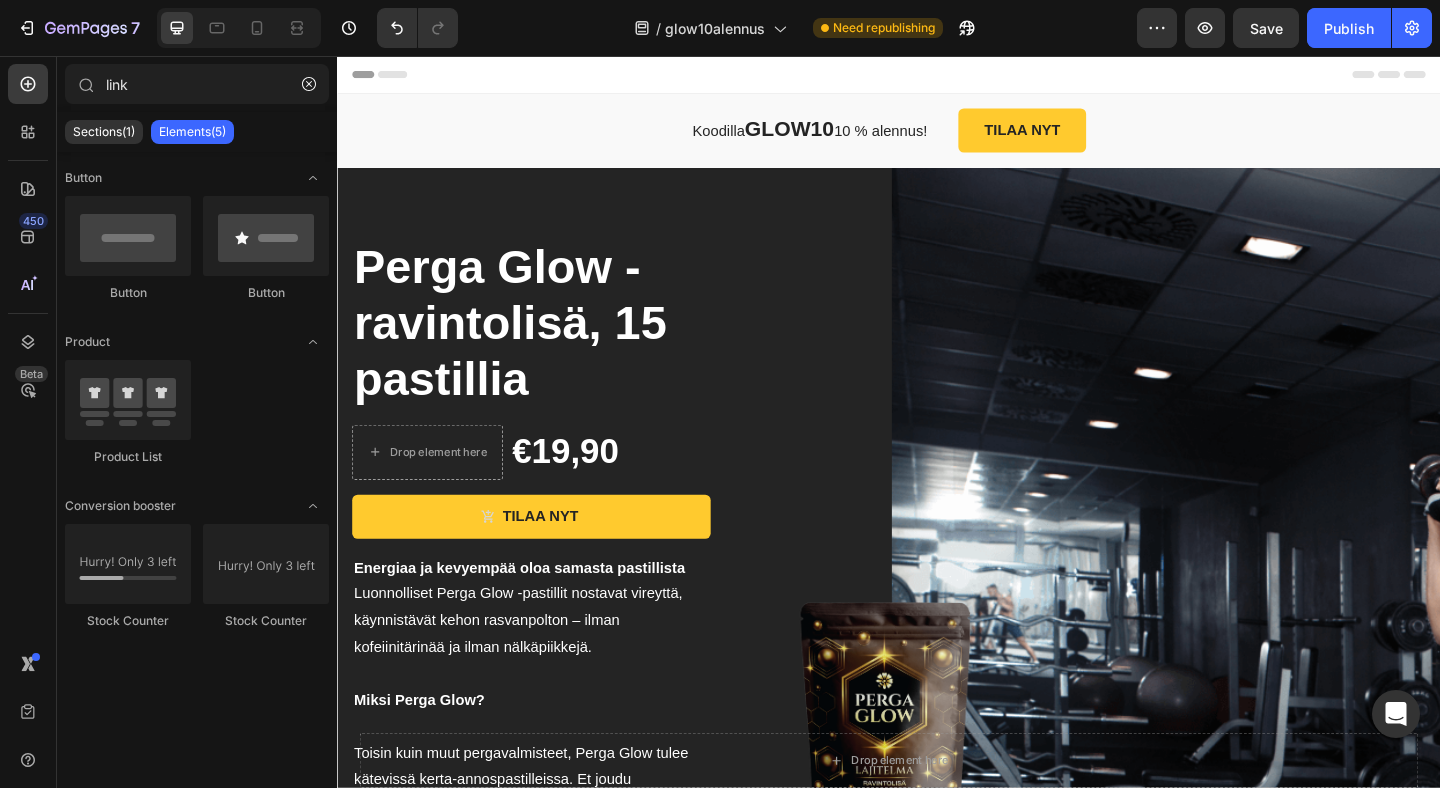 drag, startPoint x: 136, startPoint y: 85, endPoint x: 49, endPoint y: 85, distance: 87 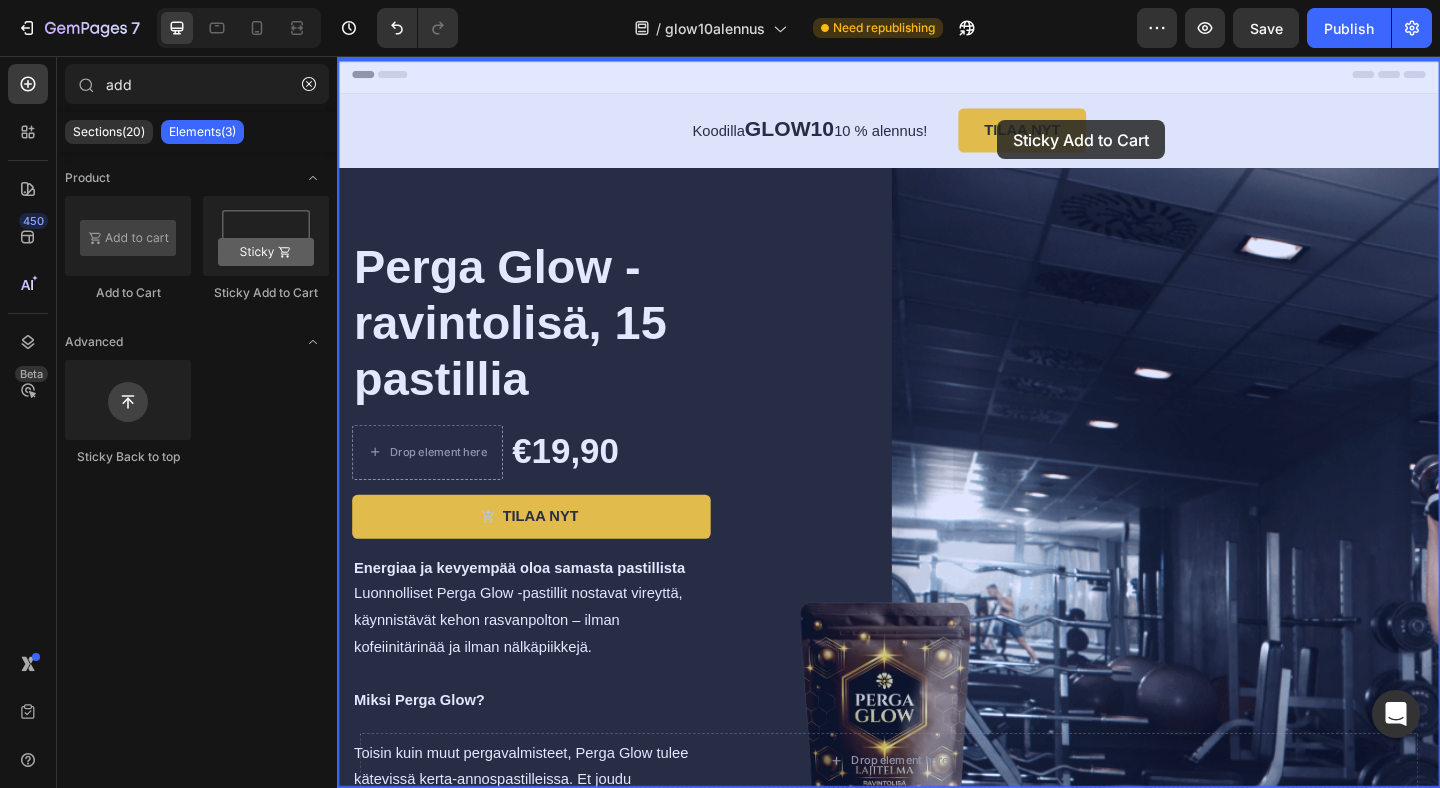 drag, startPoint x: 596, startPoint y: 311, endPoint x: 1055, endPoint y: 125, distance: 495.2545 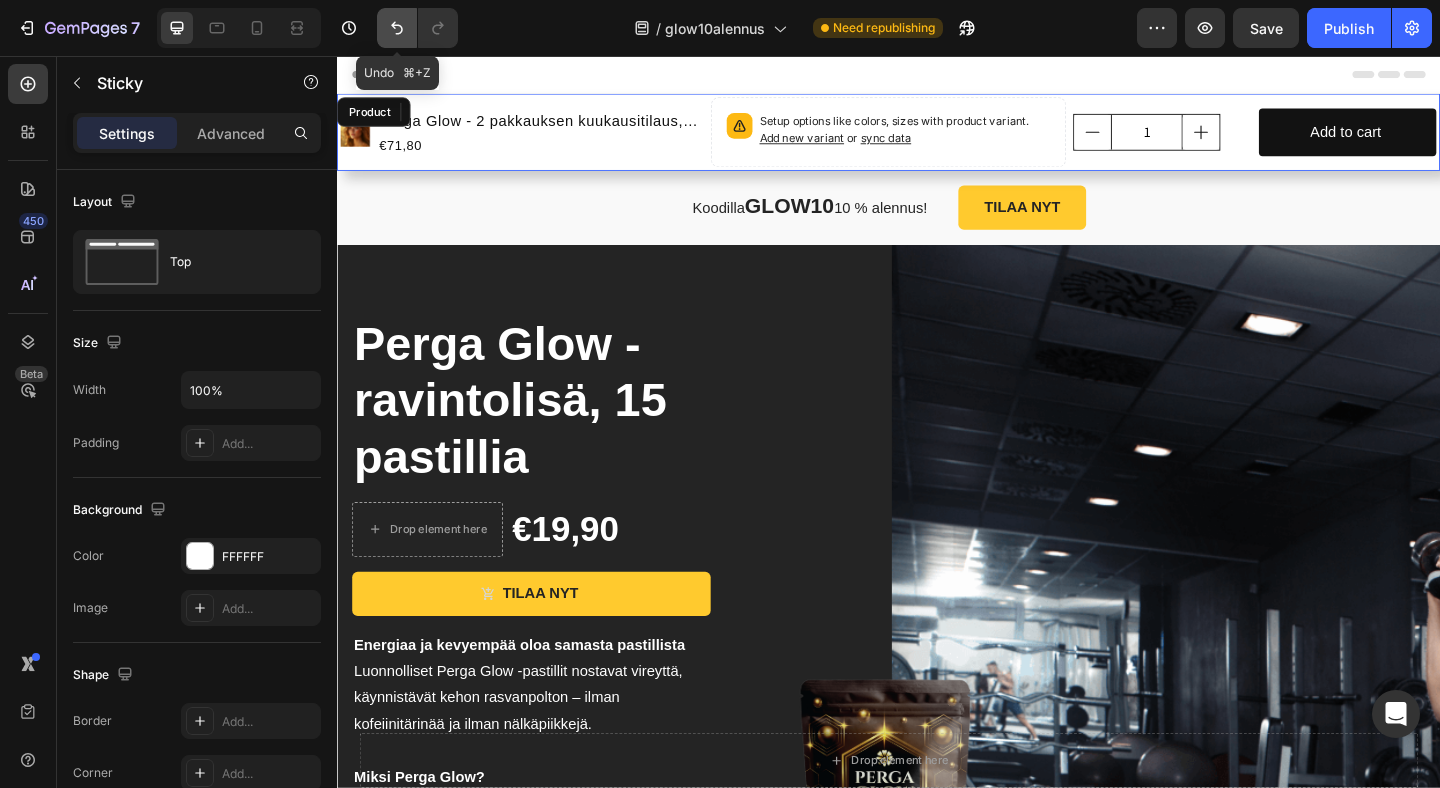 click 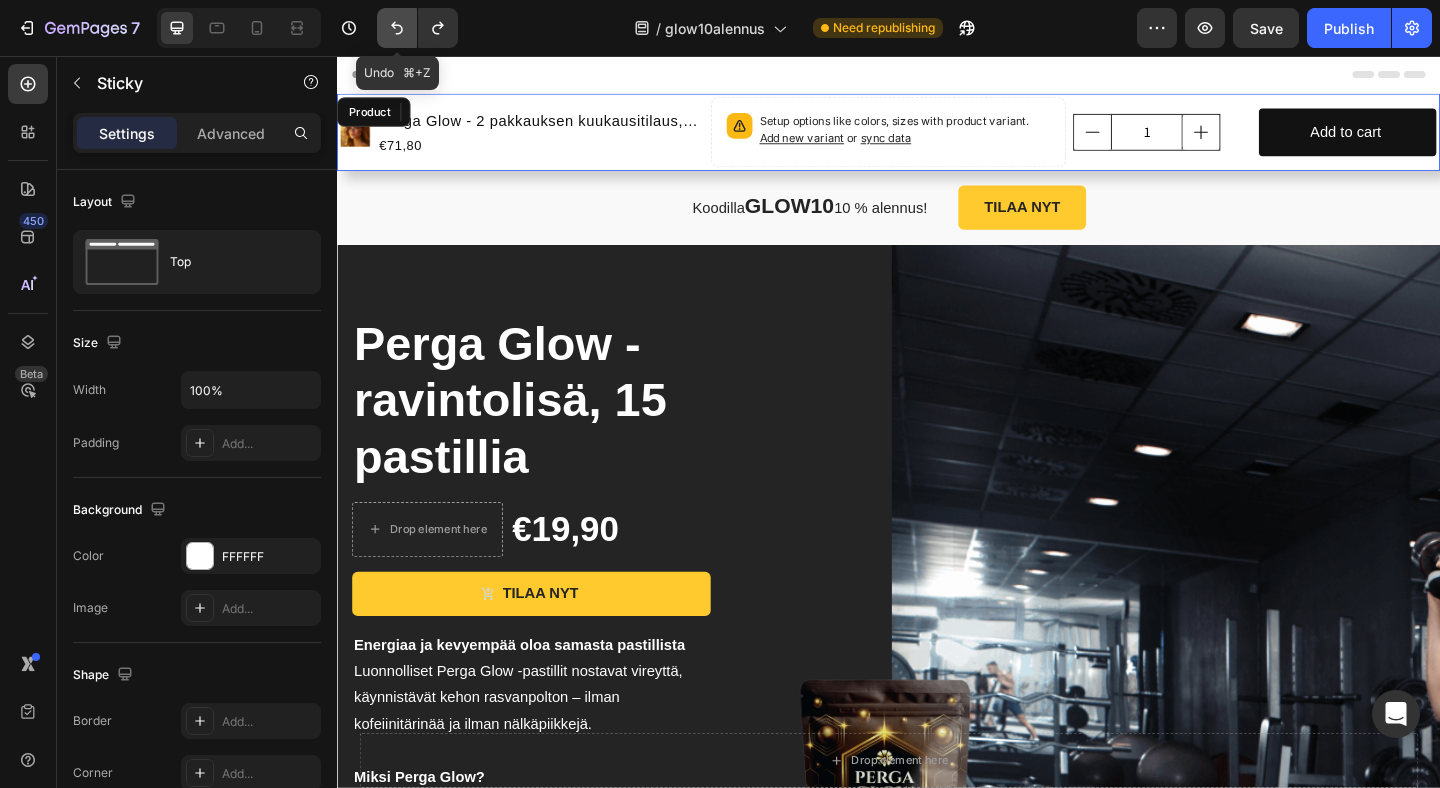 click 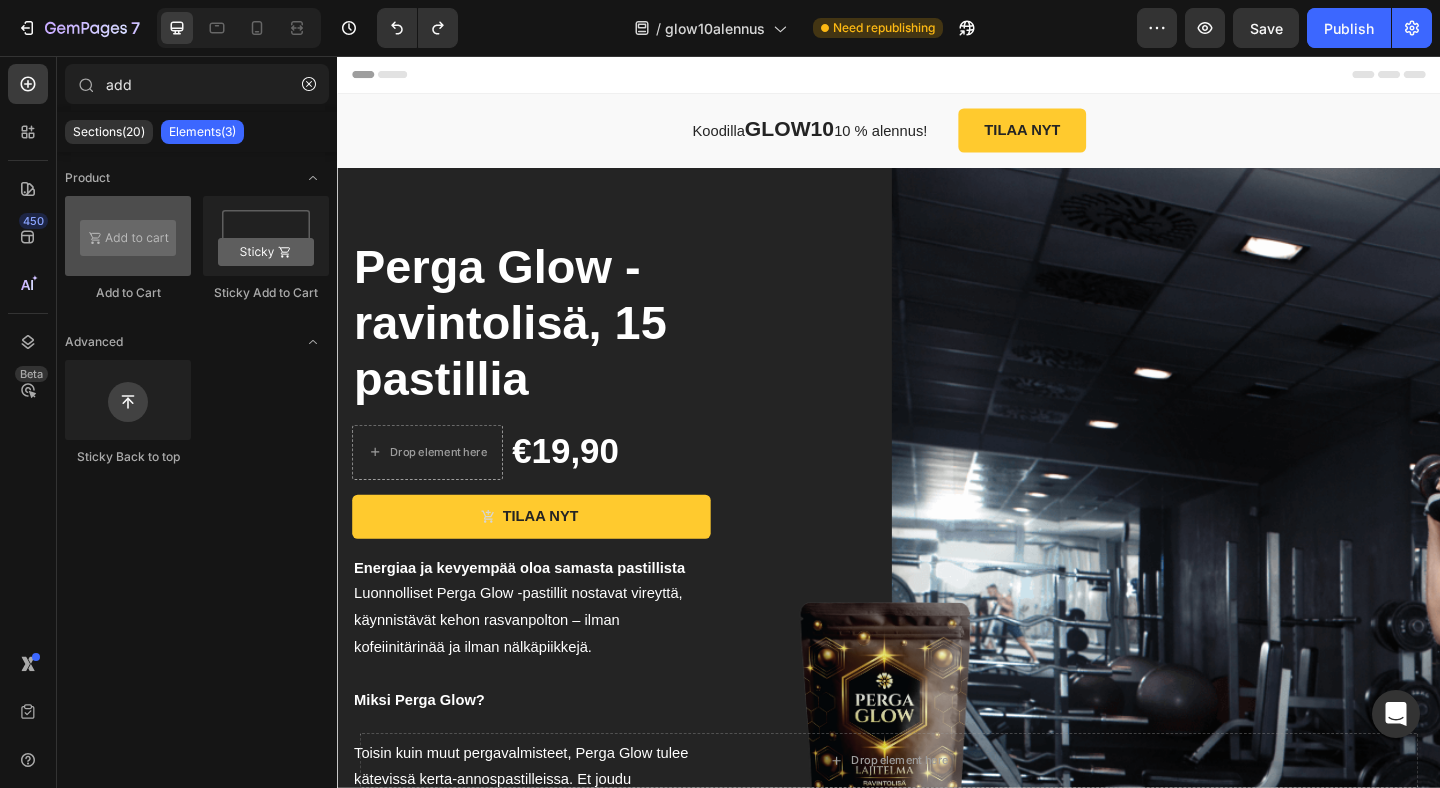 click at bounding box center (128, 236) 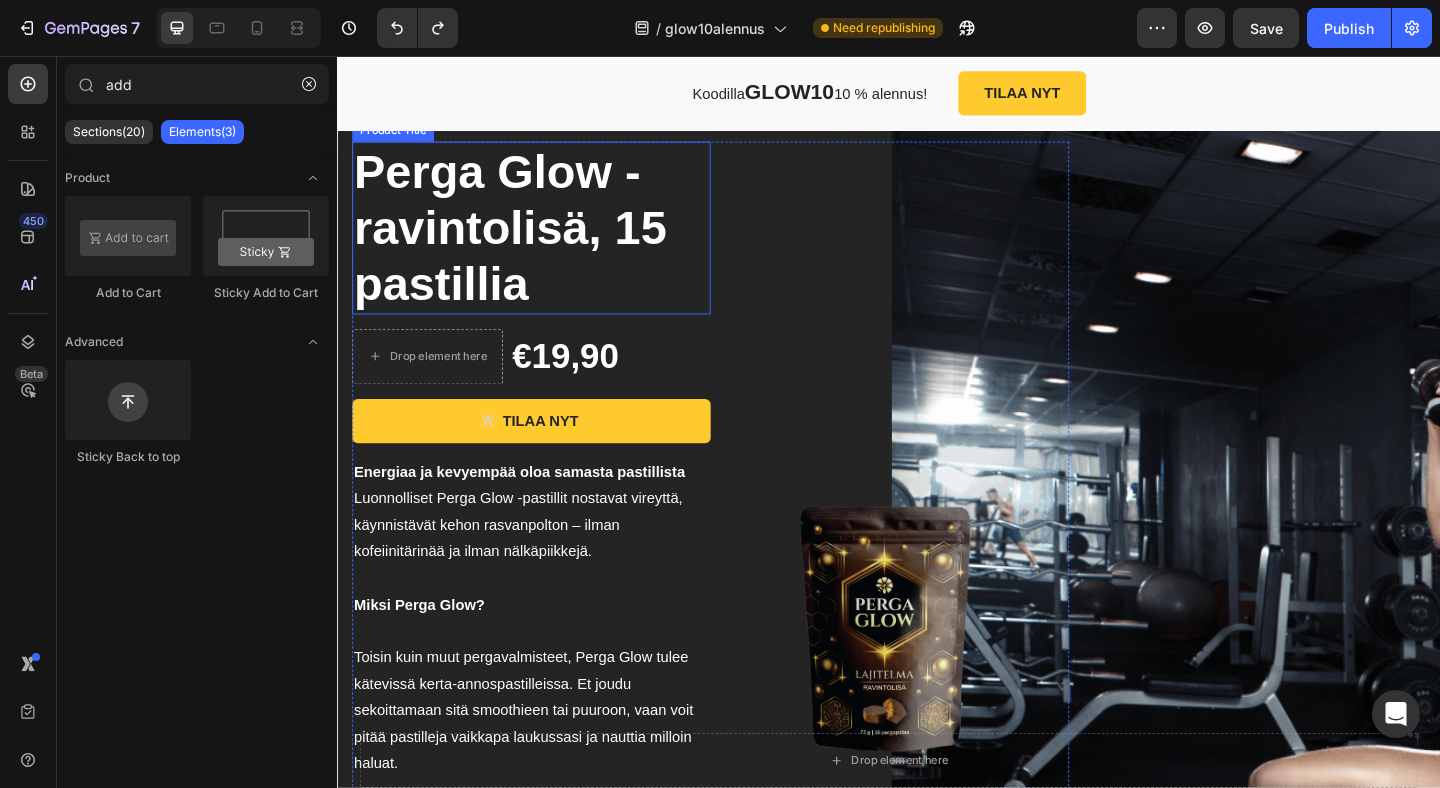 scroll, scrollTop: 98, scrollLeft: 0, axis: vertical 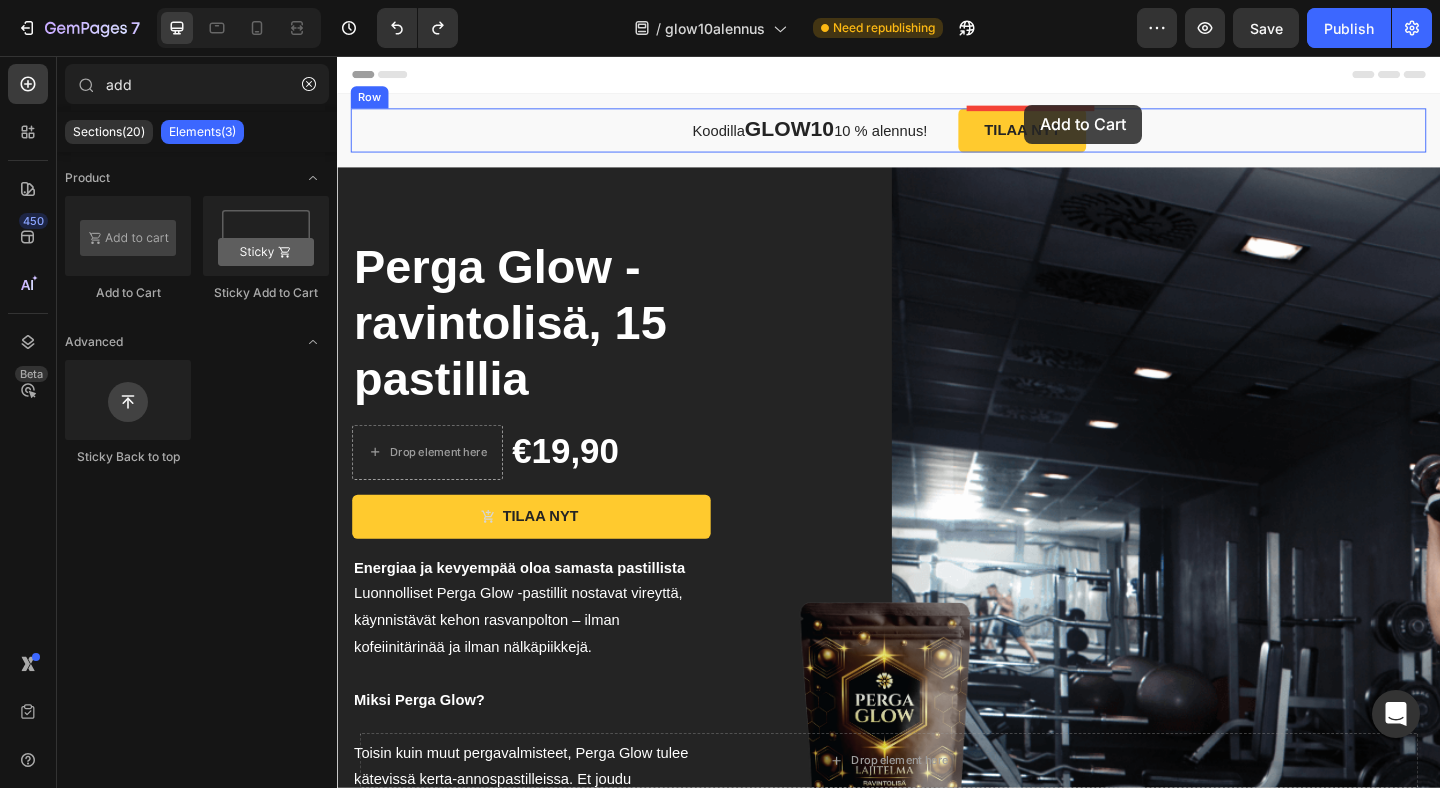 drag, startPoint x: 472, startPoint y: 276, endPoint x: 1084, endPoint y: 111, distance: 633.8525 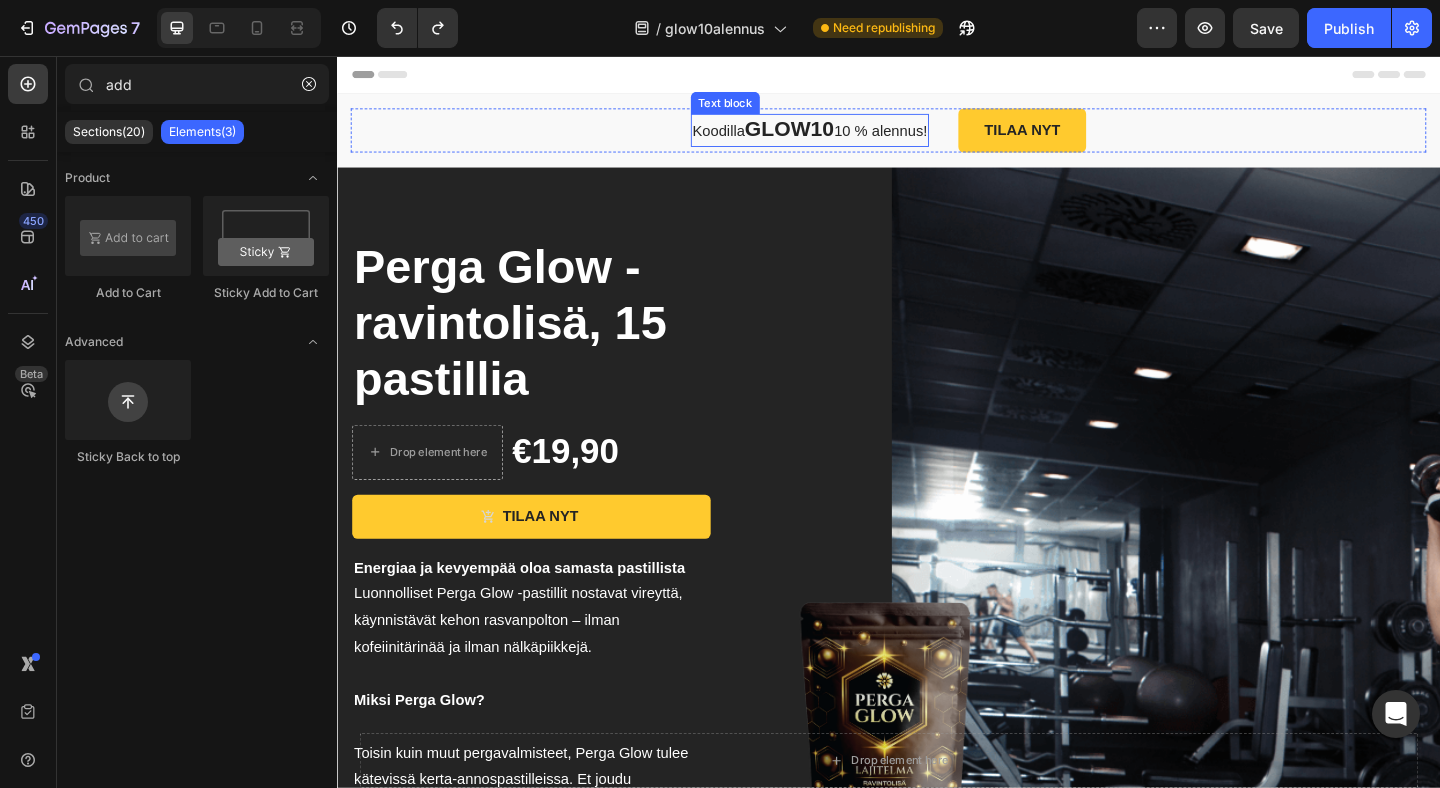 click on "GLOW10" at bounding box center [829, 135] 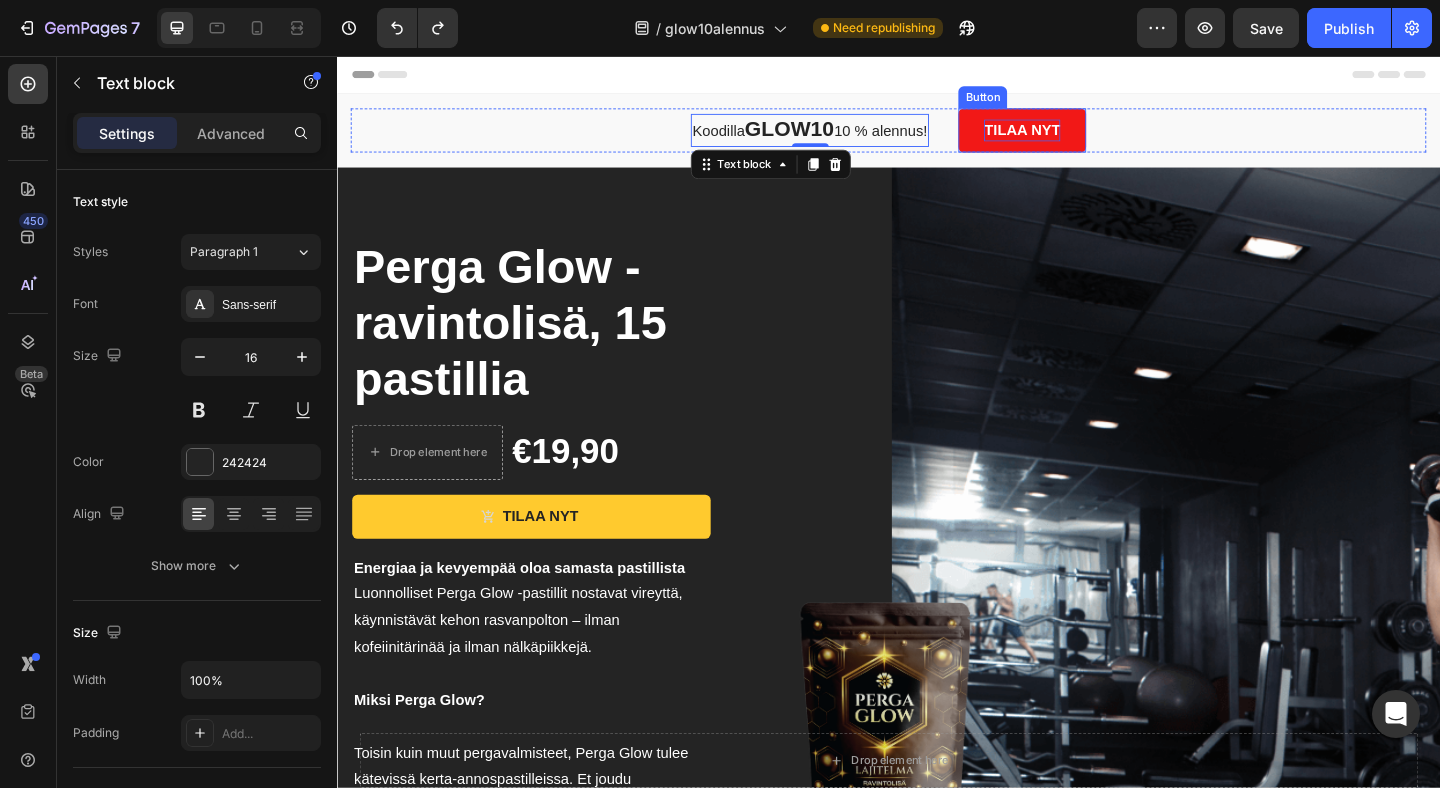 click on "TILAA NYT" at bounding box center [1082, 137] 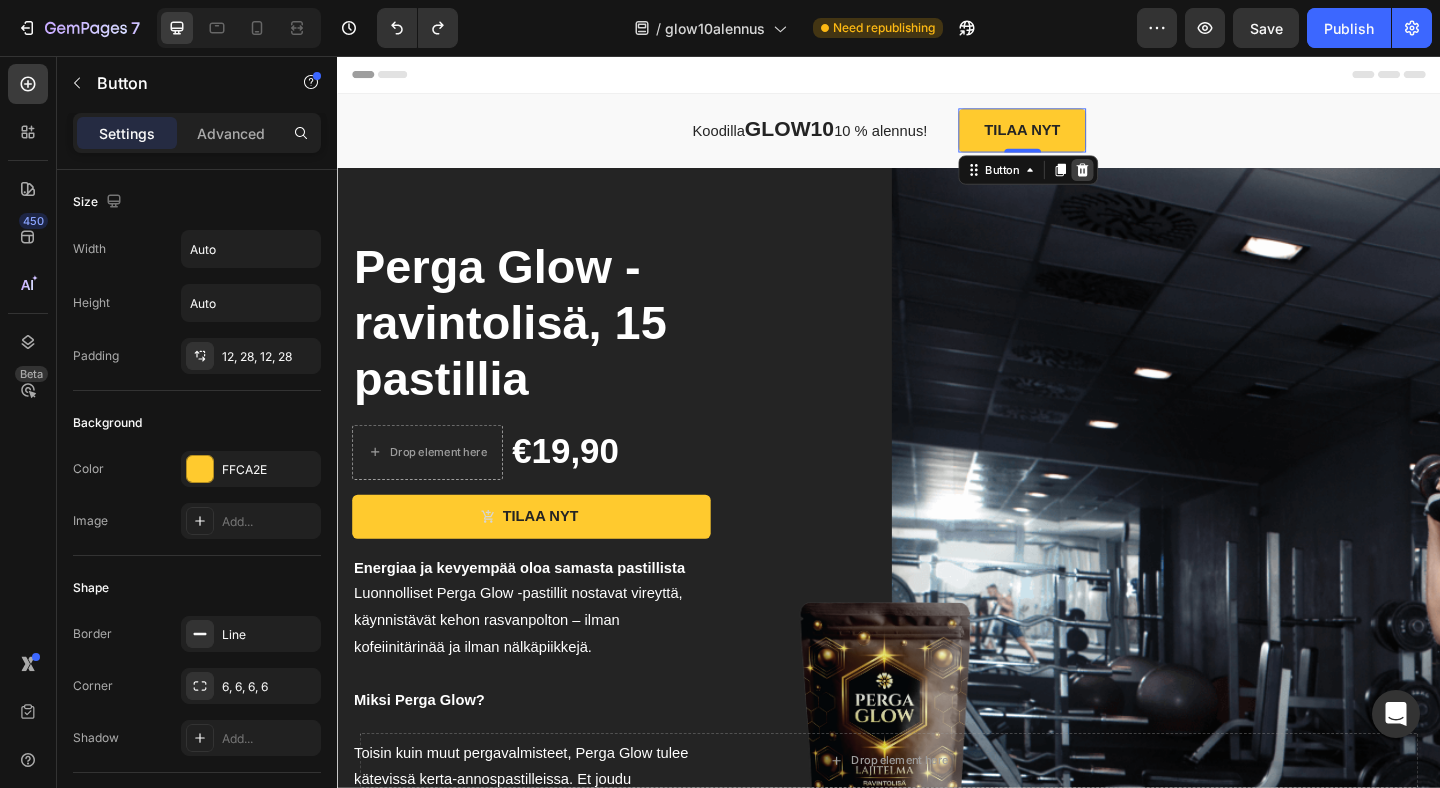 click 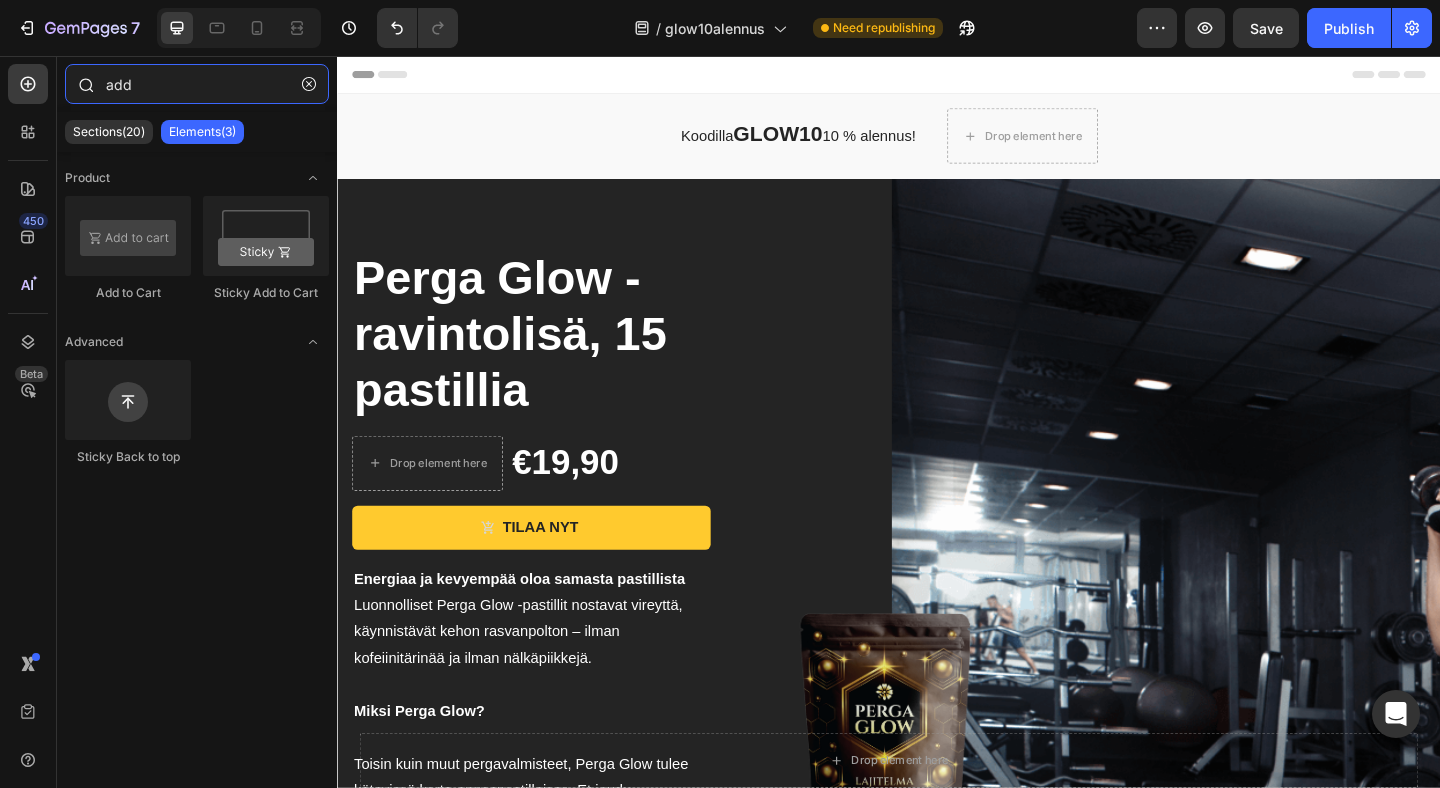 drag, startPoint x: 152, startPoint y: 87, endPoint x: 71, endPoint y: 87, distance: 81 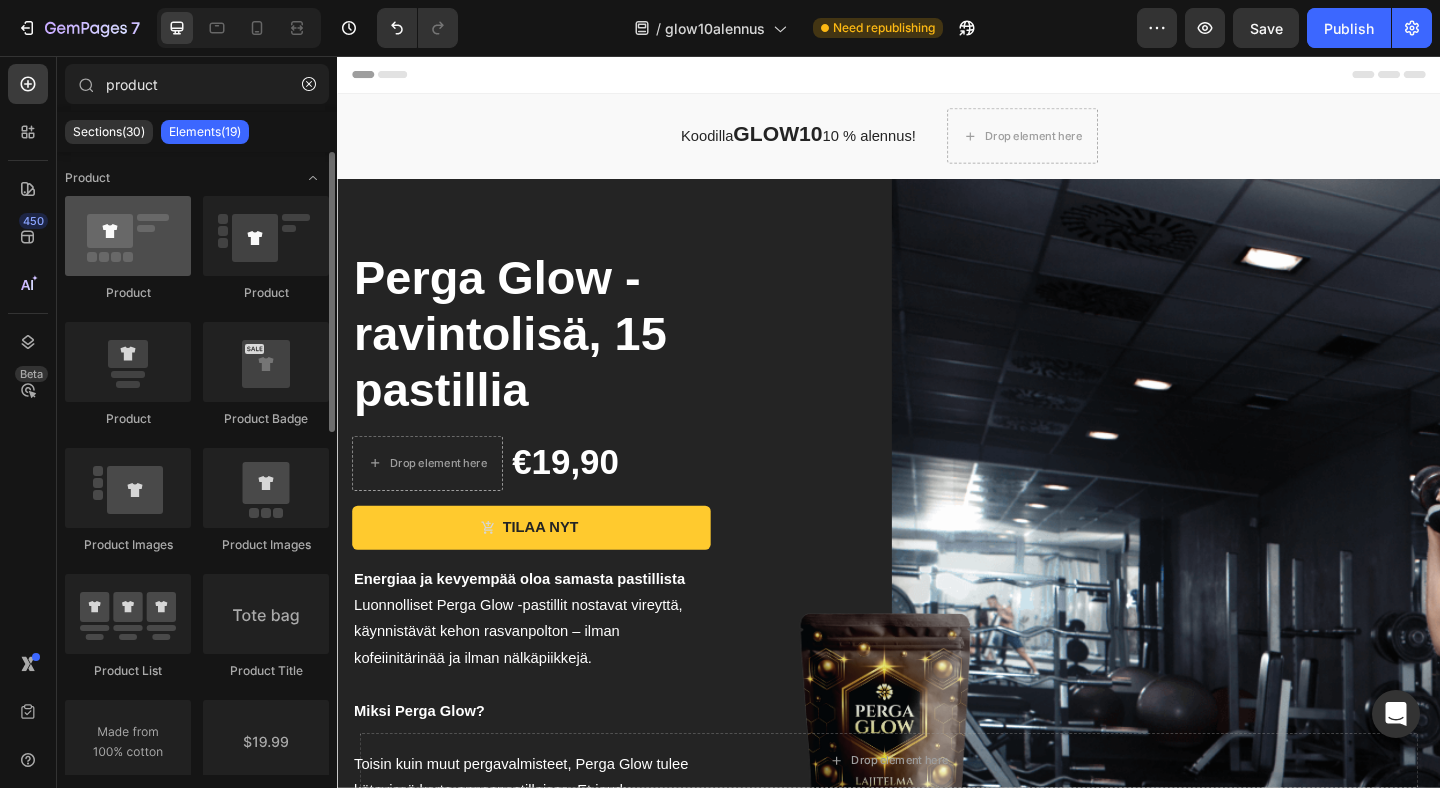 click at bounding box center [128, 236] 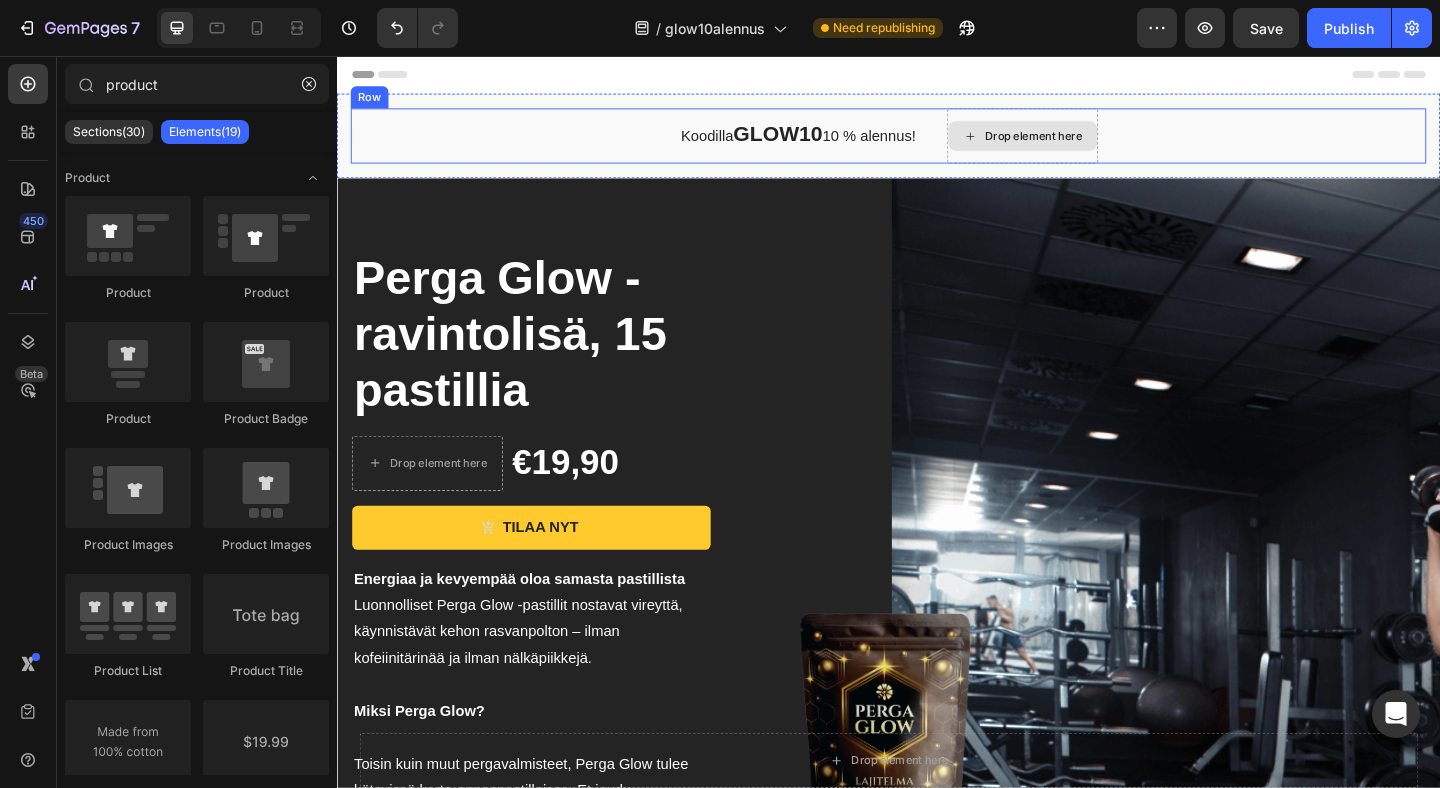 click on "Drop element here" at bounding box center (1095, 143) 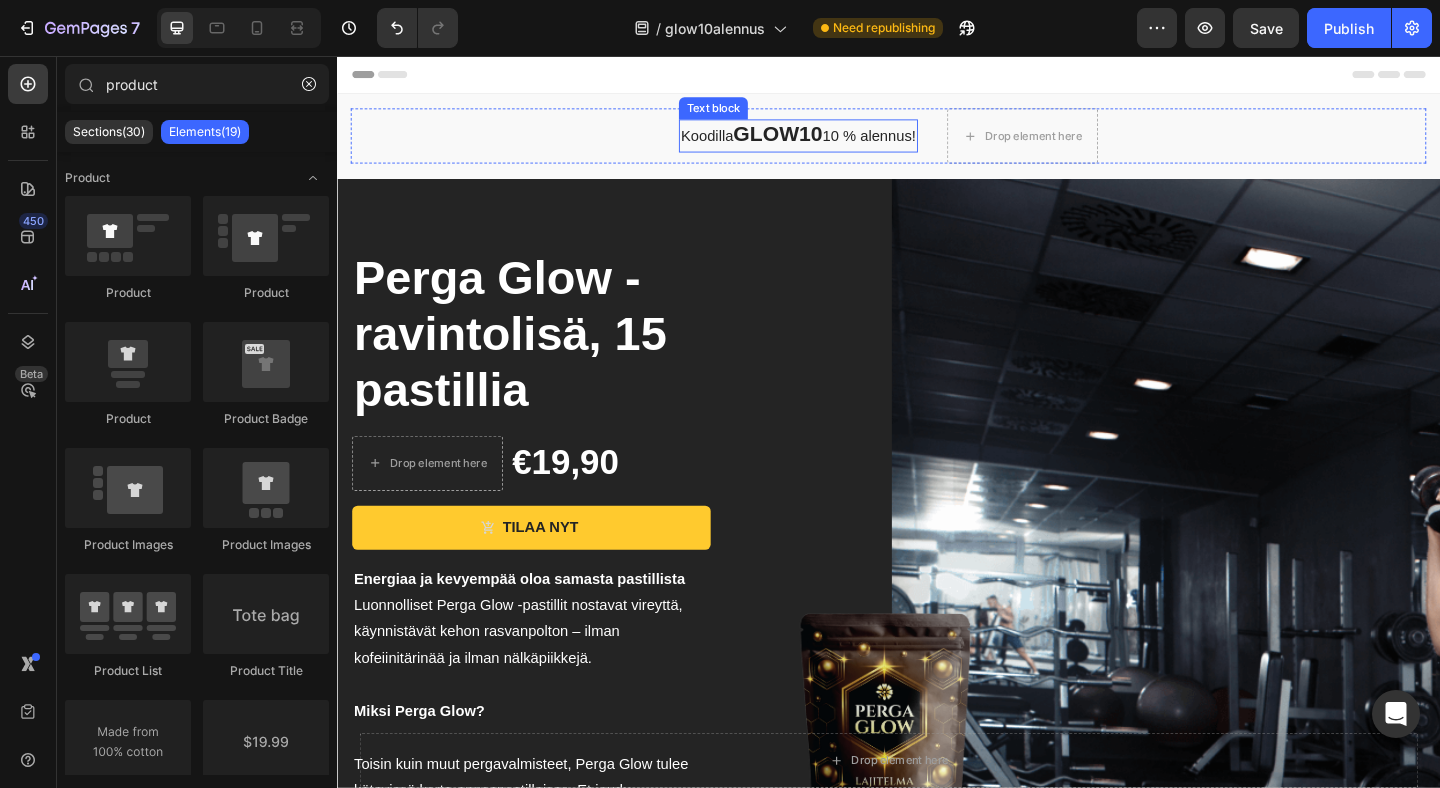 click on "GLOW10" at bounding box center (816, 141) 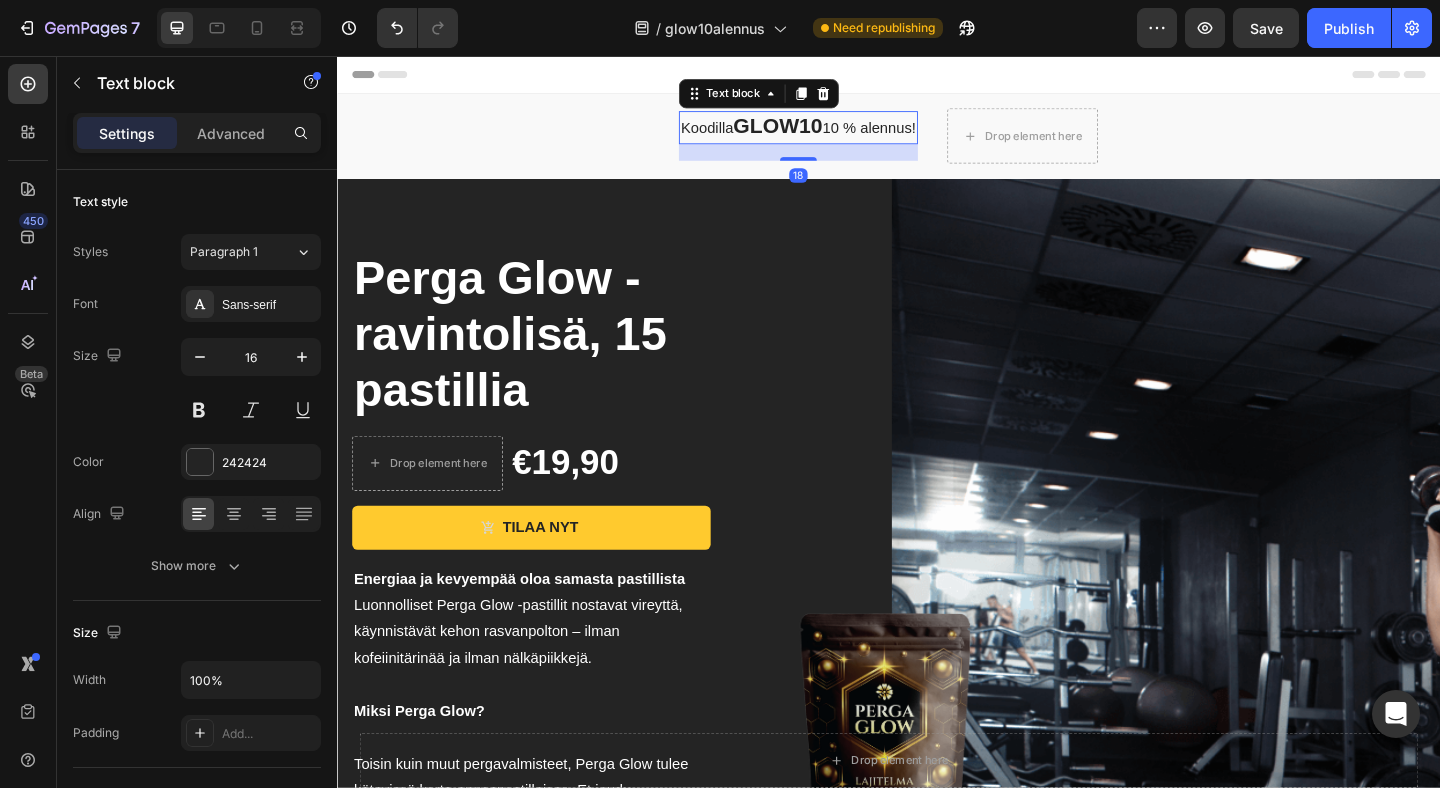 drag, startPoint x: 838, startPoint y: 158, endPoint x: 838, endPoint y: 180, distance: 22 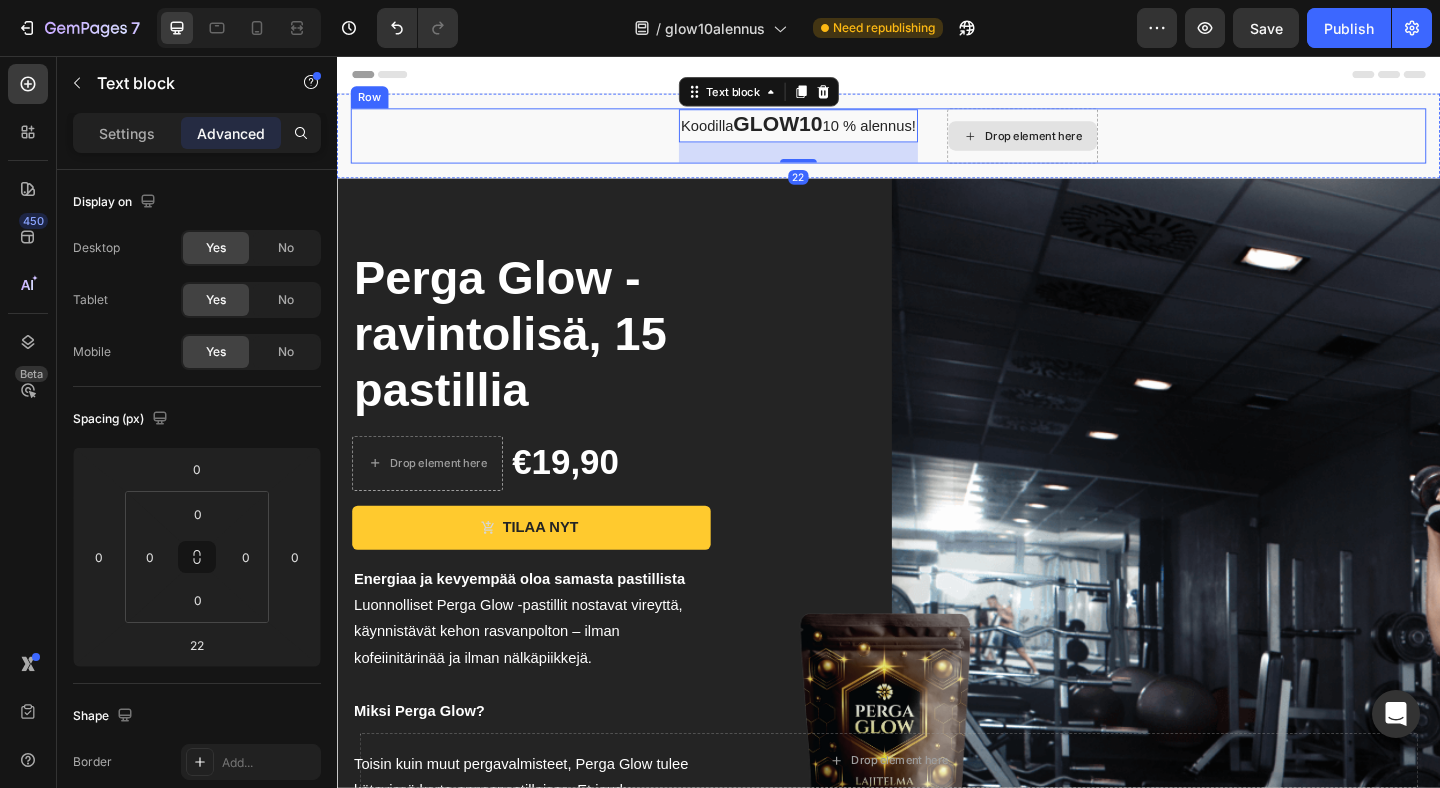 click on "Koodilla   GLOW10   10 % alennus! Text block   22
Drop element here Row" at bounding box center [937, 143] 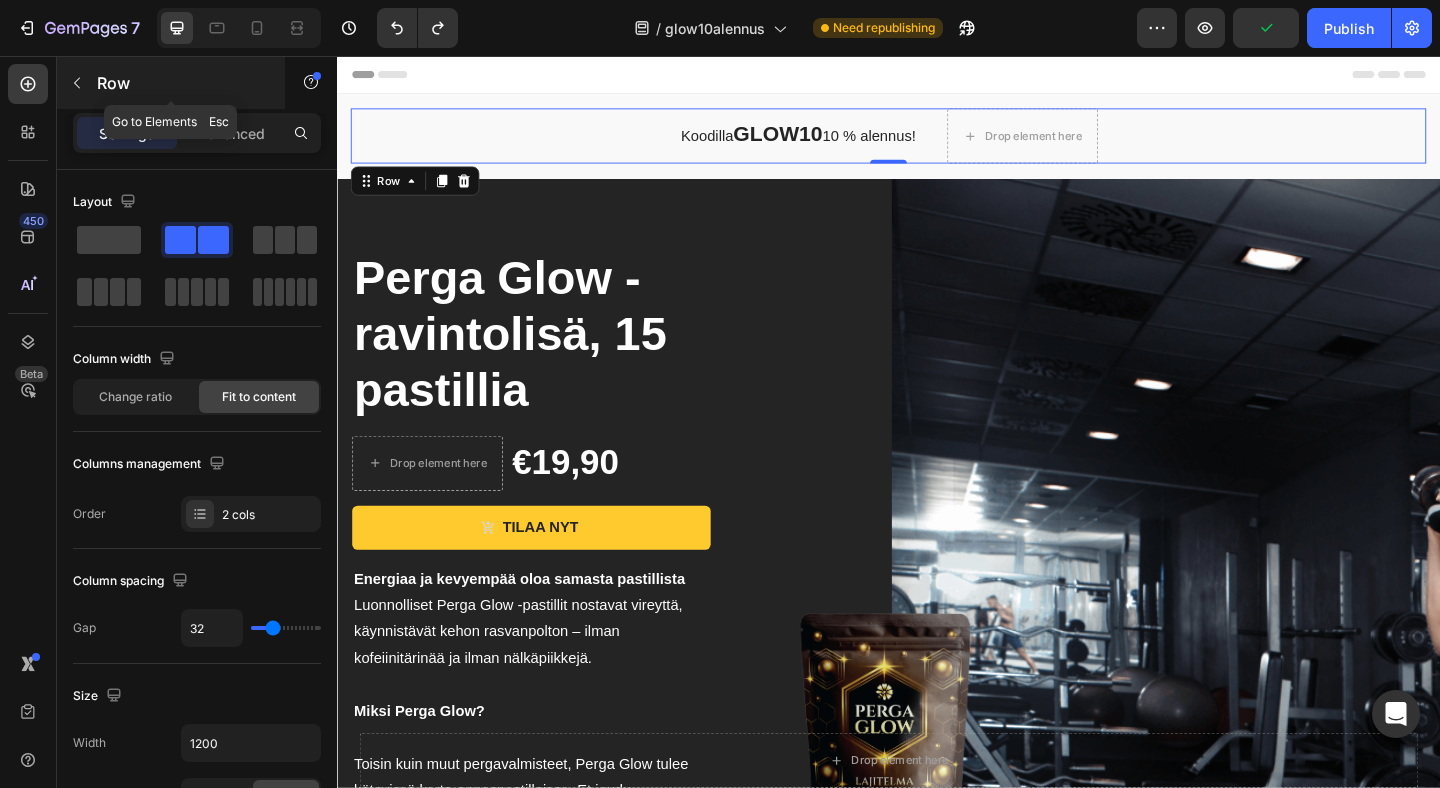click 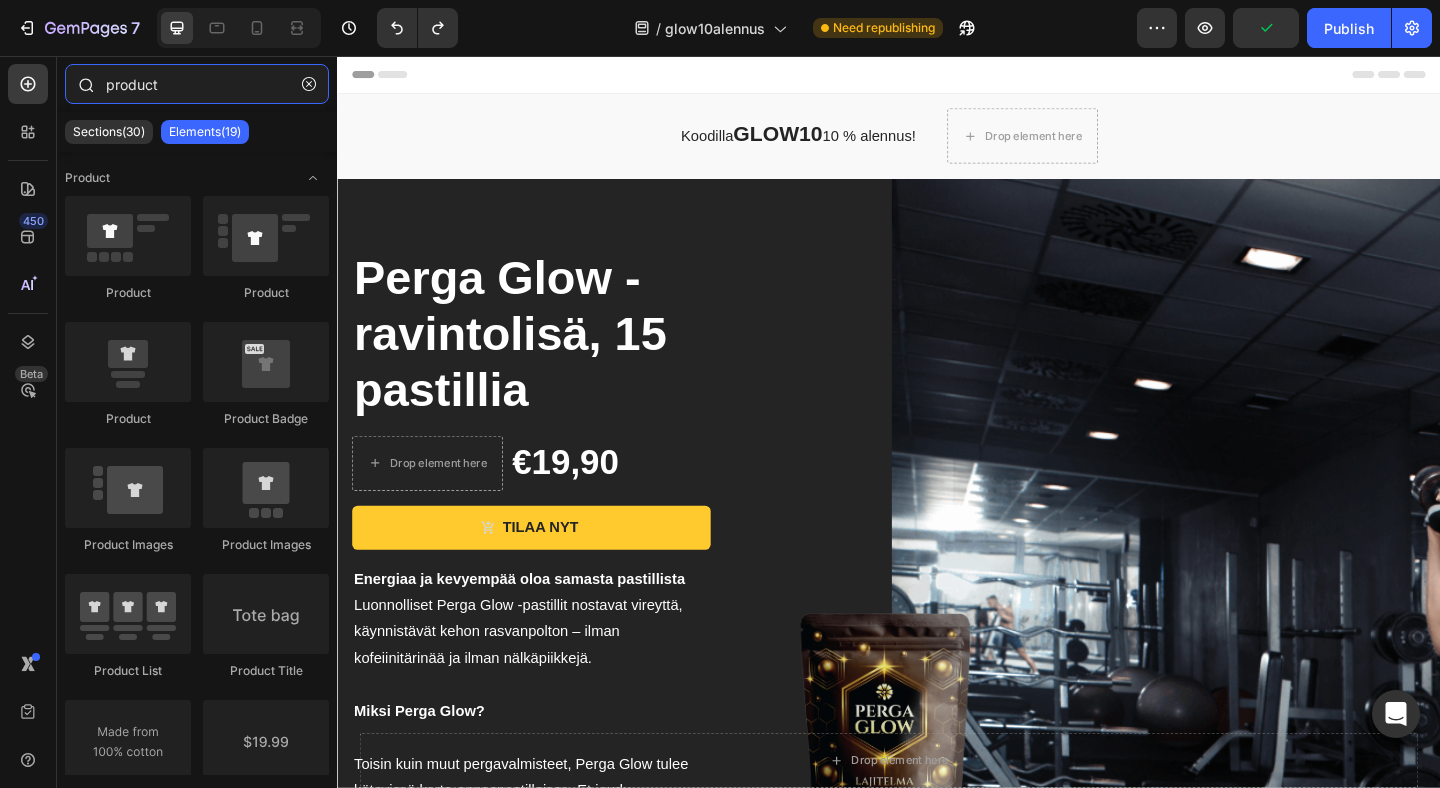 drag, startPoint x: 171, startPoint y: 85, endPoint x: 65, endPoint y: 75, distance: 106.47065 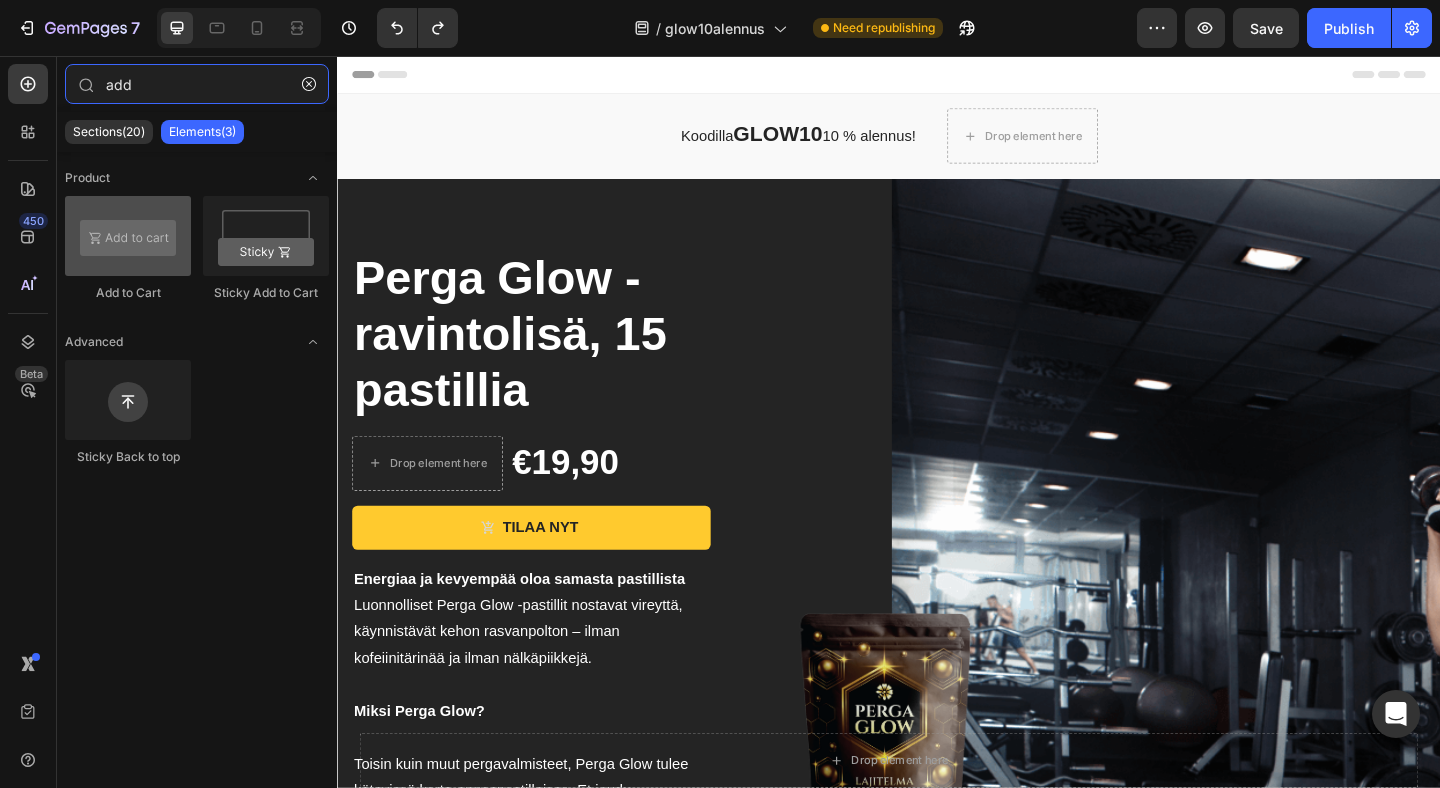 type on "add" 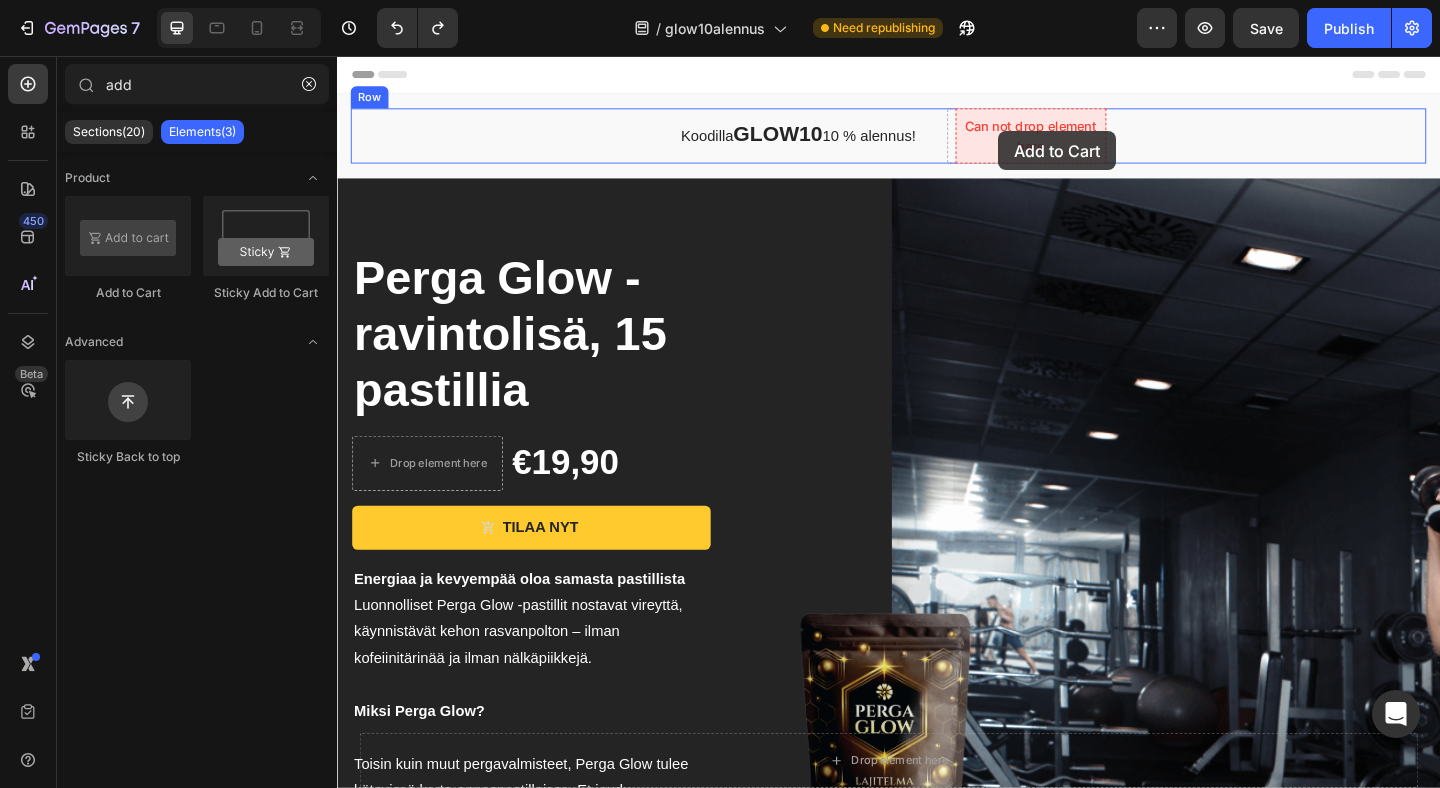 drag, startPoint x: 464, startPoint y: 294, endPoint x: 1056, endPoint y: 138, distance: 612.2091 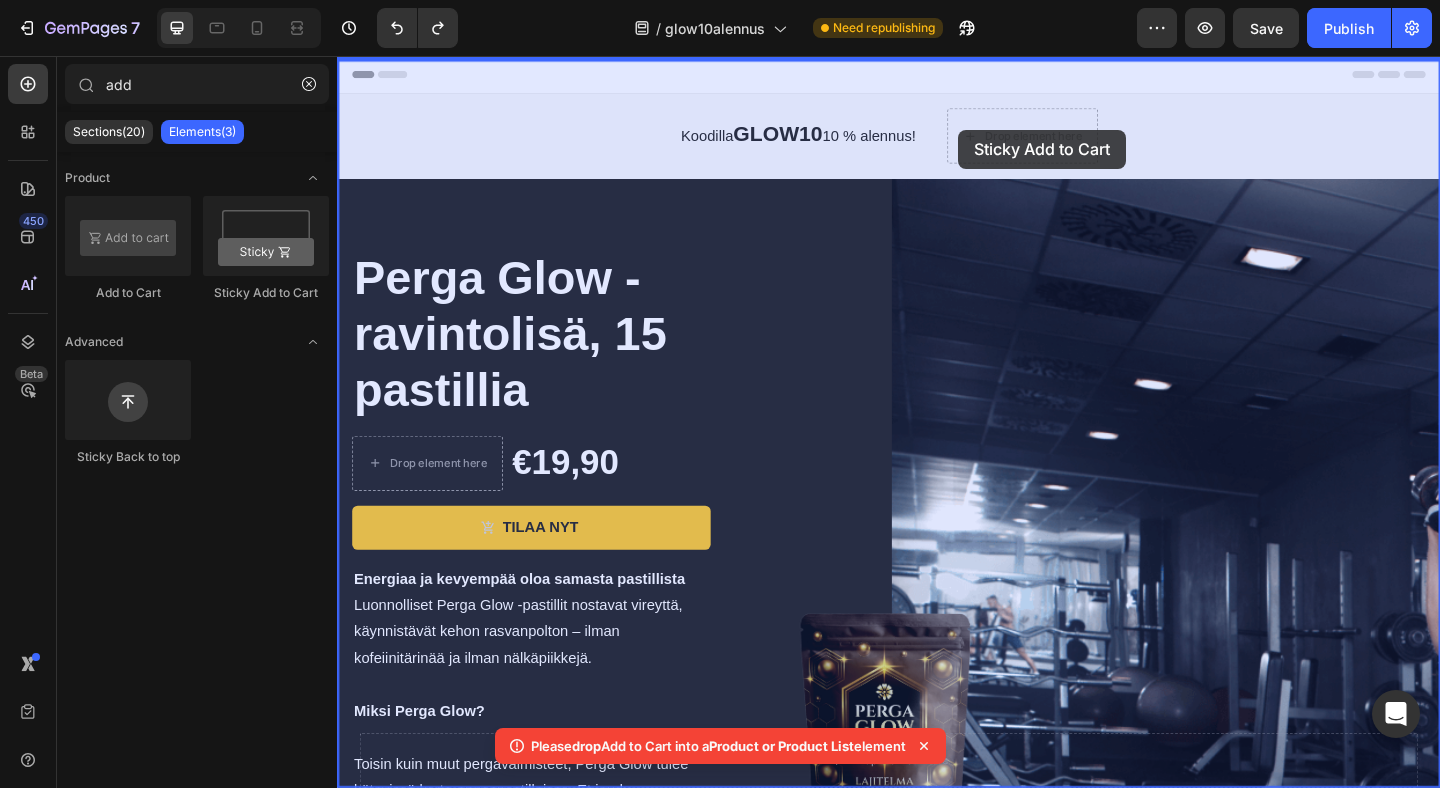 drag, startPoint x: 581, startPoint y: 317, endPoint x: 1013, endPoint y: 135, distance: 468.77286 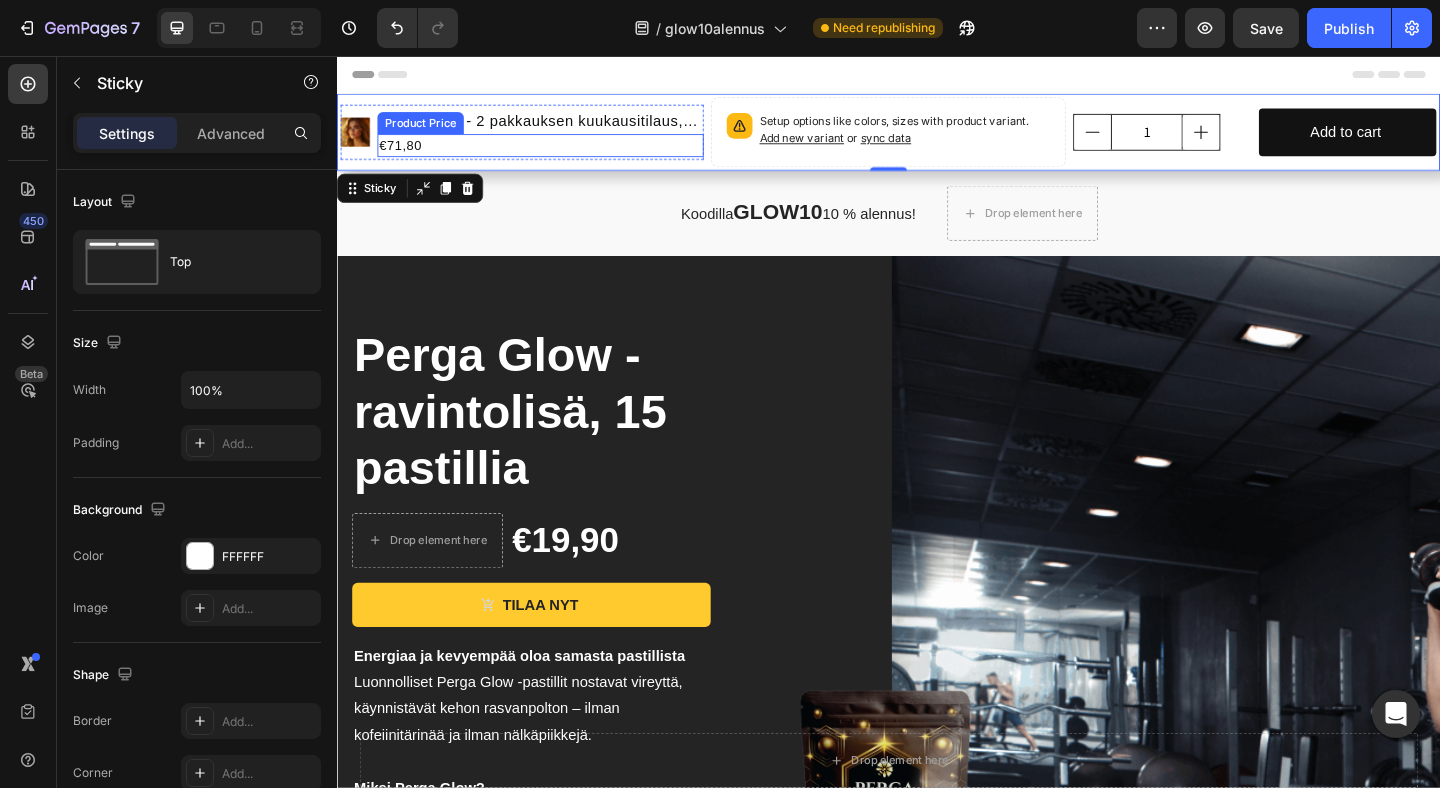 click on "€71,80" at bounding box center (558, 153) 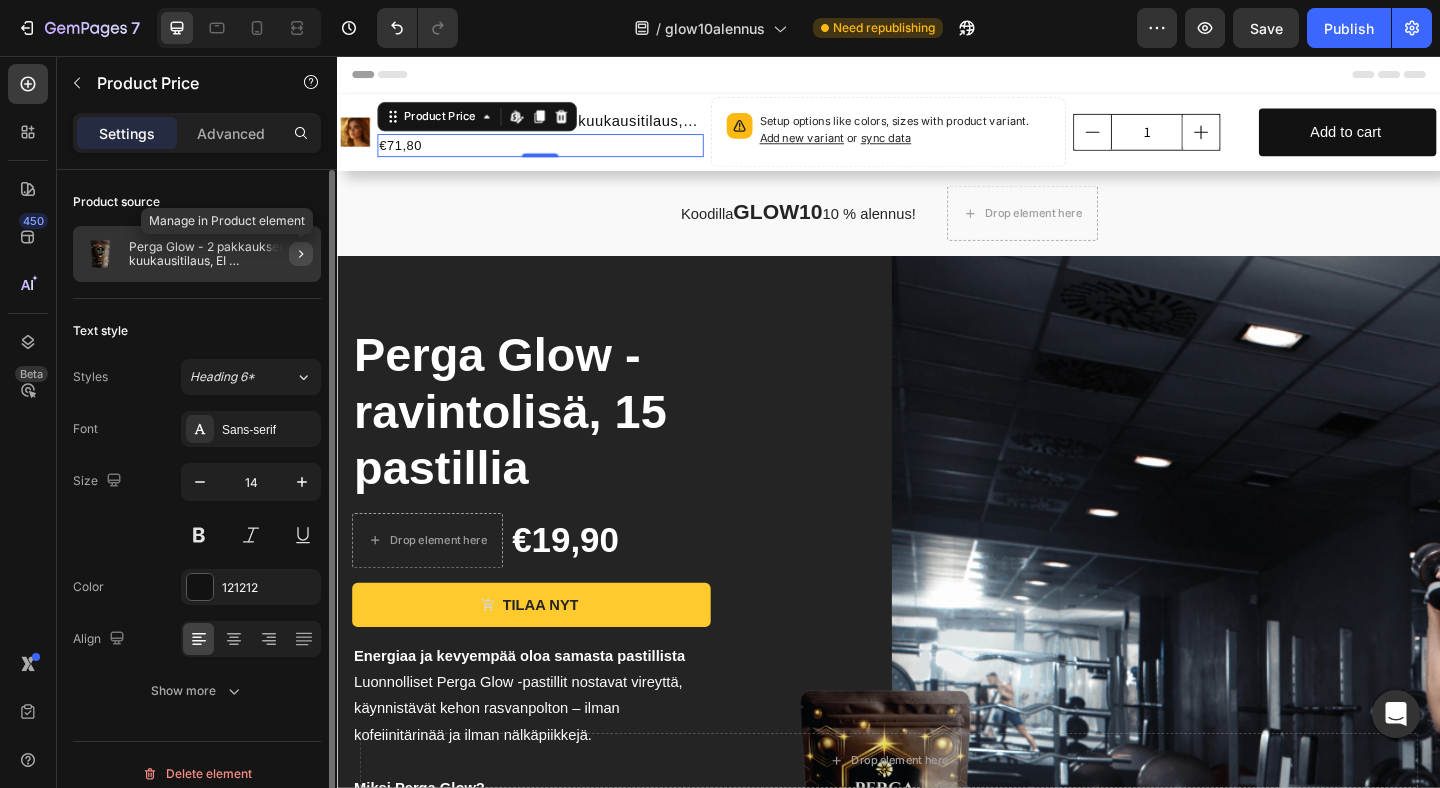 click 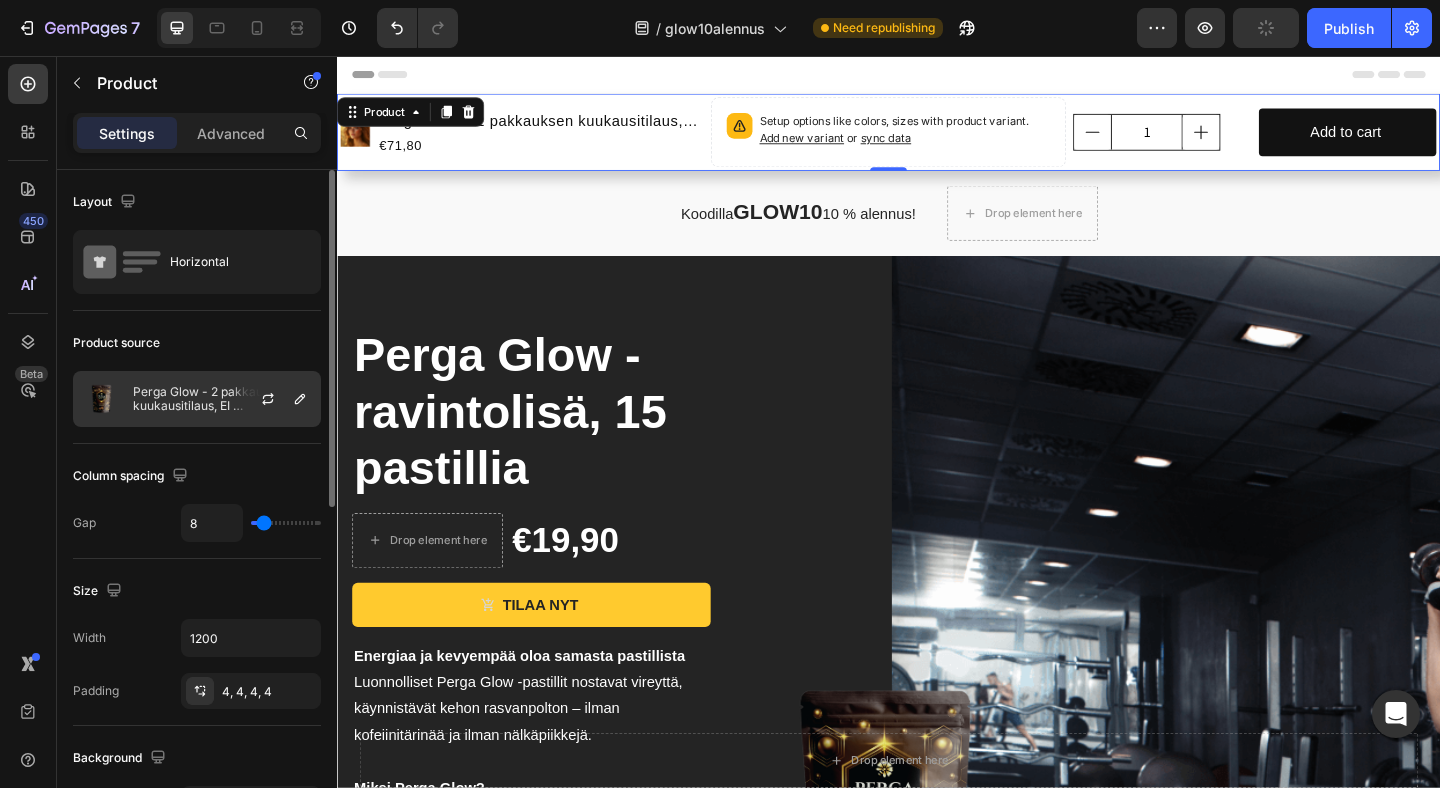 click at bounding box center (276, 399) 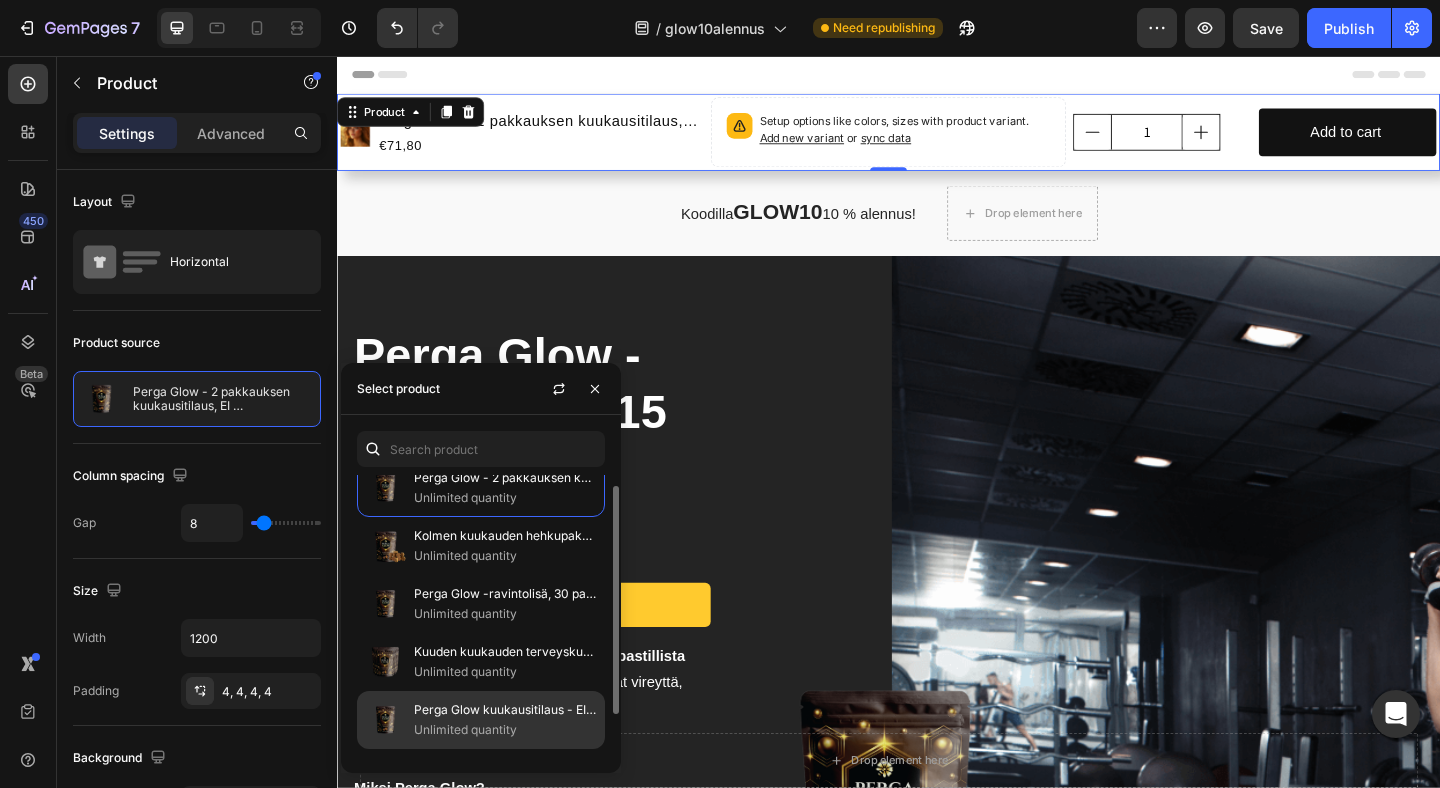 scroll, scrollTop: 0, scrollLeft: 0, axis: both 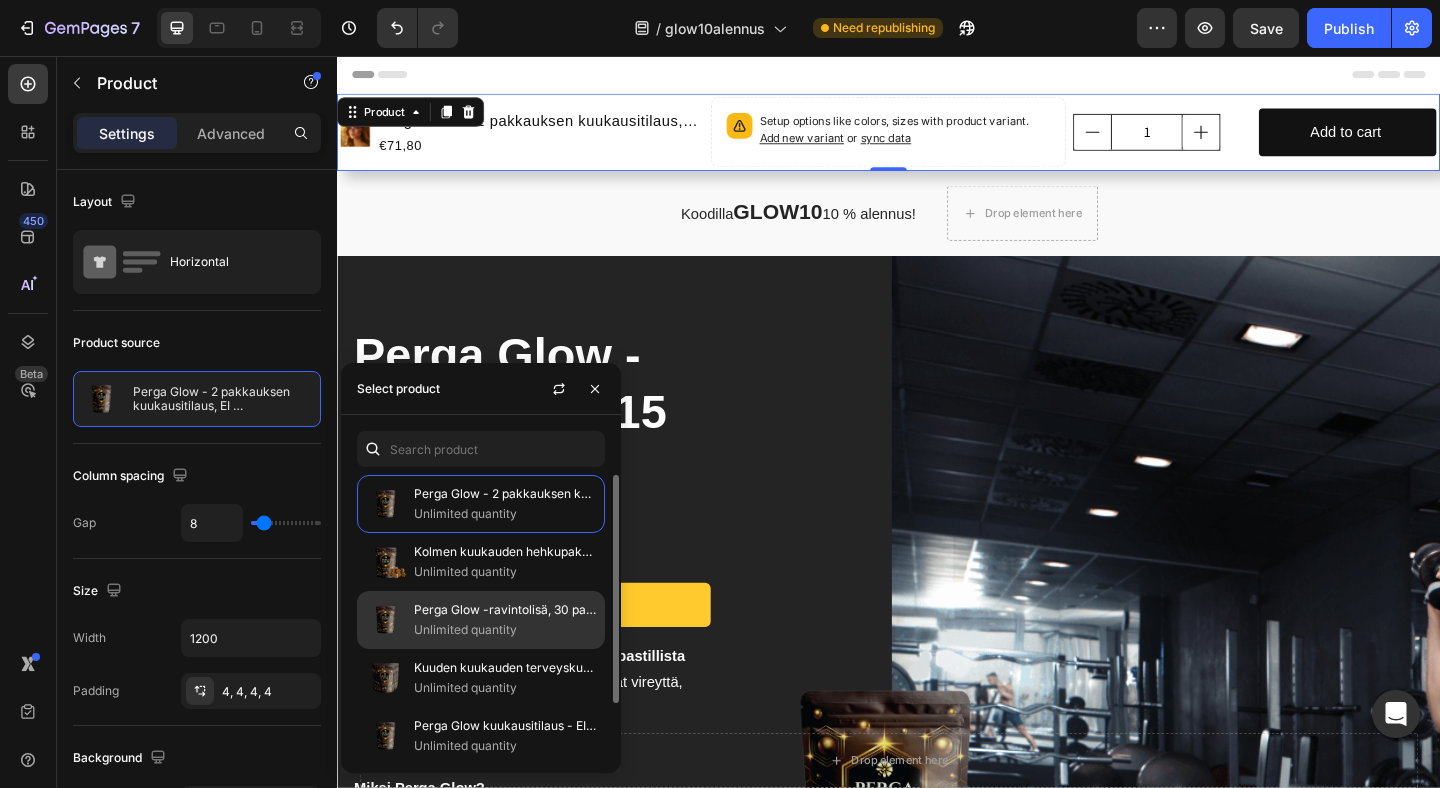 click on "Perga Glow -ravintolisä, 30 pastillia" at bounding box center (505, 610) 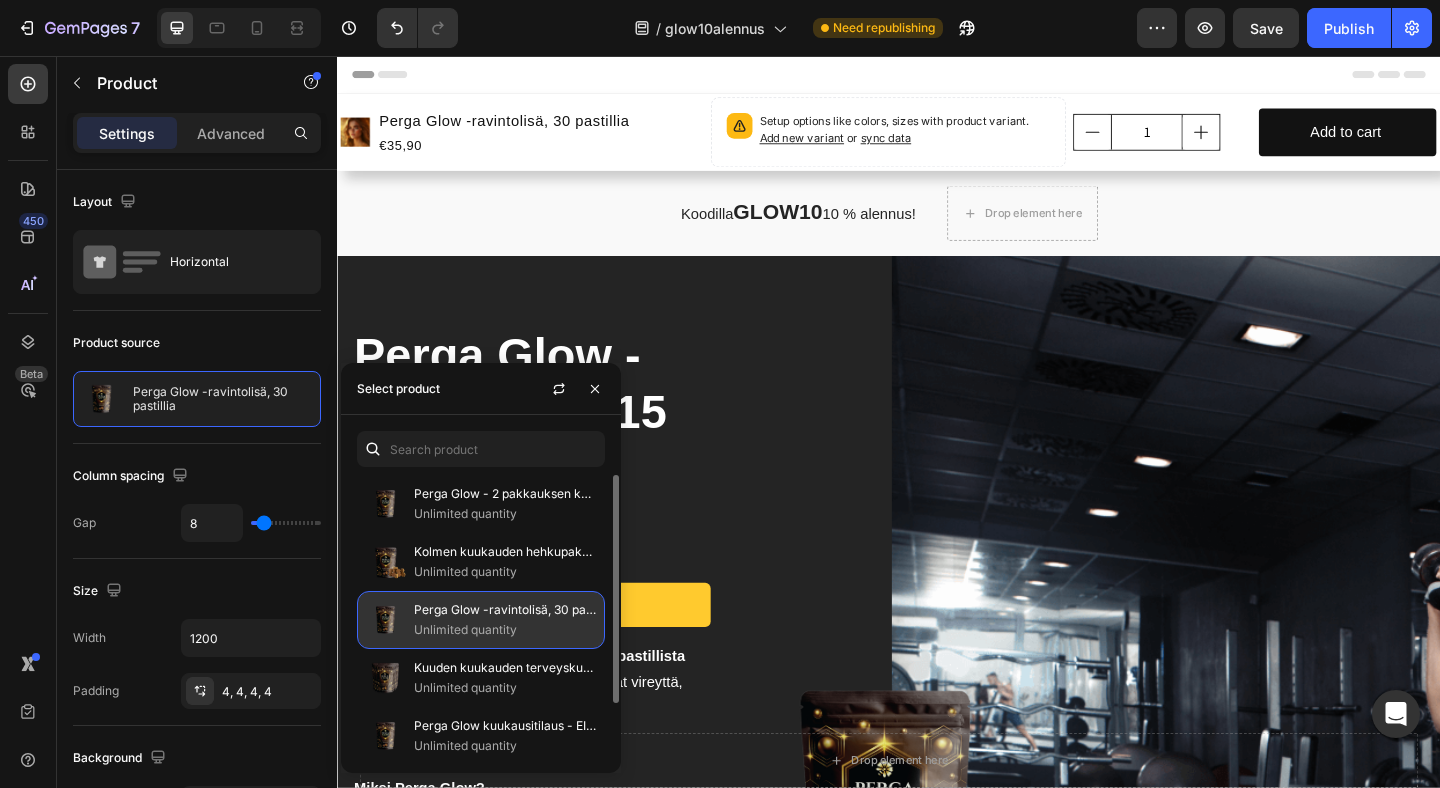 click on "Perga Glow -ravintolisä, 30 pastillia" at bounding box center (505, 610) 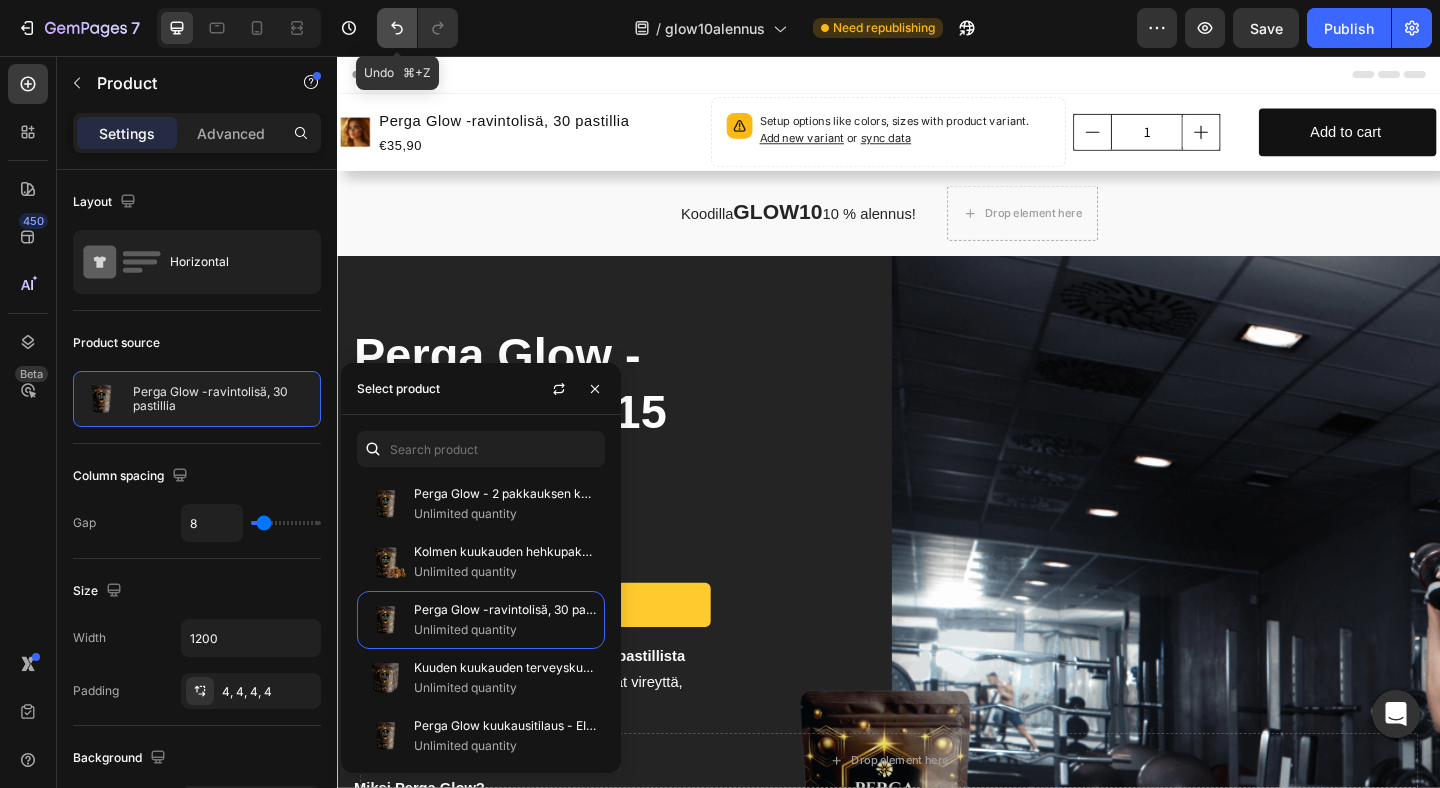 click 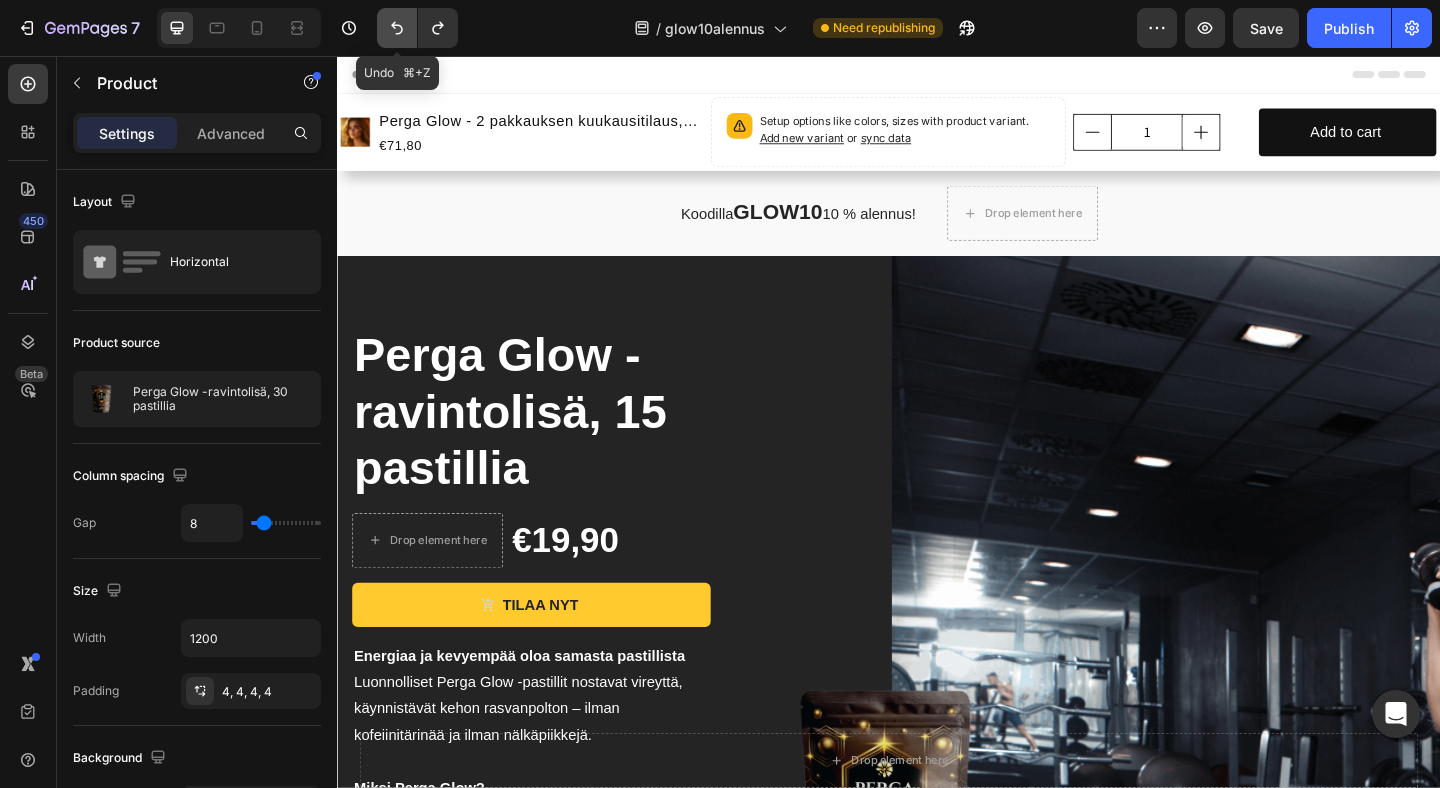 click 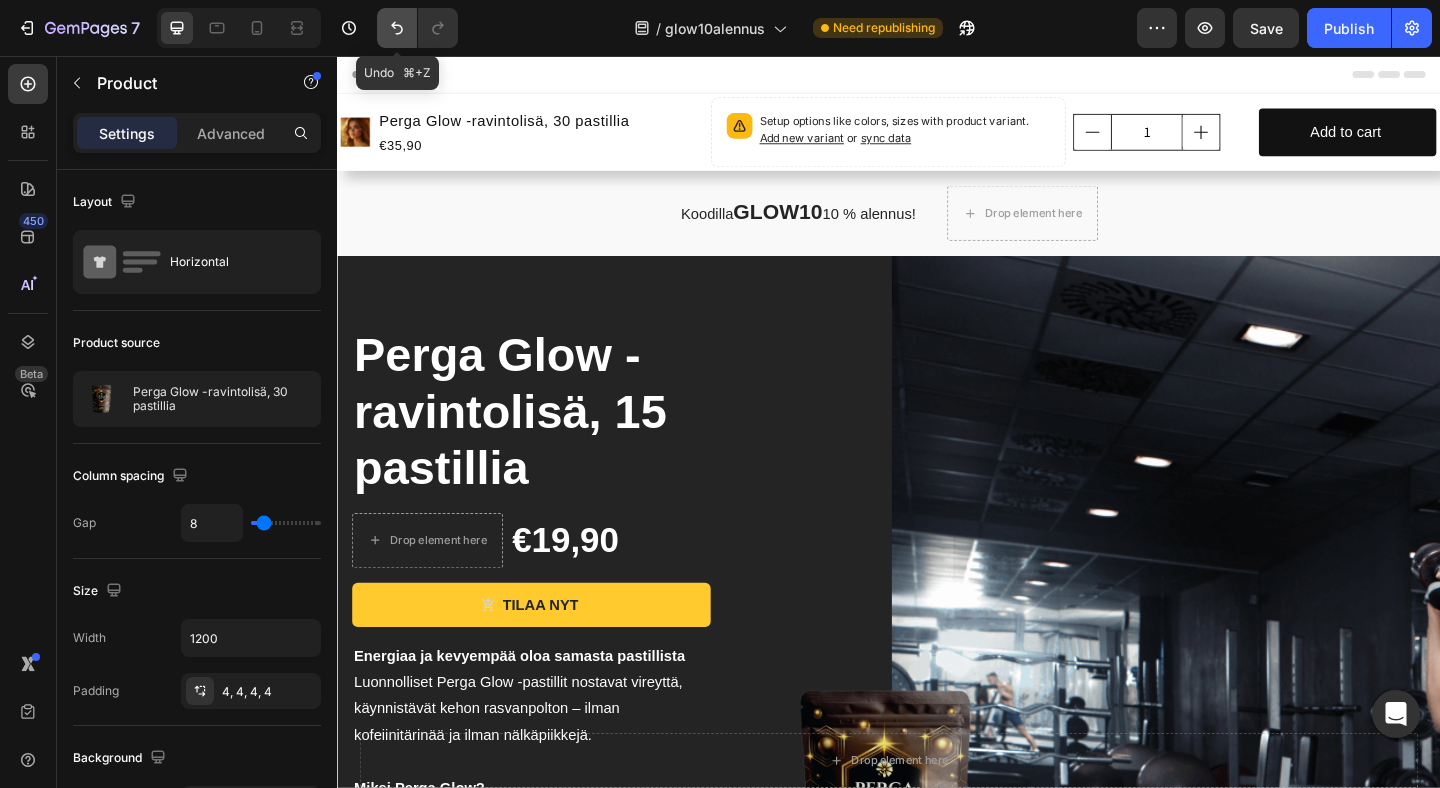 click 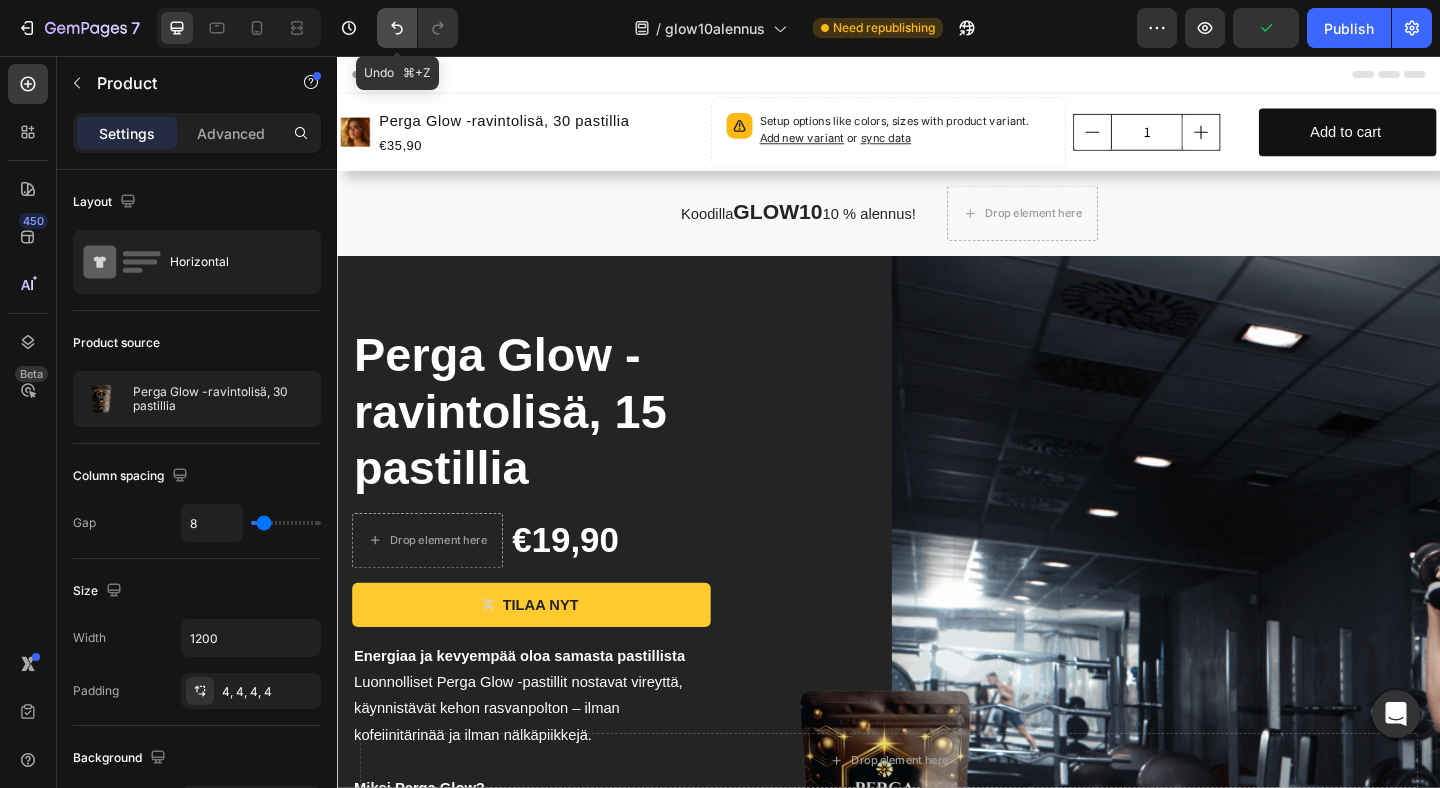 click 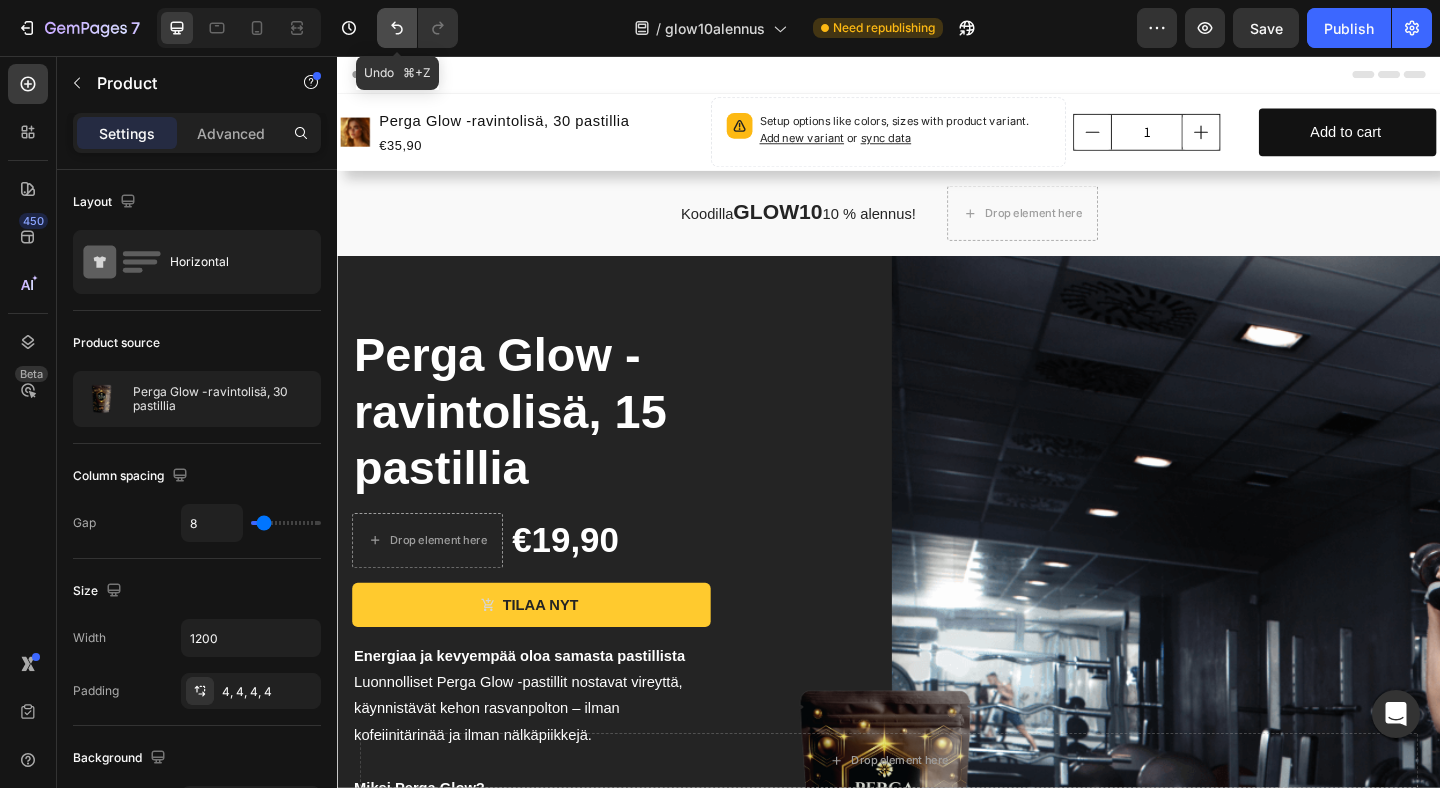 click 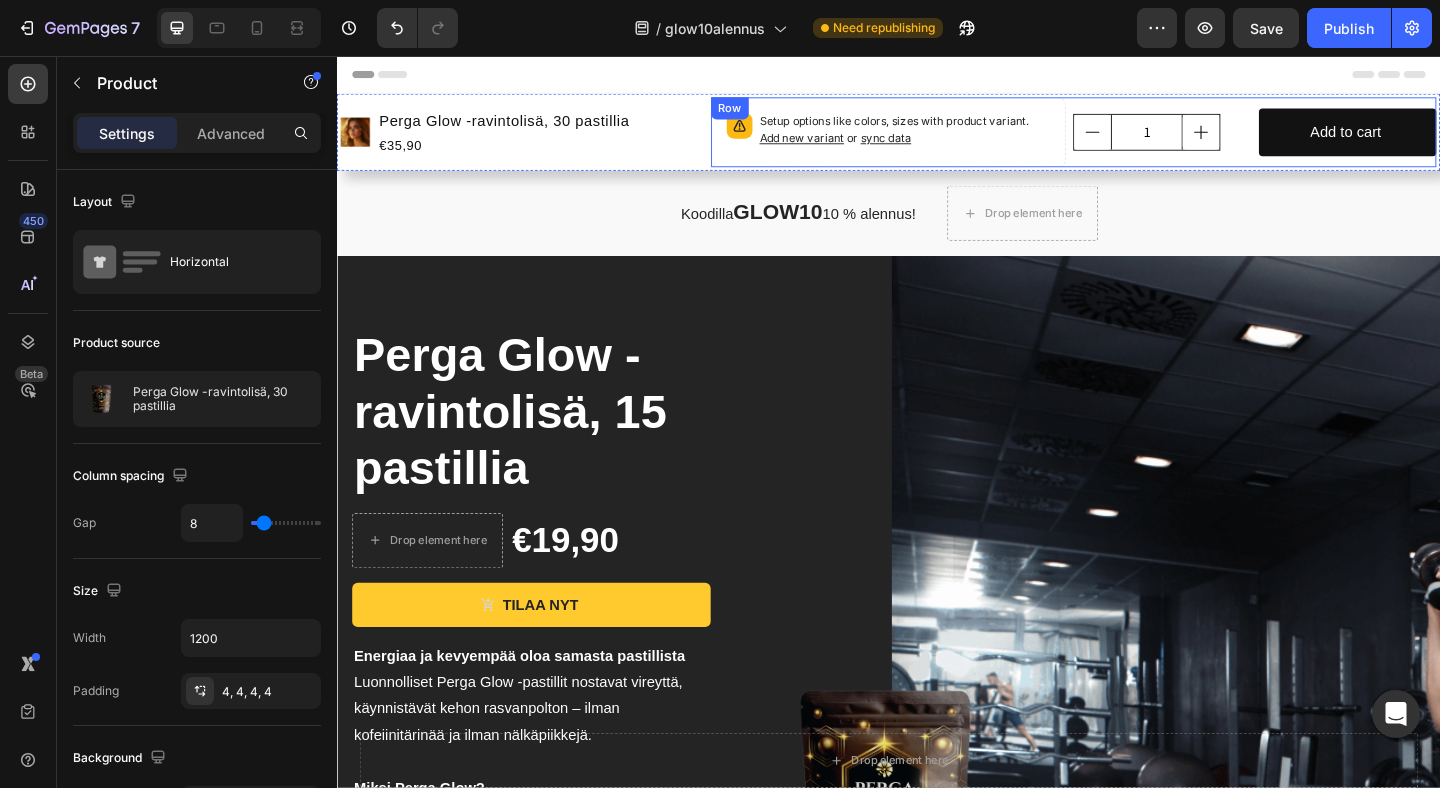 click on "1
Product Quantity" at bounding box center (1234, 139) 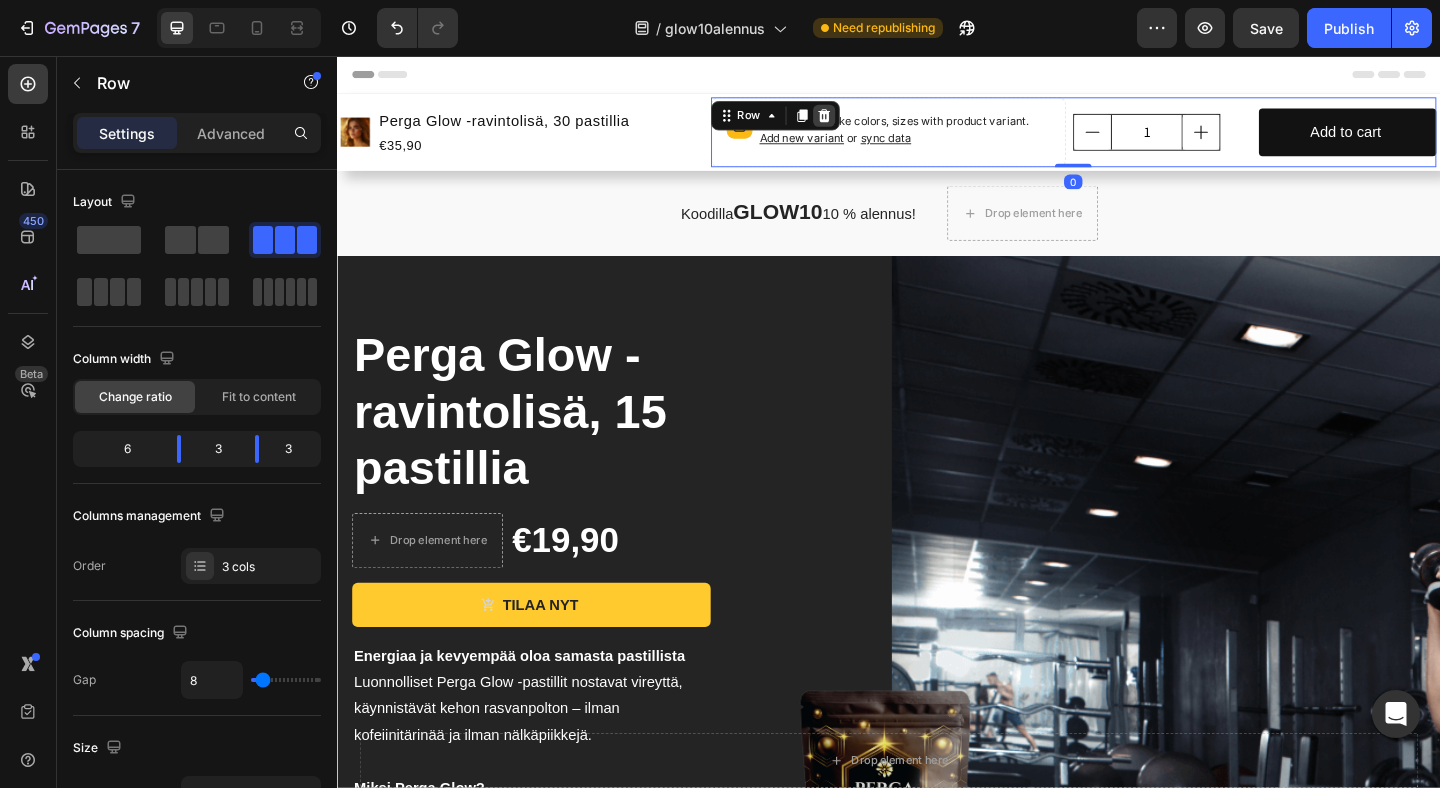 click 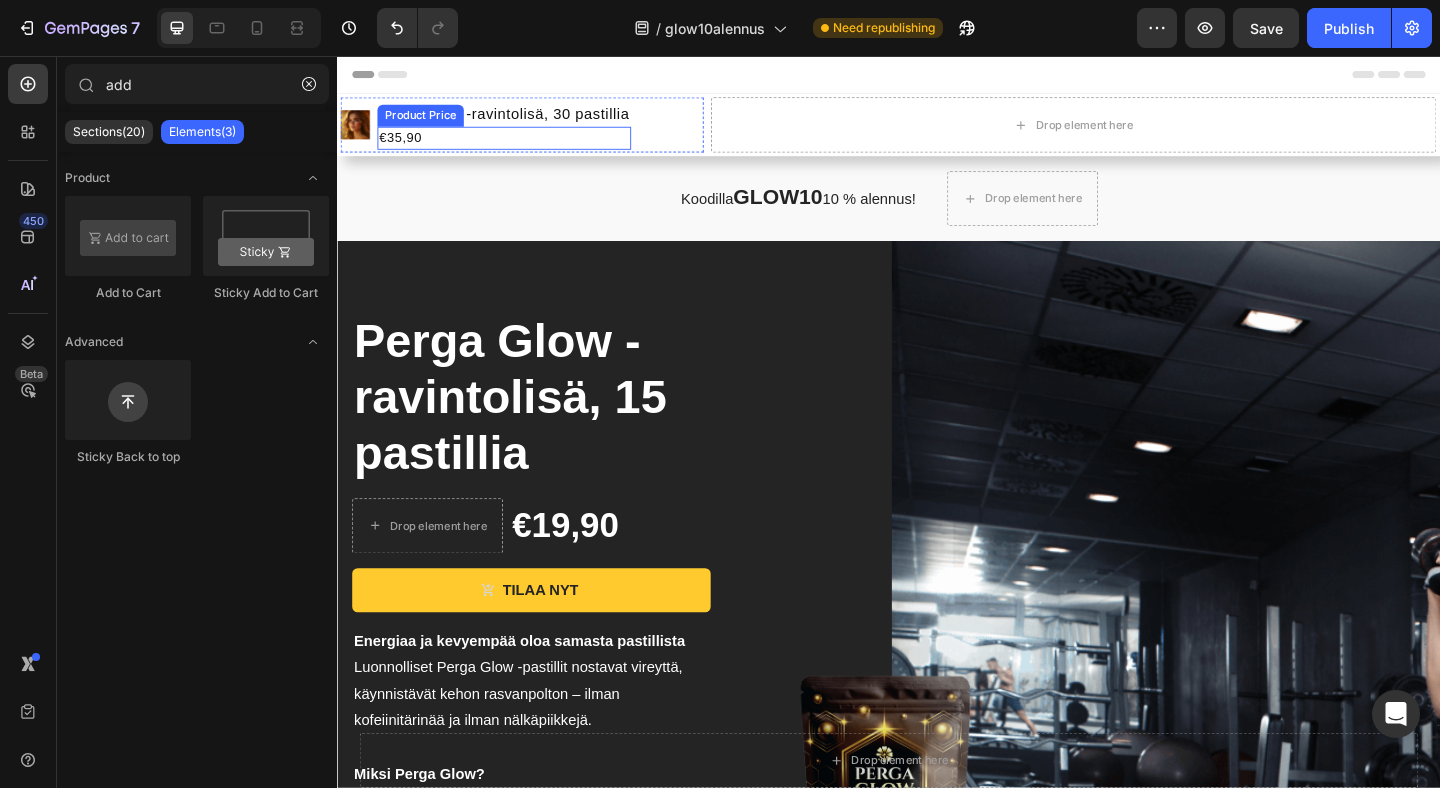 click on "€35,90" at bounding box center [519, 145] 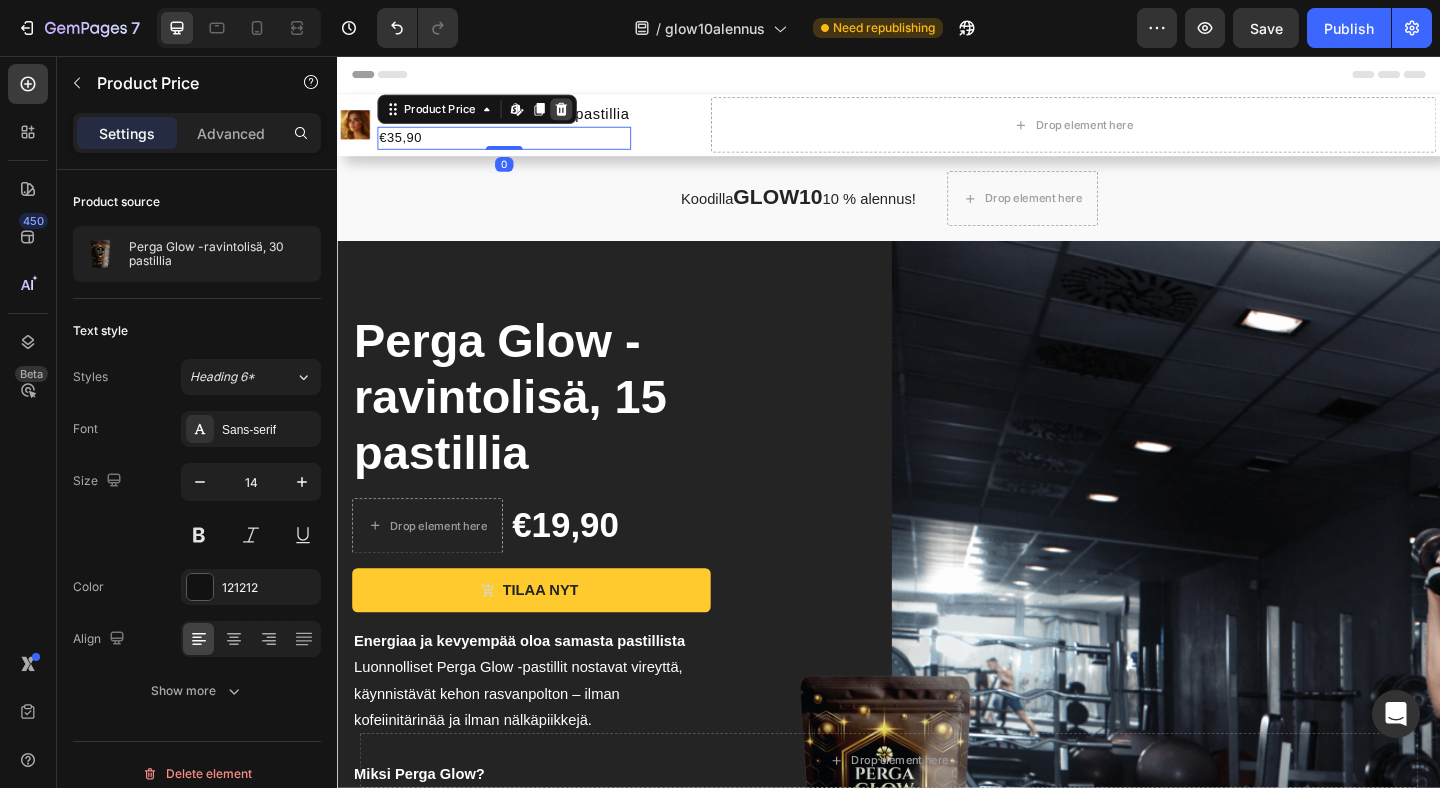 click 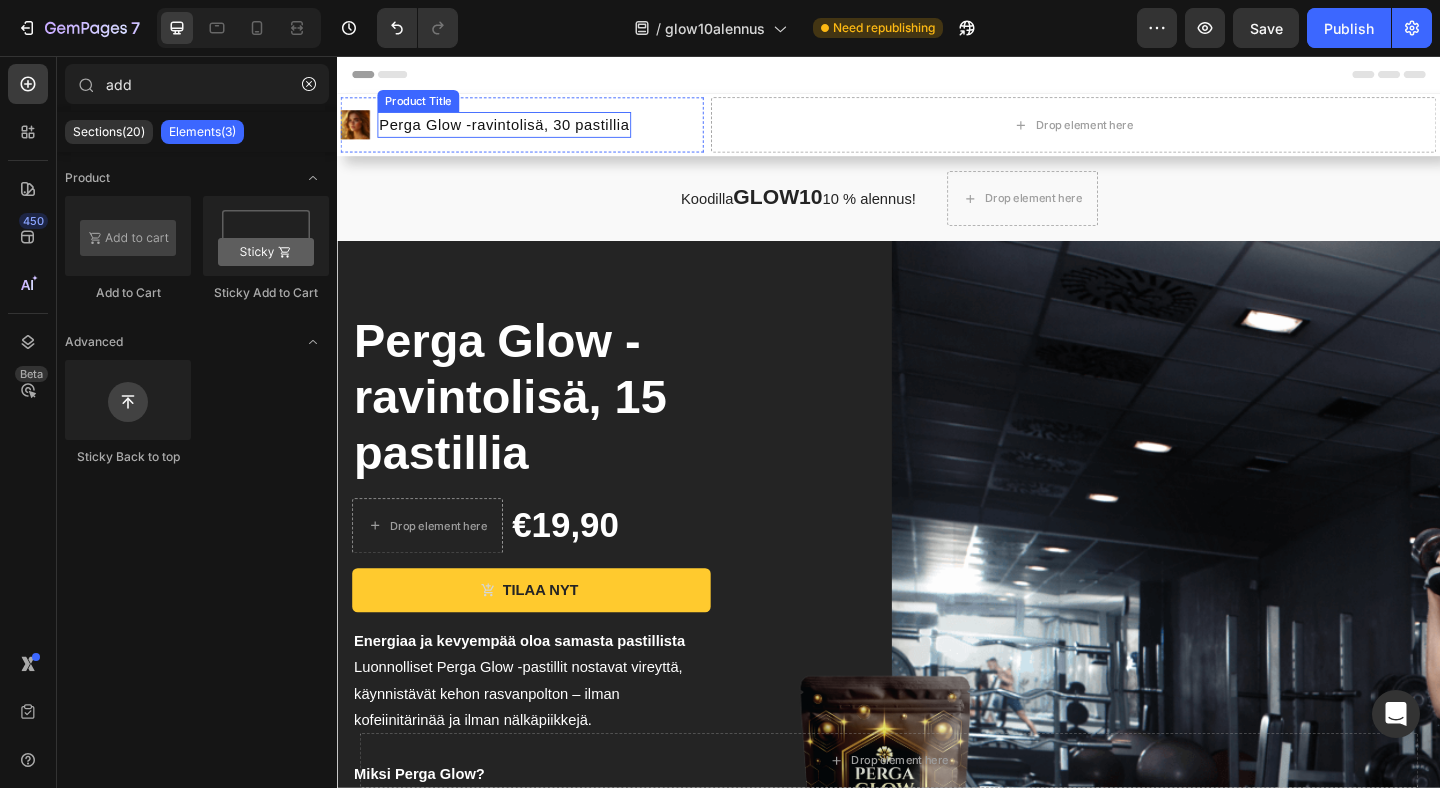 click on "Perga Glow -ravintolisä, 30 pastillia" at bounding box center (519, 131) 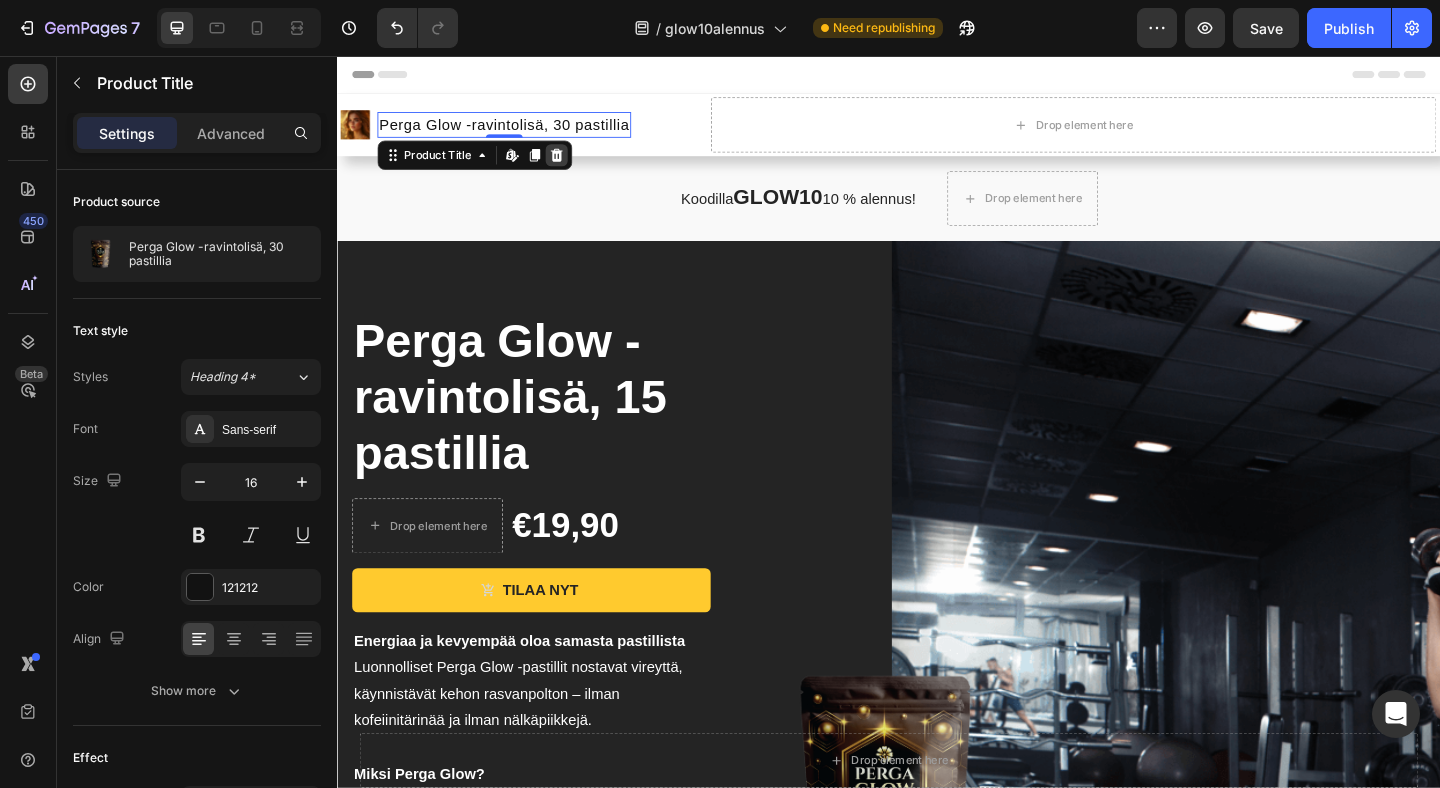 click 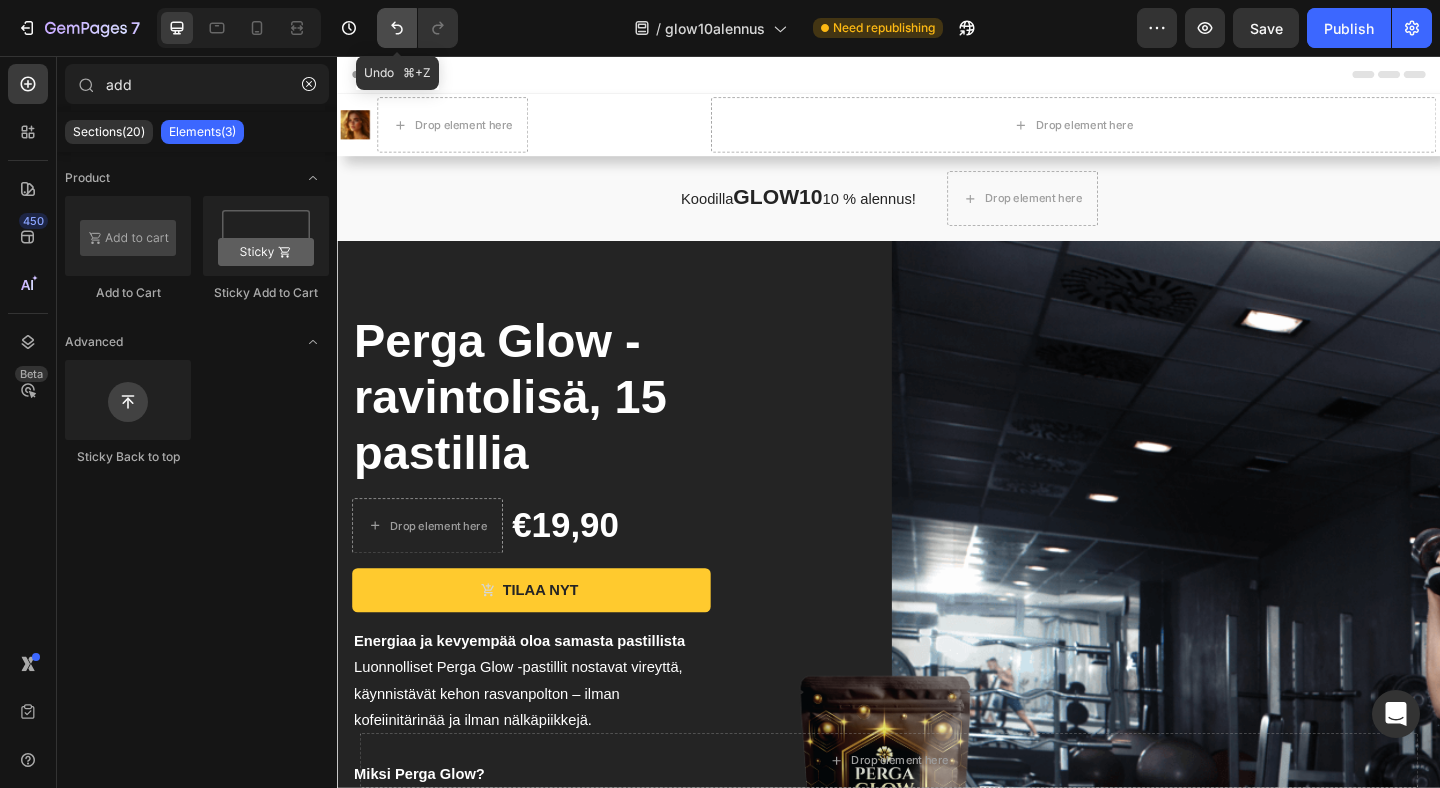 click 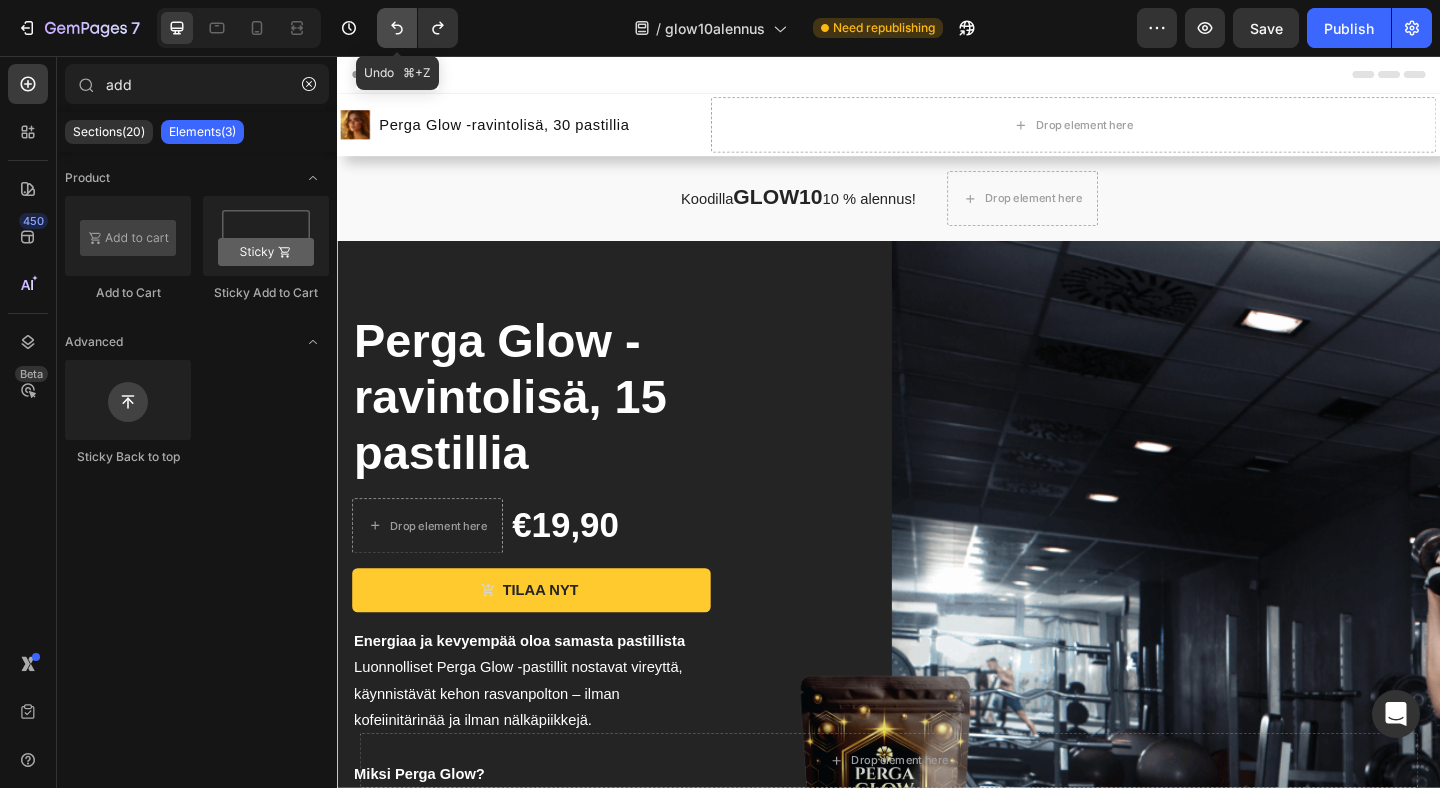 click 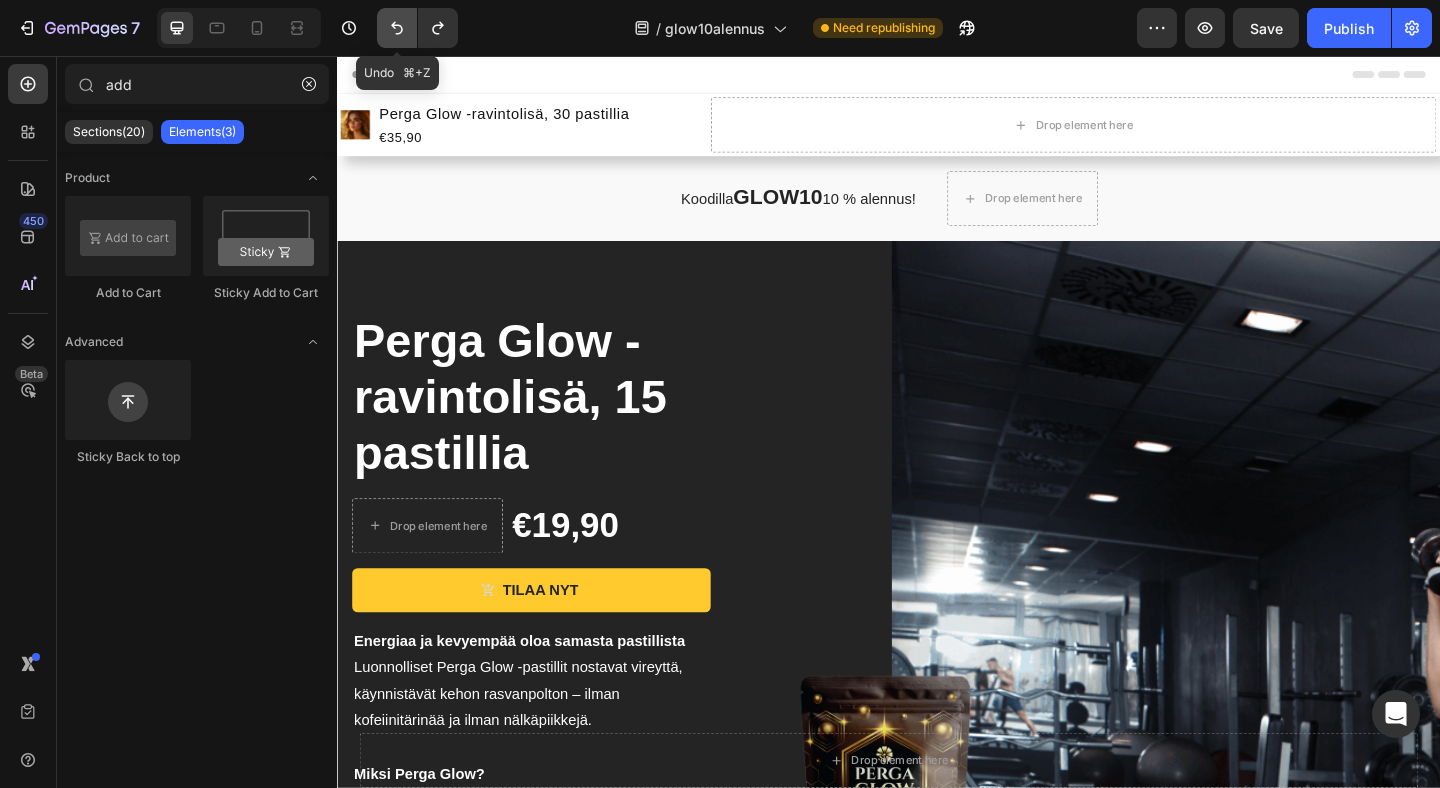 click 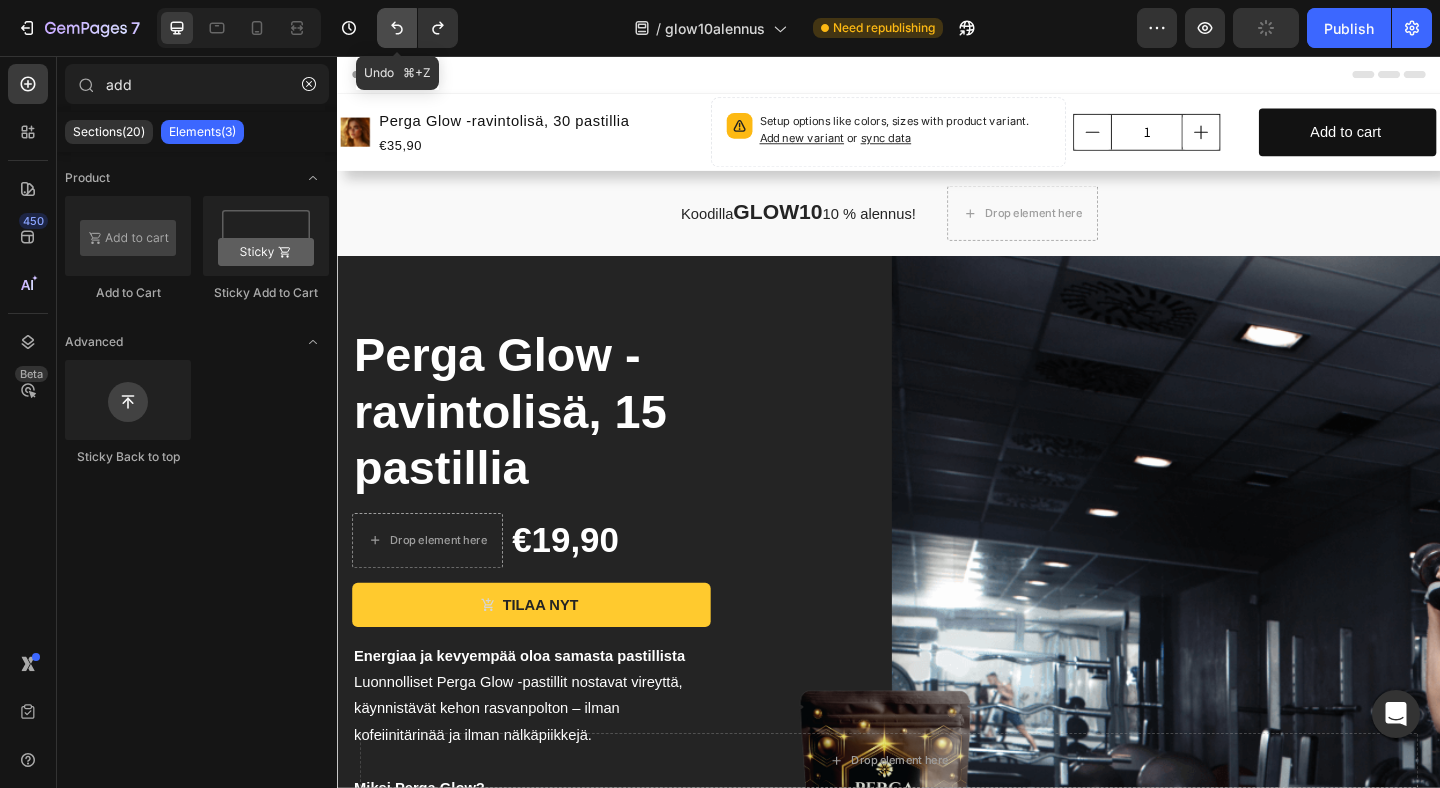 click 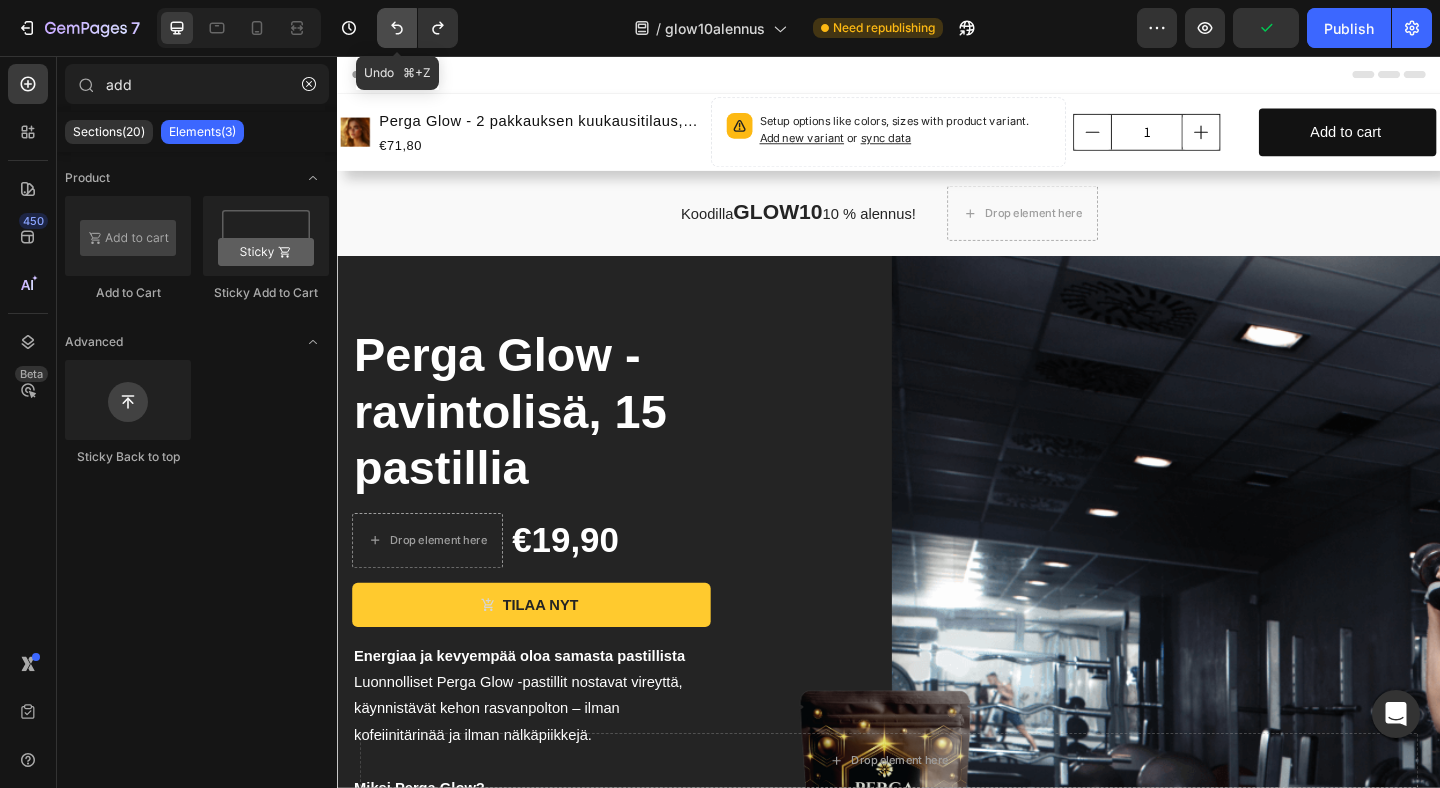 click 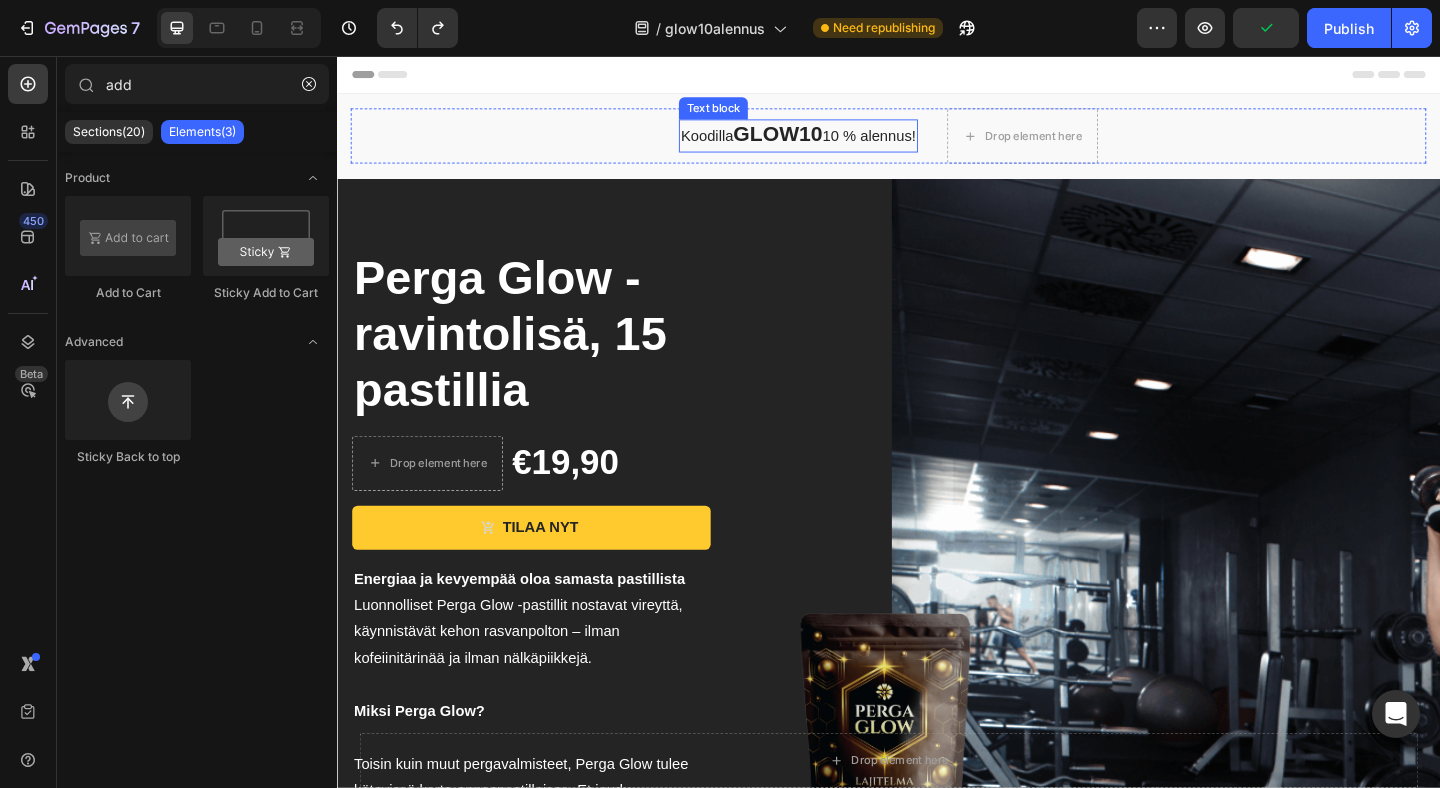 click on "Koodilla   GLOW10   10 % alennus!" at bounding box center (838, 143) 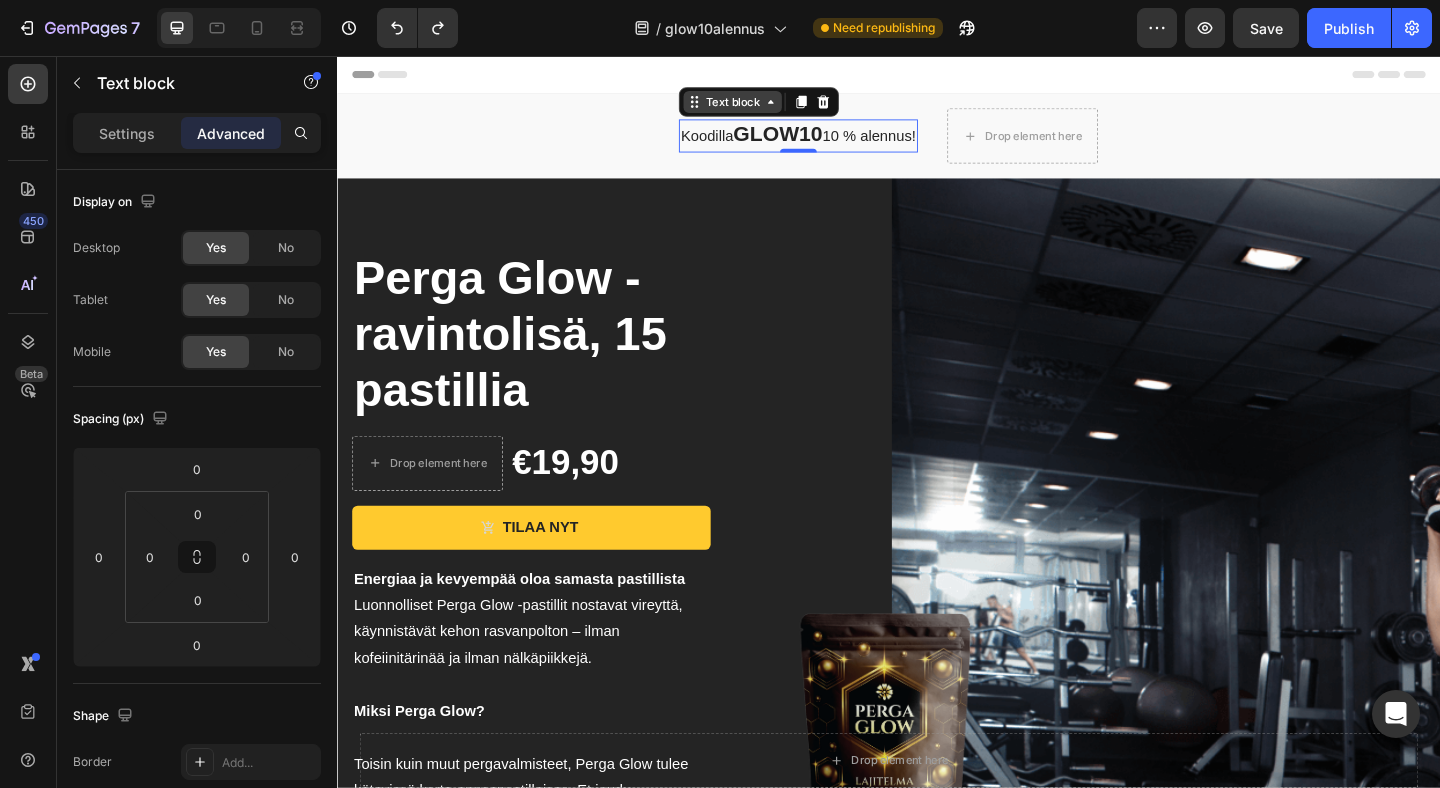 click on "Text block" at bounding box center [767, 106] 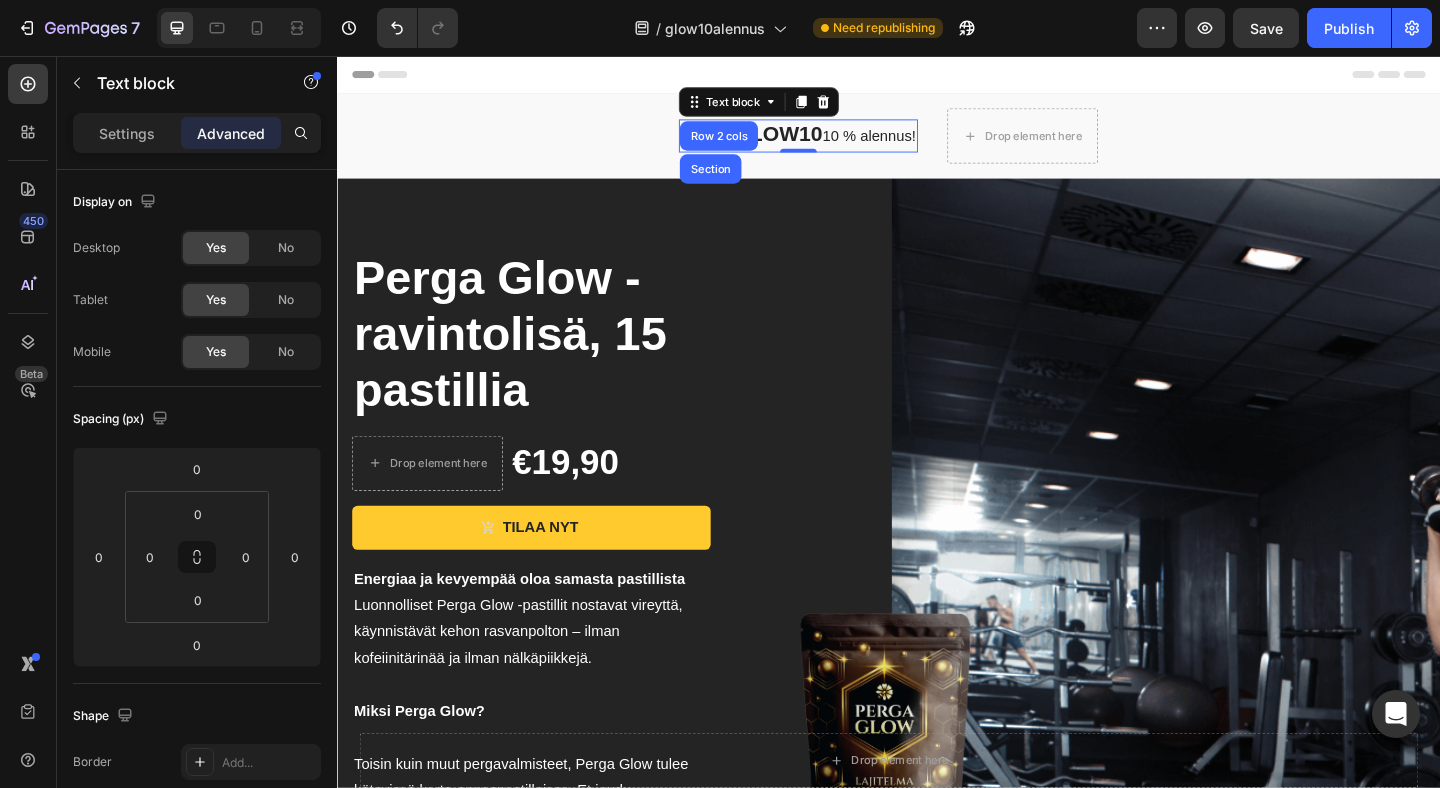 click on "GLOW10" at bounding box center (816, 141) 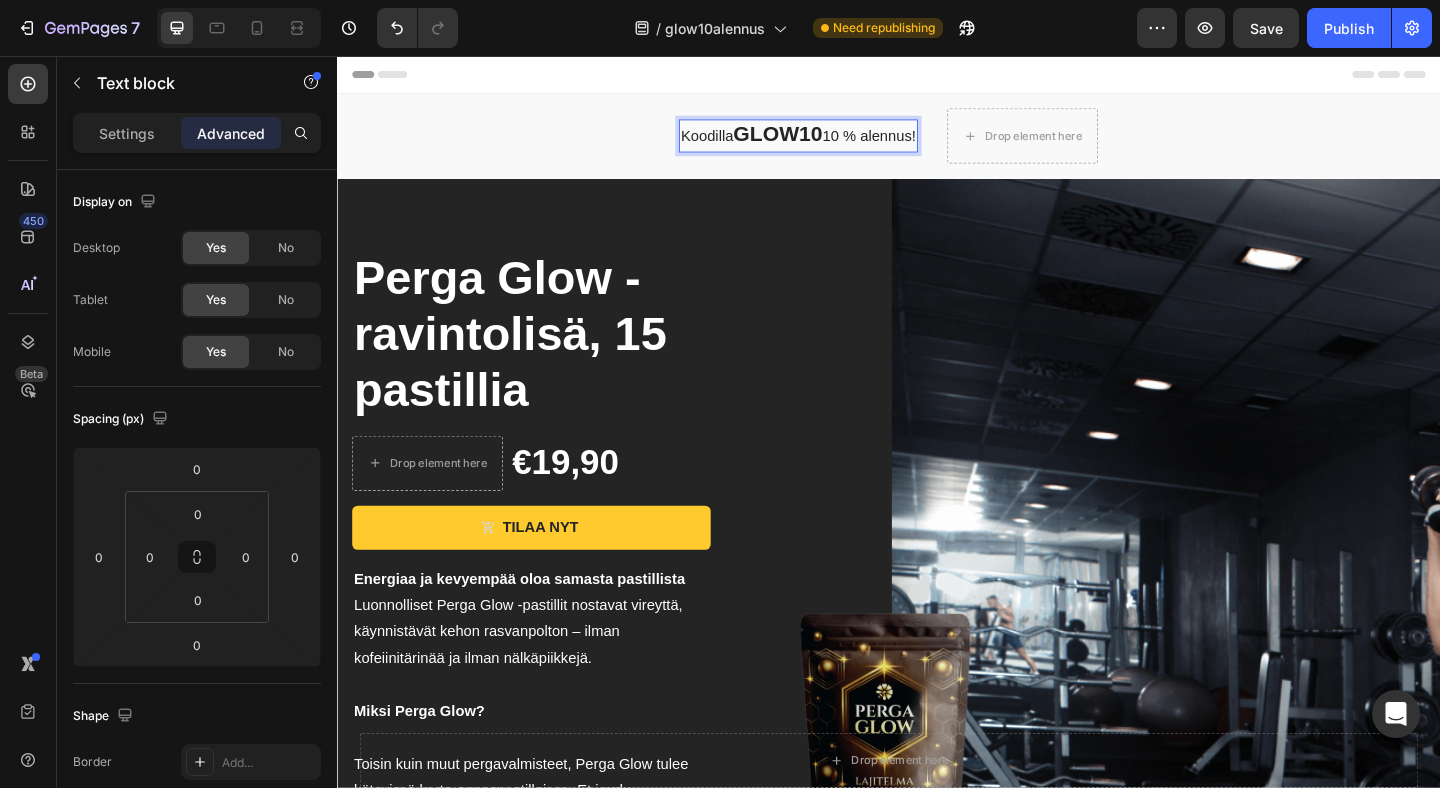 click on "GLOW10" at bounding box center (816, 141) 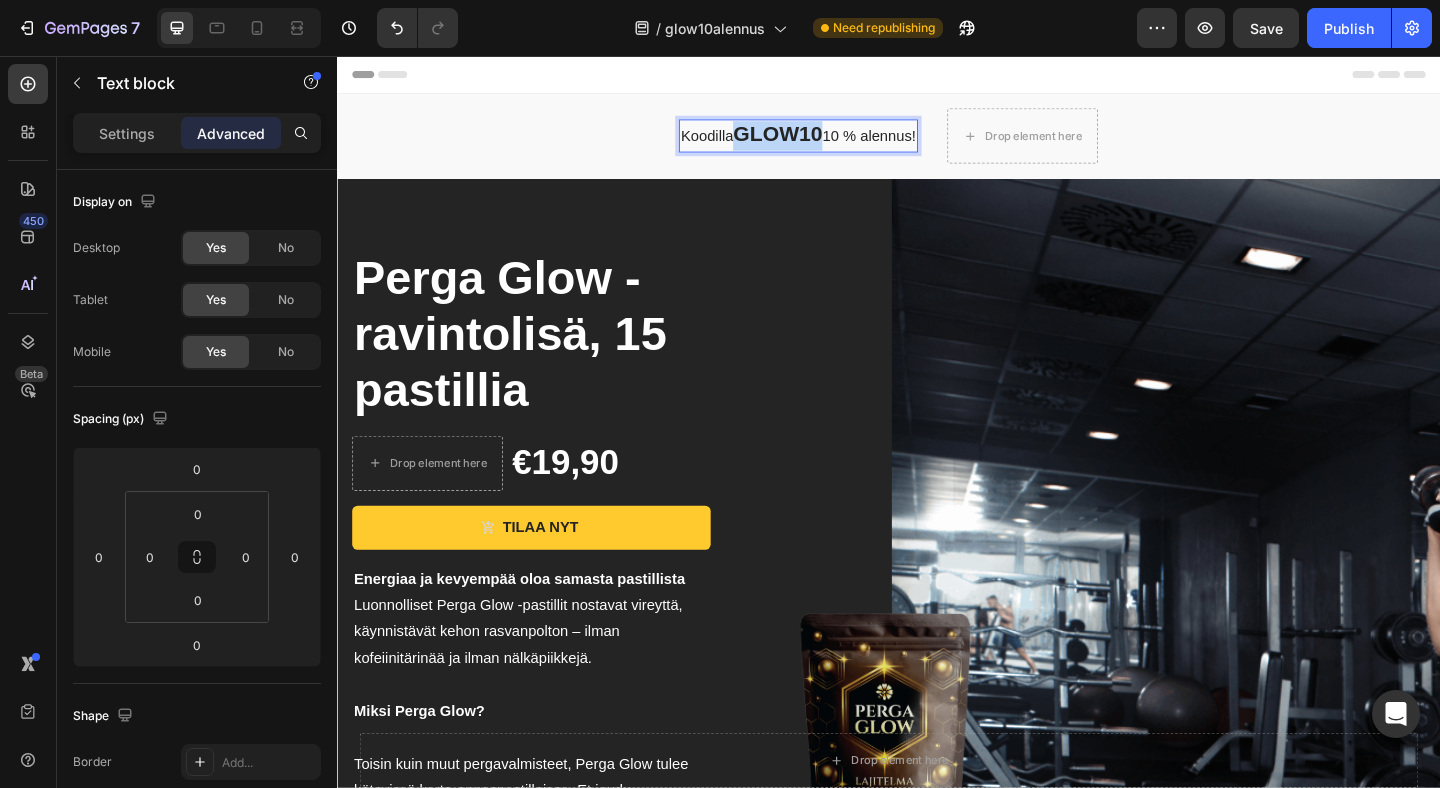 click on "GLOW10" at bounding box center (816, 141) 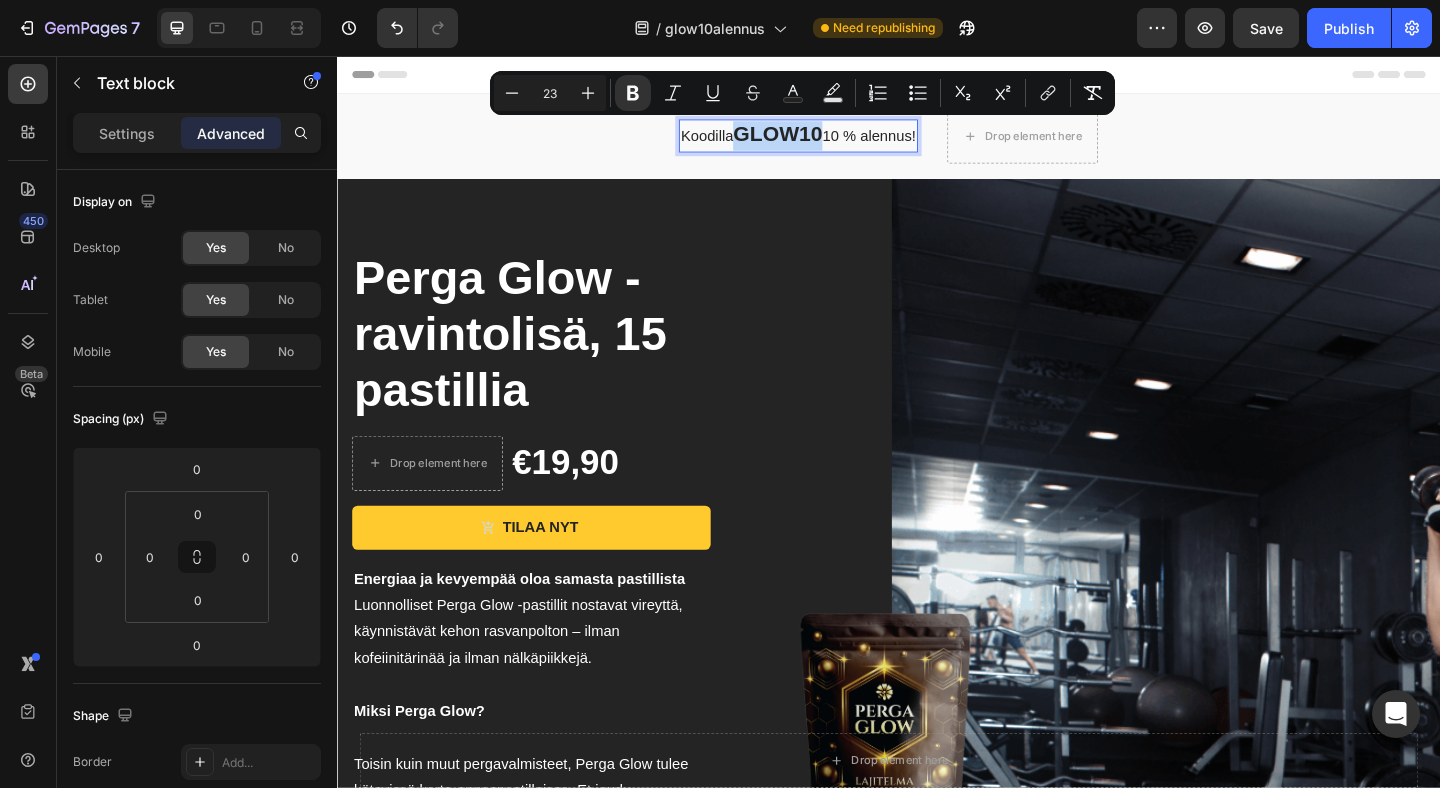 type on "16" 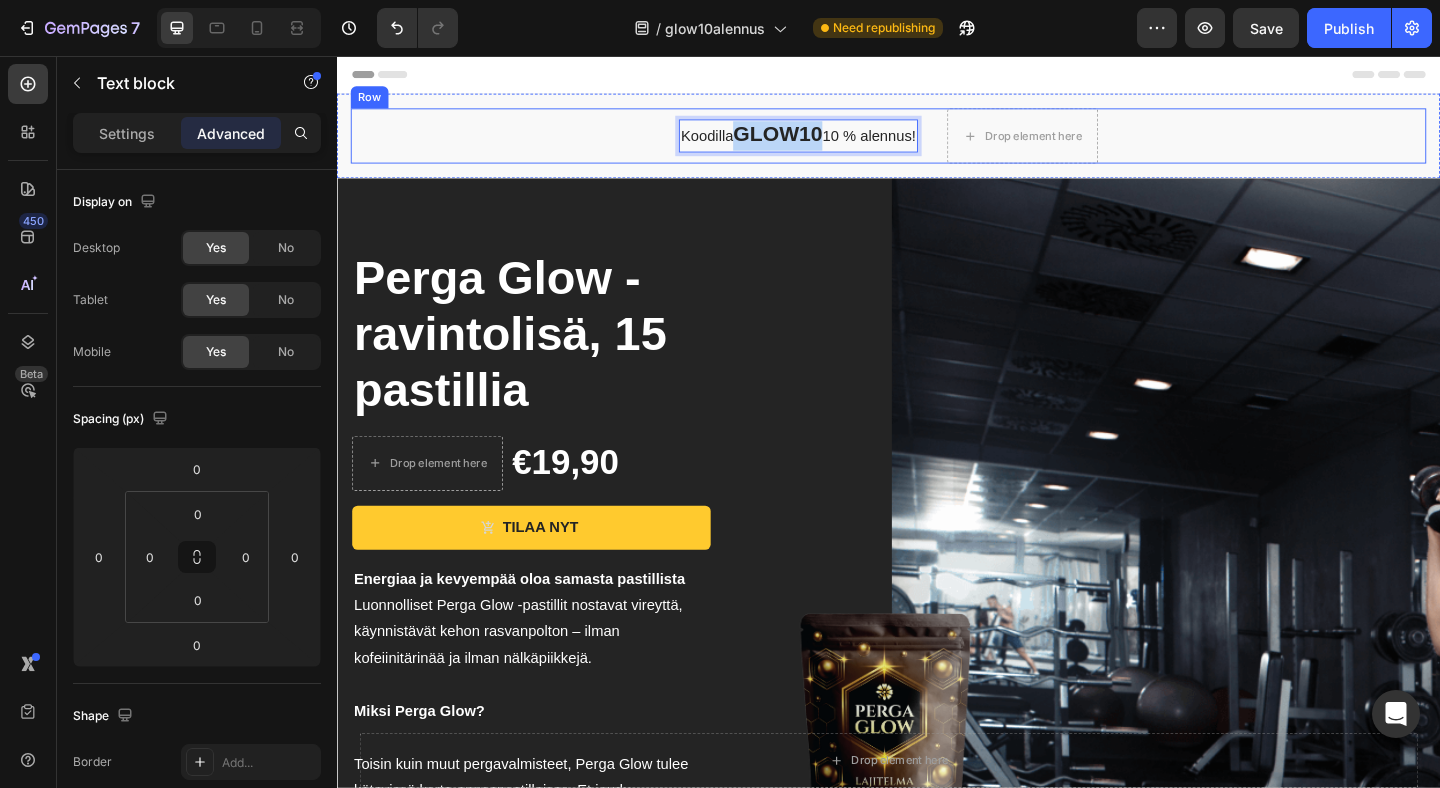 drag, startPoint x: 706, startPoint y: 137, endPoint x: 977, endPoint y: 138, distance: 271.00183 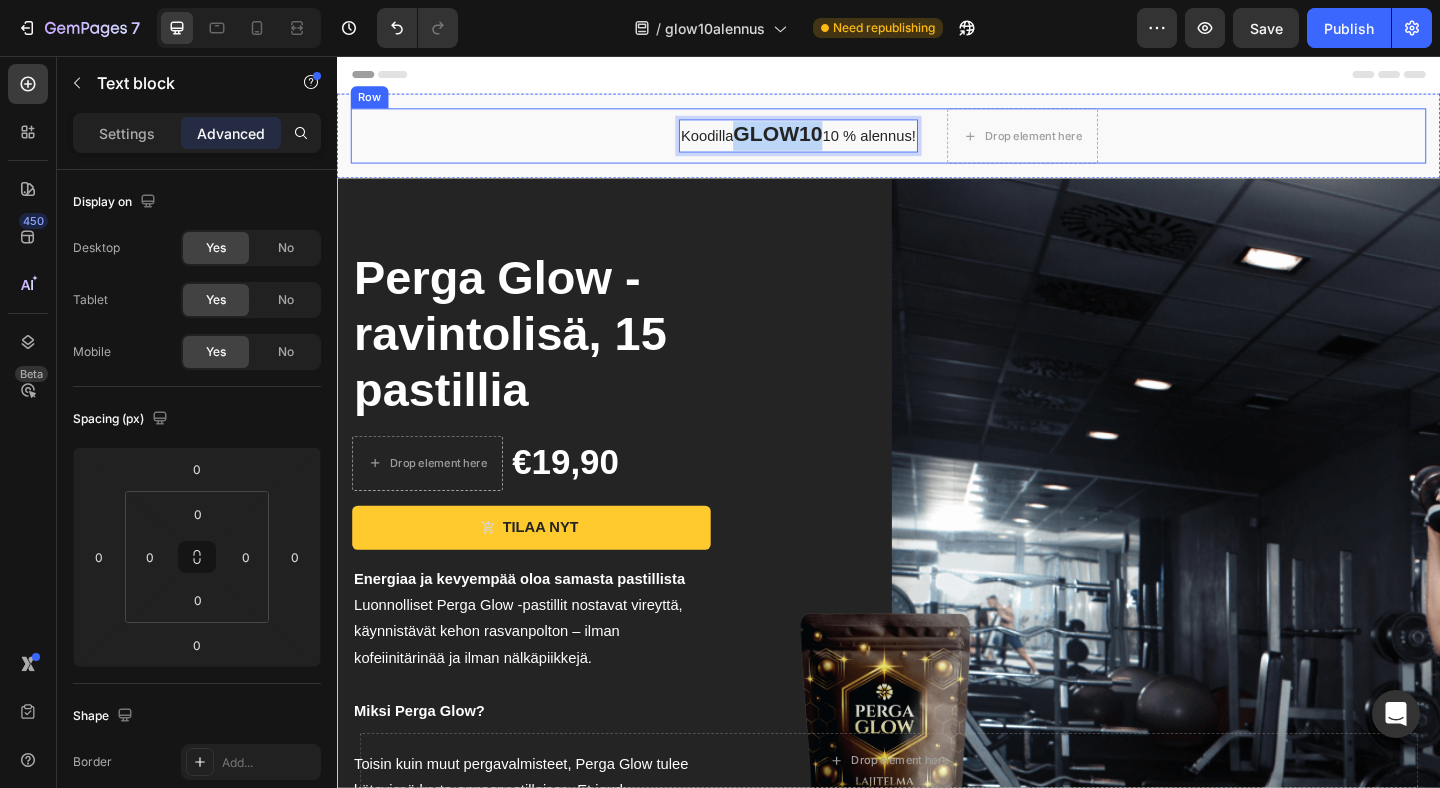 click on "Koodilla   GLOW10   10 % alennus! Text block Row 2 cols Section   0
Drop element here Row" at bounding box center [937, 143] 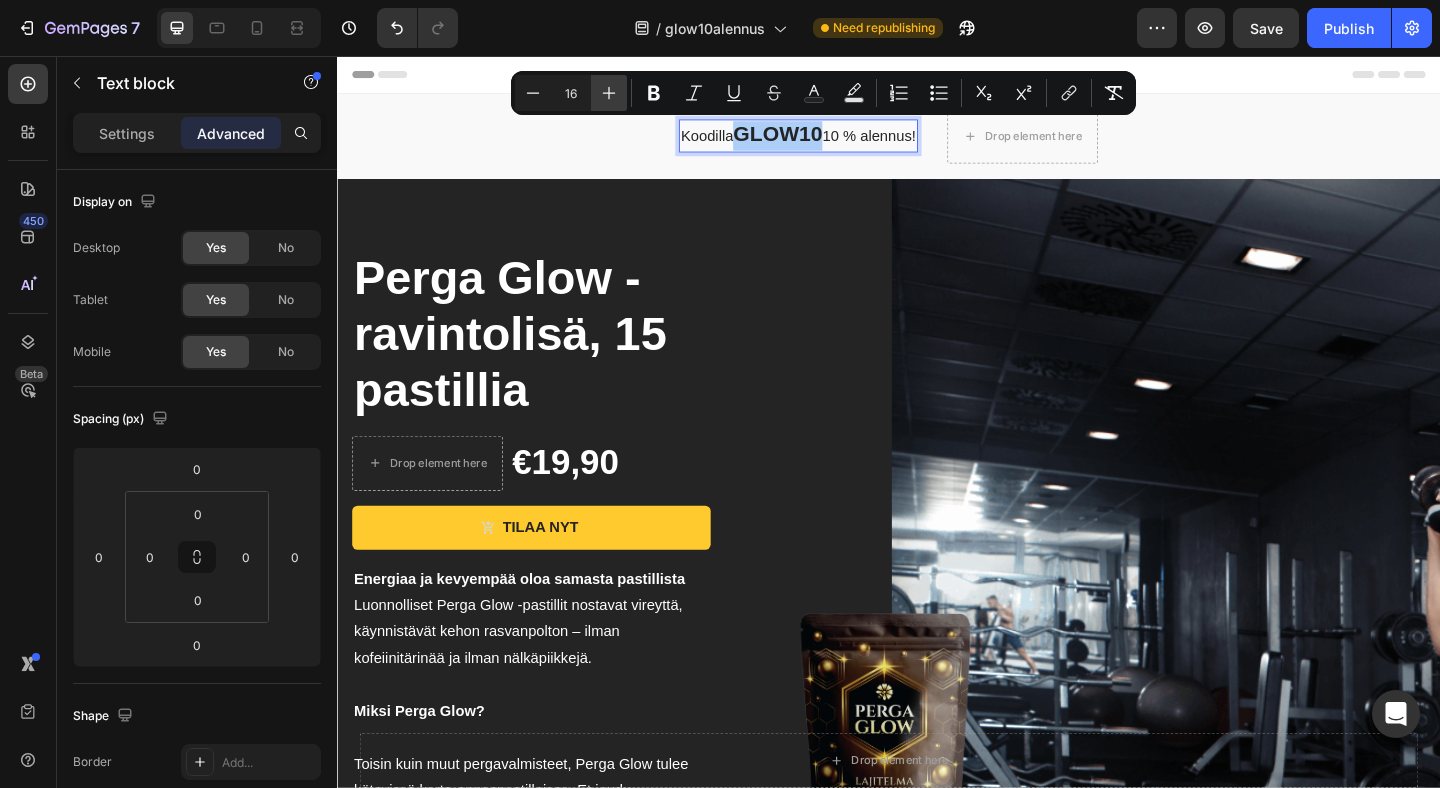 click 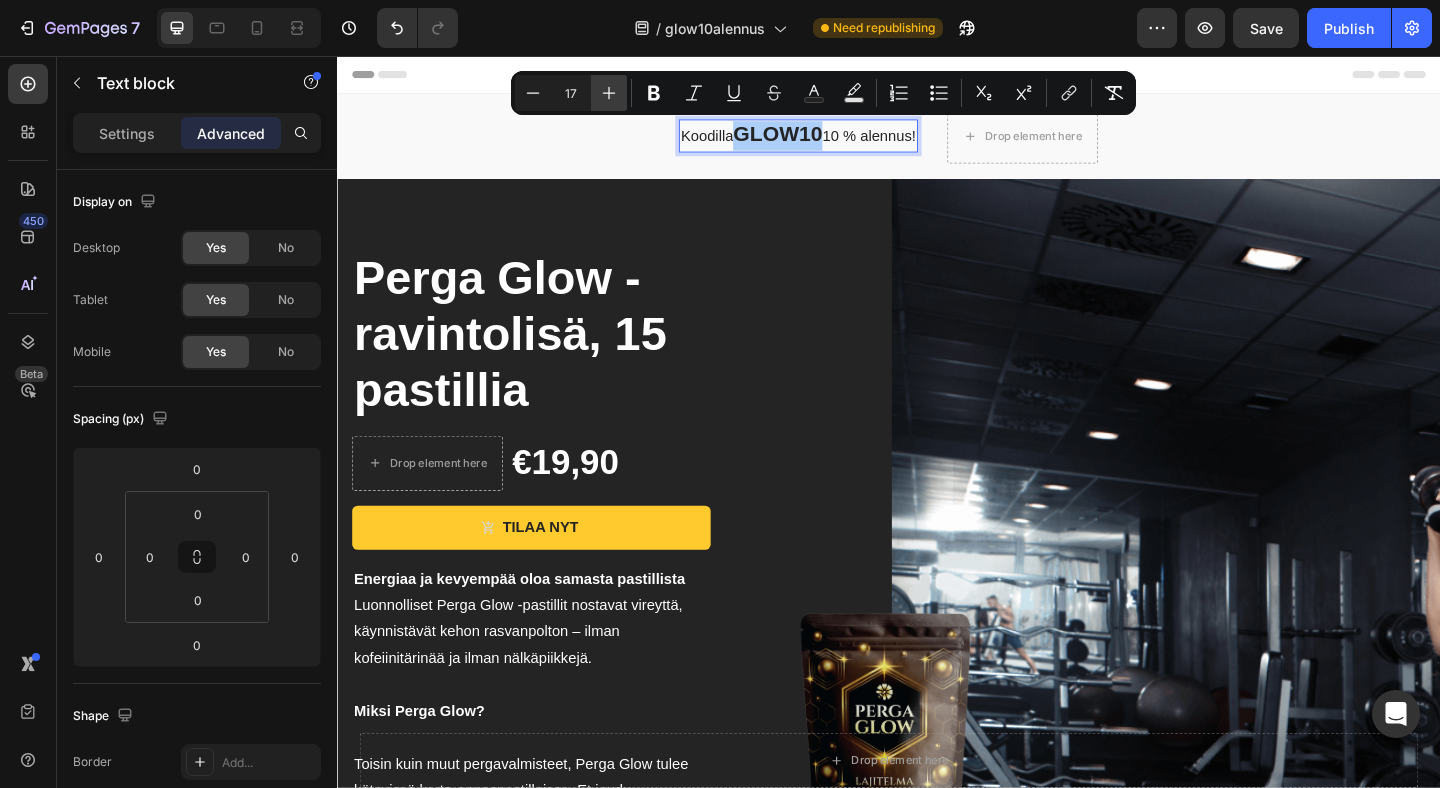 click 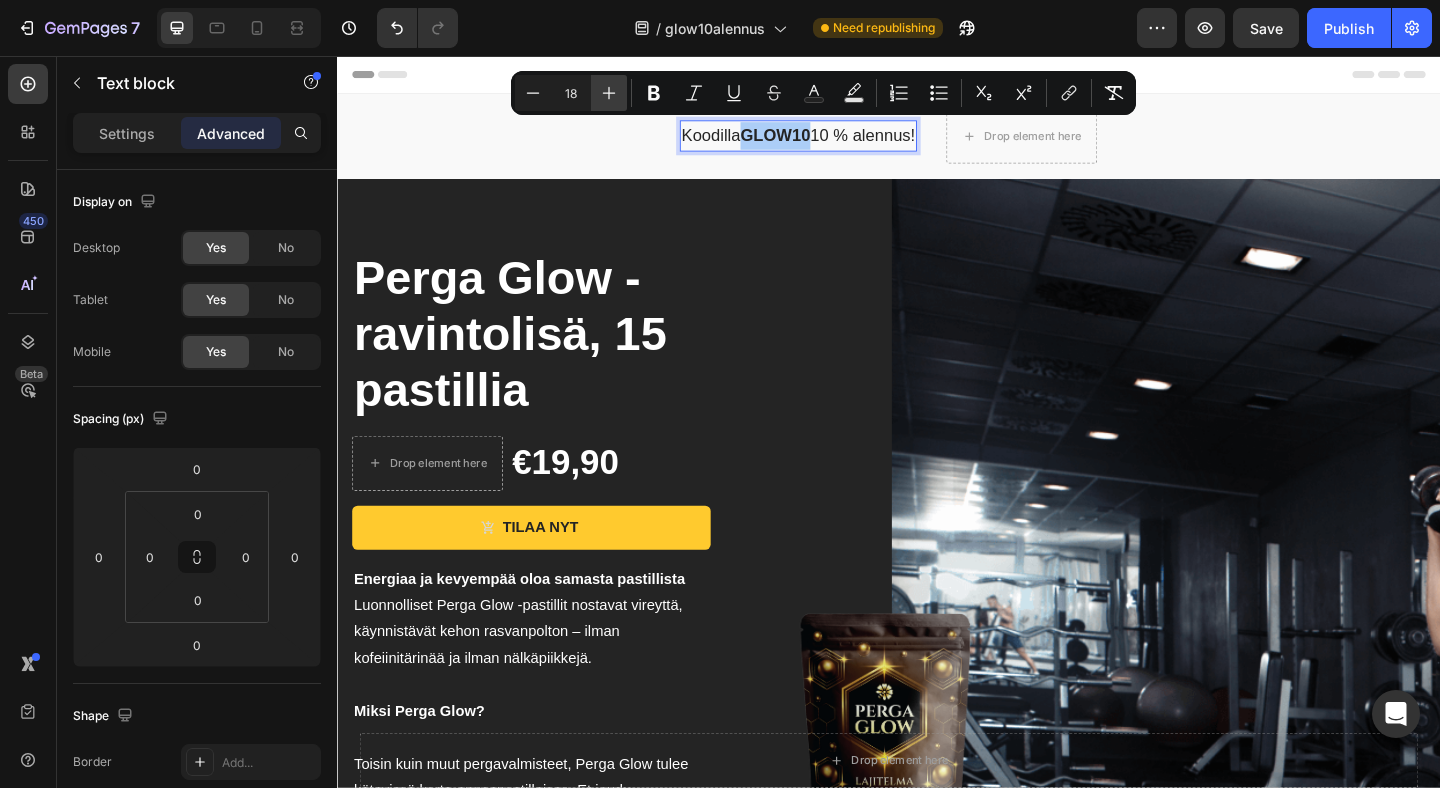 click 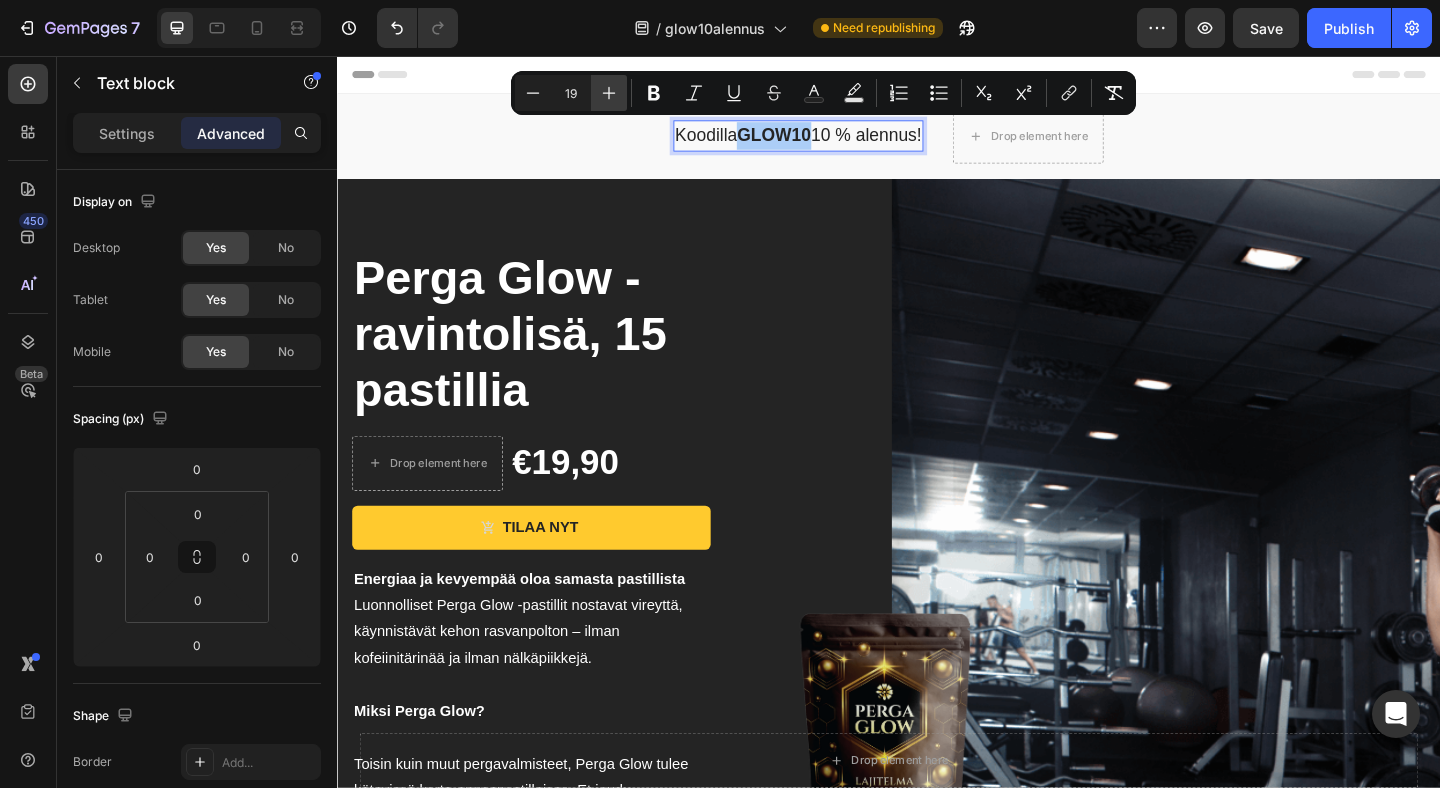 click 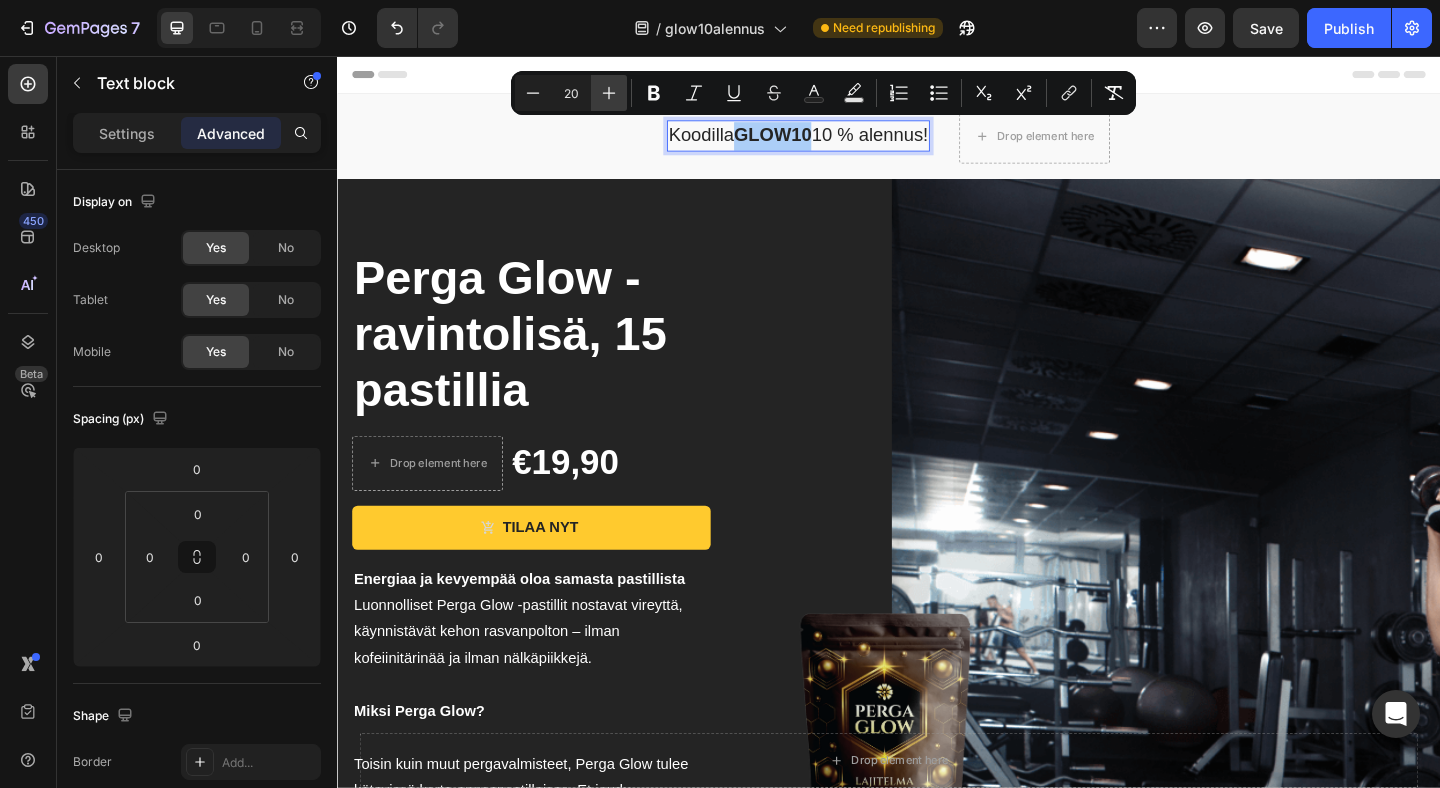 click 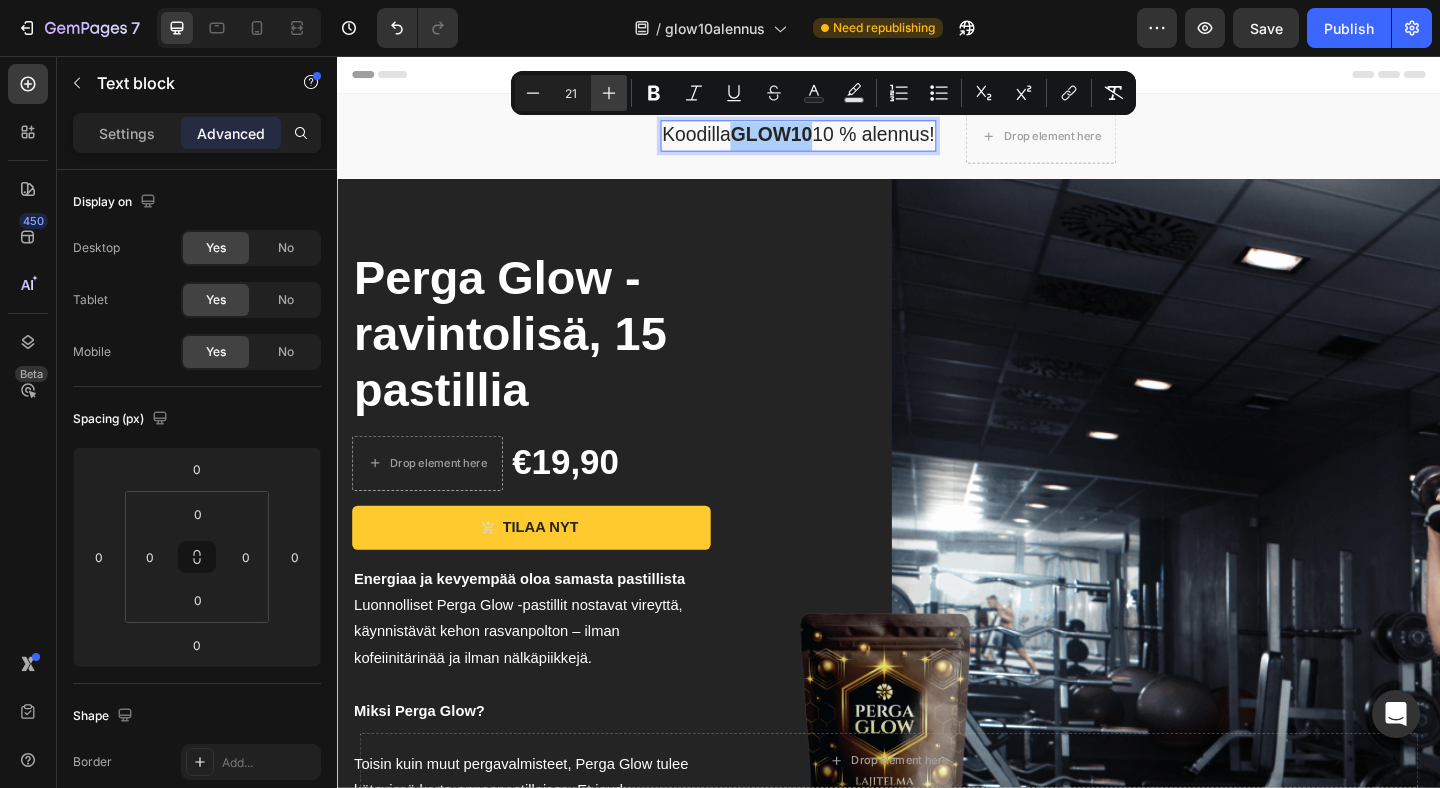 click 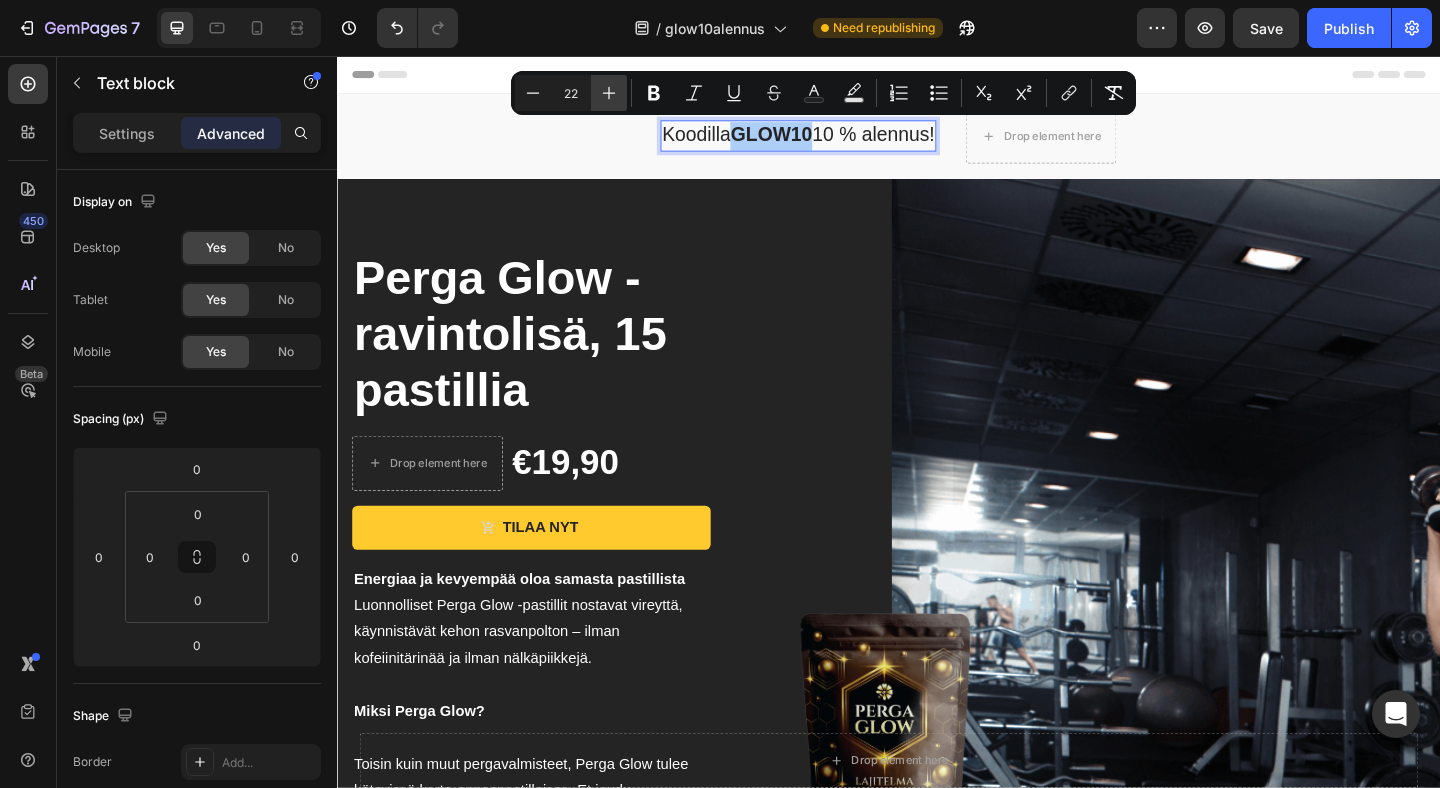 click 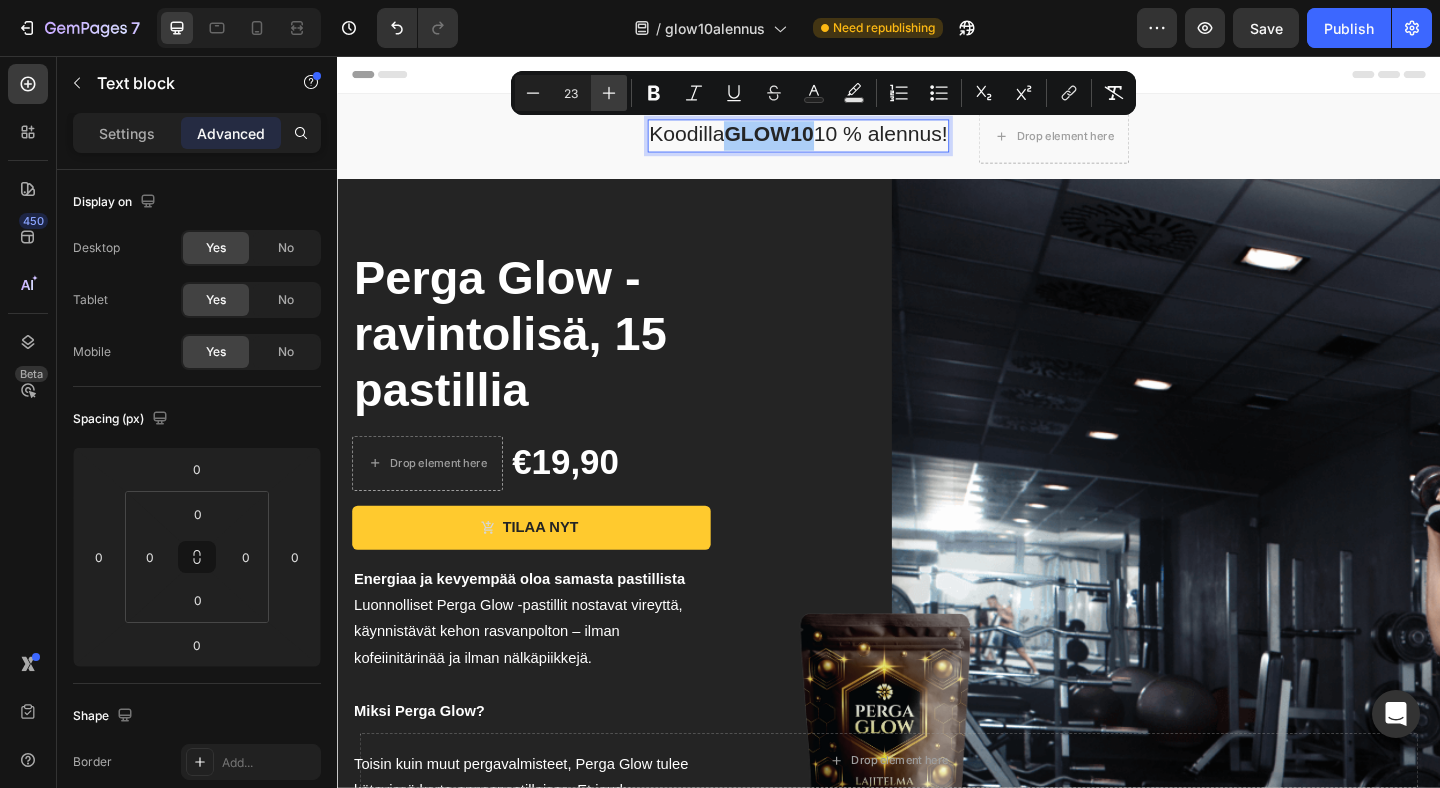 click 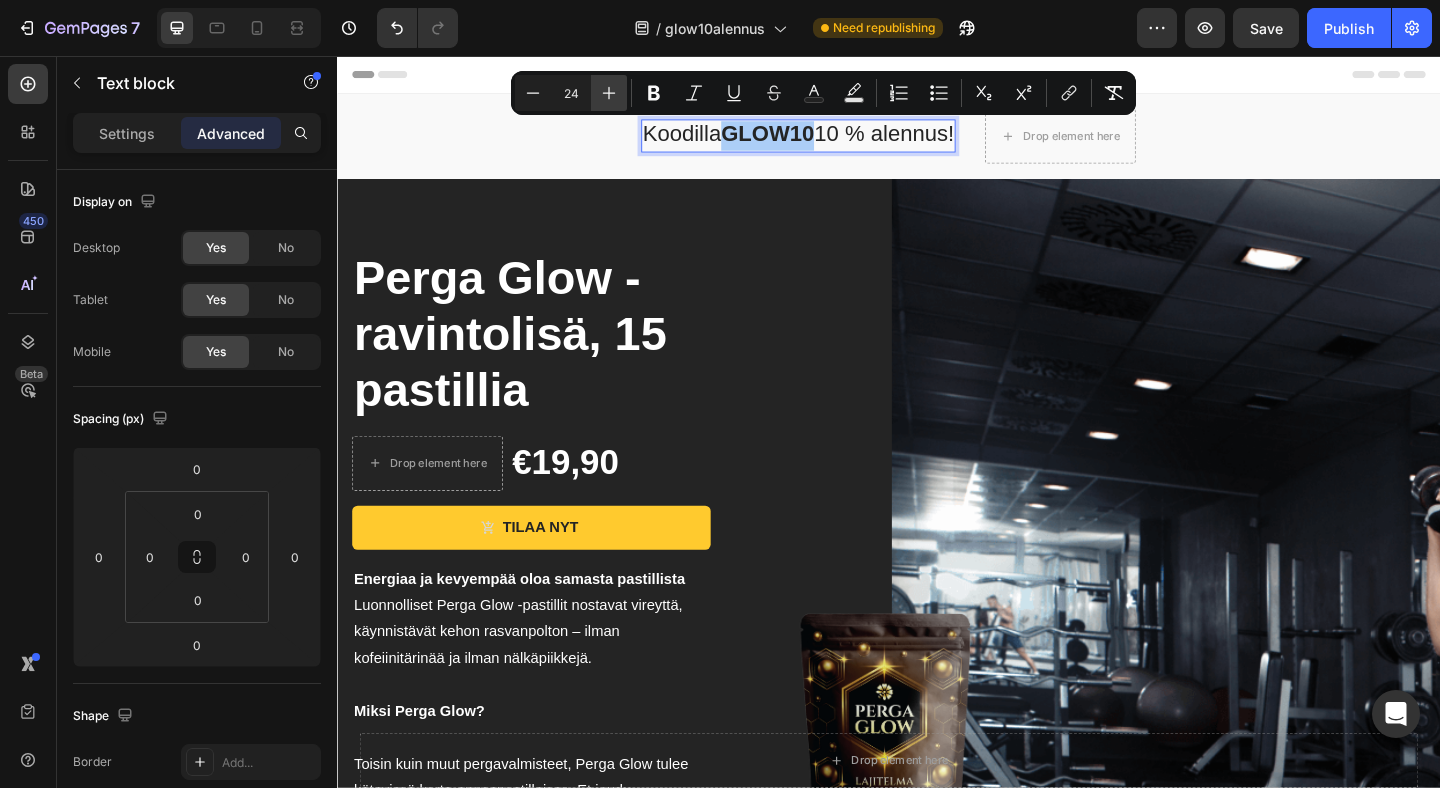 click 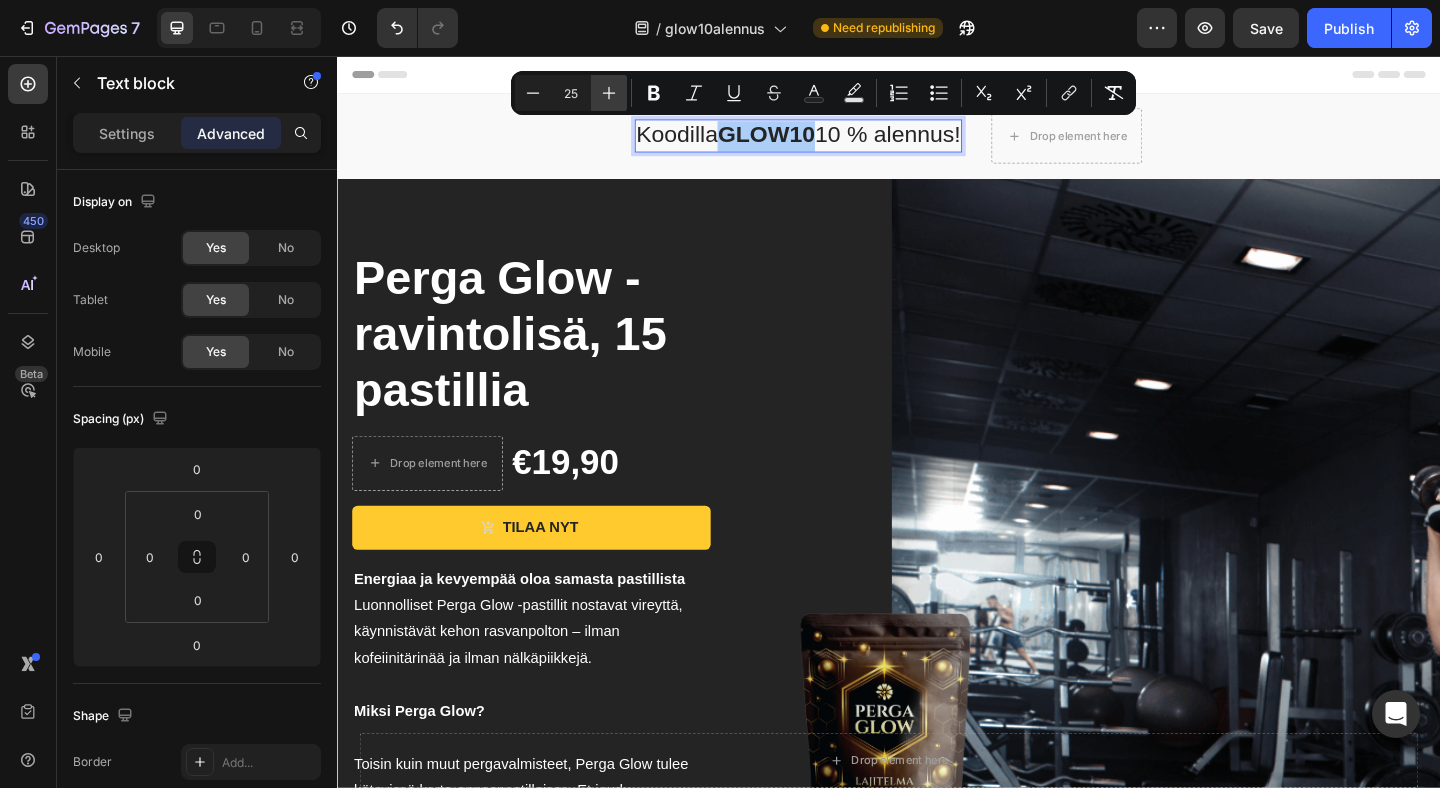 click 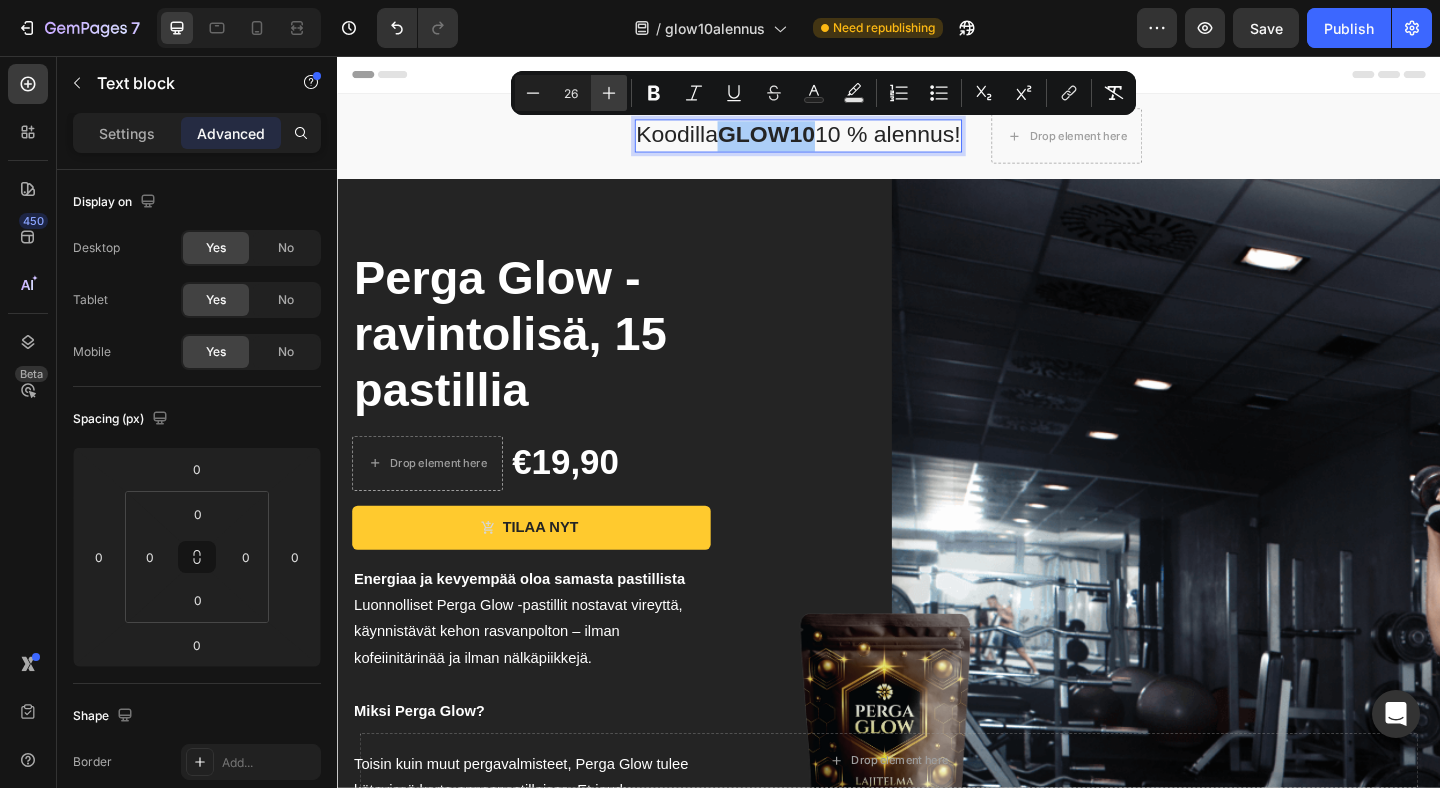 click 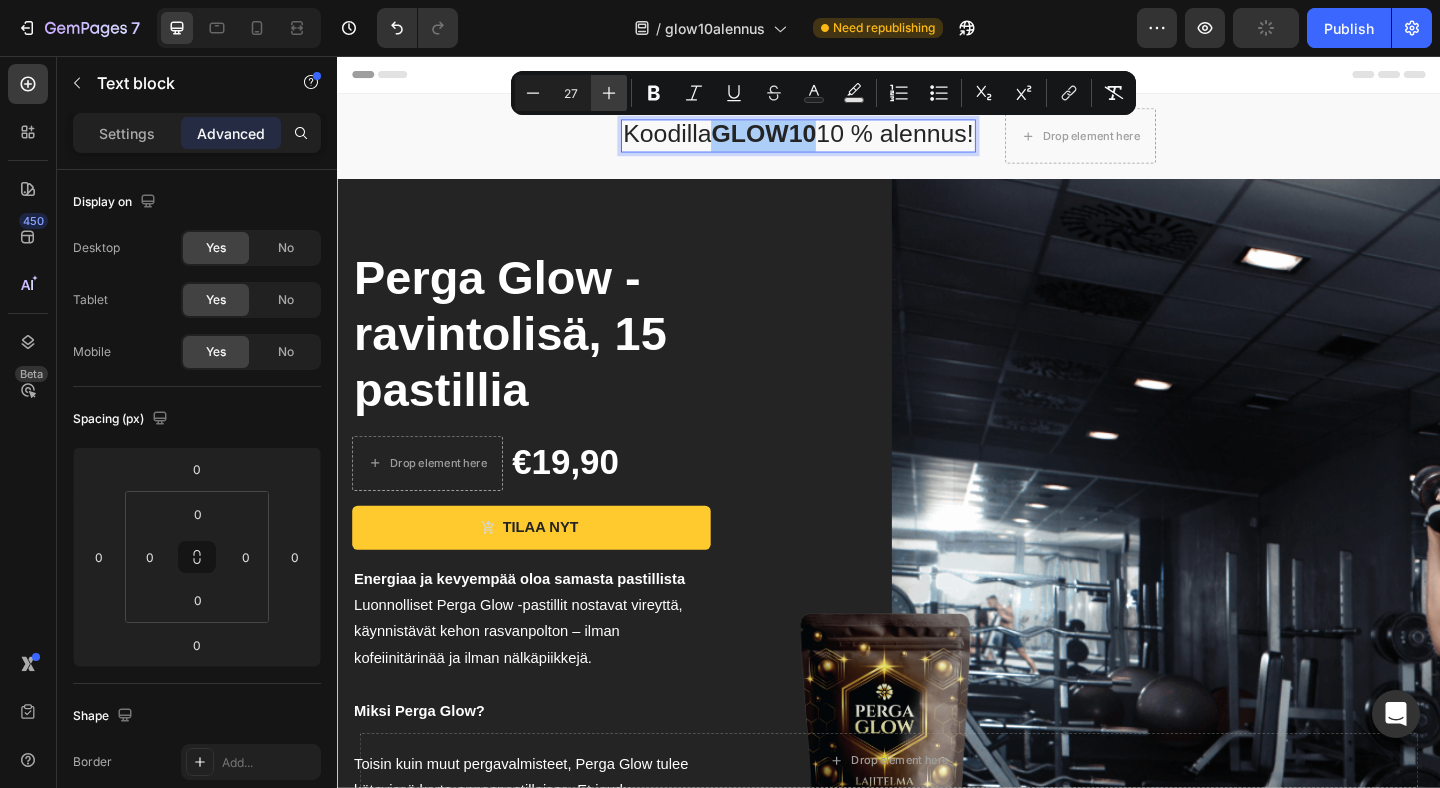 click 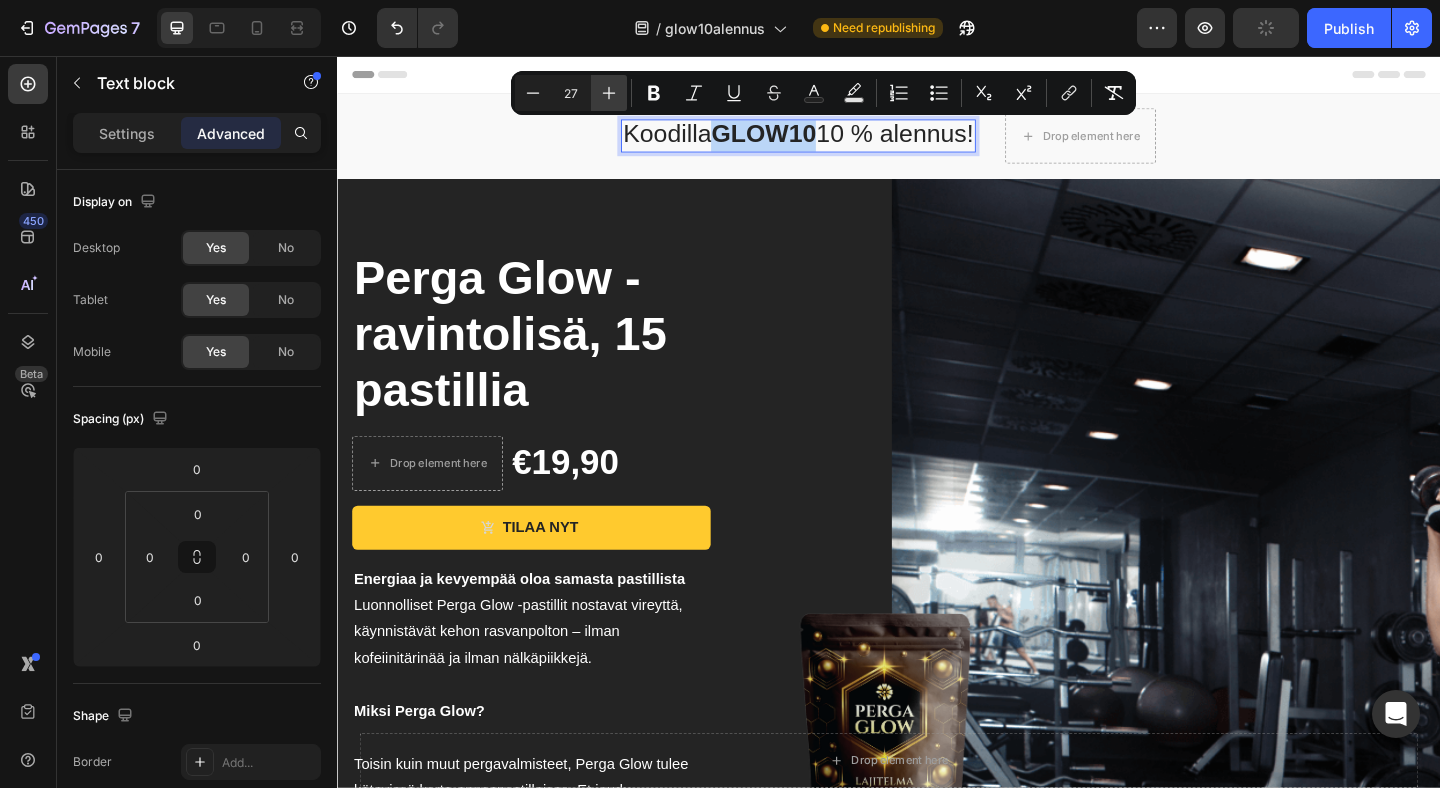 type on "28" 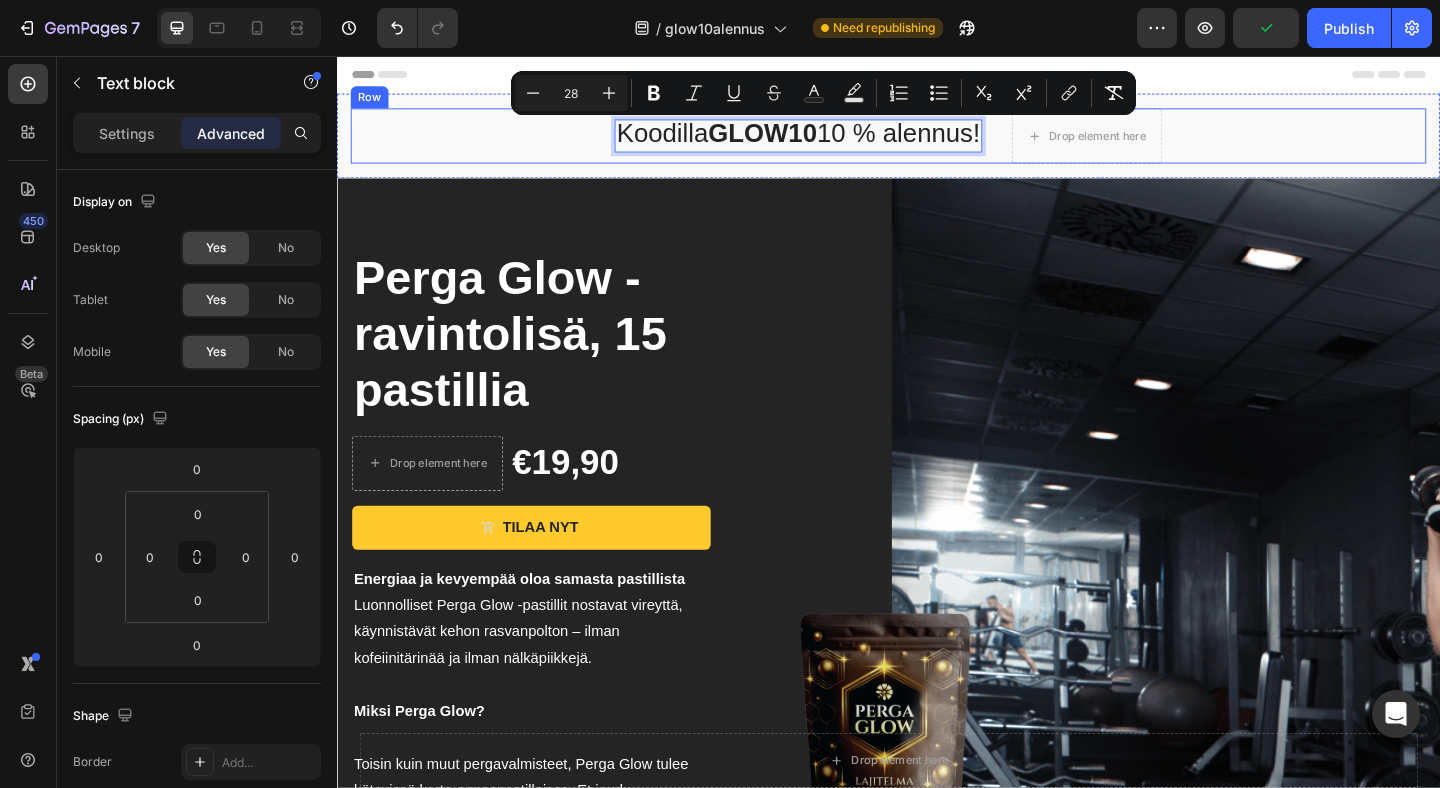click on "Koodilla   GLOW10   10 % alennus! Text block Row 2 cols Section   0
Drop element here Row" at bounding box center [937, 143] 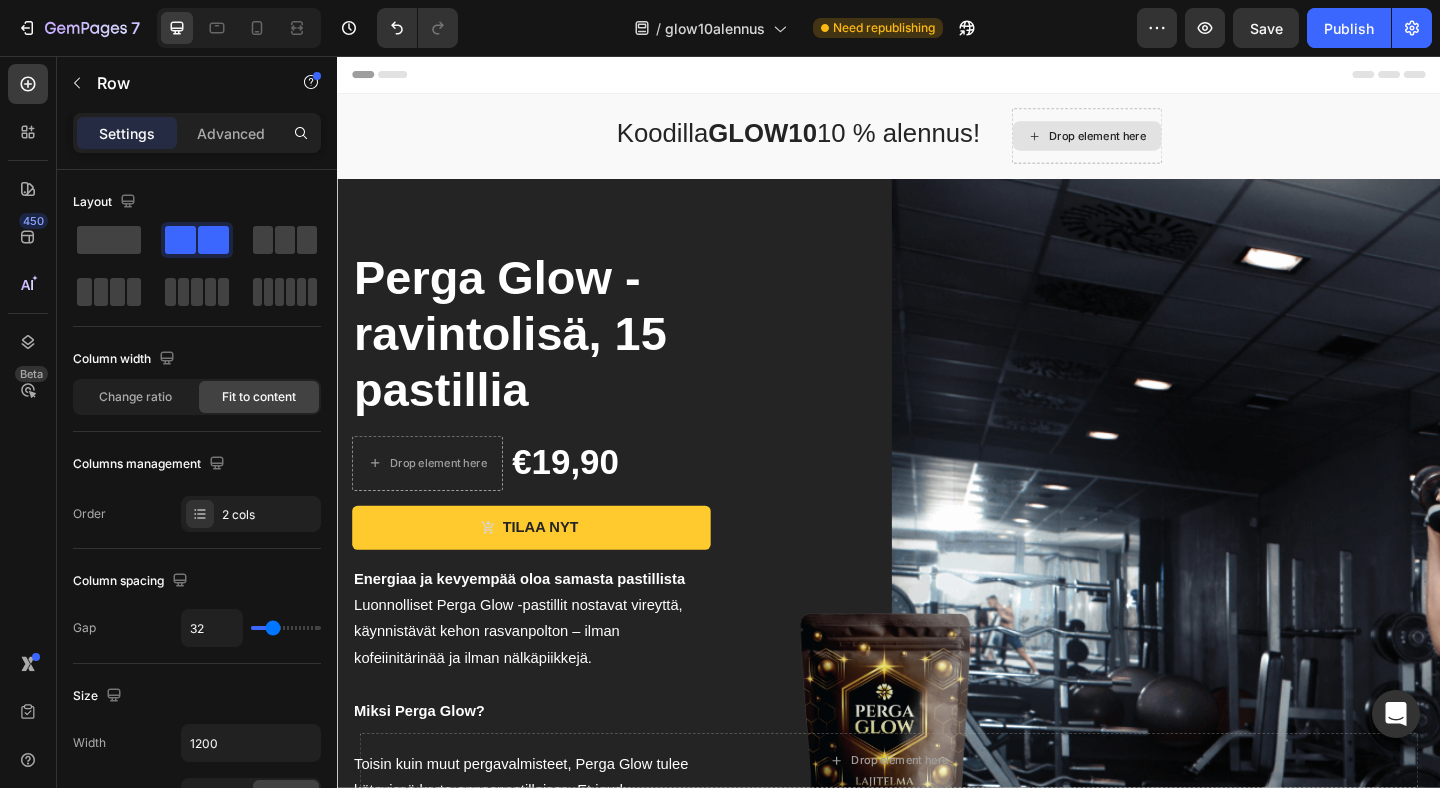 click on "Drop element here" at bounding box center [1153, 143] 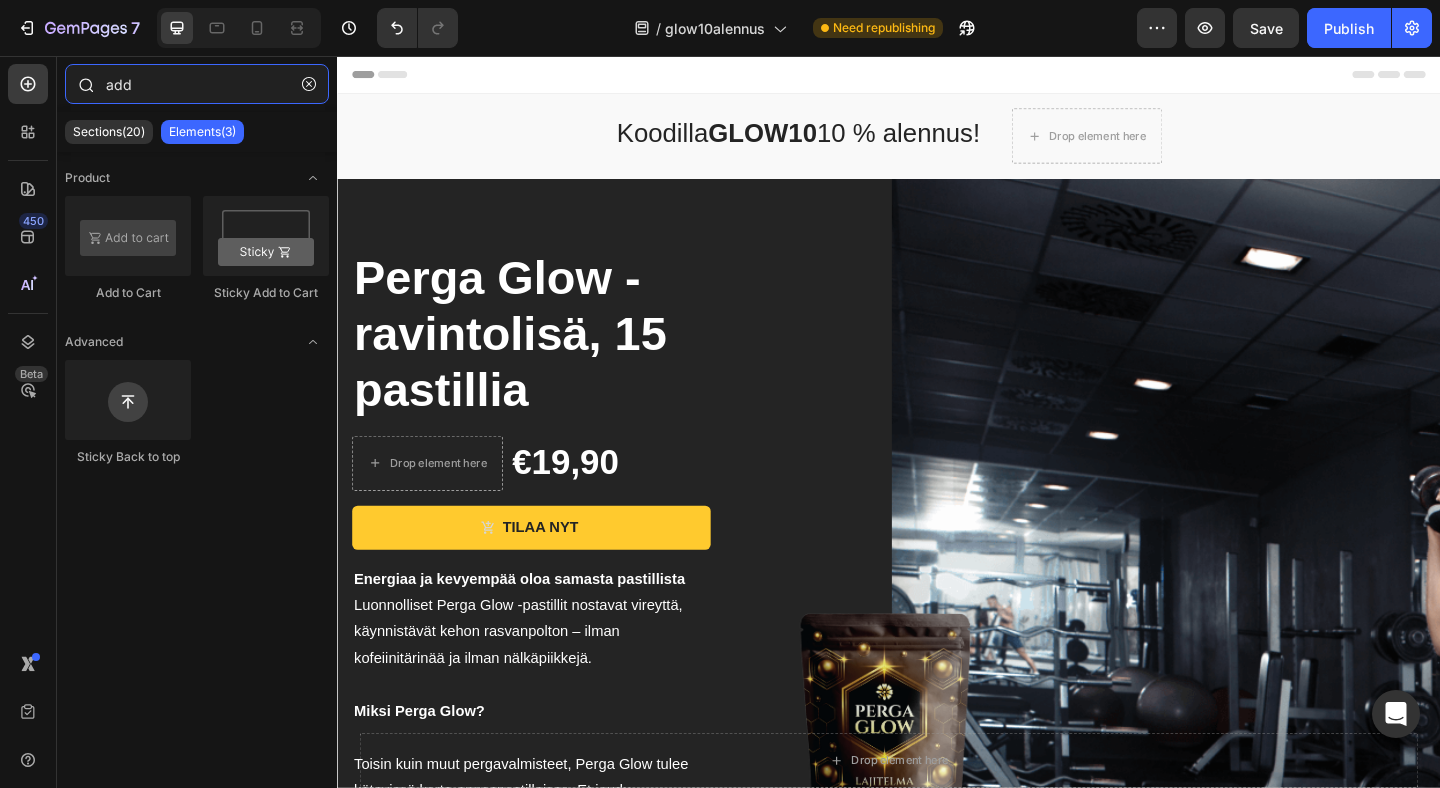 drag, startPoint x: 144, startPoint y: 88, endPoint x: 67, endPoint y: 88, distance: 77 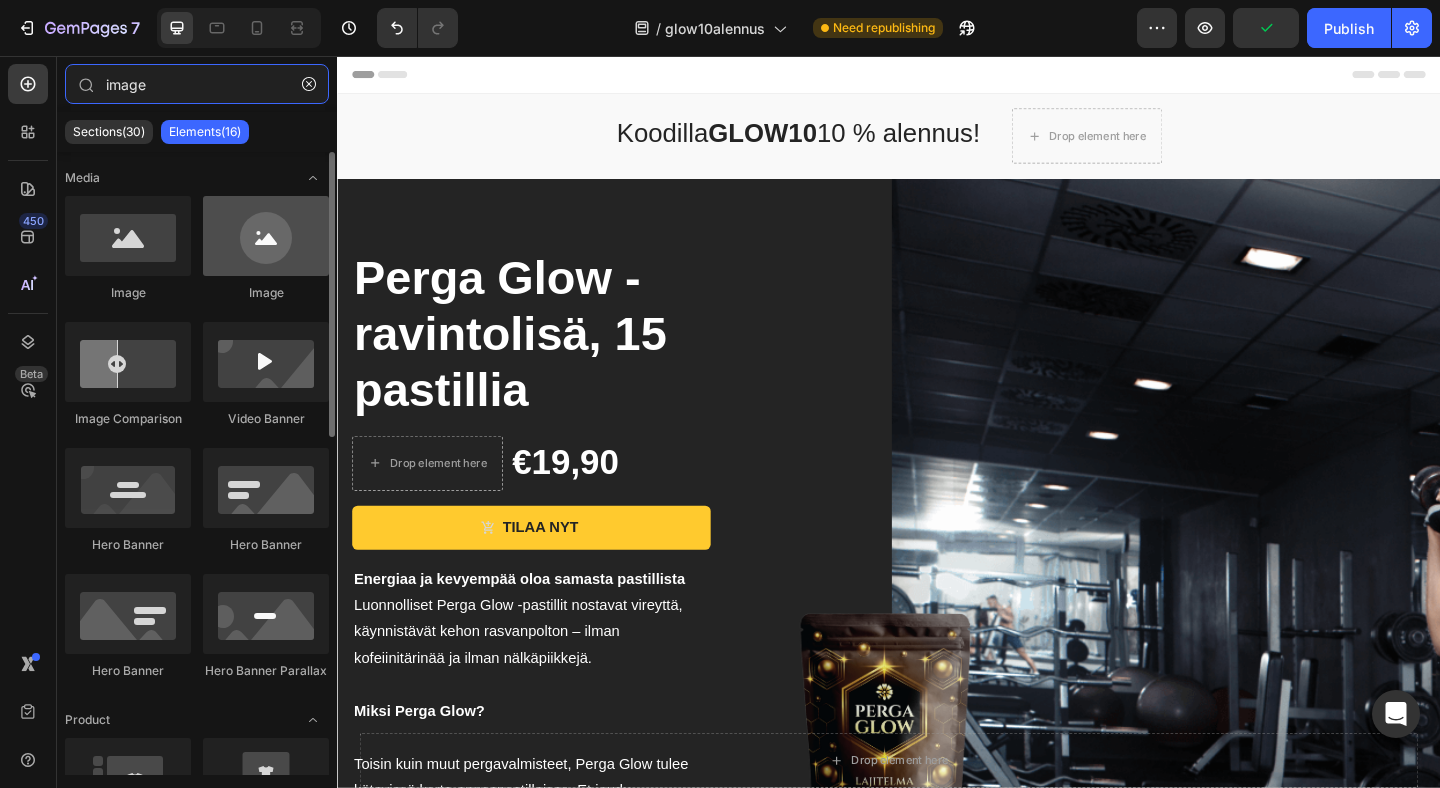 type on "image" 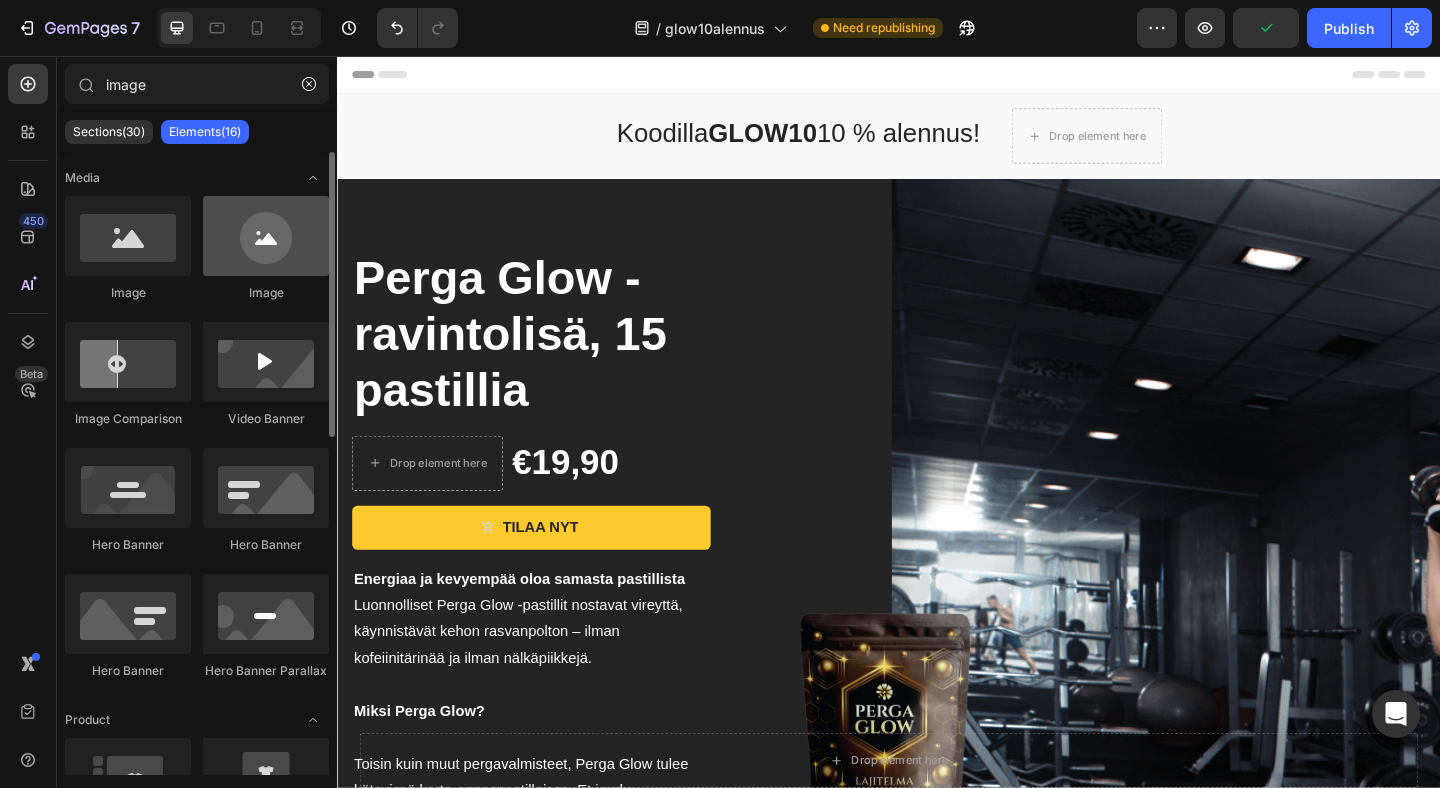 click at bounding box center [266, 236] 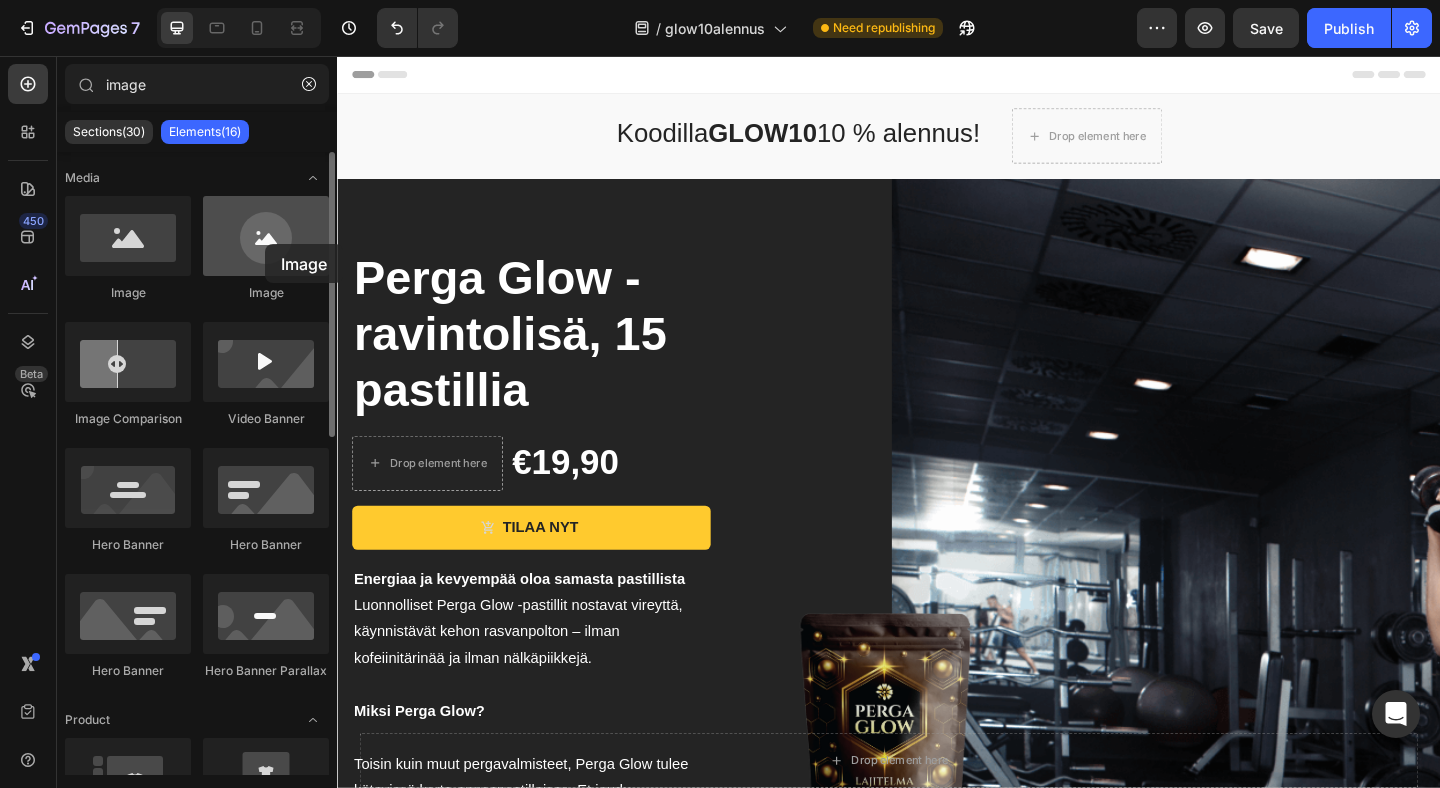 click at bounding box center [266, 236] 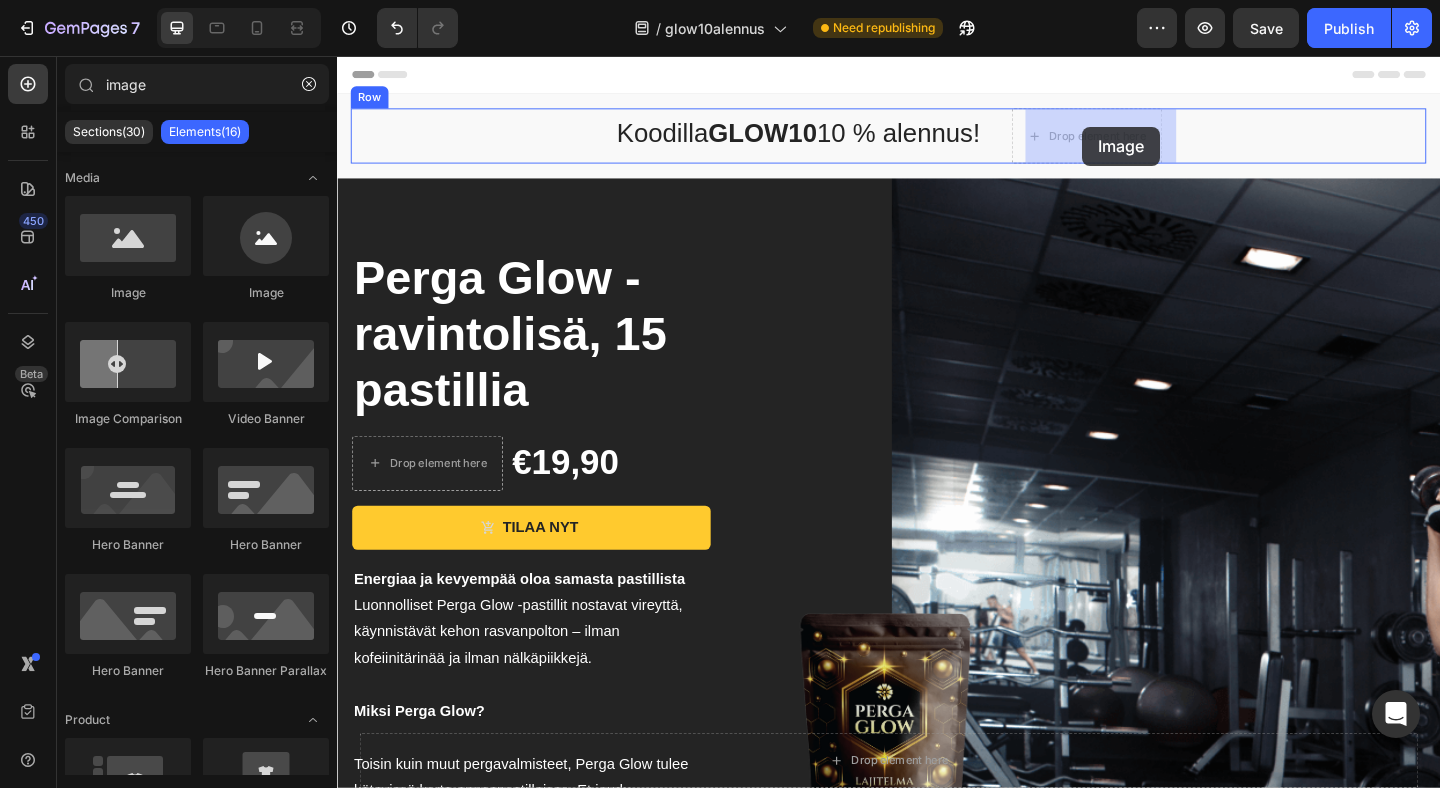 drag, startPoint x: 602, startPoint y: 300, endPoint x: 1147, endPoint y: 133, distance: 570.01227 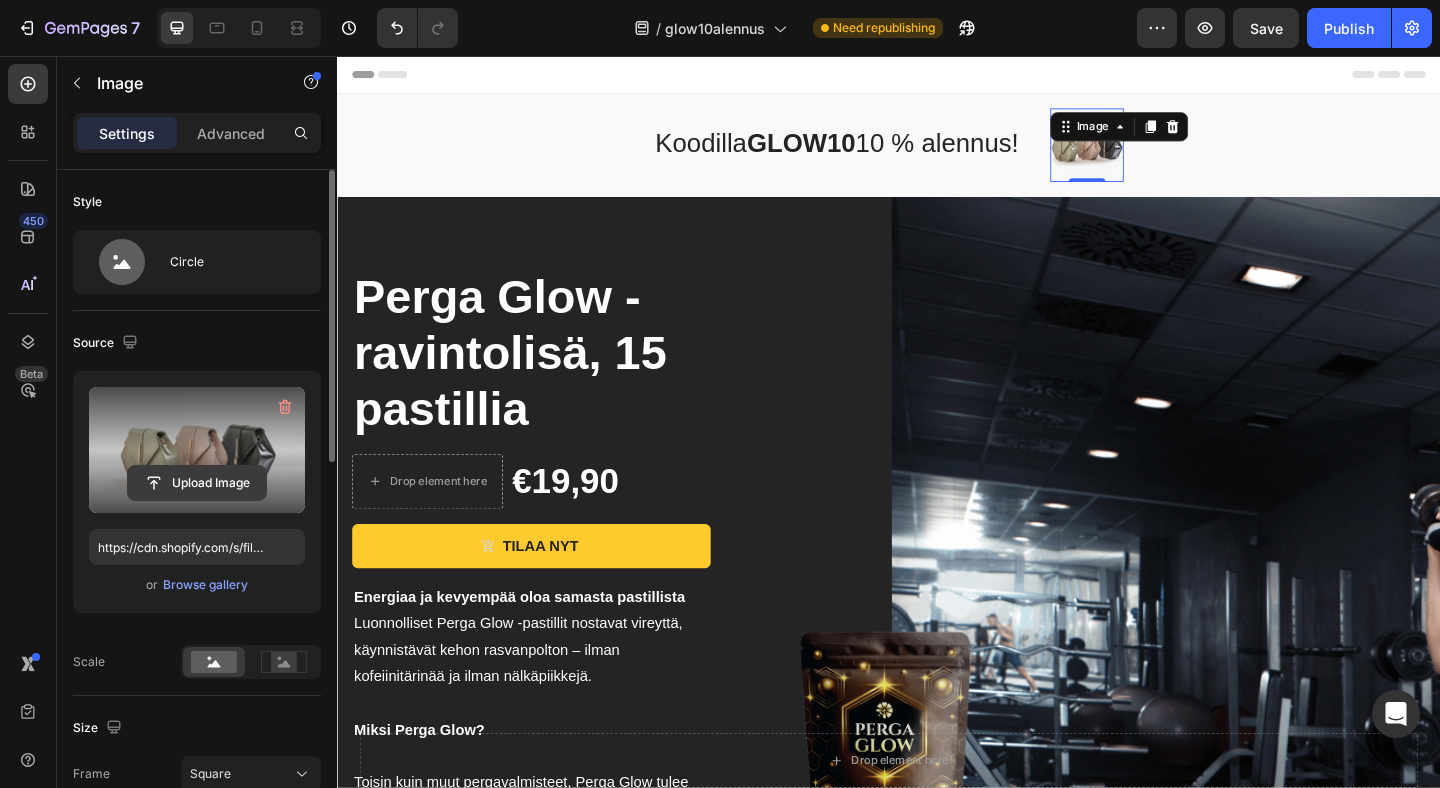 click 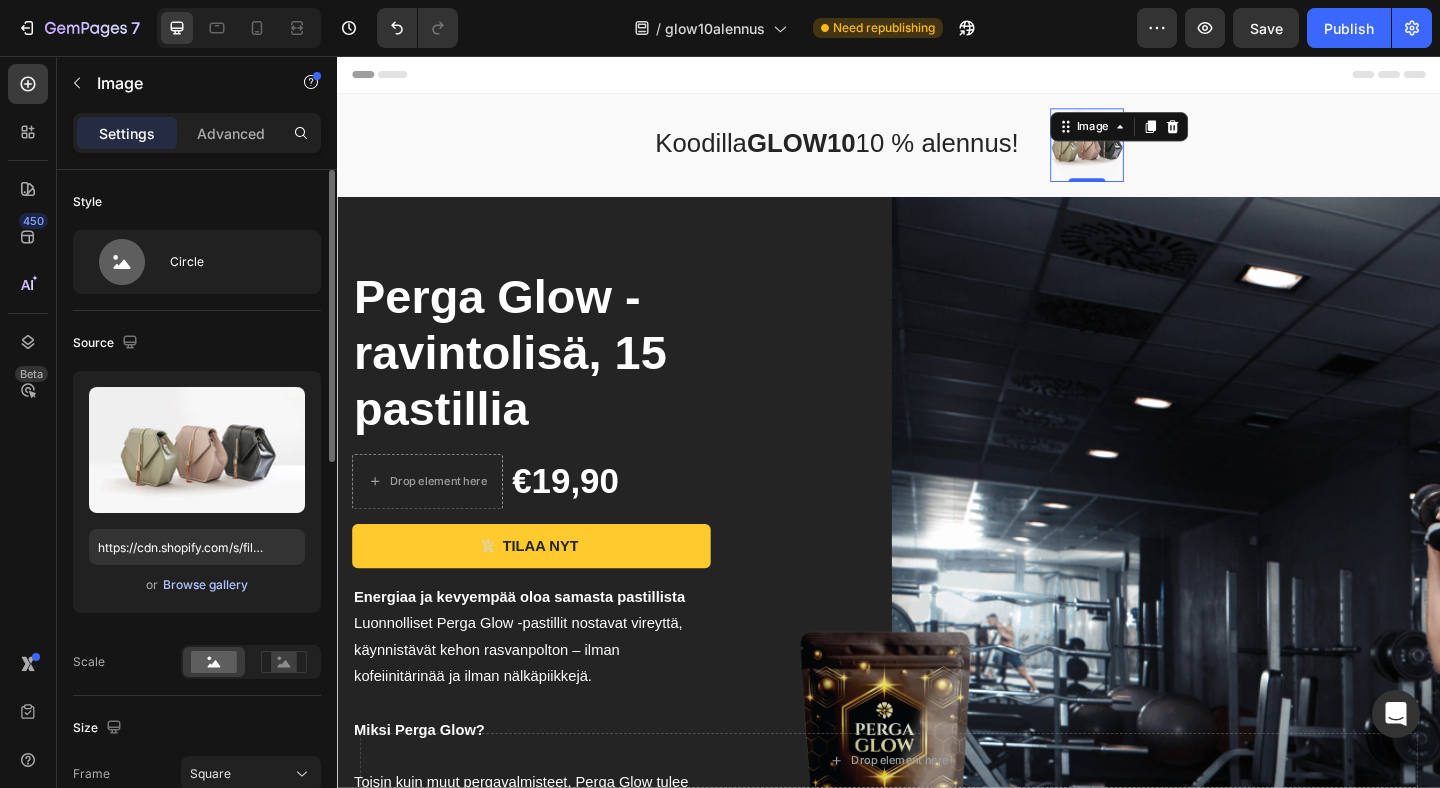 click on "Browse gallery" at bounding box center (205, 585) 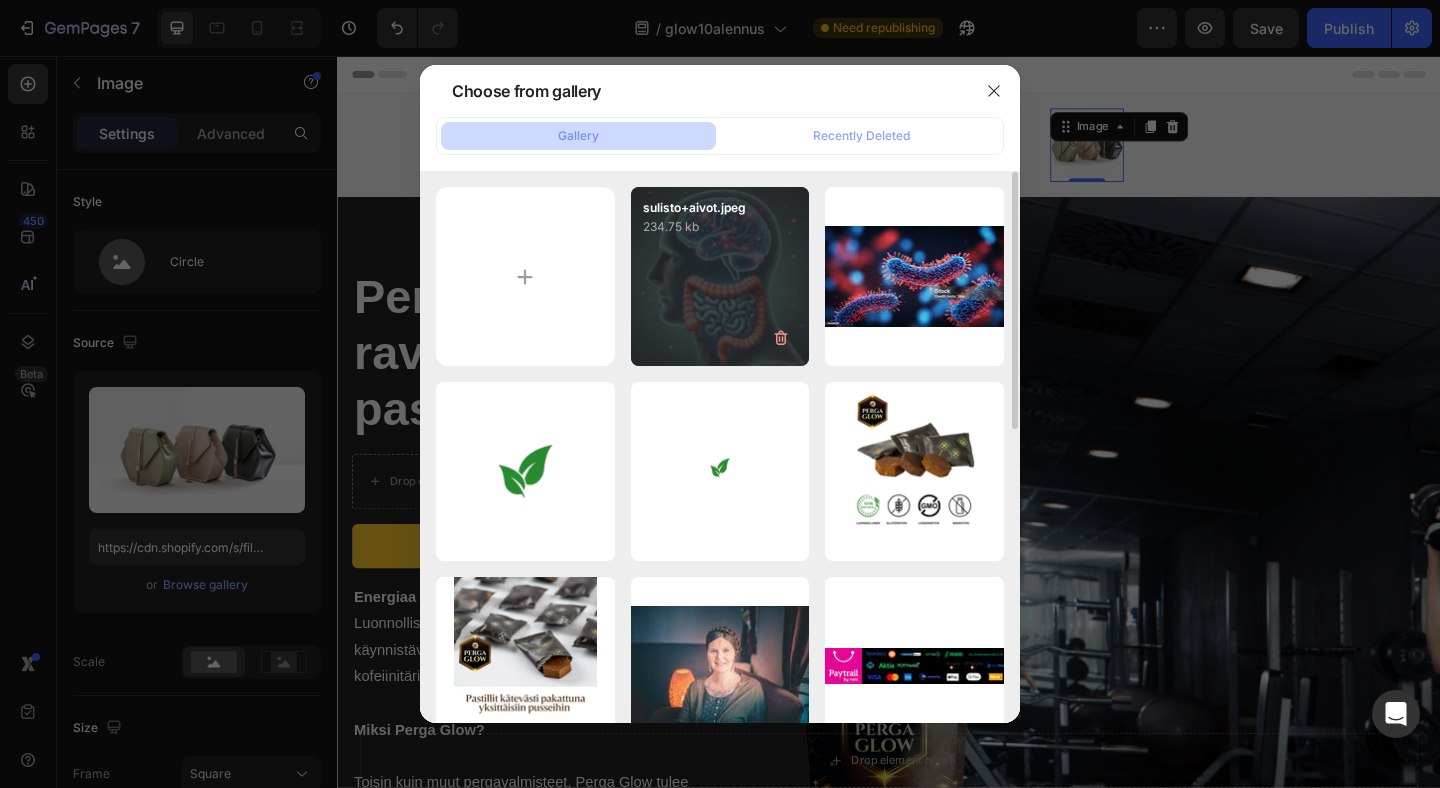 scroll, scrollTop: 56, scrollLeft: 0, axis: vertical 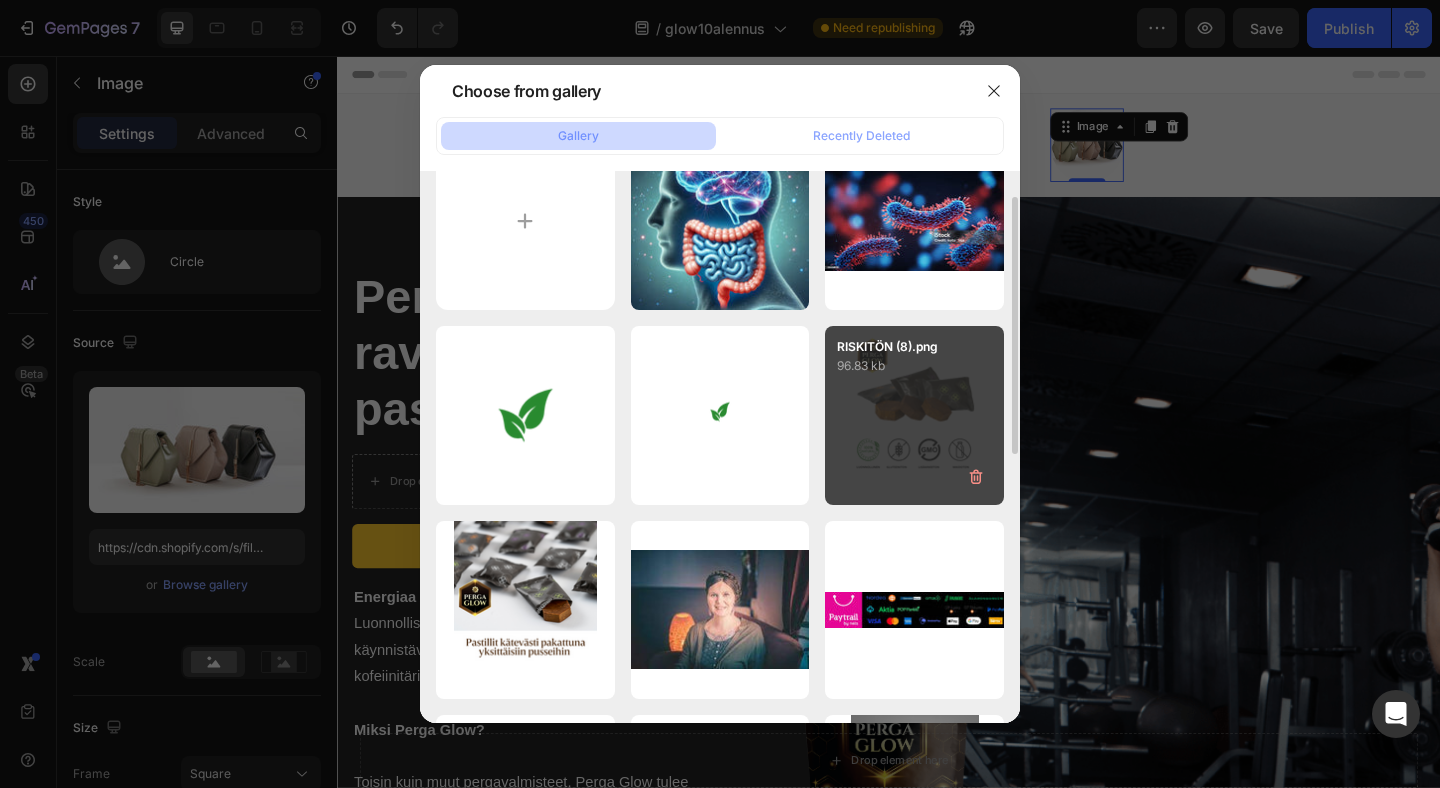 click on "RISKITÖN (8).png 96.83 kb" at bounding box center [914, 415] 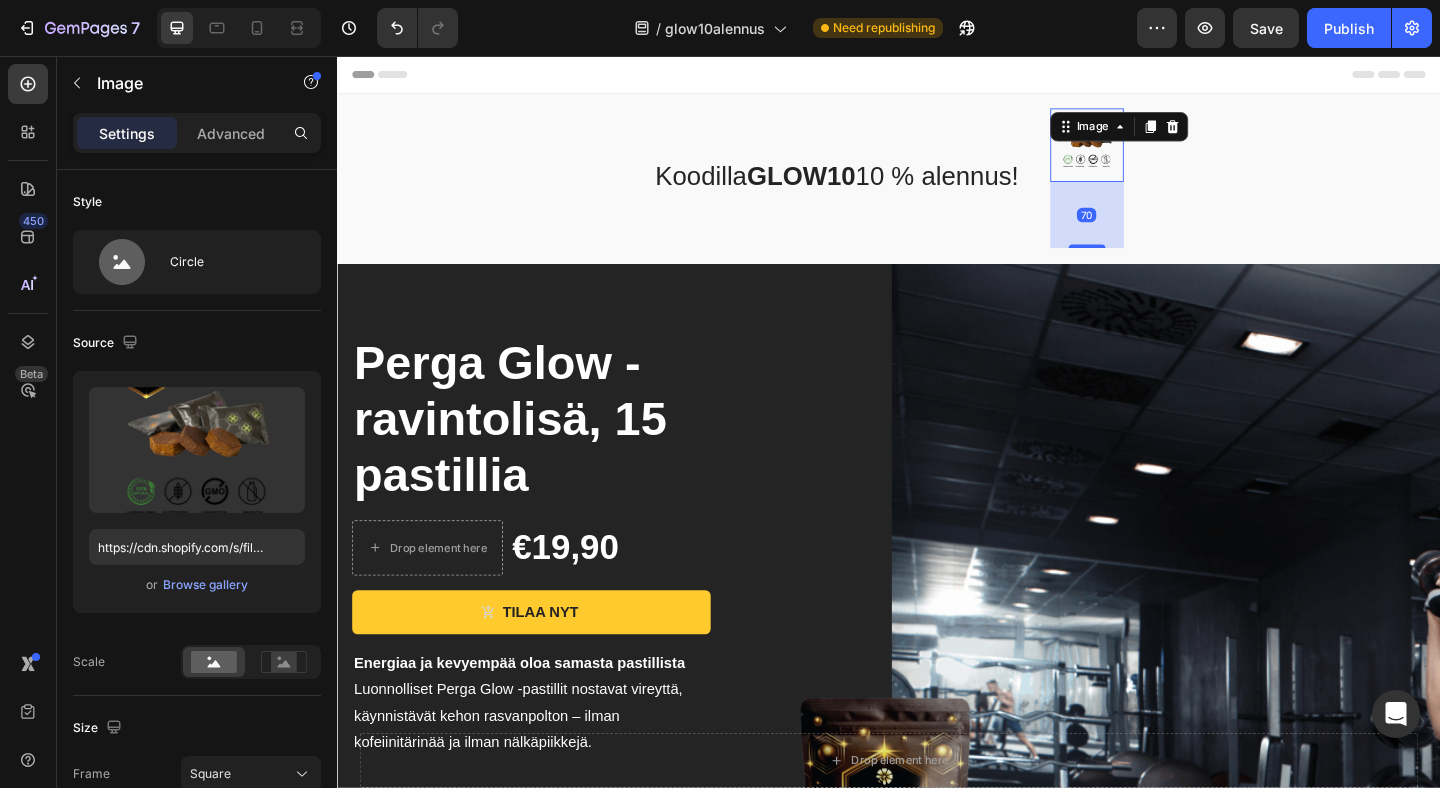 drag, startPoint x: 1167, startPoint y: 187, endPoint x: 1208, endPoint y: 185, distance: 41.04875 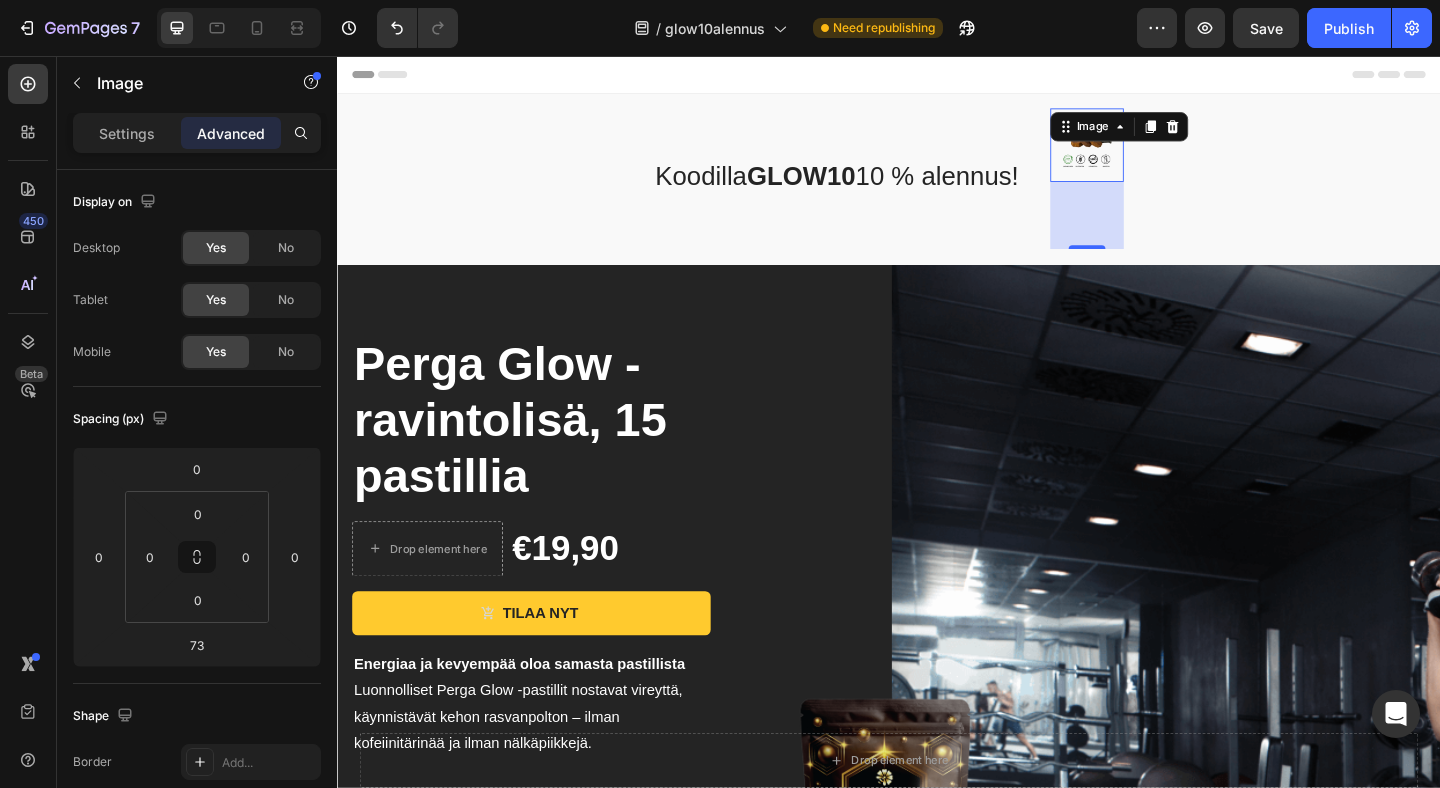 click at bounding box center [1153, 153] 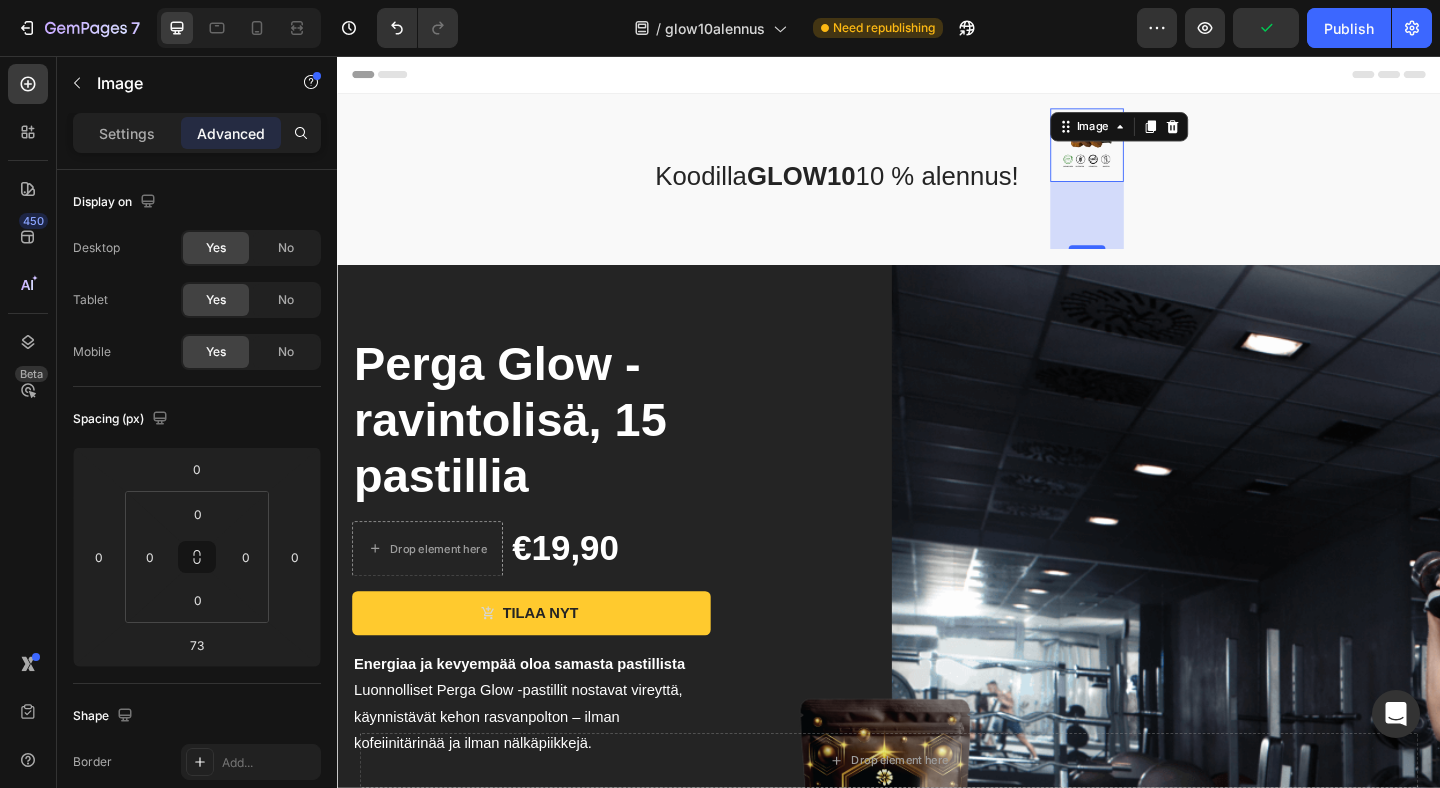 click at bounding box center (1153, 153) 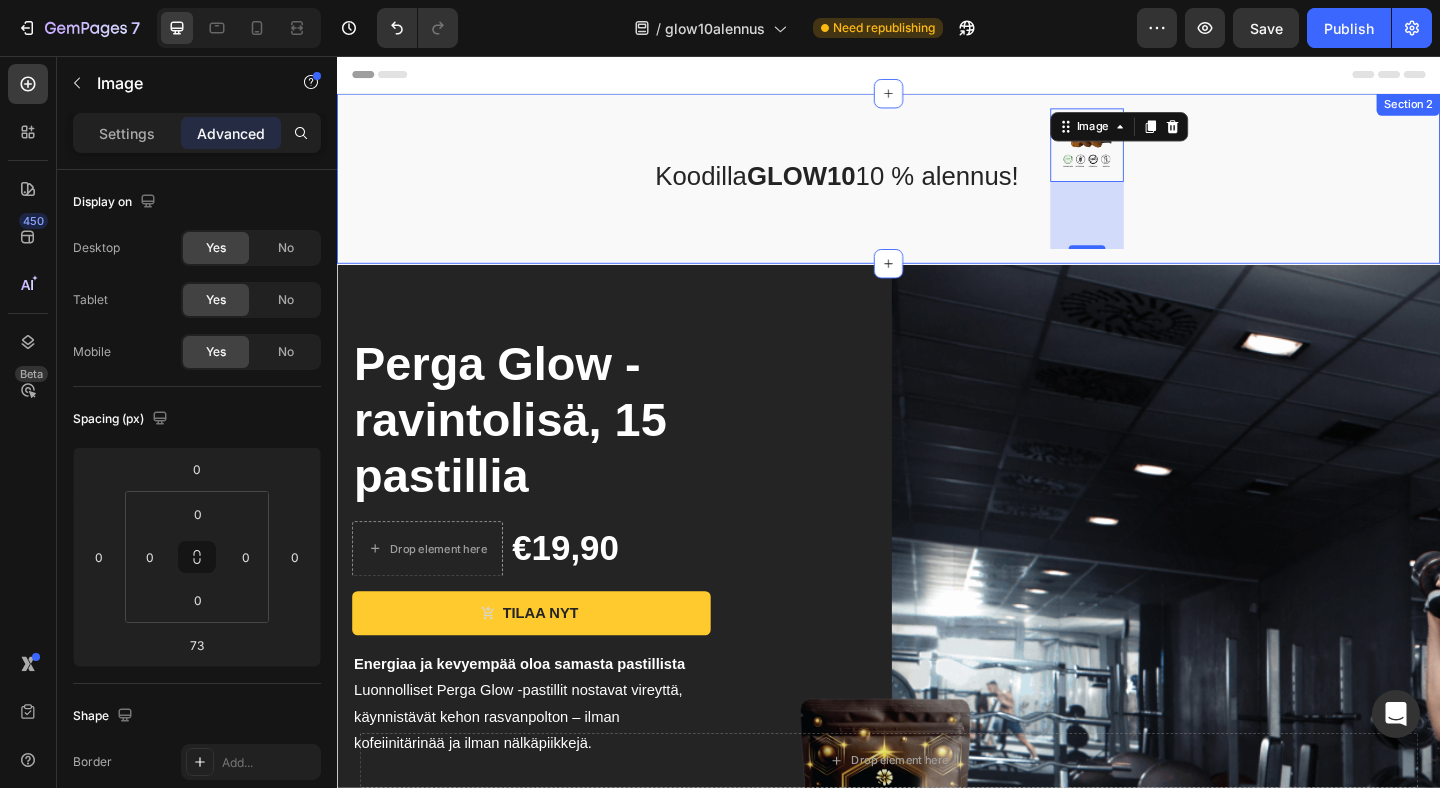 click on "Koodilla   GLOW10   10 % alennus! Text block Image   73 Row Section 2" at bounding box center (937, 189) 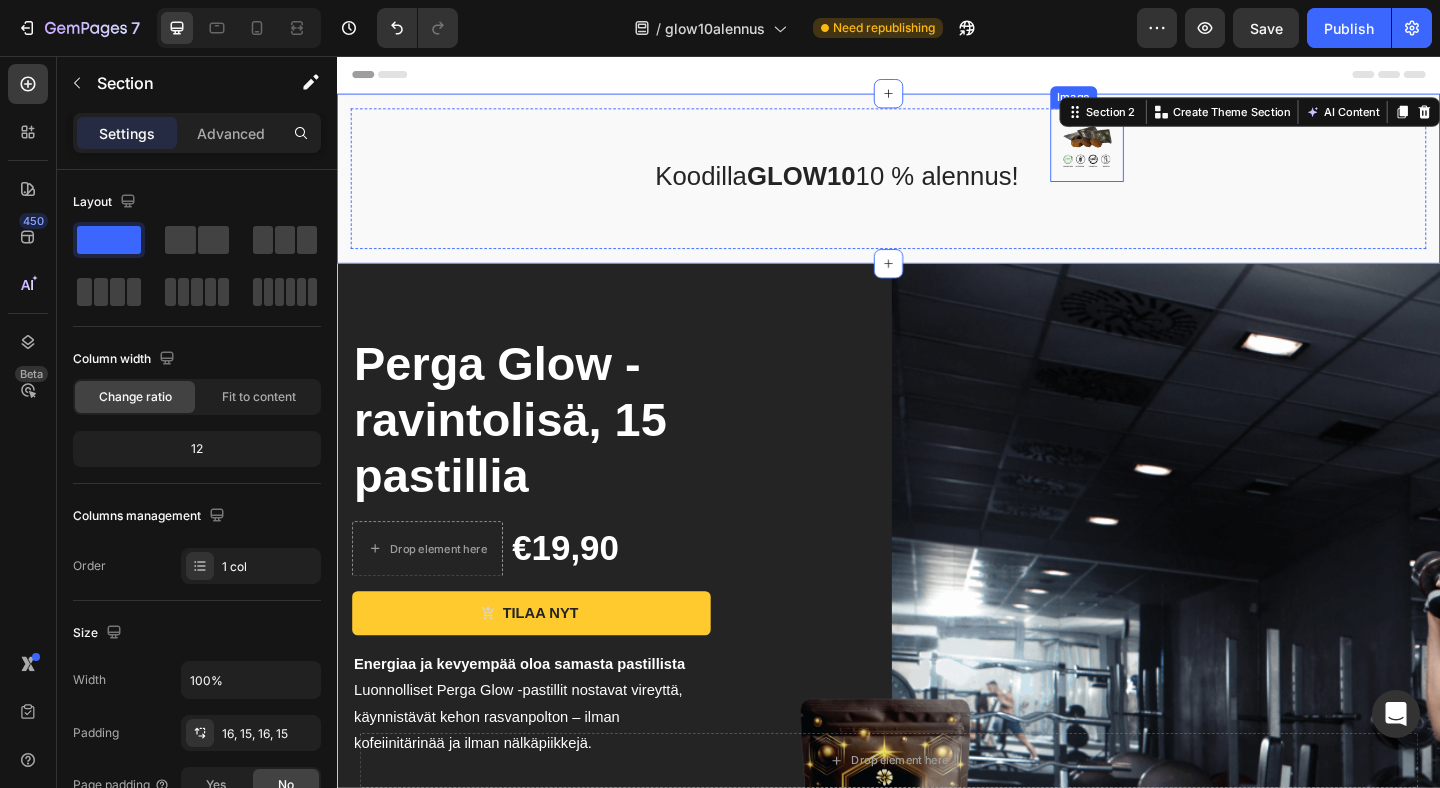 click at bounding box center (1153, 153) 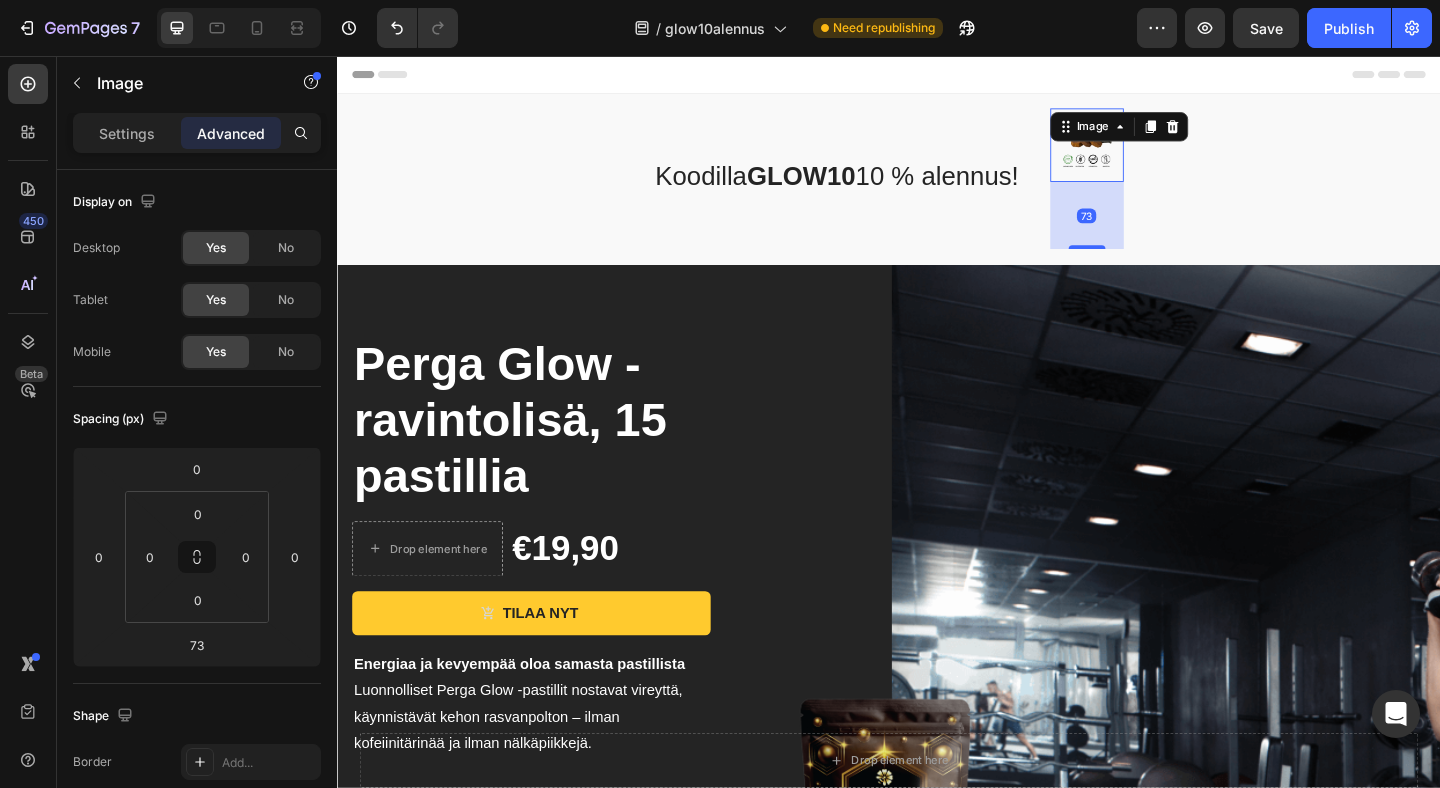 drag, startPoint x: 1170, startPoint y: 263, endPoint x: 1227, endPoint y: 246, distance: 59.48109 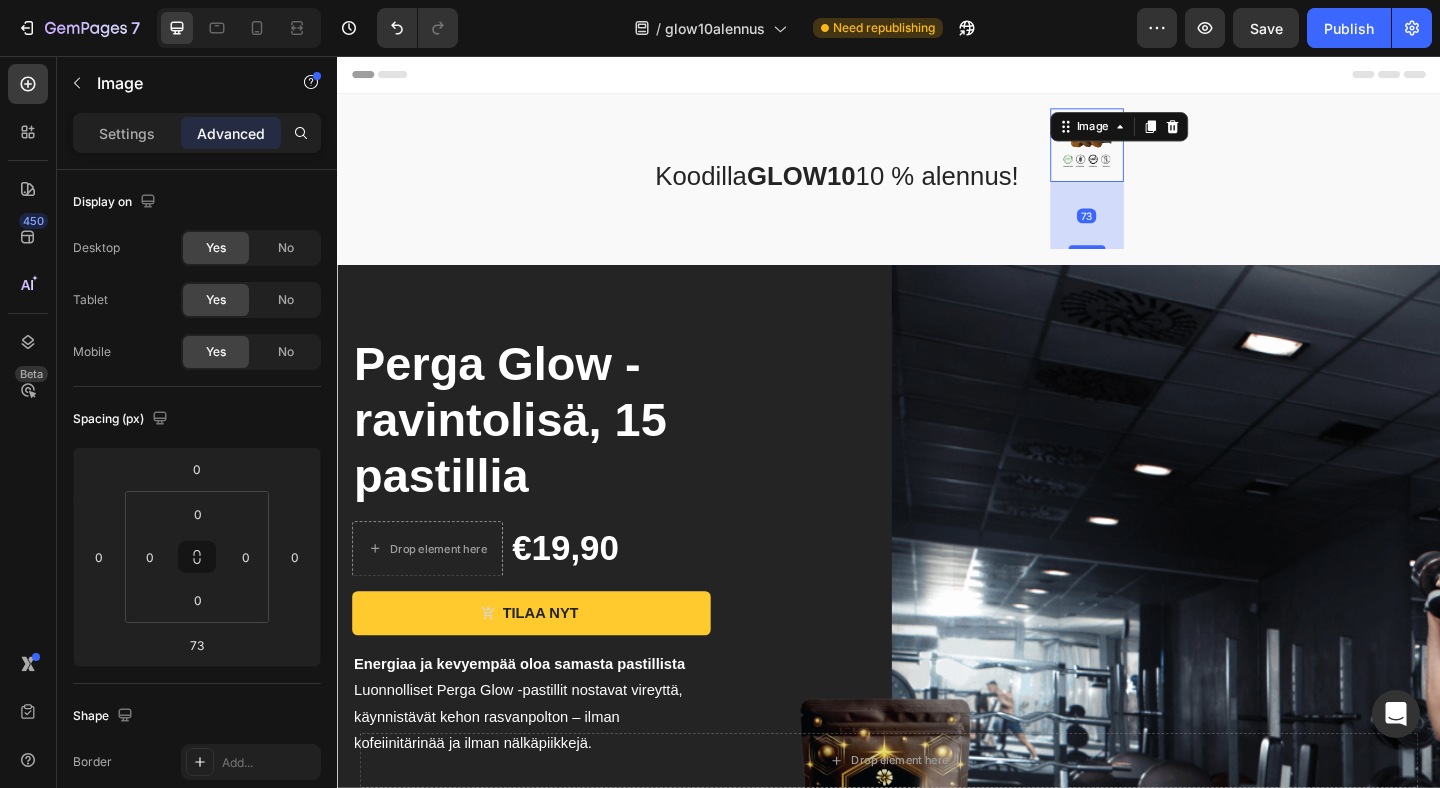 click on "Koodilla   GLOW10   10 % alennus! Text block Image   73 Row" at bounding box center [937, 189] 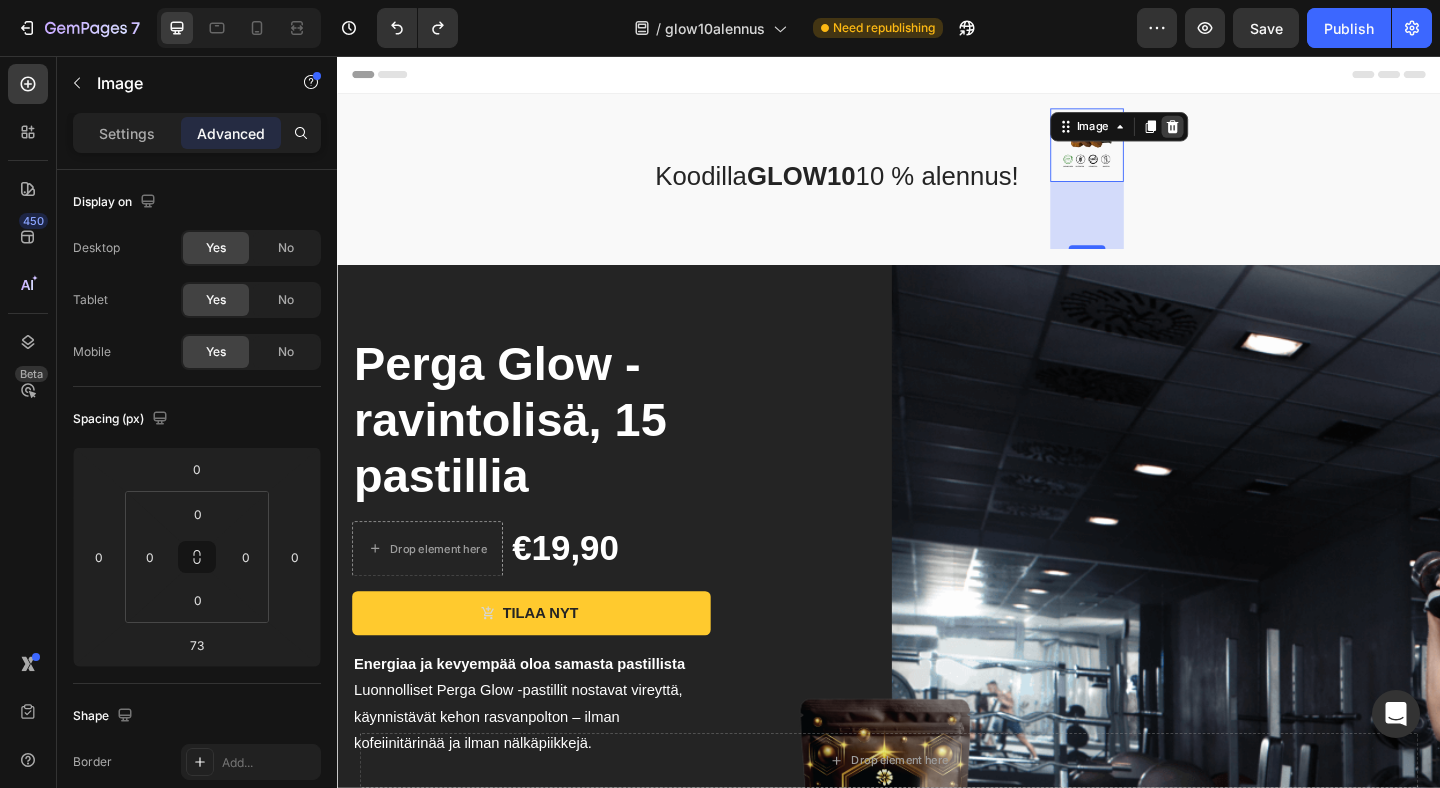 click 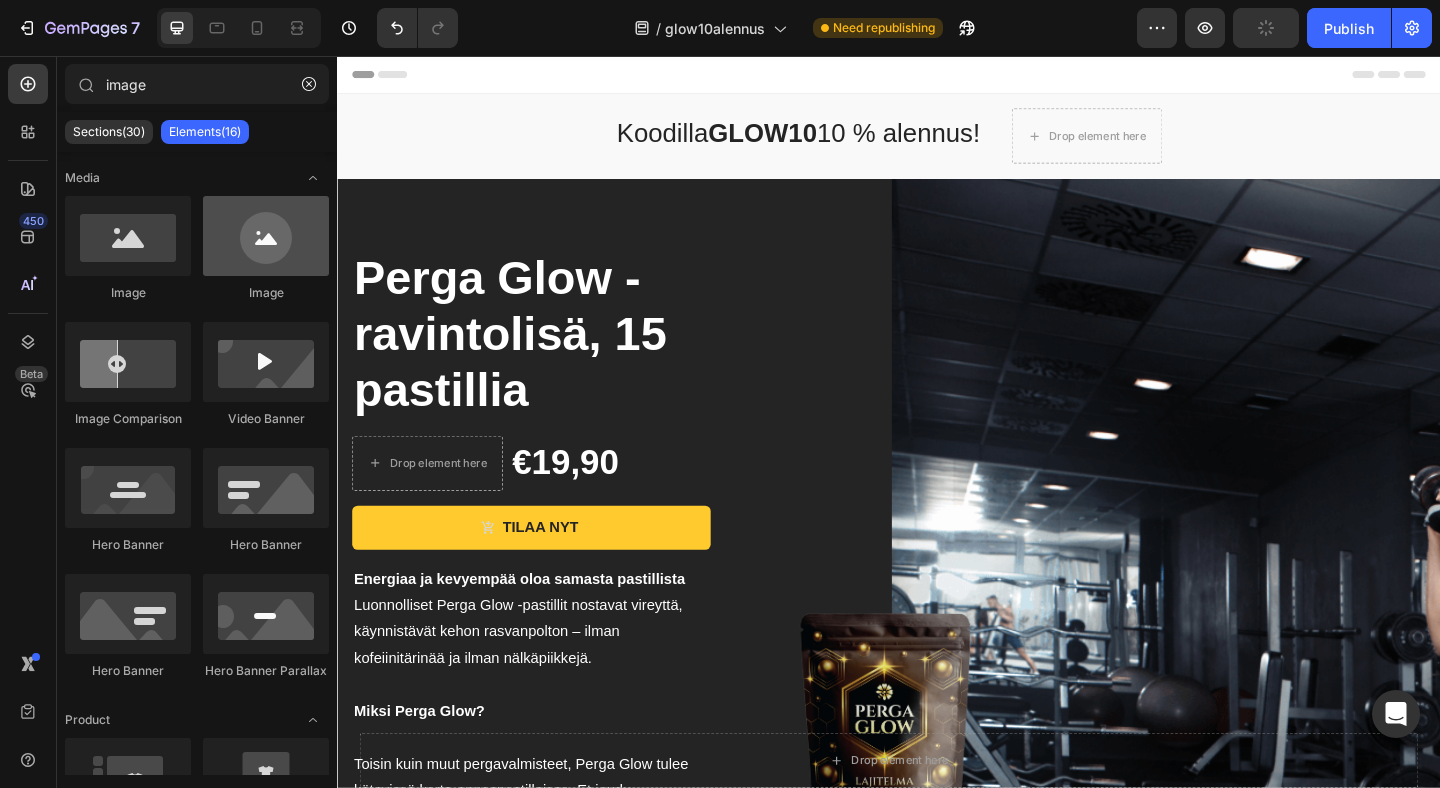 click at bounding box center (266, 236) 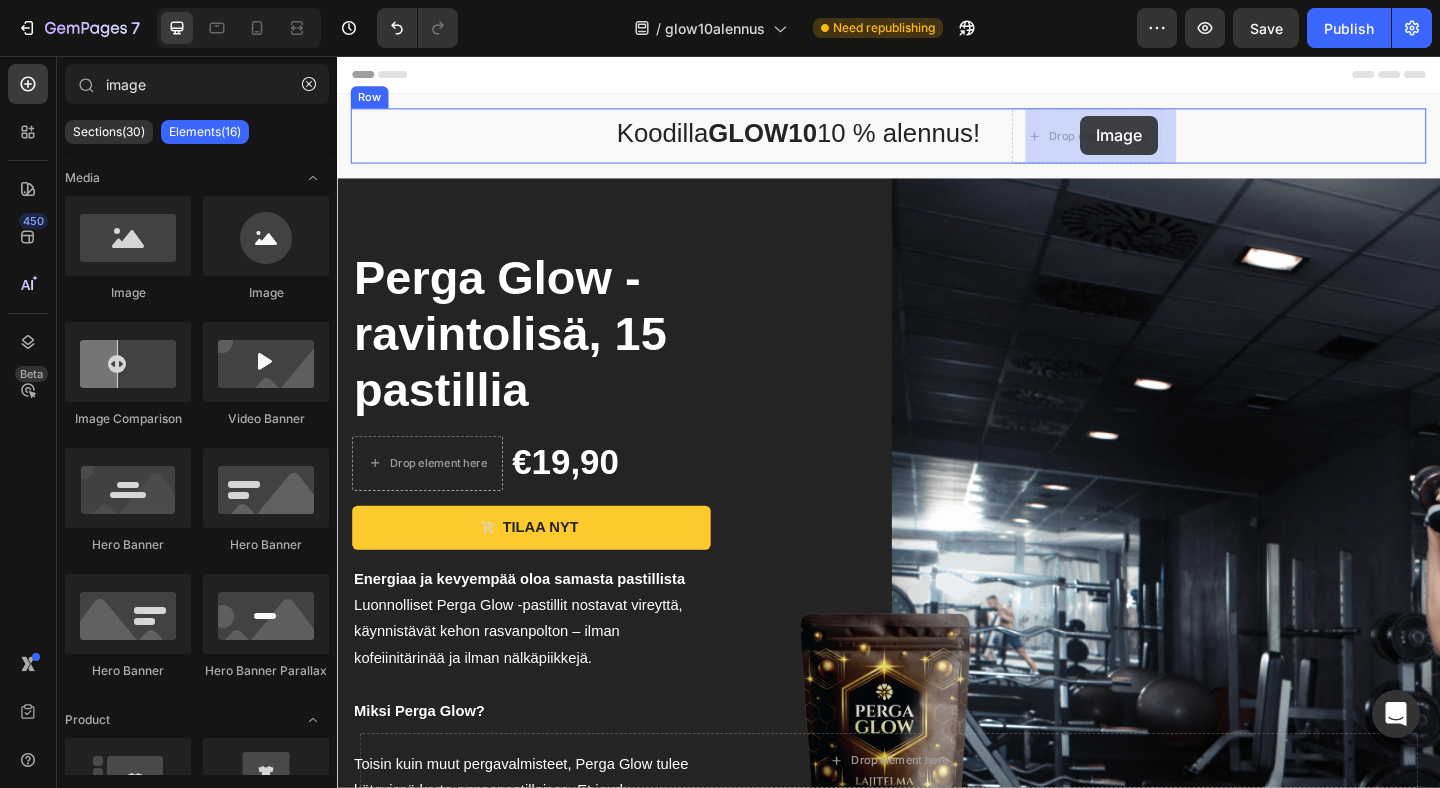drag, startPoint x: 600, startPoint y: 312, endPoint x: 1144, endPoint y: 121, distance: 576.55615 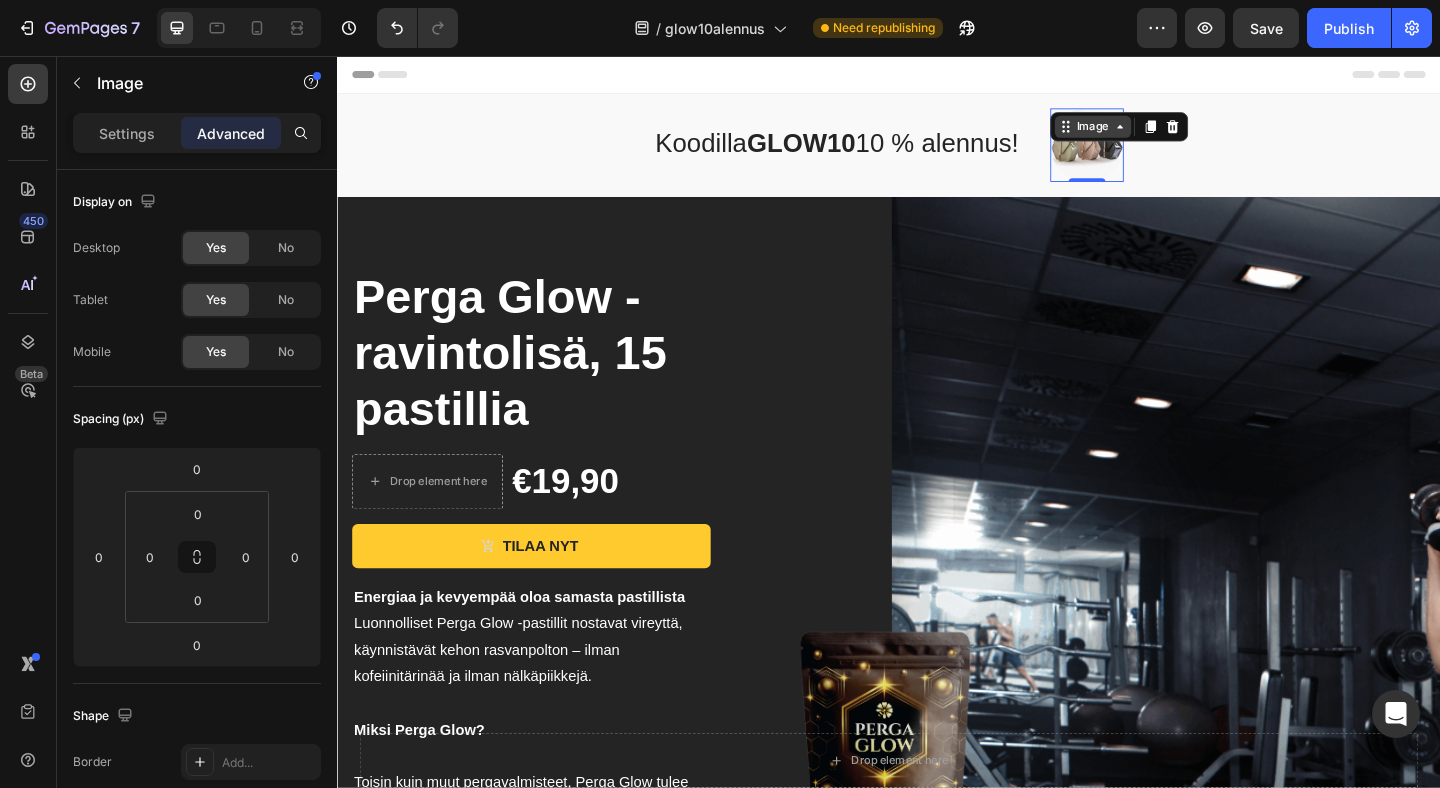 click on "Image" at bounding box center [1159, 133] 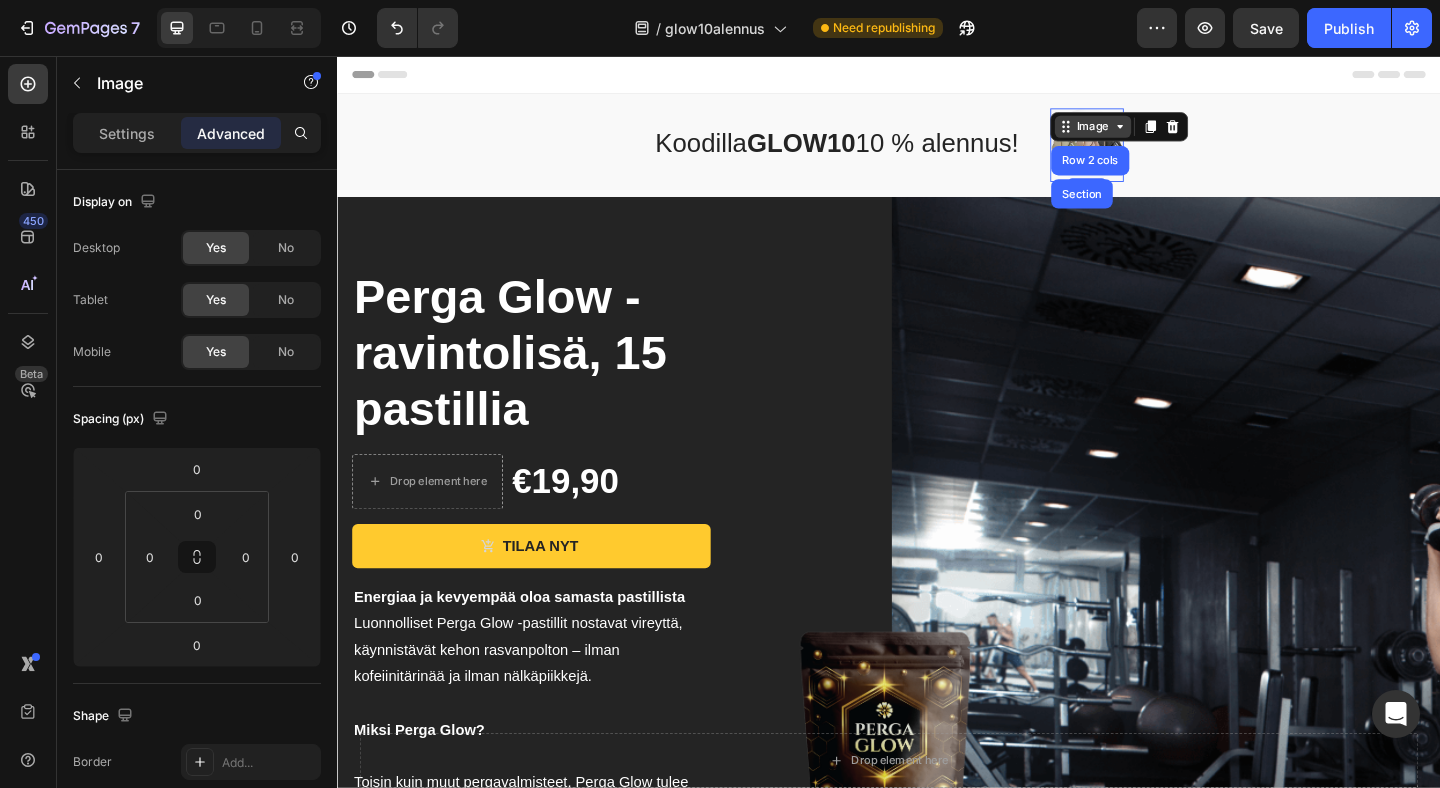 click on "Image" at bounding box center (1159, 133) 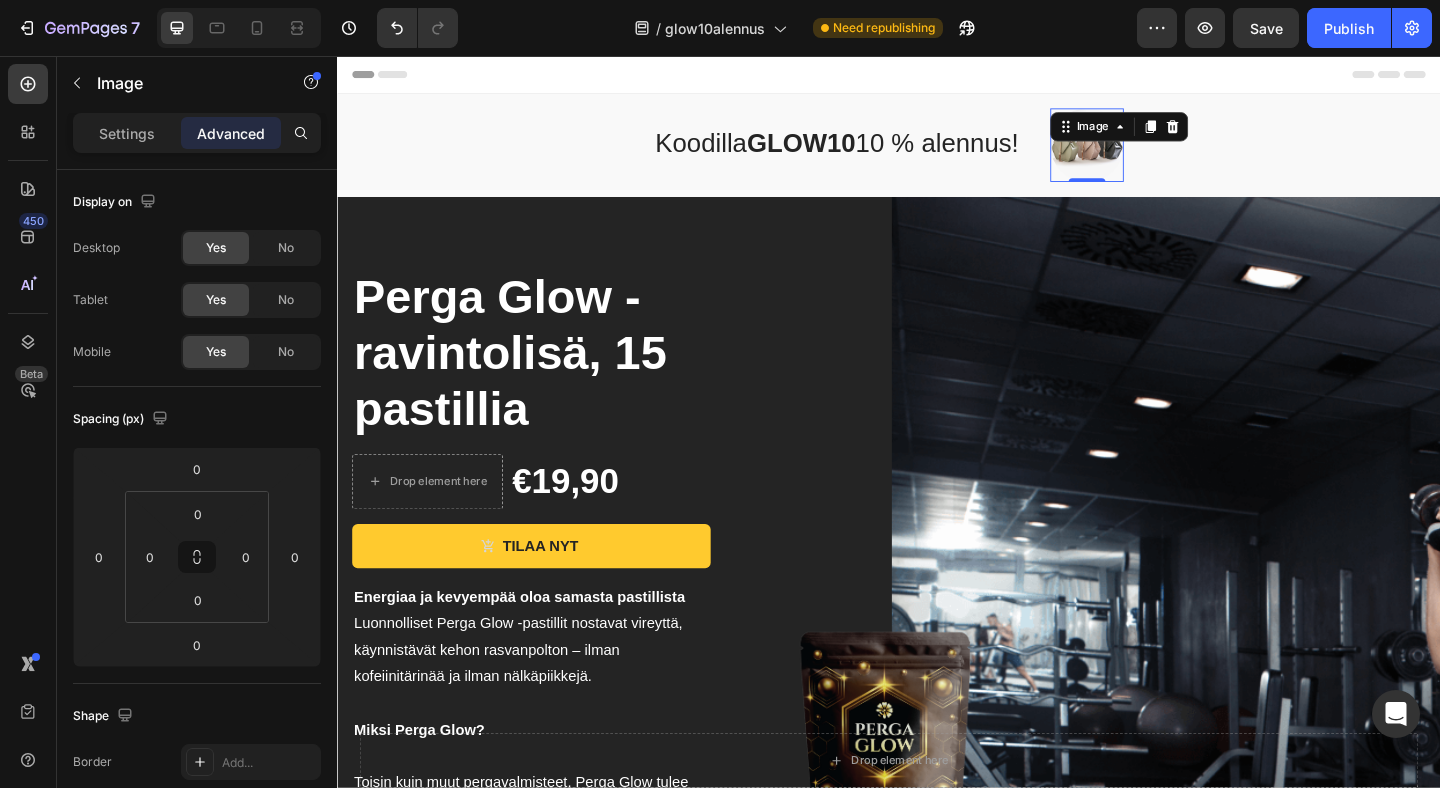 click at bounding box center [1153, 153] 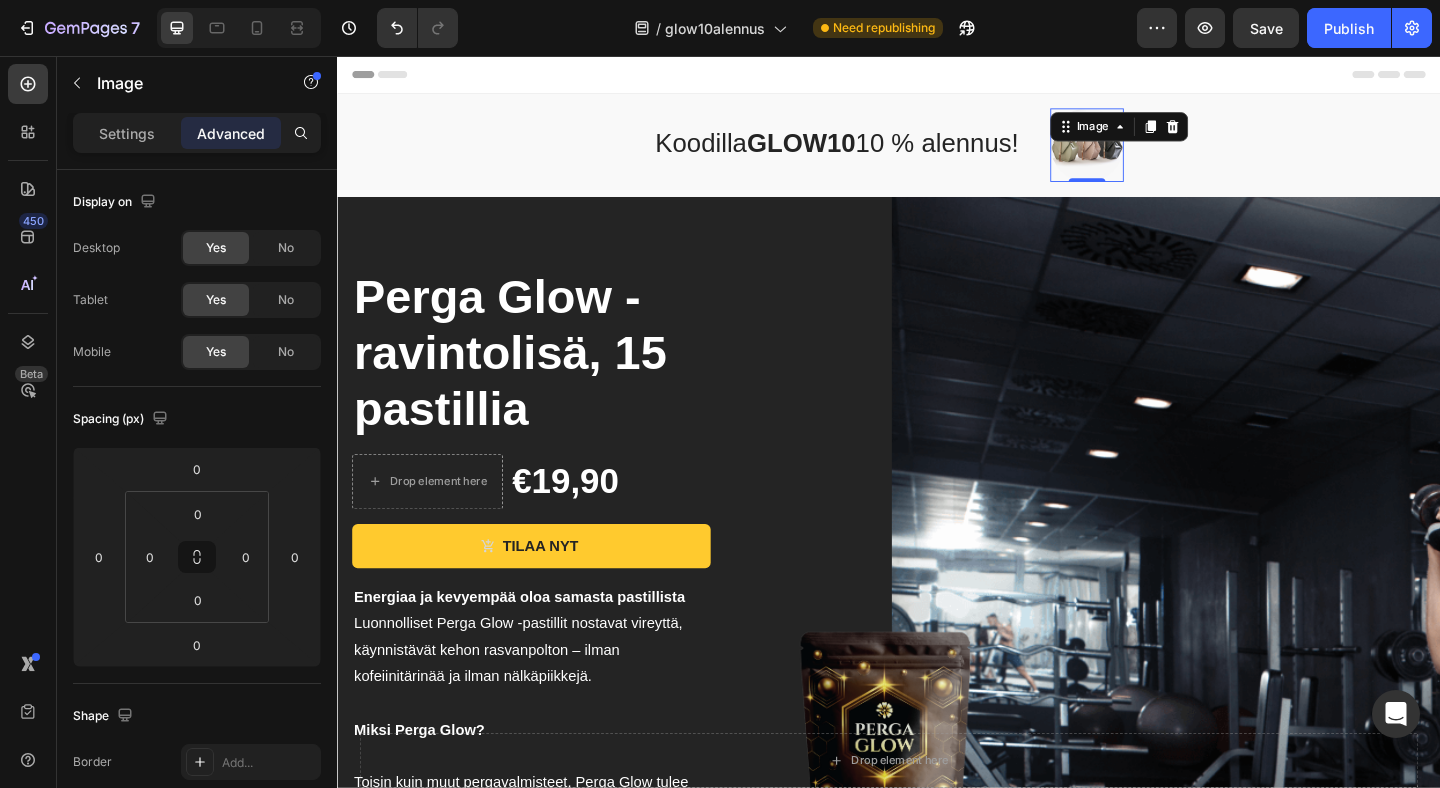click at bounding box center (1153, 153) 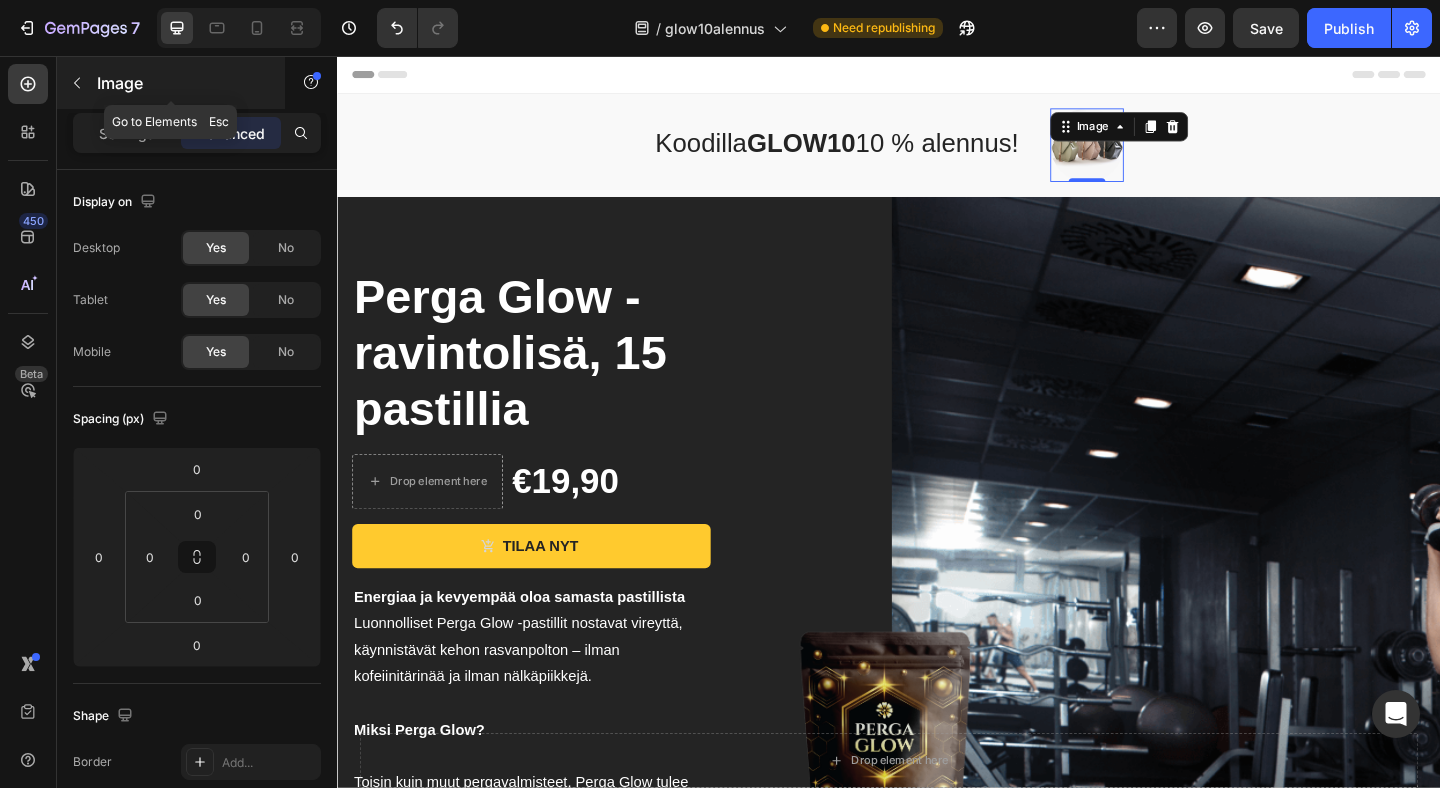 click on "Image" at bounding box center [182, 83] 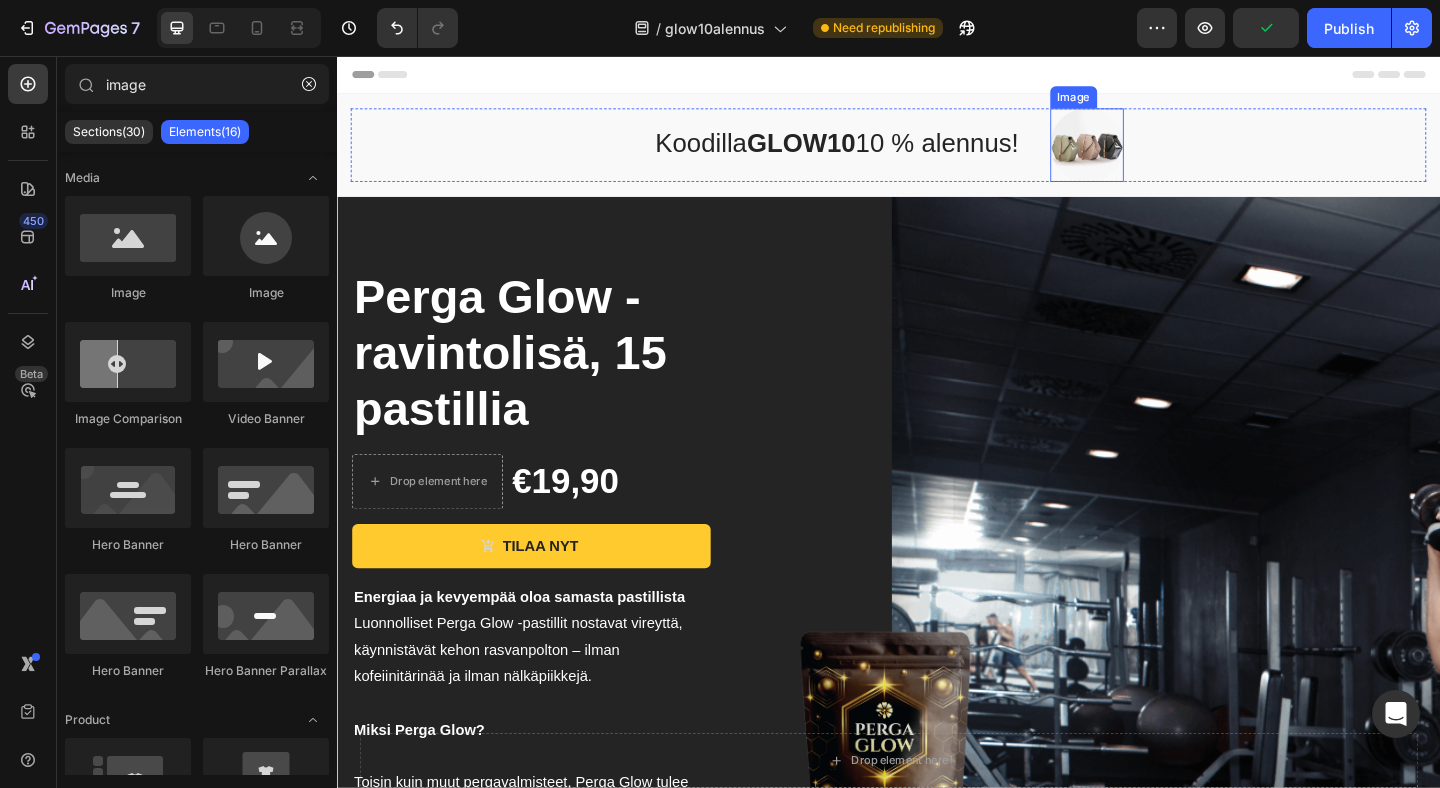 click at bounding box center (1153, 153) 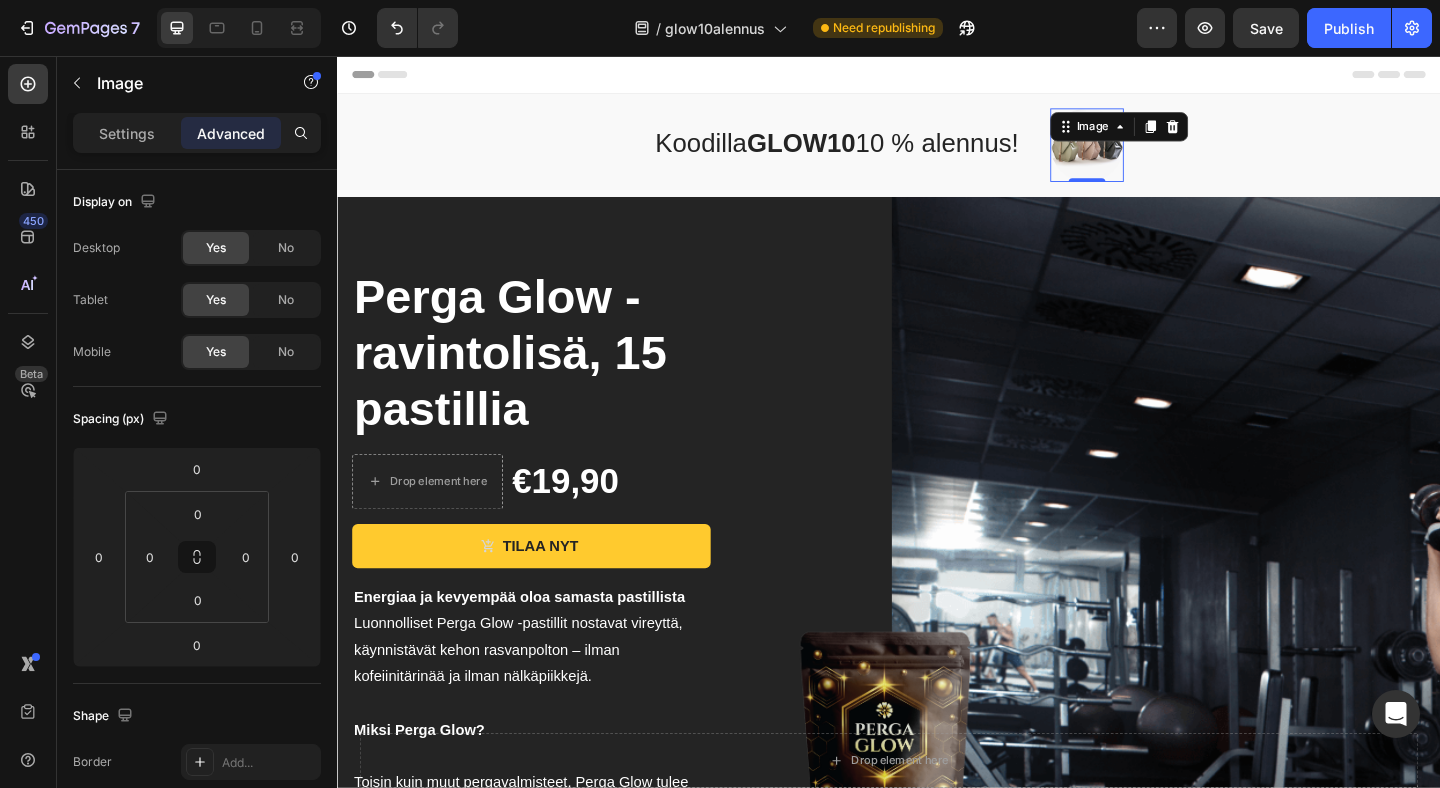 click at bounding box center (1153, 153) 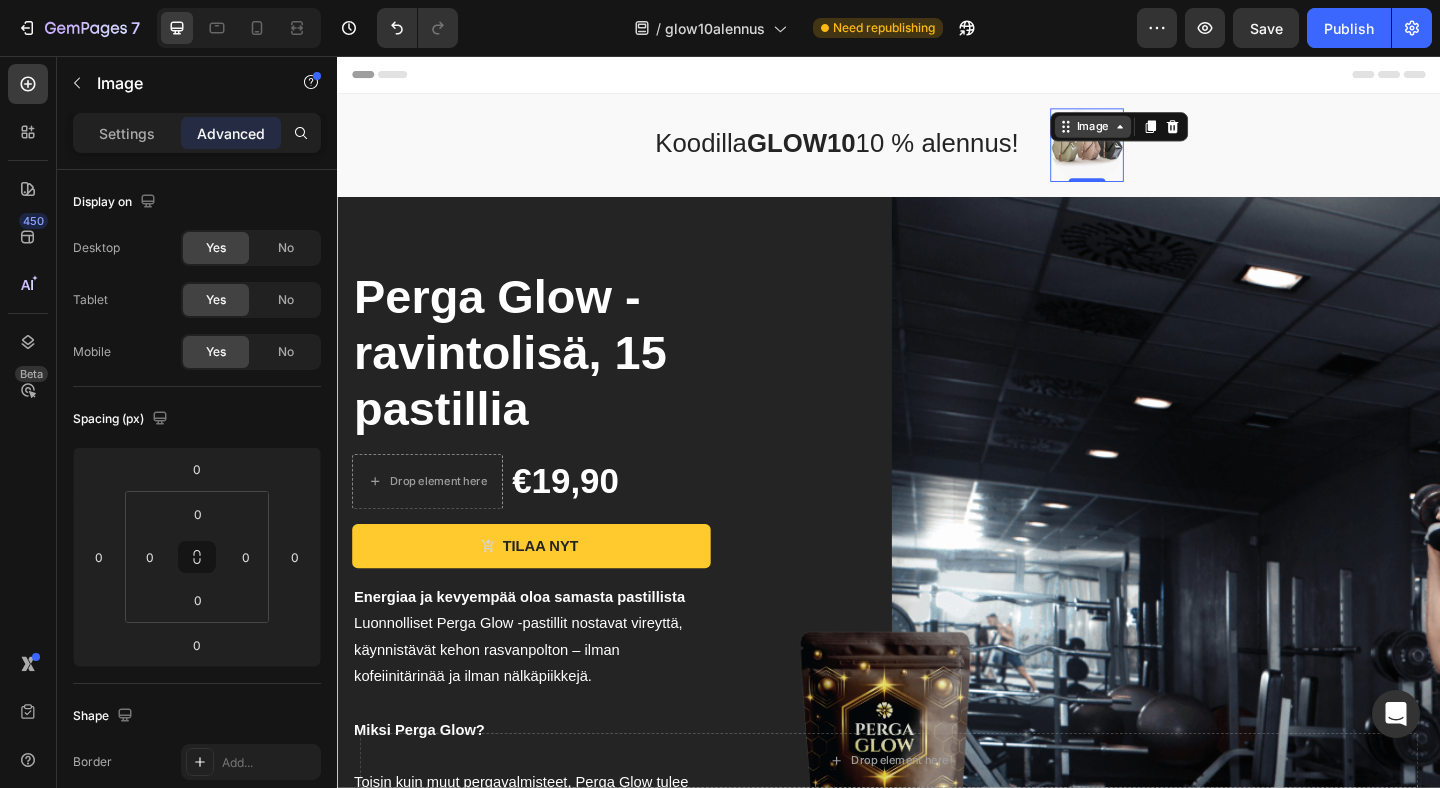 click on "Image" at bounding box center [1159, 133] 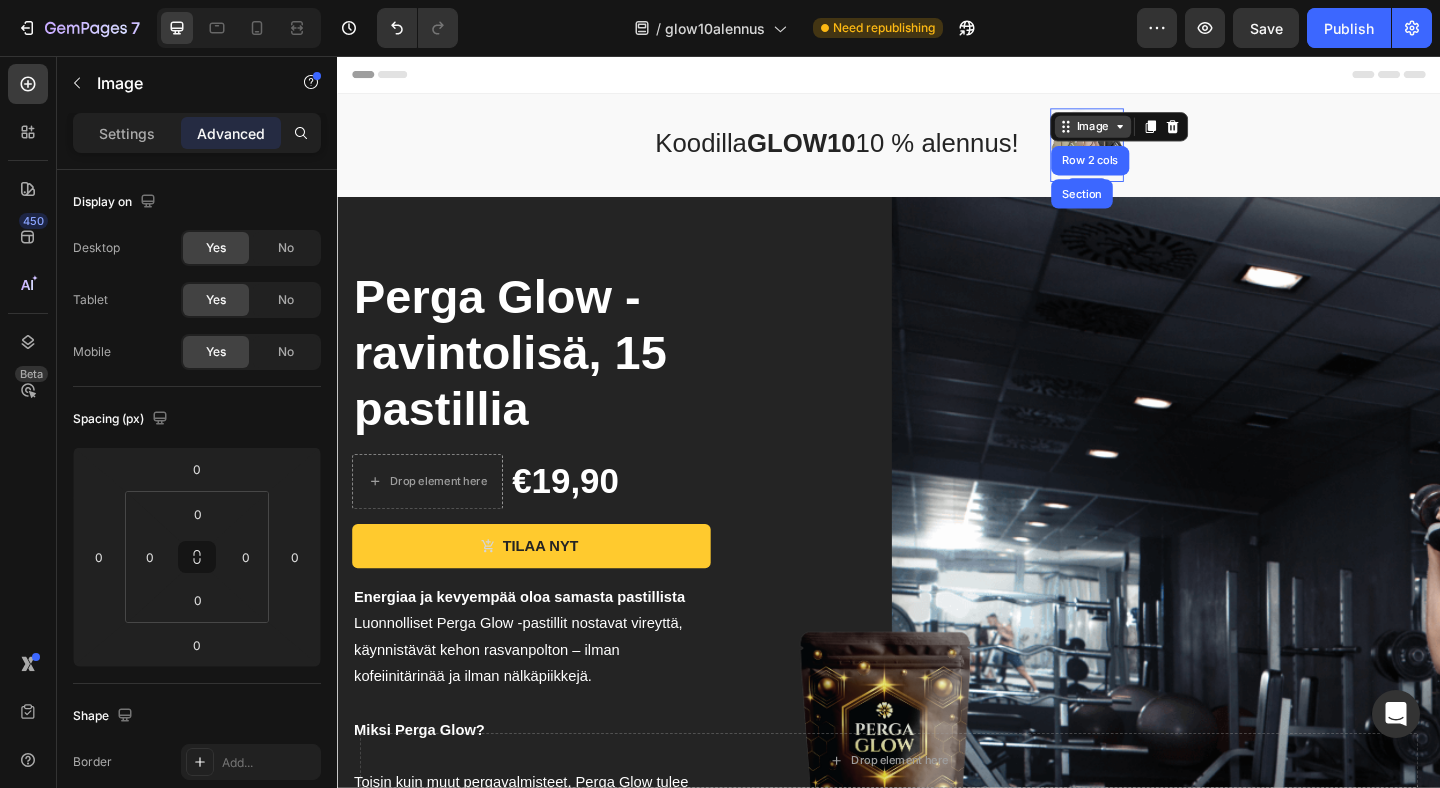 click on "Image" at bounding box center [1159, 133] 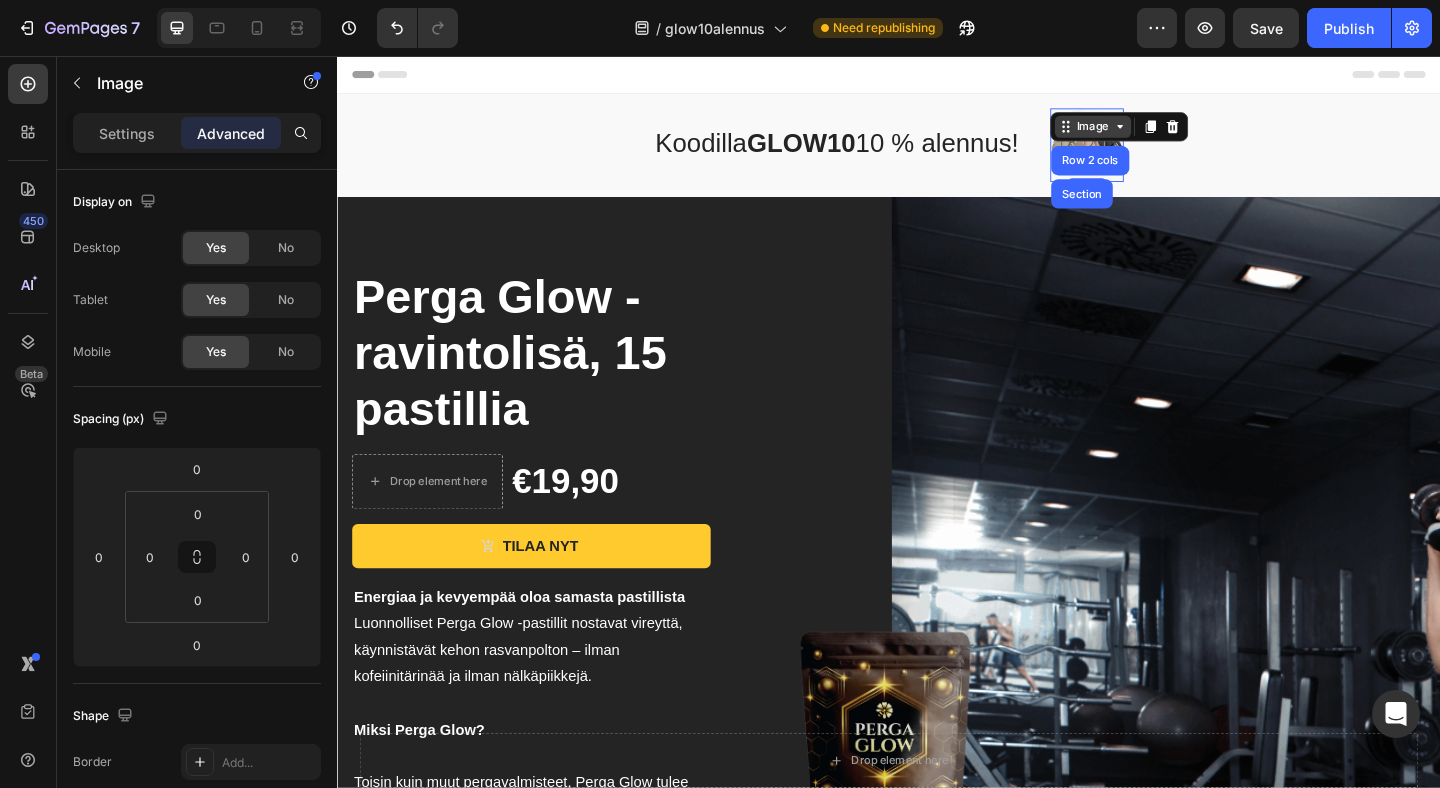 click on "Image" at bounding box center (1159, 133) 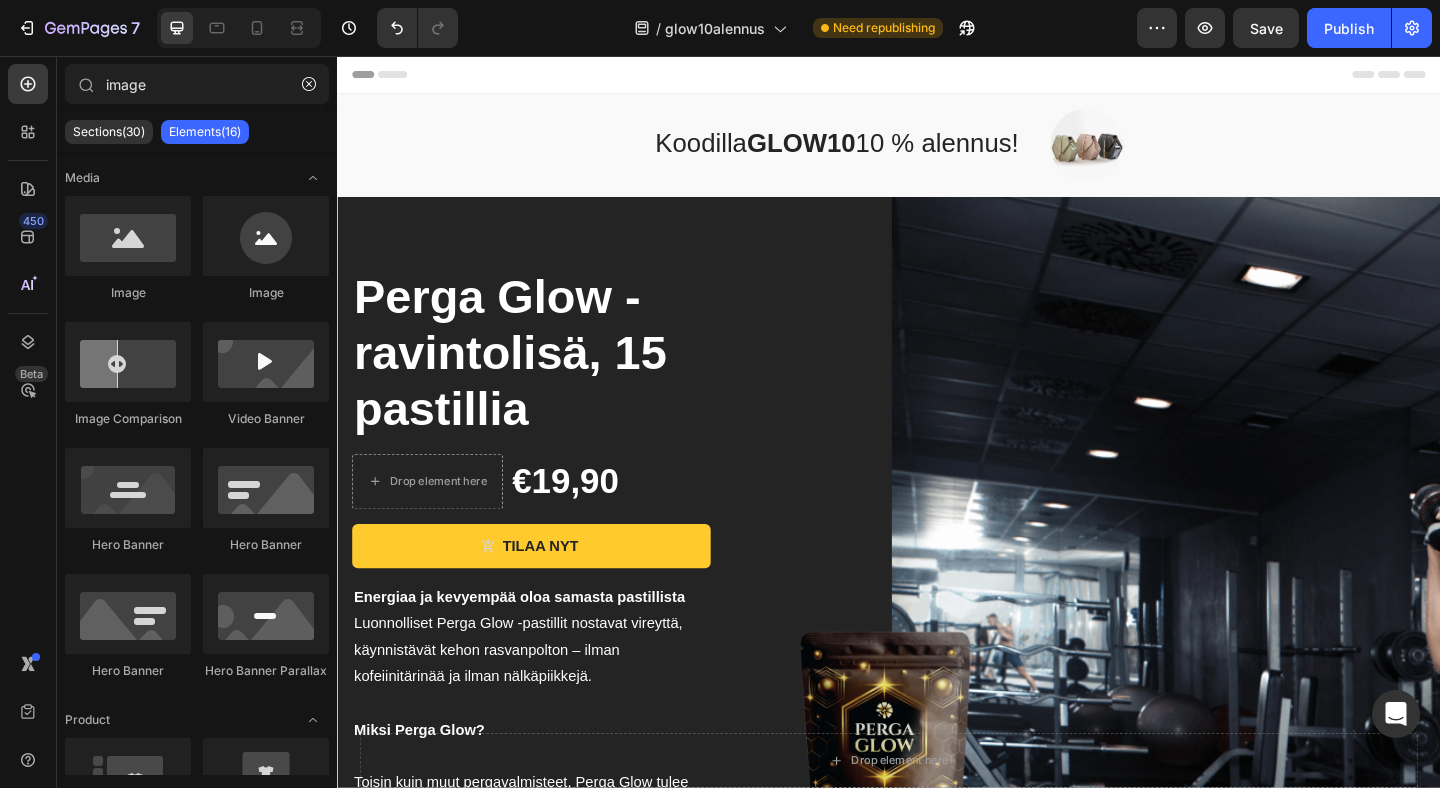 click on "Header" at bounding box center [937, 76] 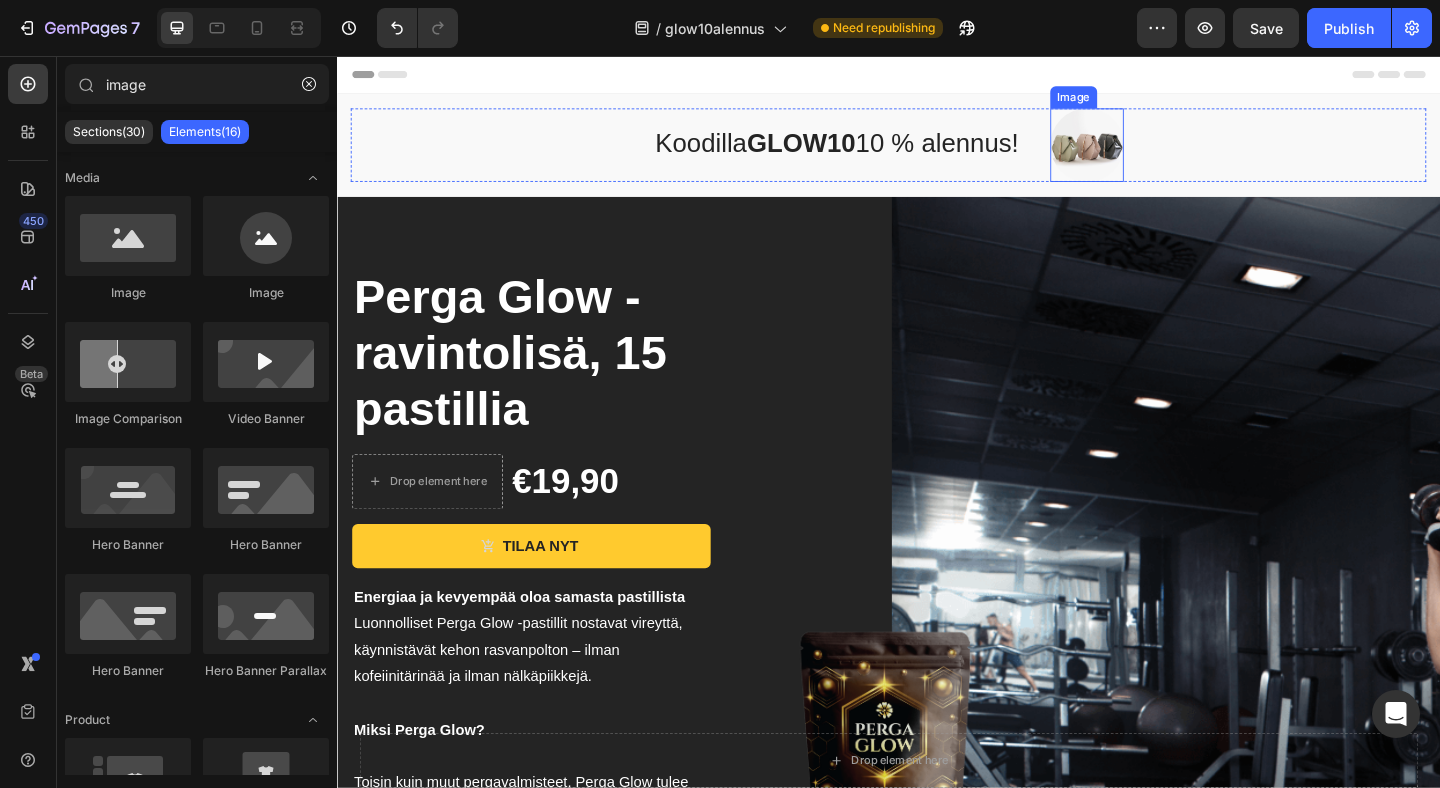 click at bounding box center (1153, 153) 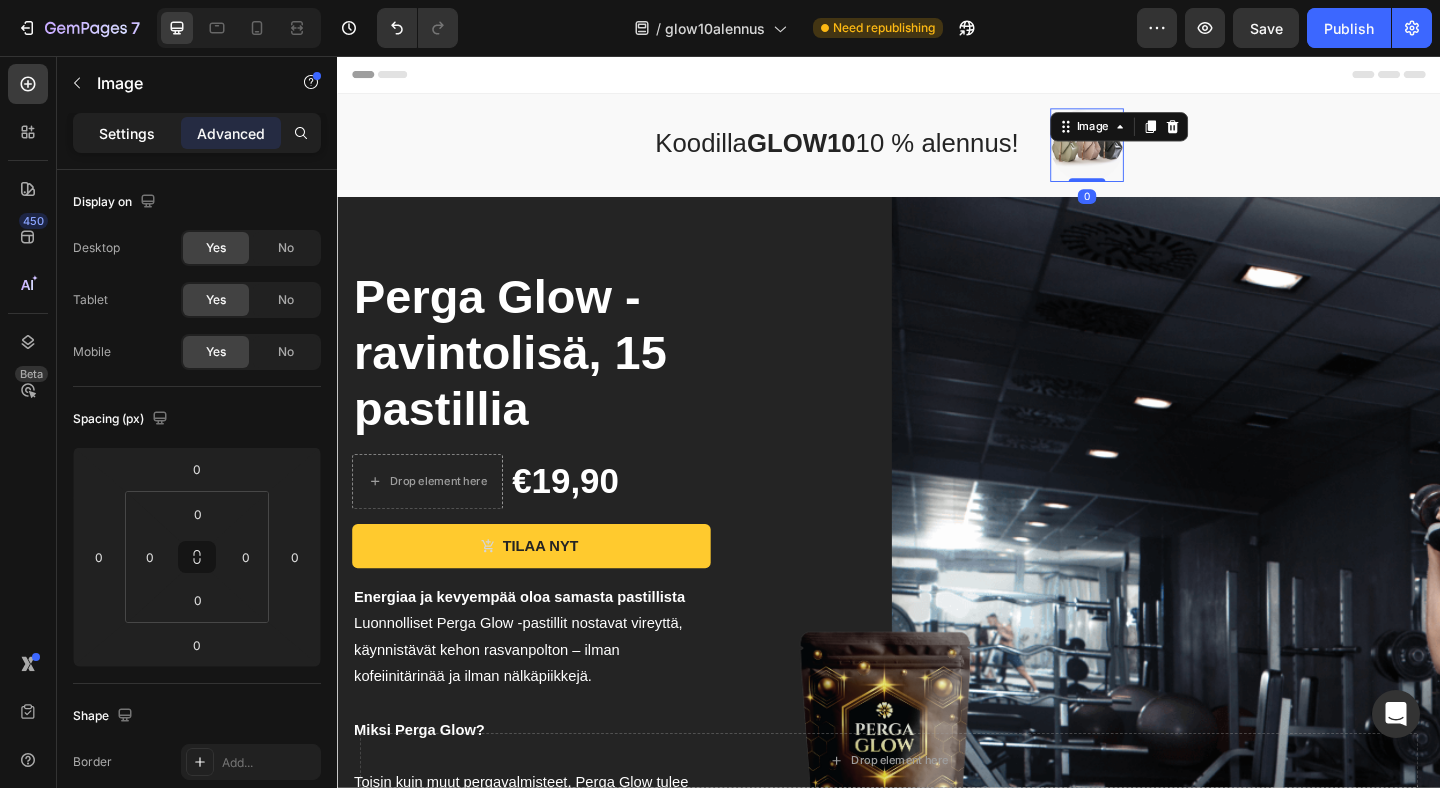 click on "Settings" at bounding box center (127, 133) 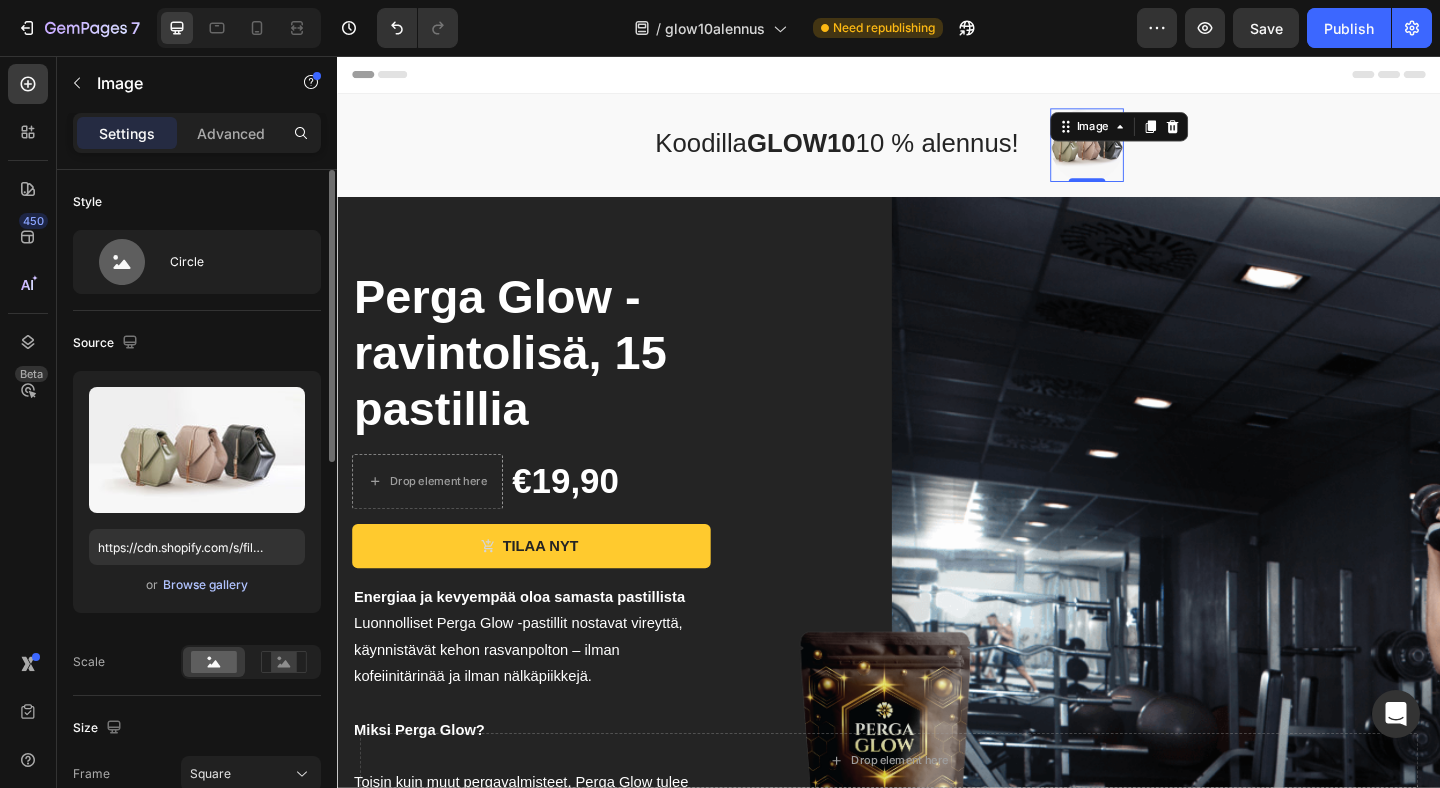 click on "Browse gallery" at bounding box center [205, 585] 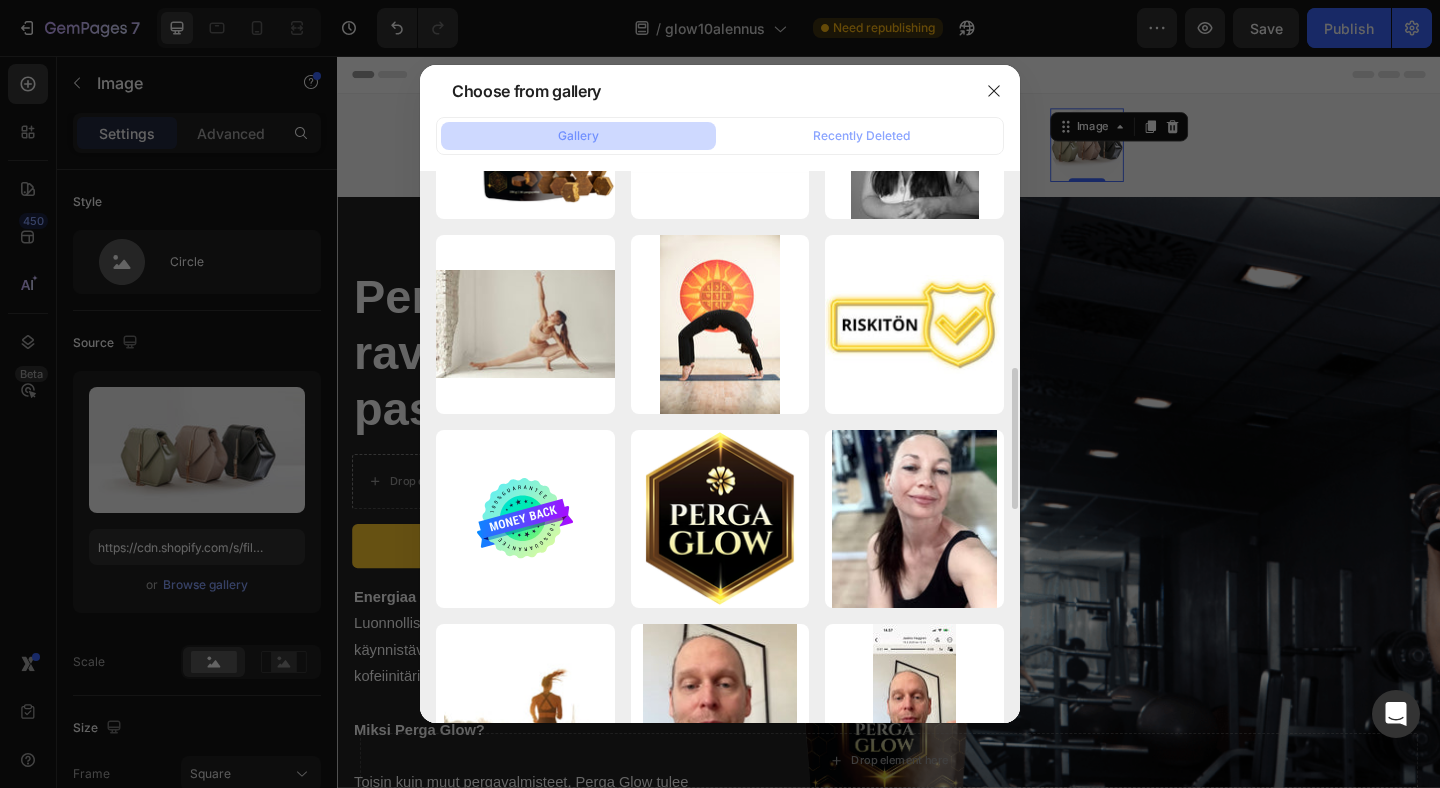scroll, scrollTop: 739, scrollLeft: 0, axis: vertical 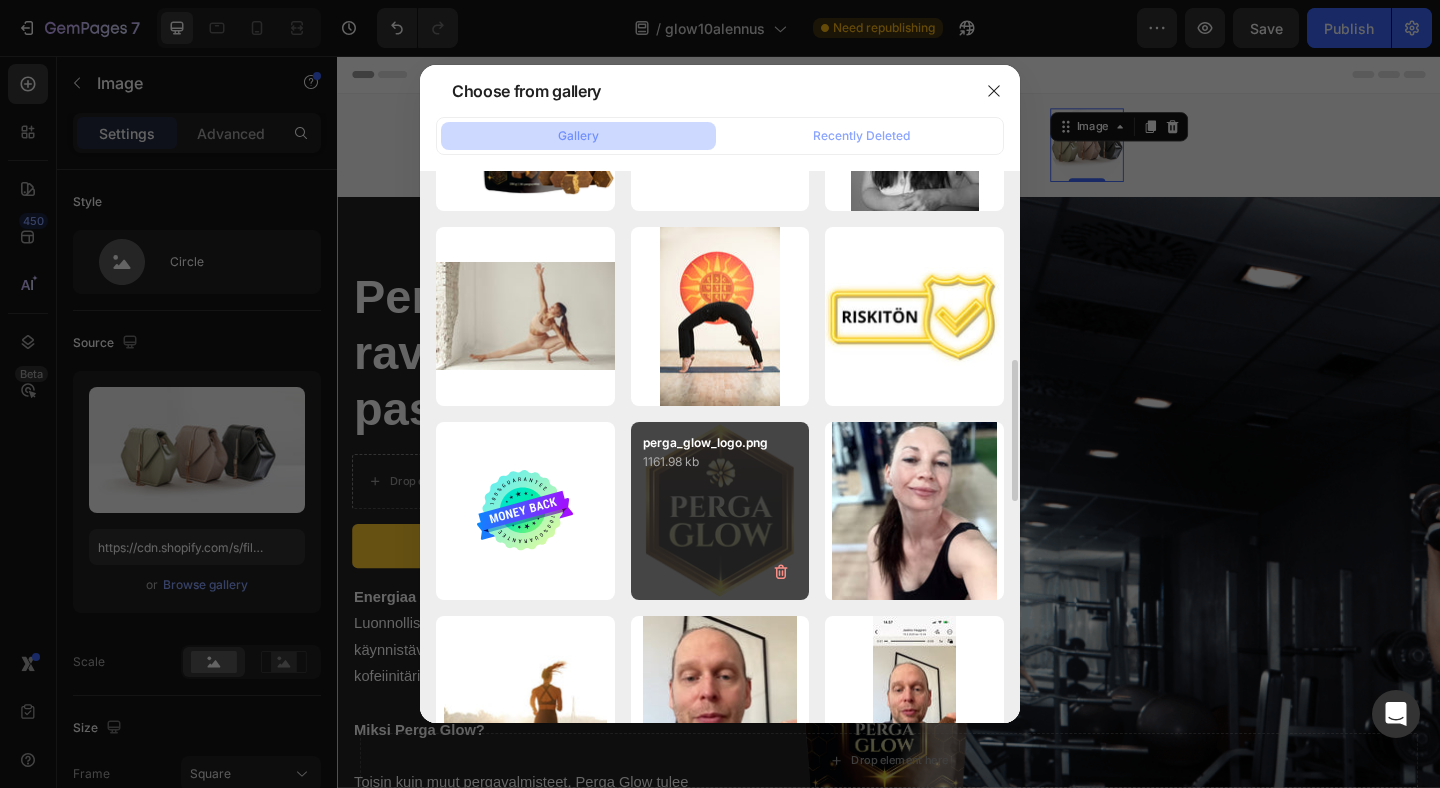click on "perga_glow_logo.png 1161.98 kb" at bounding box center (720, 511) 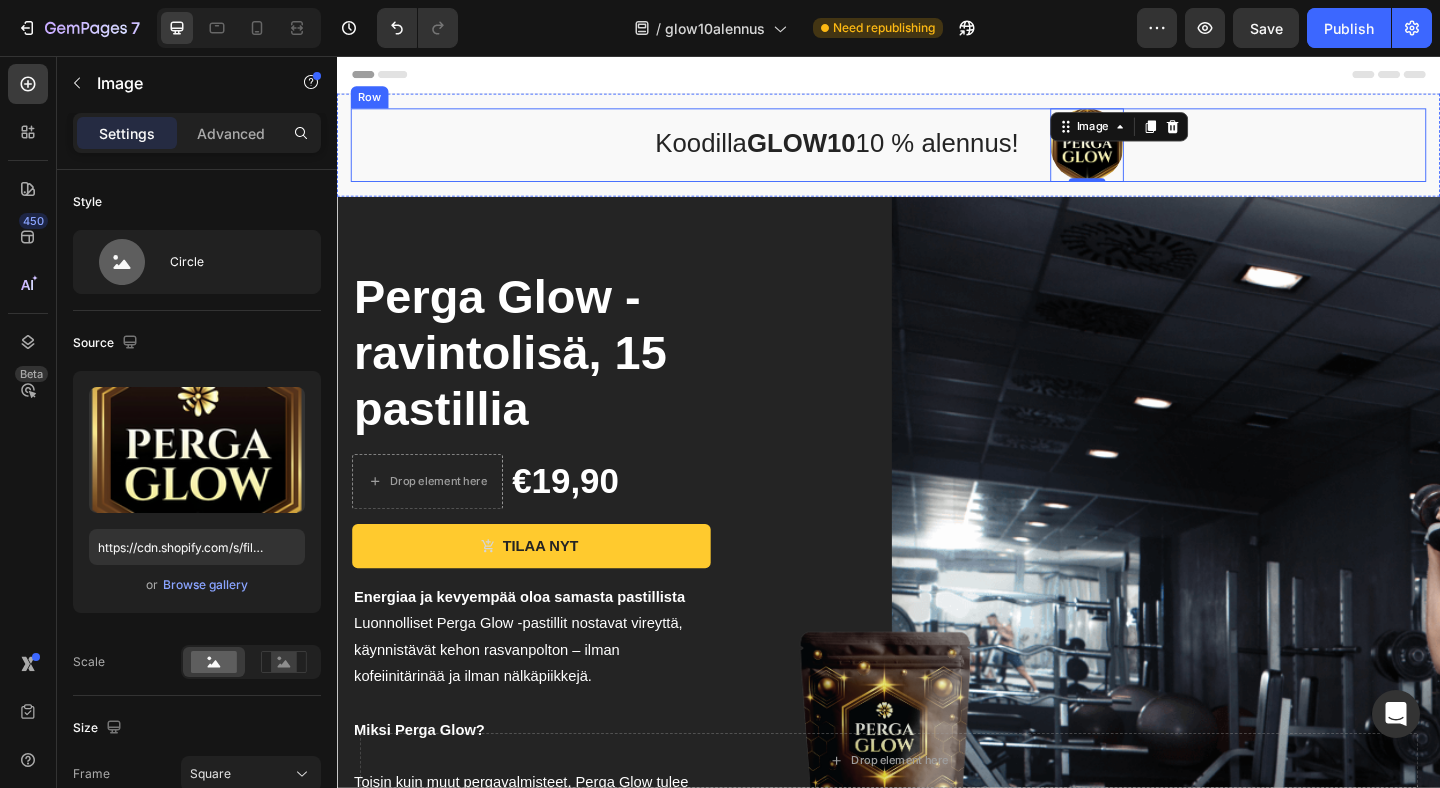 click on "Koodilla   GLOW10   10 % alennus! Text block Image   0 Row" at bounding box center (937, 153) 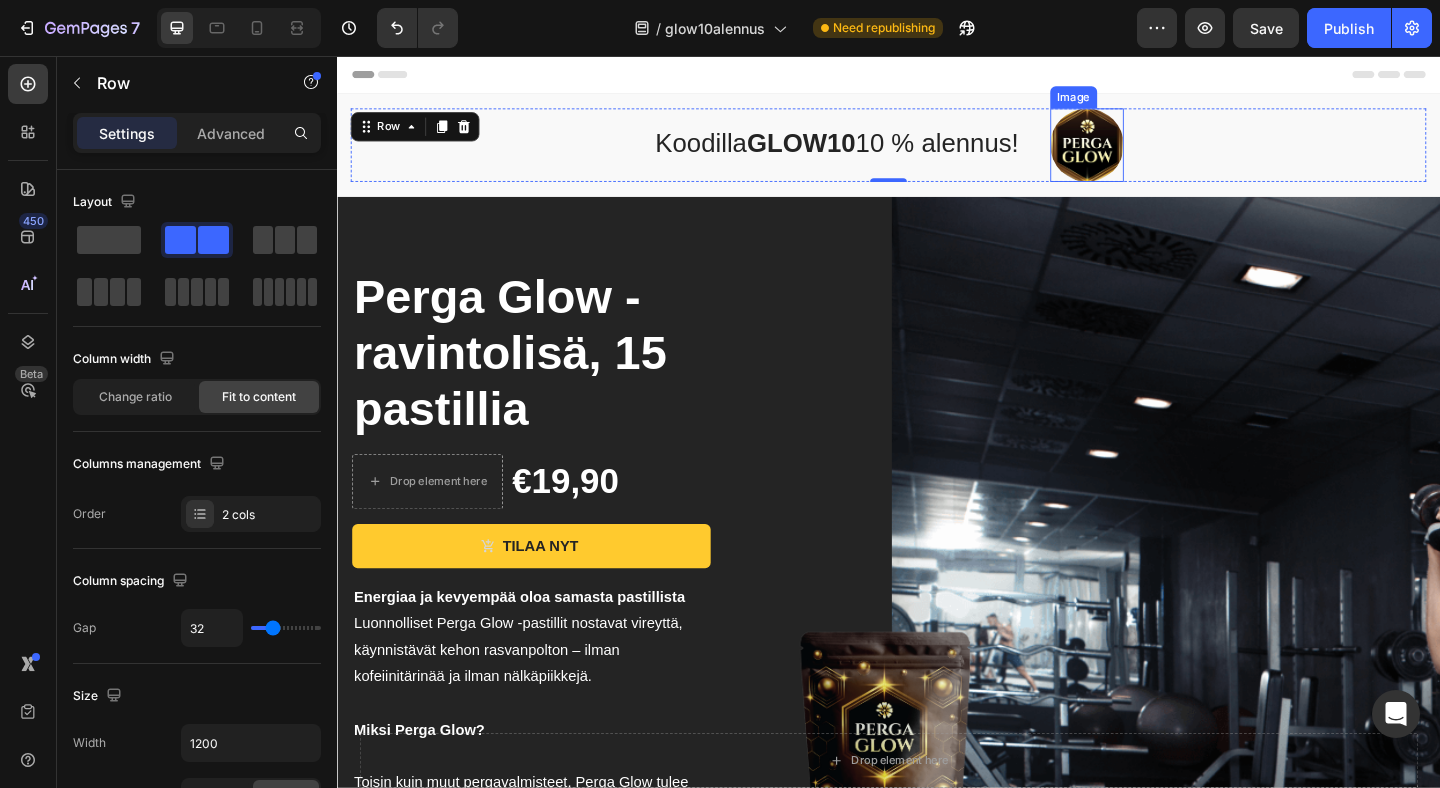click on "Image" at bounding box center [1153, 153] 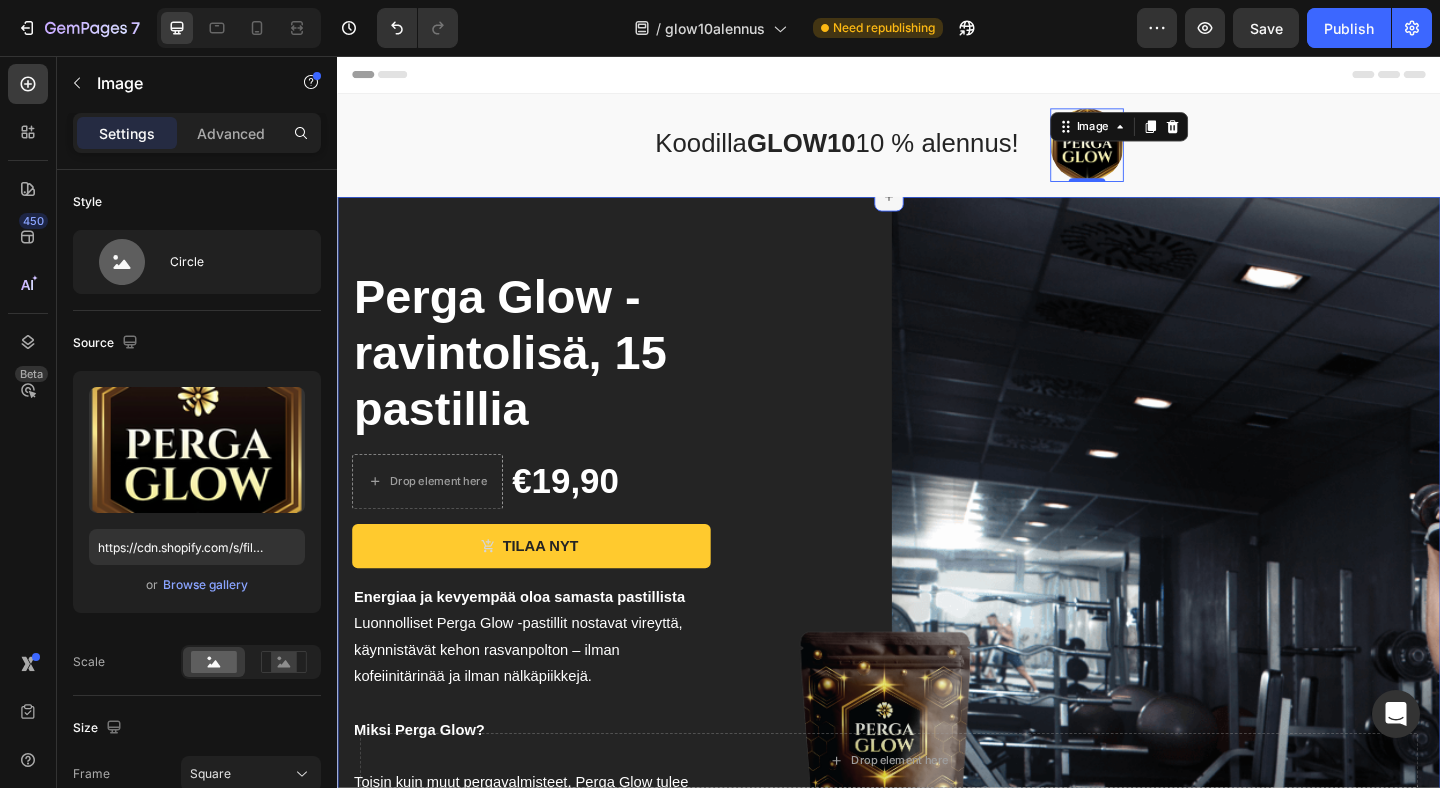 drag, startPoint x: 938, startPoint y: 208, endPoint x: 935, endPoint y: 221, distance: 13.341664 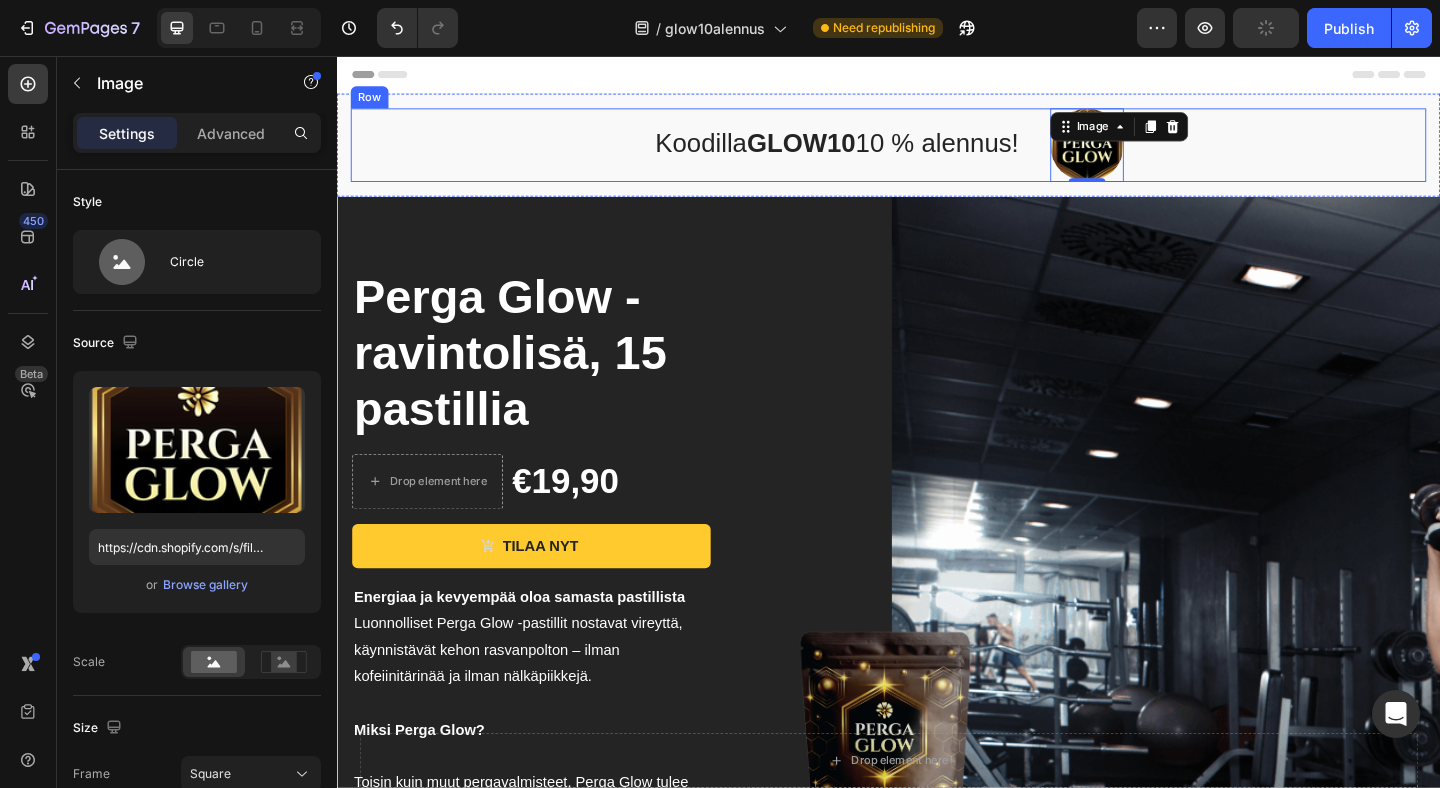click on "Koodilla   GLOW10   10 % alennus! Text block" at bounding box center (880, 153) 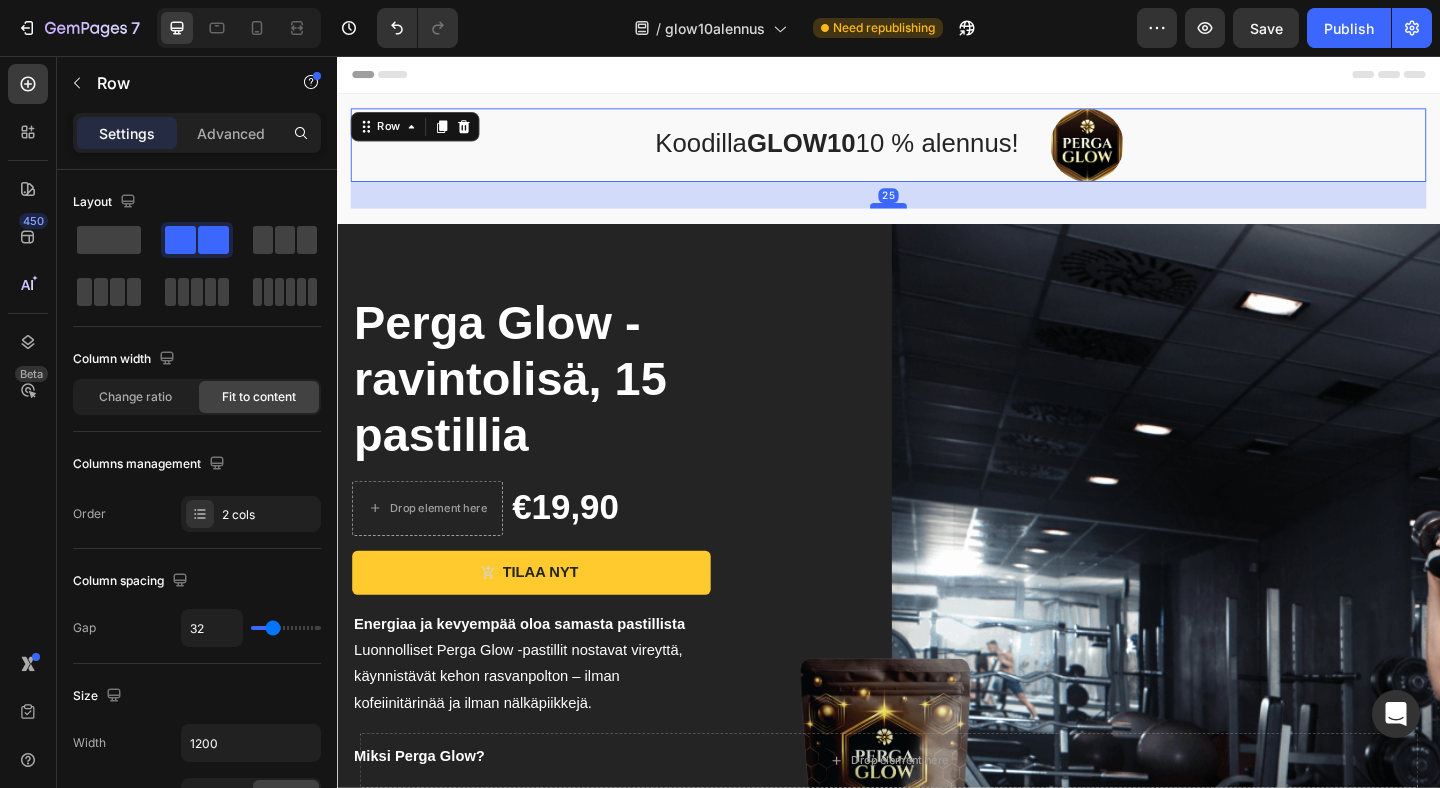 drag, startPoint x: 940, startPoint y: 190, endPoint x: 942, endPoint y: 219, distance: 29.068884 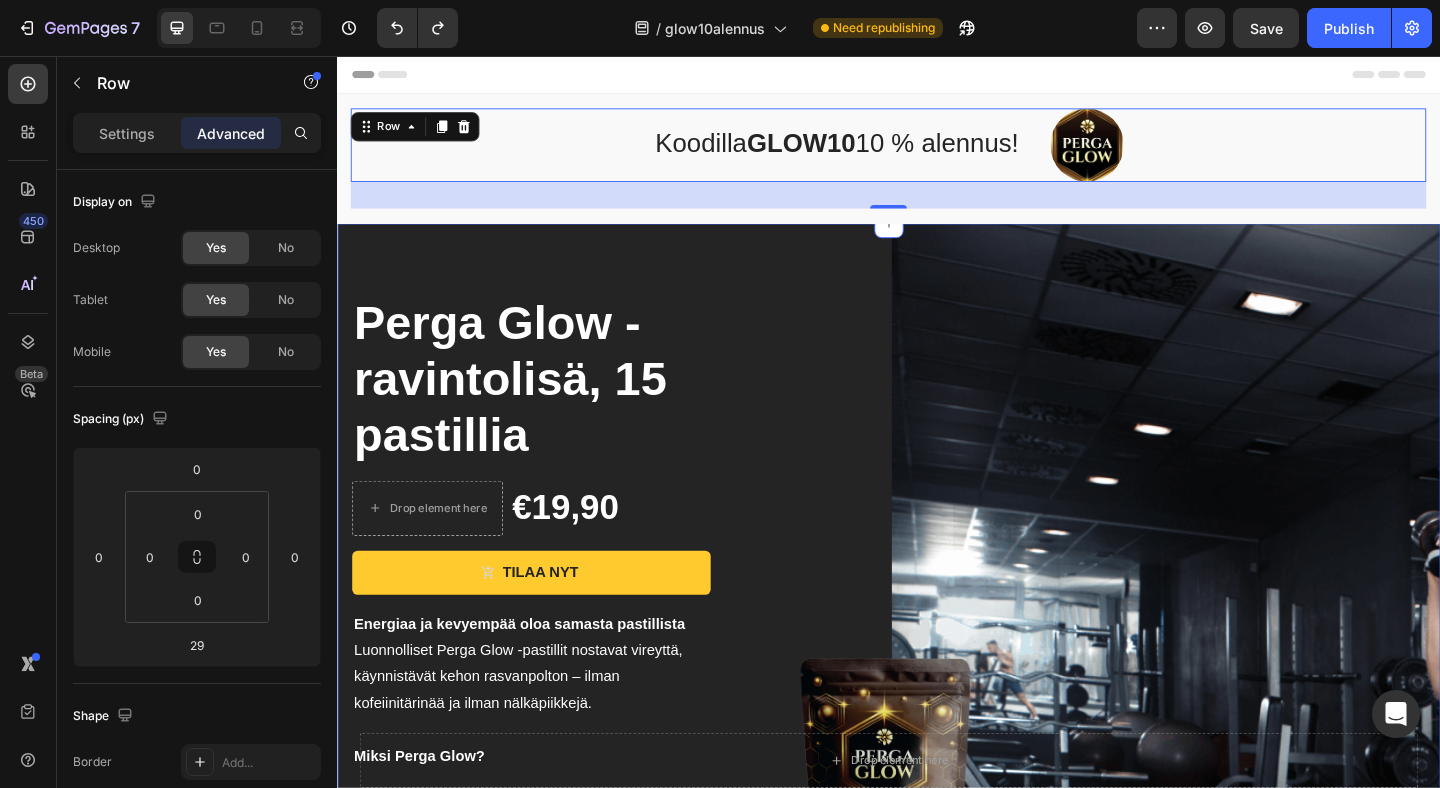 click on "Perga Glow -ravintolisä, 15 pastillia Product Title
Drop element here €19,90 Product Price Product Price Row TILAA NYT Product Cart Button Energiaa ja kevyempää oloa samasta pastillista Luonnolliset Perga Glow -pastillit nostavat vireyttä, käynnistävät kehon rasvanpolton – ilman kofeiinitärinää ja ilman nälkäpiikkejä.   Miksi Perga Glow?   Toisin kuin muut pergavalmisteet, Perga Glow tulee kätevissä kerta-annospastilleissa. Et joudu sekoittamaan sitä smoothieen tai puuroon, vaan voit pitää pastilleja vaikkapa laukussasi ja nauttia milloin haluat.   •  Vireys heti  – tyrosiini, B-vitamiinit ja arginiini virkistävät hermoston ja verenkierron. •  Rasva palaa  – AMPK + SIRT1 siirtää energian rasvavarastoista käyttöön. •  Tasainen verensokeri  – insuliiniherkkyys paranee, ei iltapäiväväsähdystä. •  Stressi alas  – antioksidantit ja Nrf2-aktivaatio tasoittavat kortisolipiikit. •  15 kcal / pastilli Text Block Row
Icon Row Row" at bounding box center [937, 872] 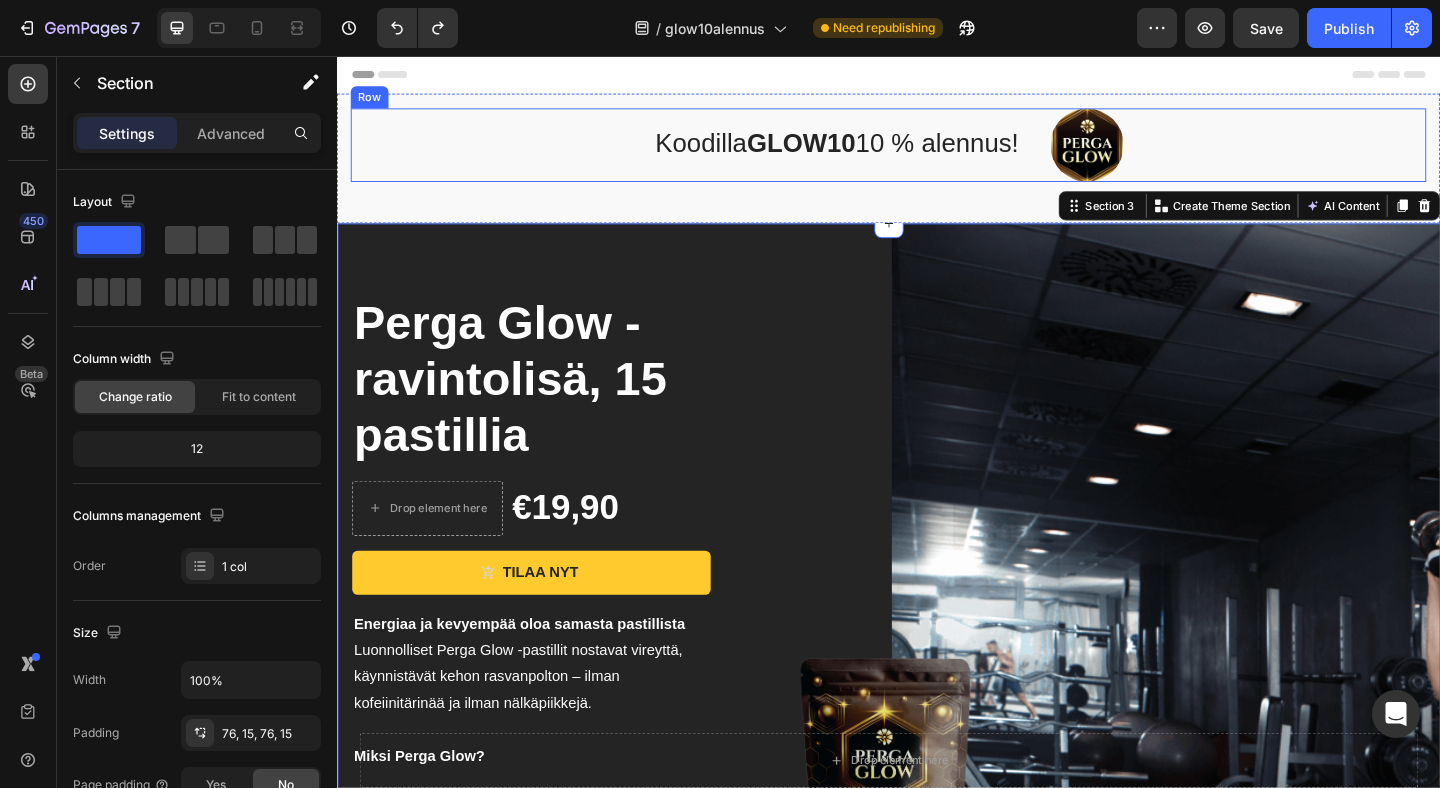 click on "Koodilla   GLOW10   10 % alennus! Text block Image Row" at bounding box center (937, 153) 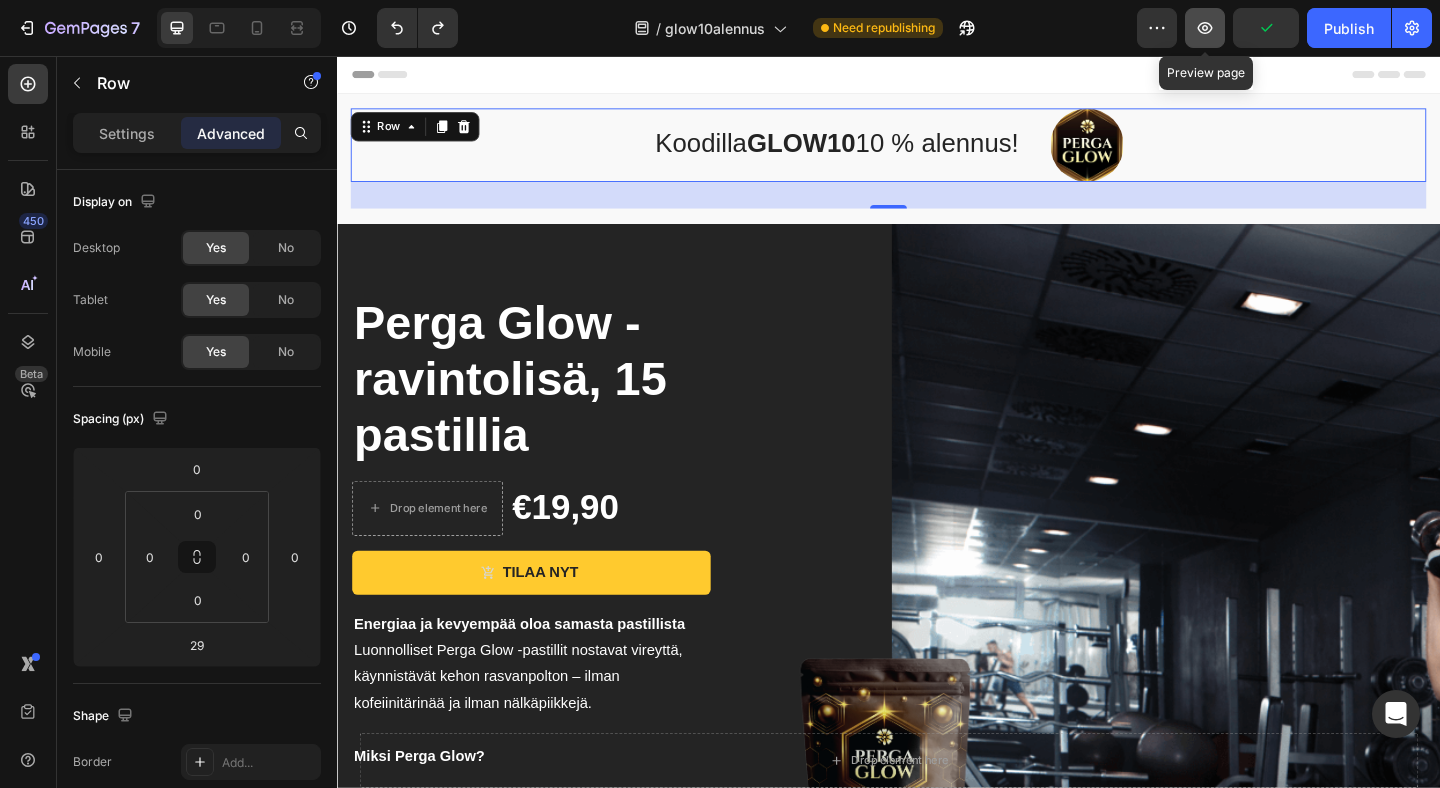 click 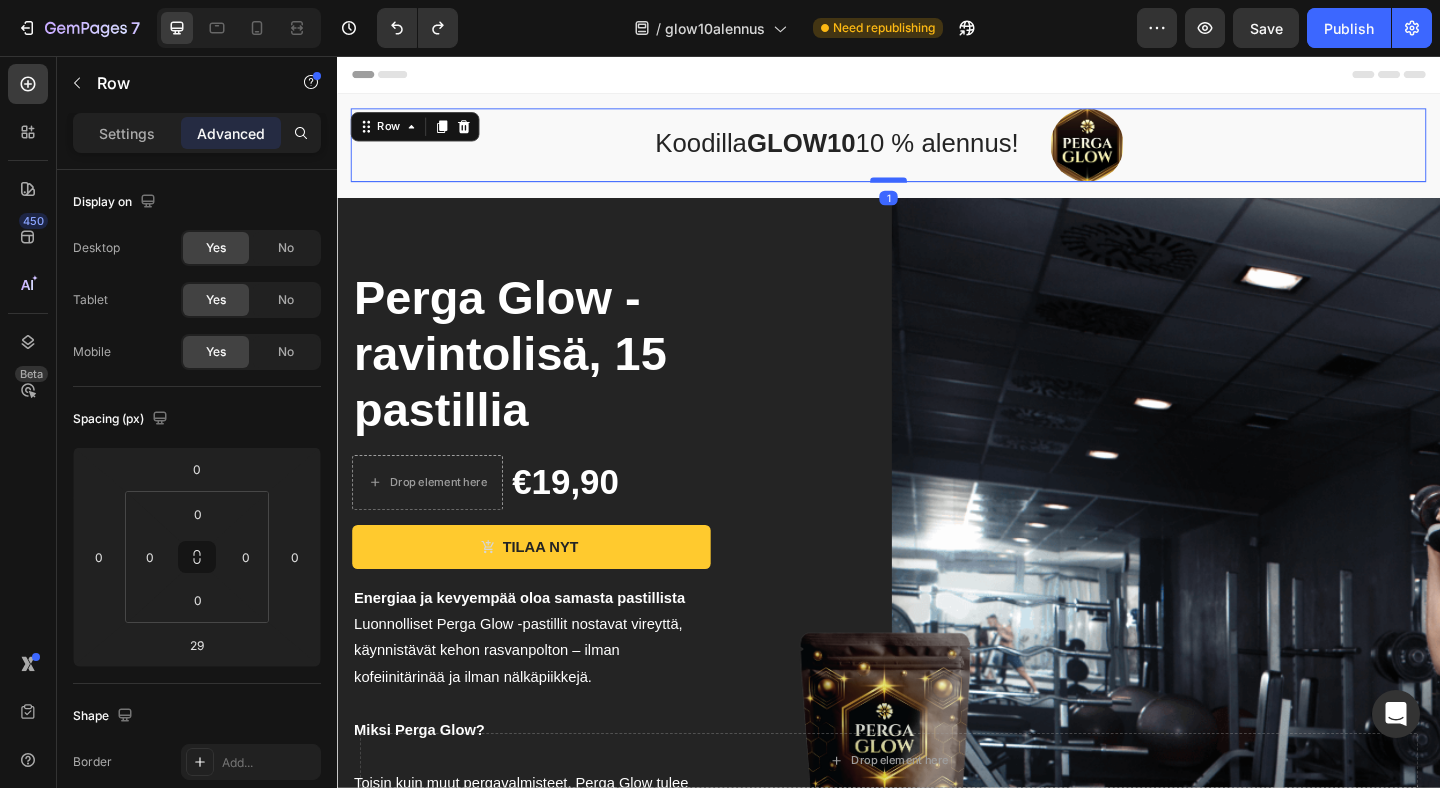 drag, startPoint x: 940, startPoint y: 219, endPoint x: 937, endPoint y: 193, distance: 26.172504 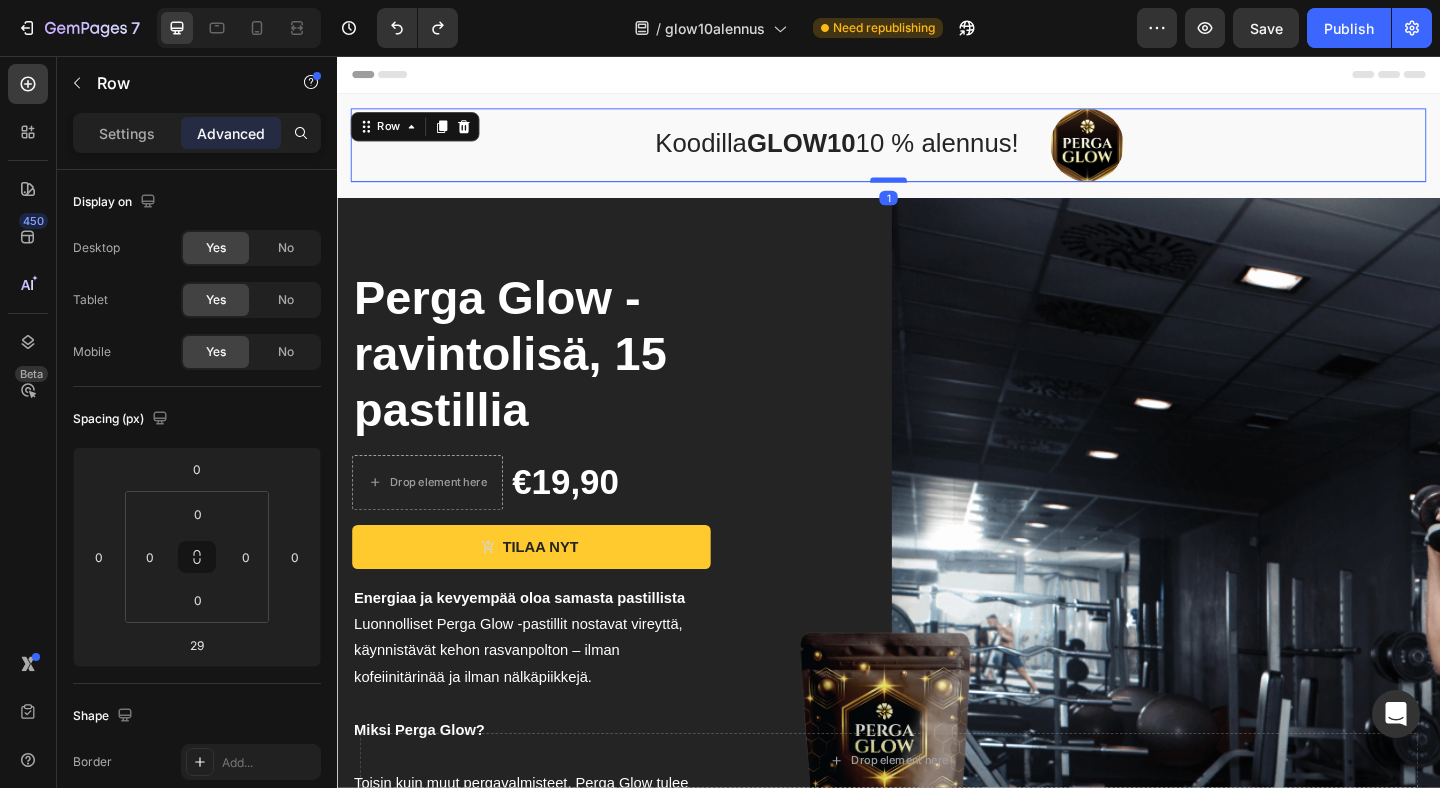 click at bounding box center [937, 191] 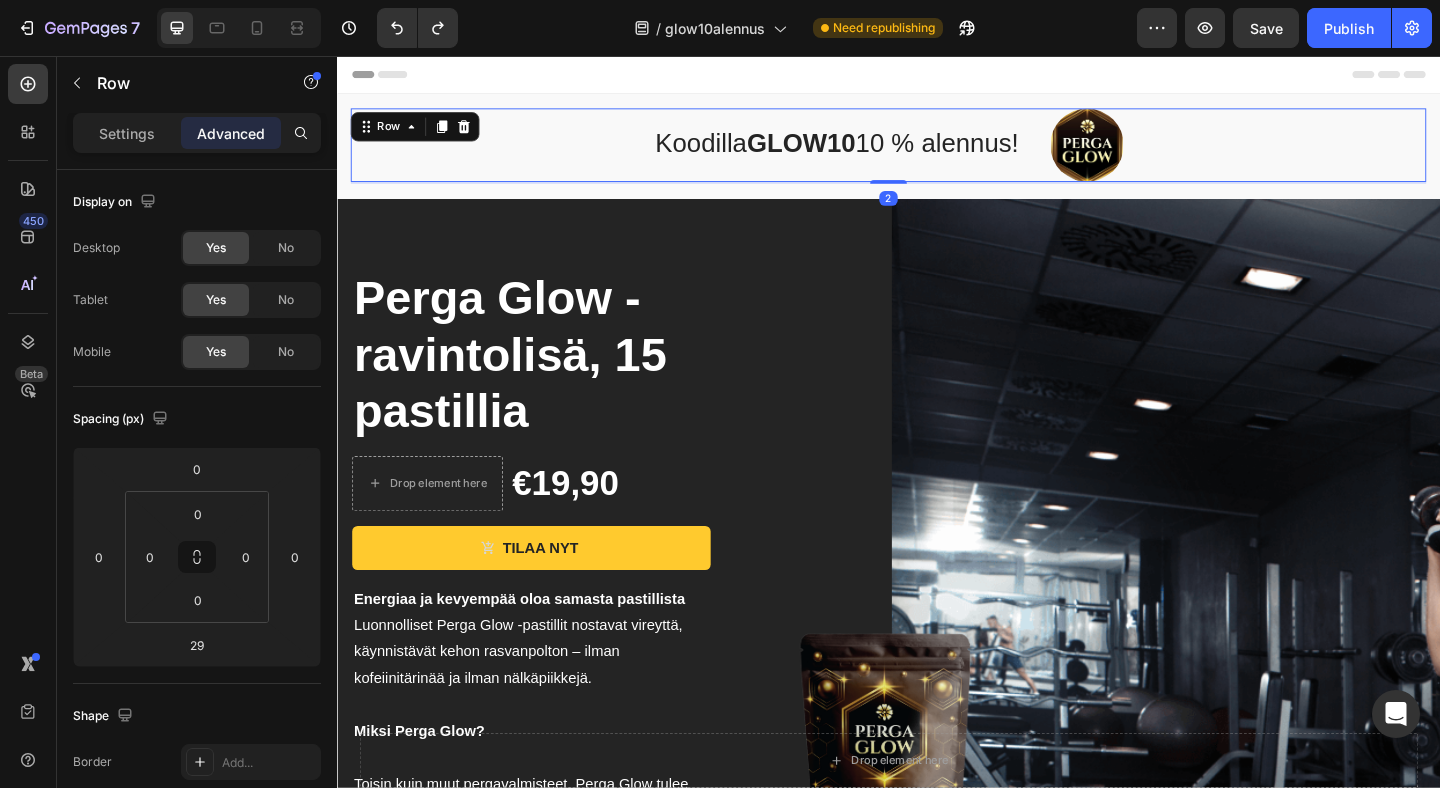 type on "2" 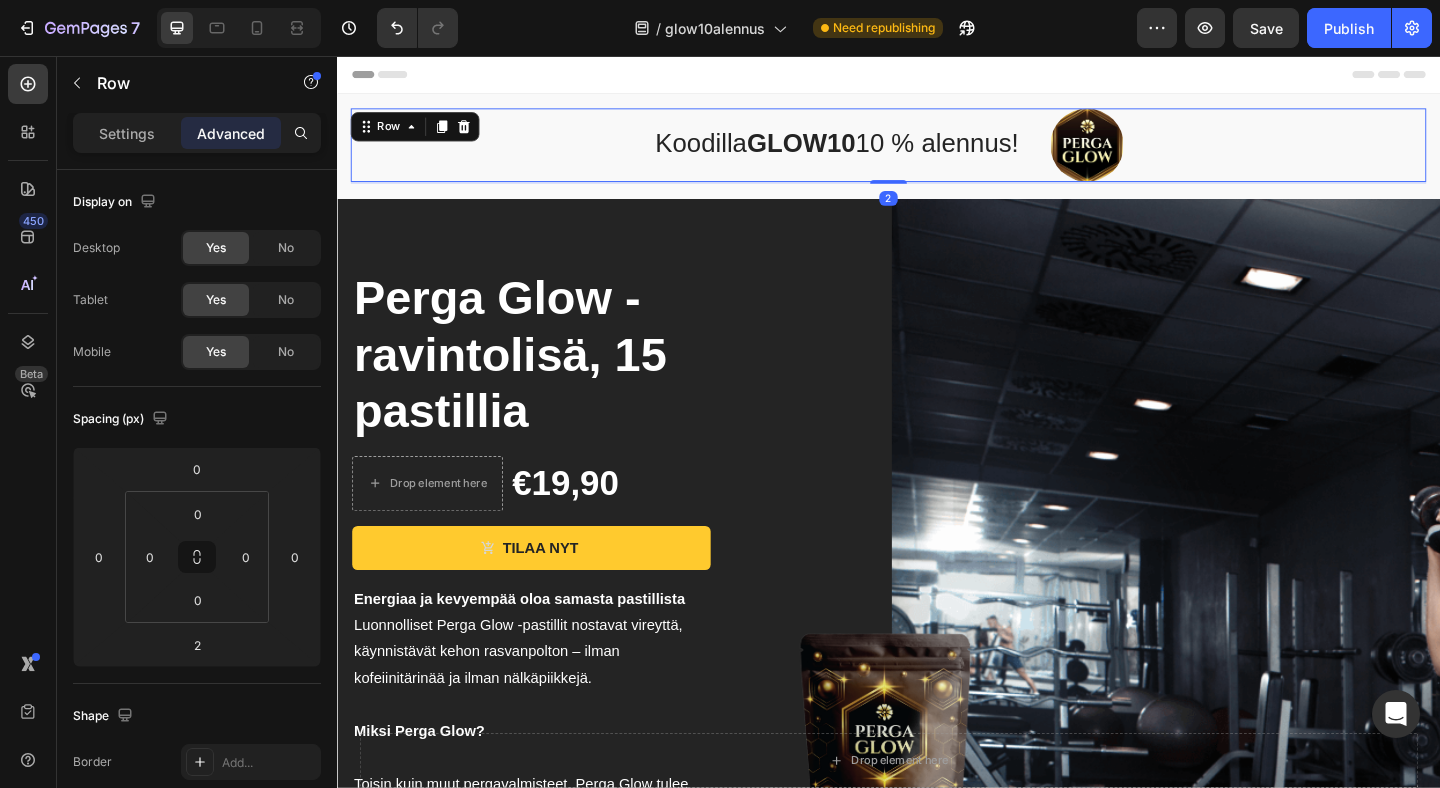 click on "Image" at bounding box center [1153, 153] 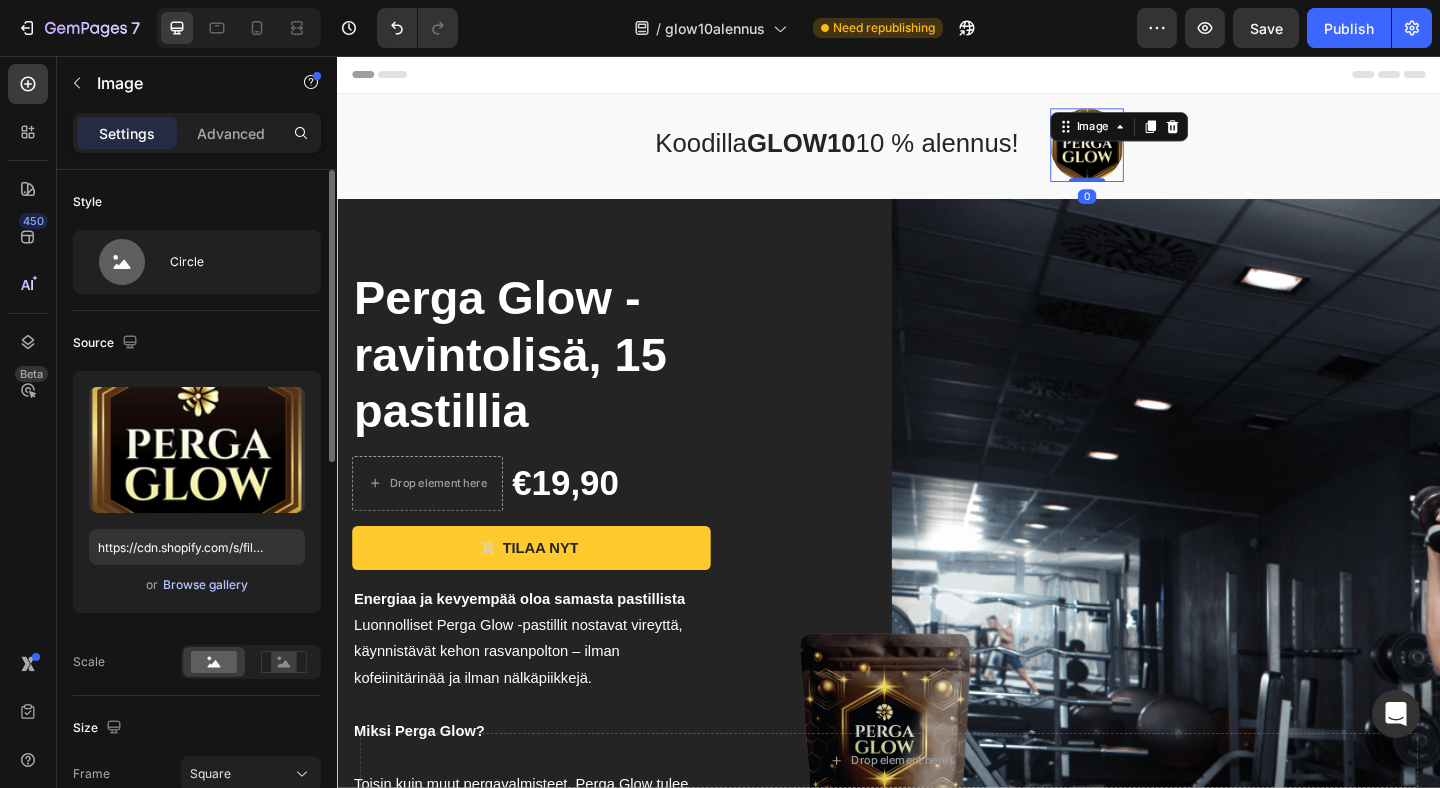 click on "Browse gallery" at bounding box center [205, 585] 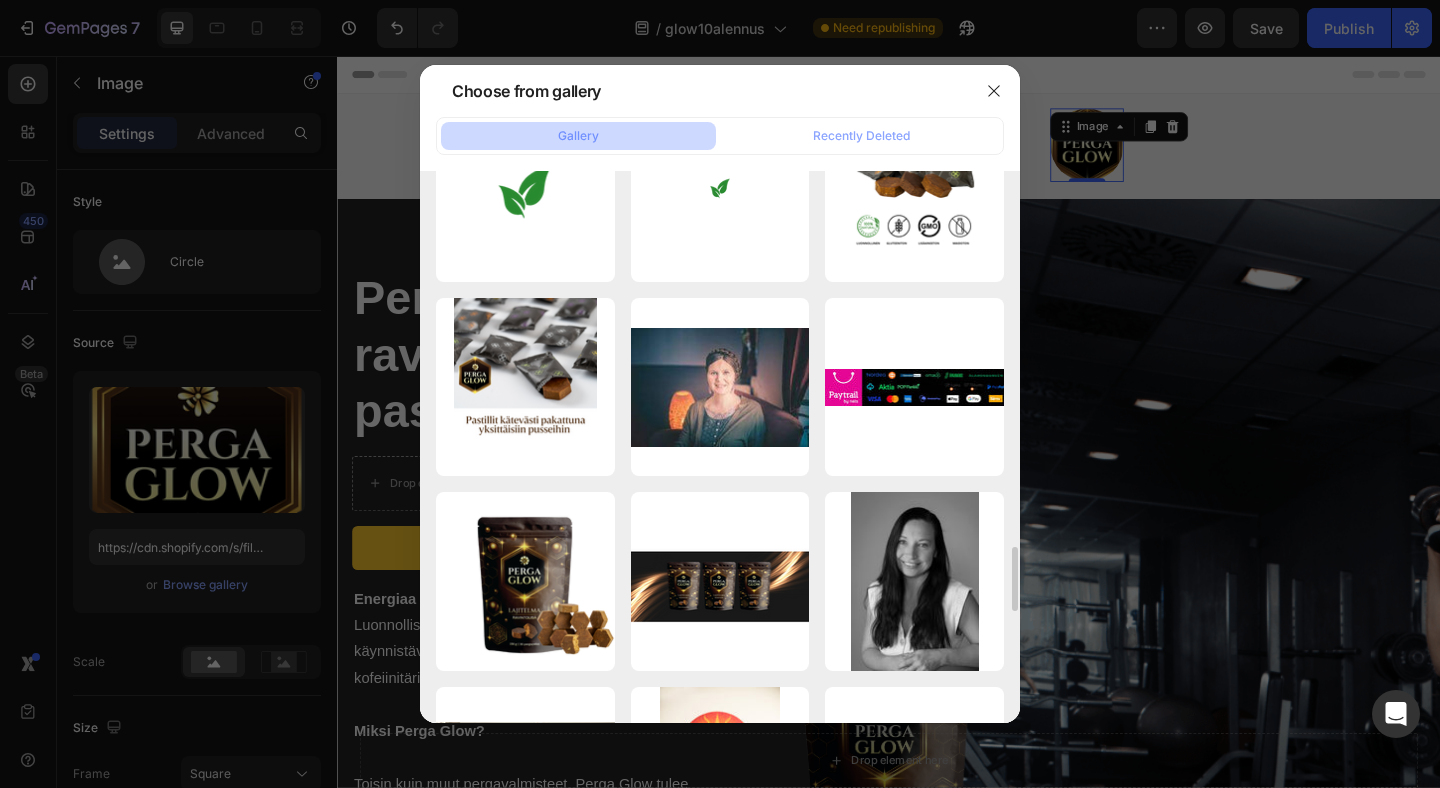scroll, scrollTop: 2683, scrollLeft: 0, axis: vertical 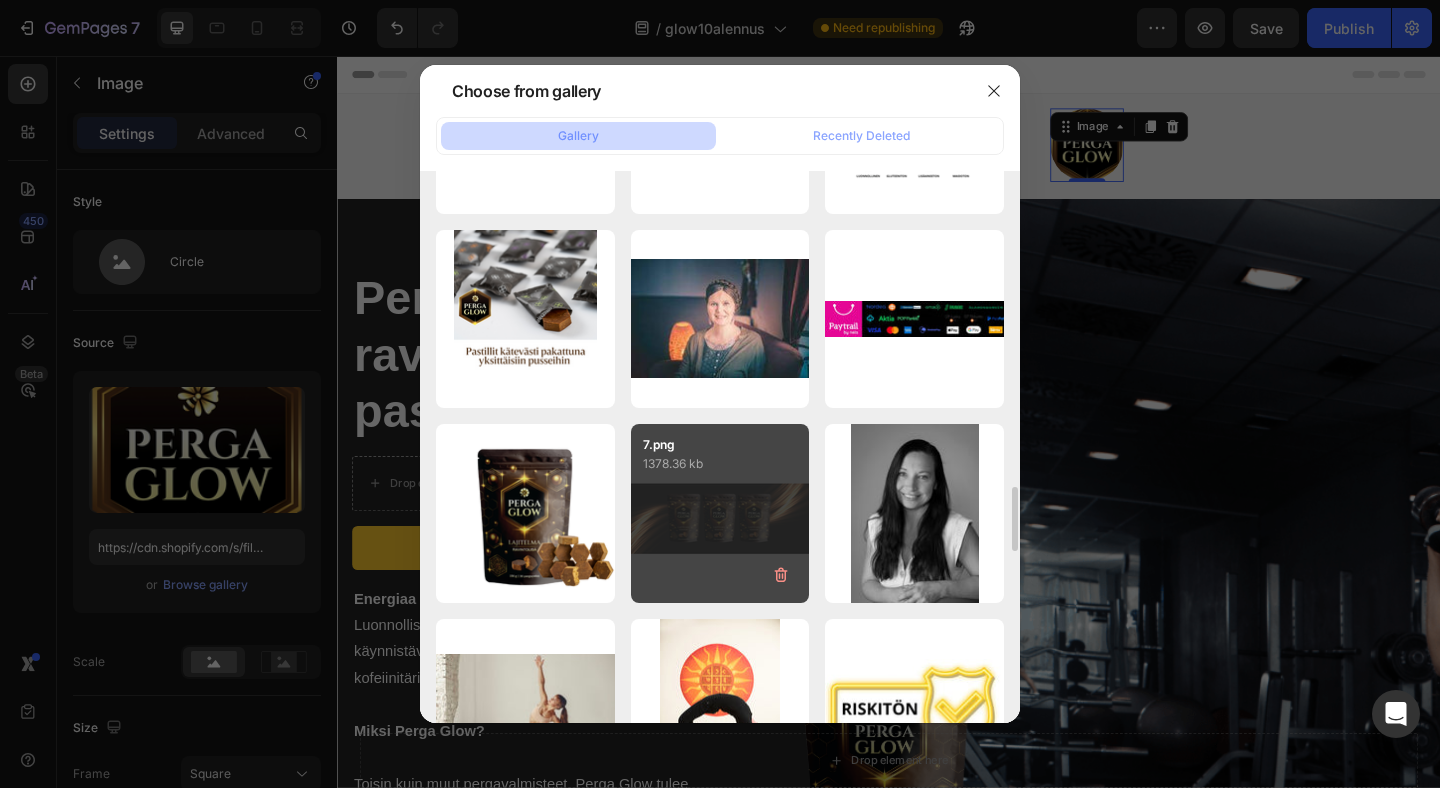click on "7.png 1378.36 kb" at bounding box center [720, 513] 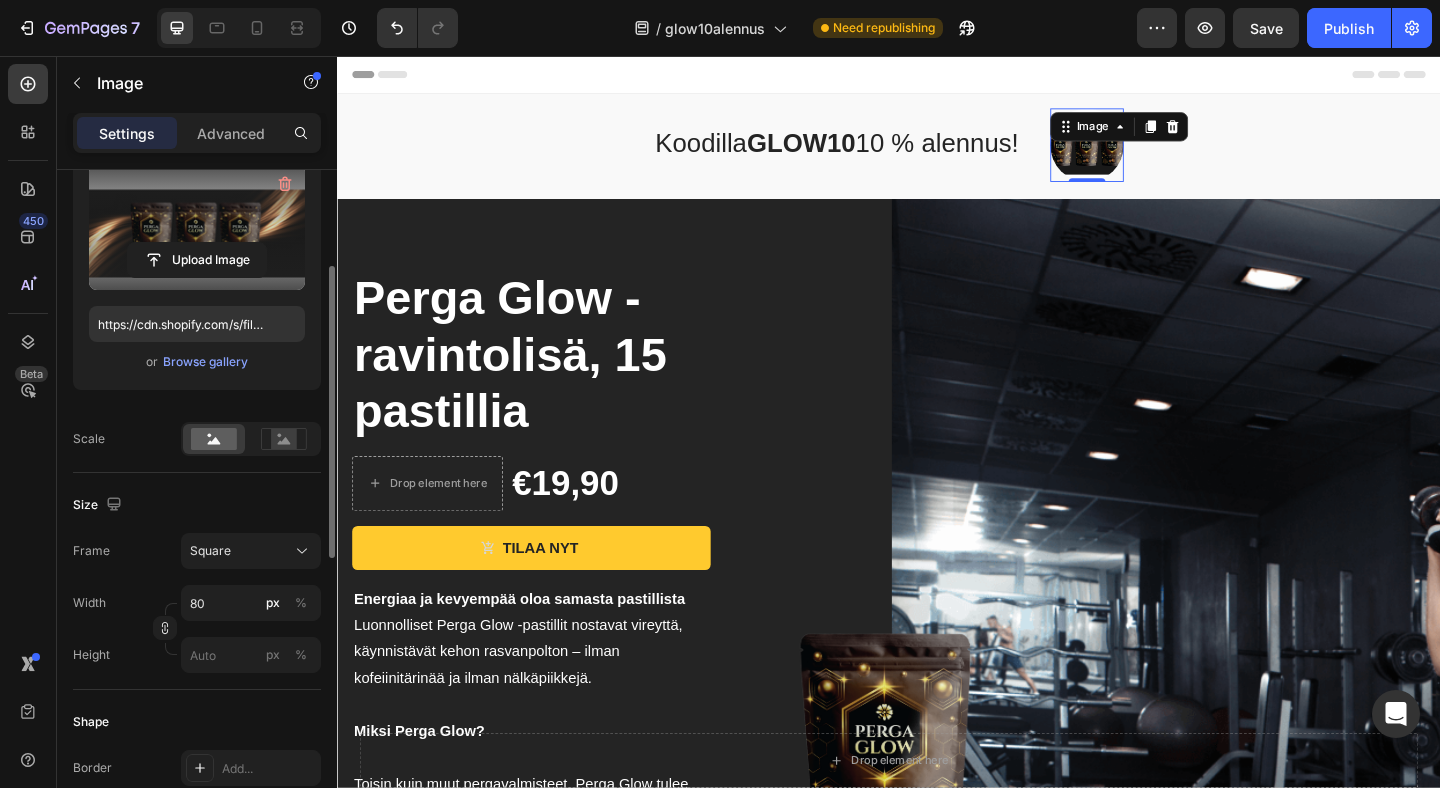 scroll, scrollTop: 218, scrollLeft: 0, axis: vertical 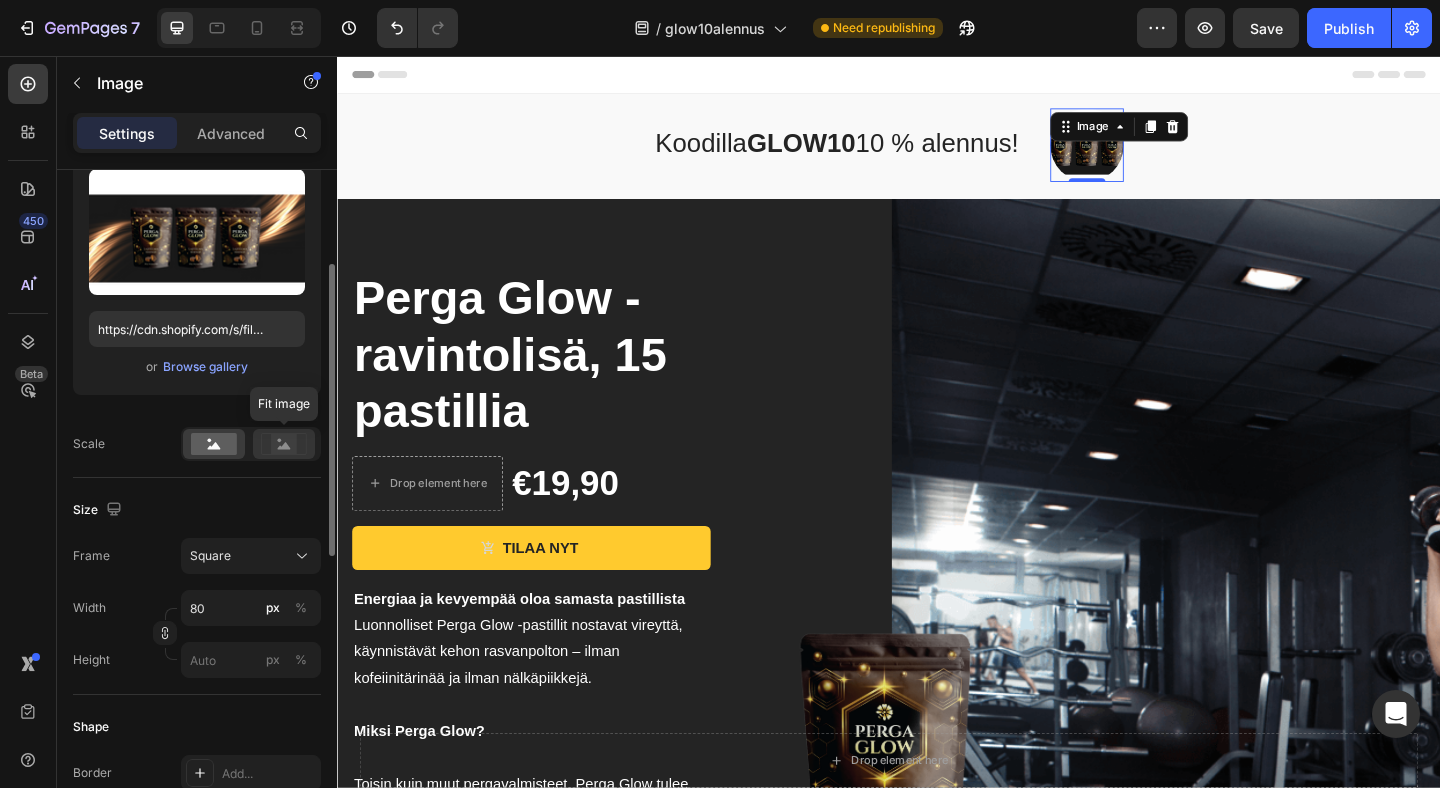 click 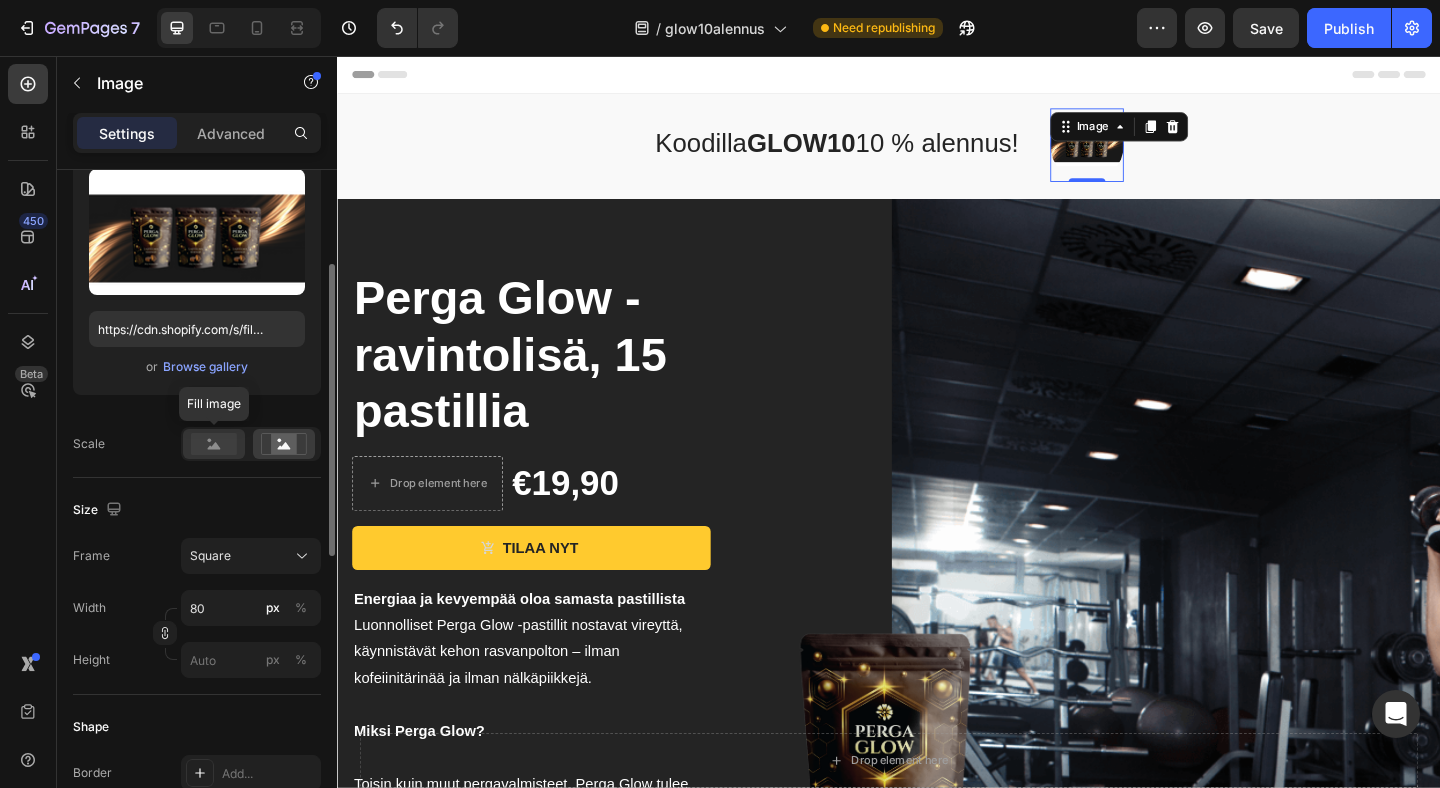 click 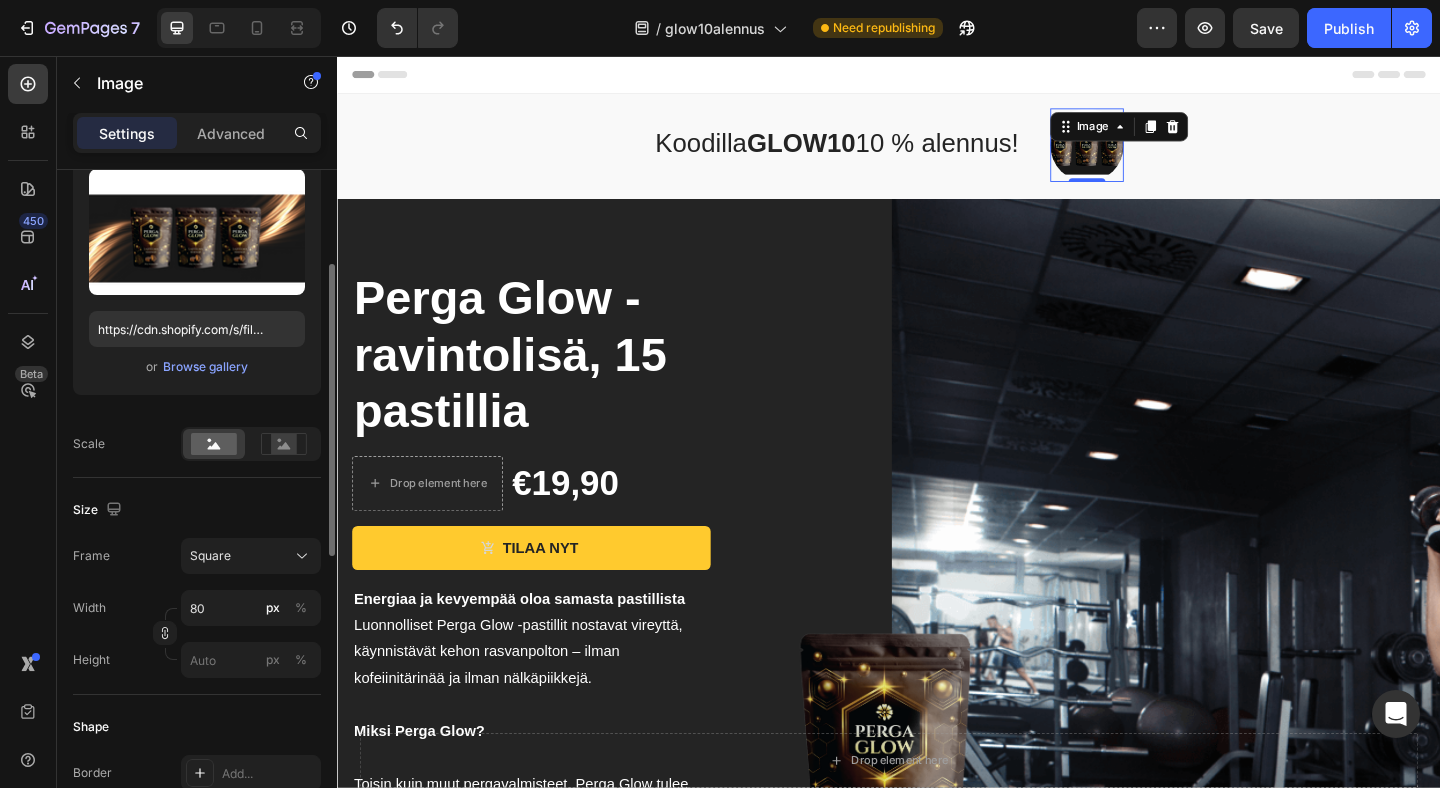 scroll, scrollTop: 0, scrollLeft: 0, axis: both 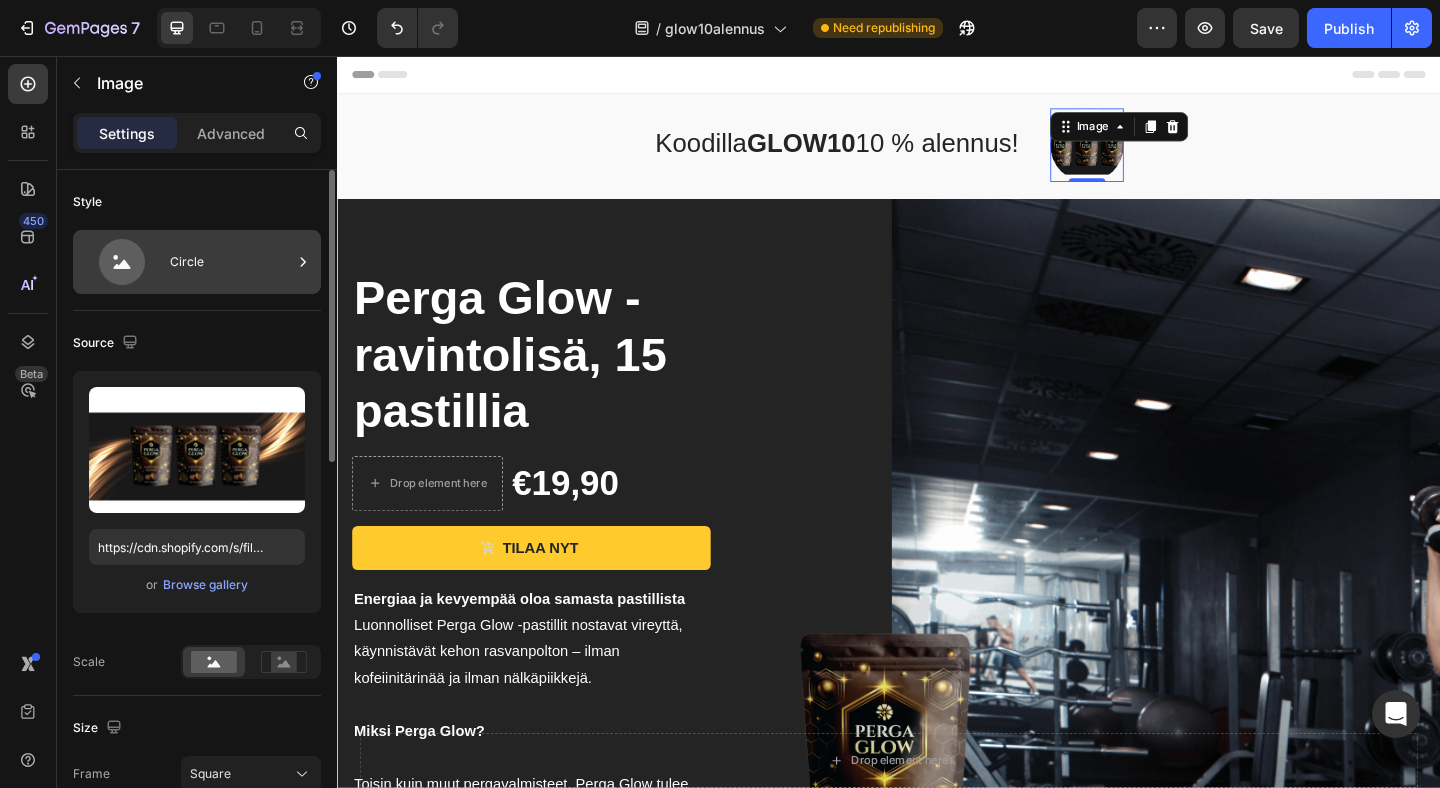 click 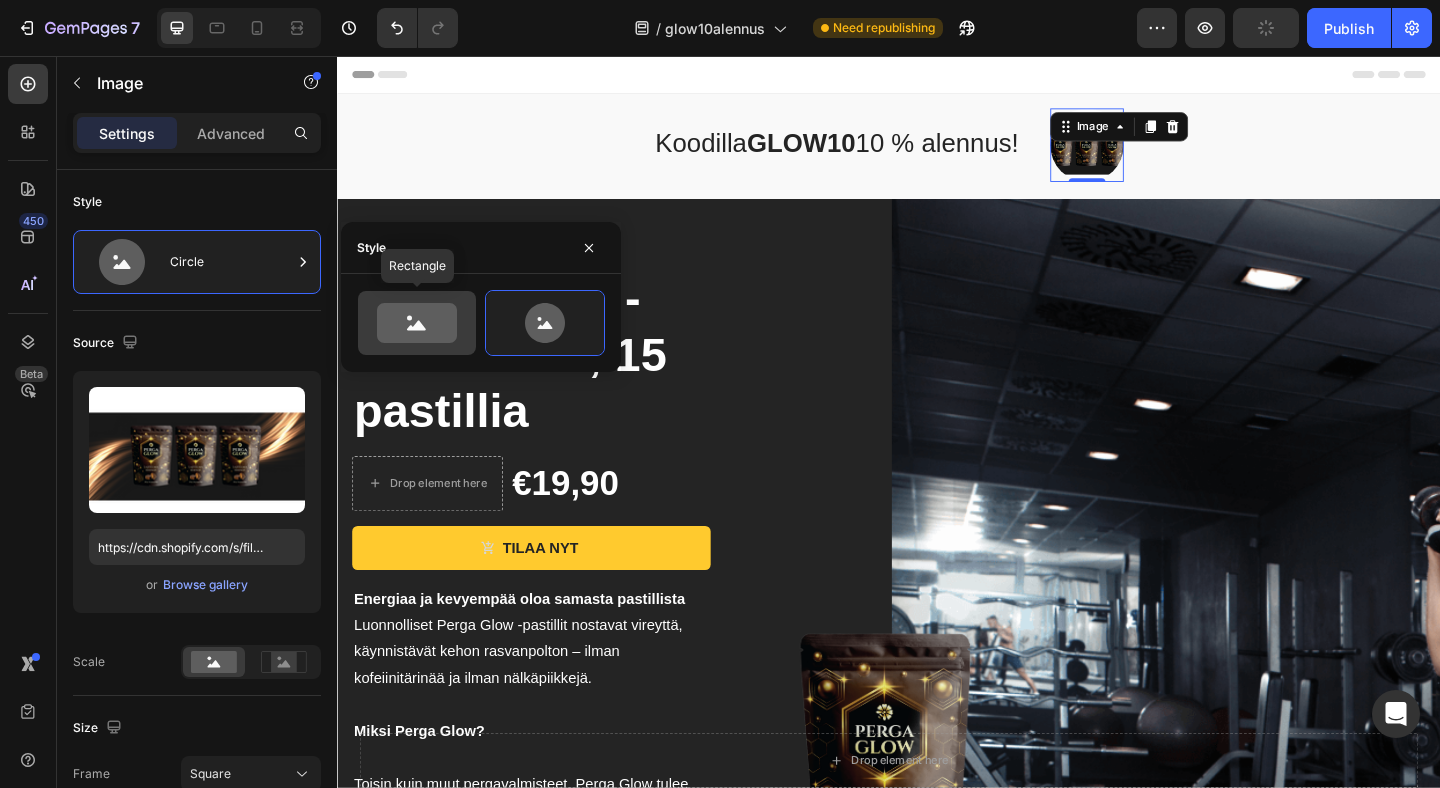 click 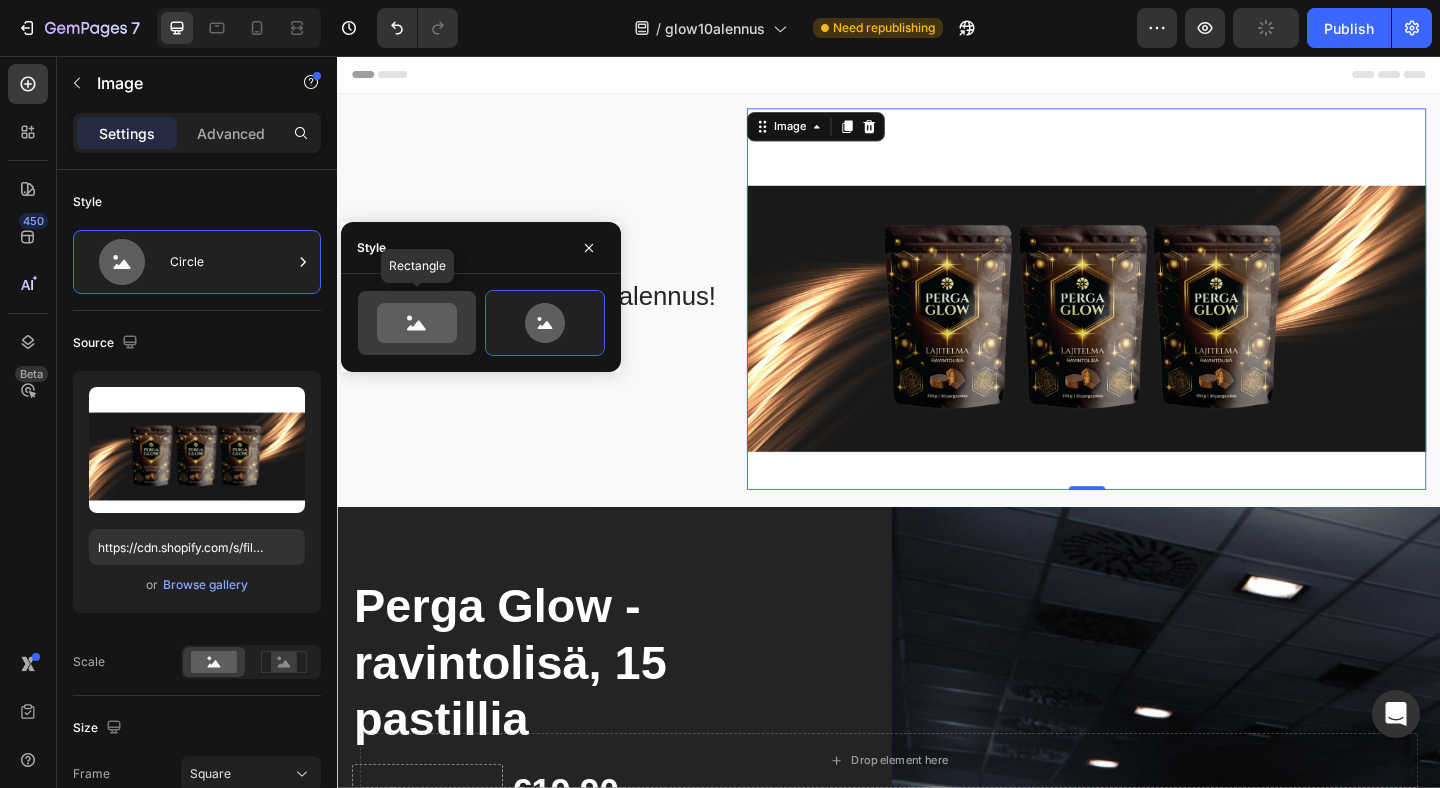 type on "100" 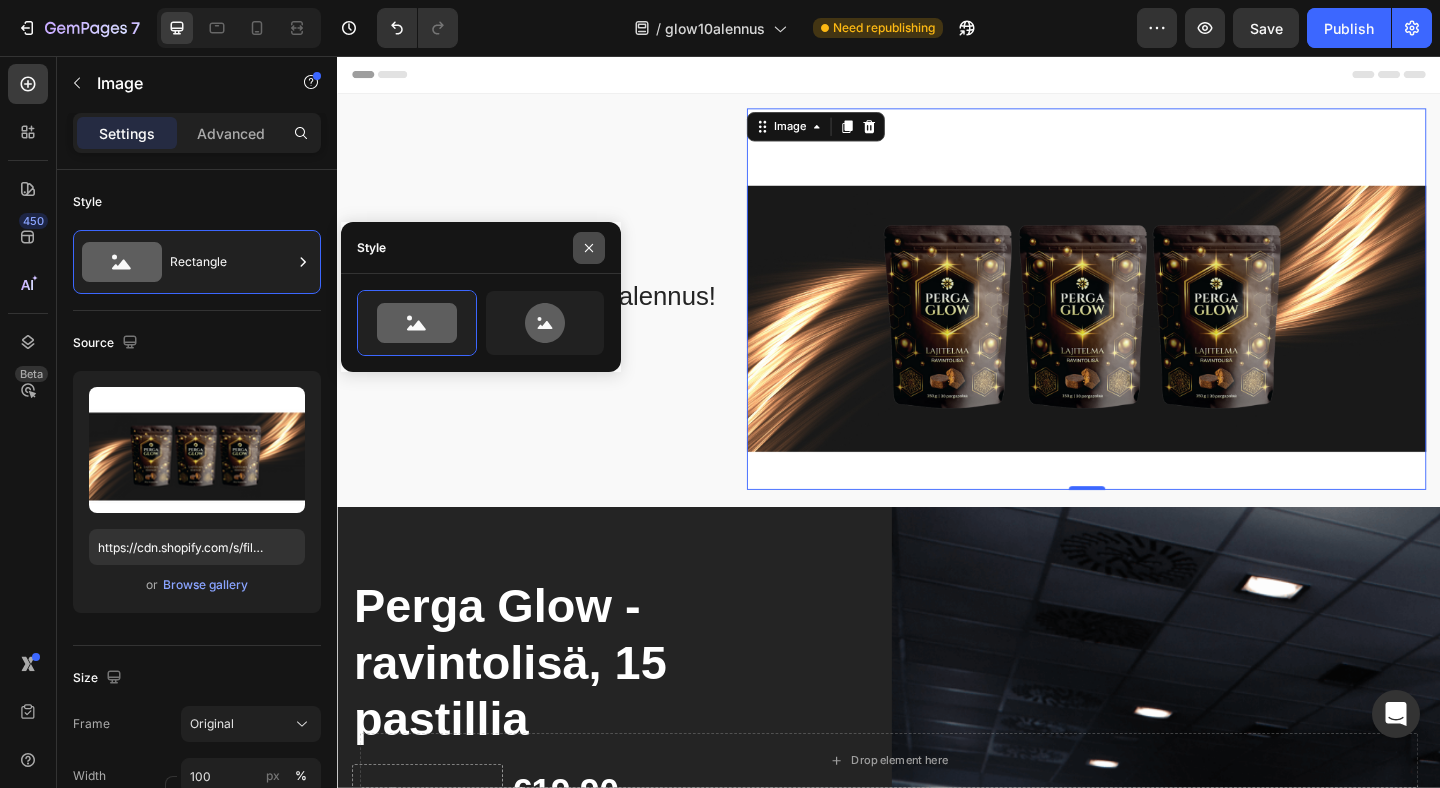 click 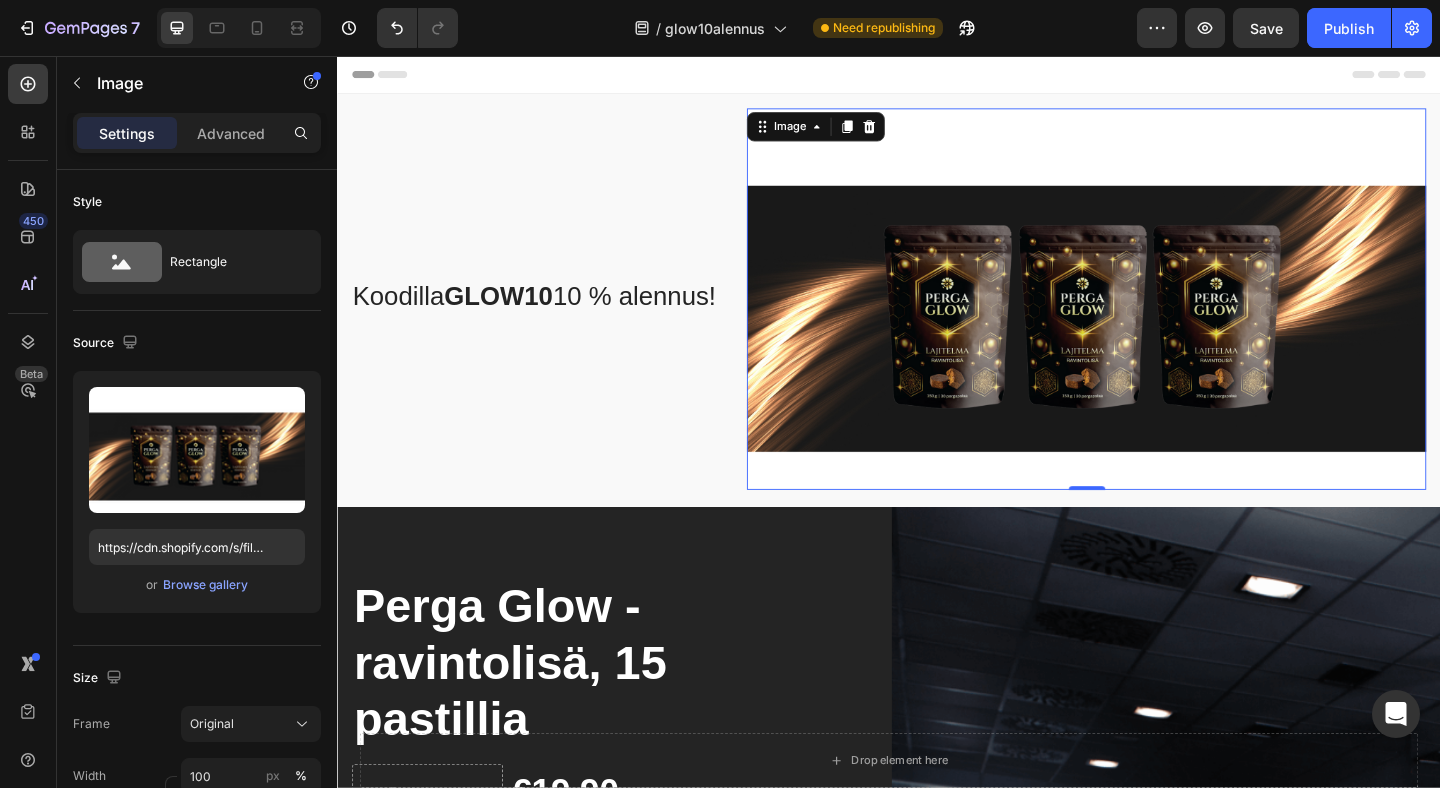 click at bounding box center [1152, 320] 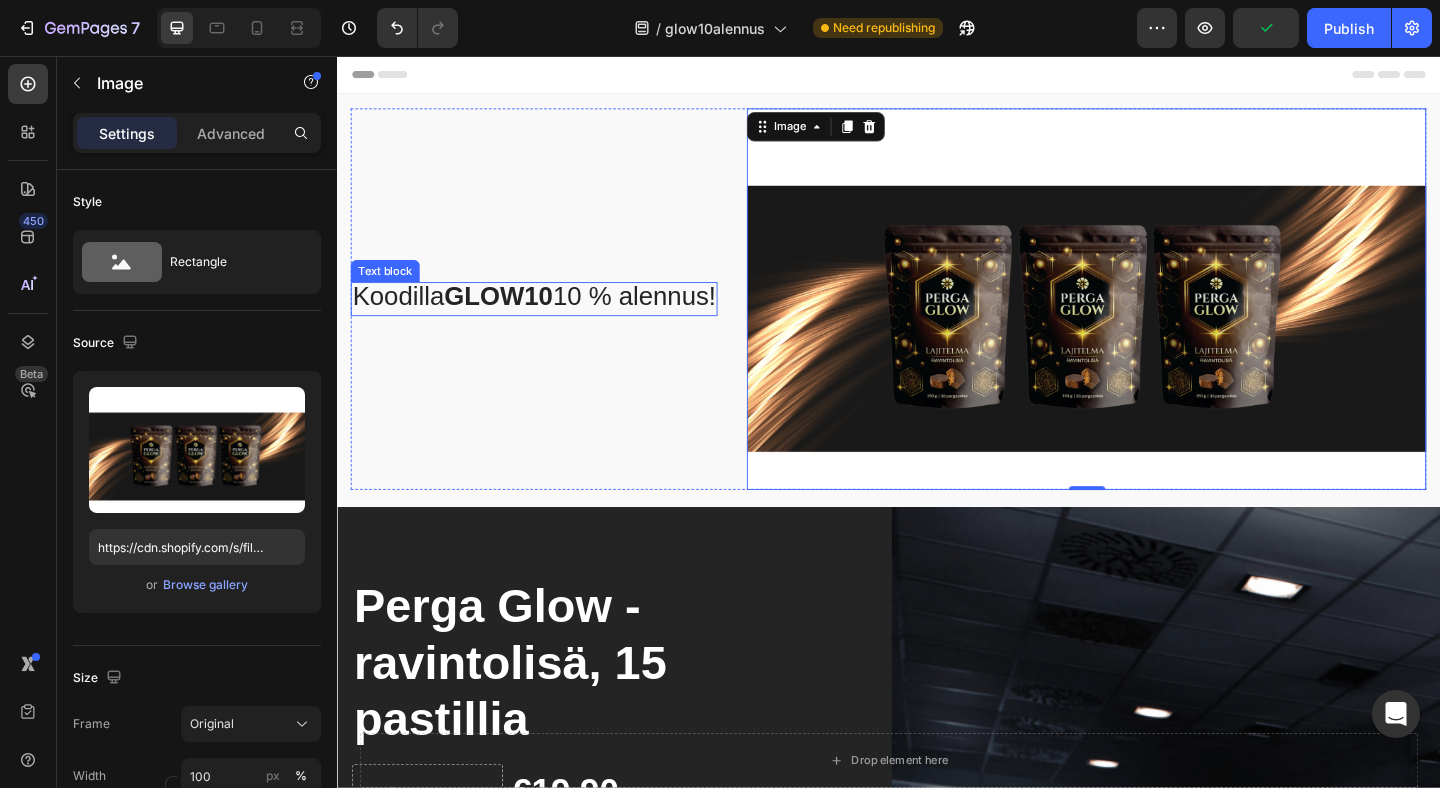 click on "GLOW10" at bounding box center [513, 317] 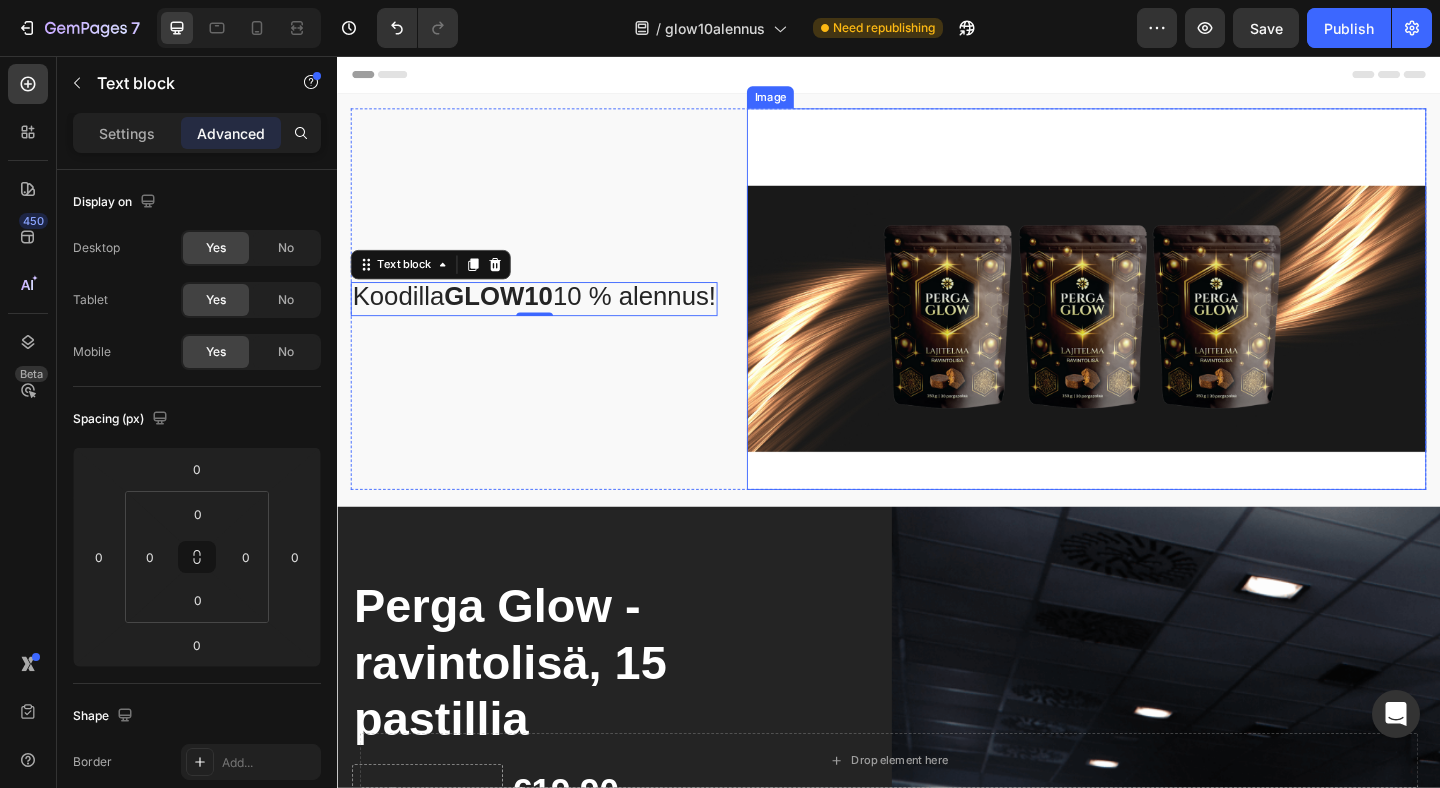 click at bounding box center (1152, 320) 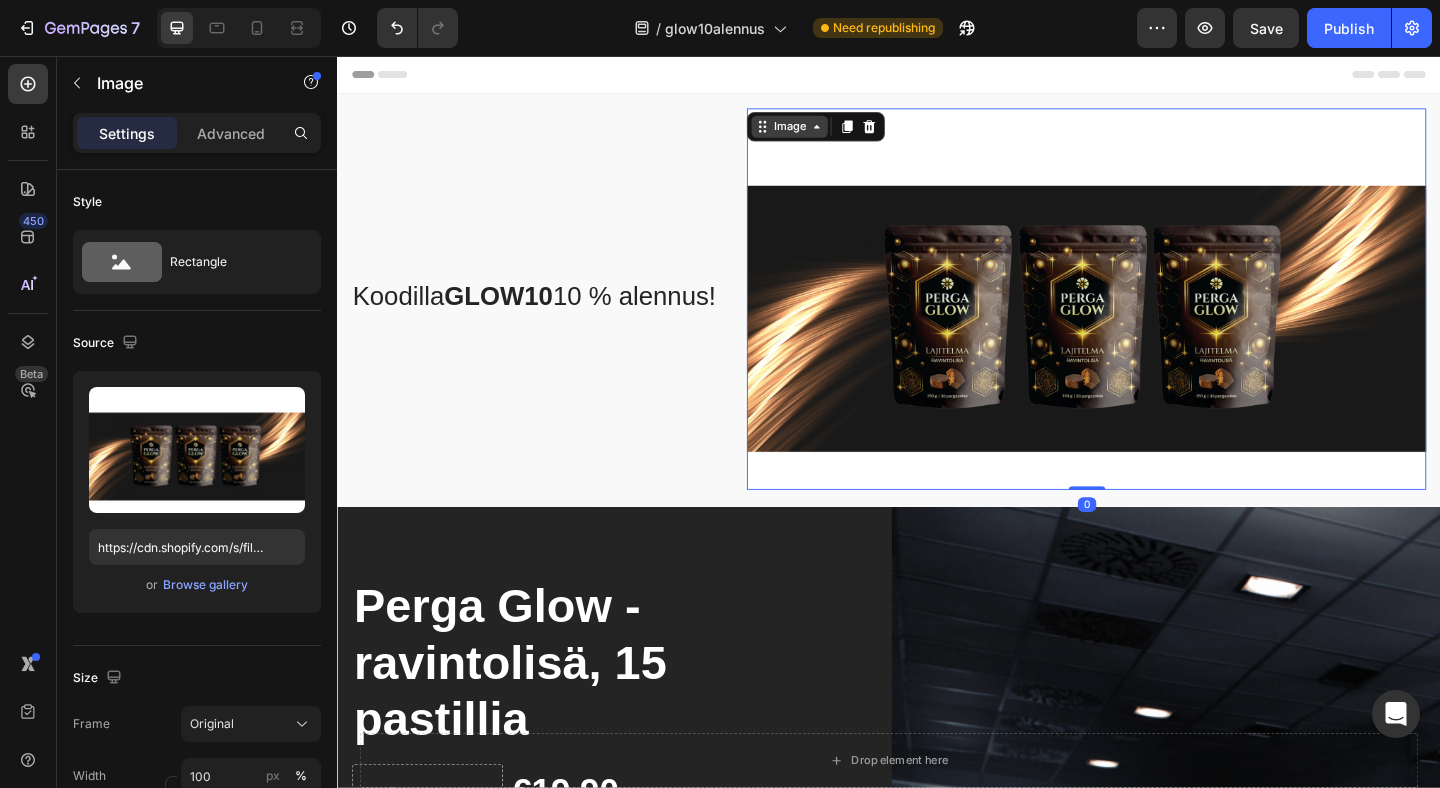 click on "Image" at bounding box center (829, 133) 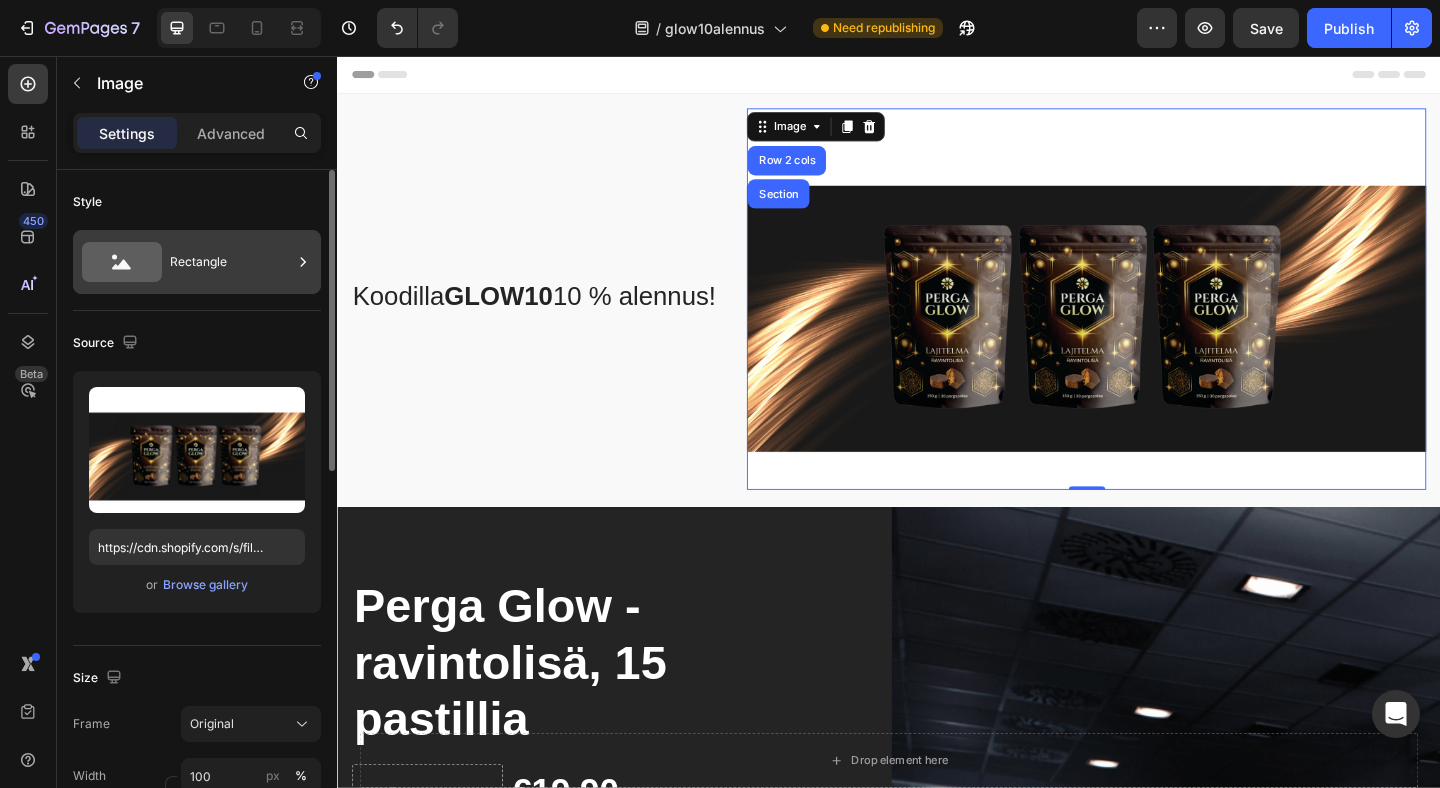 click 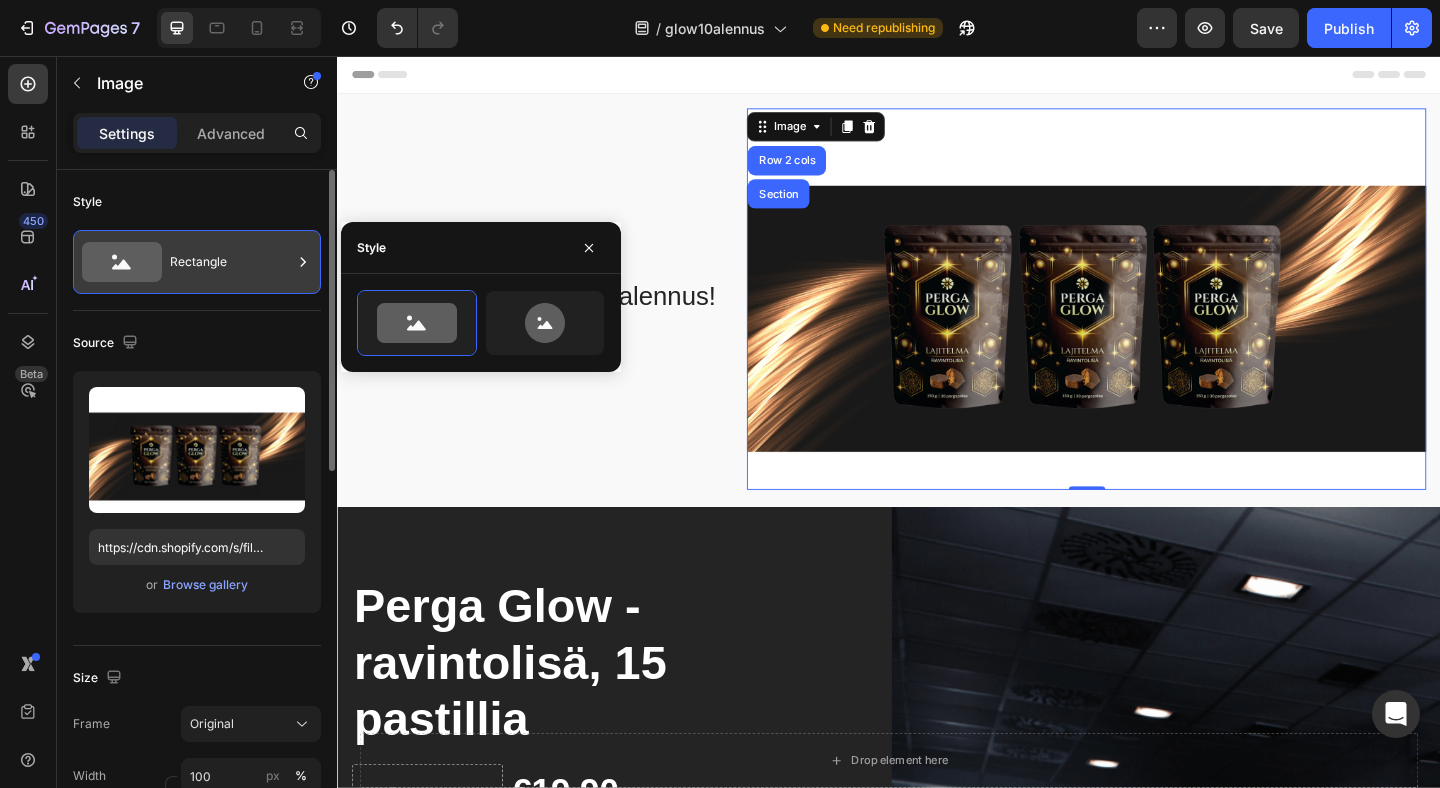 click 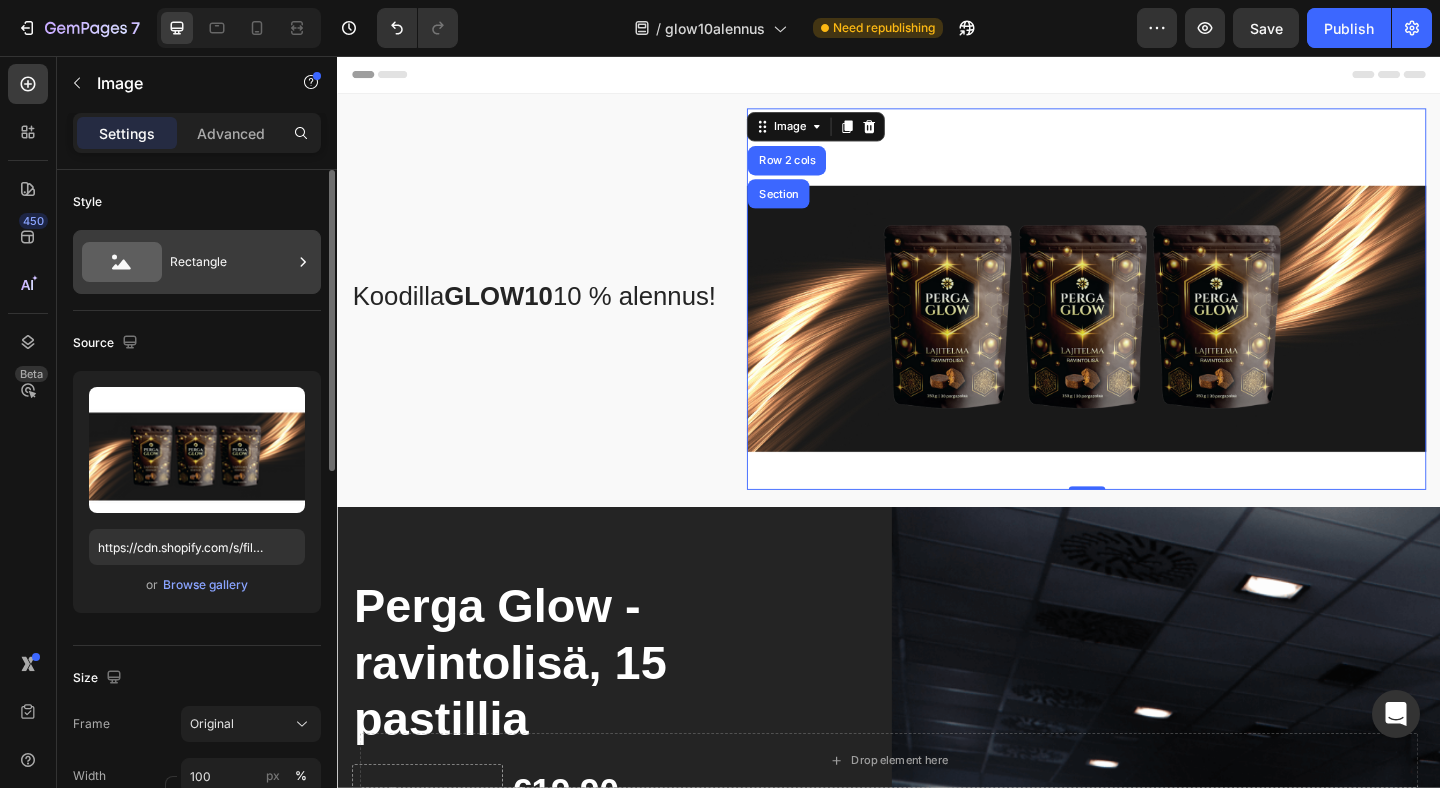click 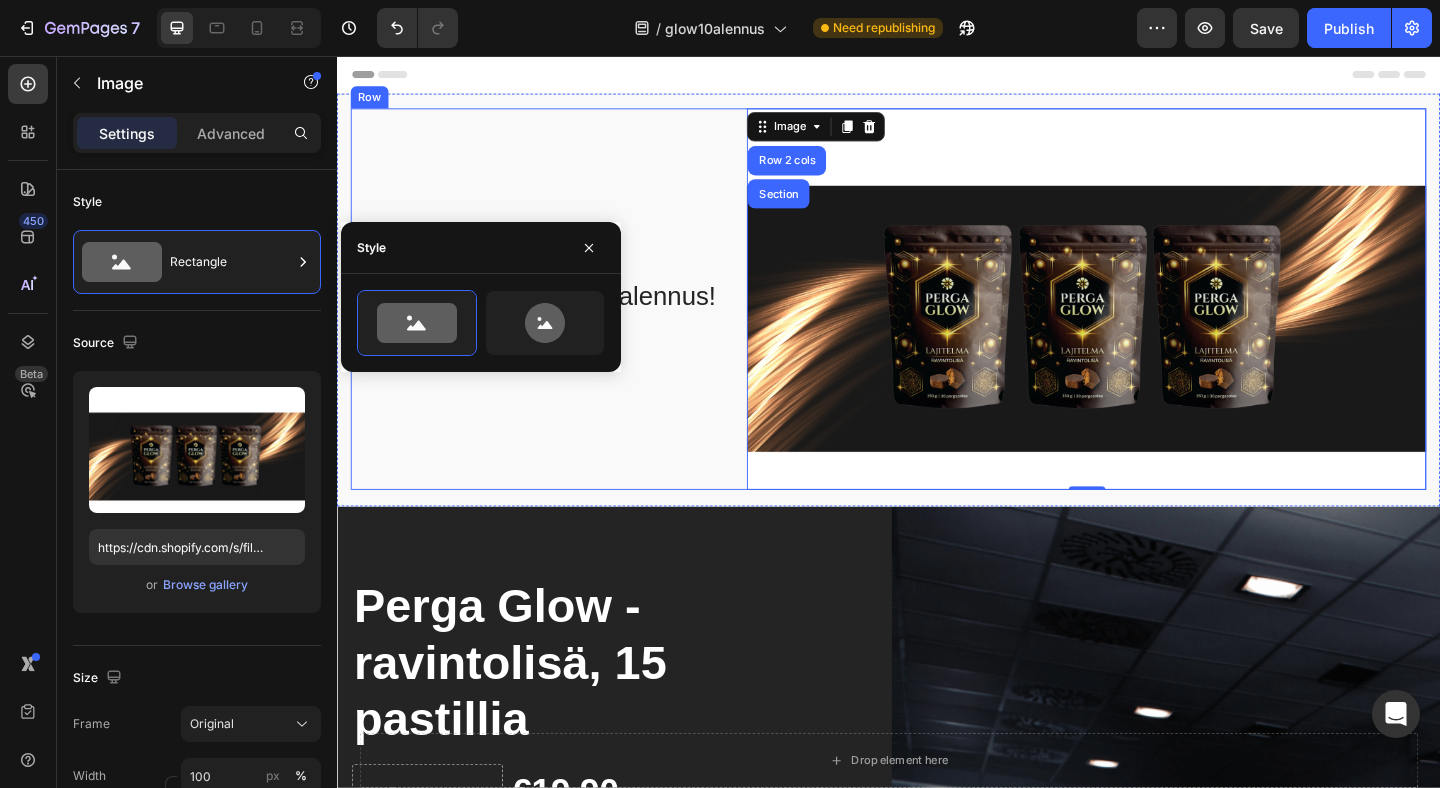 click on "Koodilla   GLOW10   10 % alennus! Text block" at bounding box center [551, 320] 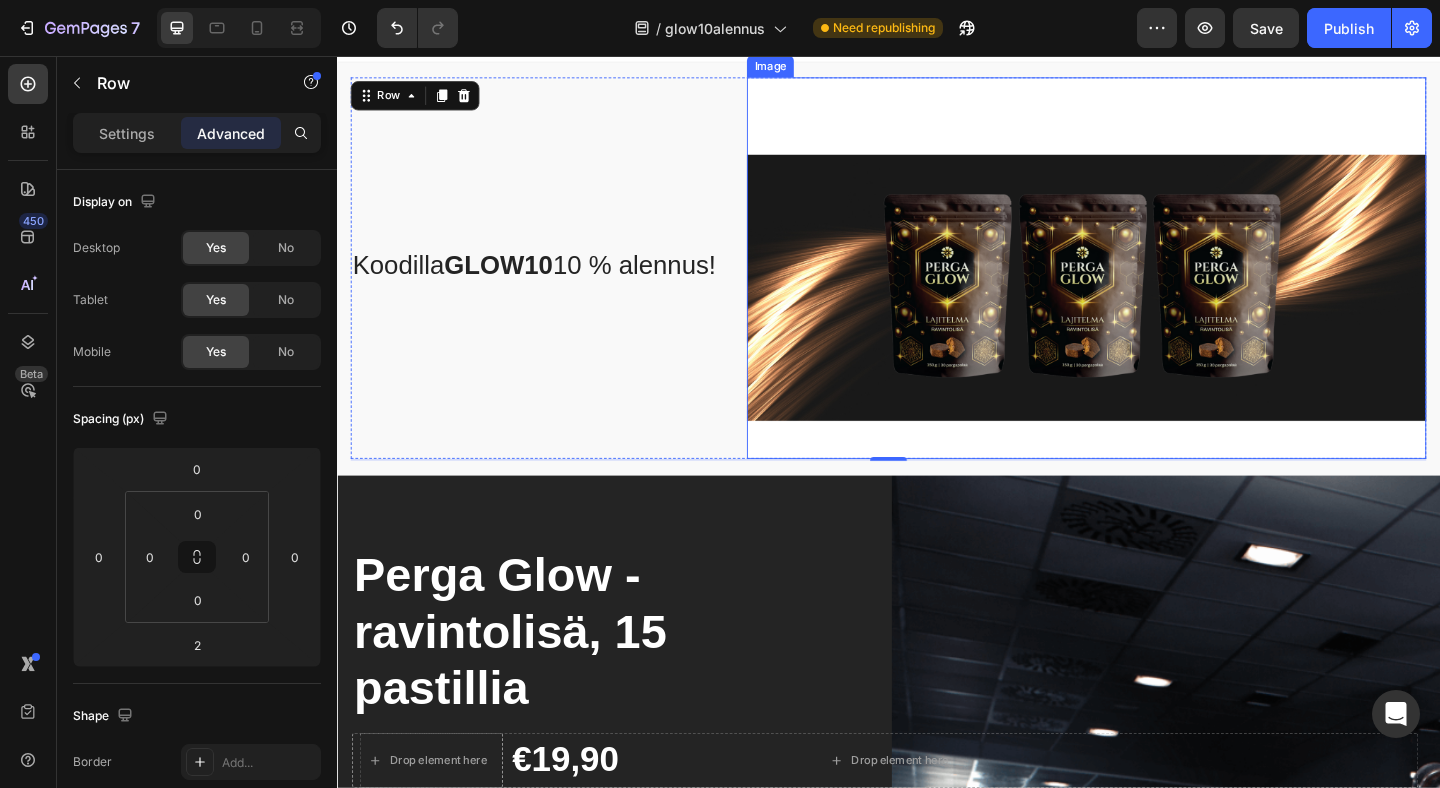 scroll, scrollTop: 28, scrollLeft: 0, axis: vertical 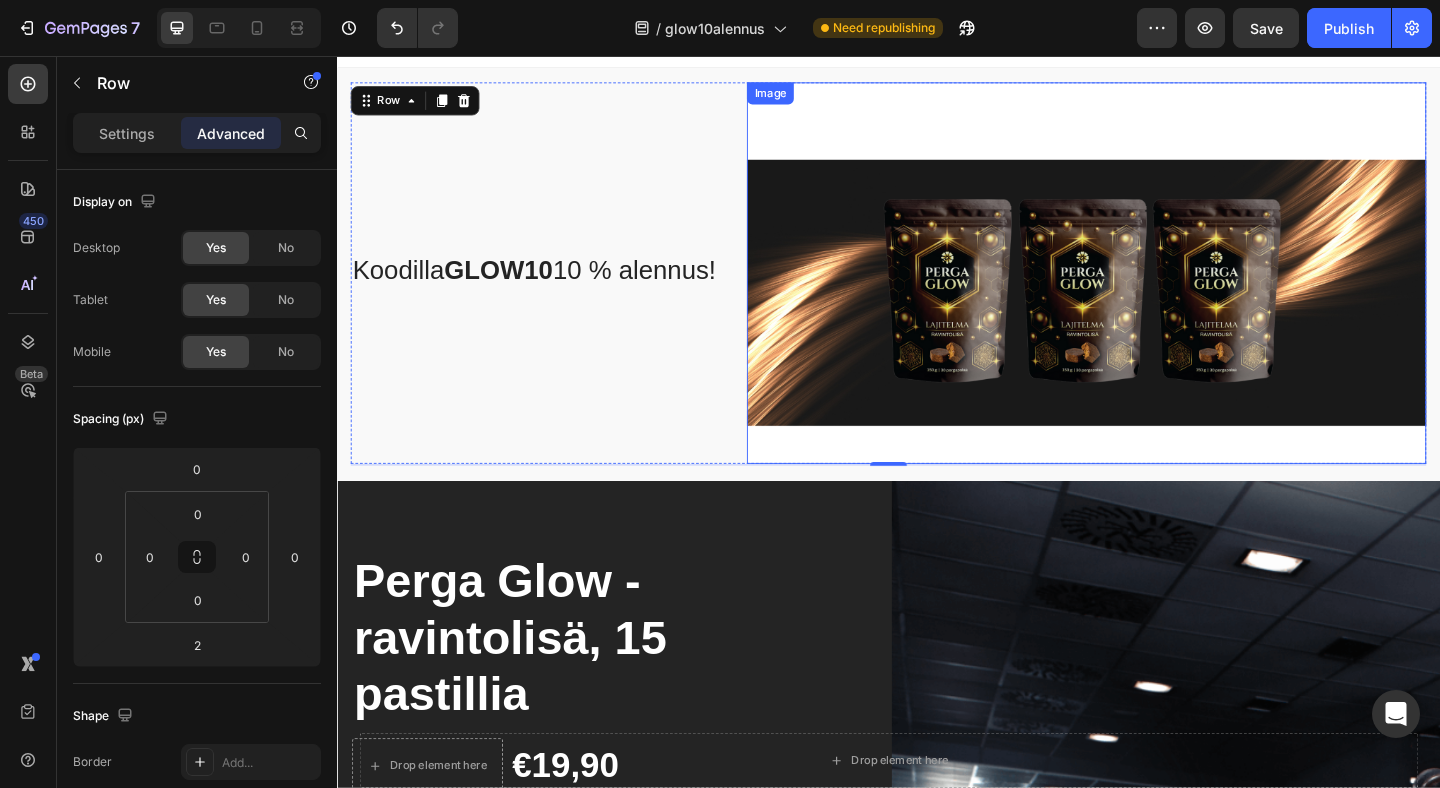 click at bounding box center (1152, 292) 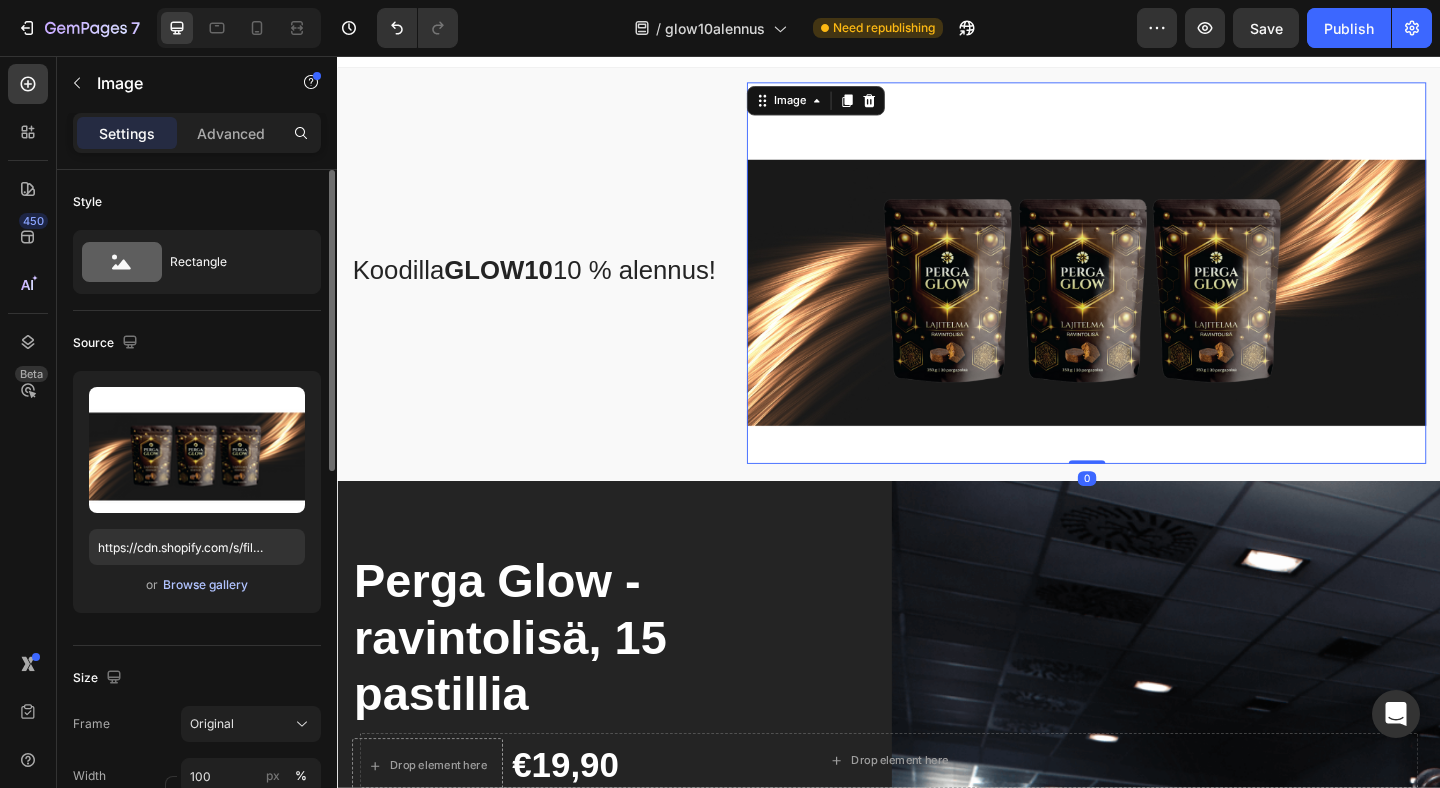 click on "Browse gallery" at bounding box center (205, 585) 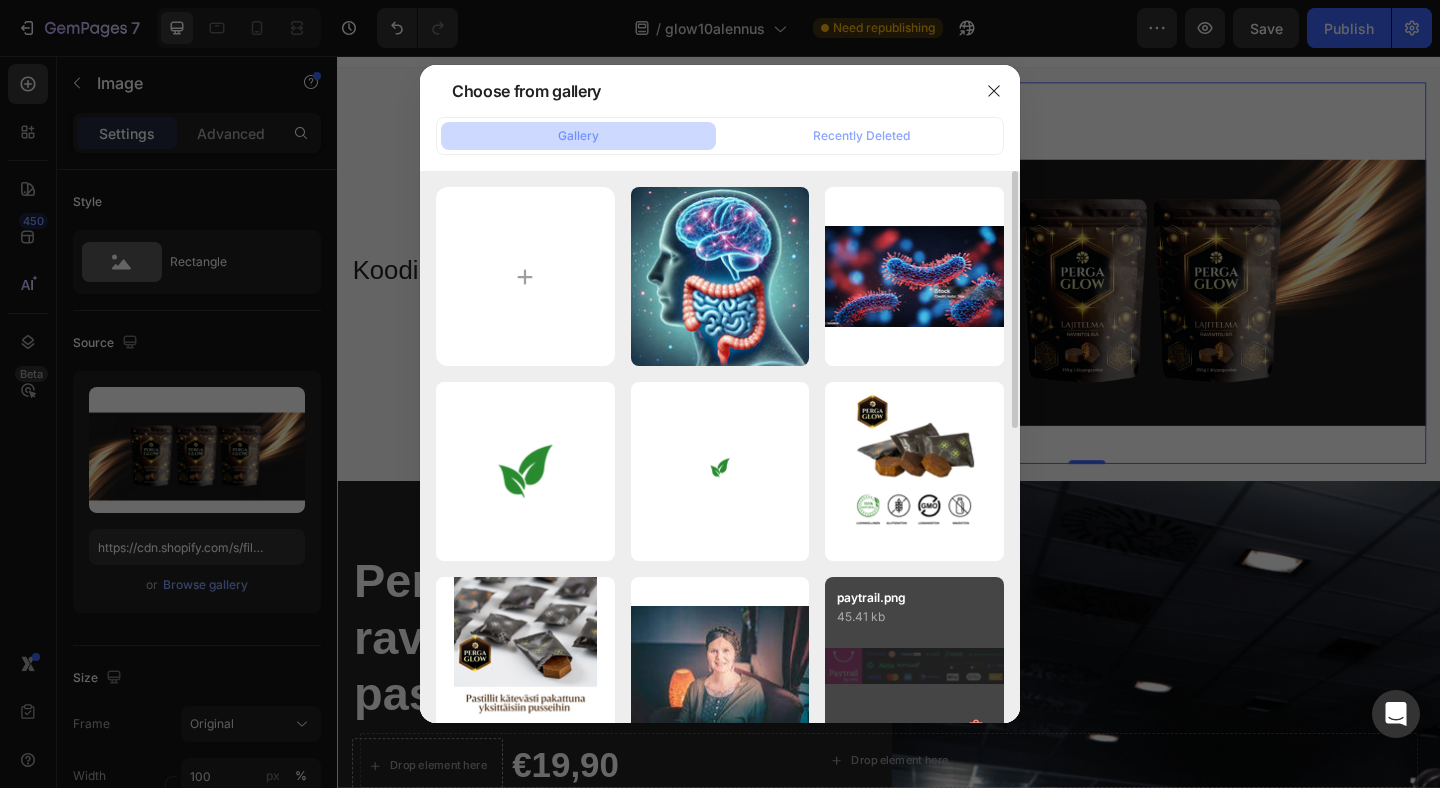 click on "paytrail.png 45.41 kb" at bounding box center [914, 666] 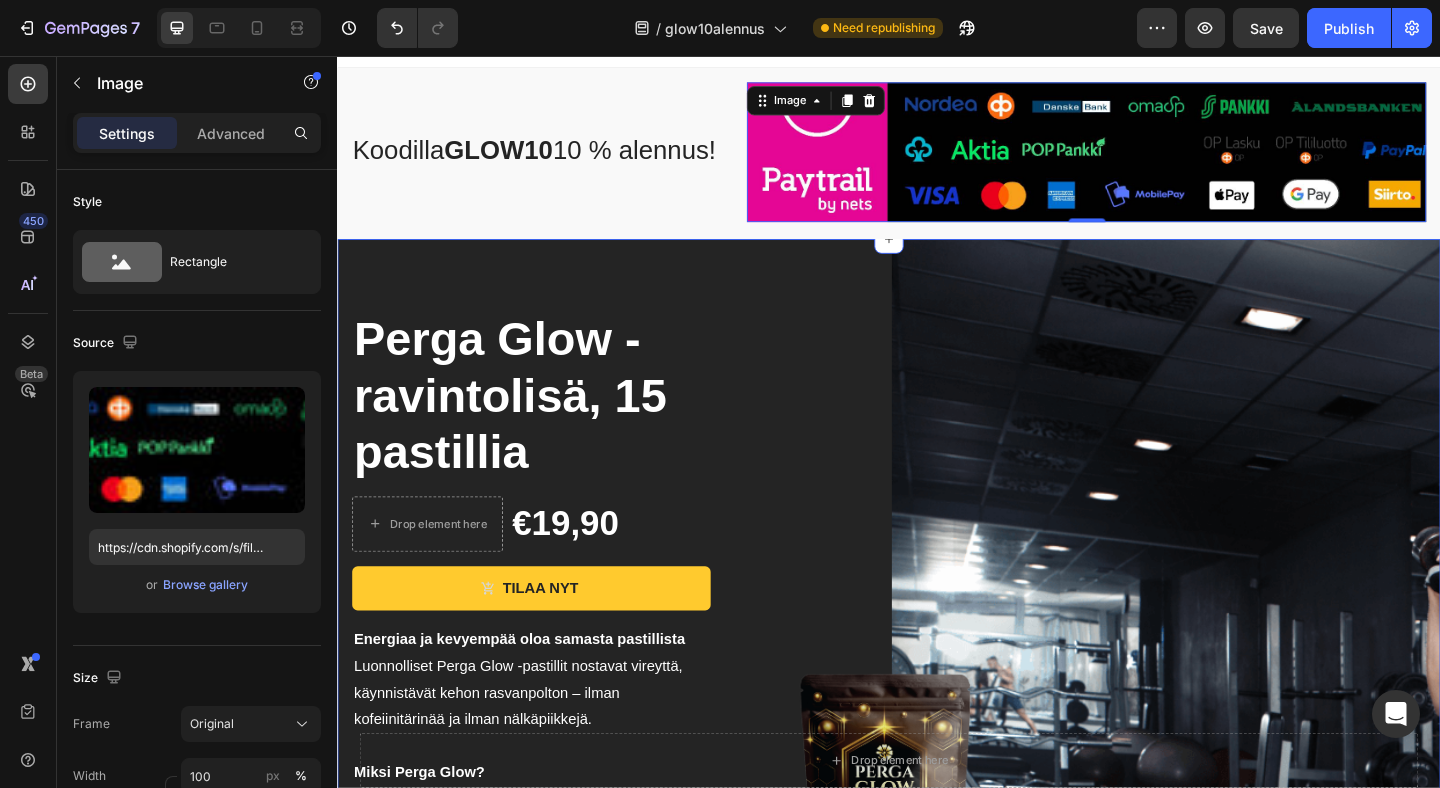 scroll, scrollTop: 0, scrollLeft: 0, axis: both 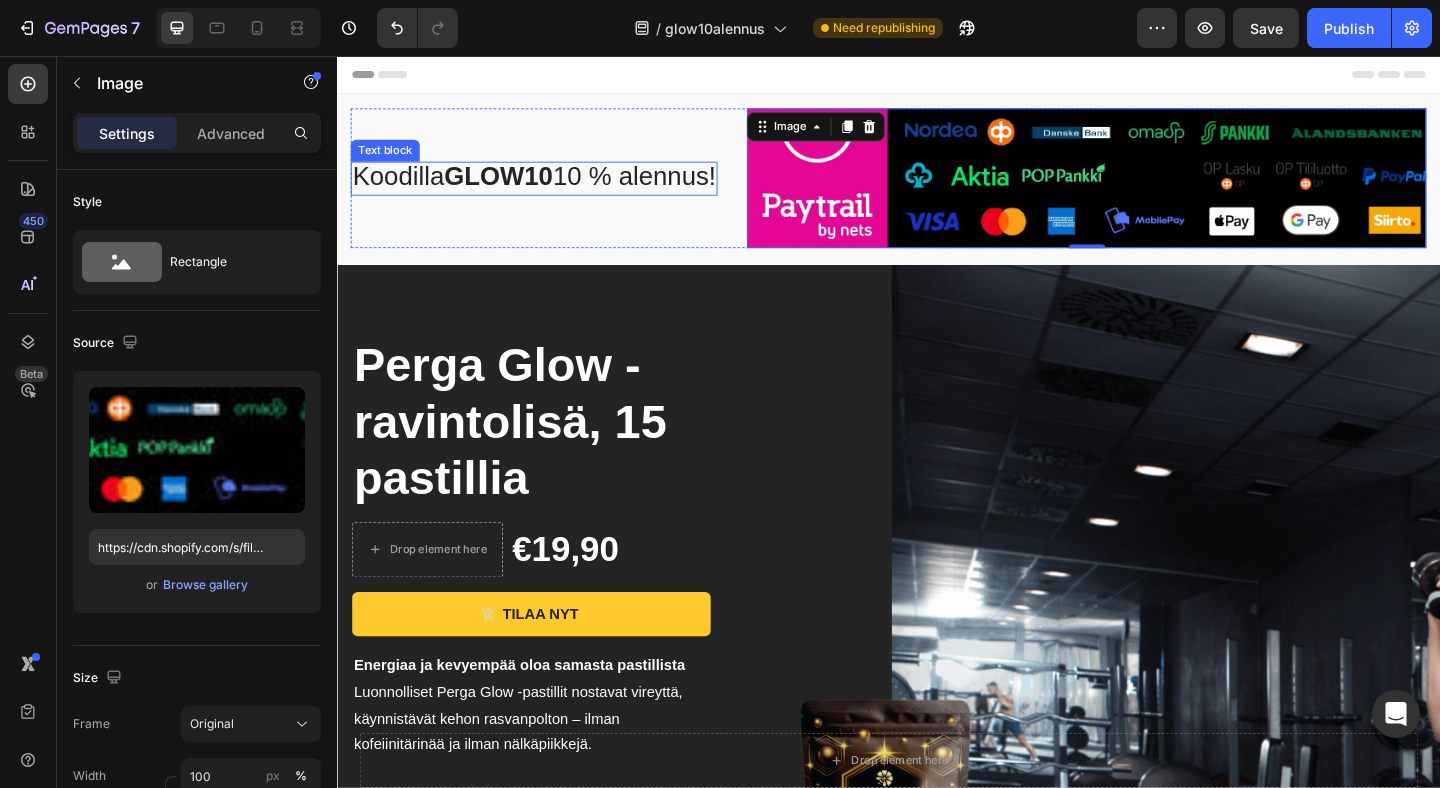 click on "Koodilla   GLOW10   10 % alennus!" at bounding box center (551, 186) 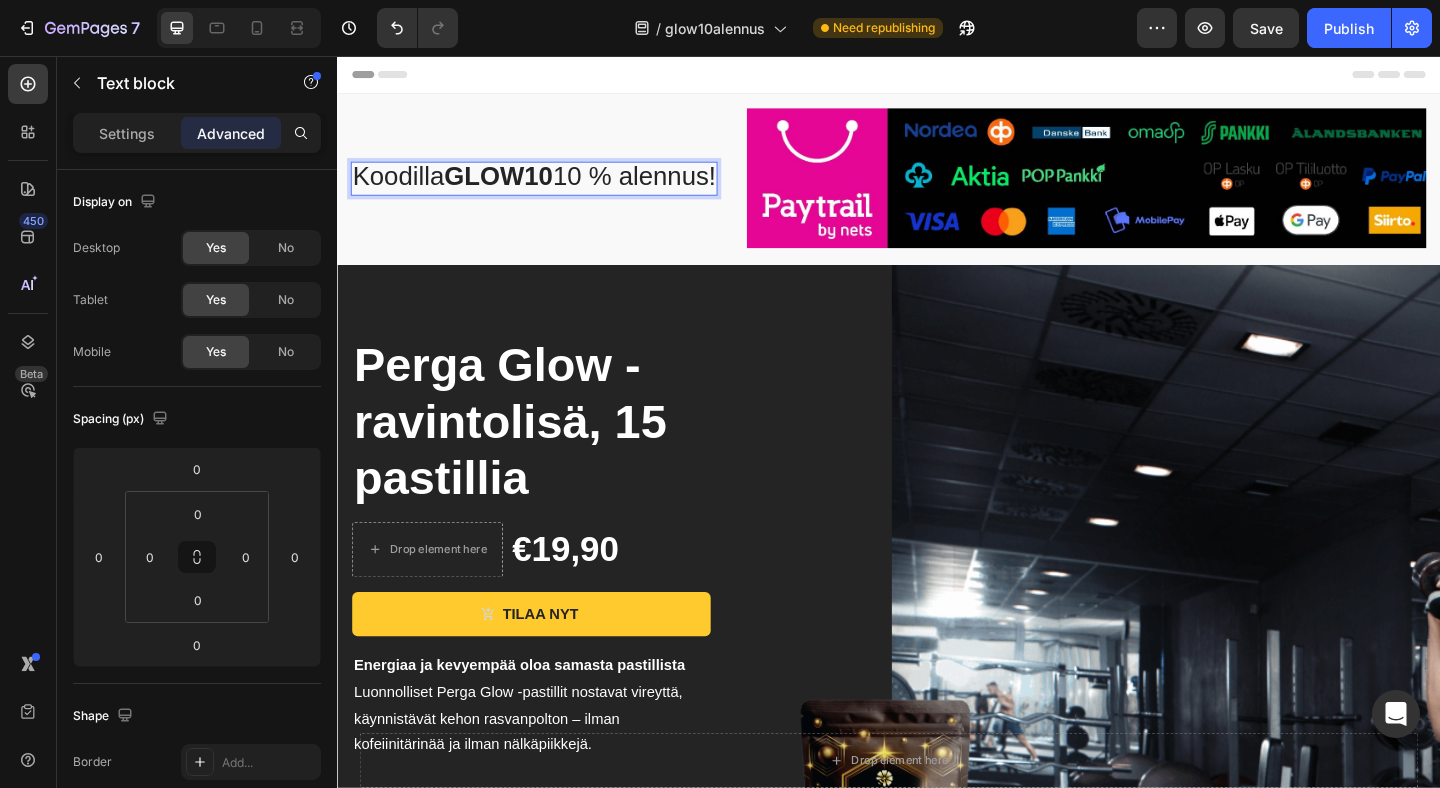 drag, startPoint x: 777, startPoint y: 196, endPoint x: 351, endPoint y: 202, distance: 426.04224 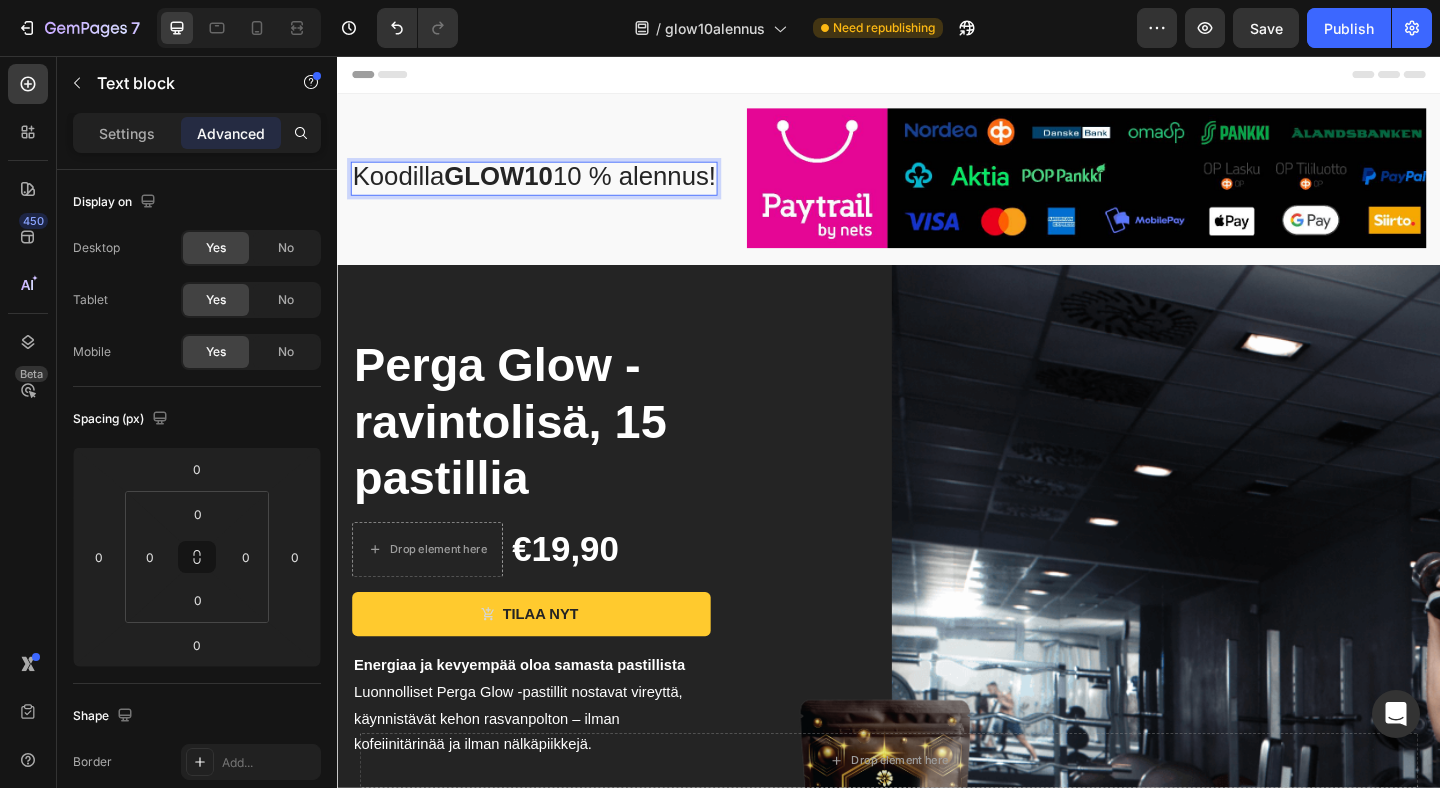click on "Koodilla   GLOW10   10 % alennus!" at bounding box center [551, 189] 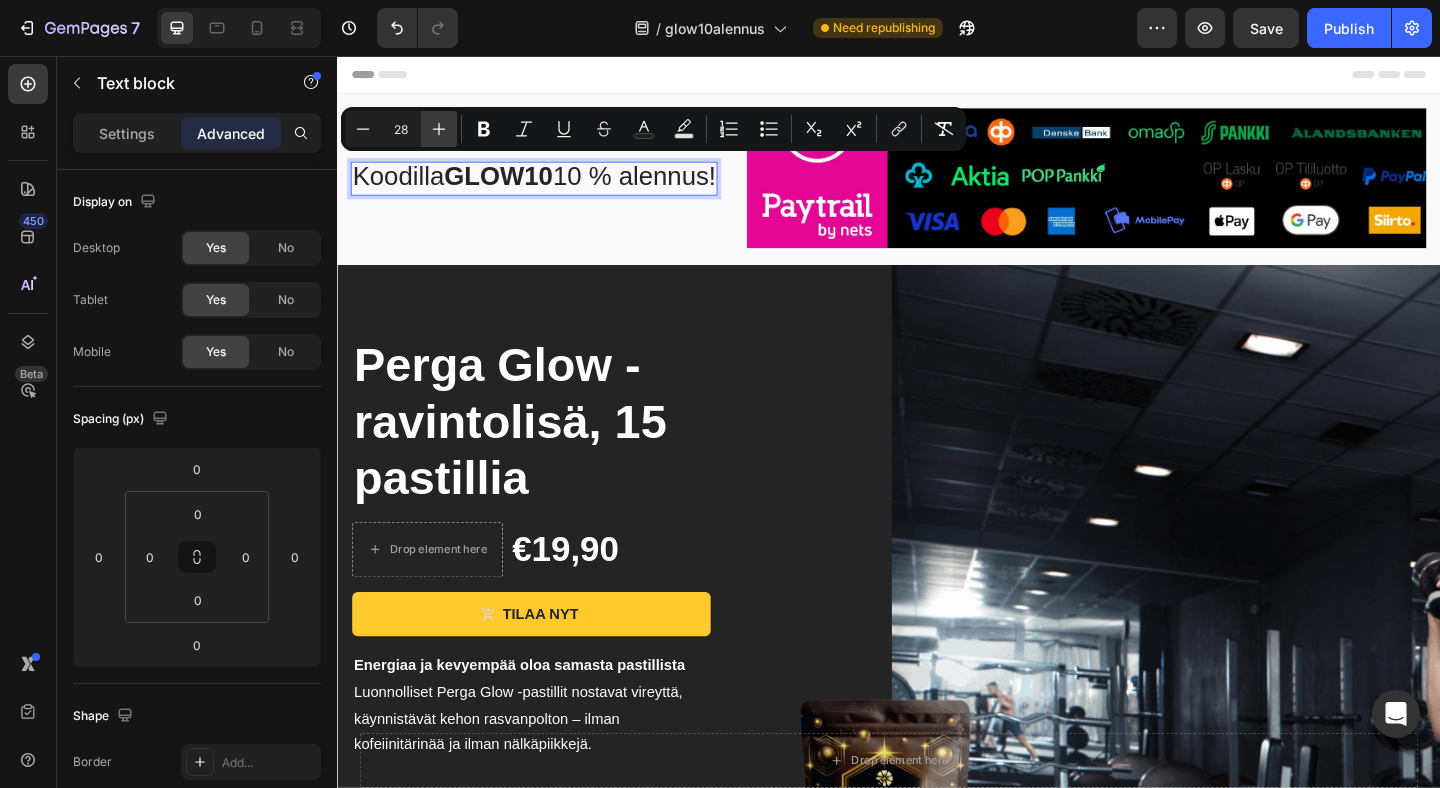 click 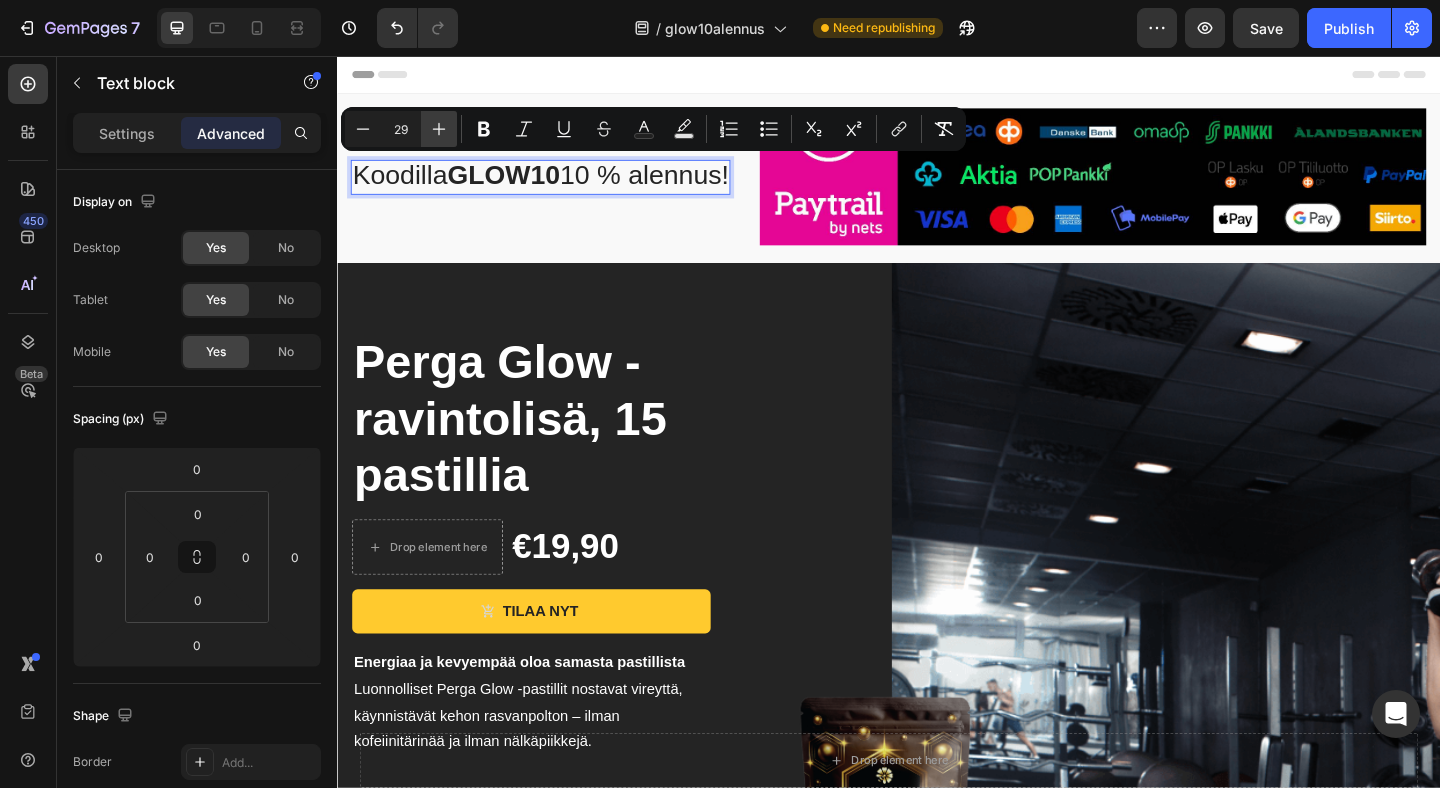 click 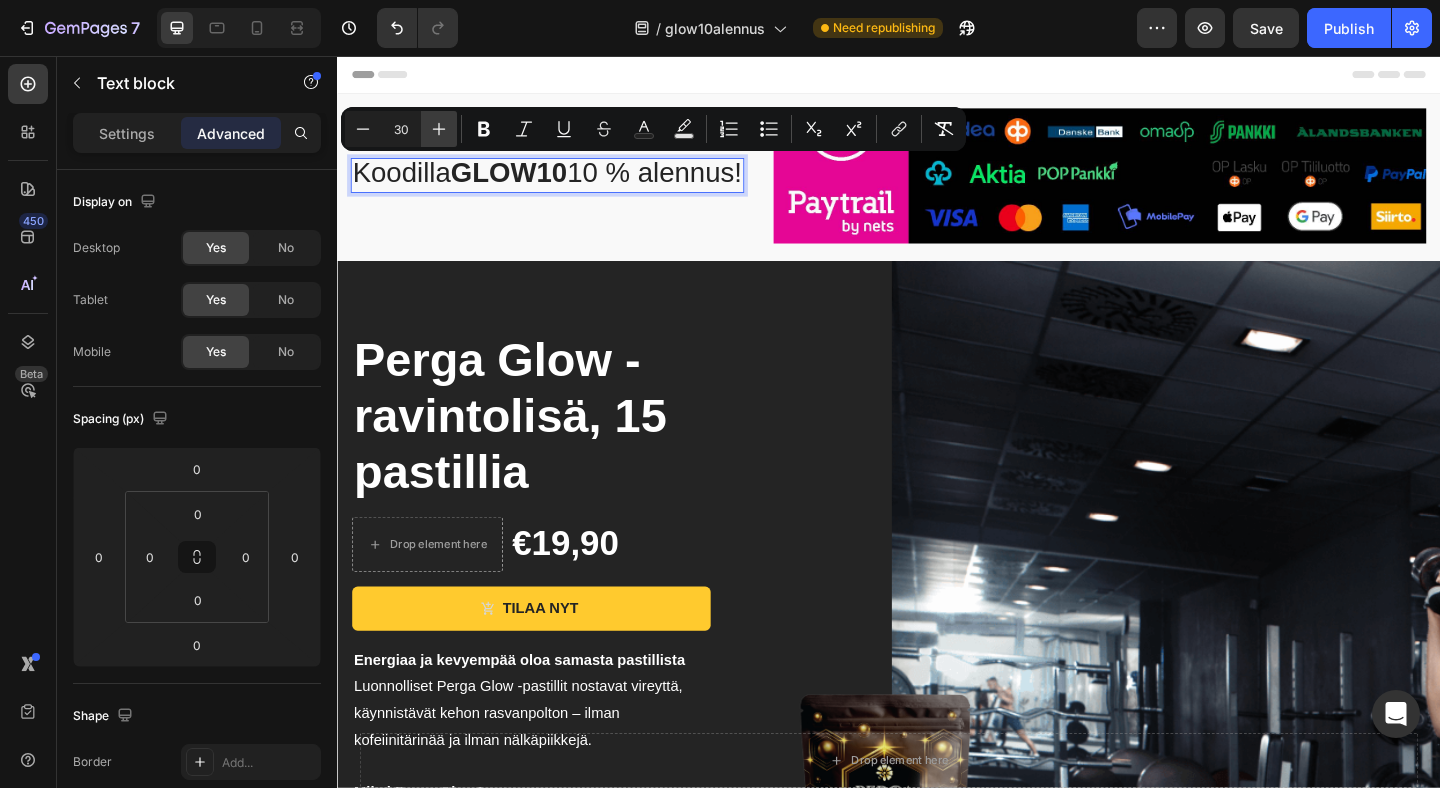 click 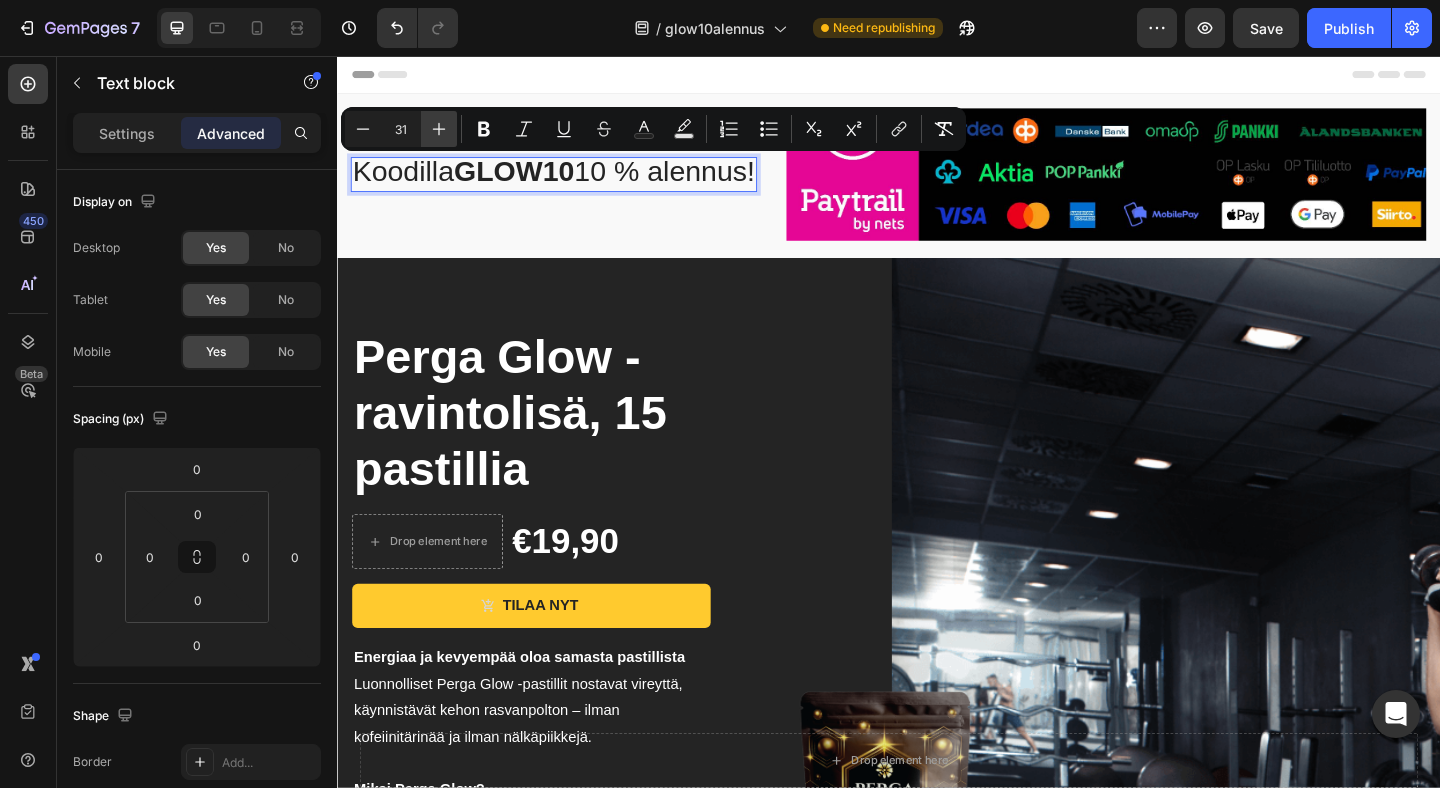 click 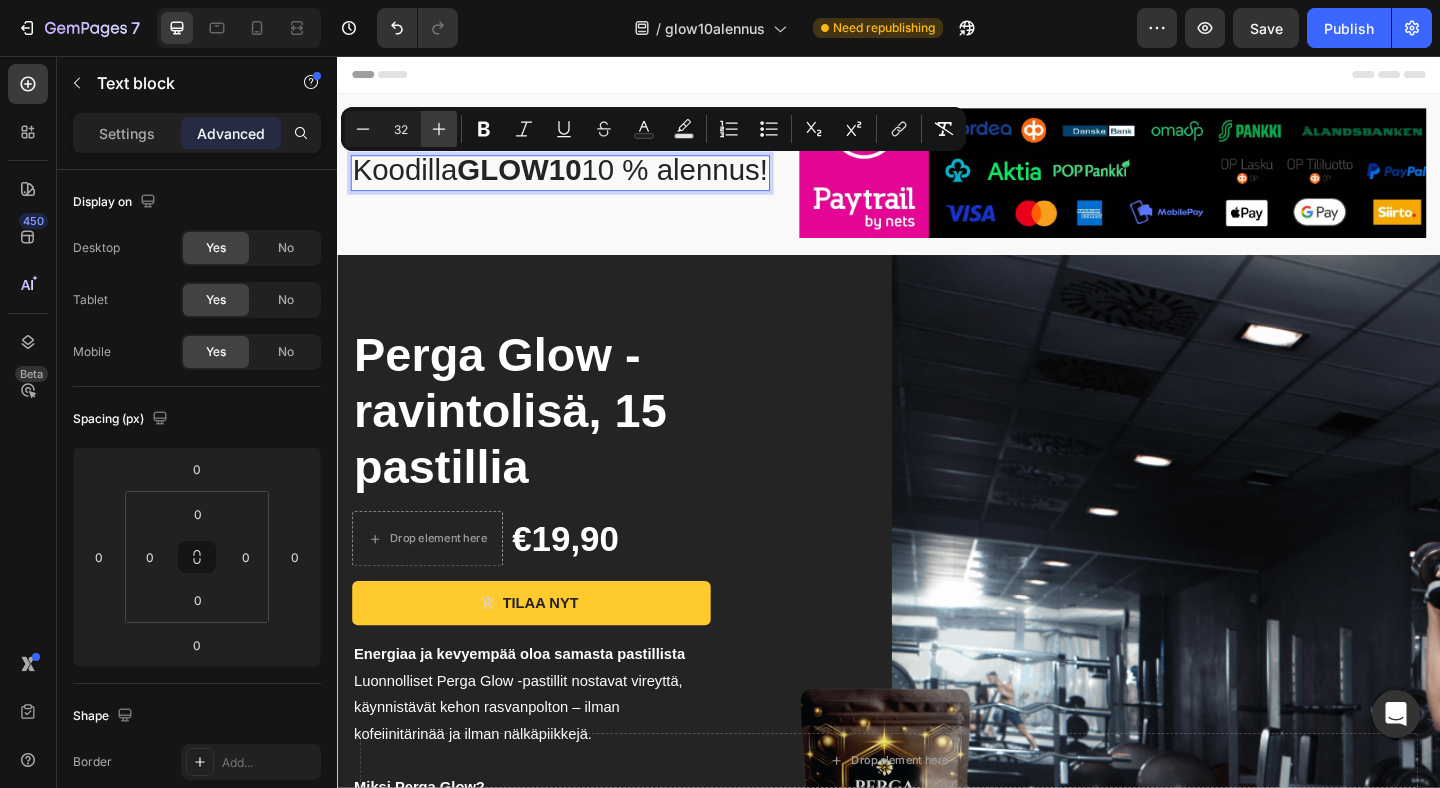 click 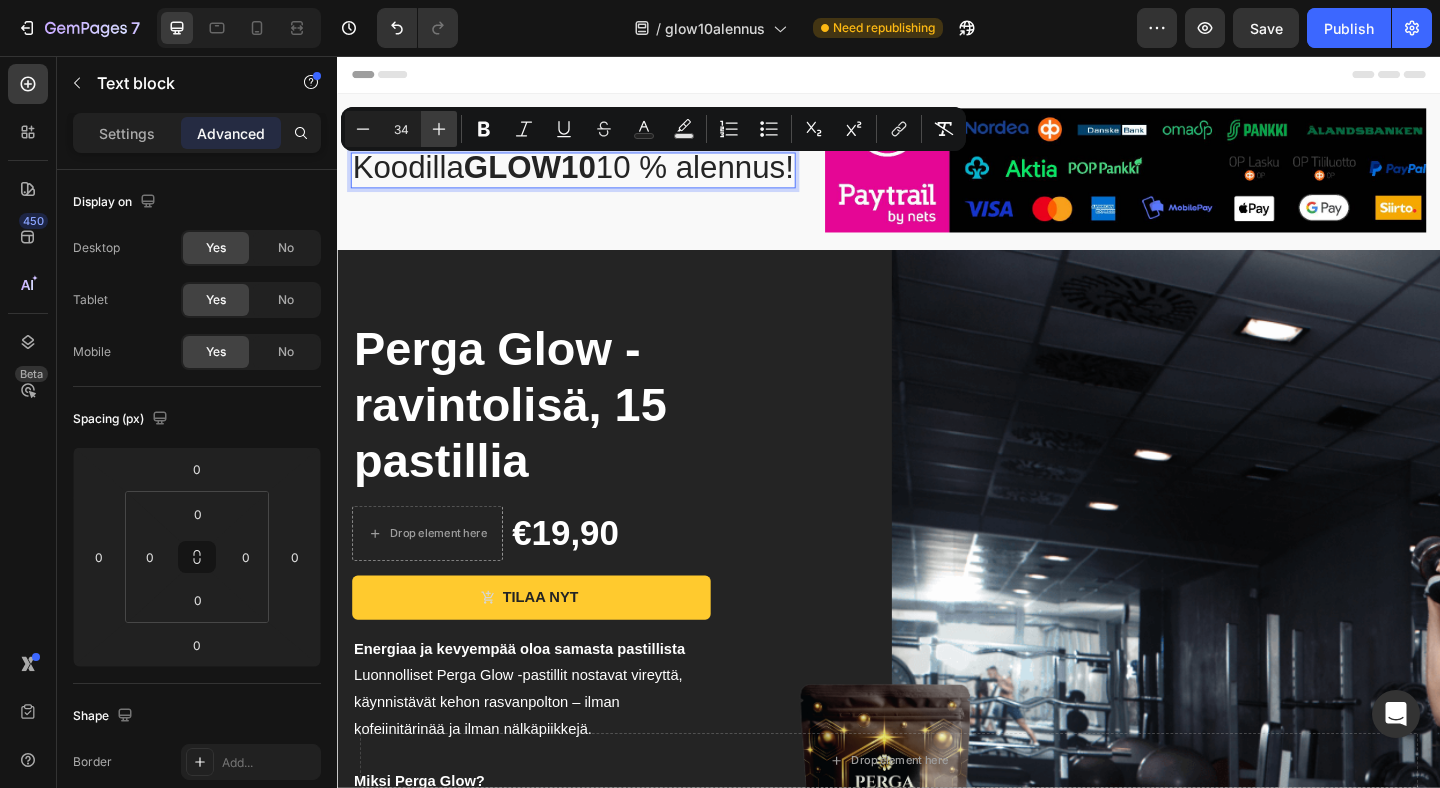click 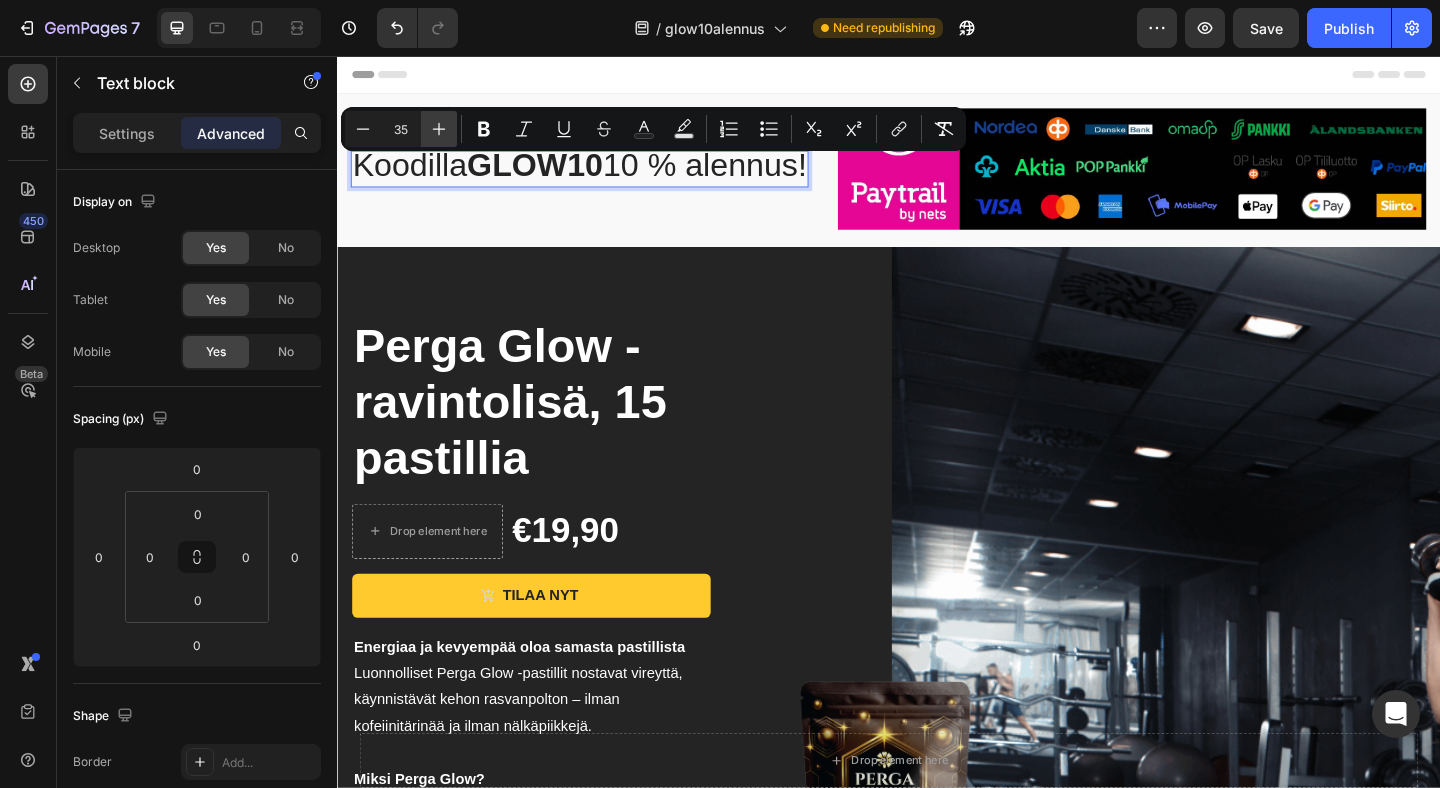 click 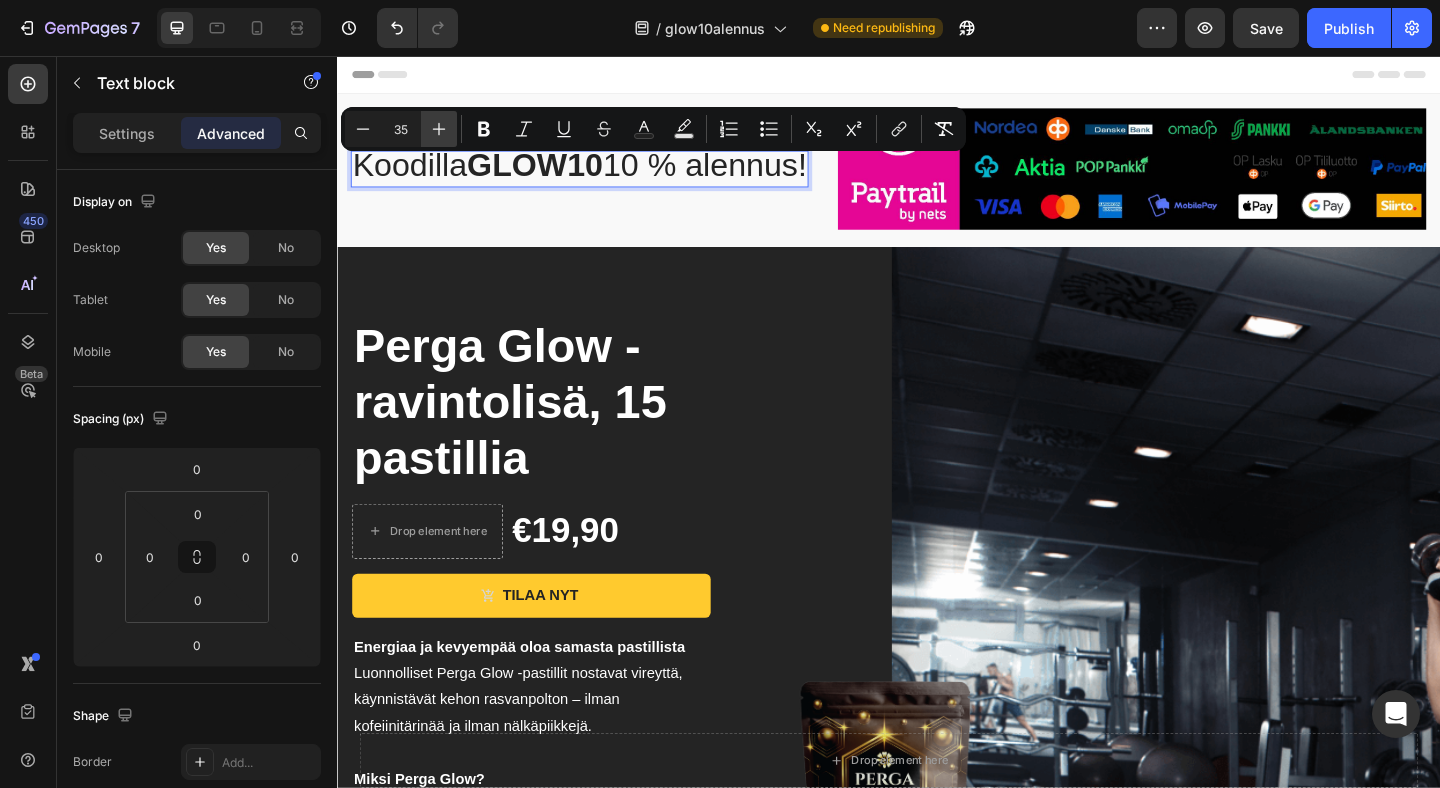 type on "36" 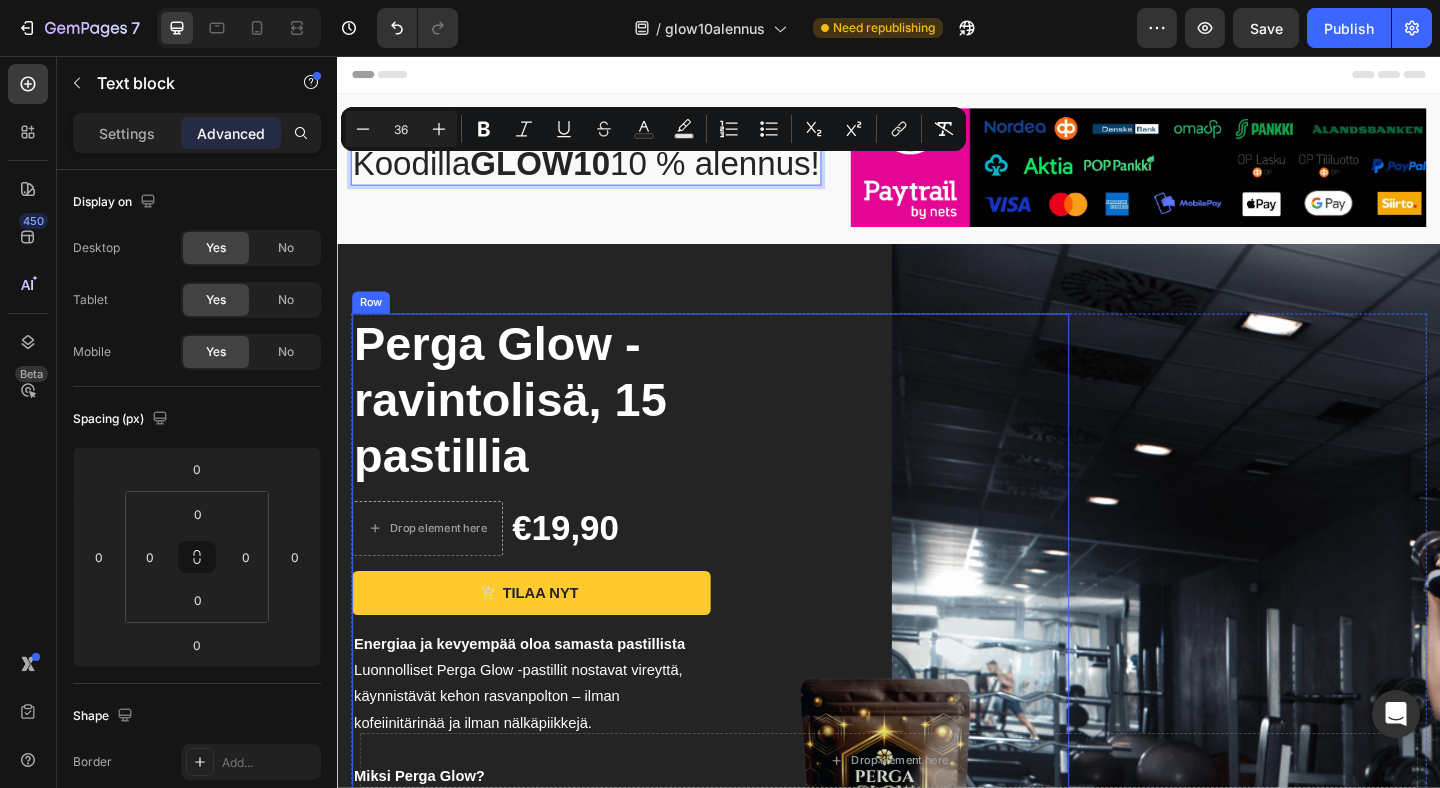 click on "Product Images & Gallery" at bounding box center (938, 894) 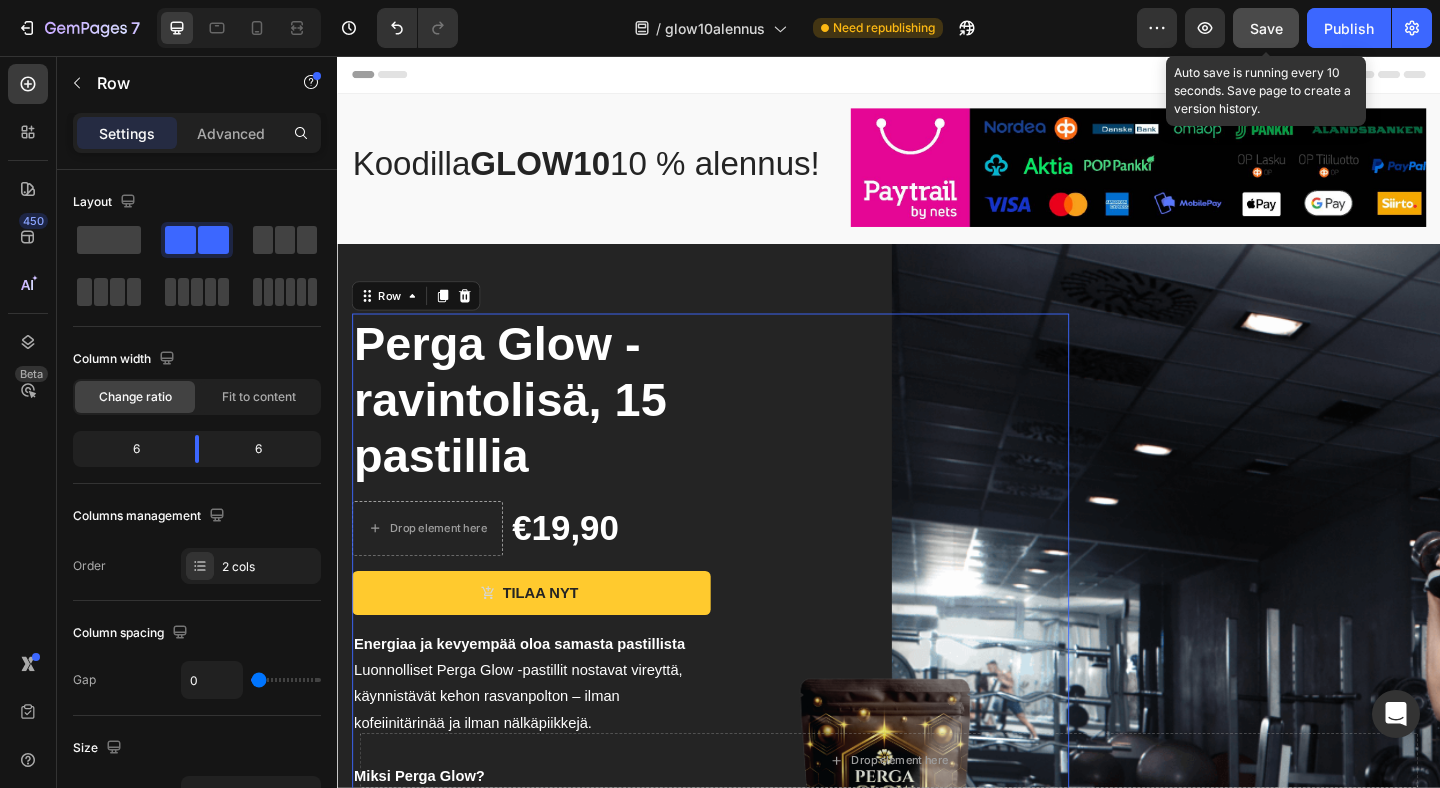 click on "Save" at bounding box center [1266, 28] 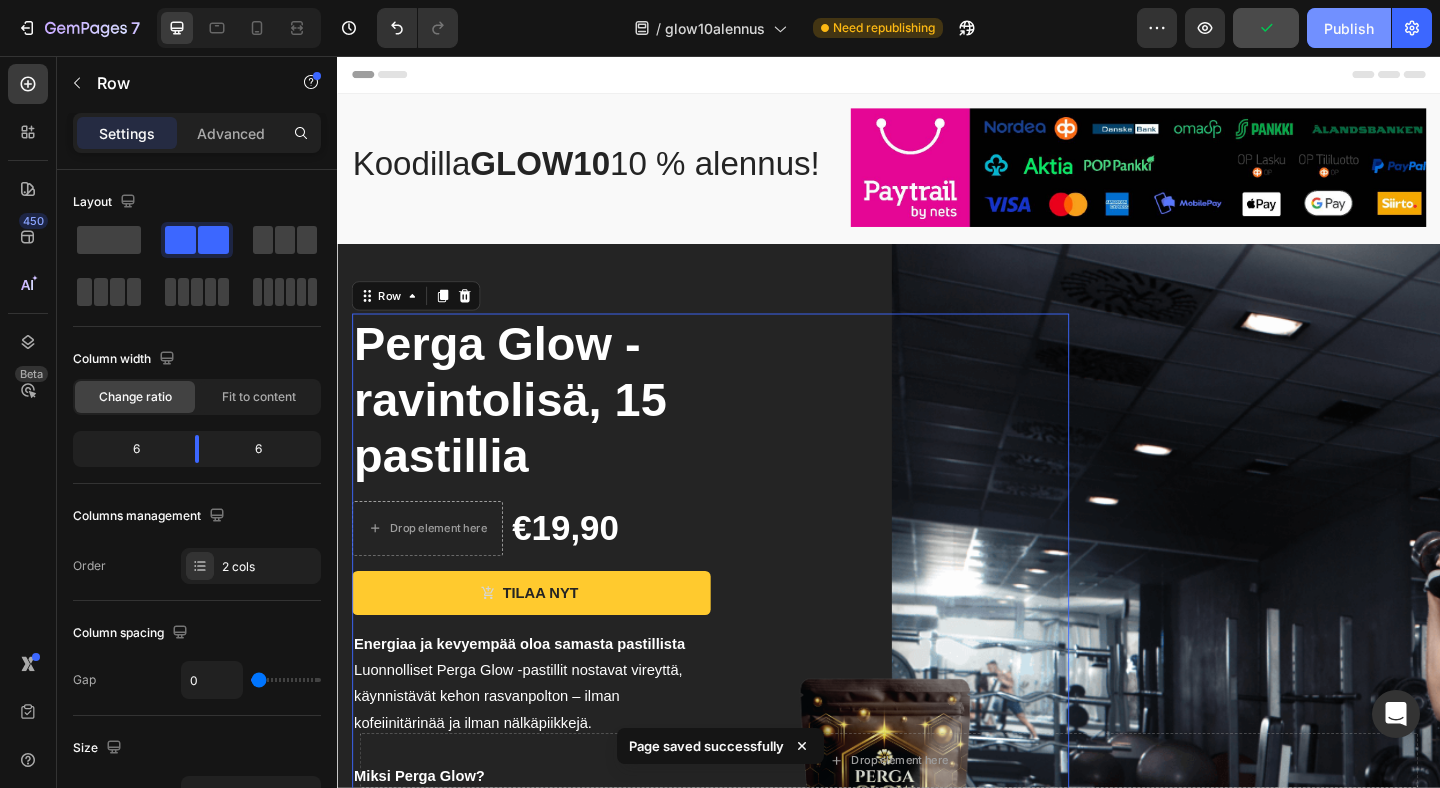 click on "Publish" at bounding box center (1349, 28) 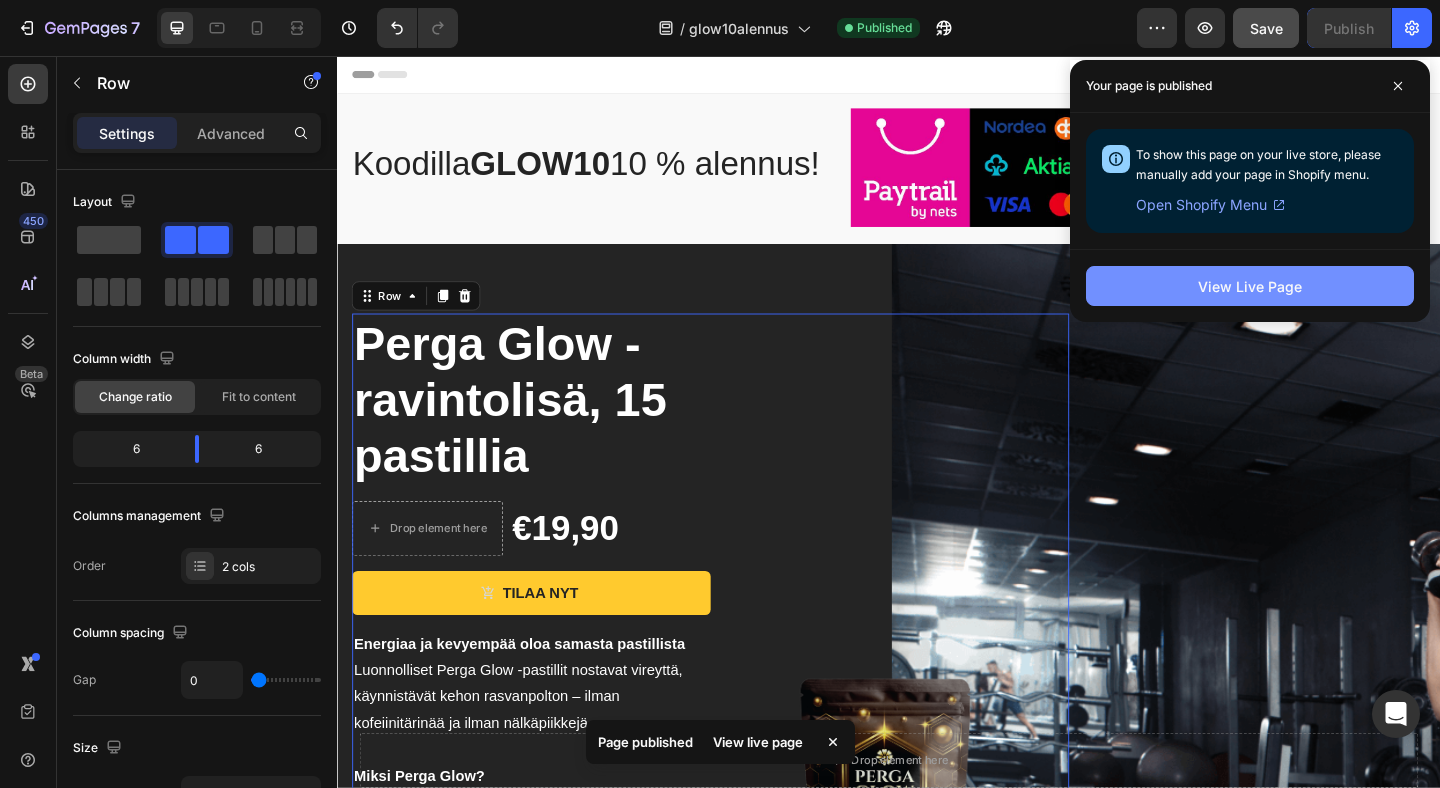 click on "View Live Page" at bounding box center [1250, 286] 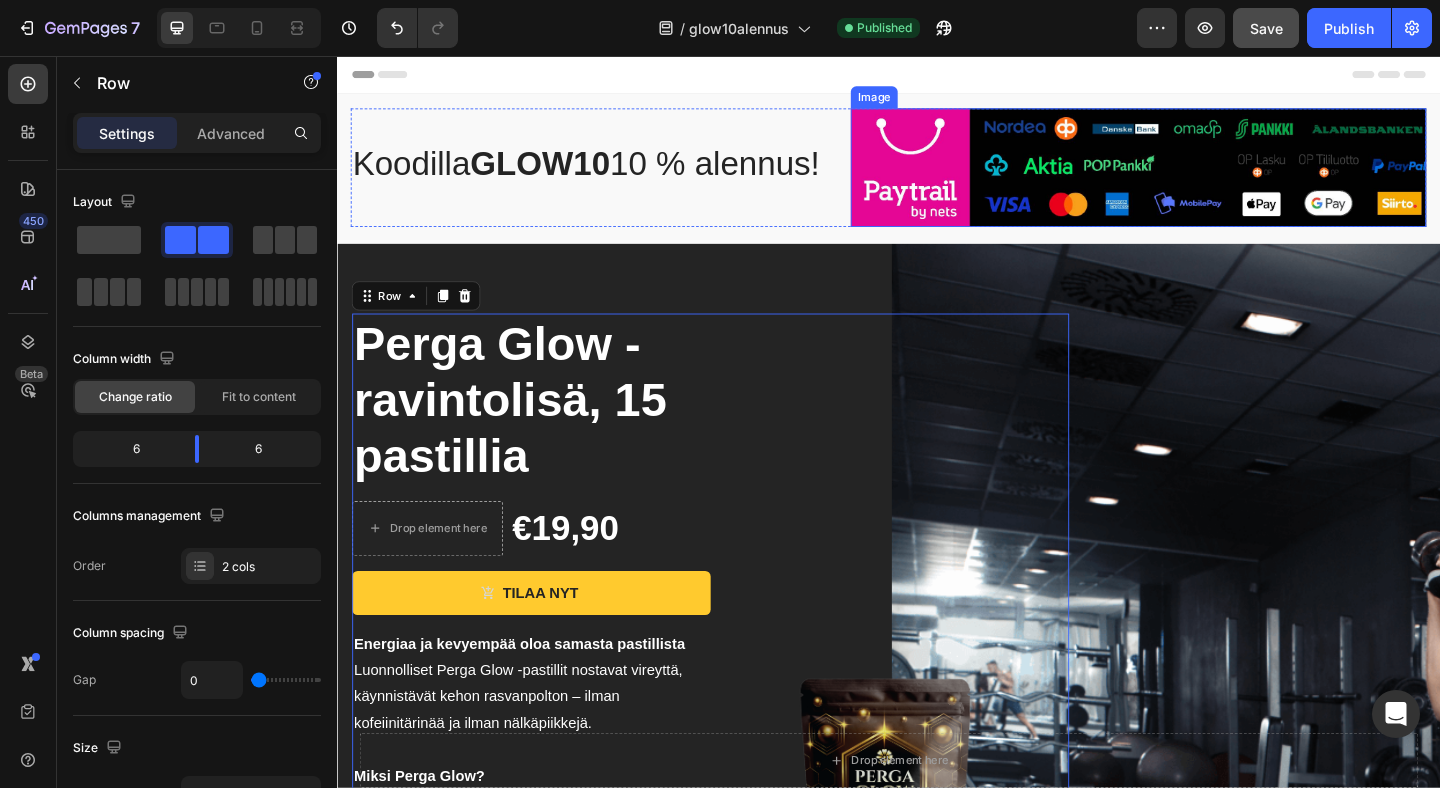 click at bounding box center (1209, 177) 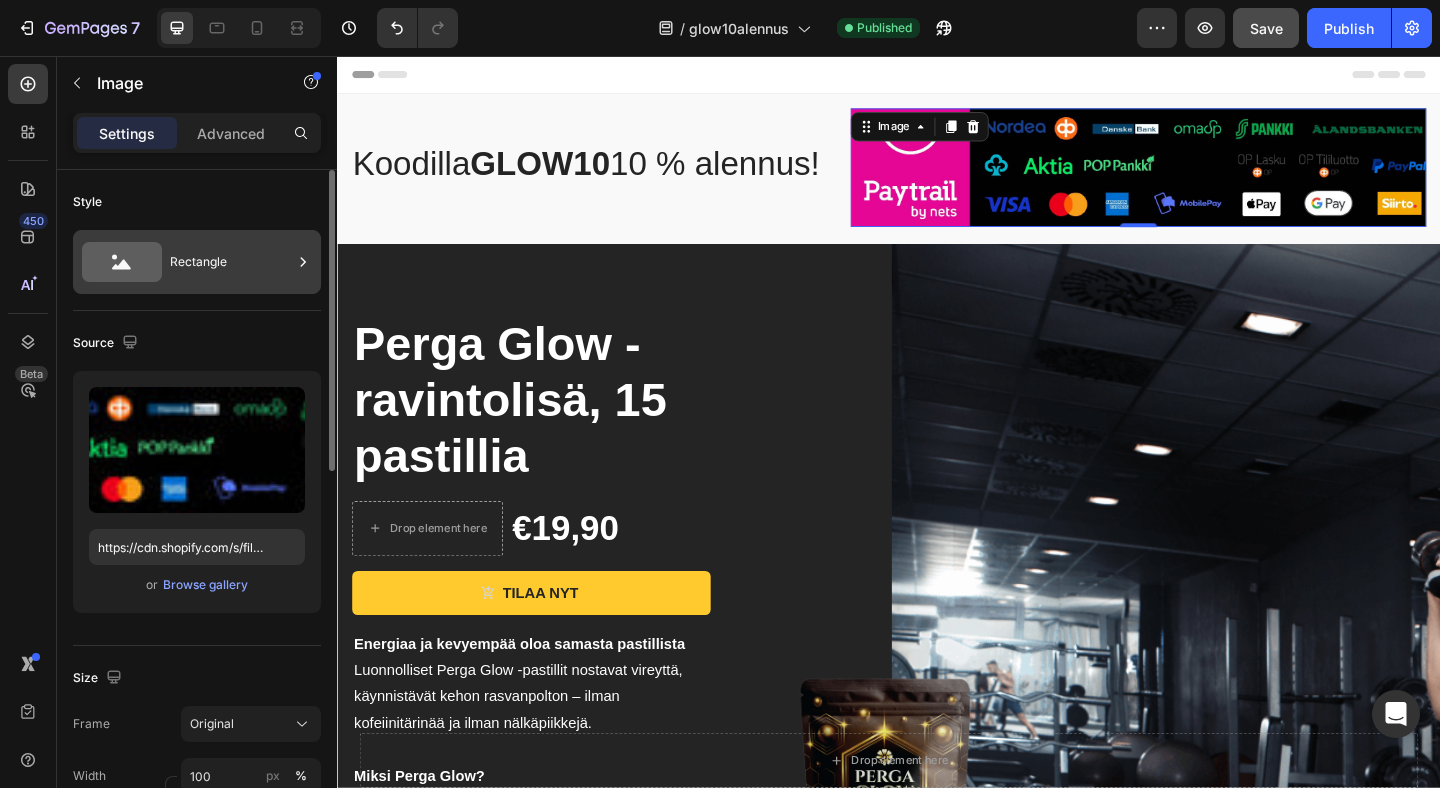 click 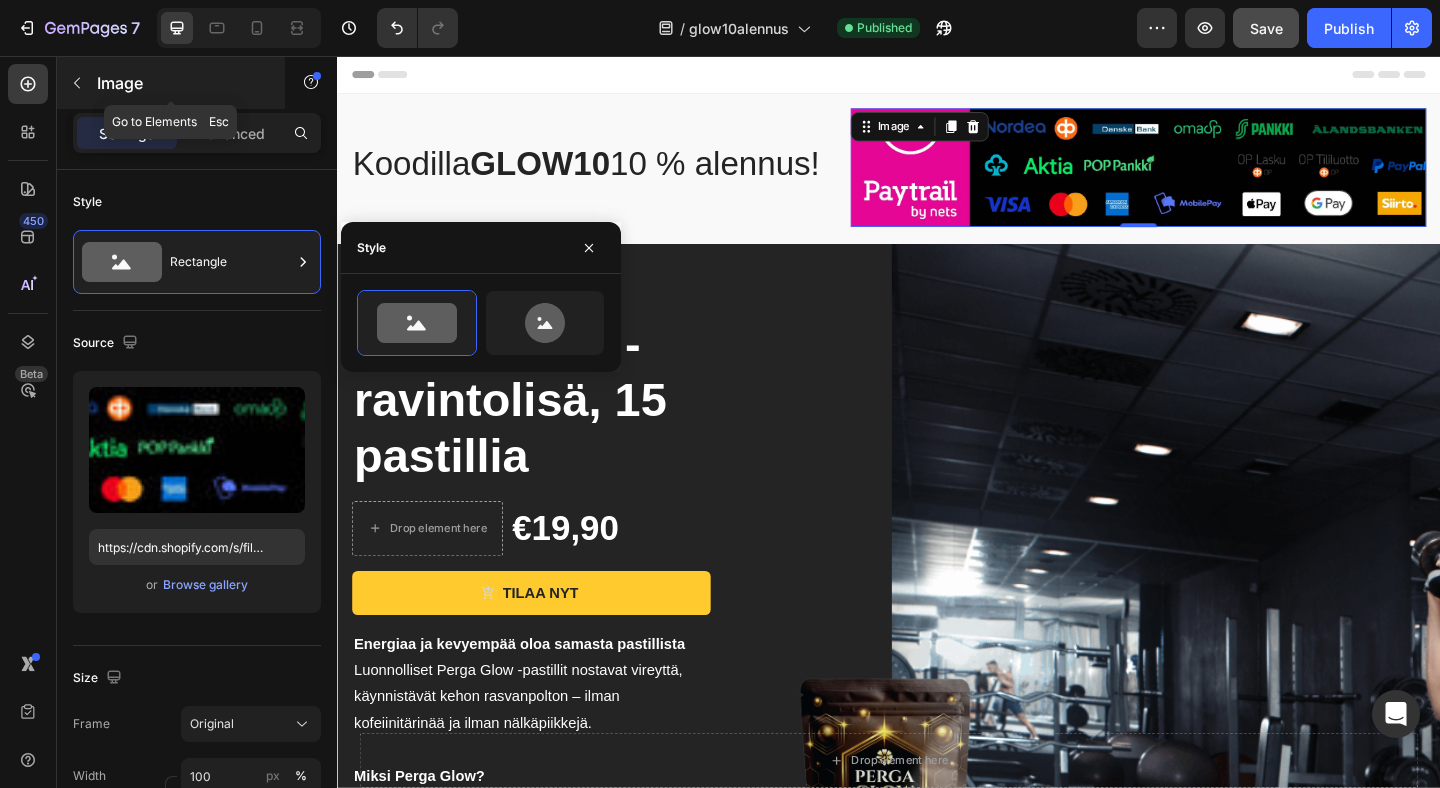 click 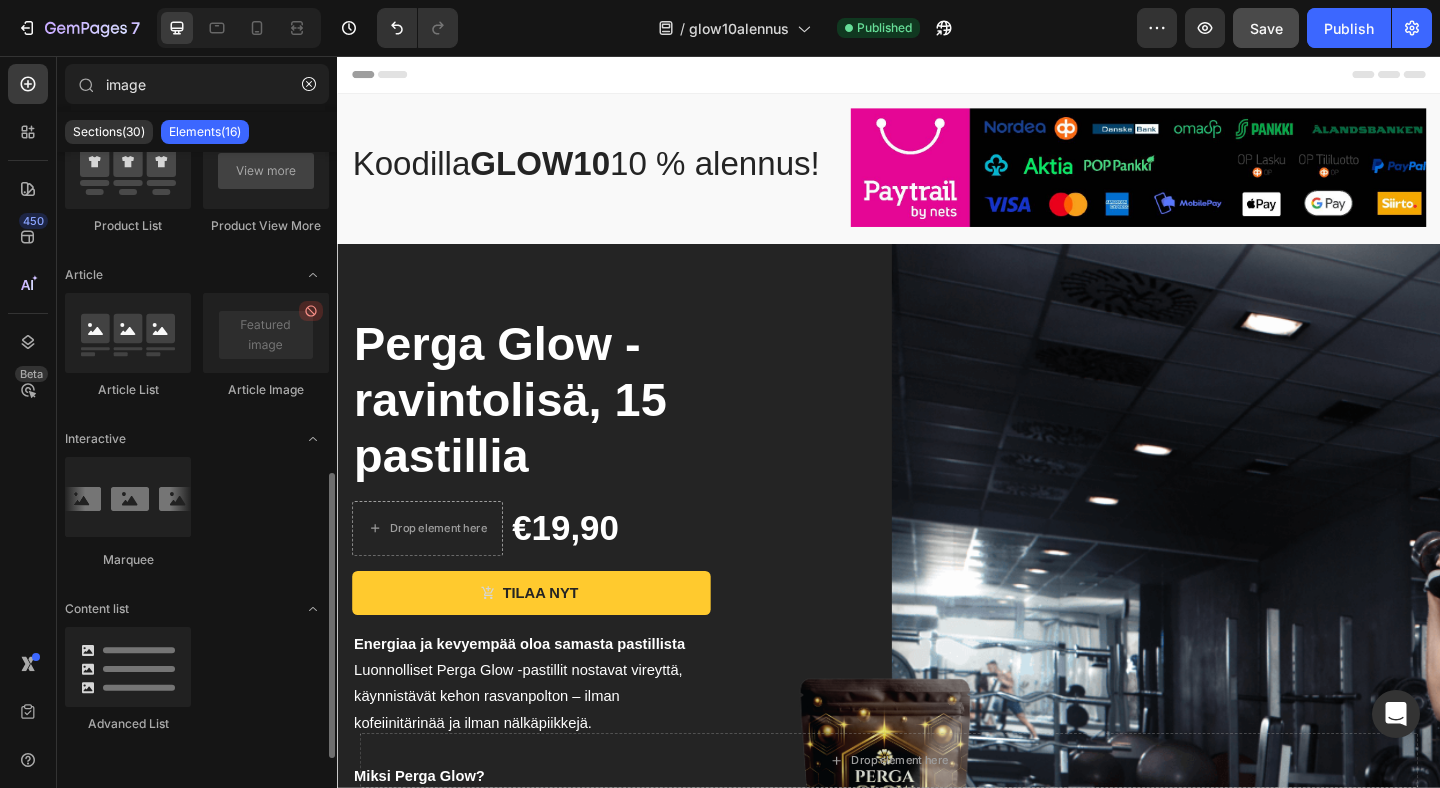 scroll, scrollTop: 0, scrollLeft: 0, axis: both 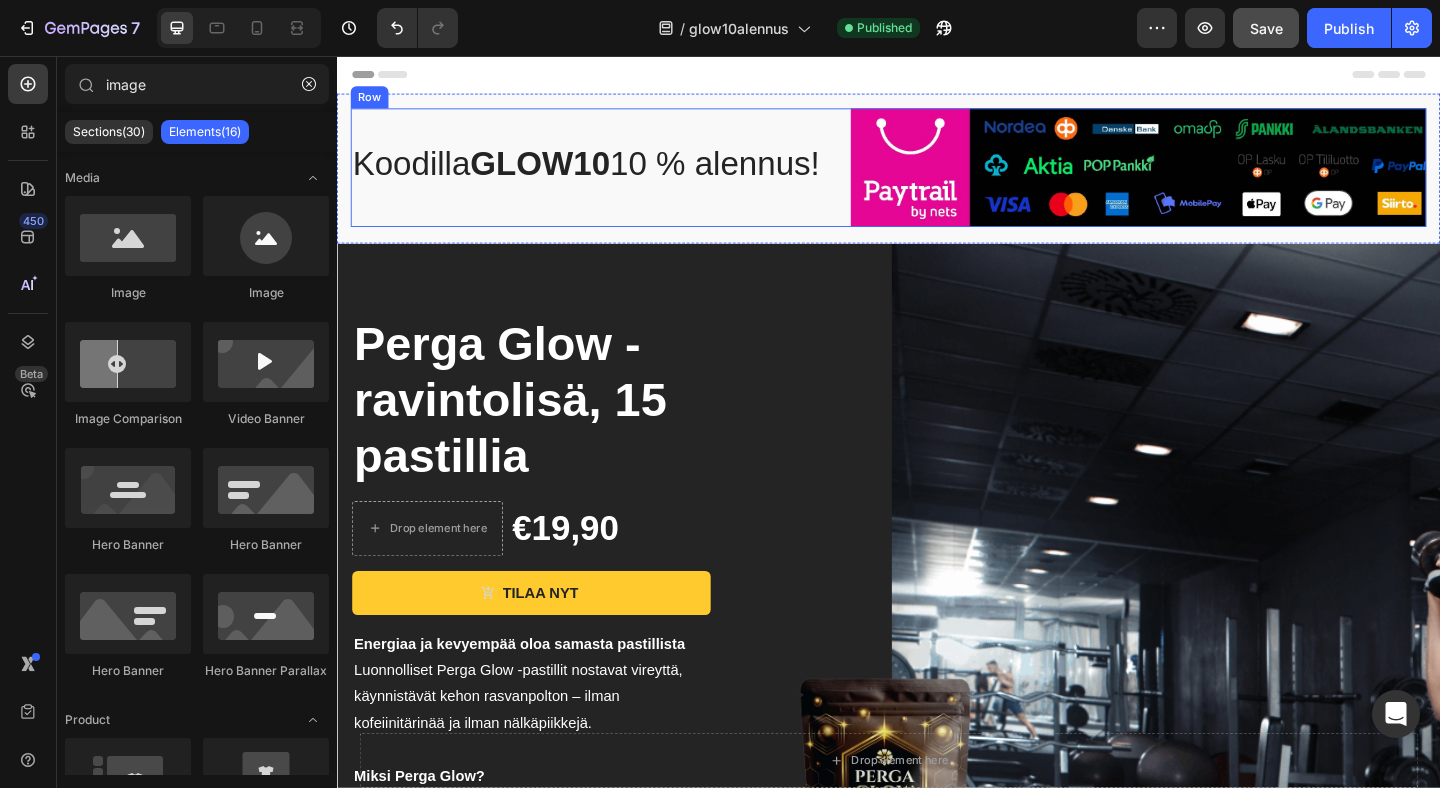 click at bounding box center (1209, 177) 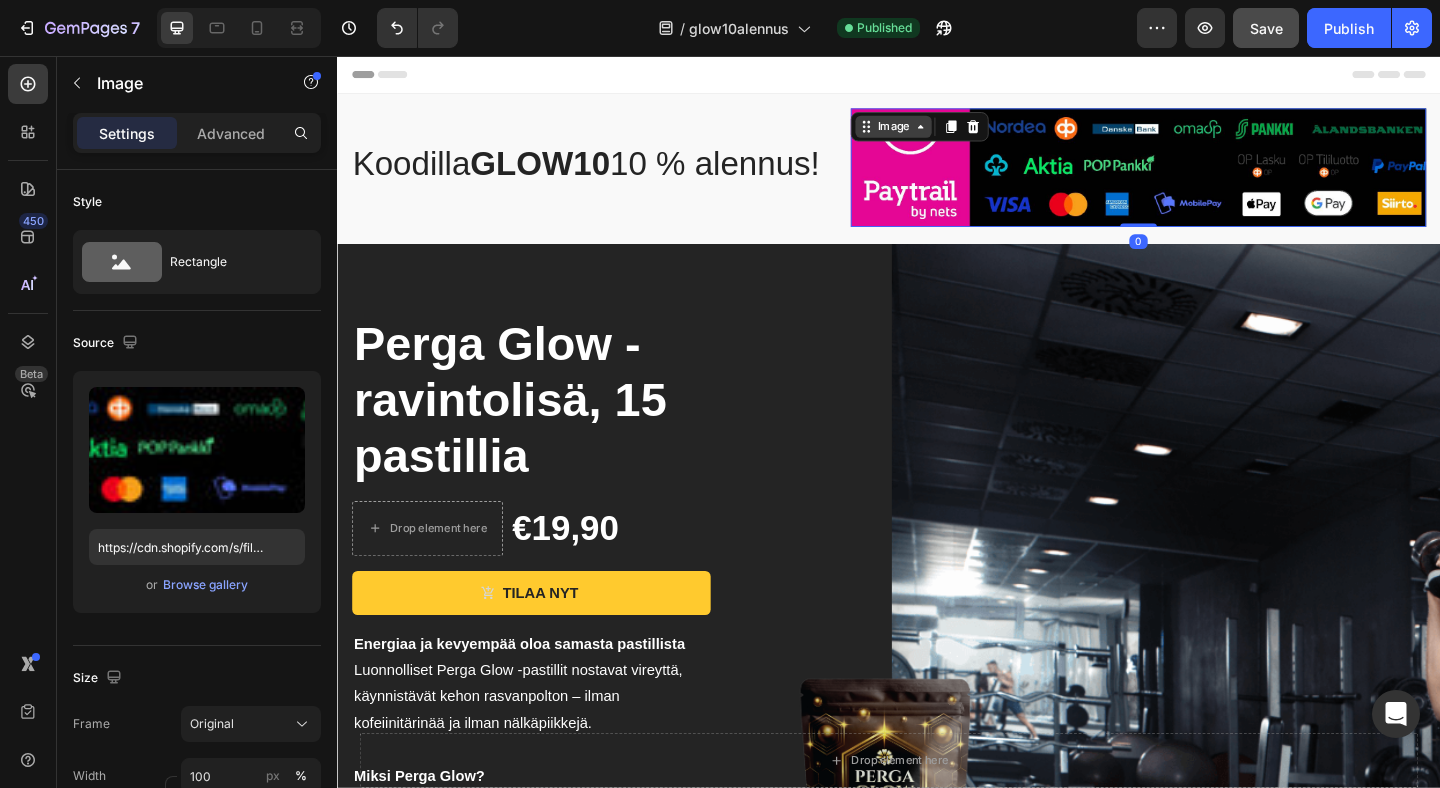 click 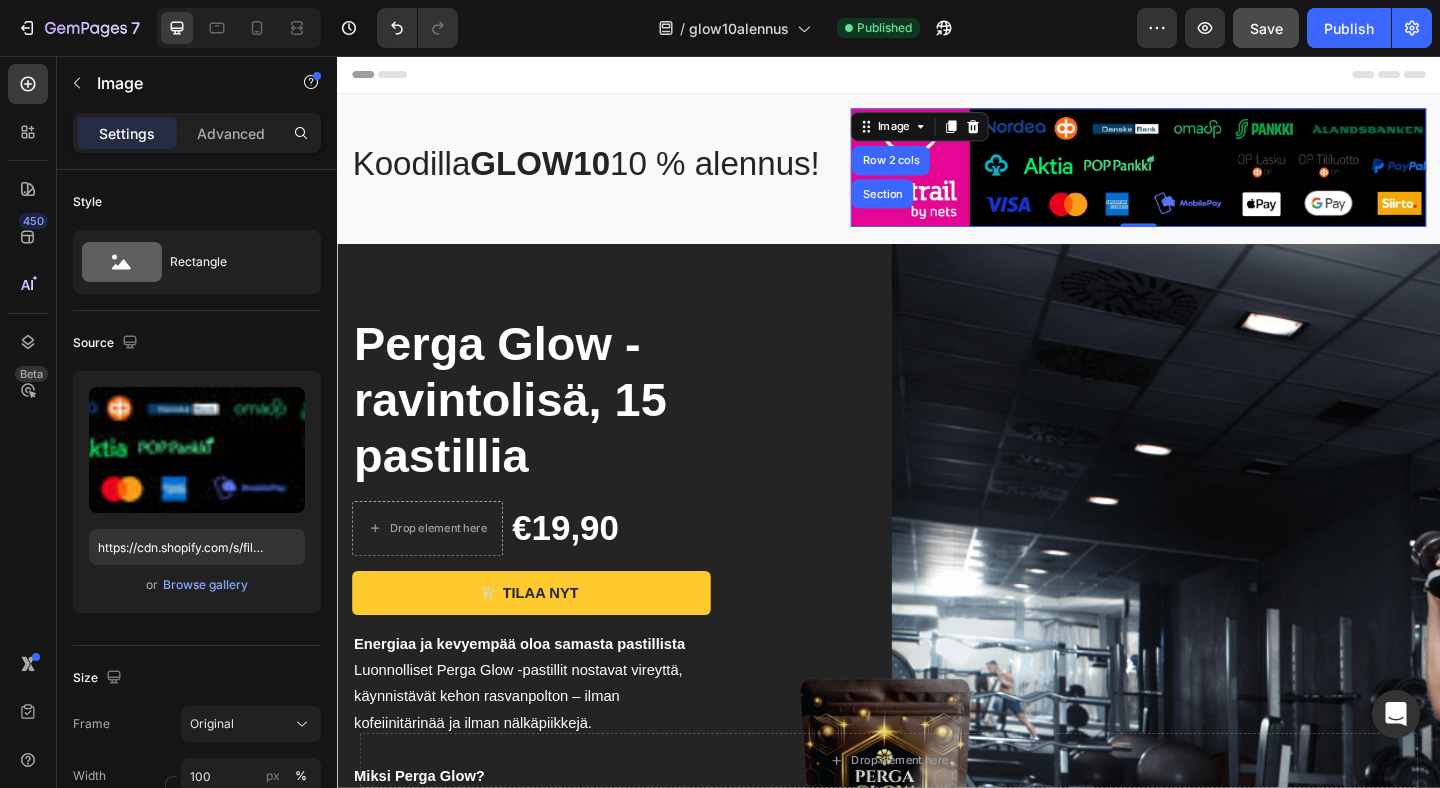 click at bounding box center (1209, 177) 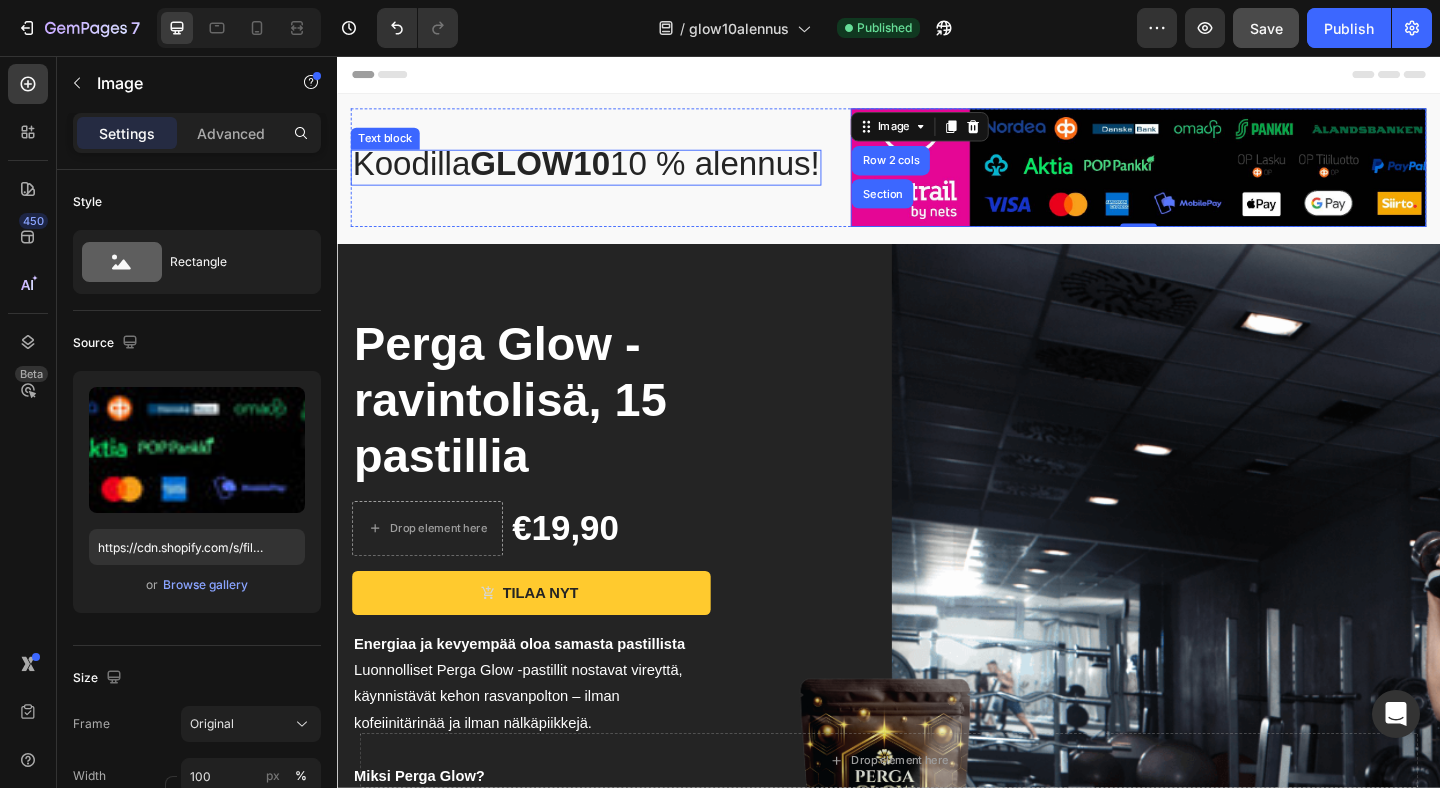 click on "Koodilla   GLOW10   10 % alennus!" at bounding box center (608, 173) 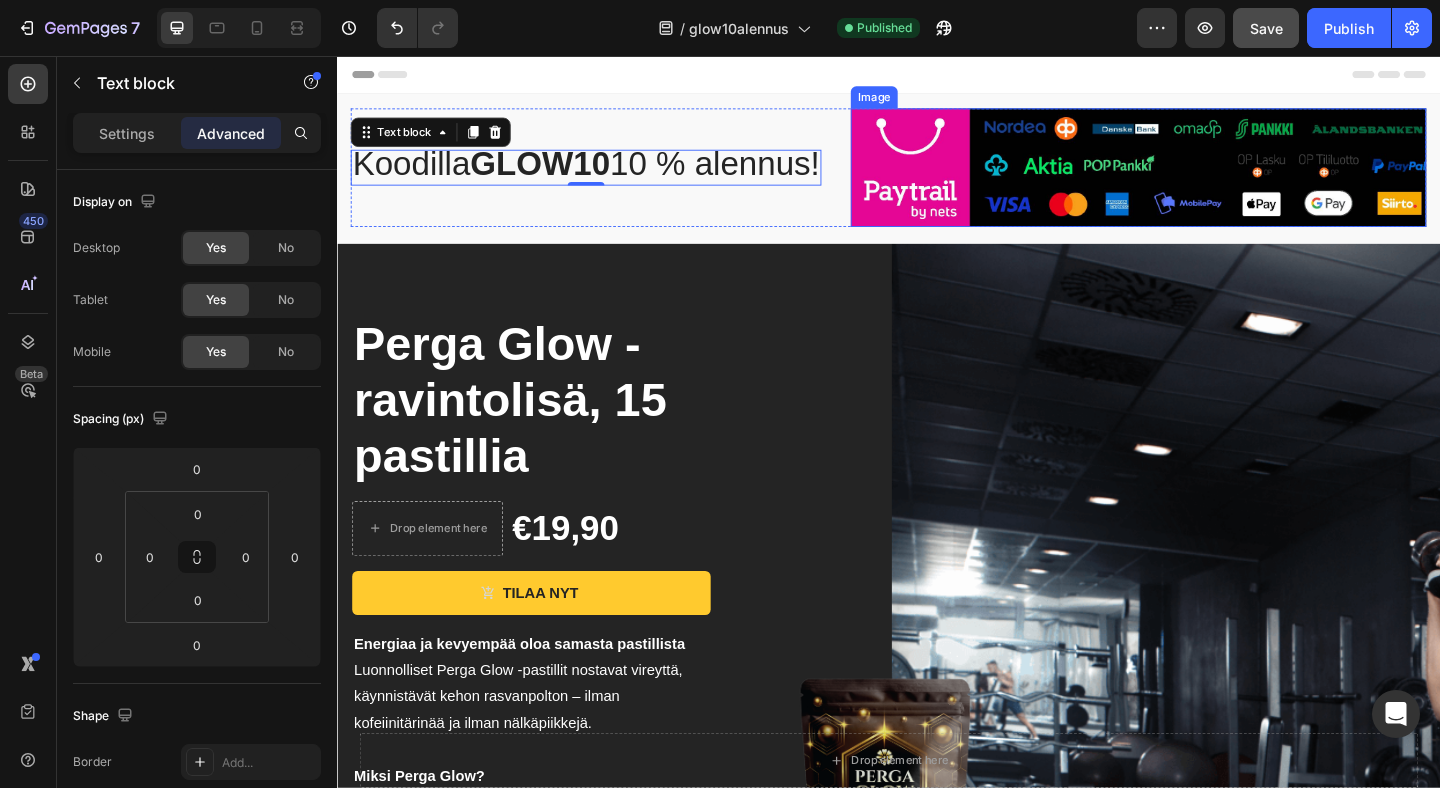 click at bounding box center (1209, 177) 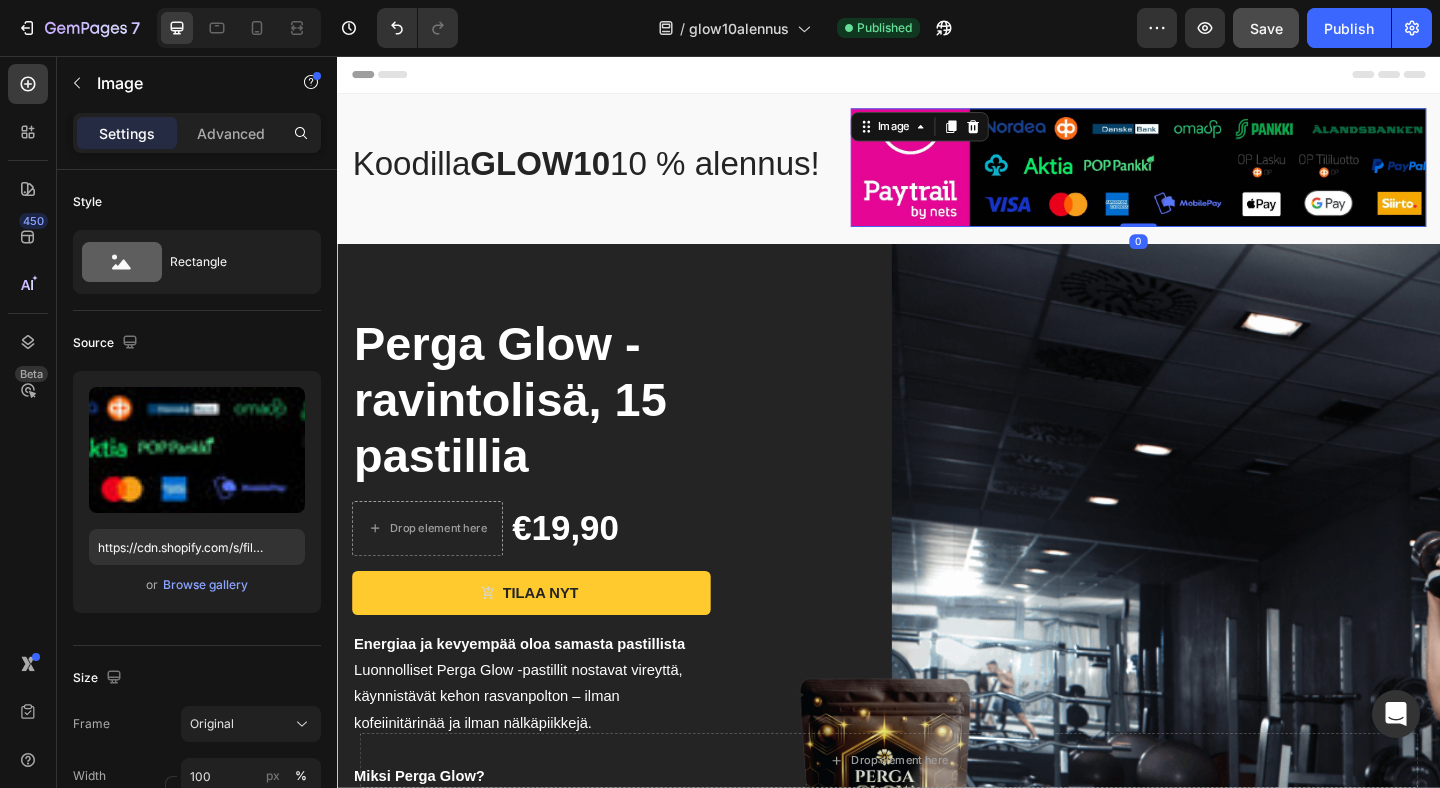 click at bounding box center (1209, 177) 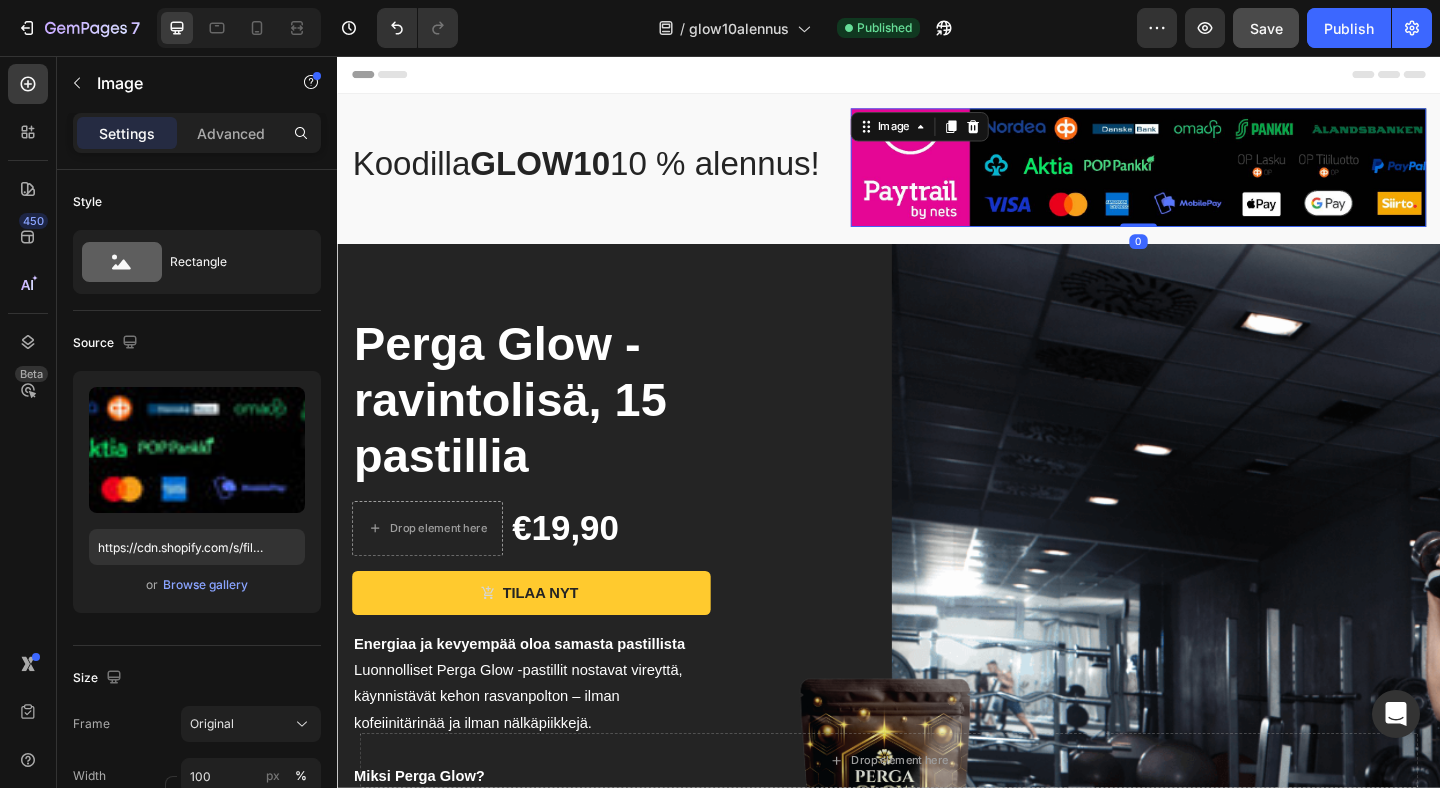 drag, startPoint x: 1219, startPoint y: 232, endPoint x: 1225, endPoint y: 213, distance: 19.924858 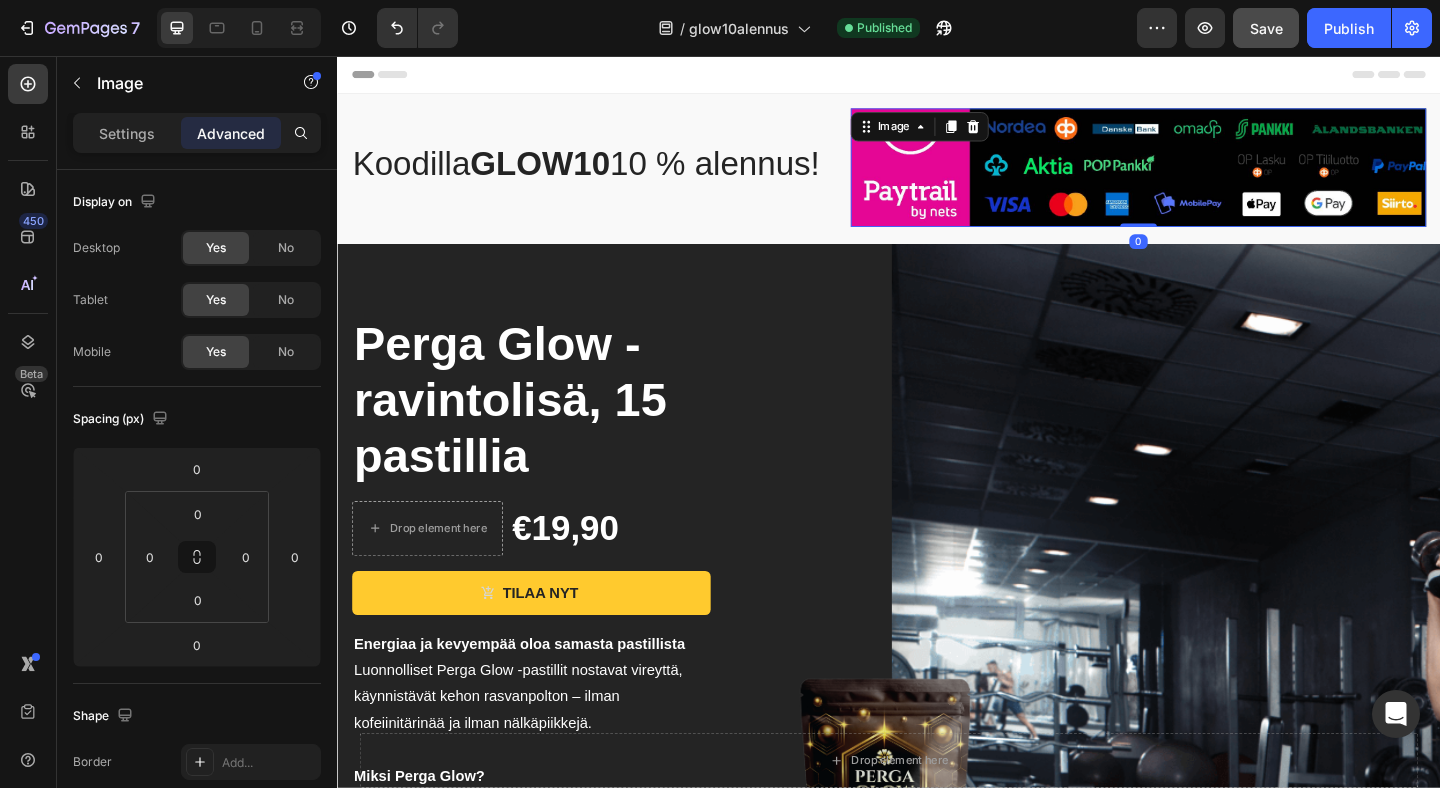click at bounding box center [1209, 177] 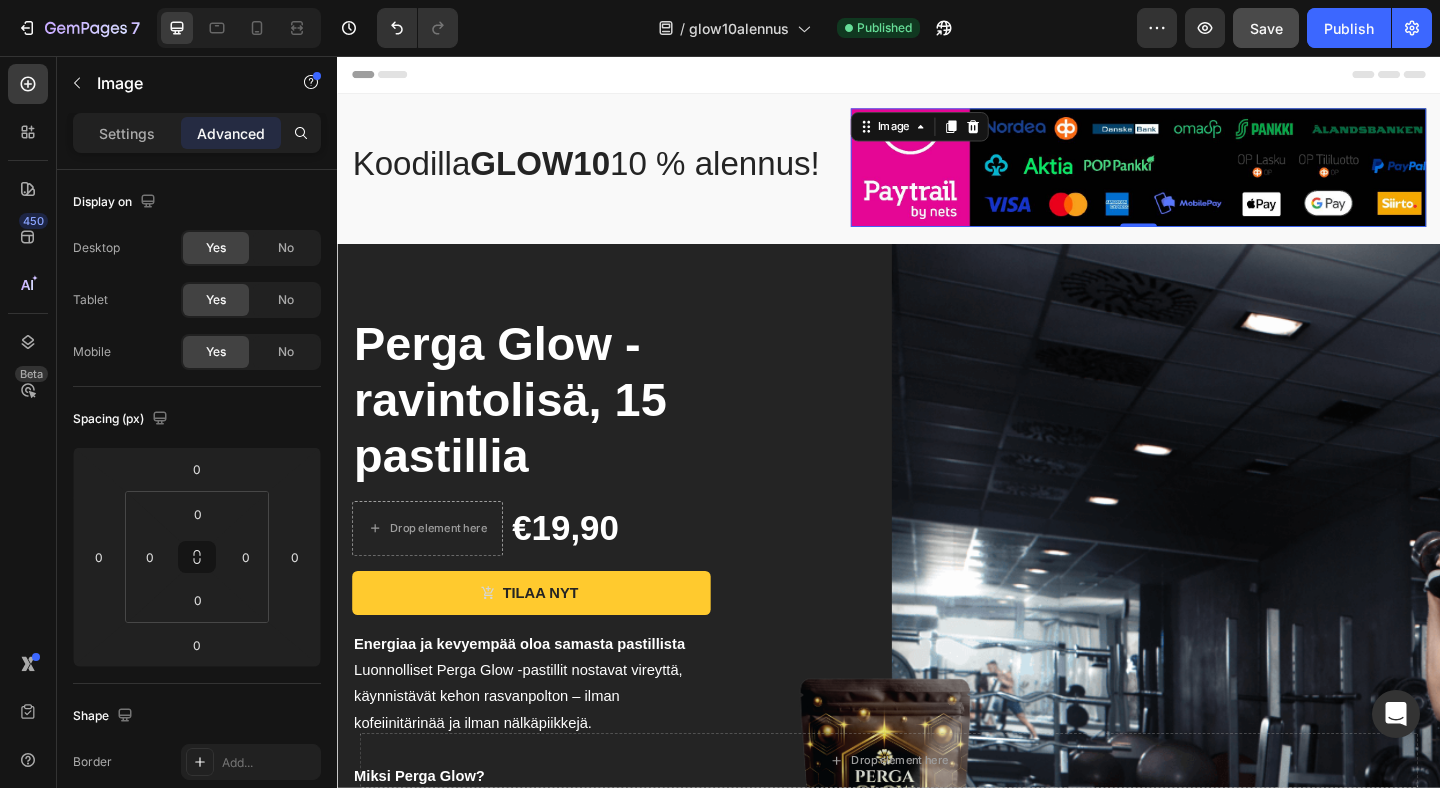 click at bounding box center (1209, 177) 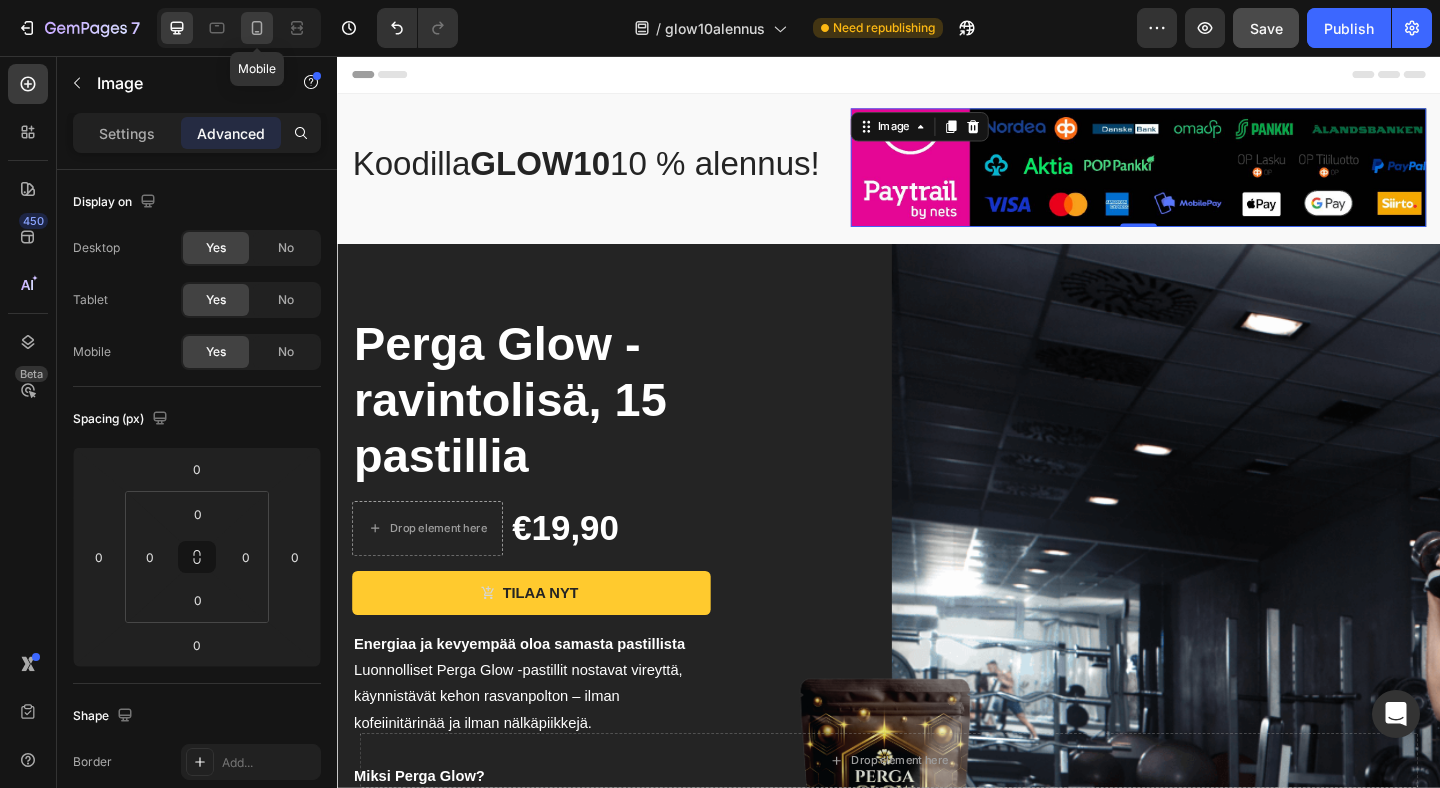 click 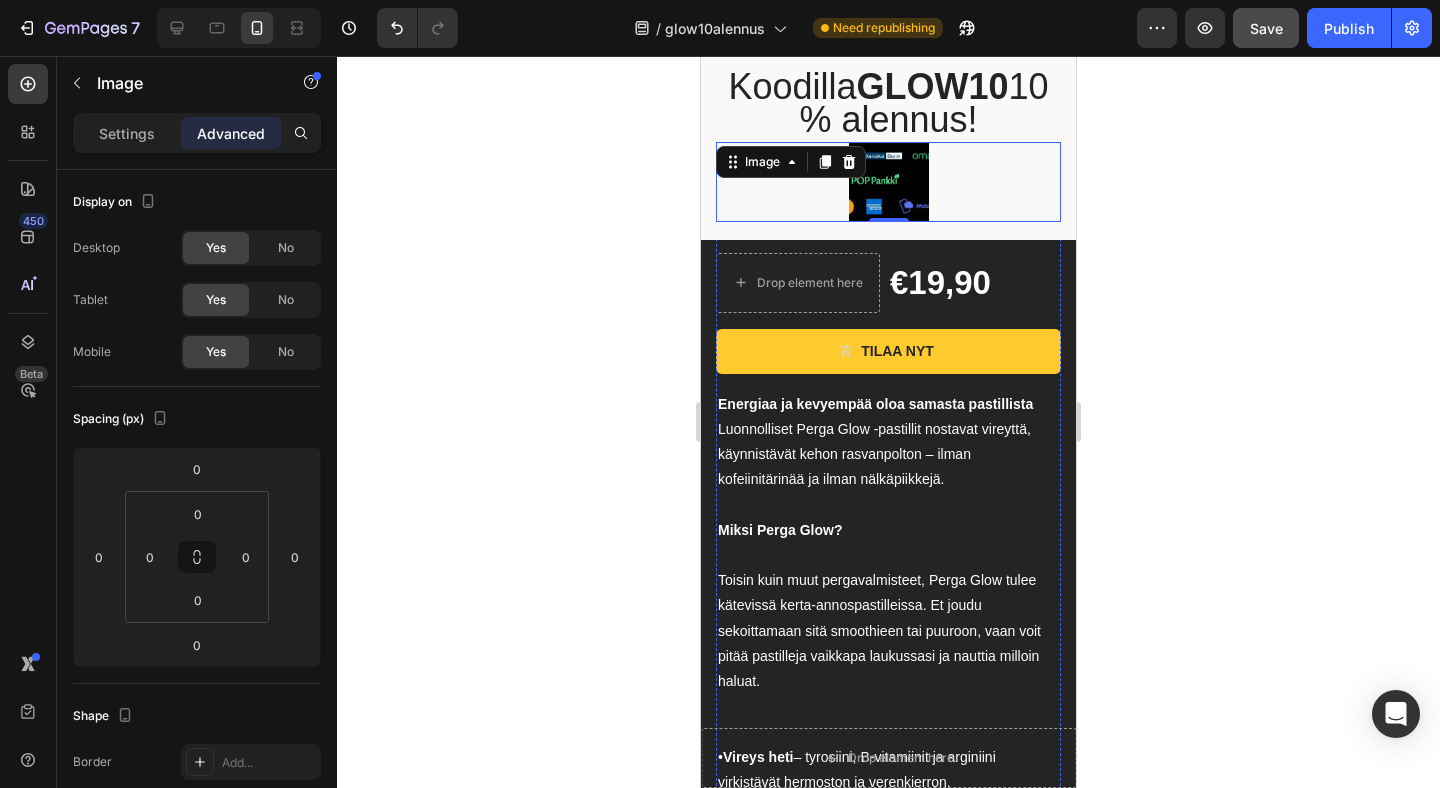 scroll, scrollTop: 0, scrollLeft: 0, axis: both 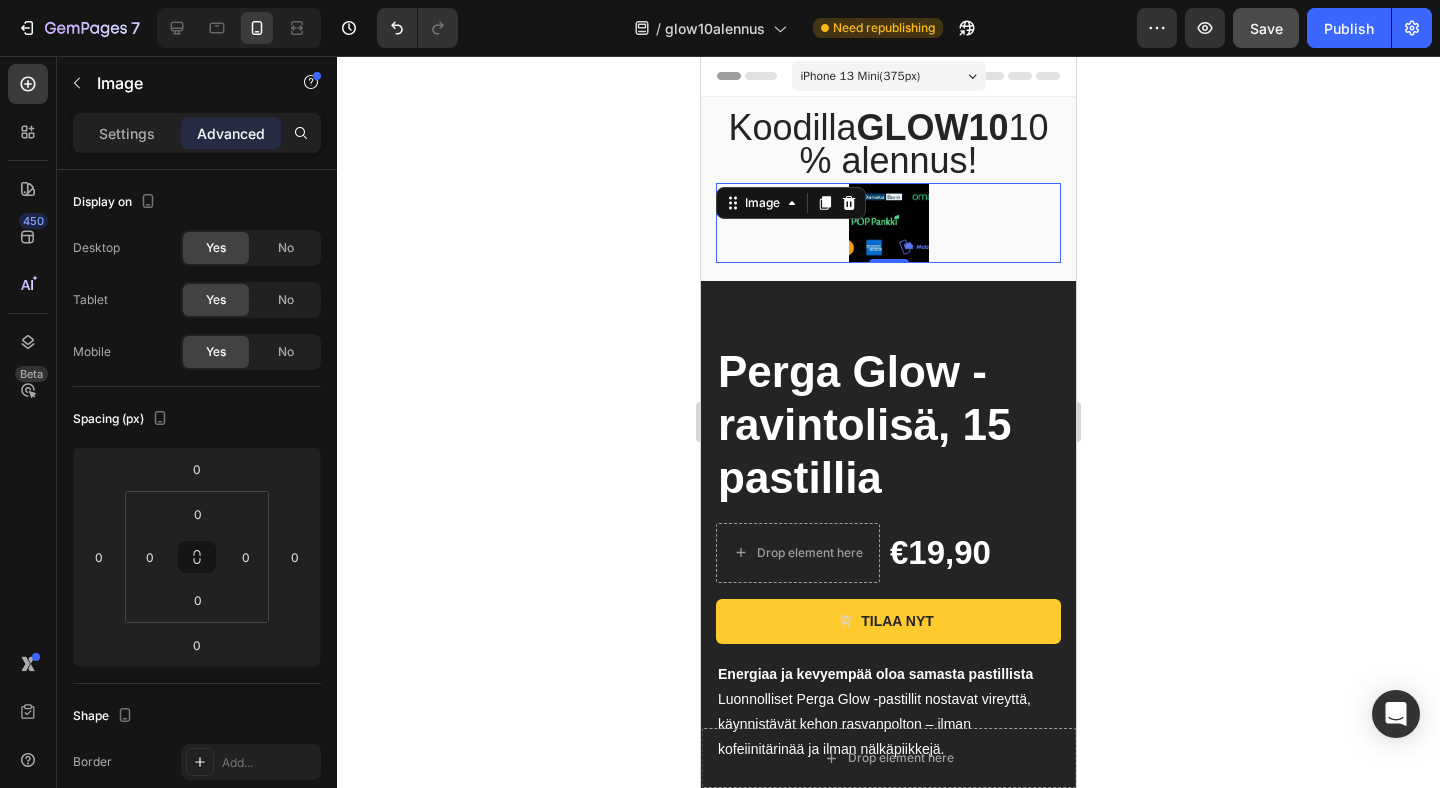 click at bounding box center [889, 223] 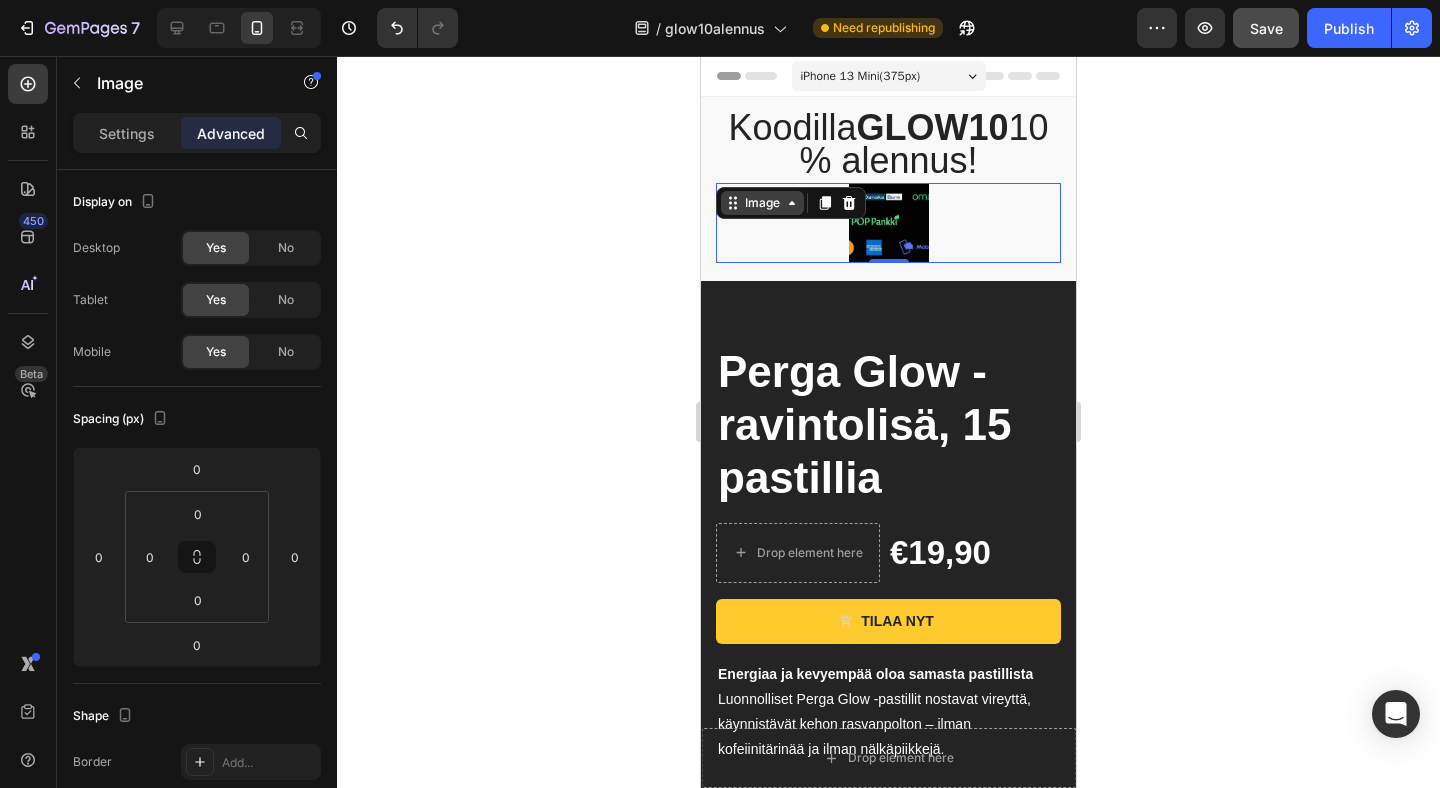 click on "Image" at bounding box center (762, 203) 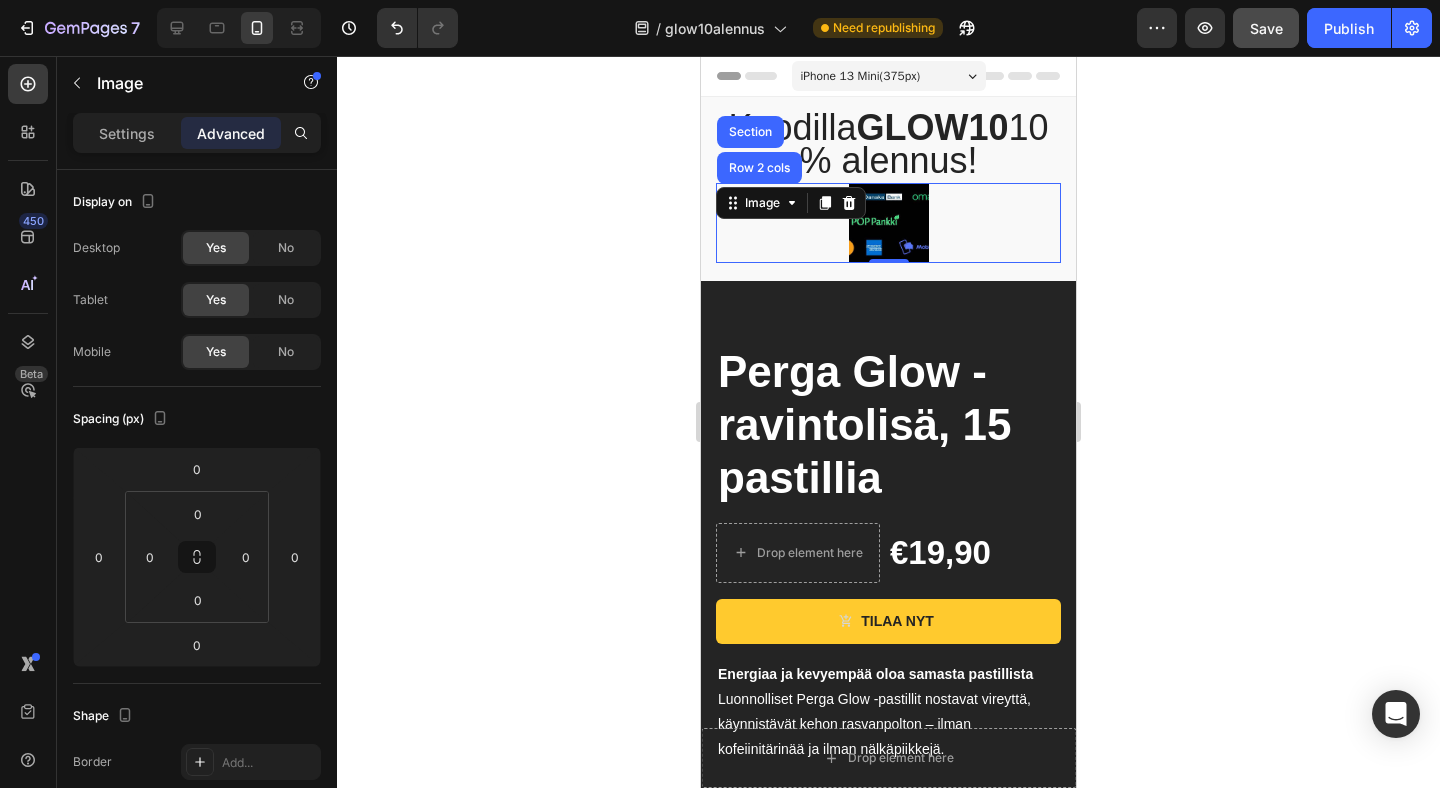 click 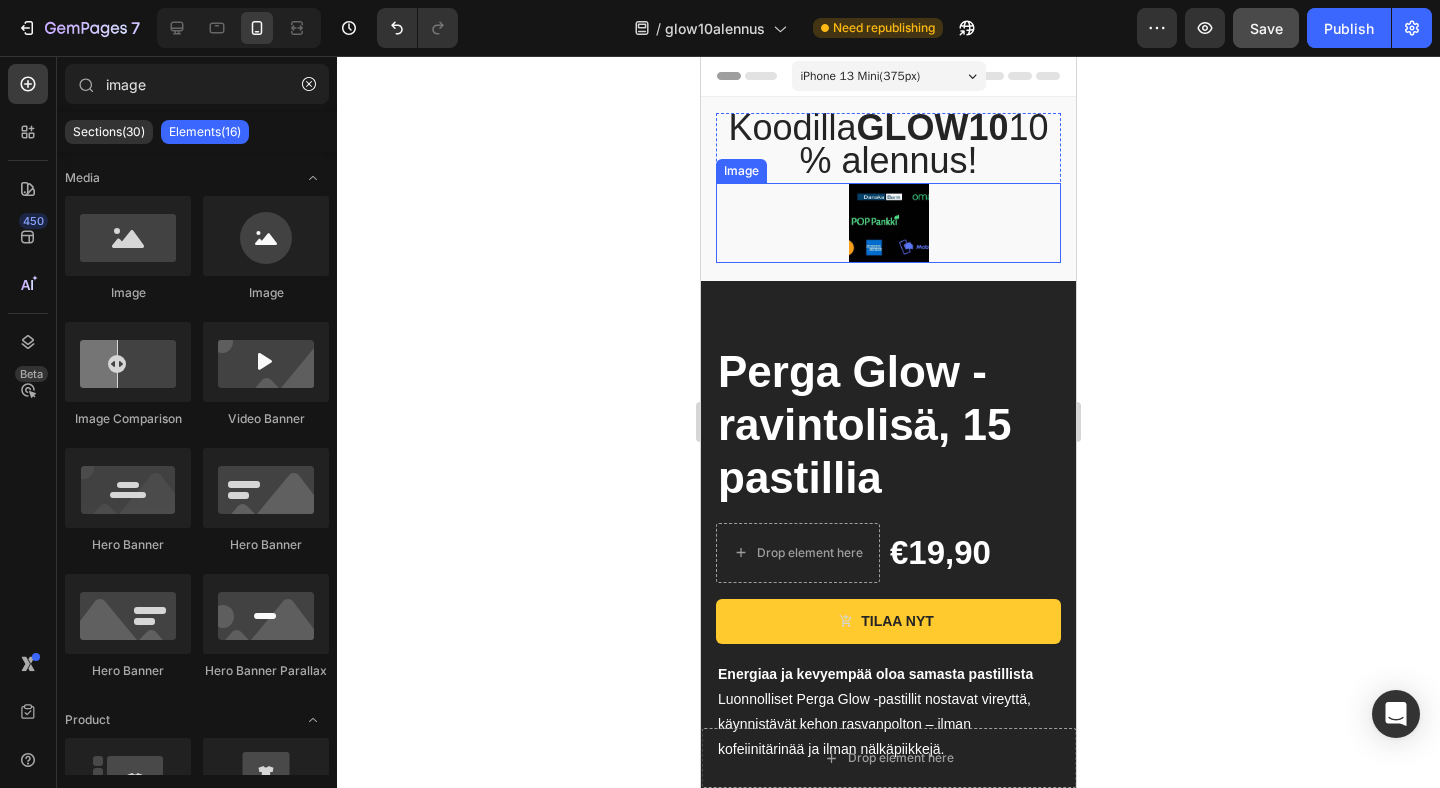click at bounding box center (889, 223) 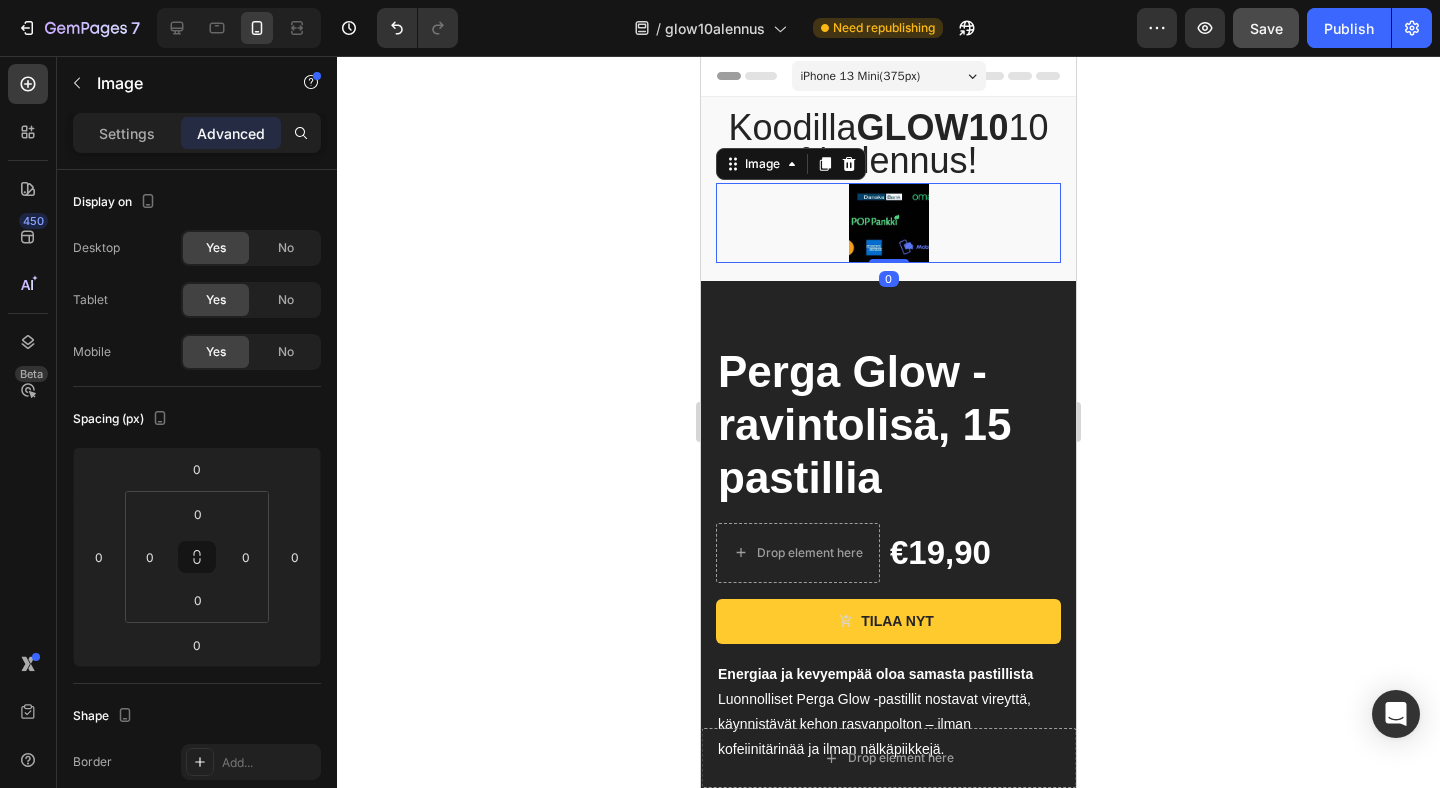 click at bounding box center (889, 223) 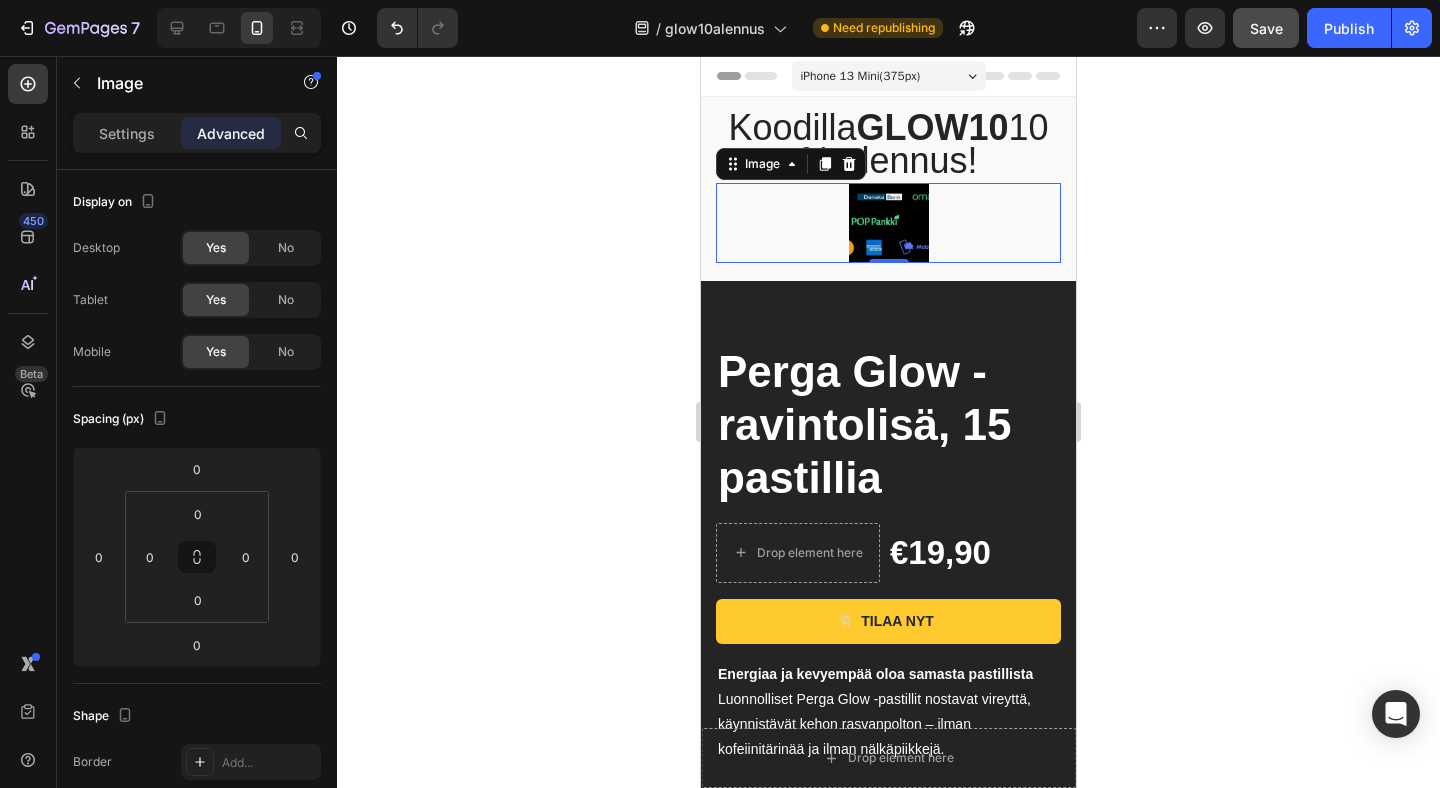 click at bounding box center (889, 223) 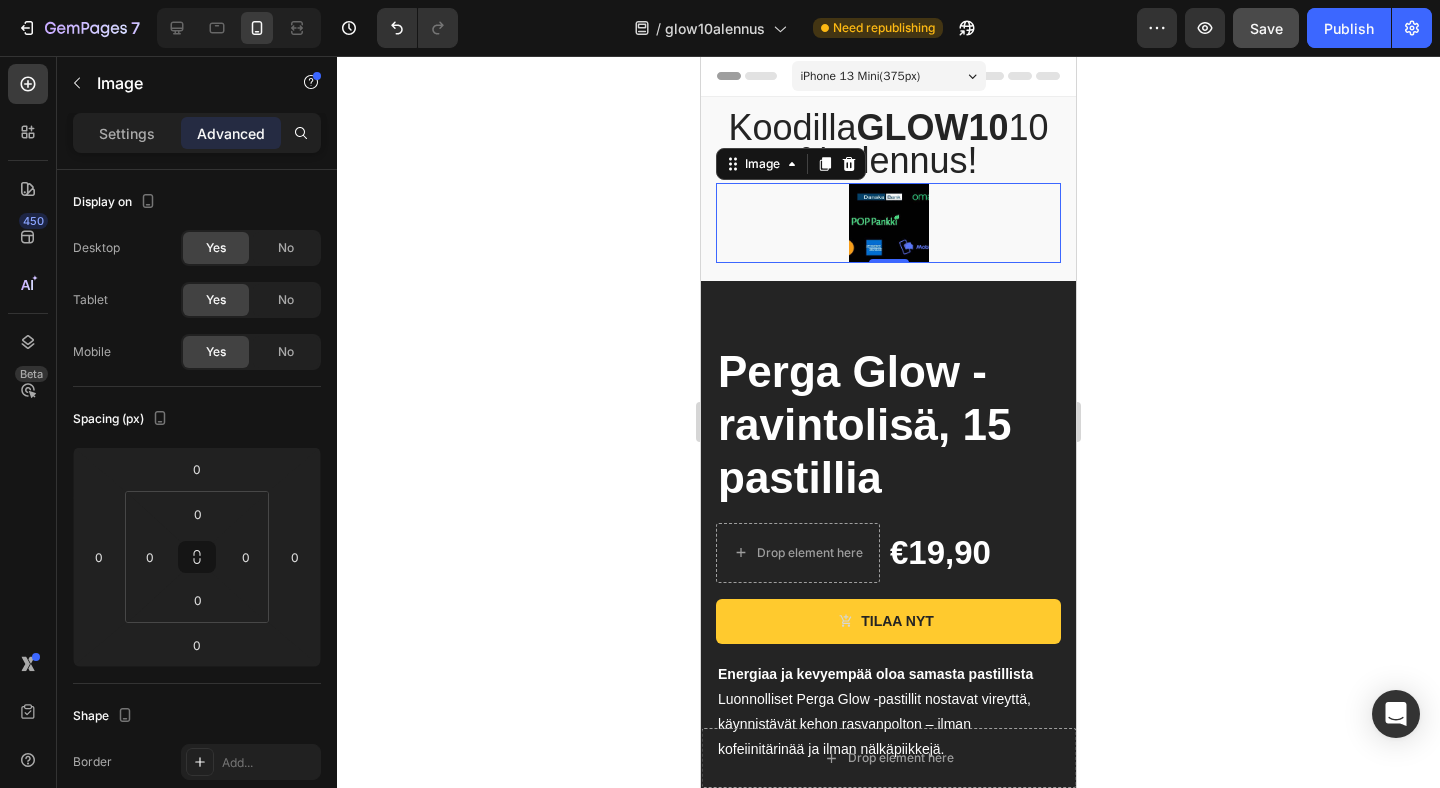 click at bounding box center [889, 223] 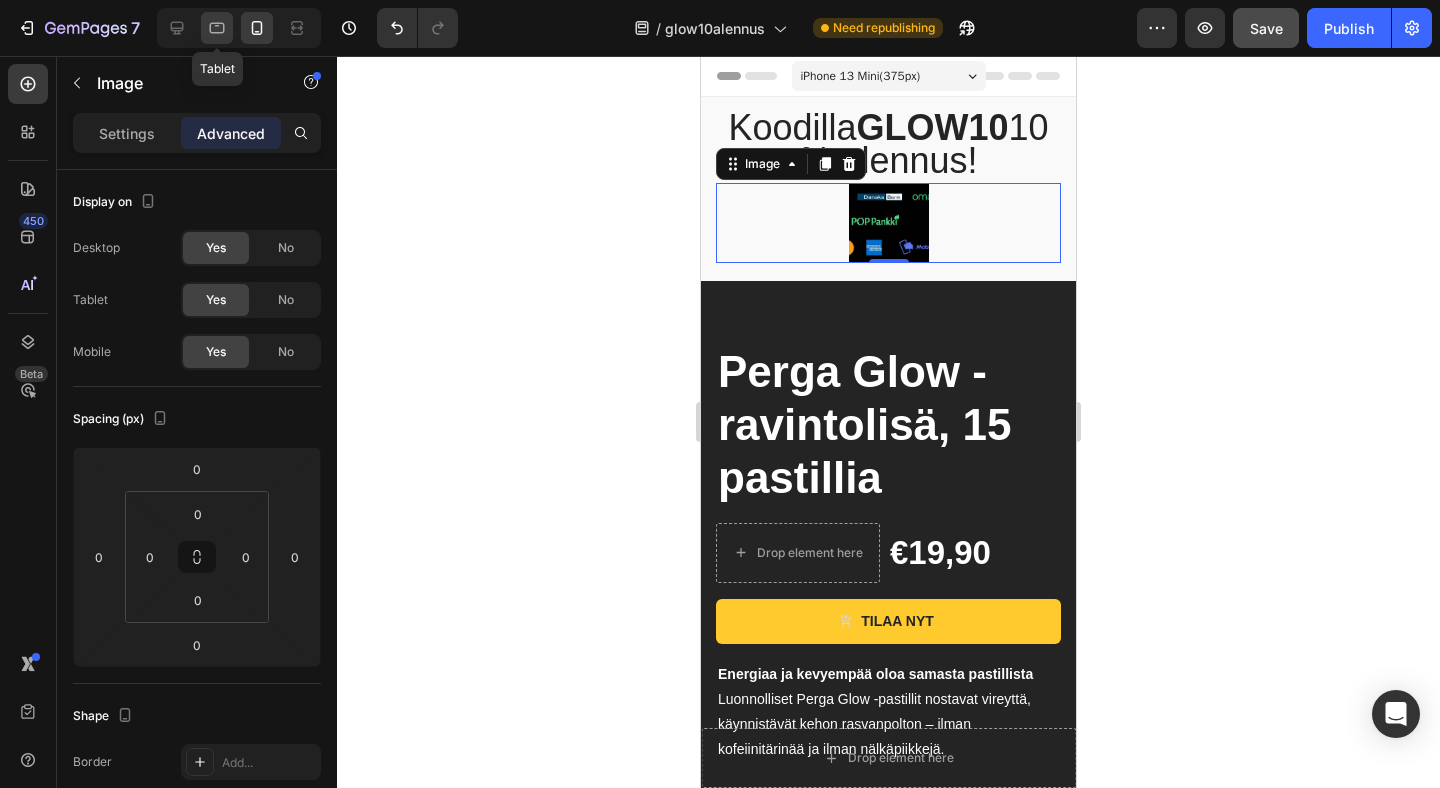 click 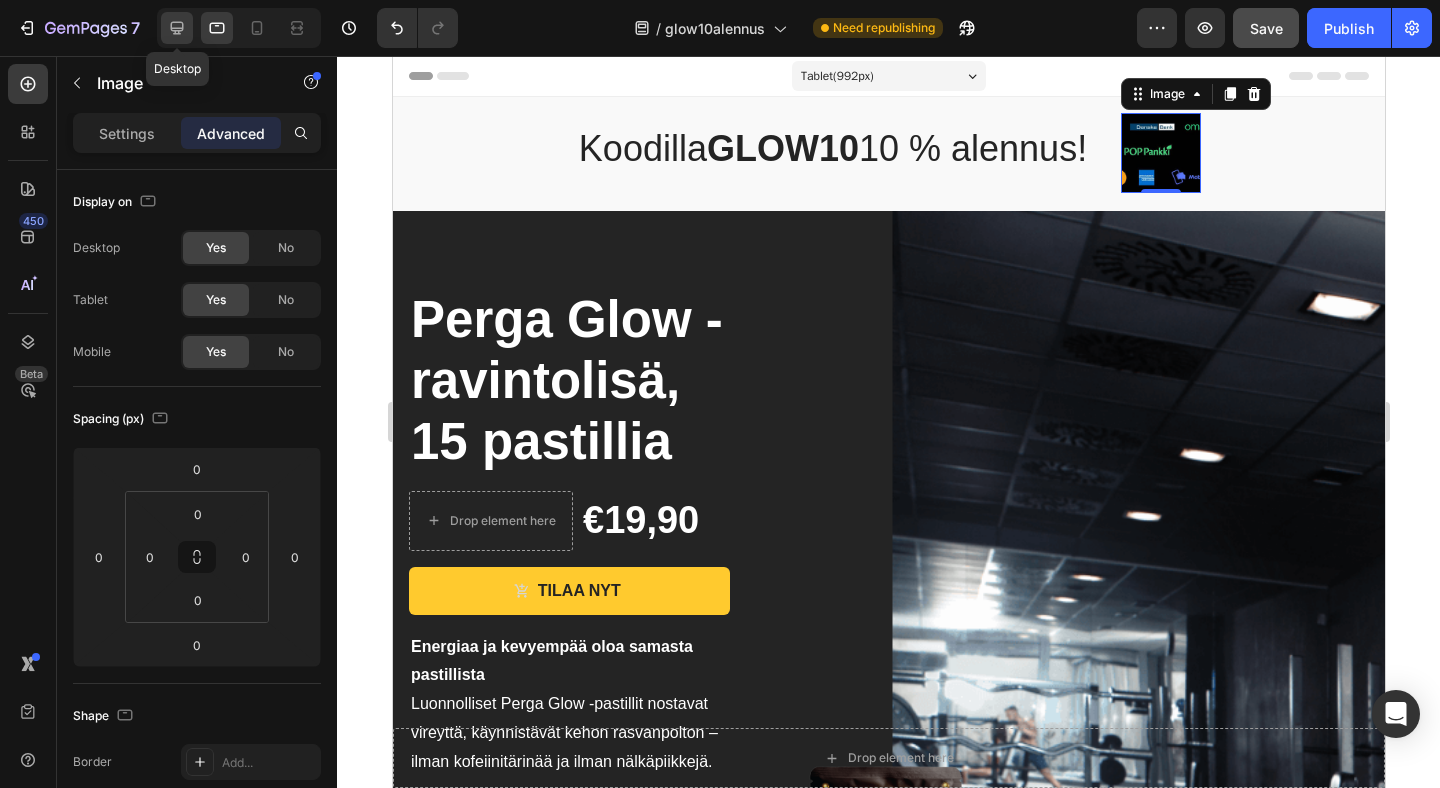 click 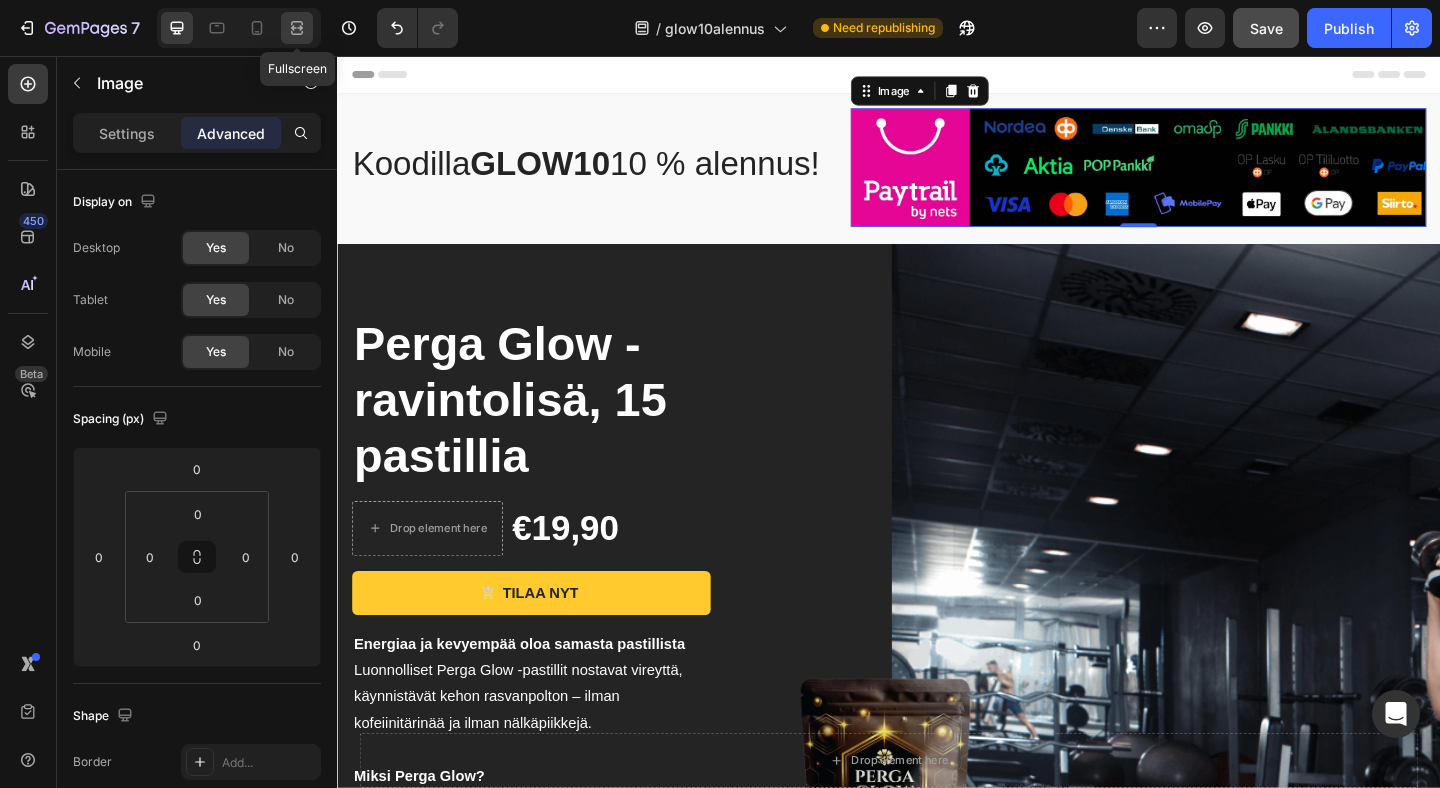 click 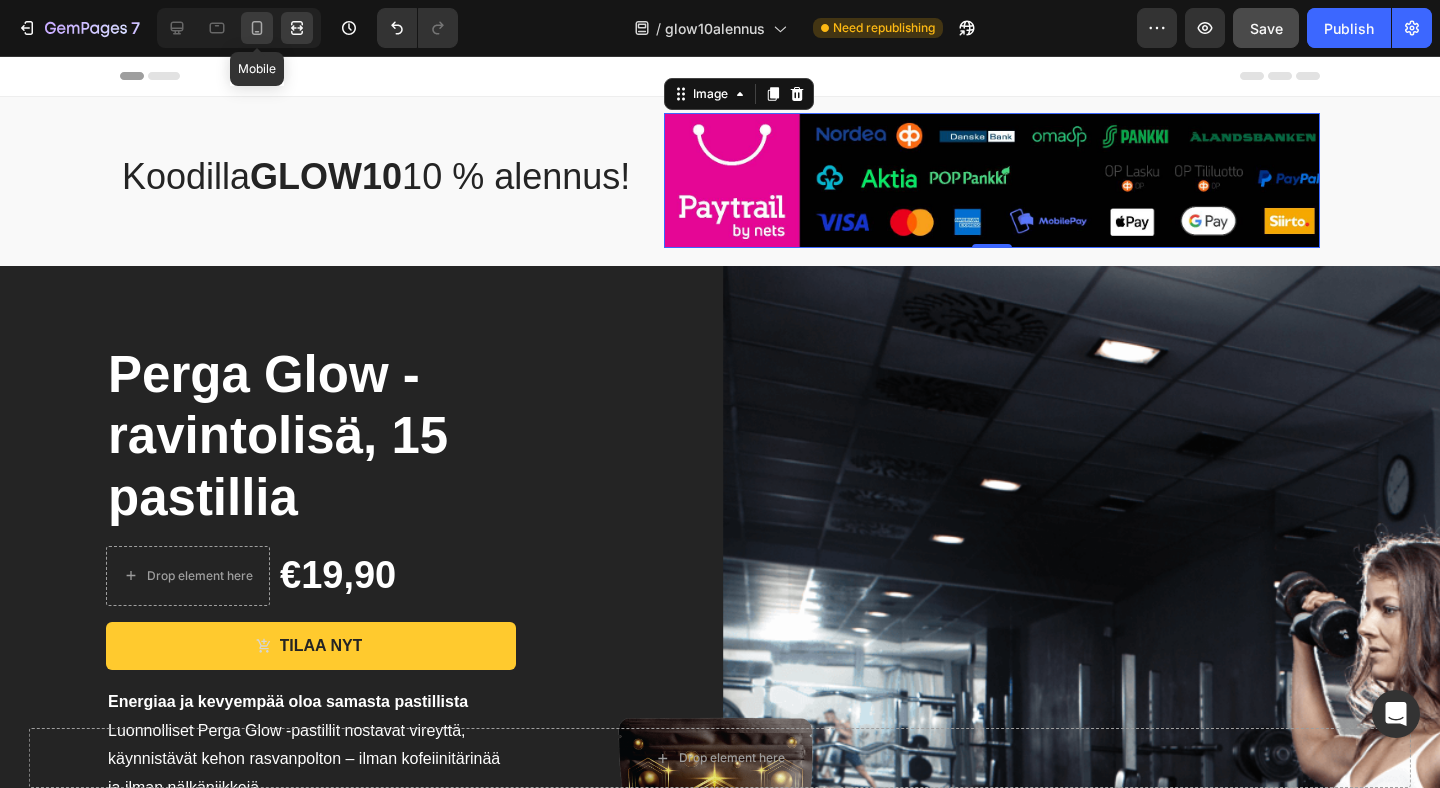 click 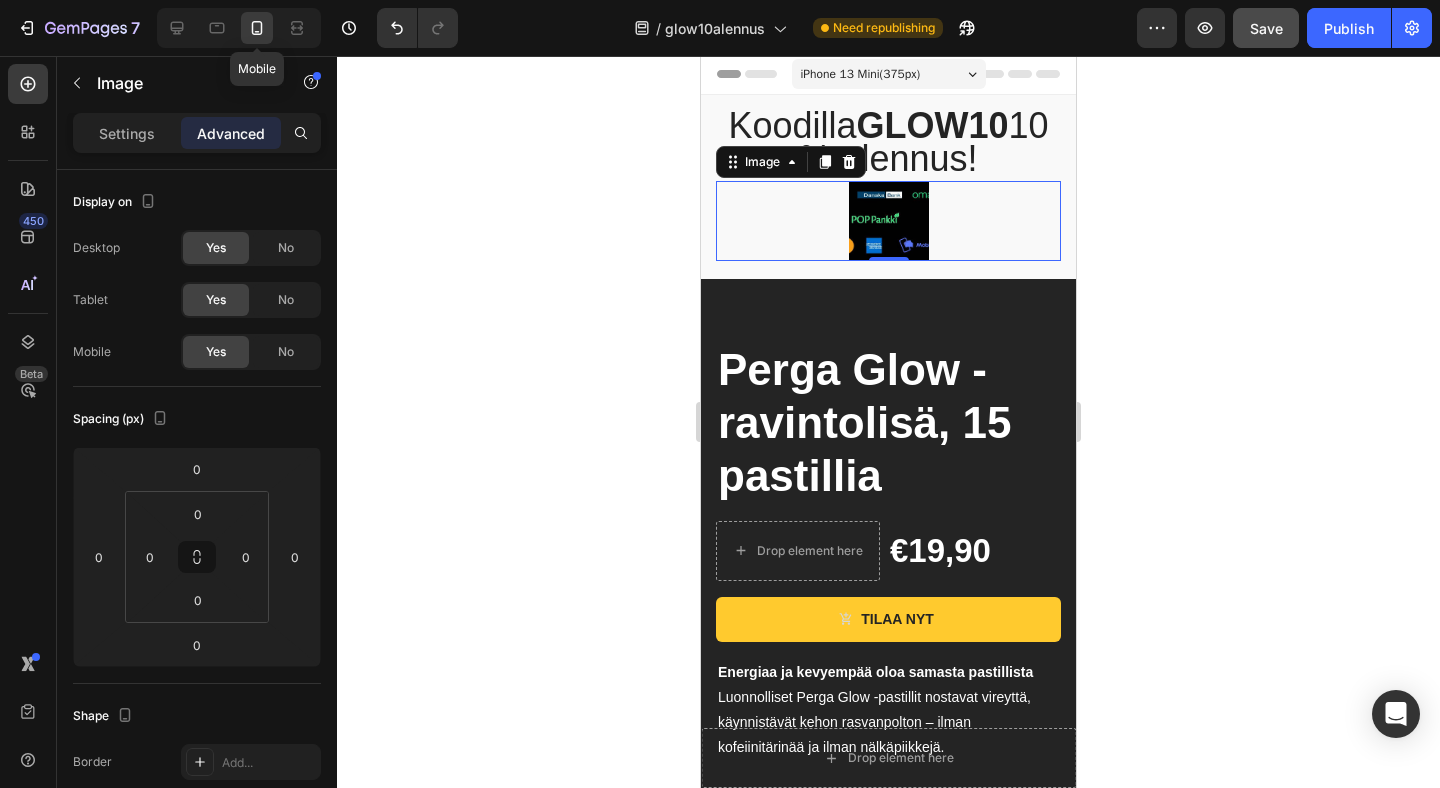 scroll, scrollTop: 57, scrollLeft: 0, axis: vertical 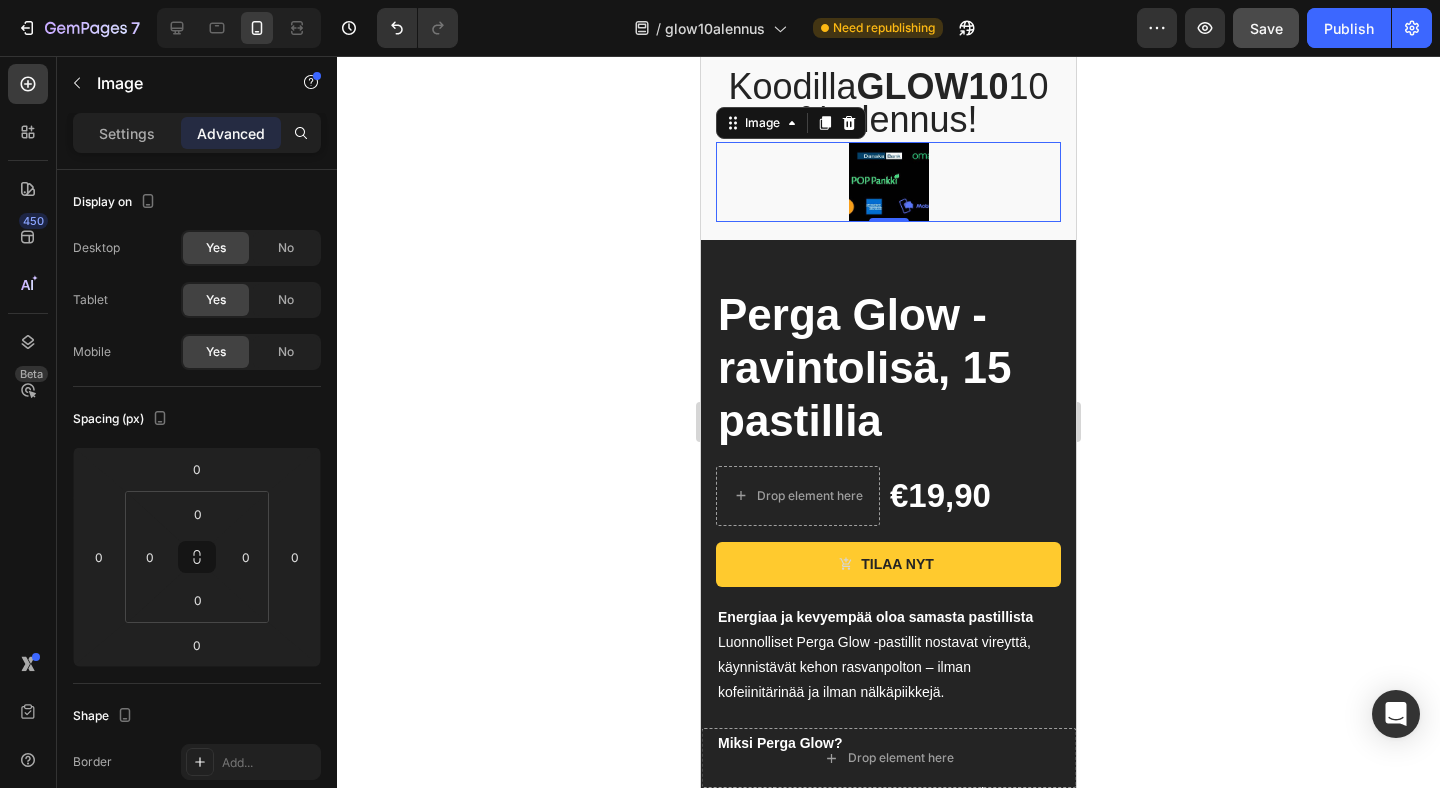 click at bounding box center (889, 182) 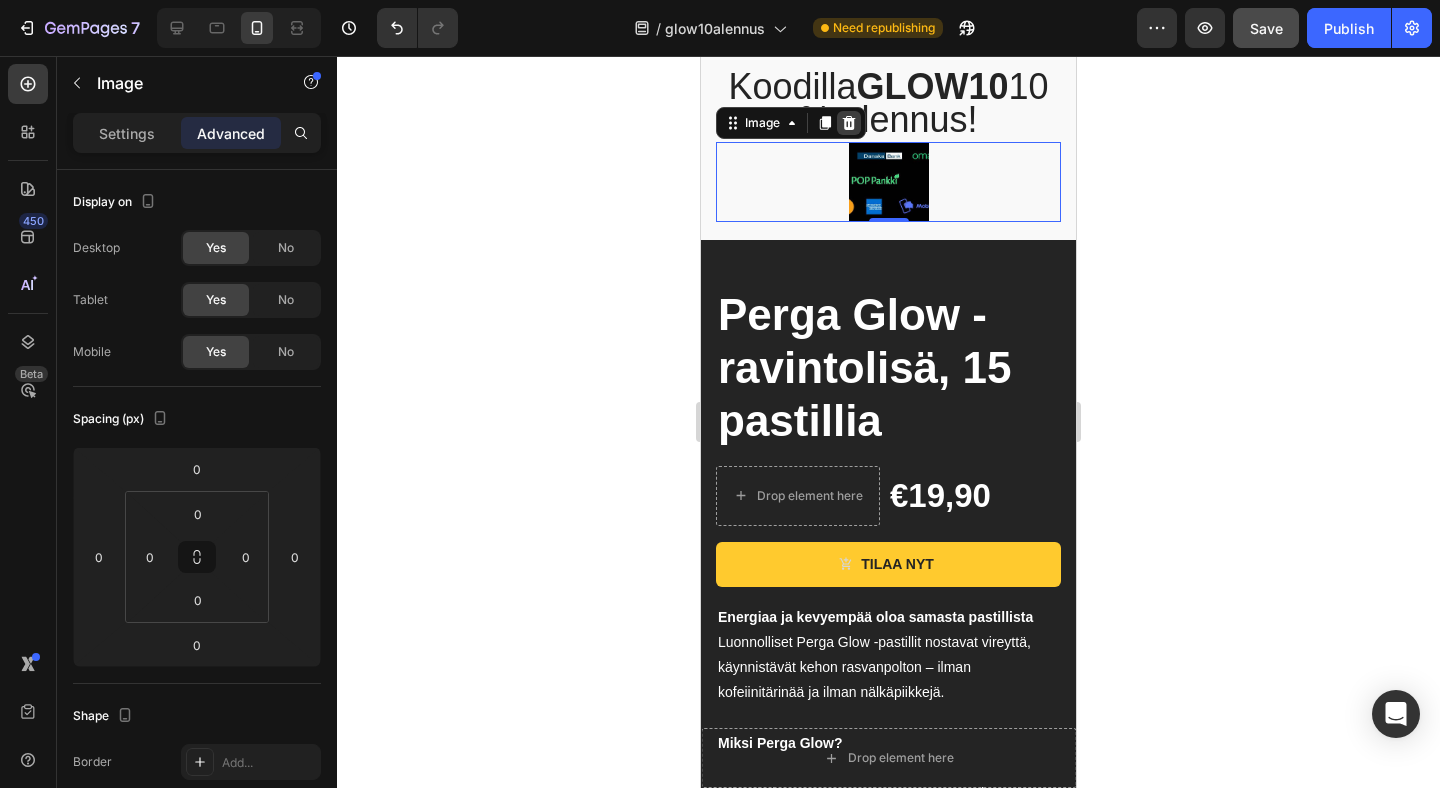 click 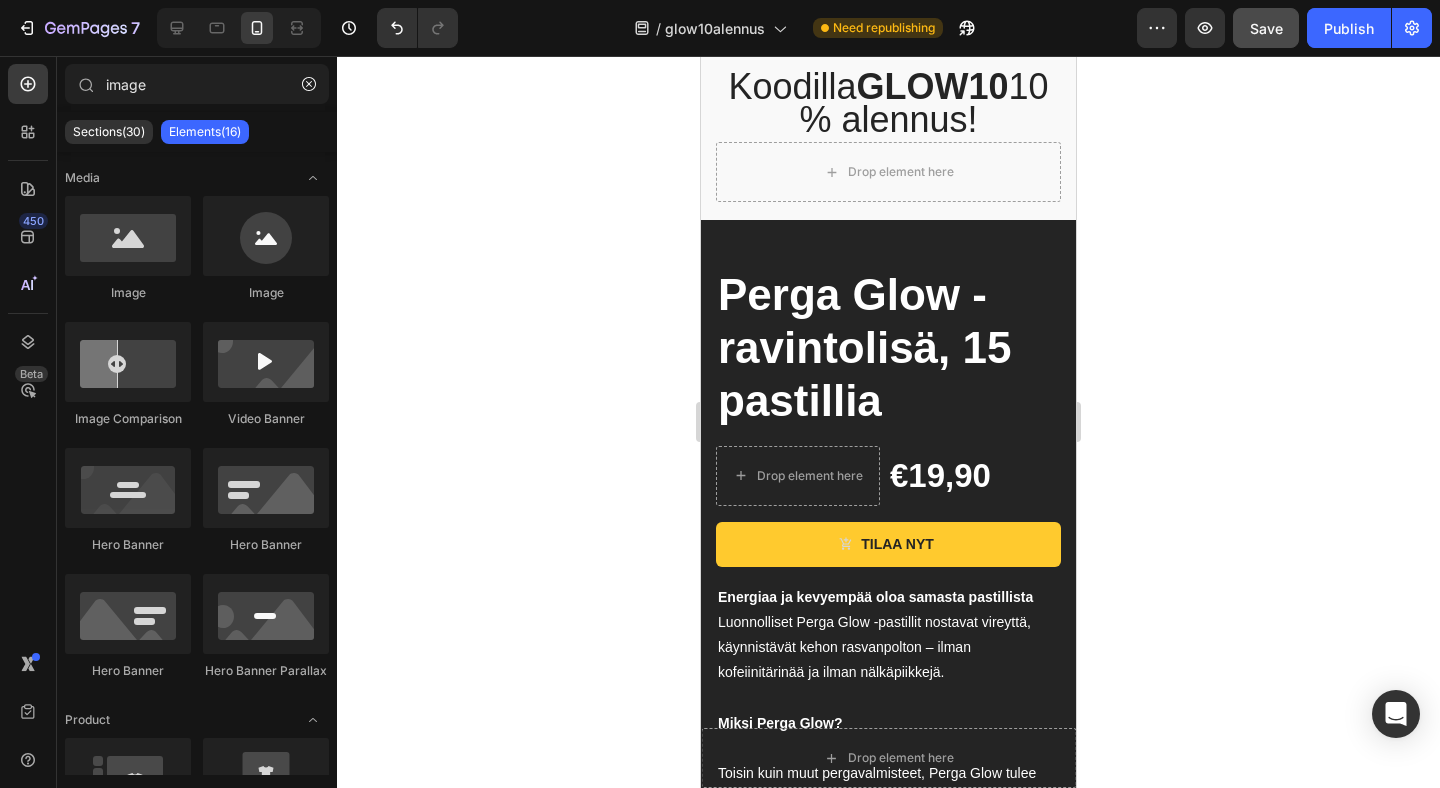 scroll, scrollTop: 37, scrollLeft: 0, axis: vertical 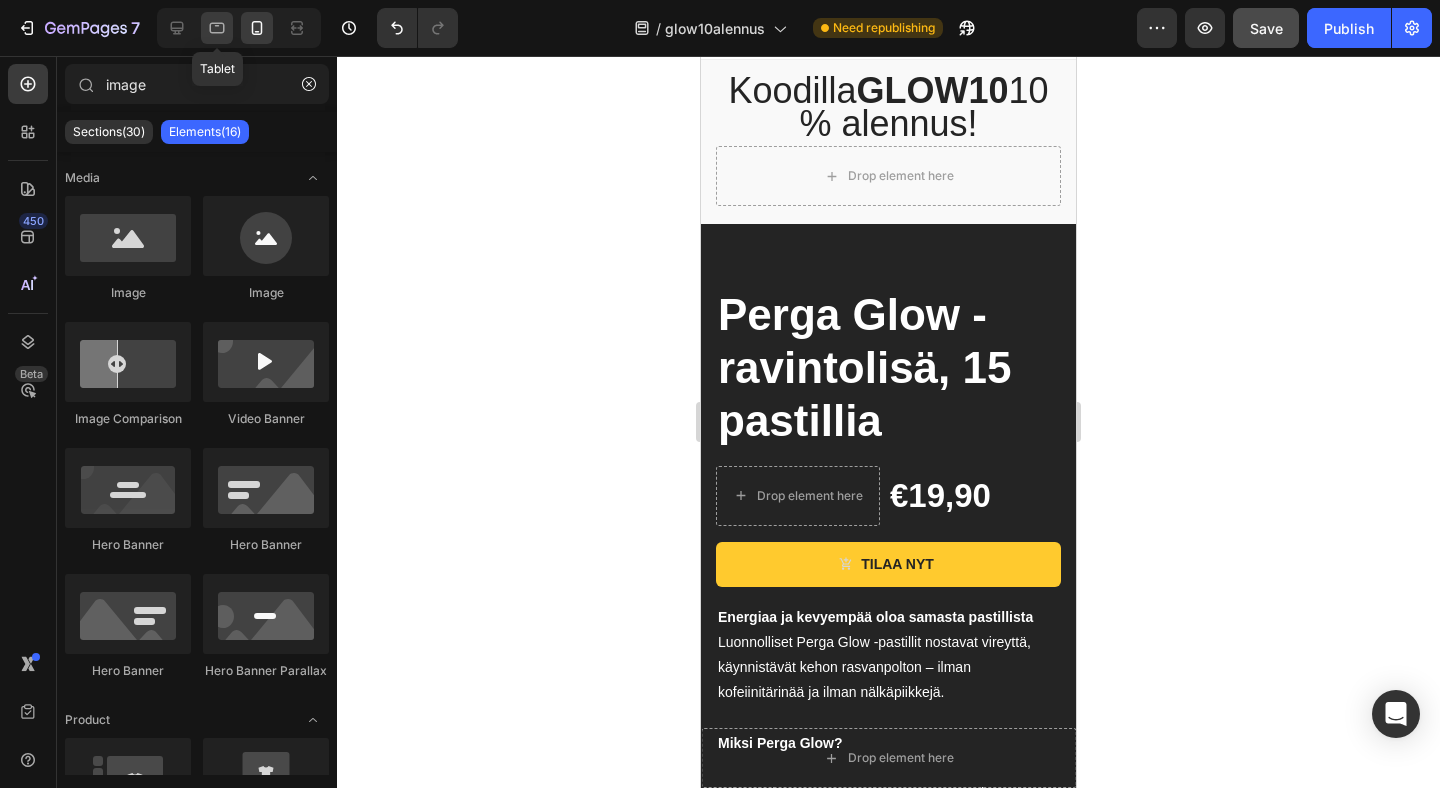 click 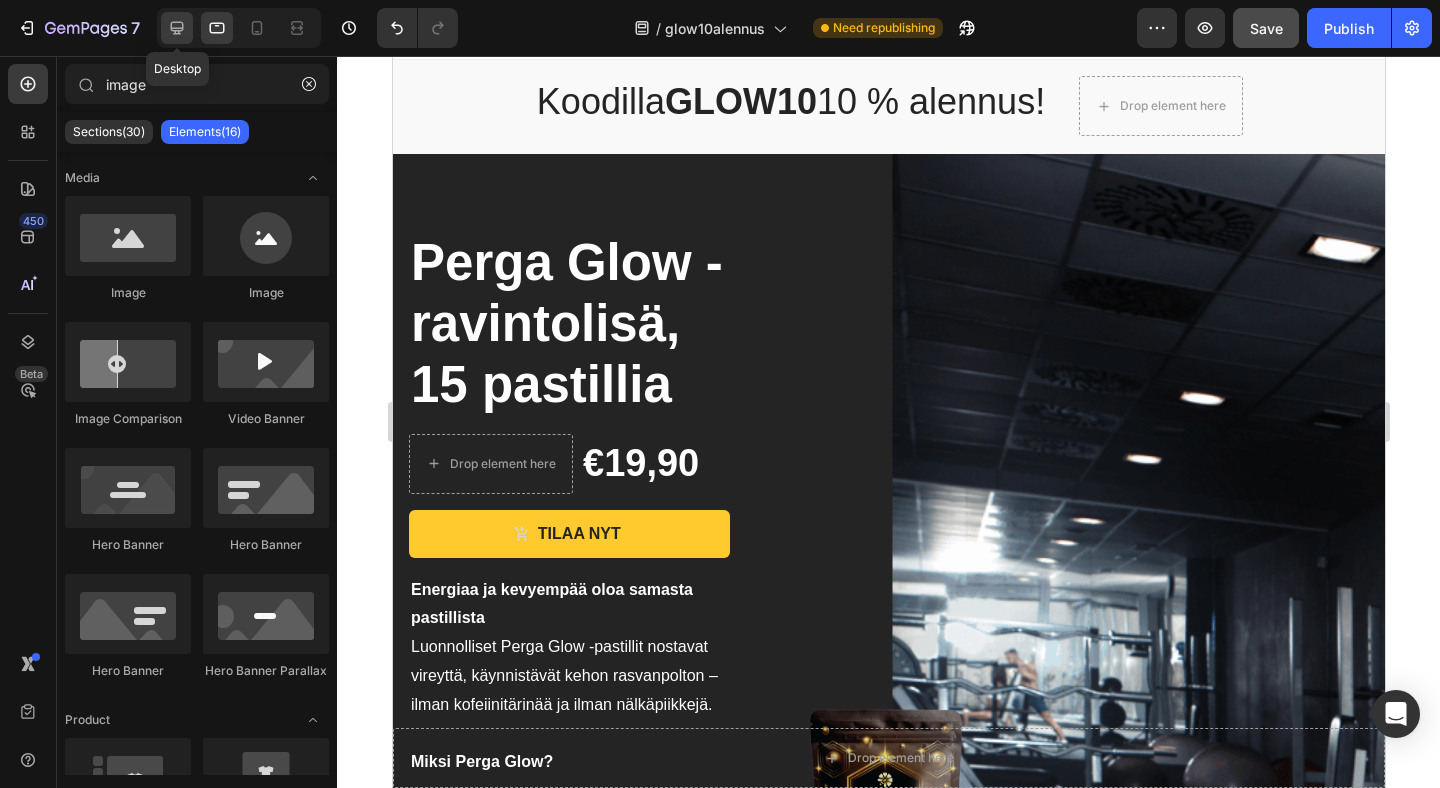 click 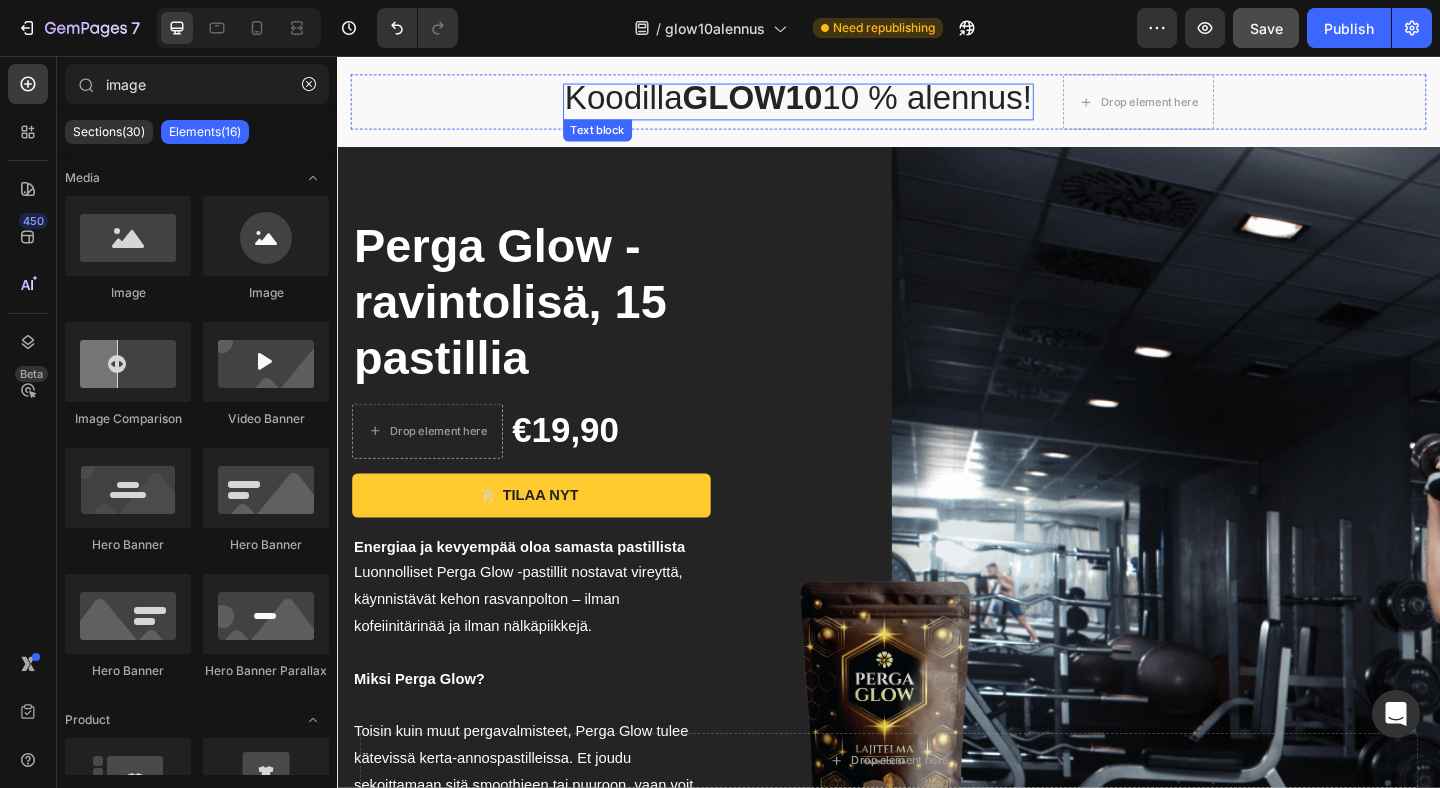 click on "GLOW10" at bounding box center [789, 101] 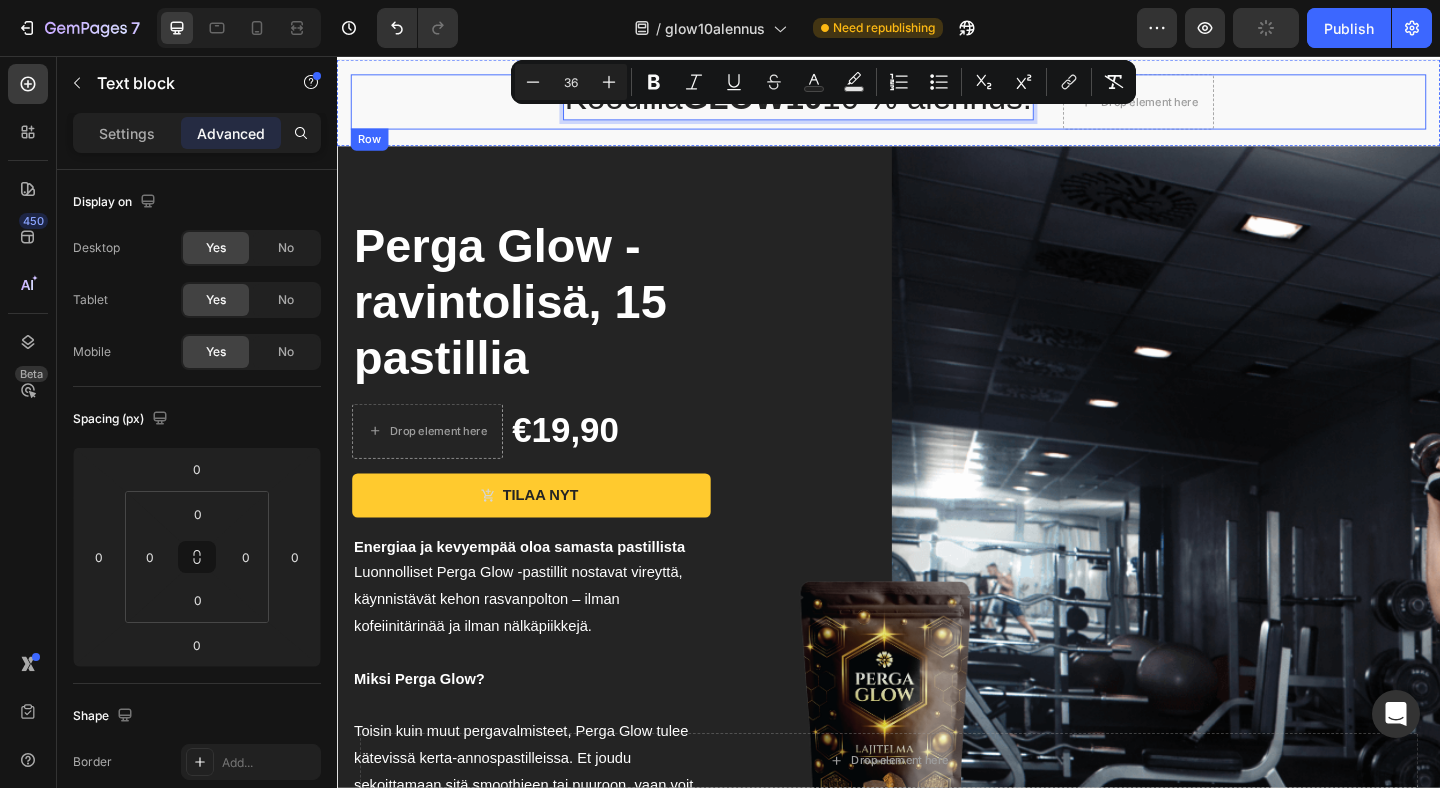 drag, startPoint x: 572, startPoint y: 100, endPoint x: 1116, endPoint y: 108, distance: 544.05884 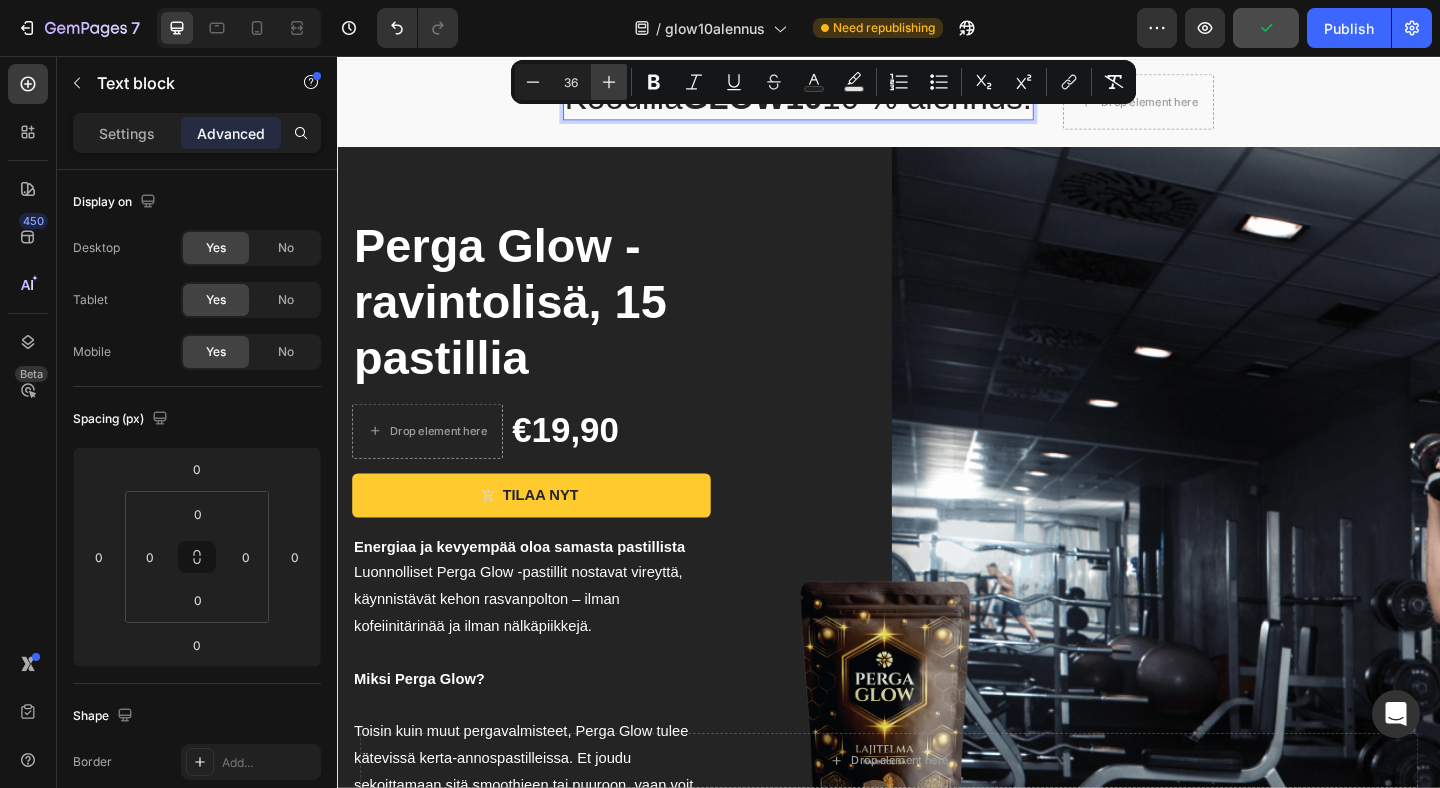click 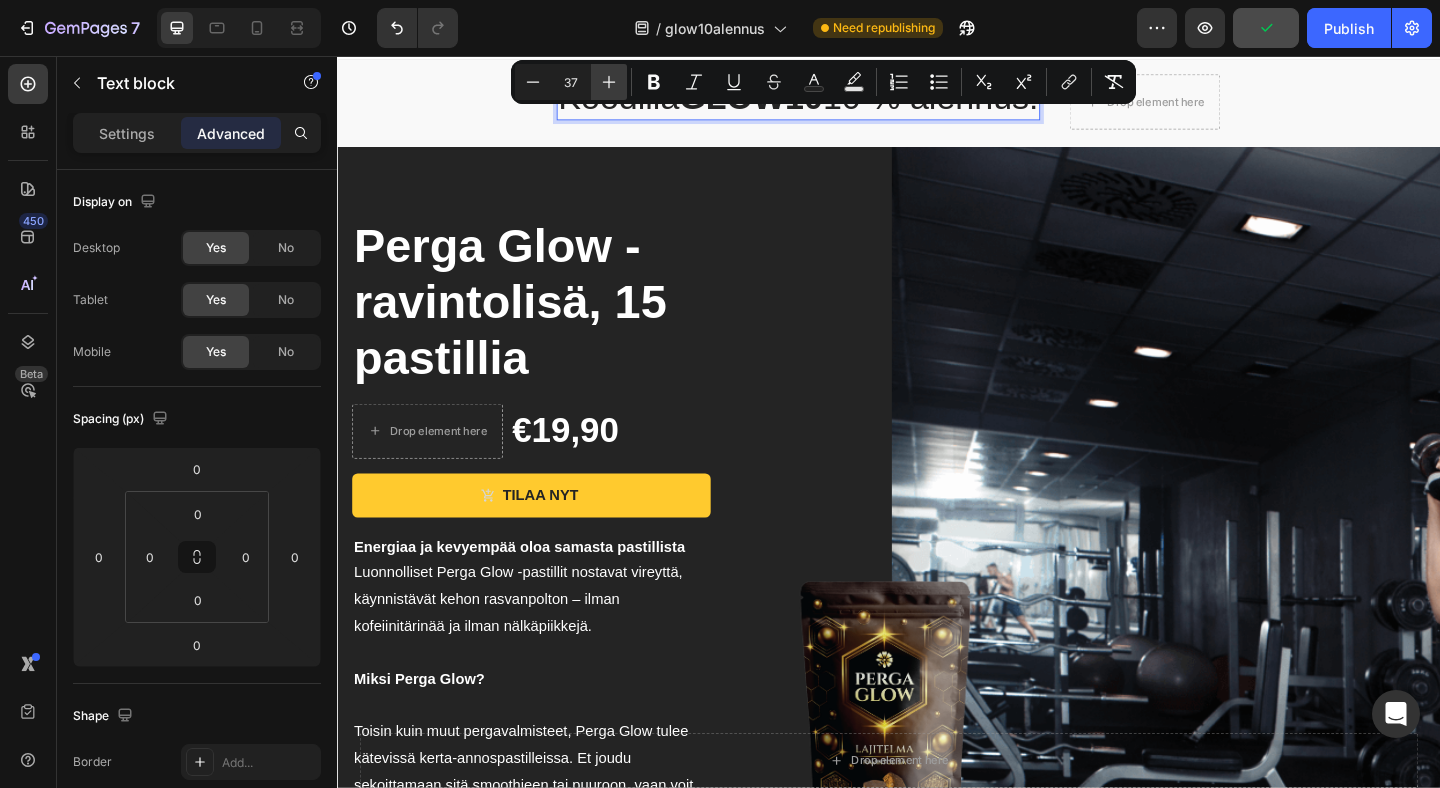 click 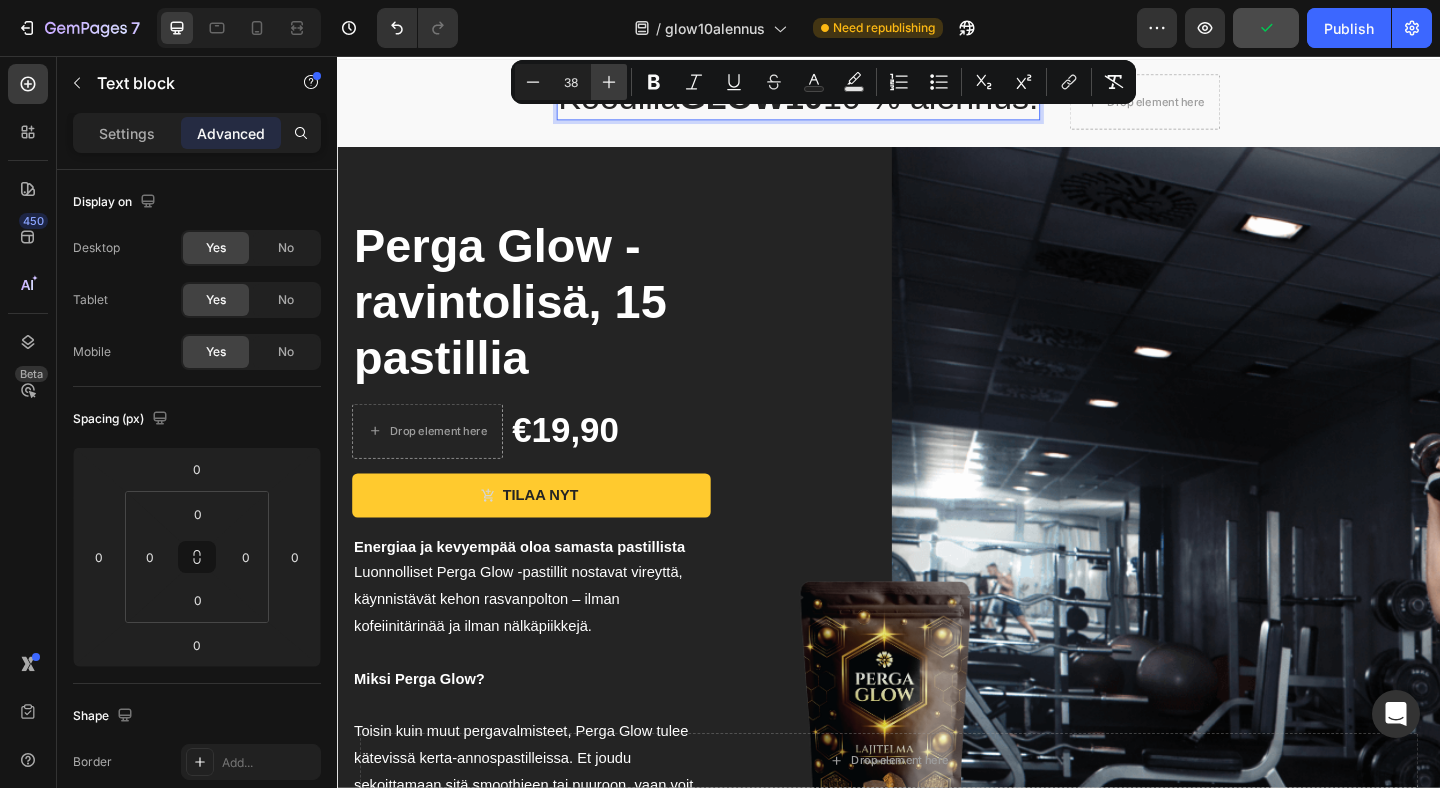 click 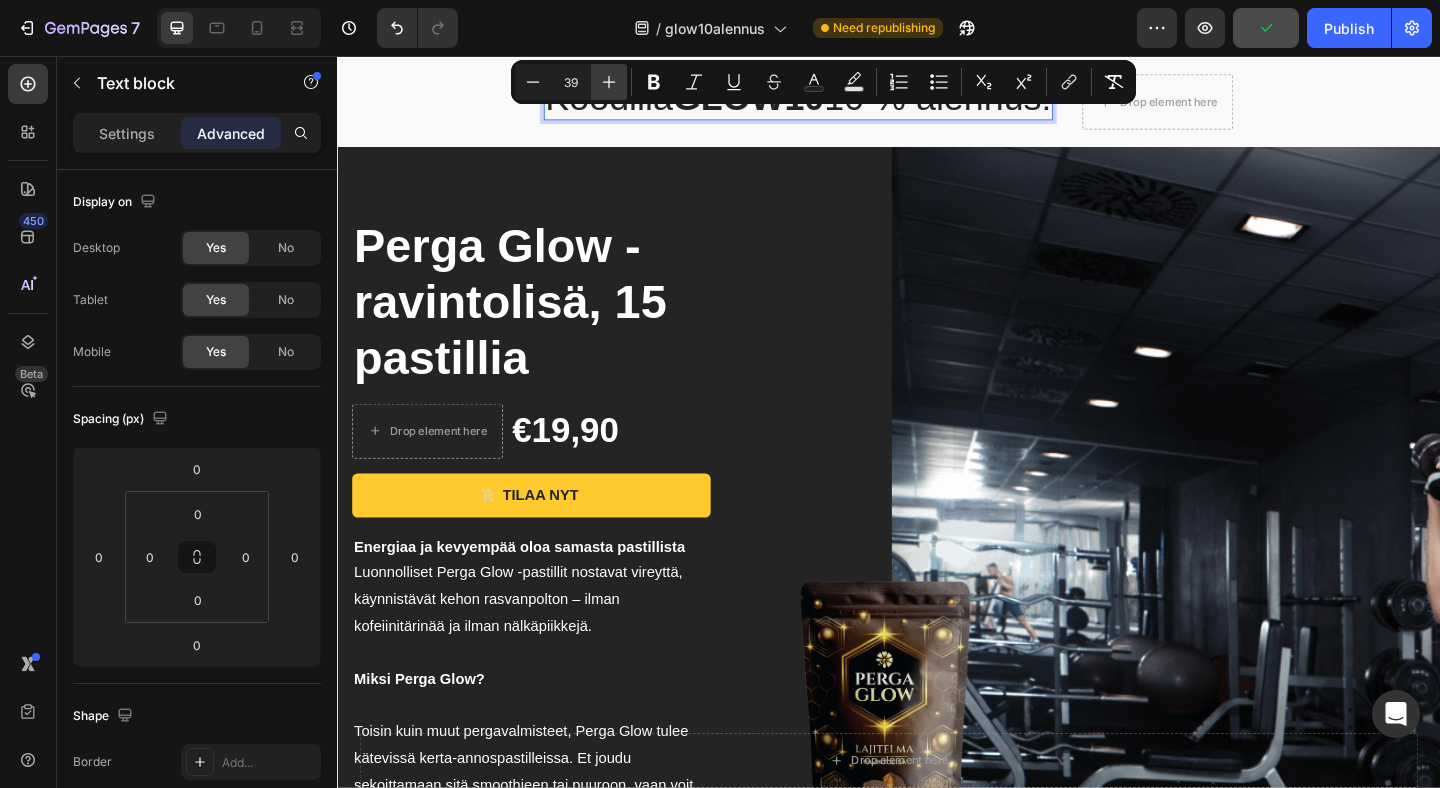 click 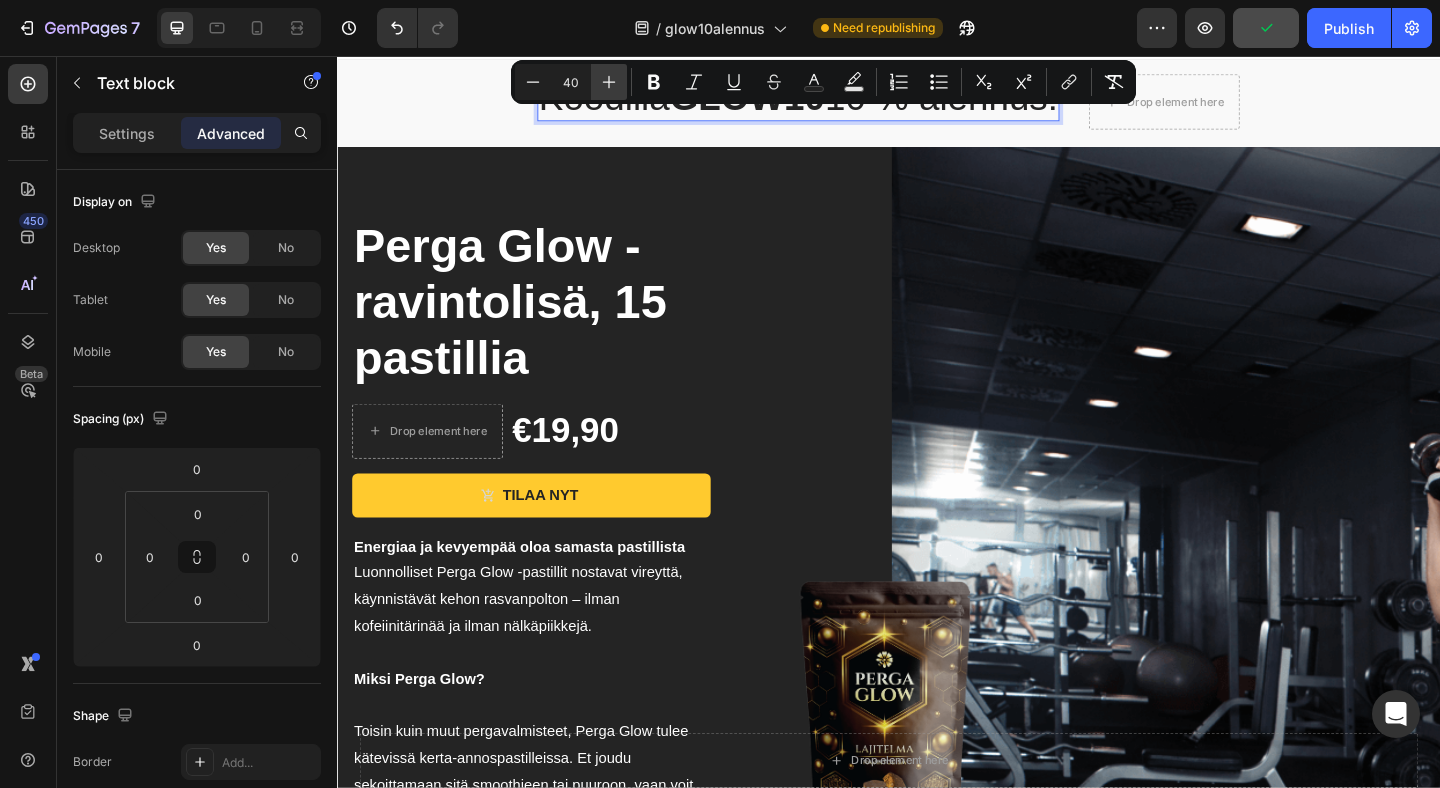 click 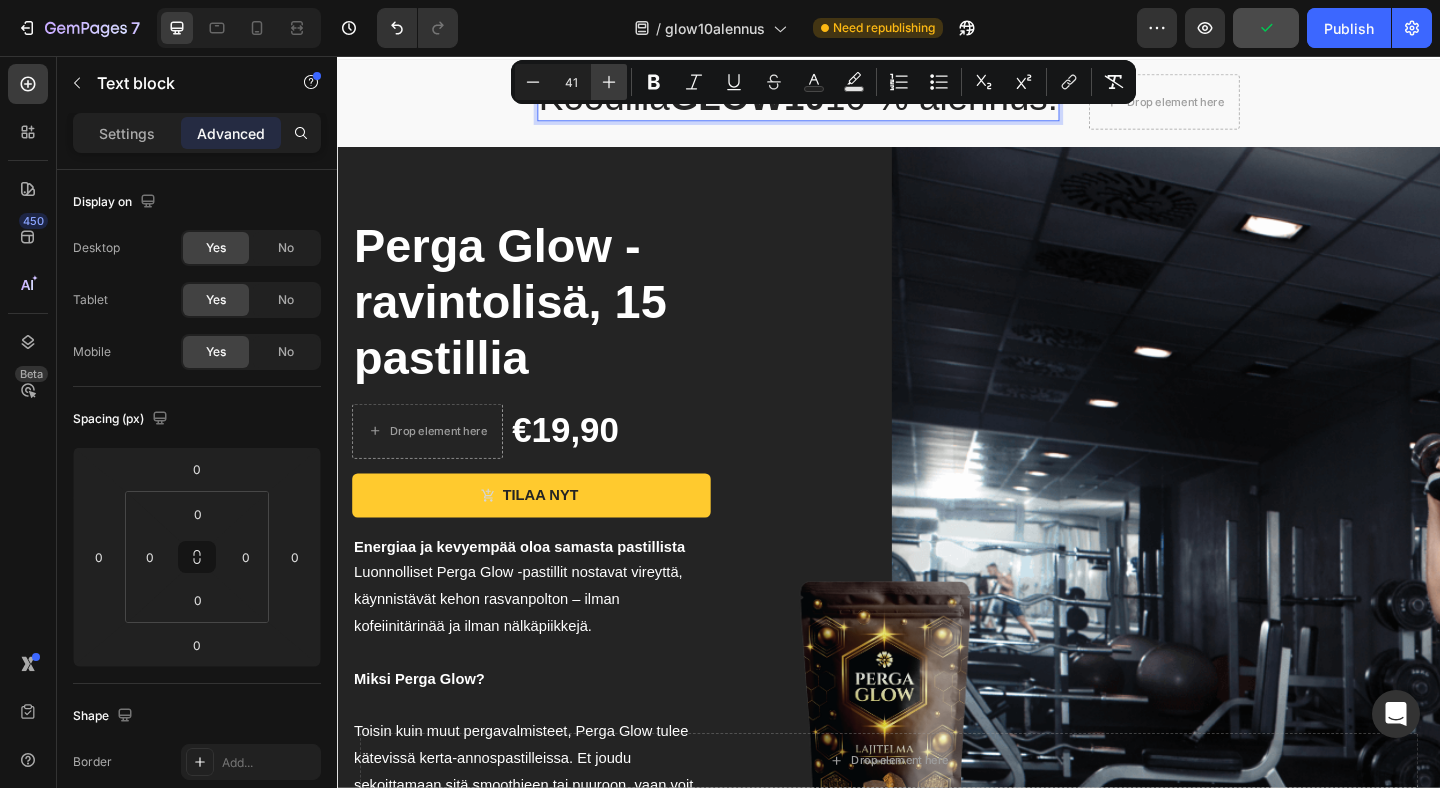 click 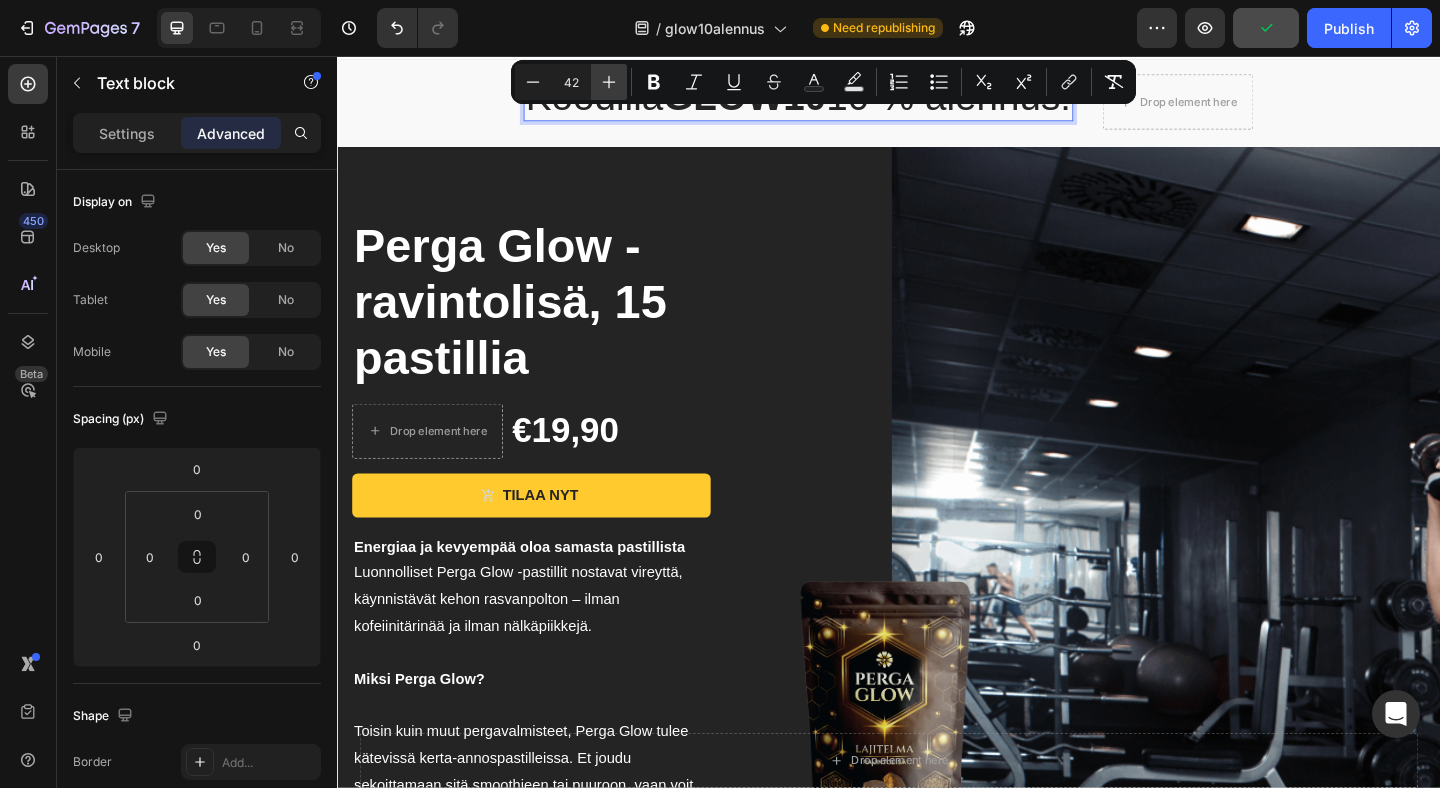 click 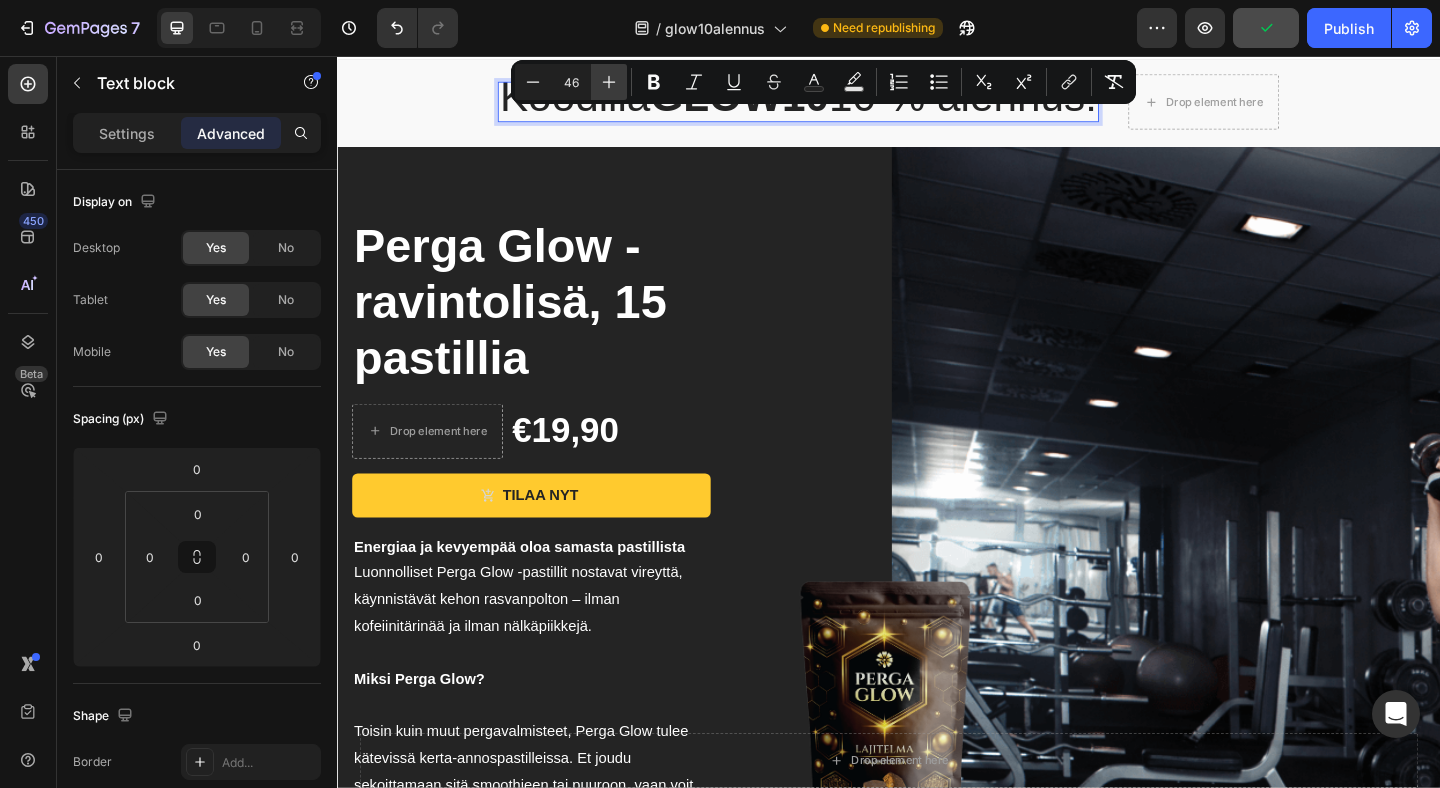 click 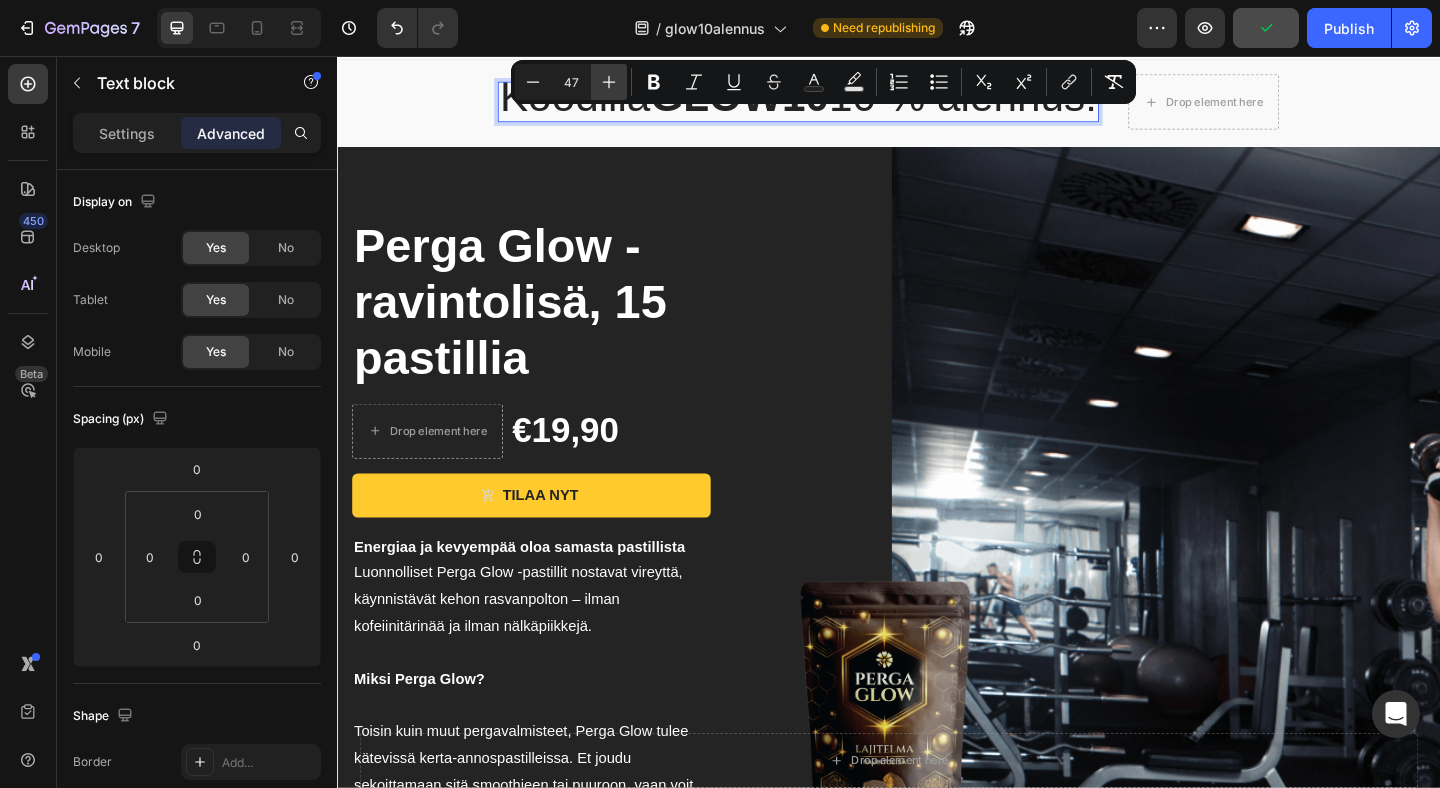 click 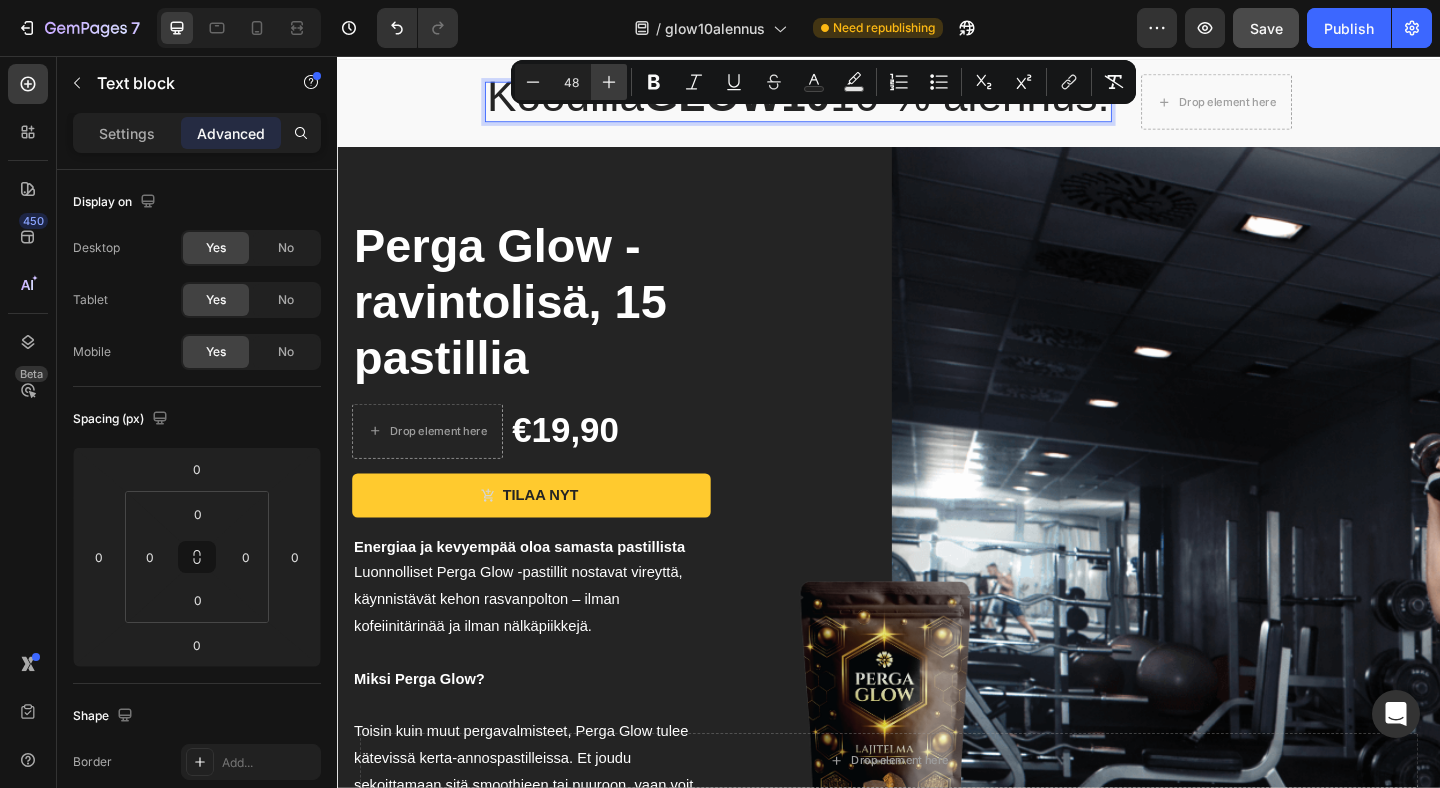 click 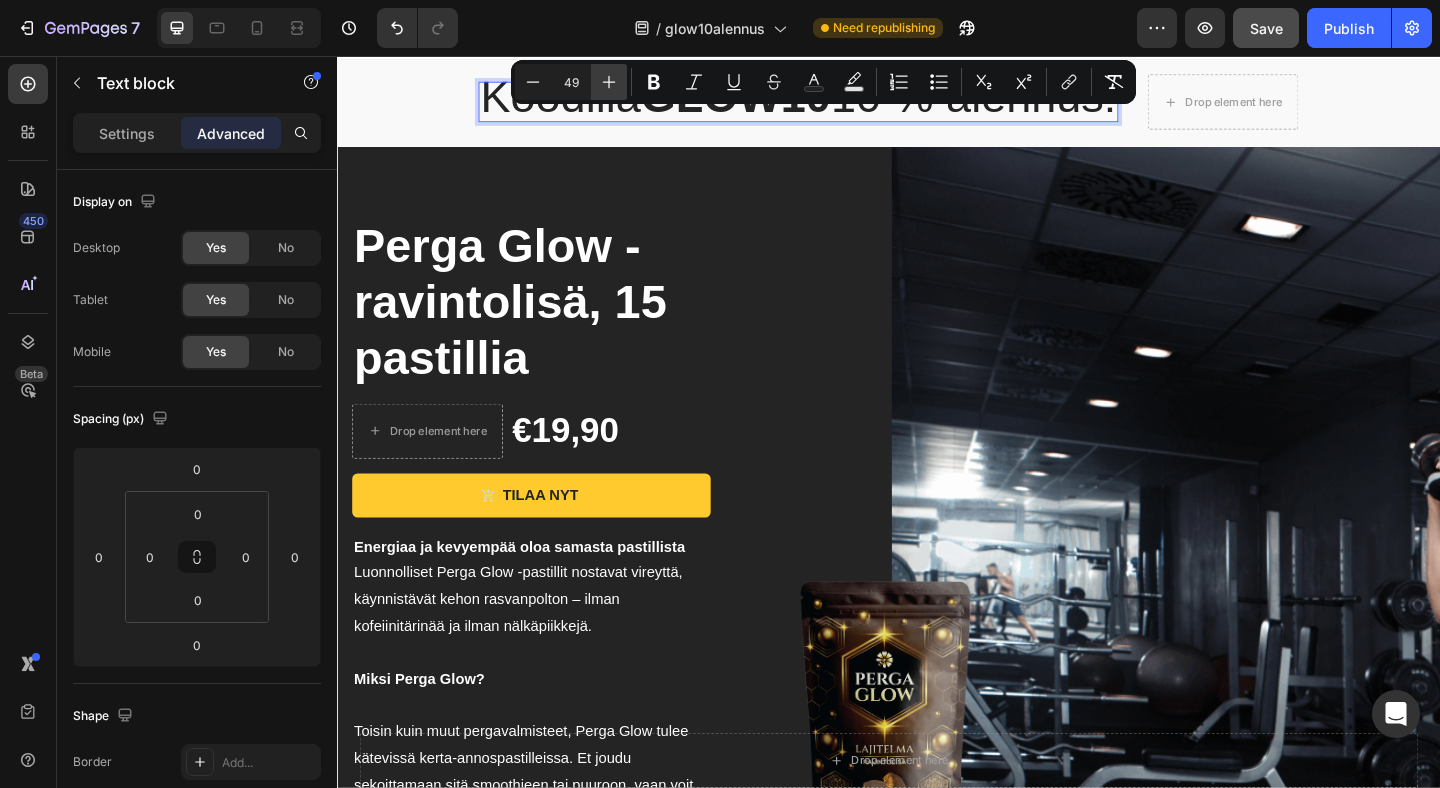 click 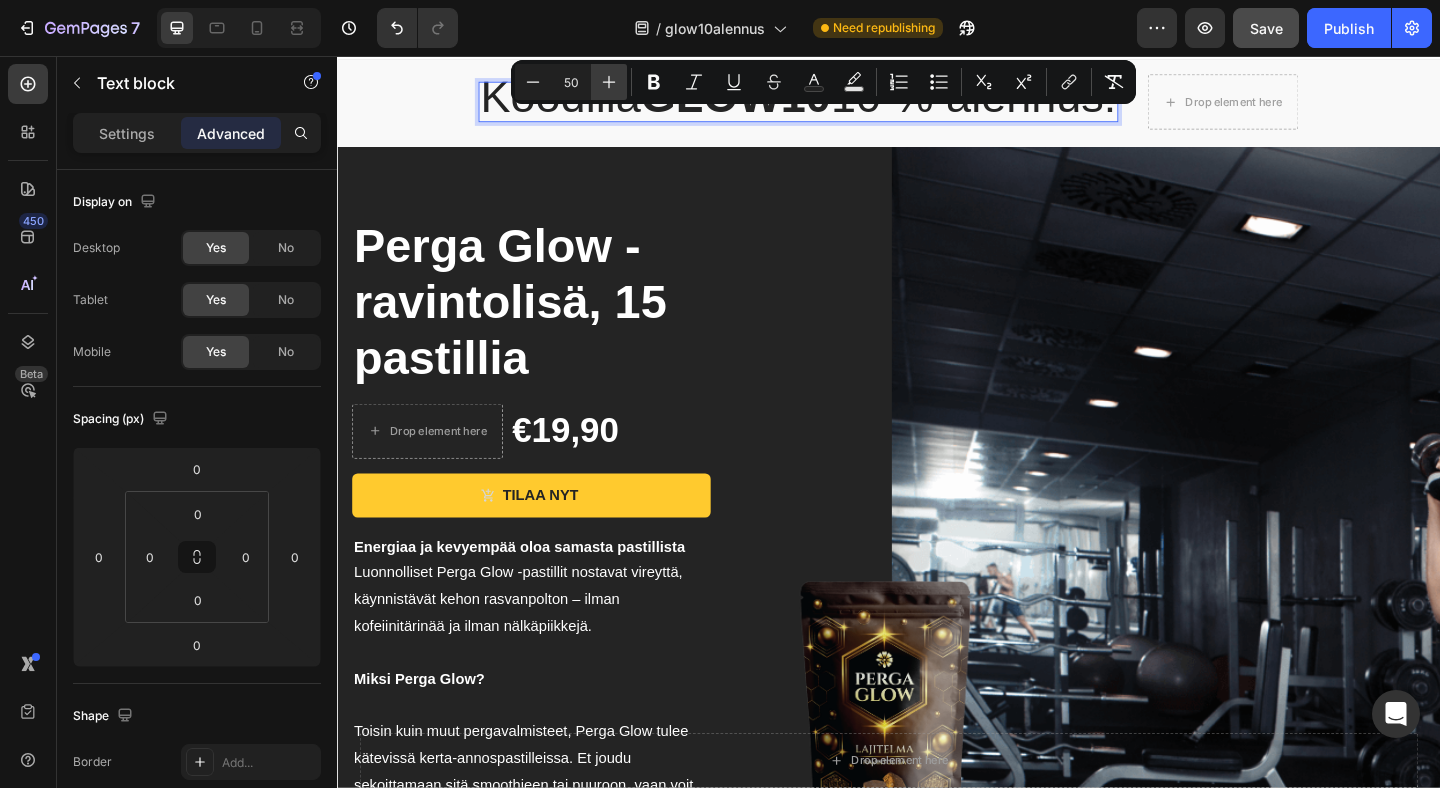 click 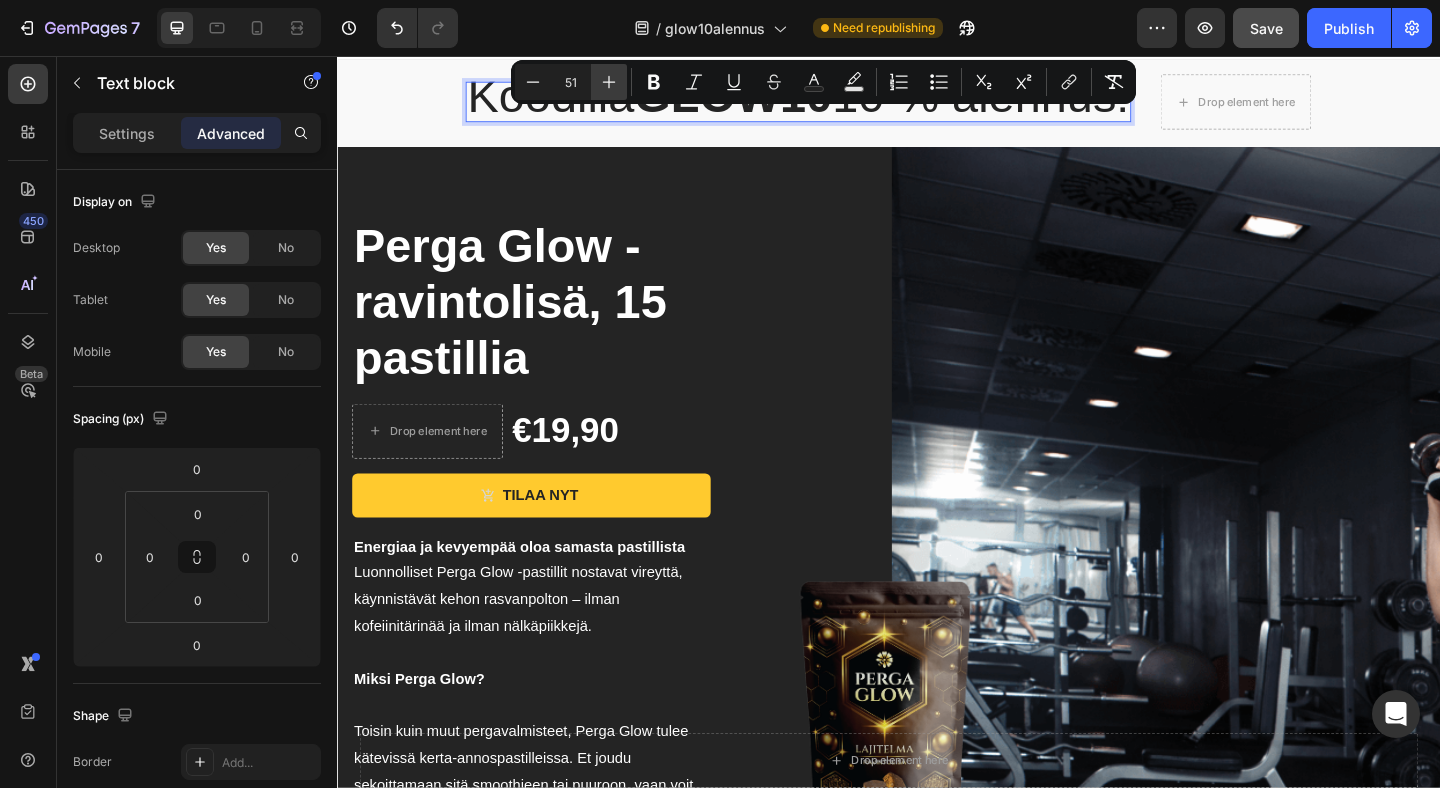 click 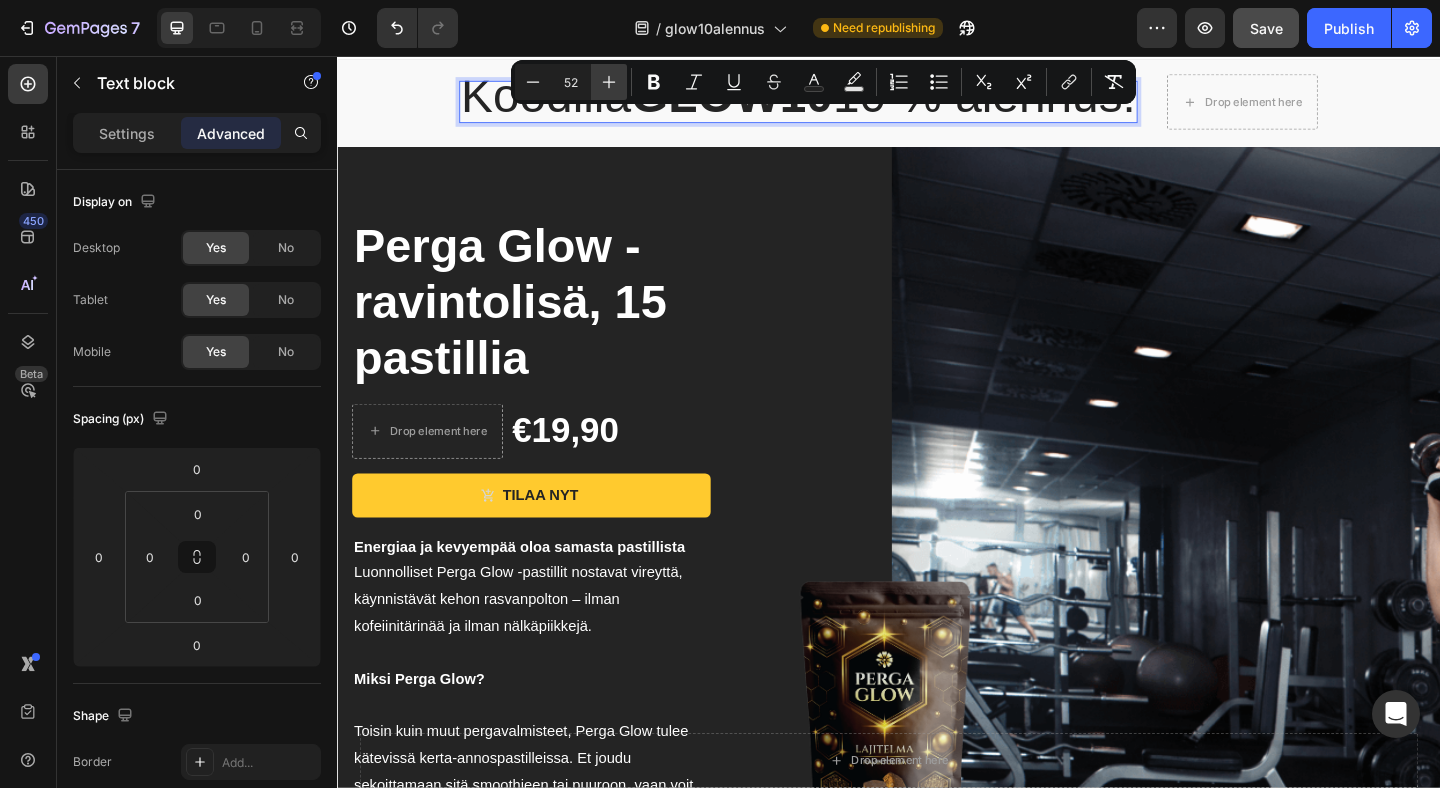 click 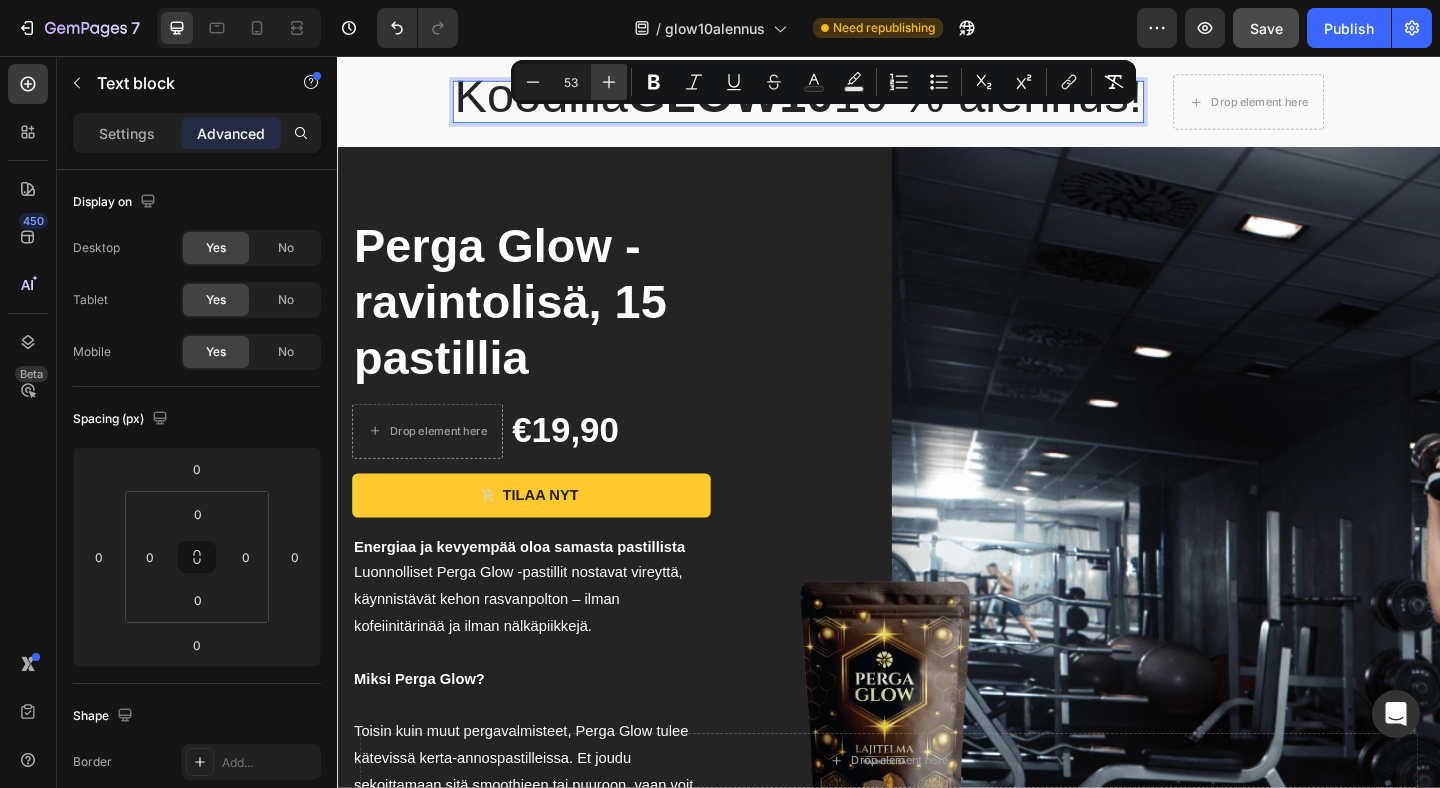 click 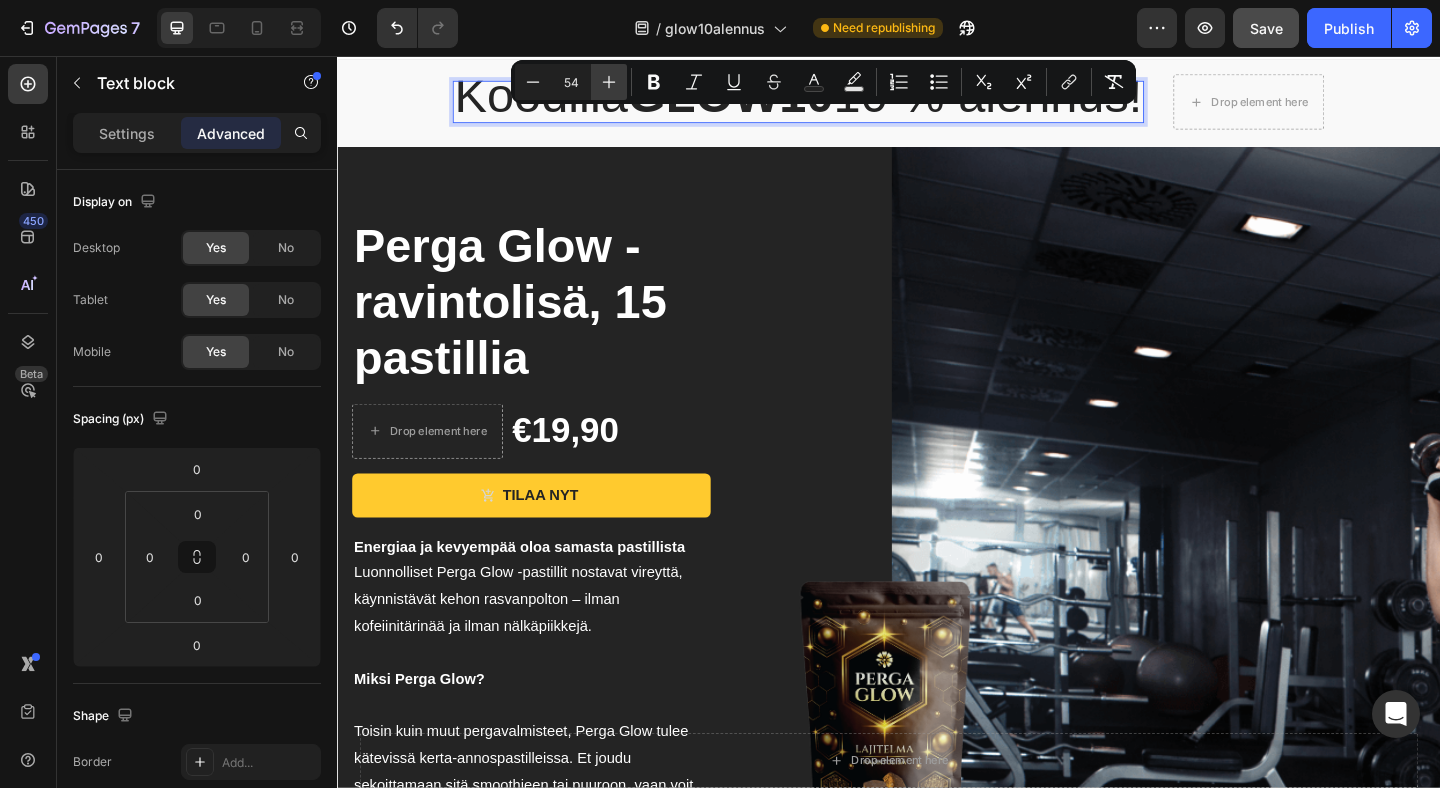 click 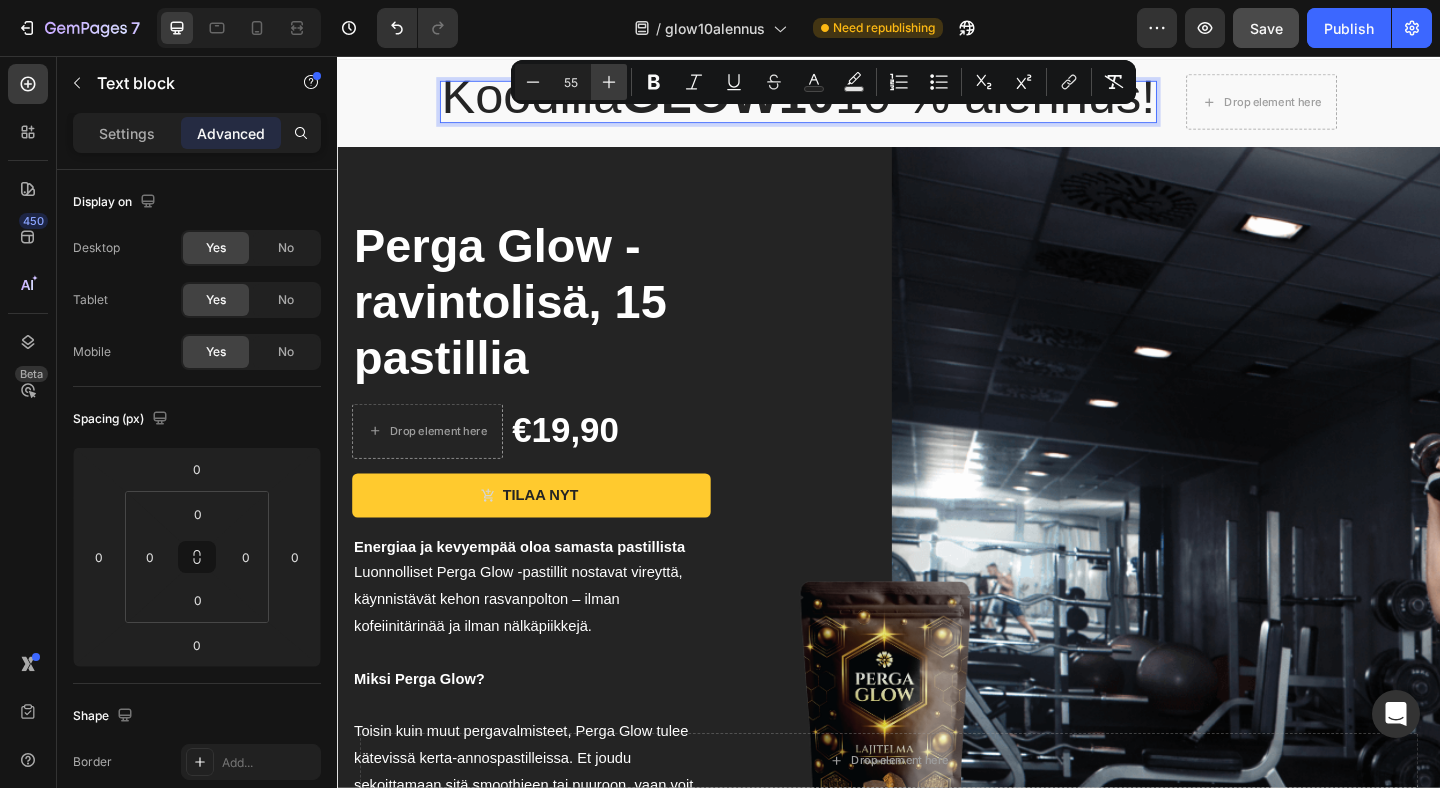 click 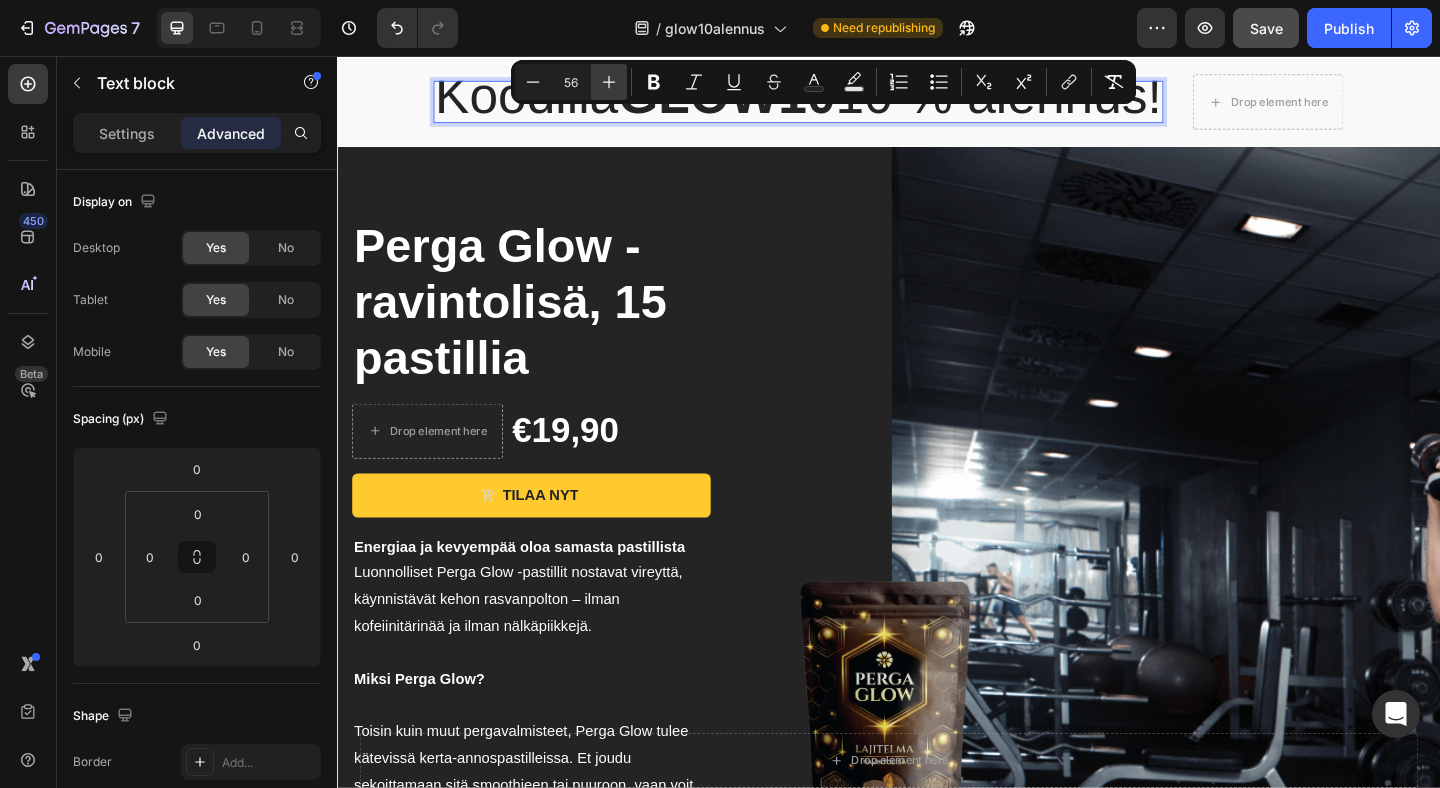 click 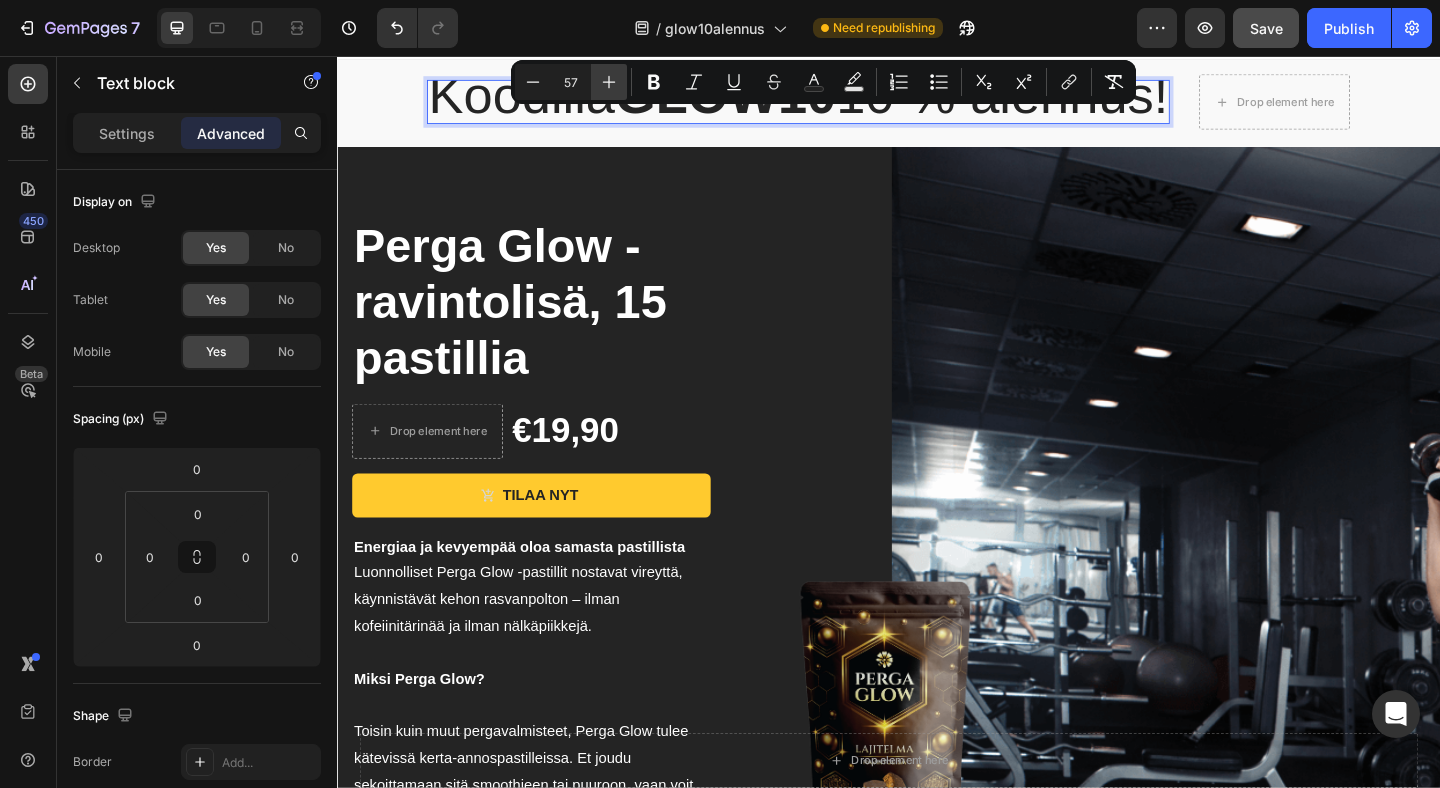 click 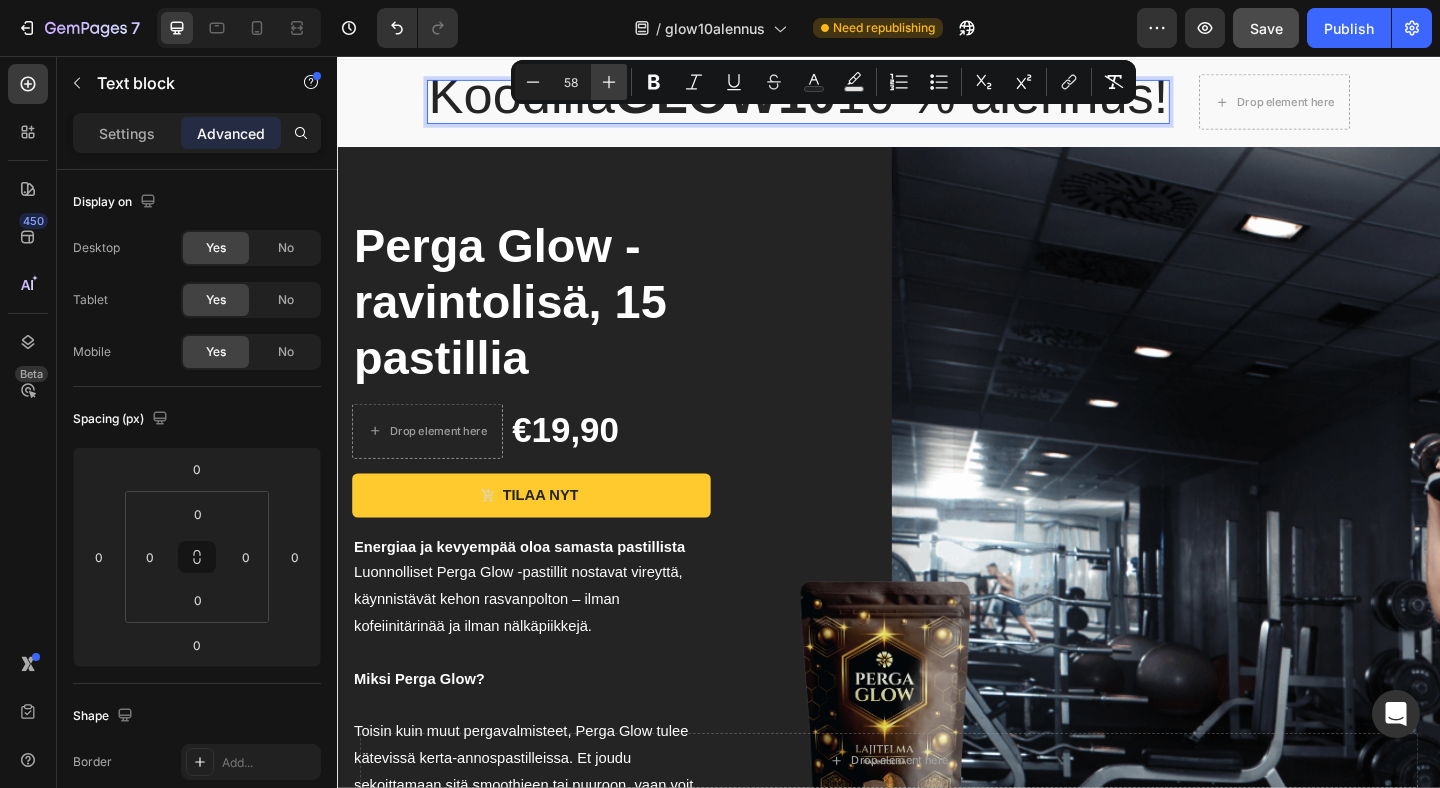 click 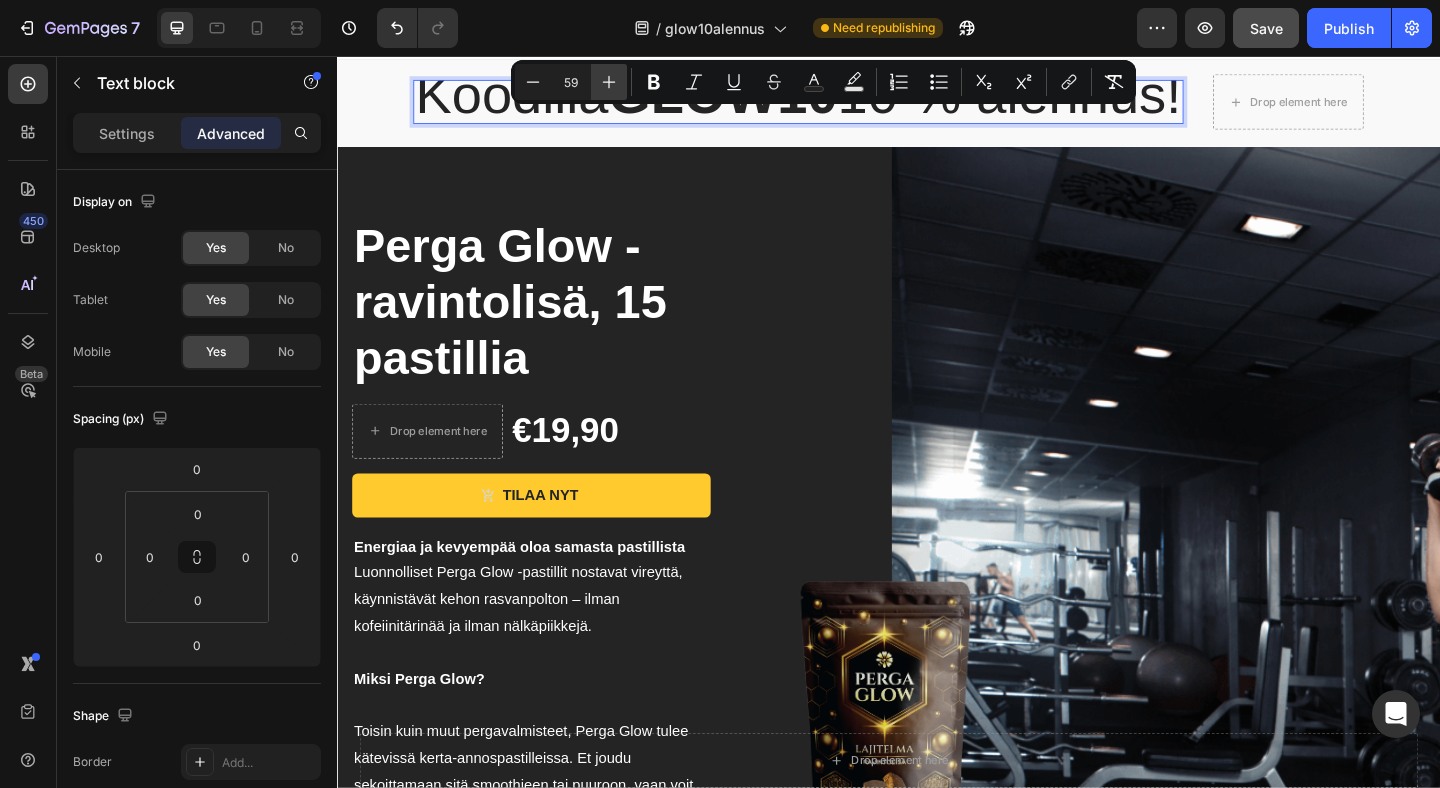 click 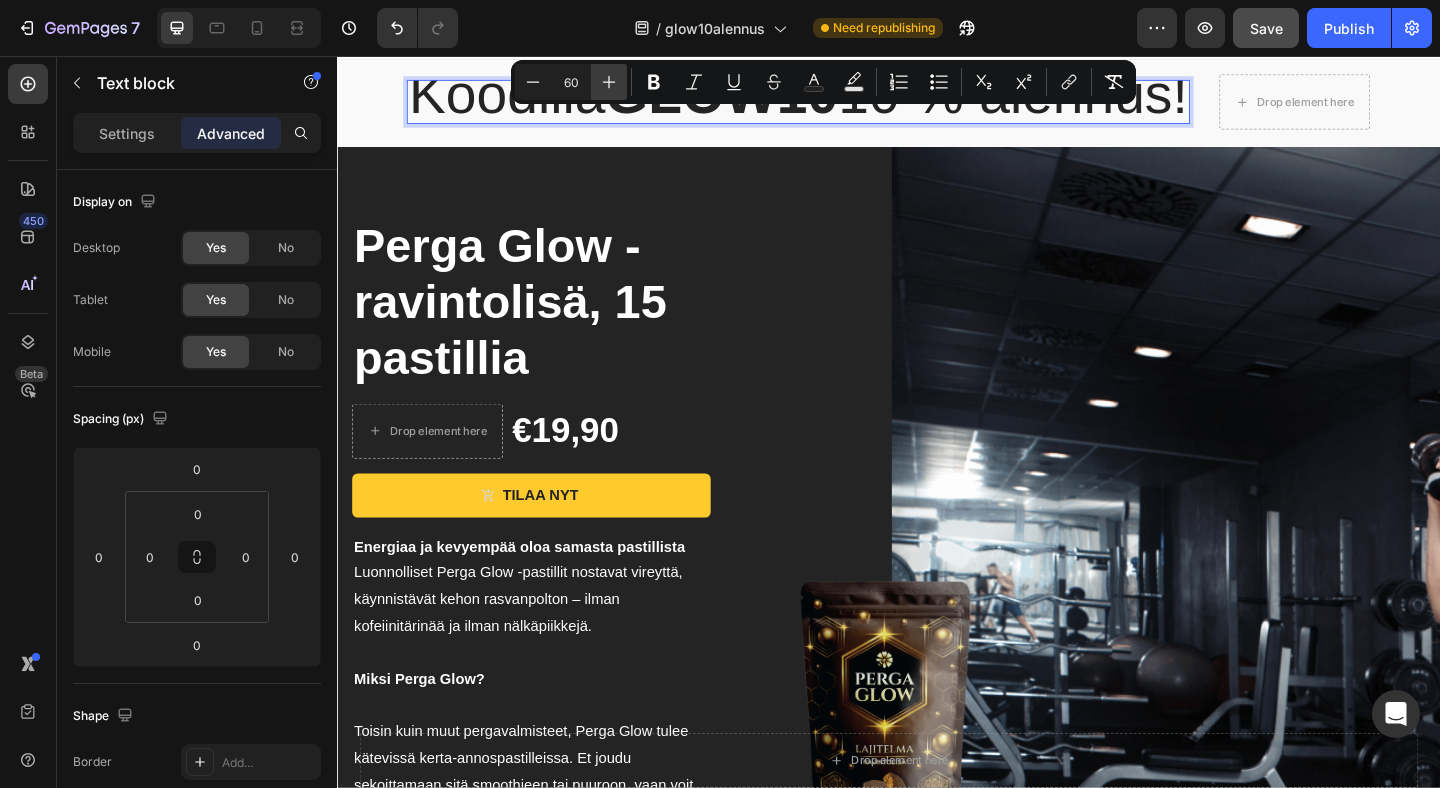 click 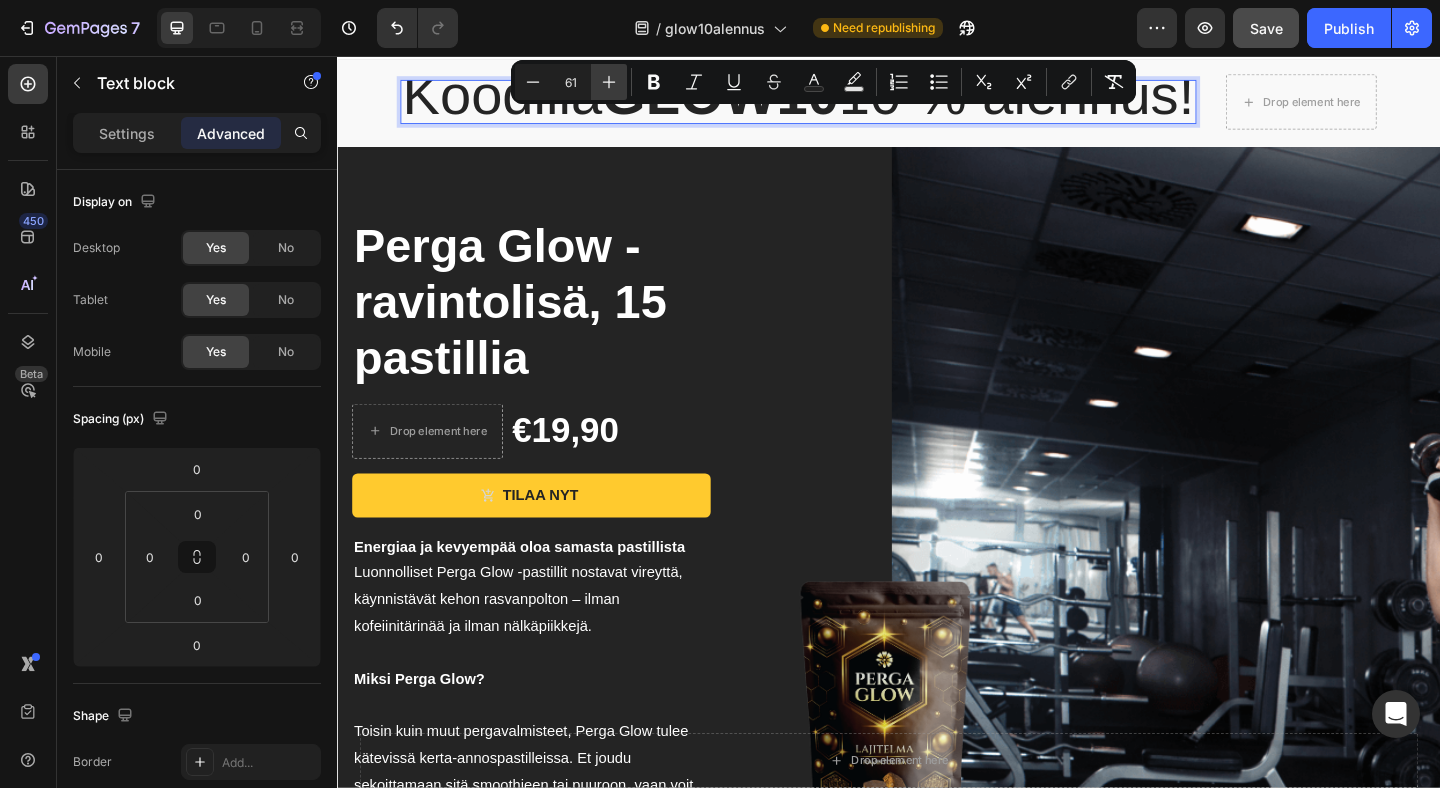 click 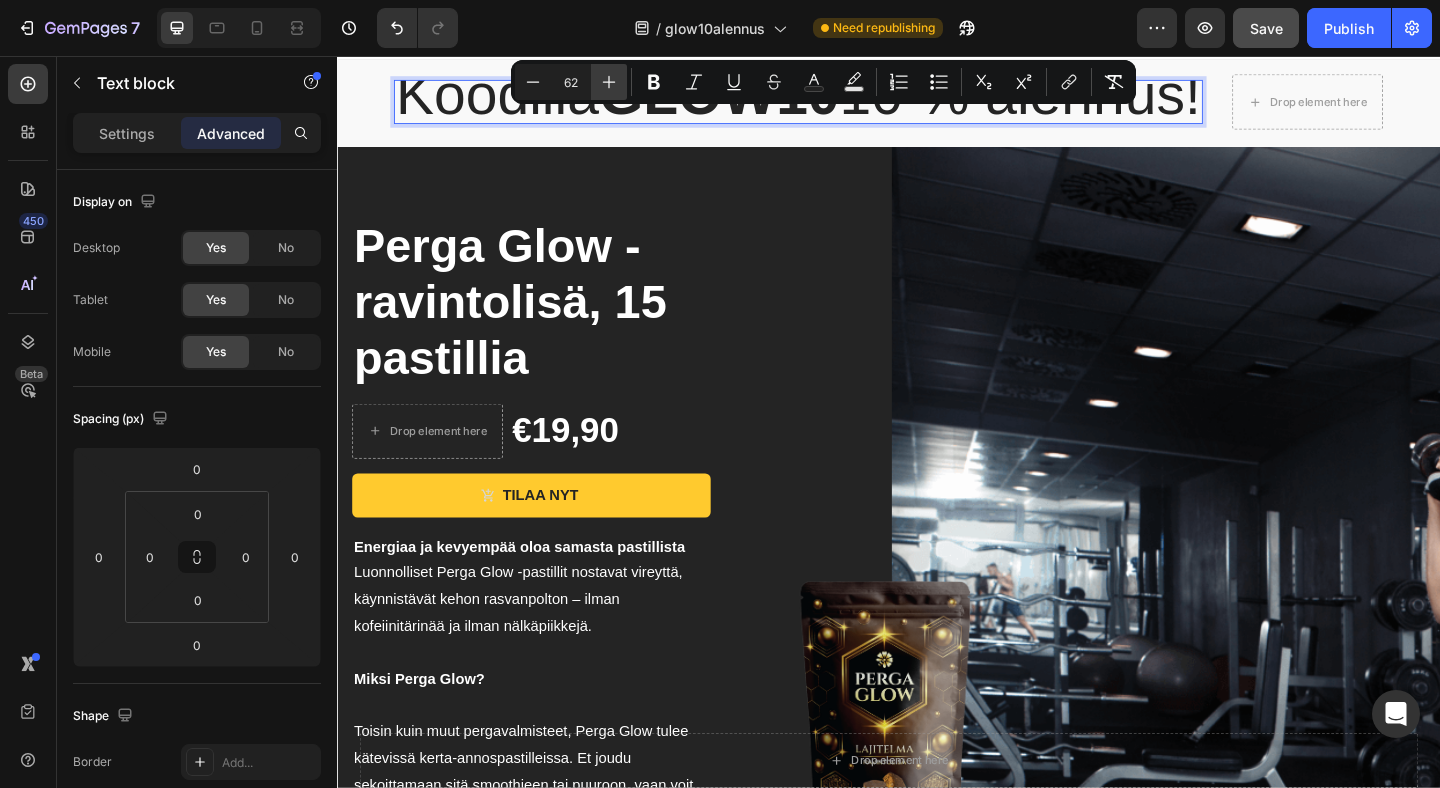 click 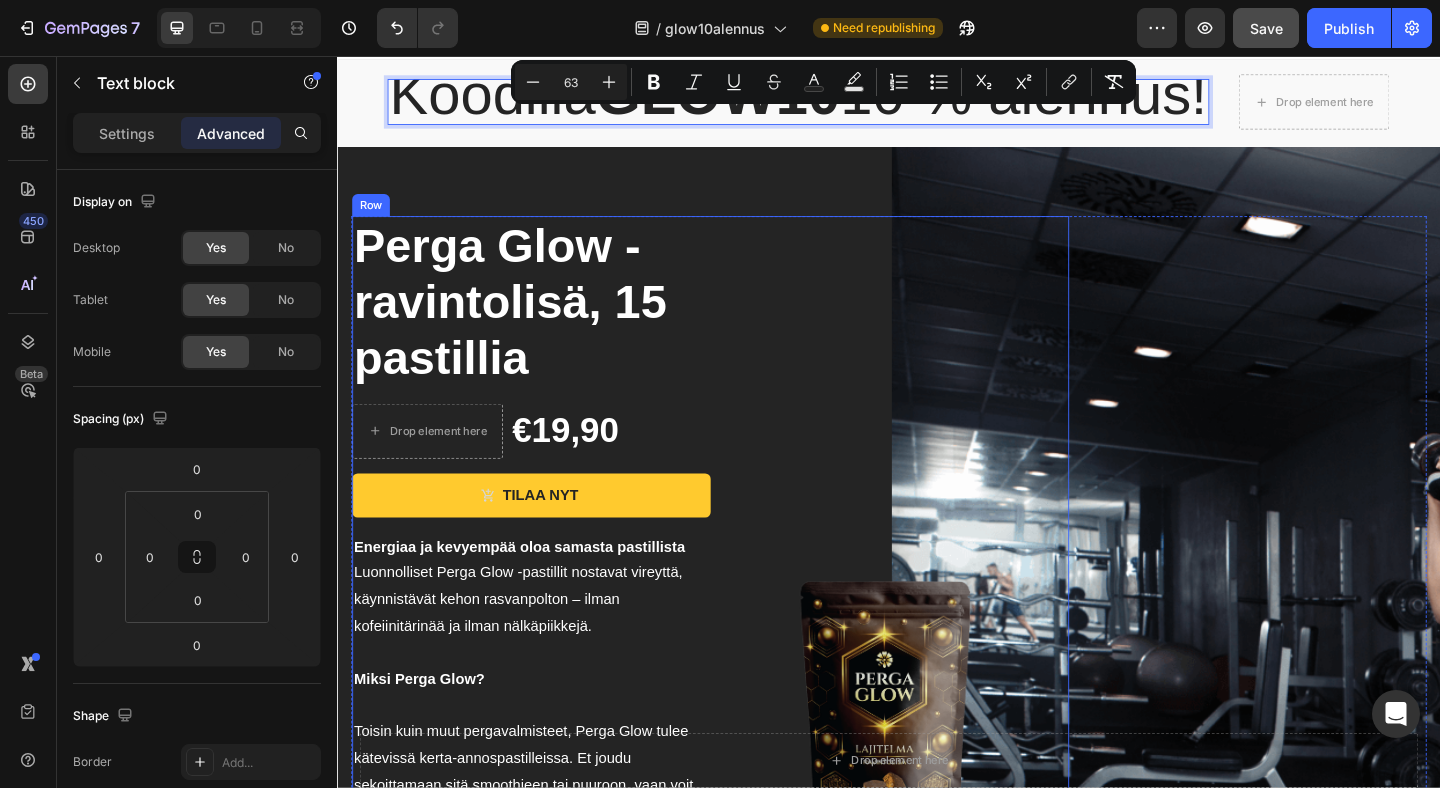 click on "Product Images & Gallery" at bounding box center [938, 788] 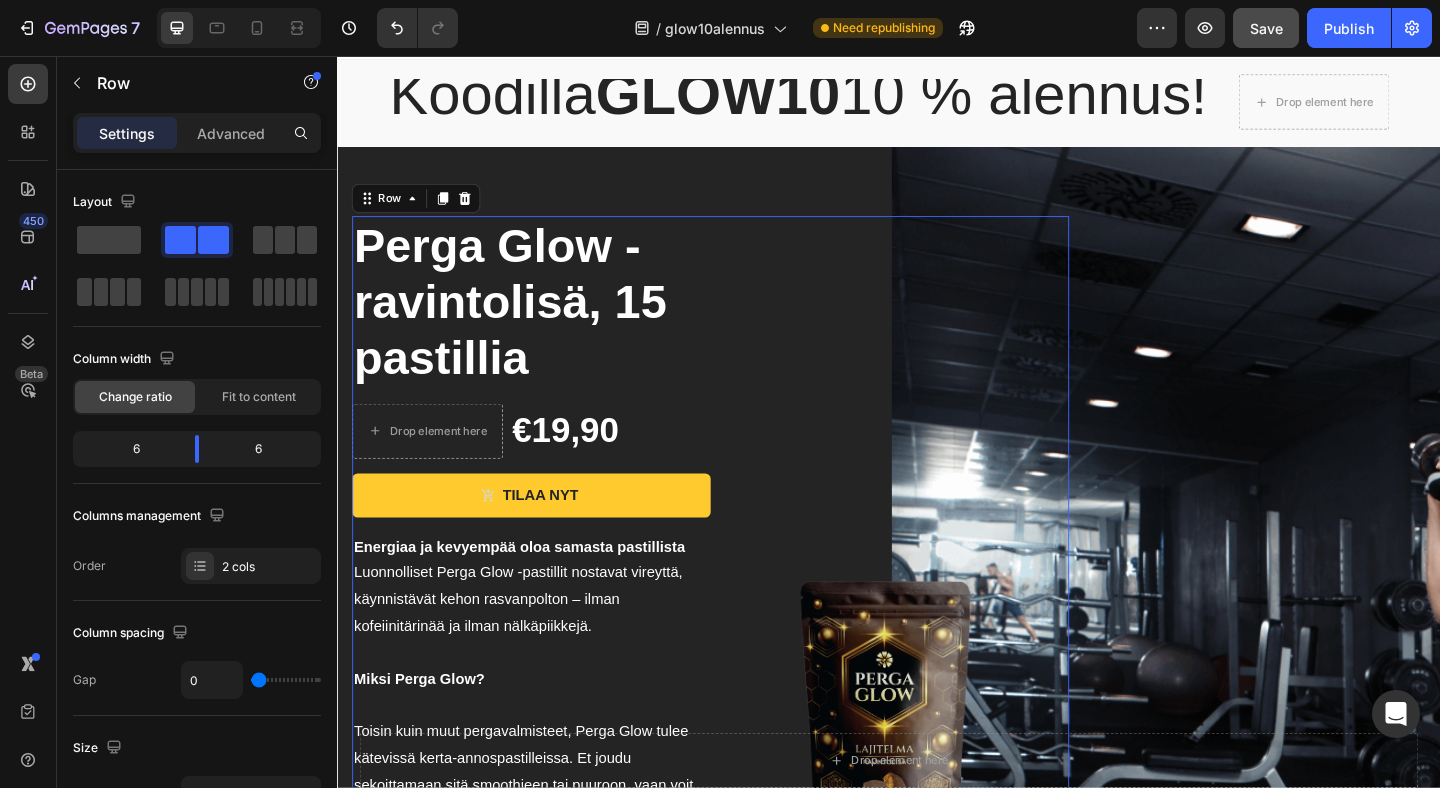 scroll, scrollTop: 0, scrollLeft: 0, axis: both 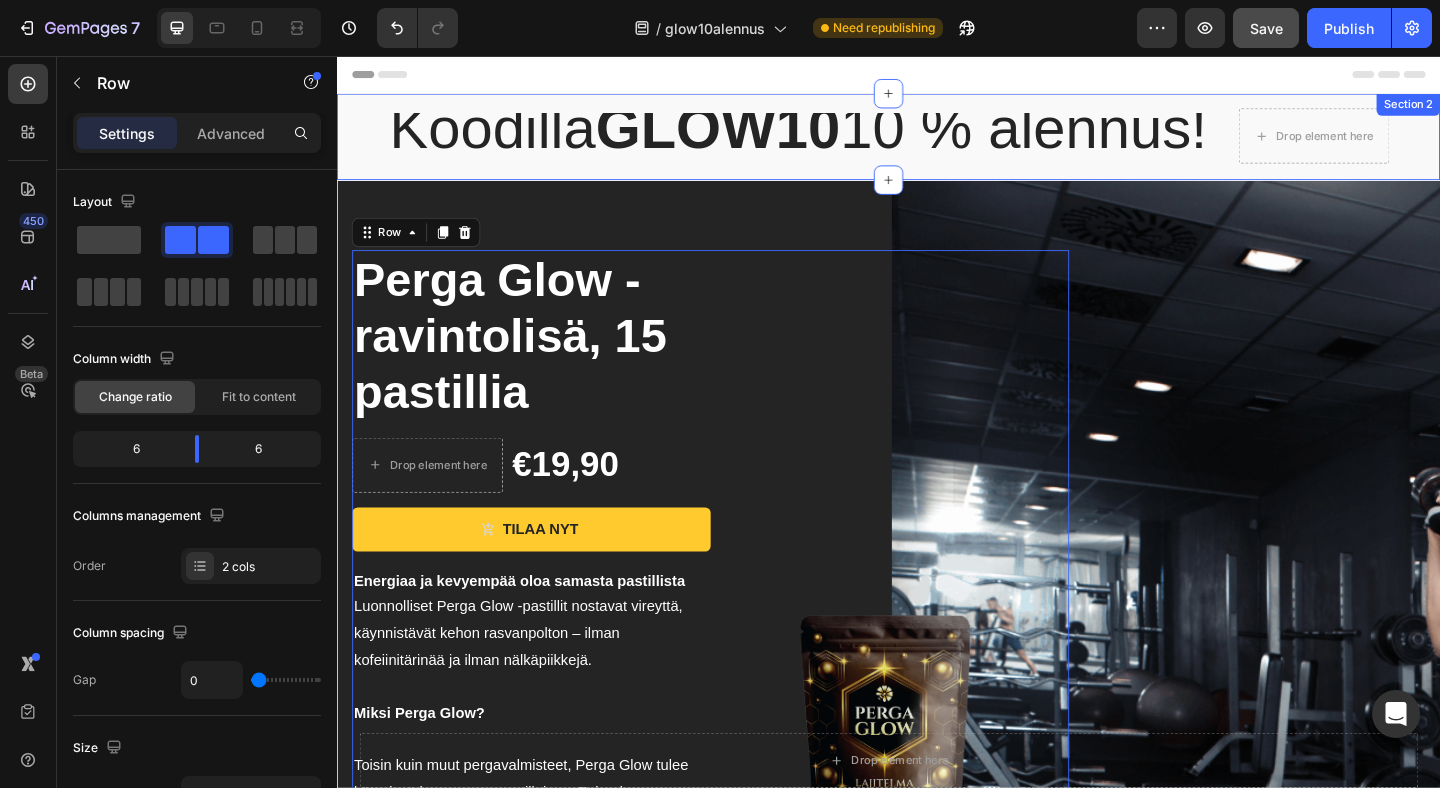 click on "Koodilla   GLOW10   10 % alennus! Text block
Drop element here Row Section 2" at bounding box center [937, 144] 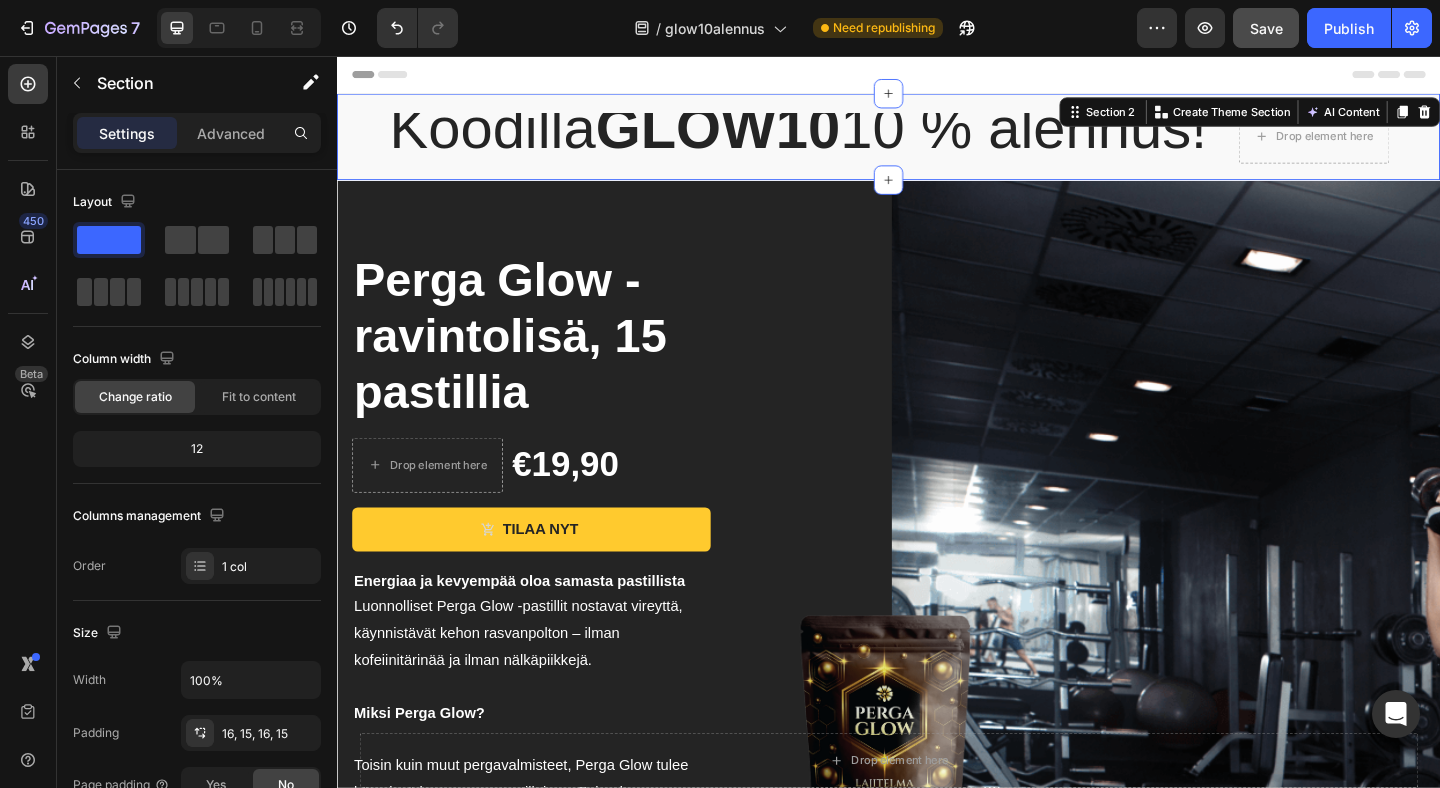 drag, startPoint x: 938, startPoint y: 98, endPoint x: 934, endPoint y: 63, distance: 35.22783 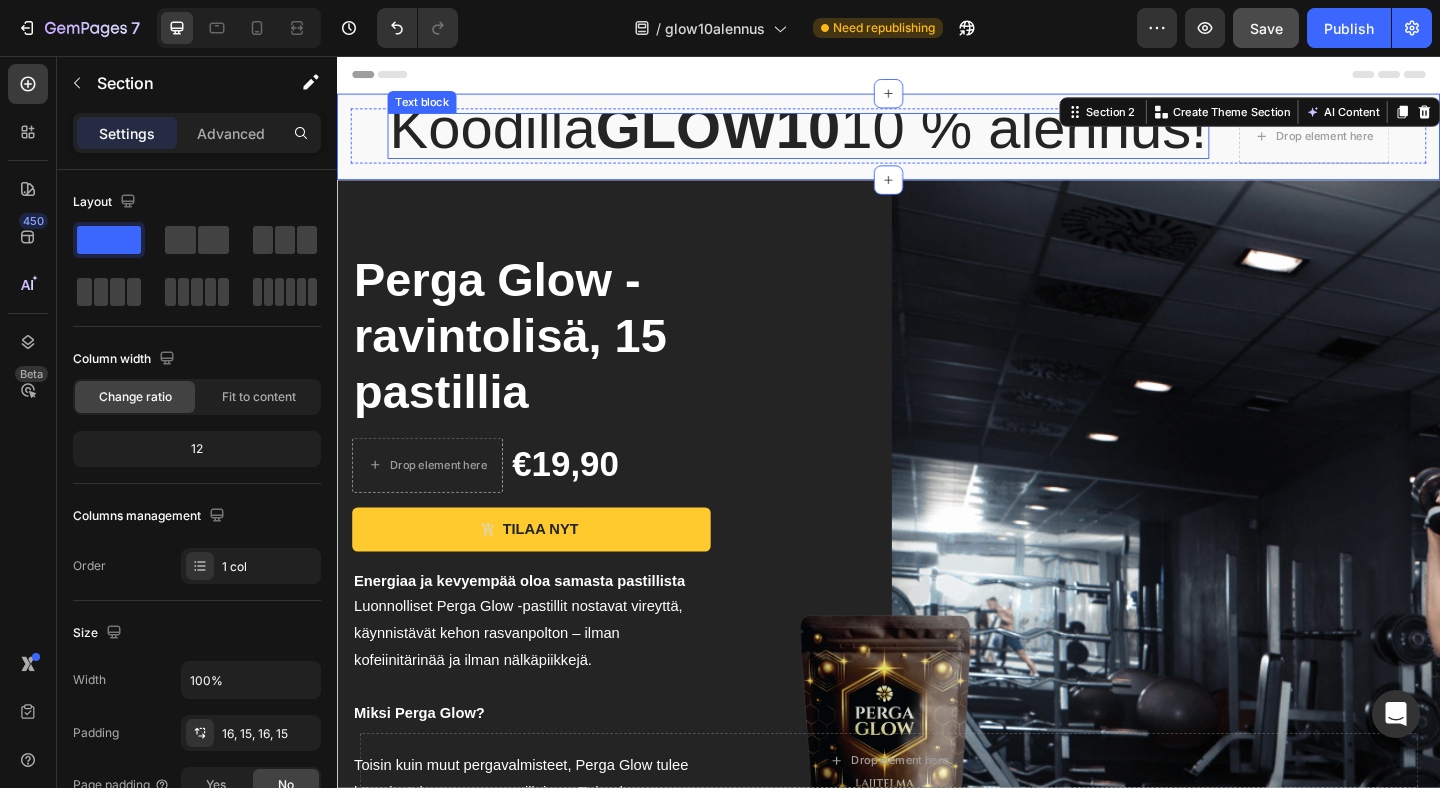 click on "Koodilla   GLOW10   10 % alennus!" at bounding box center [839, 134] 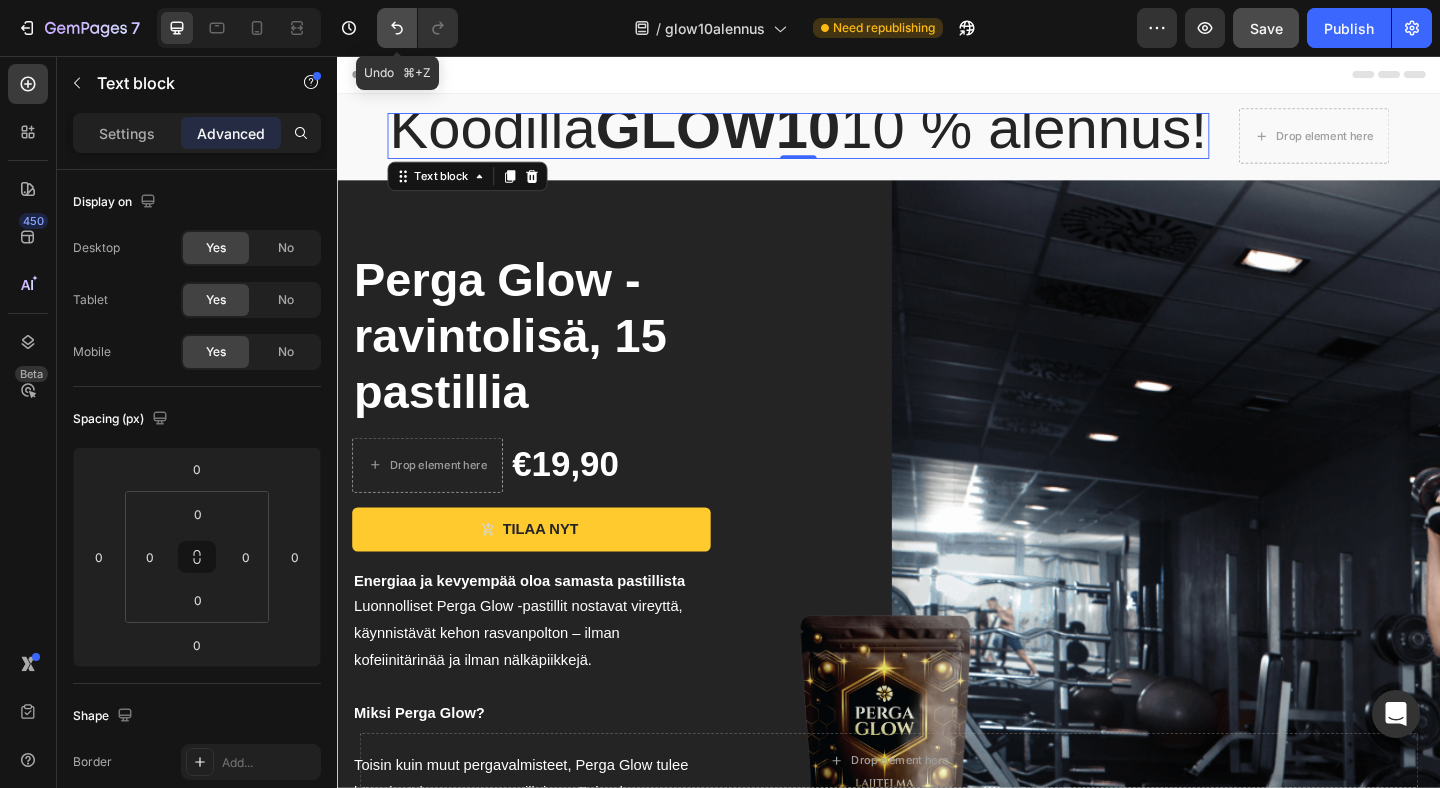 click 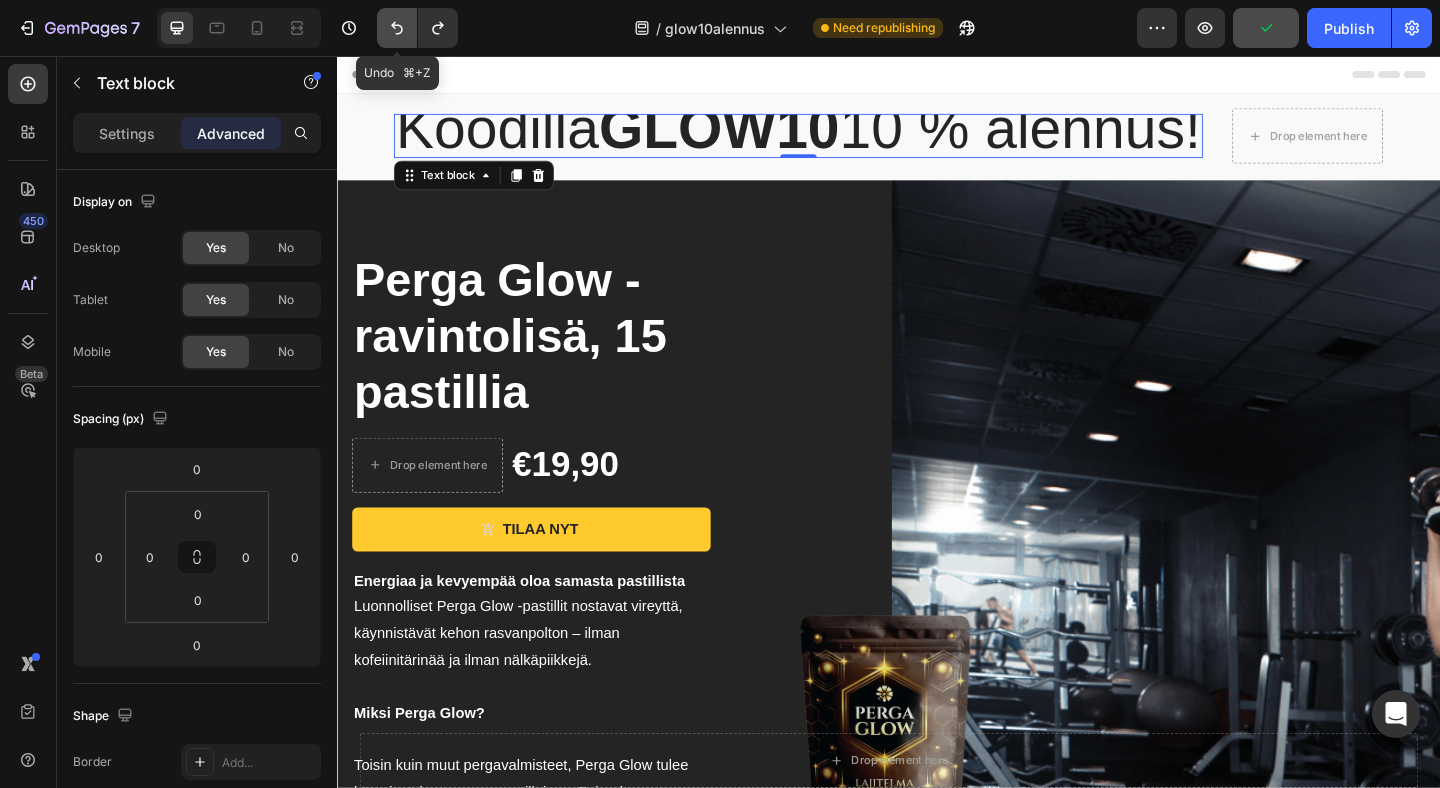 click 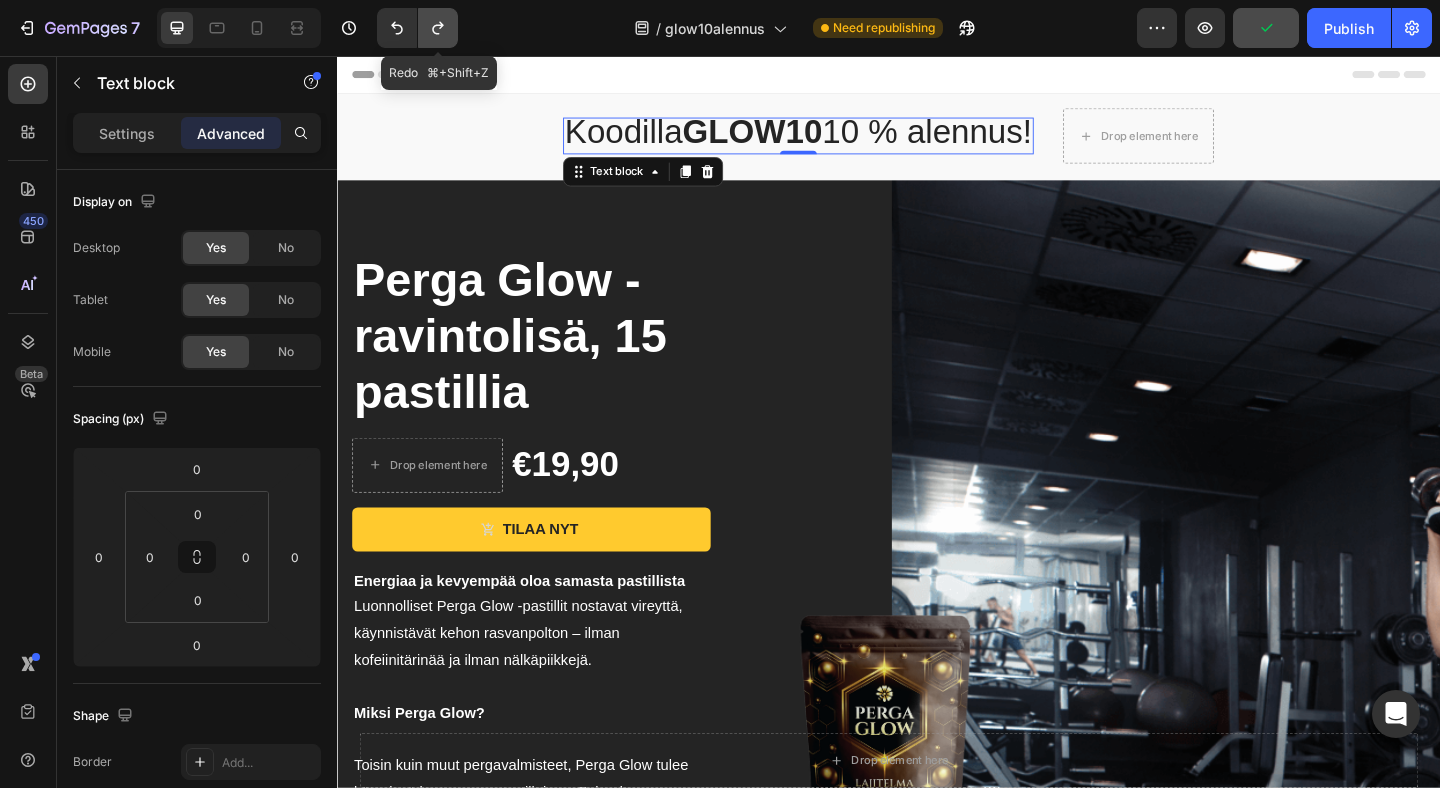 click 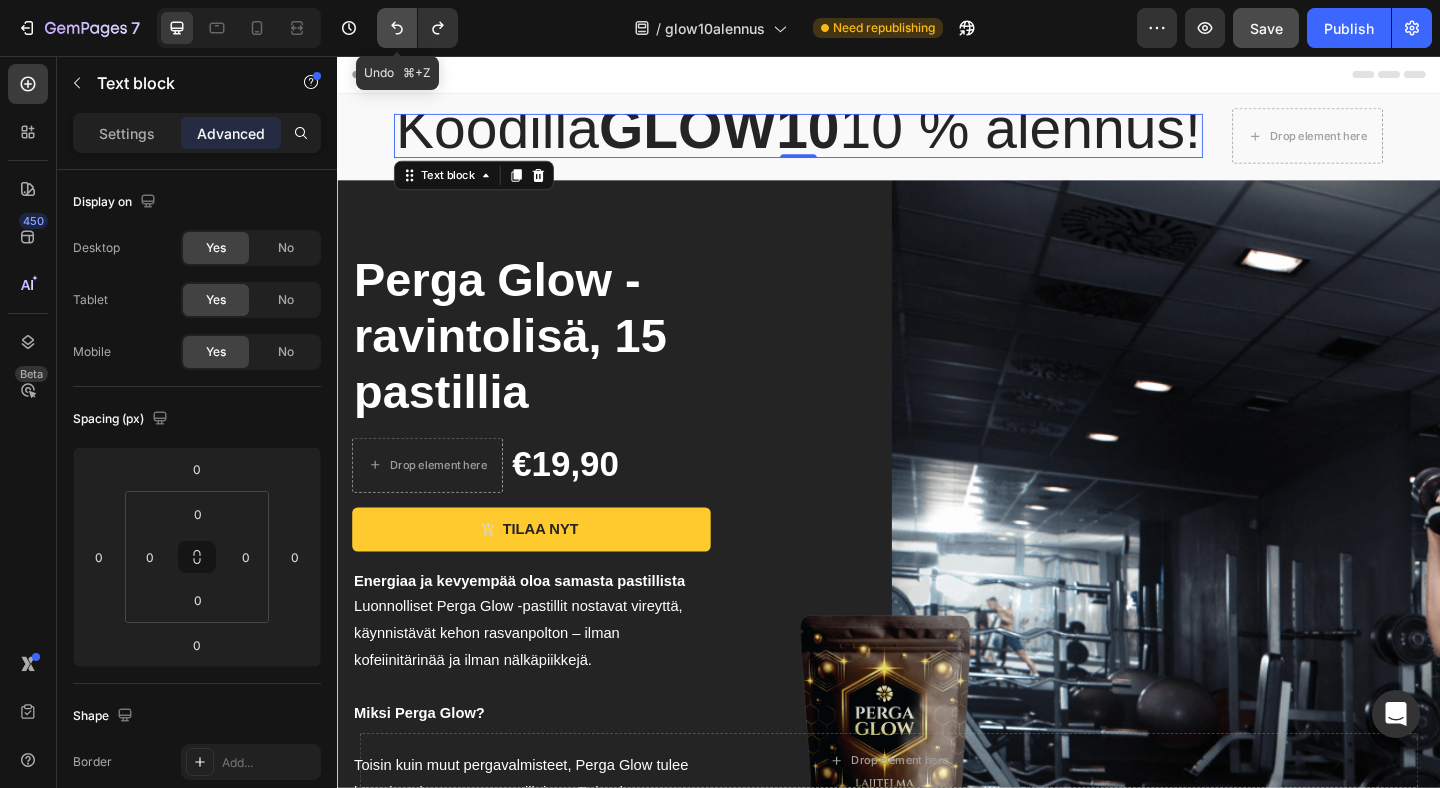 click 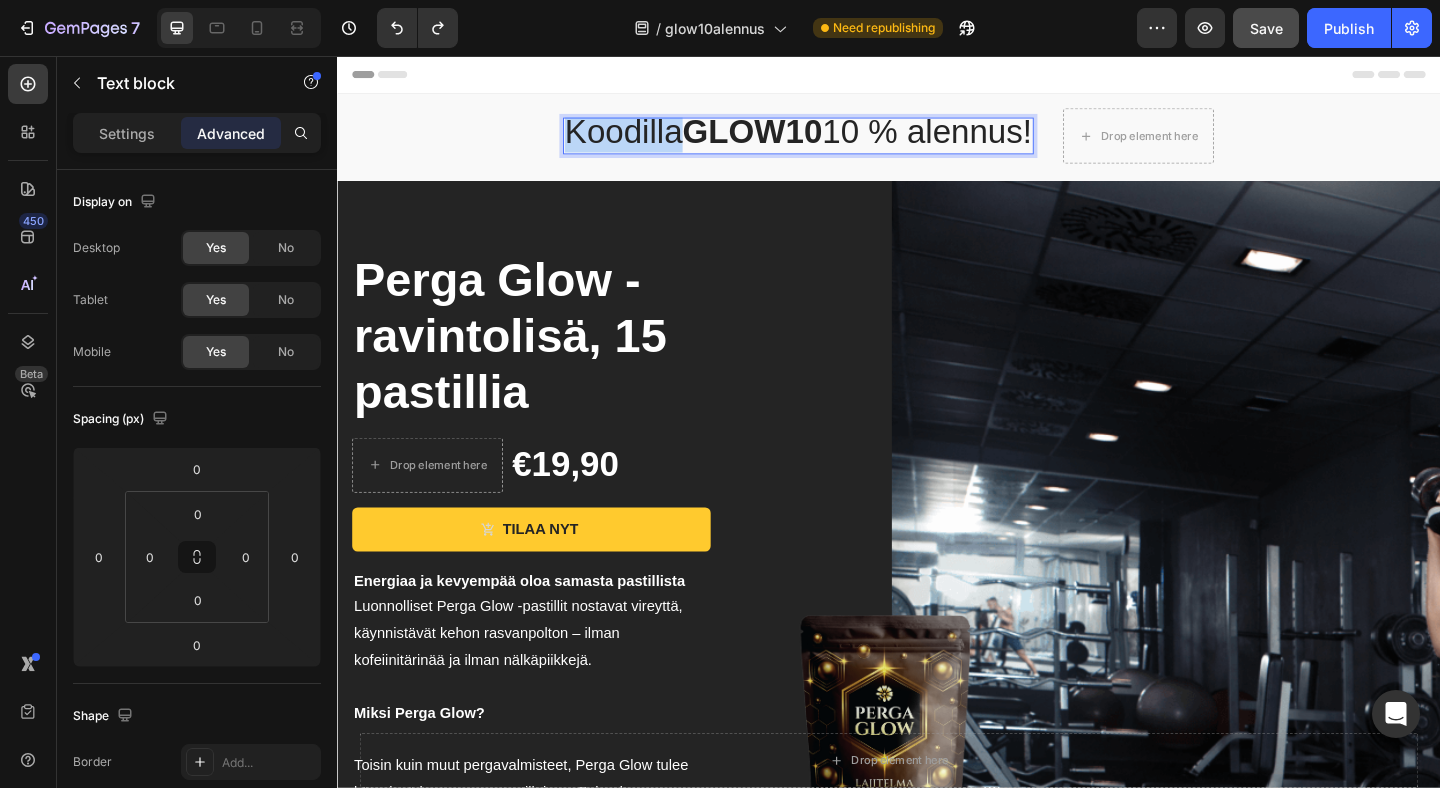 click on "Koodilla   GLOW10   10 % alennus!" at bounding box center (839, 138) 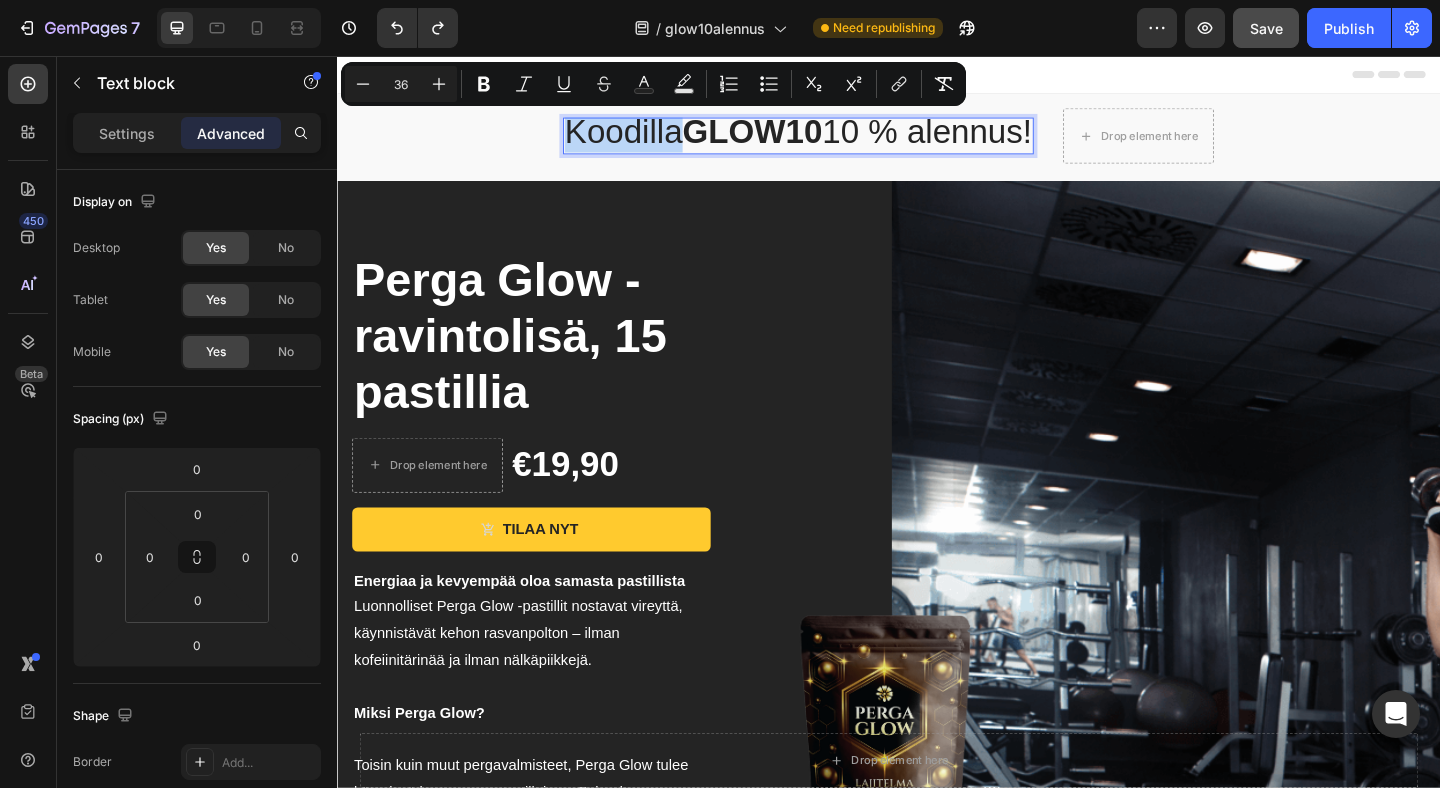 click on "Koodilla   GLOW10   10 % alennus!" at bounding box center (839, 138) 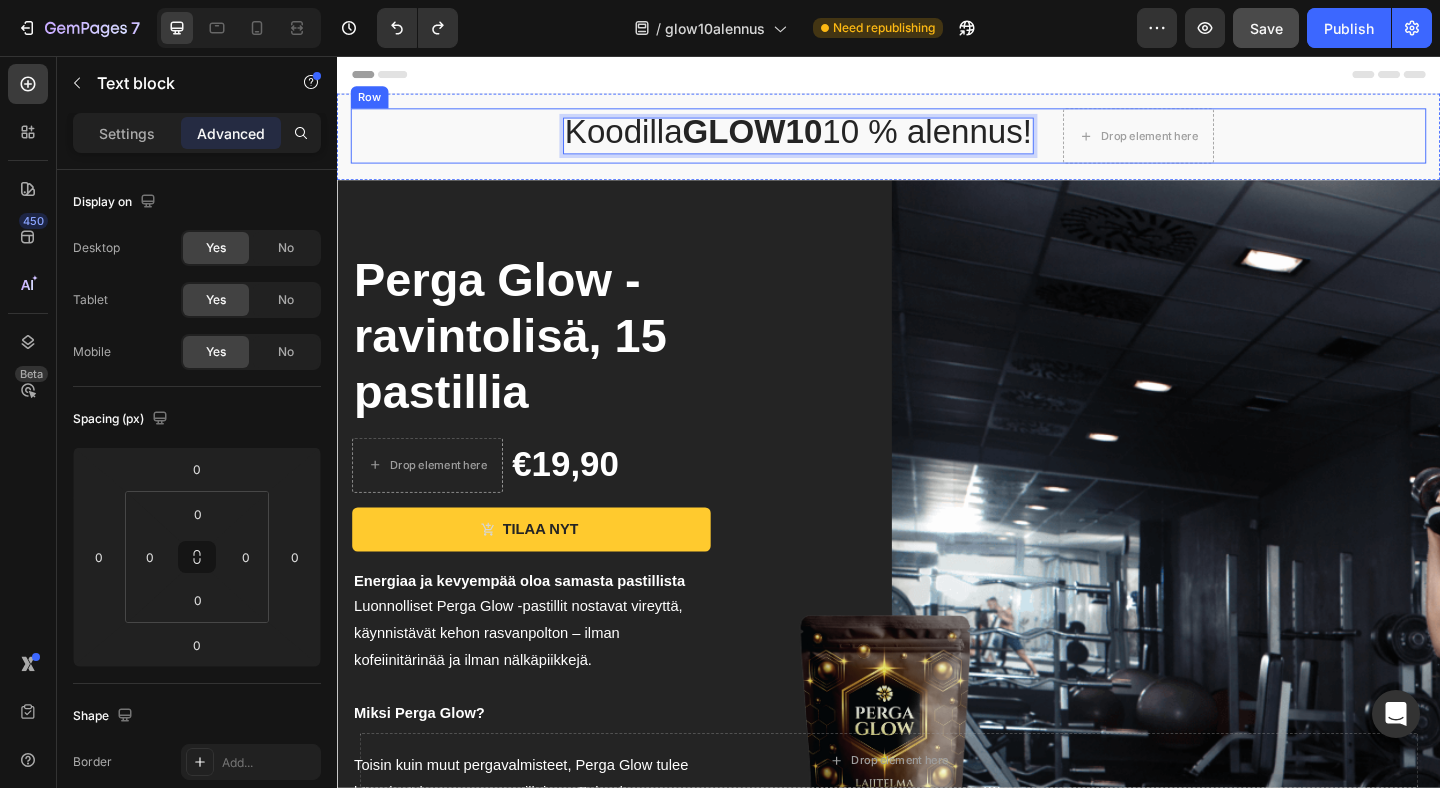drag, startPoint x: 573, startPoint y: 135, endPoint x: 1118, endPoint y: 131, distance: 545.01465 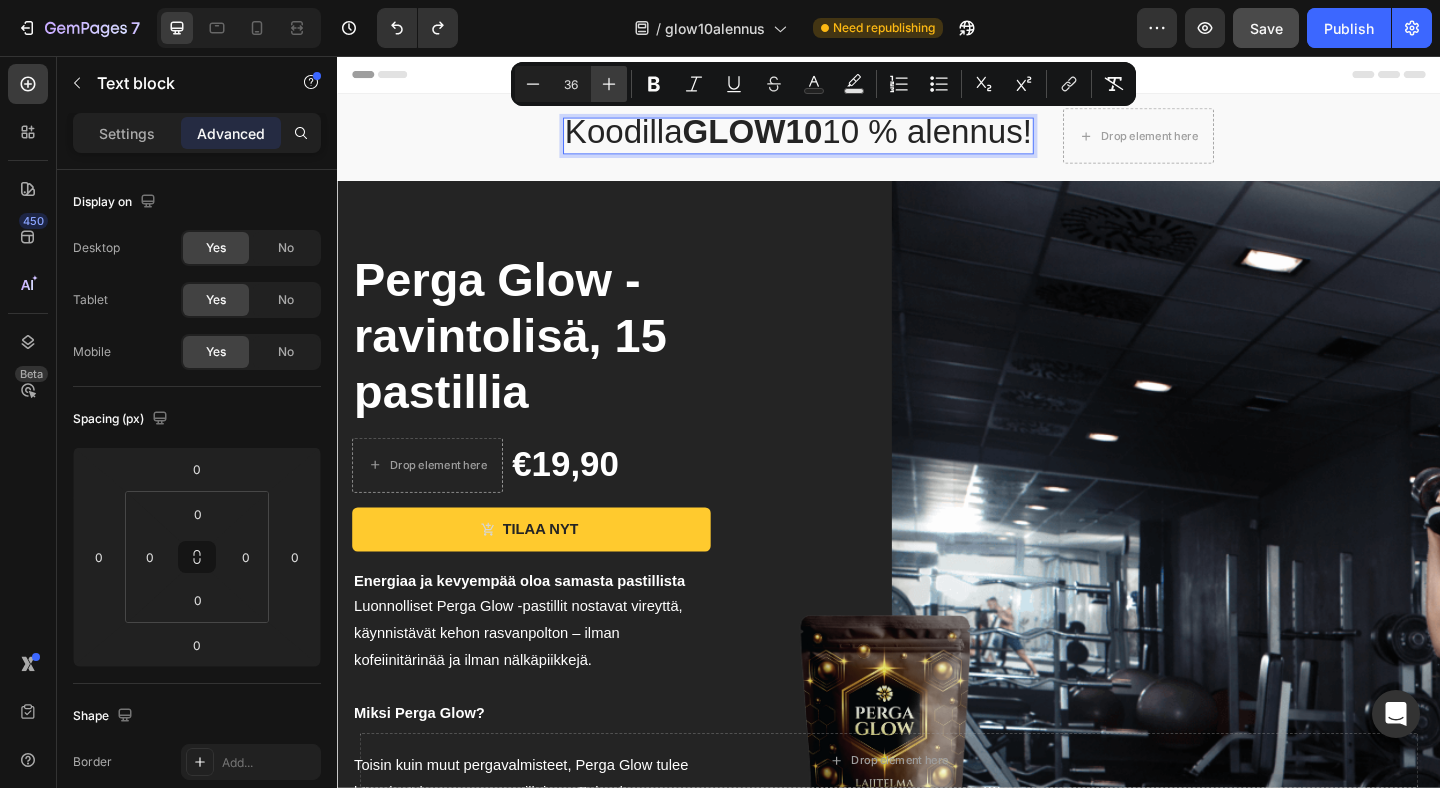 click 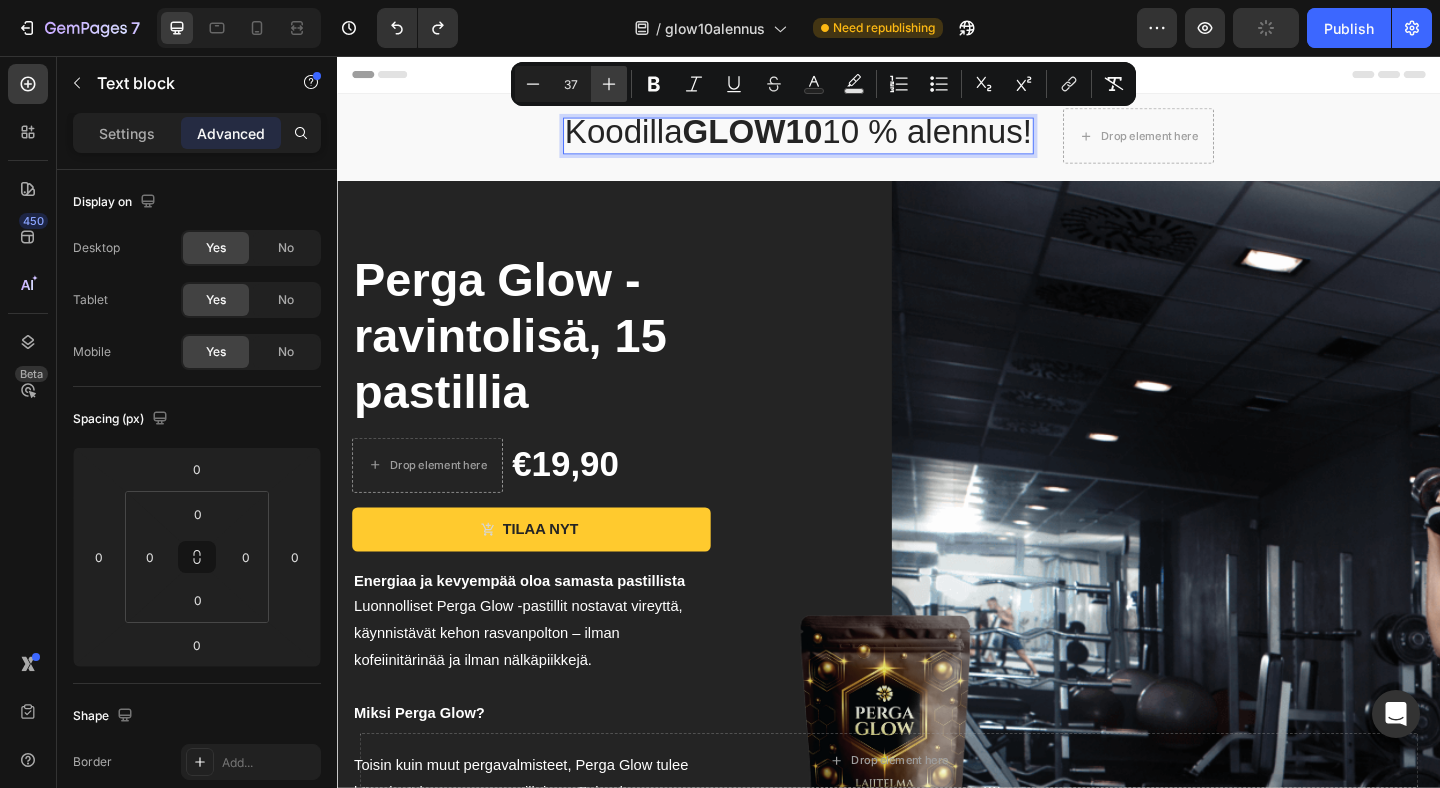 click 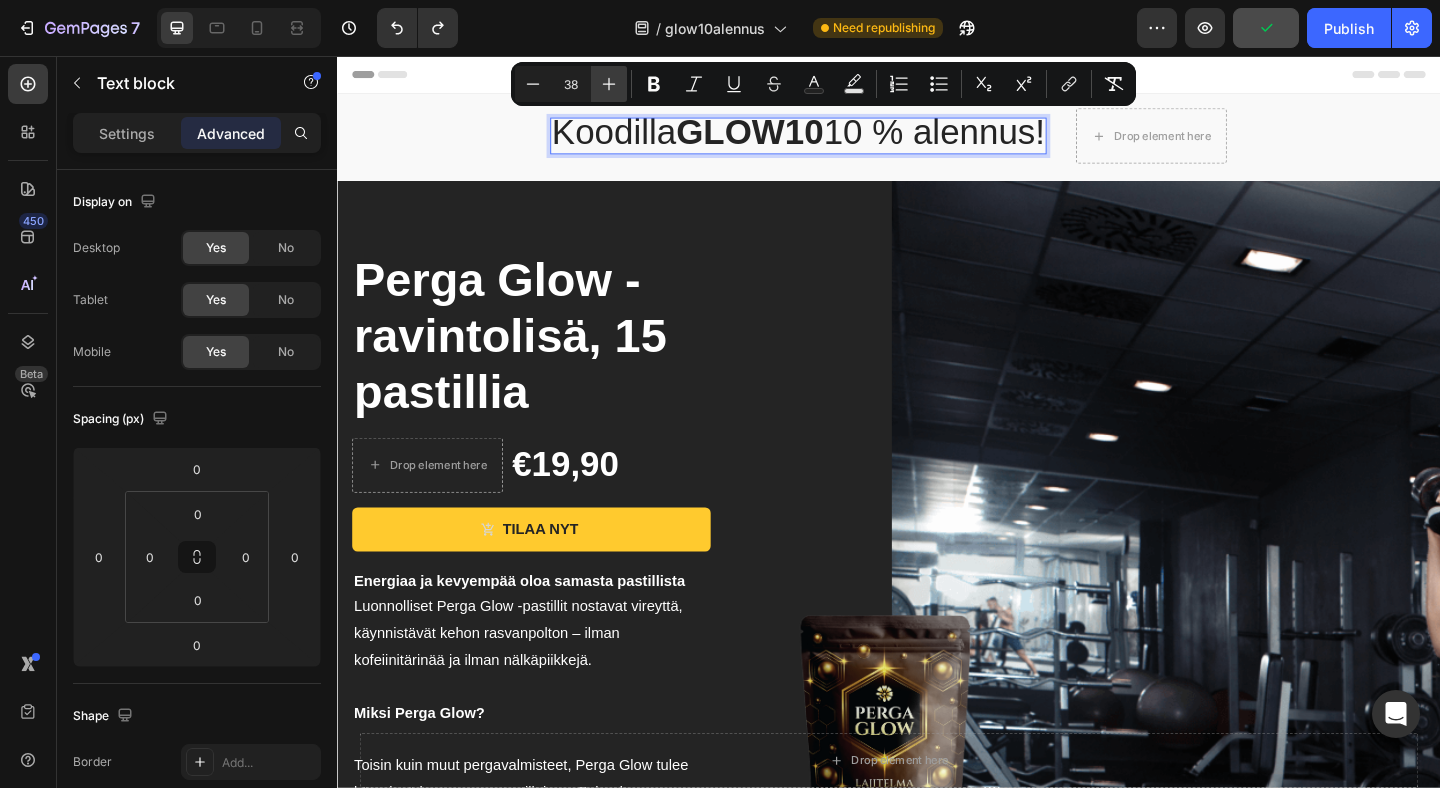click 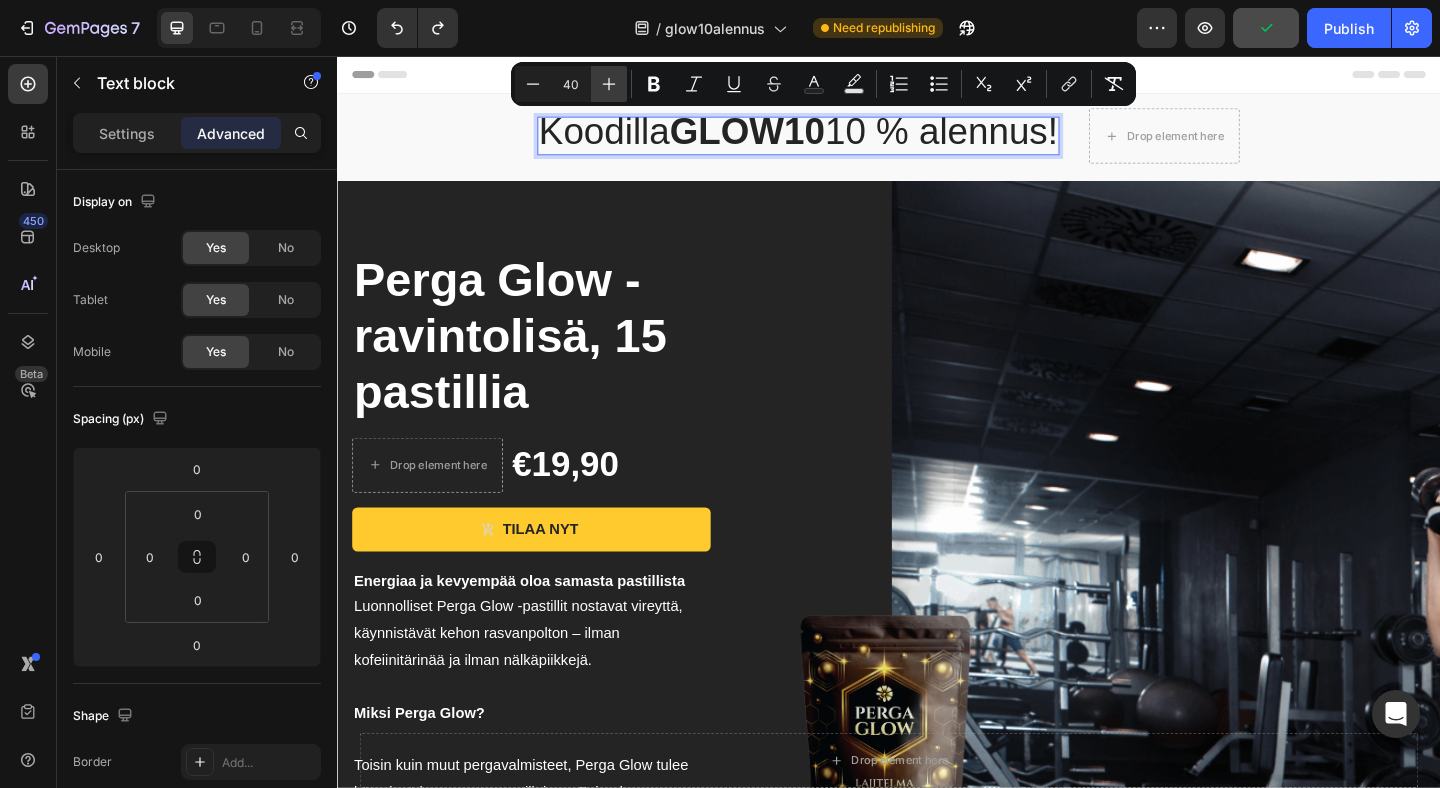click 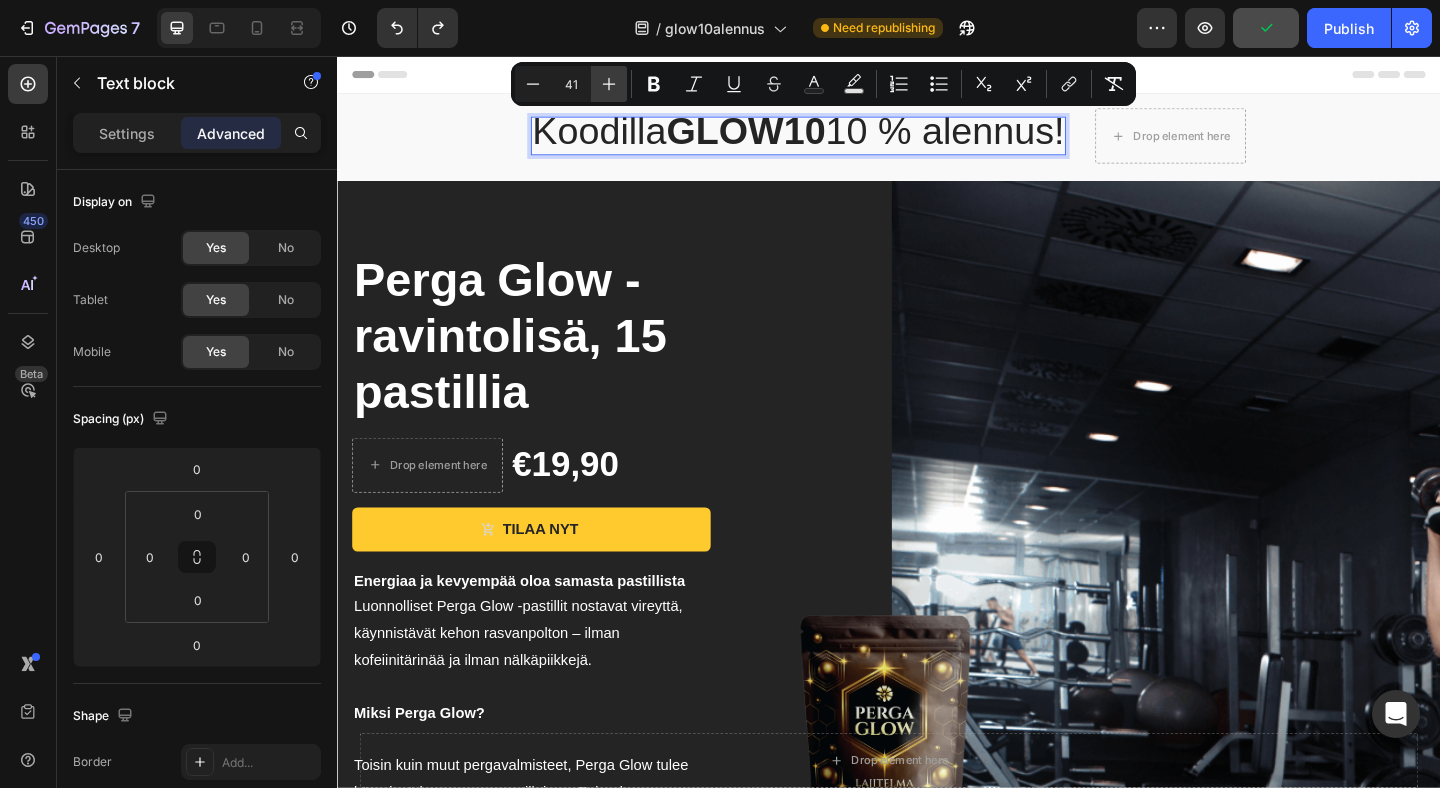 click 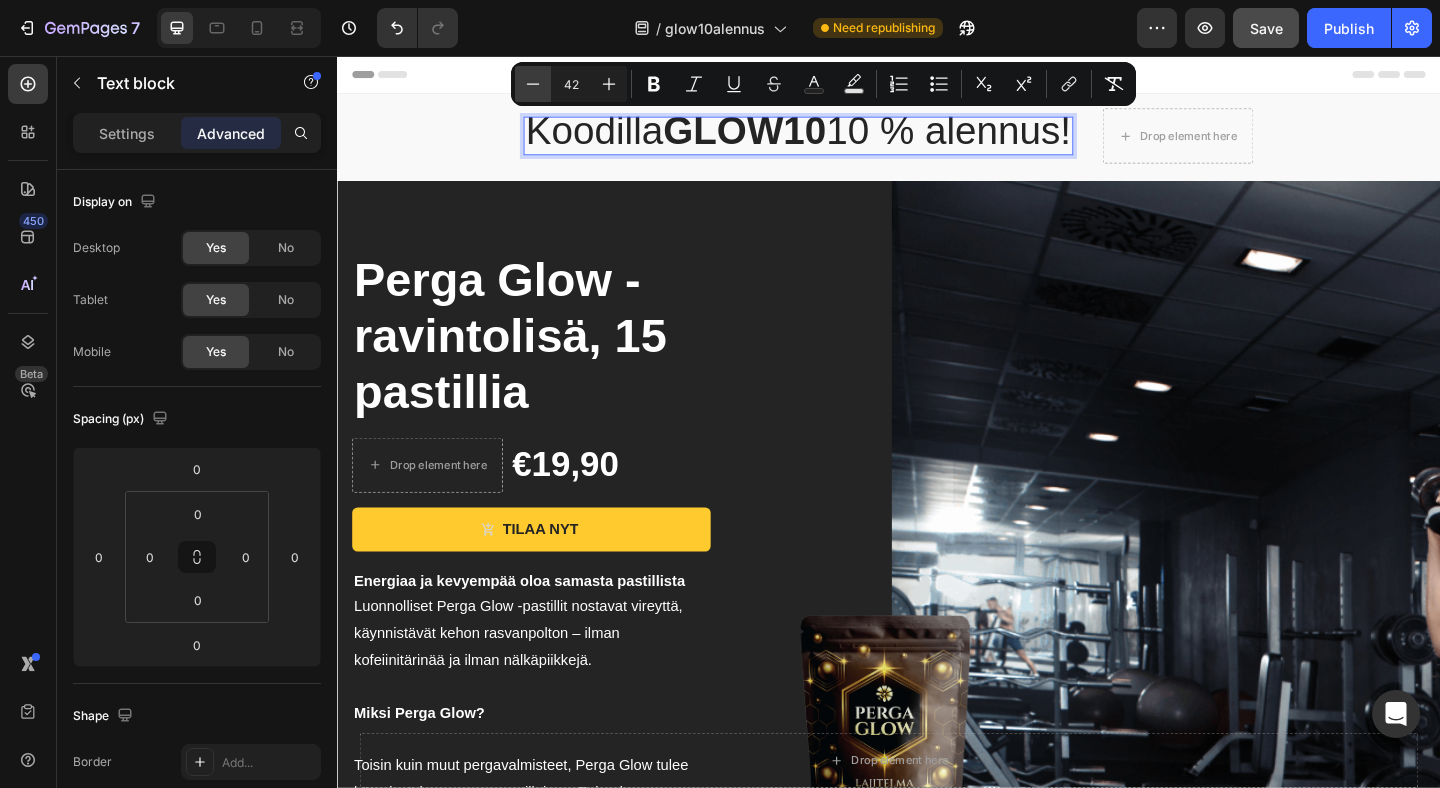 click 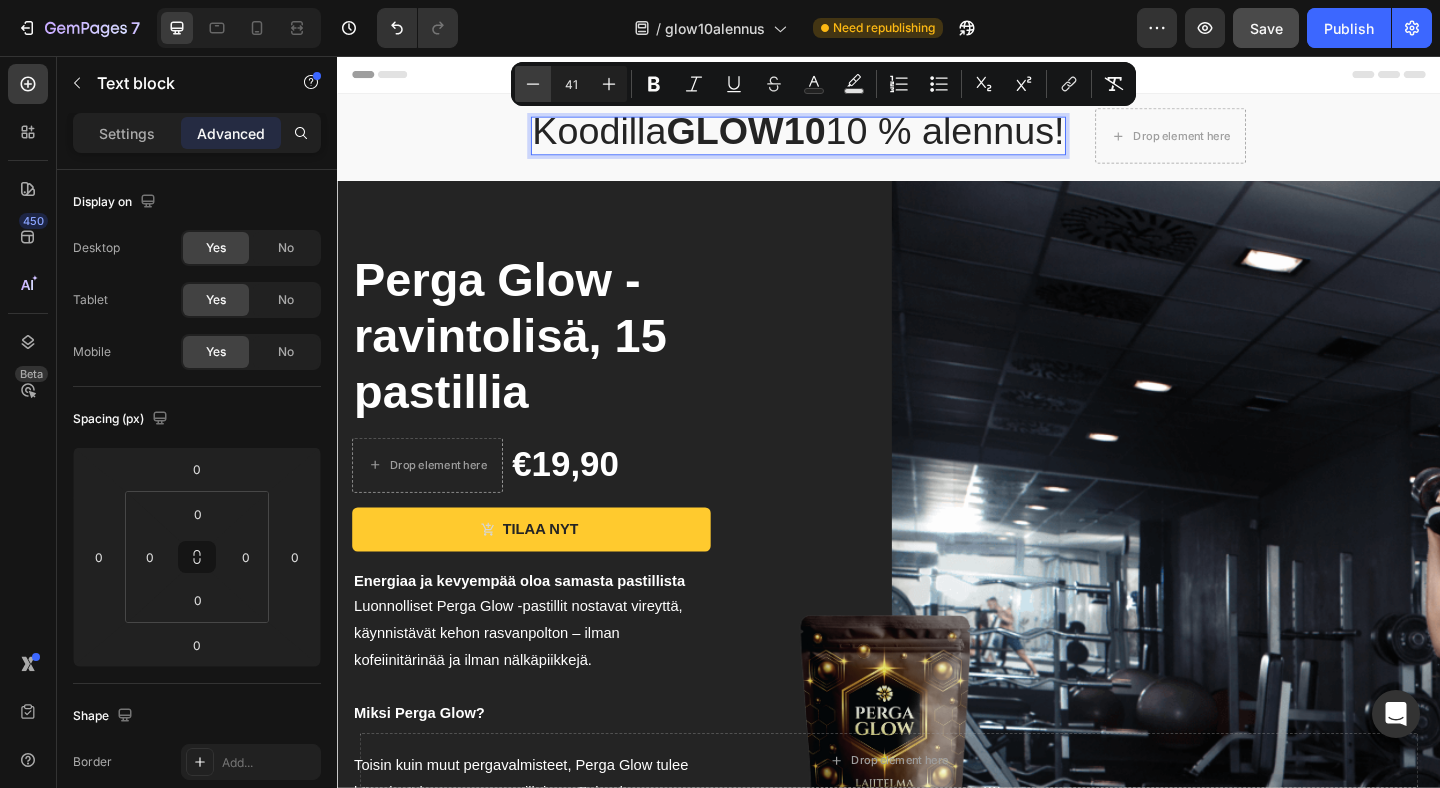click 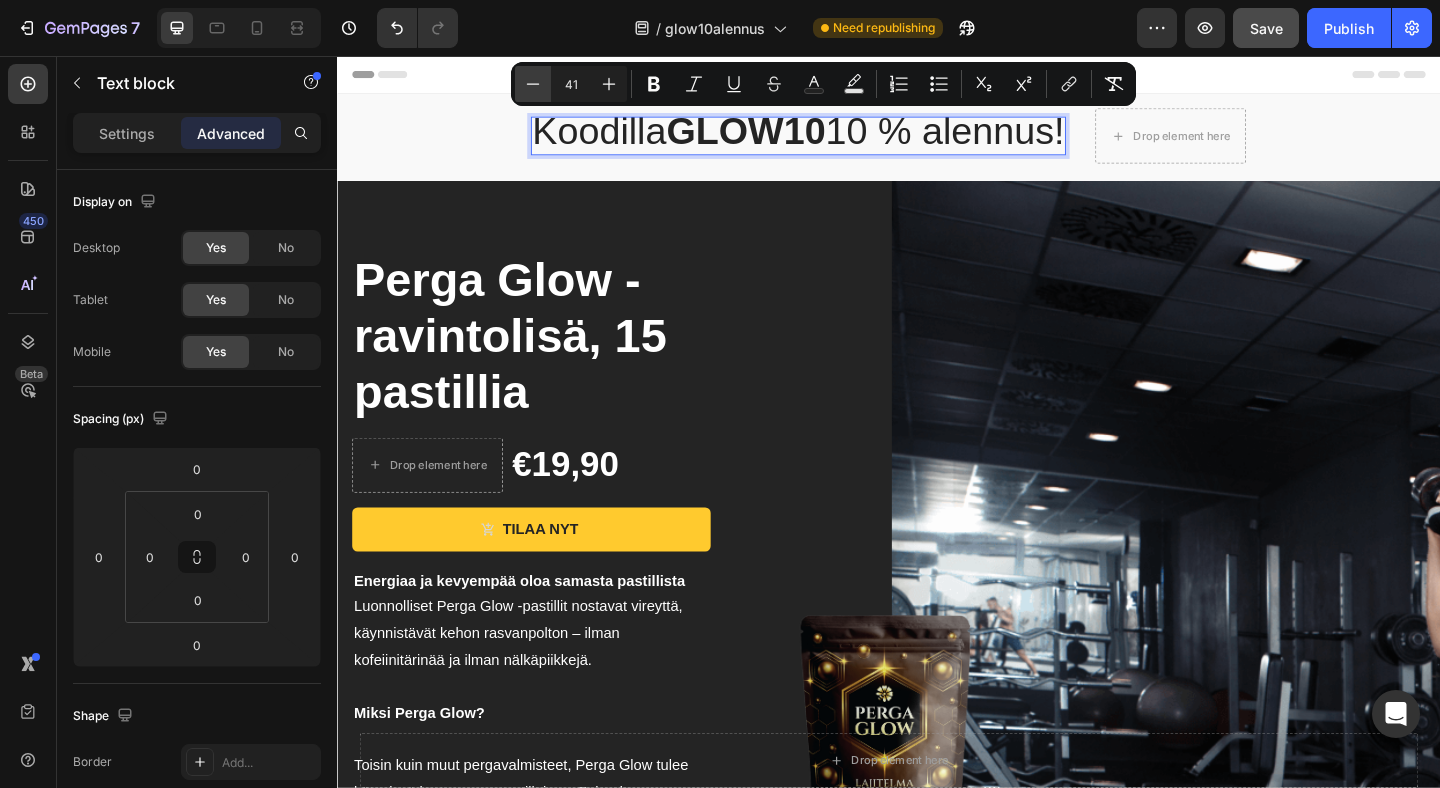 type on "40" 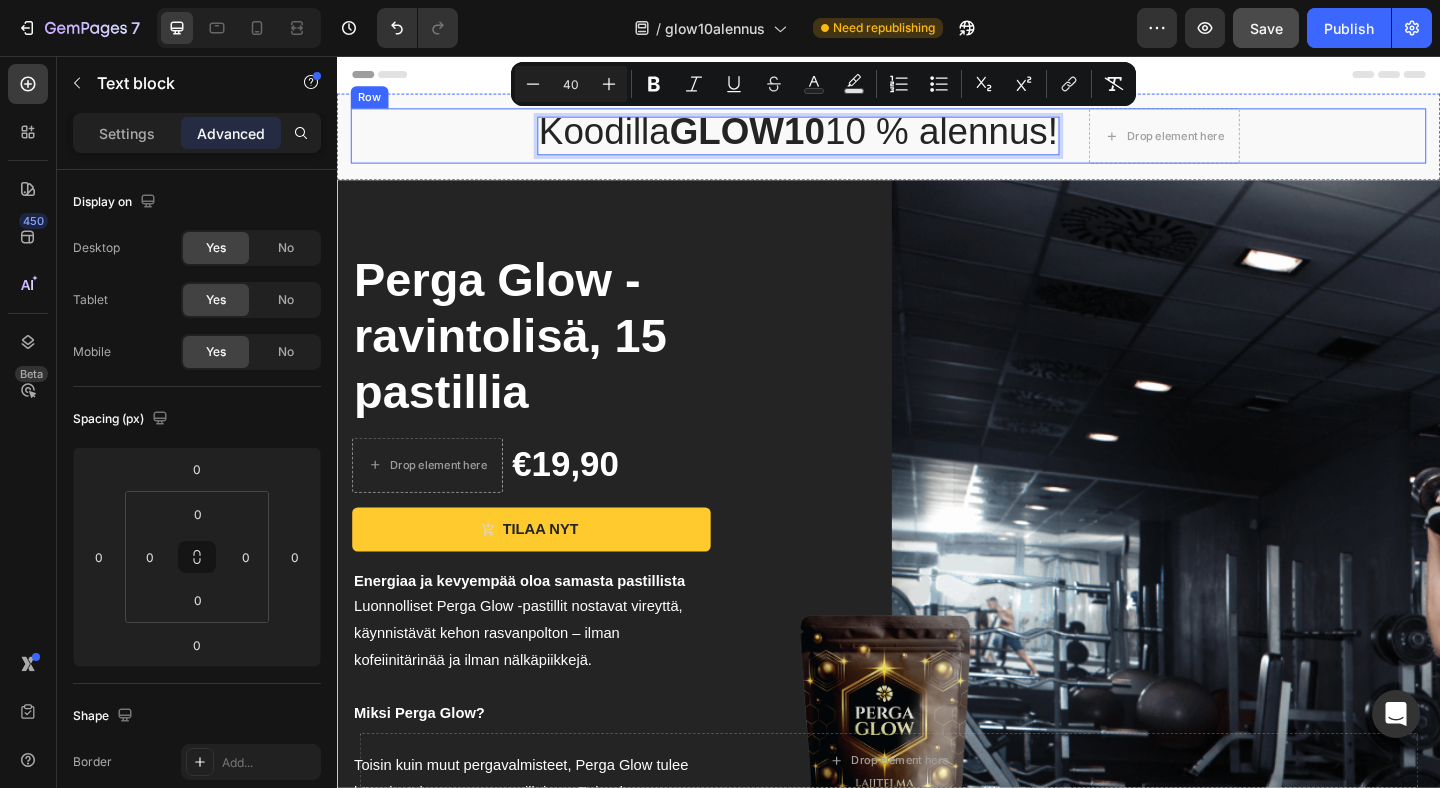 click on "Koodilla   GLOW10   10 % alennus! Text block   0
Drop element here Row" at bounding box center [937, 143] 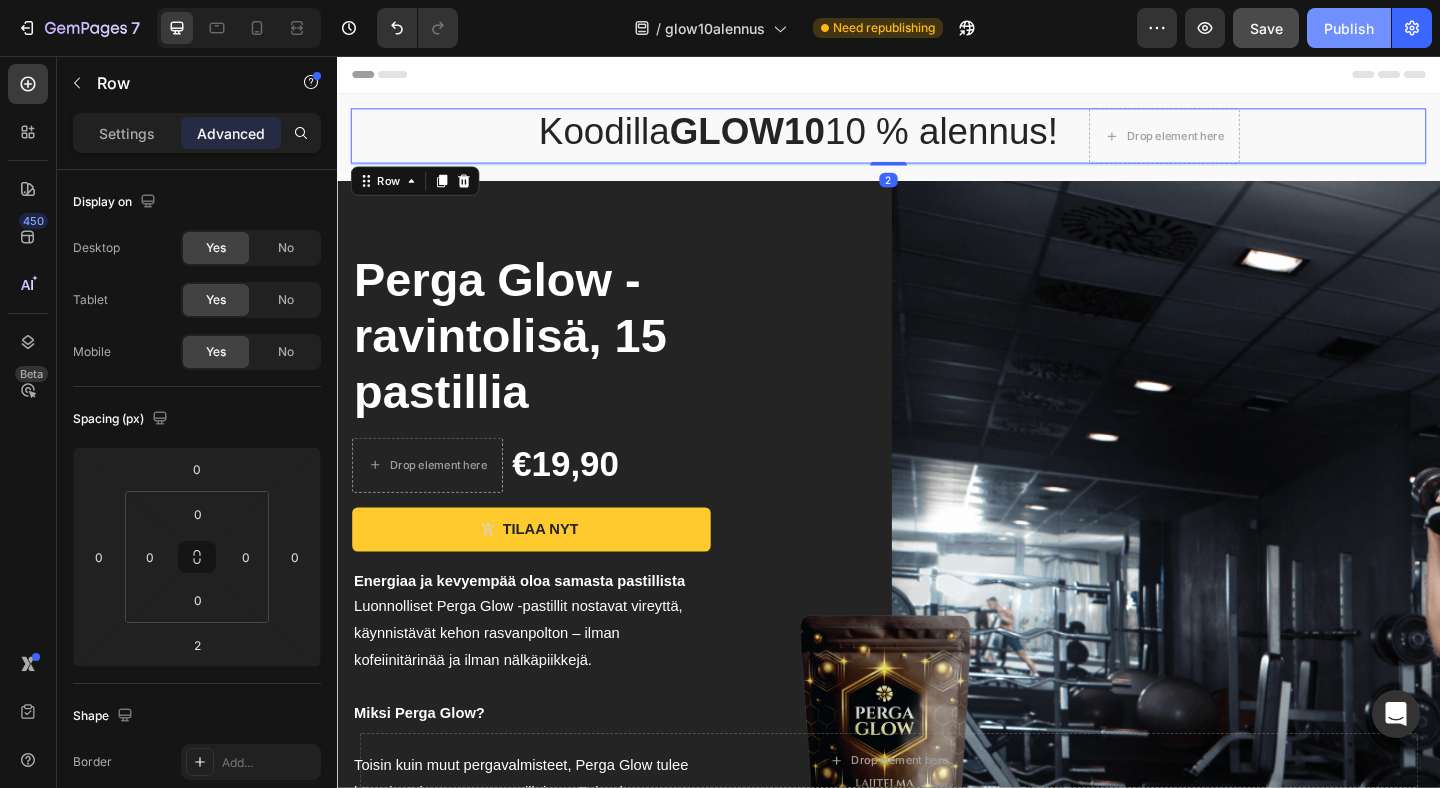 click on "Publish" at bounding box center (1349, 28) 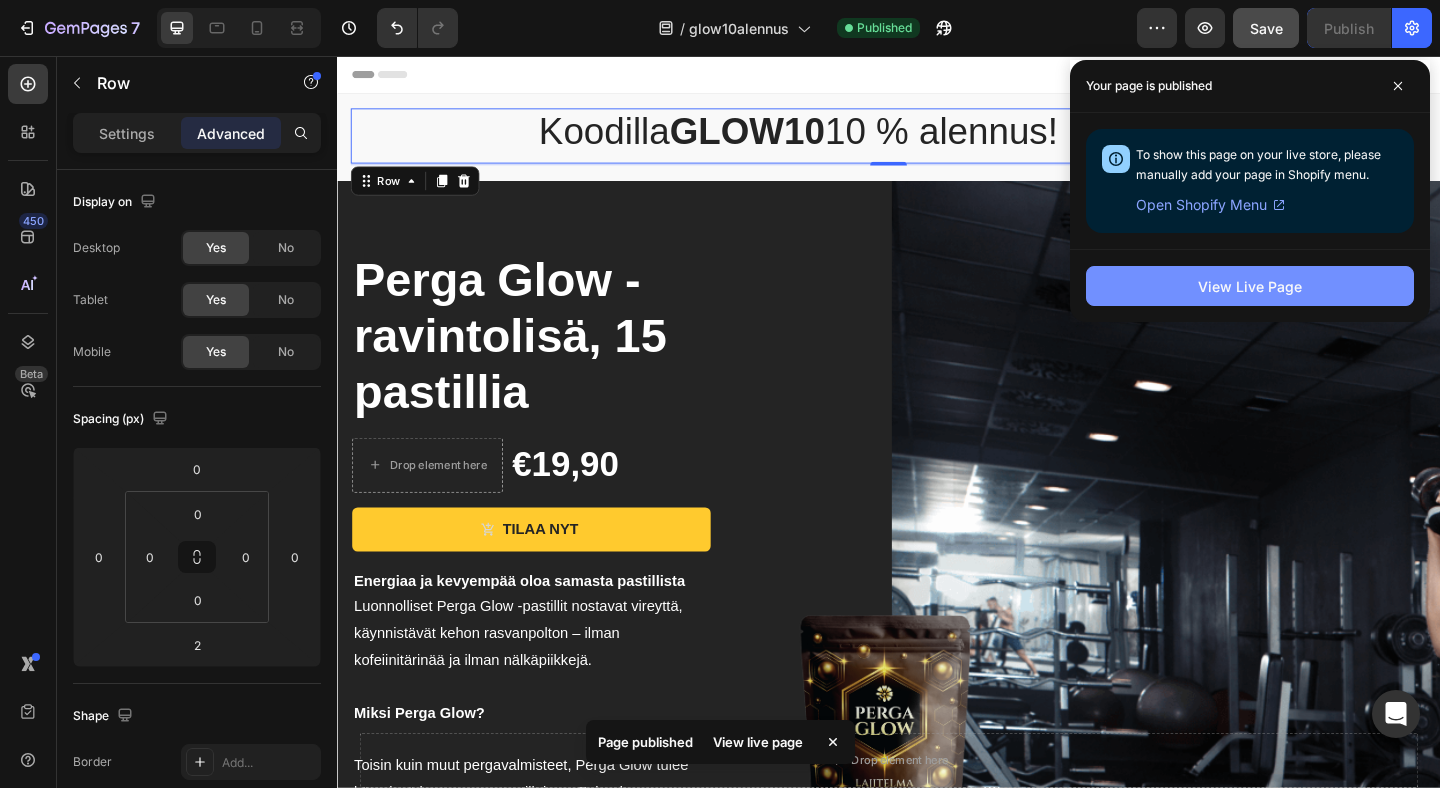 click on "View Live Page" at bounding box center (1250, 286) 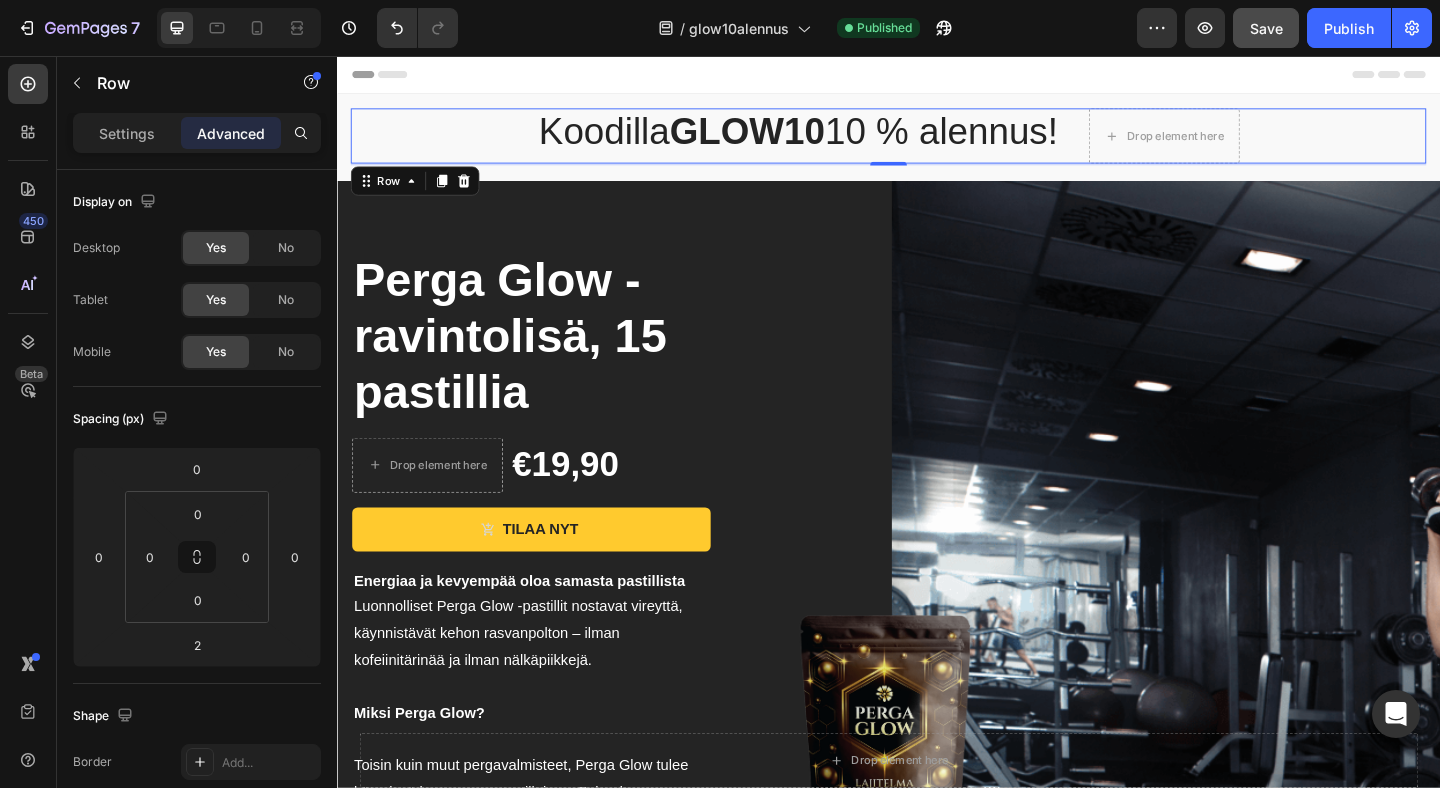 click on "Header" at bounding box center [937, 76] 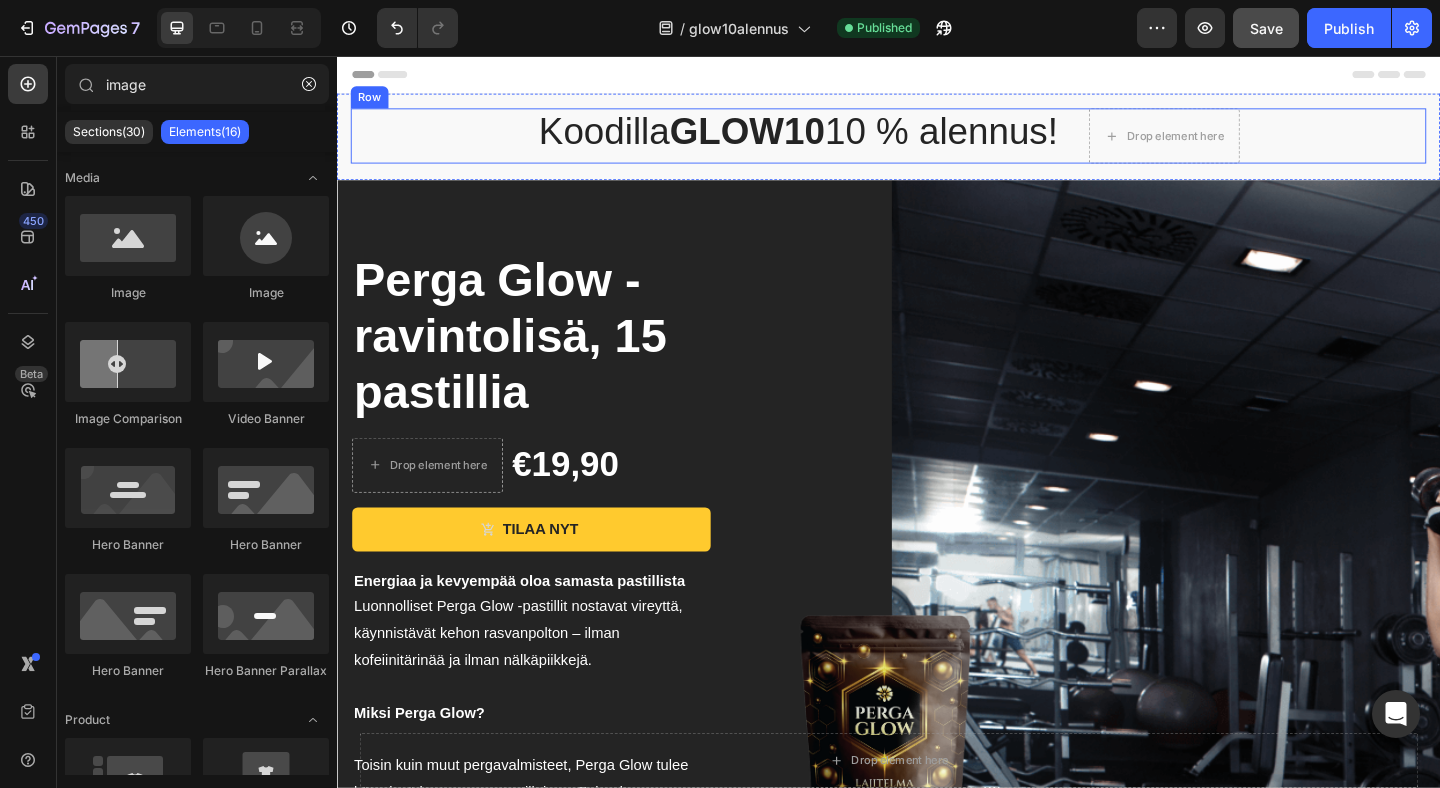 click on "Koodilla   GLOW10   10 % alennus! Text block
Drop element here Row" at bounding box center [937, 143] 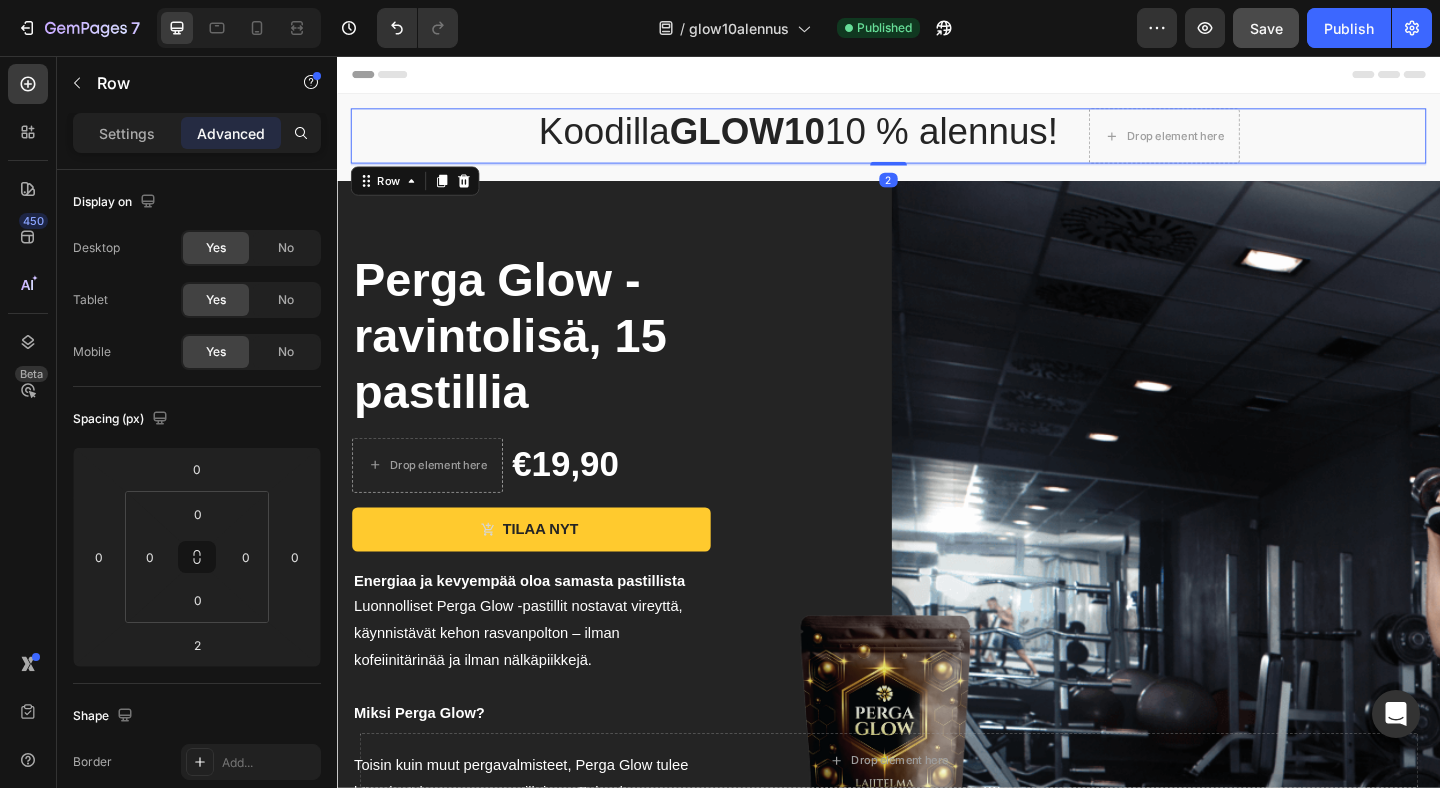 click on "Koodilla   GLOW10   10 % alennus! Text block
Drop element here Row   2" at bounding box center (937, 143) 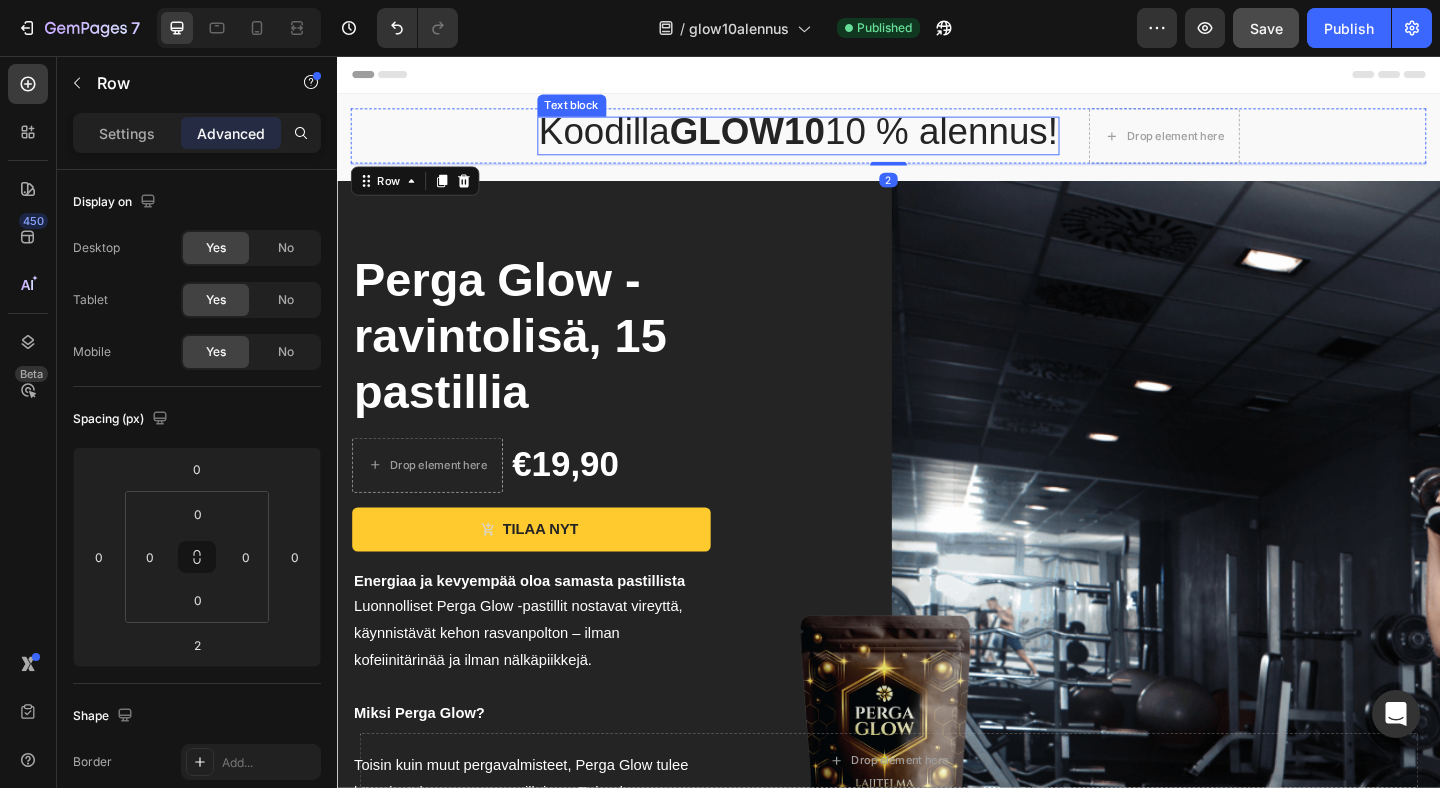 click on "Koodilla   GLOW10   10 % alennus!" at bounding box center [839, 138] 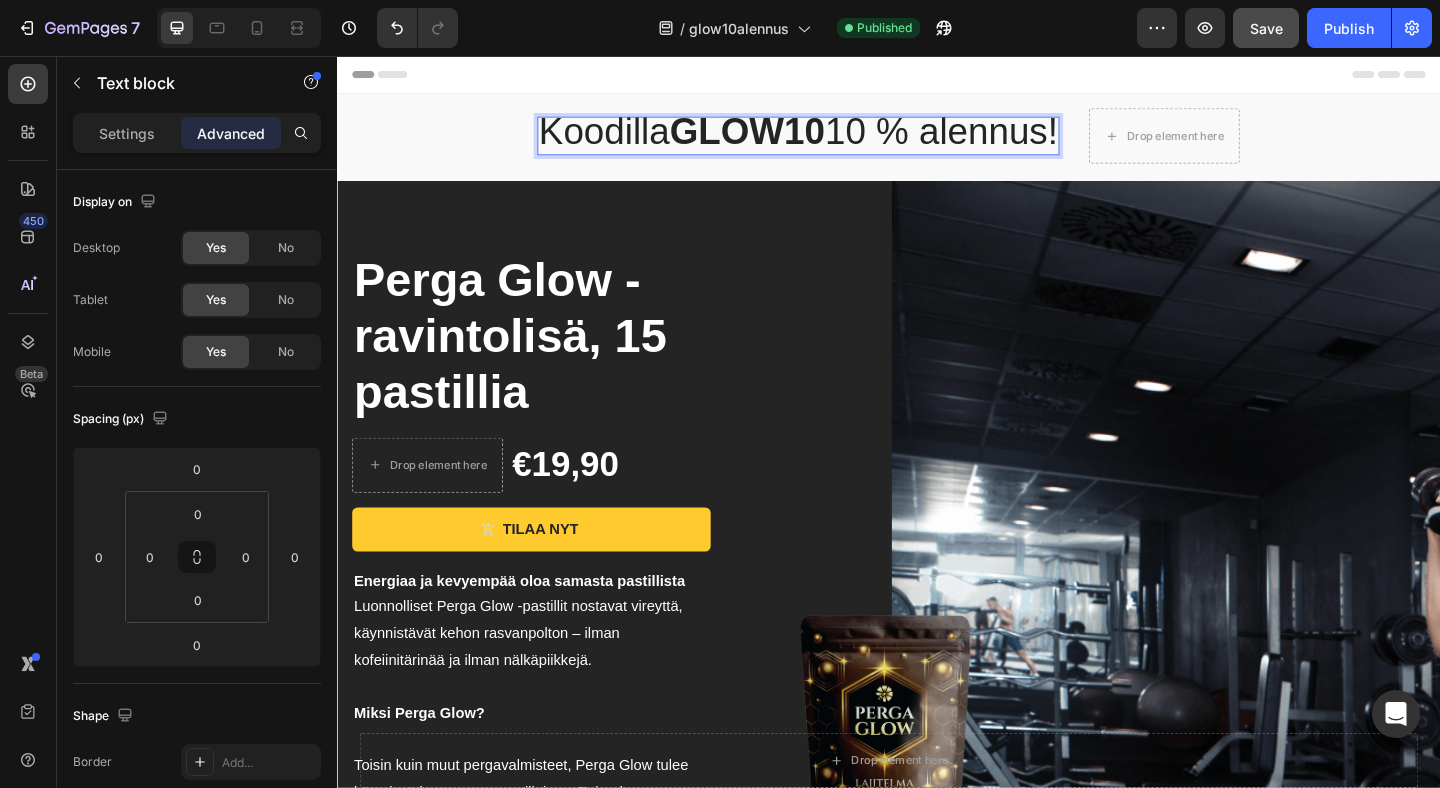click on "Koodilla   GLOW10   10 % alennus!" at bounding box center [839, 138] 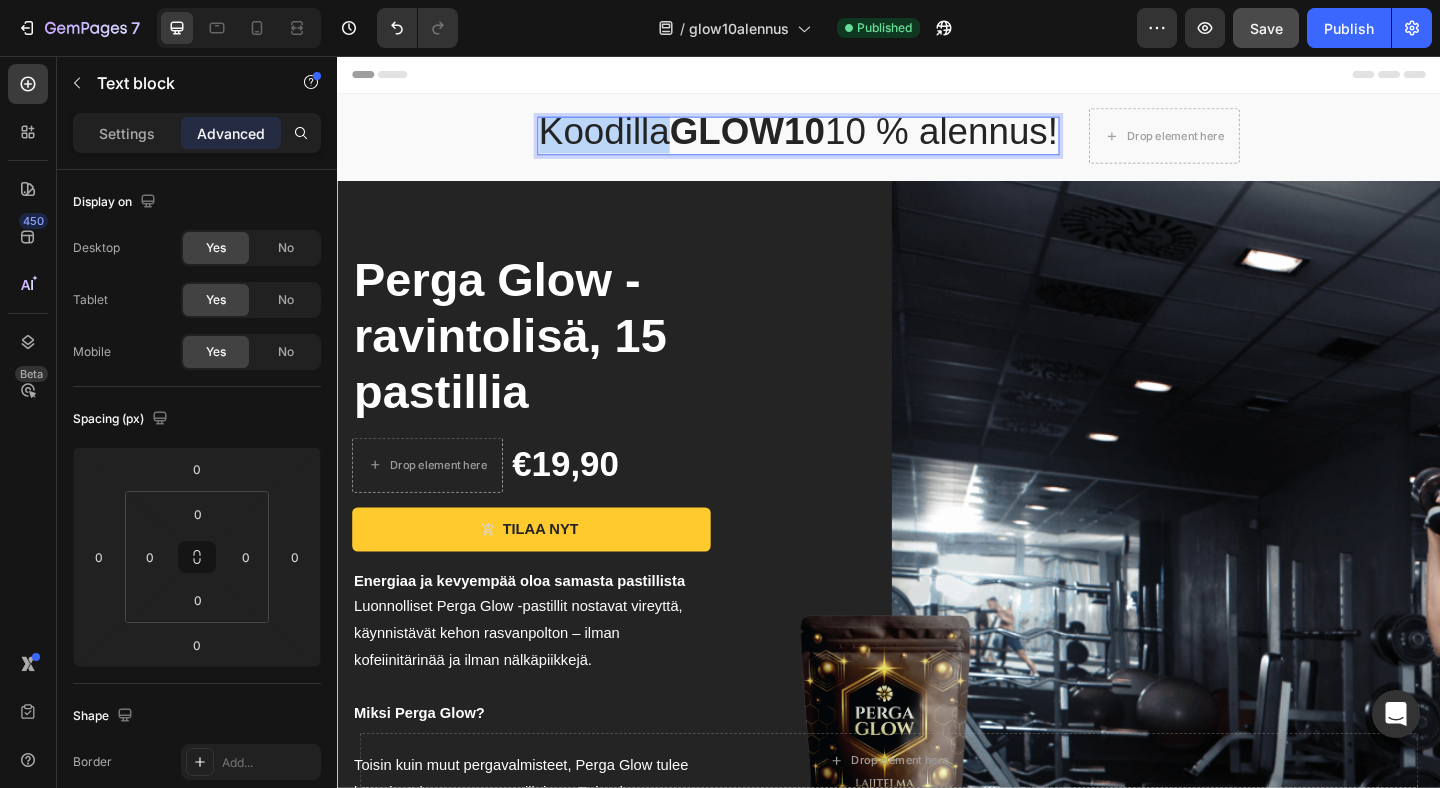 click on "Koodilla   GLOW10   10 % alennus!" at bounding box center [839, 138] 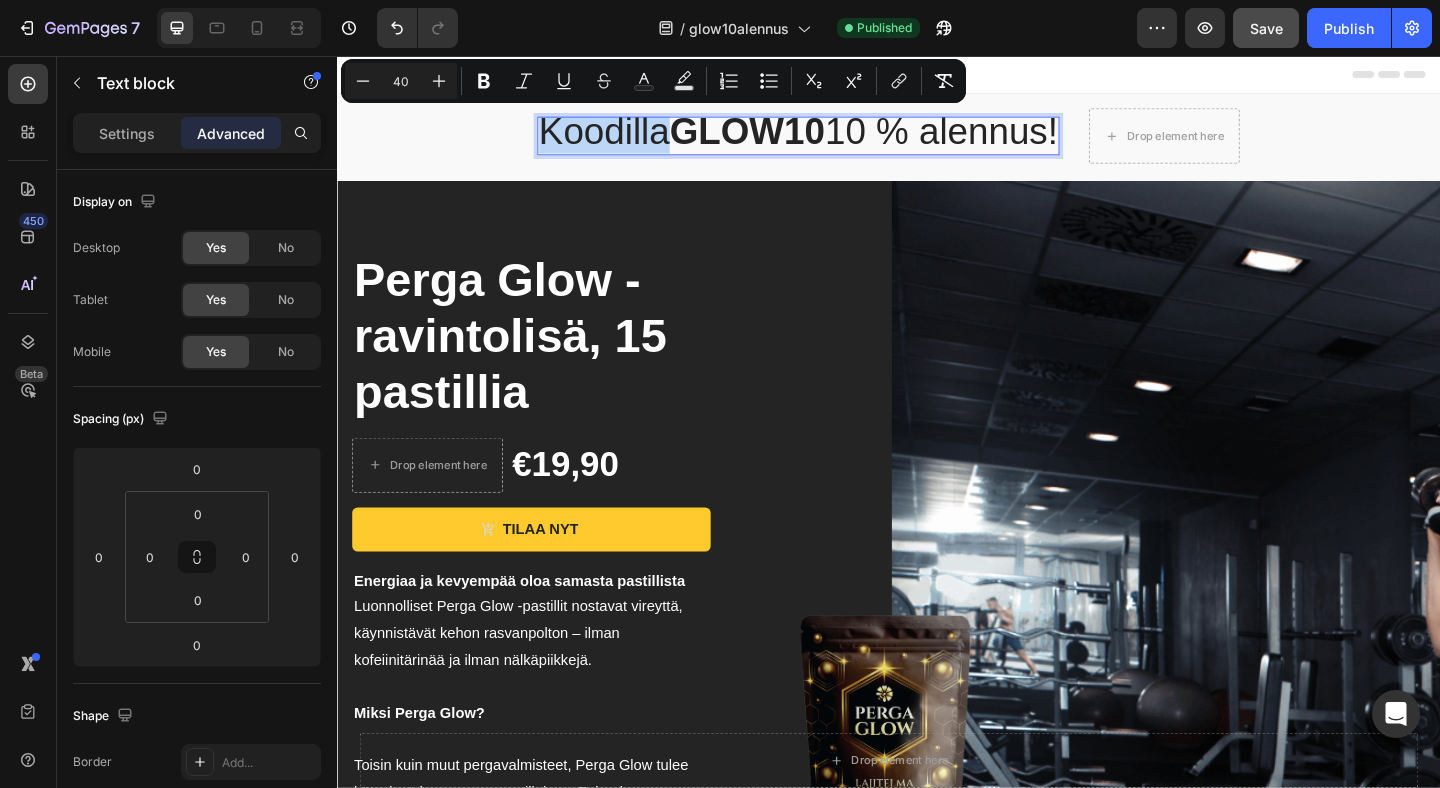 click on "Koodilla   GLOW10   10 % alennus!" at bounding box center (839, 138) 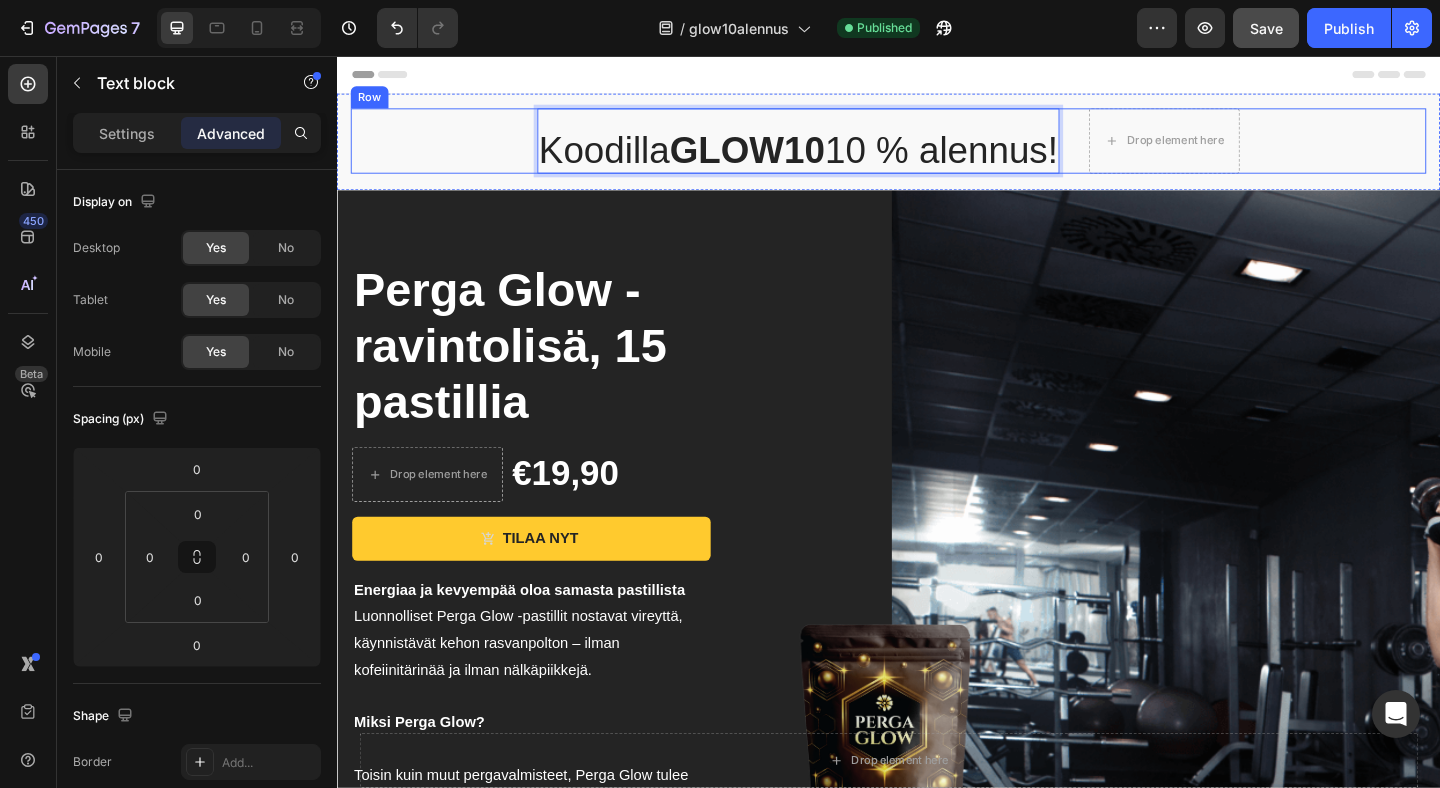 click on "Koodilla   GLOW10   10 % alennus! Text block   0
Drop element here Row" at bounding box center [937, 148] 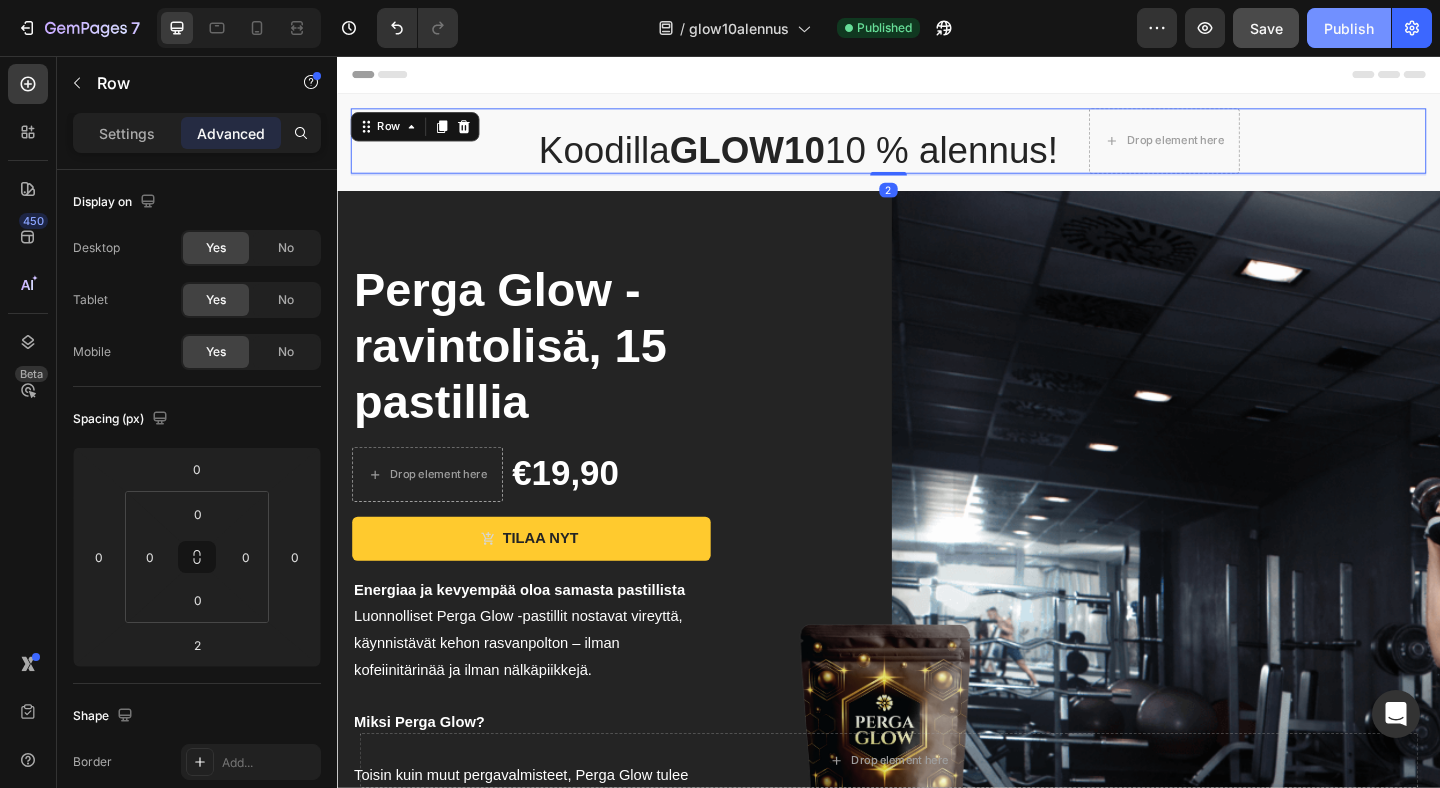 click on "Publish" at bounding box center [1349, 28] 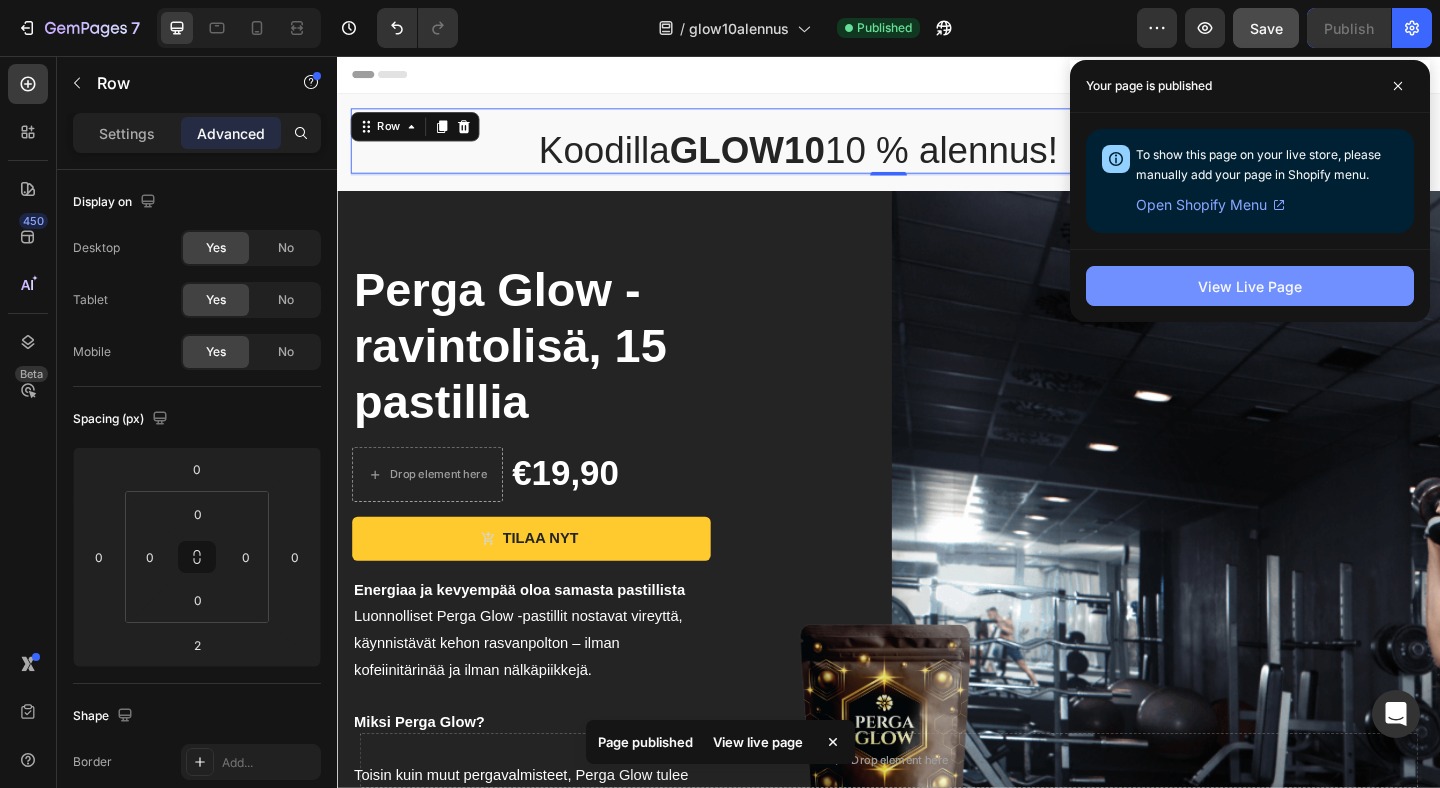 click on "View Live Page" at bounding box center [1250, 286] 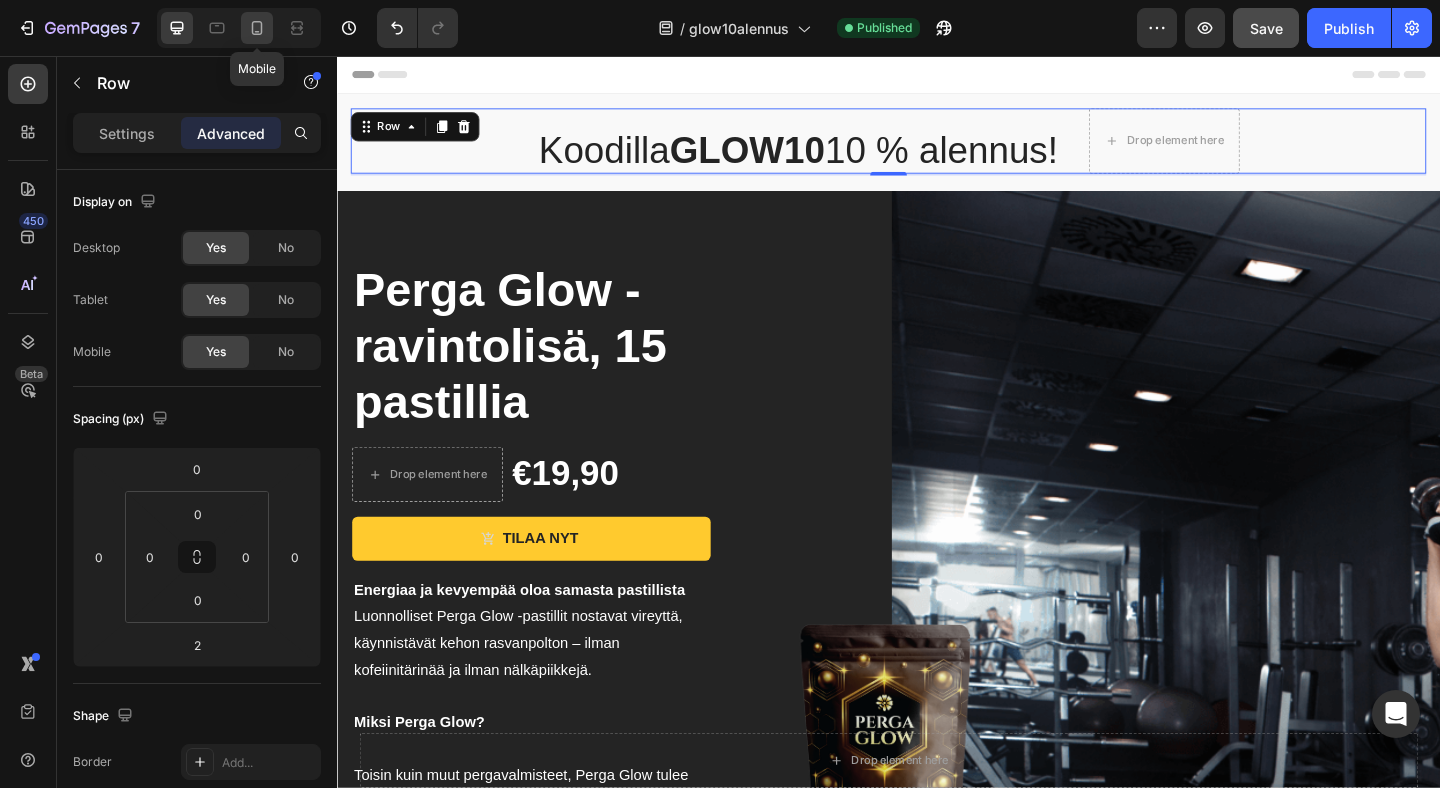 click 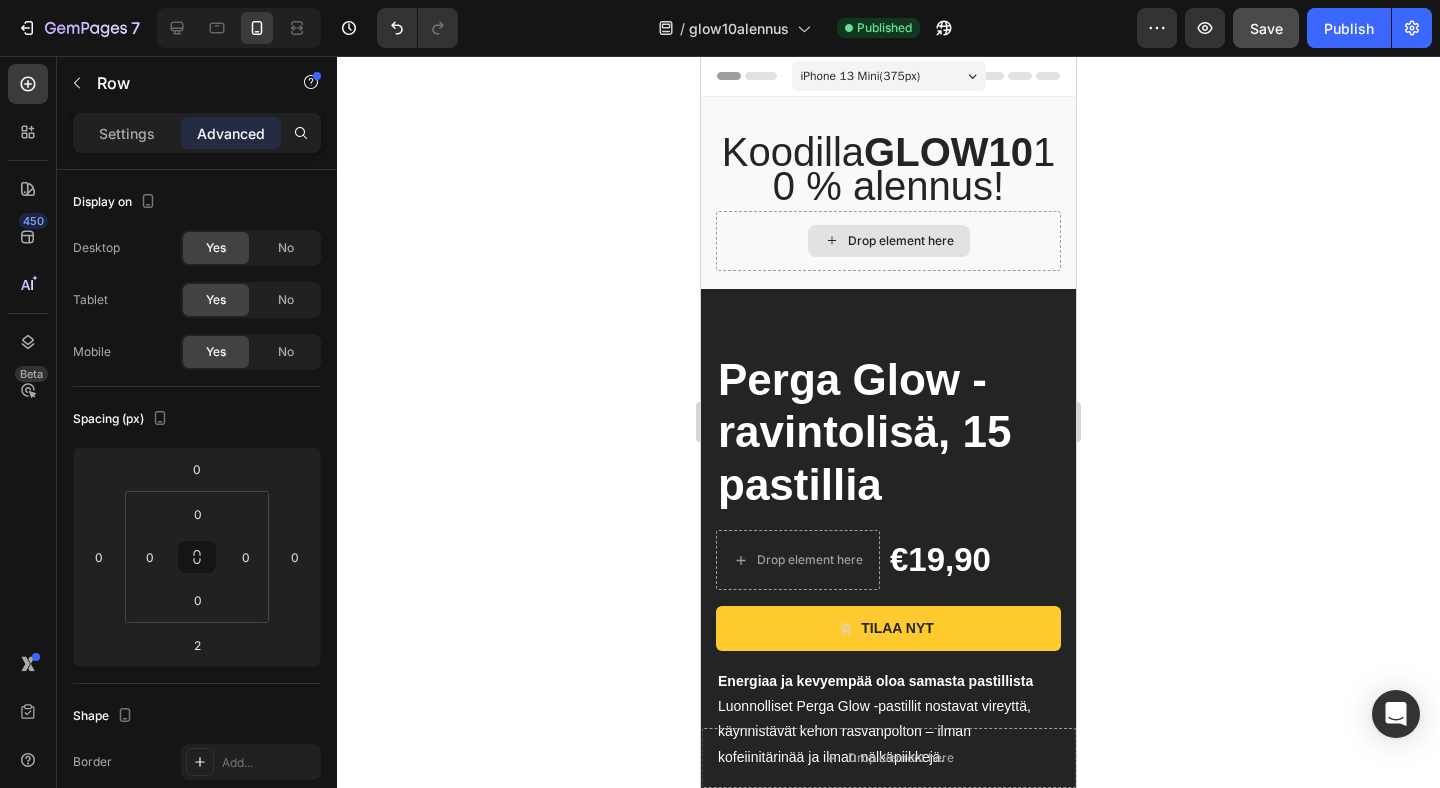 click on "Drop element here" at bounding box center (901, 241) 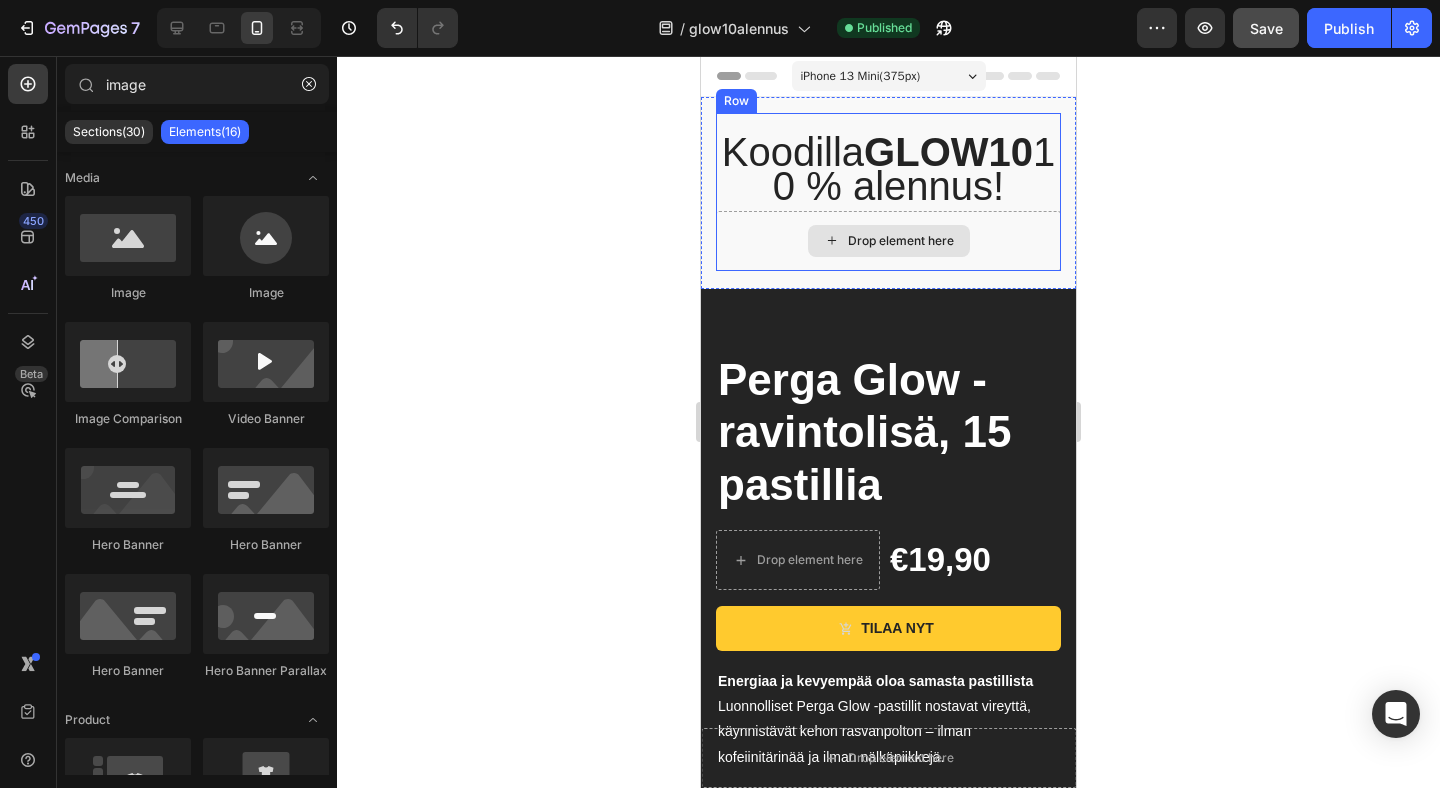 click on "Drop element here" at bounding box center [888, 241] 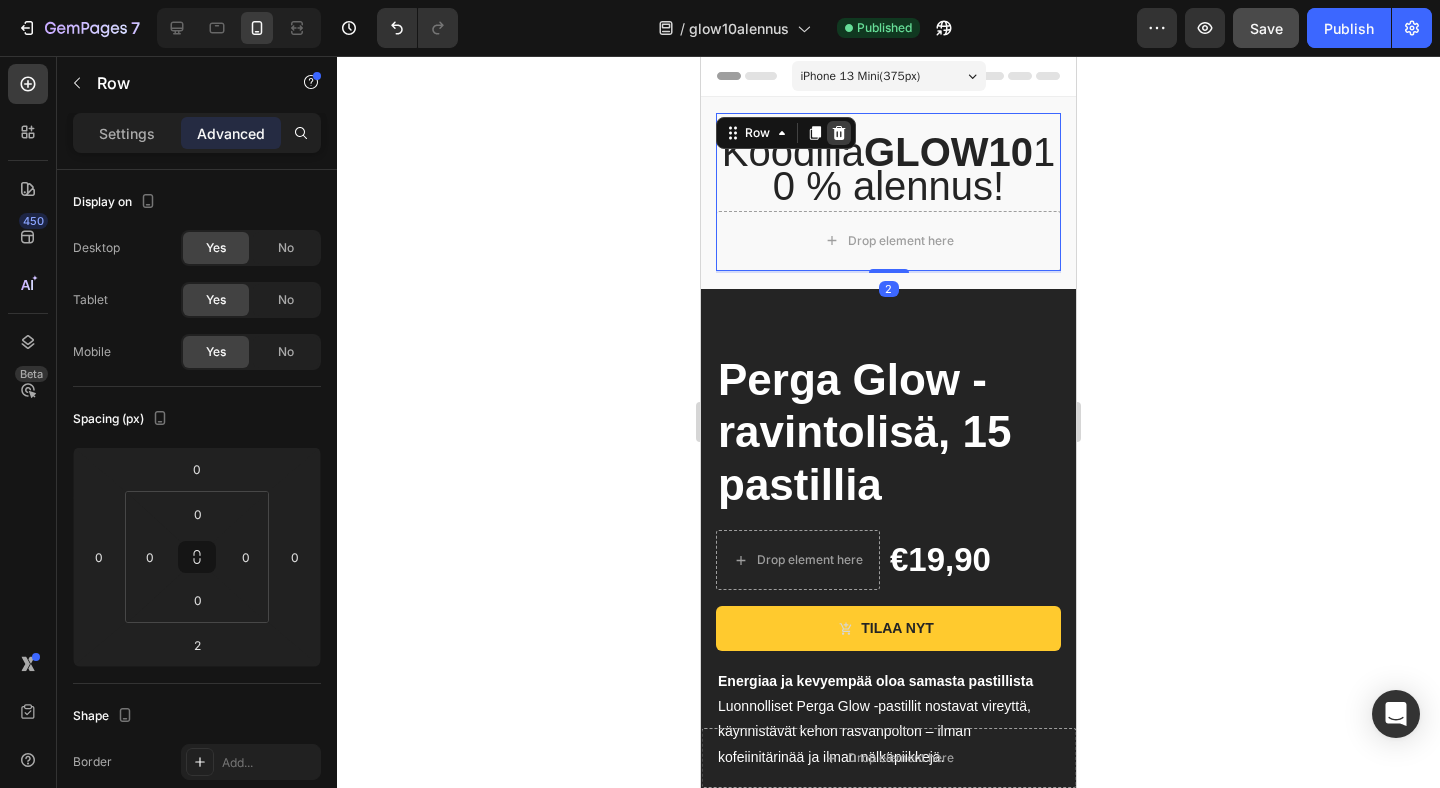 click 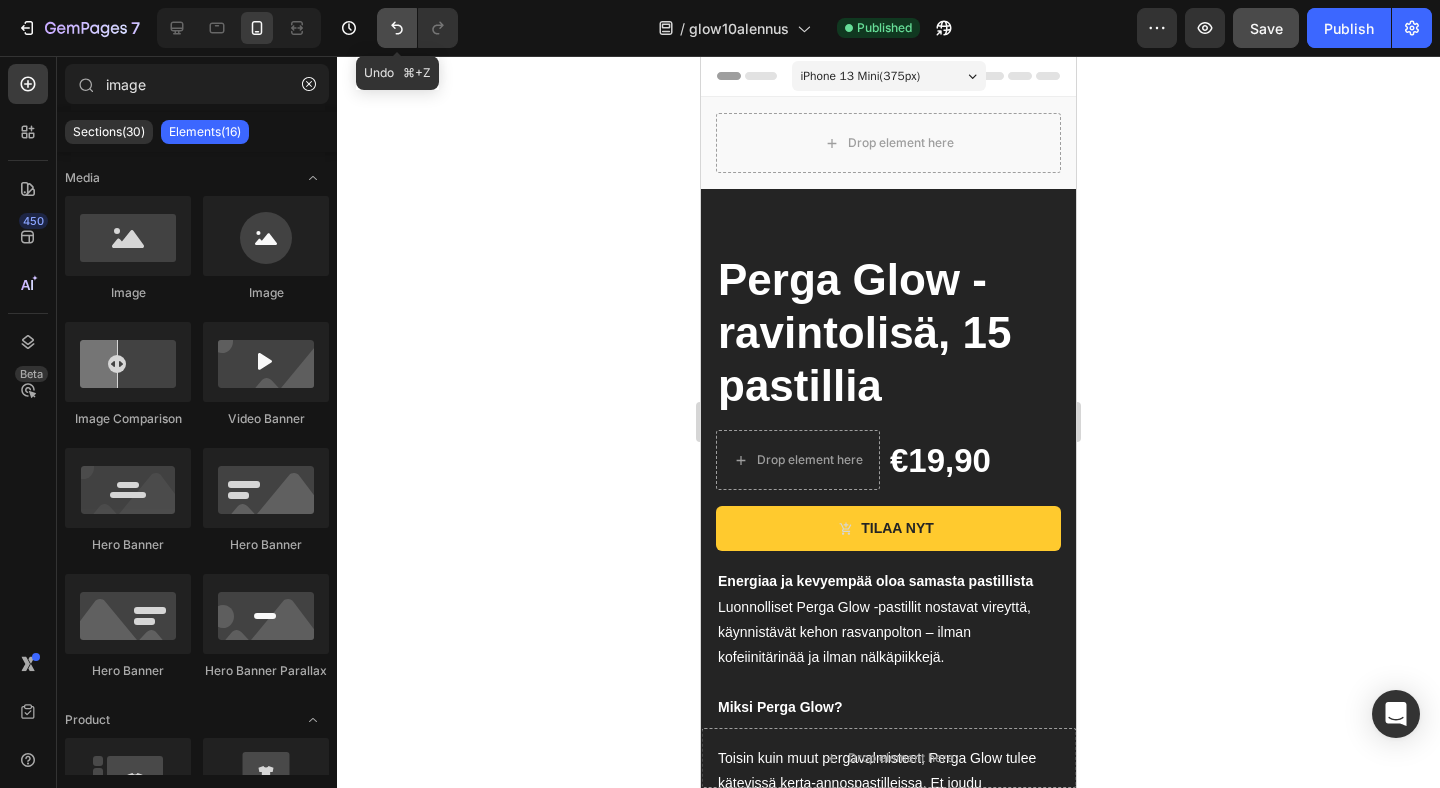click 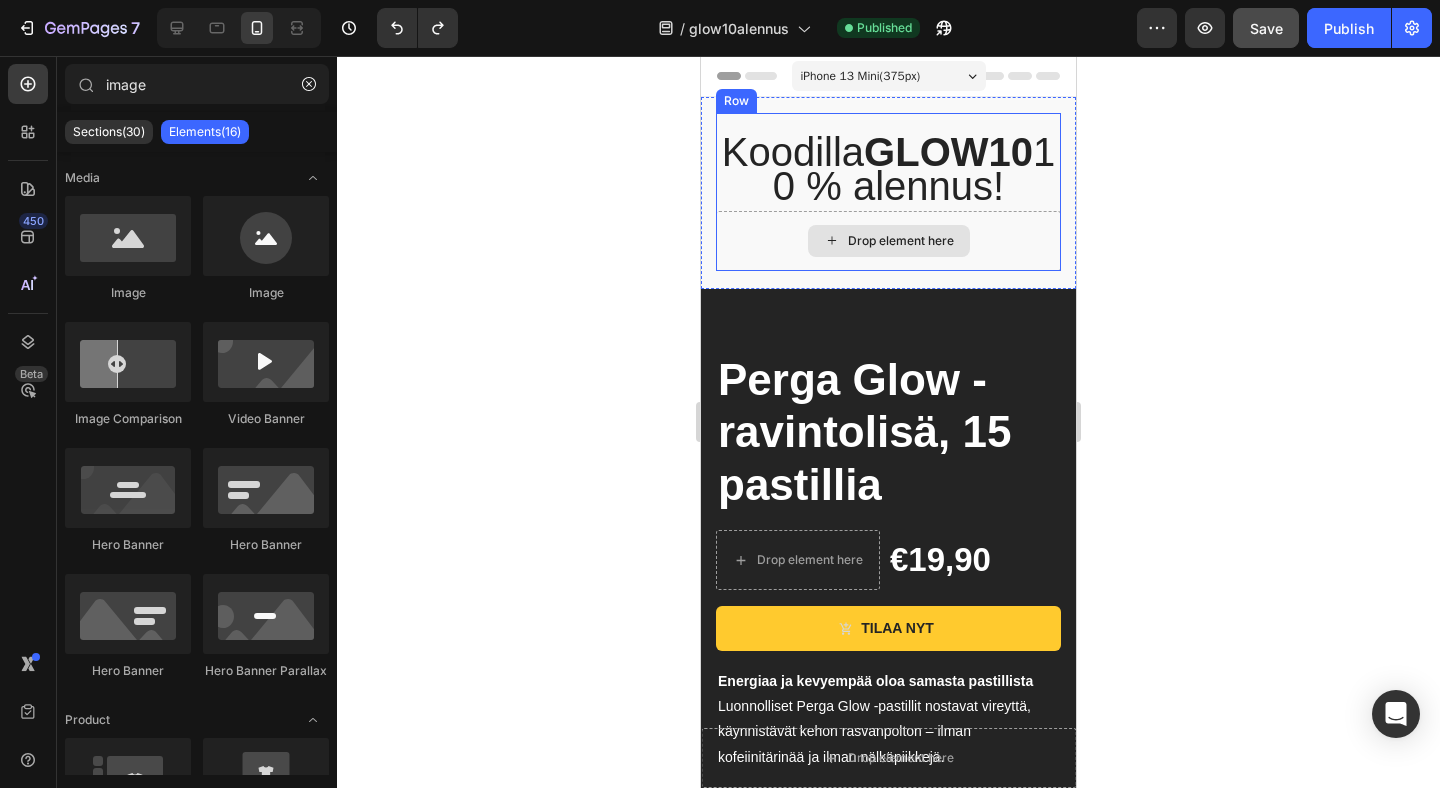 click on "Drop element here" at bounding box center (888, 241) 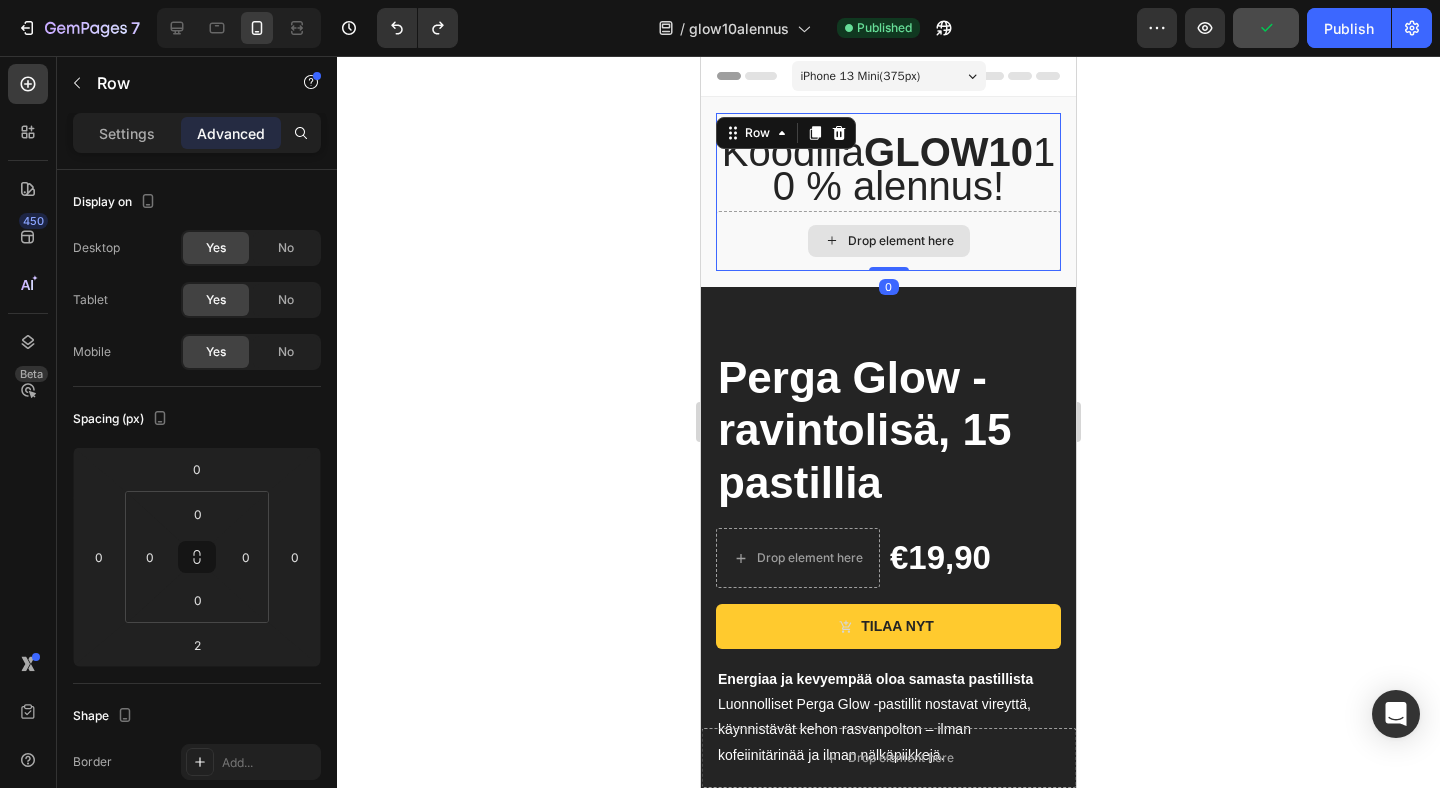 drag, startPoint x: 888, startPoint y: 271, endPoint x: 882, endPoint y: 252, distance: 19.924858 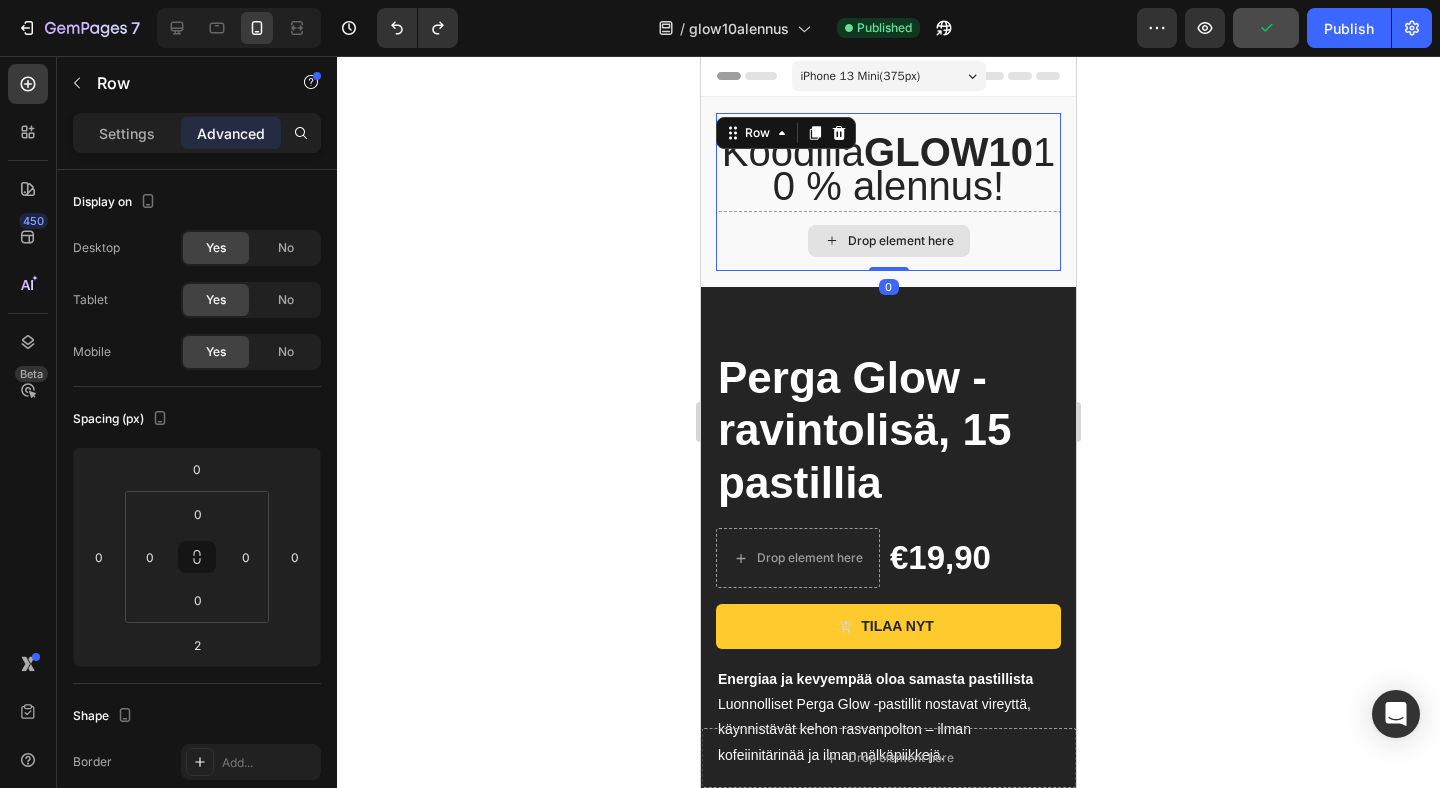click on "Koodilla   GLOW10   10 % alennus! Text block
Drop element here Row   0" at bounding box center (888, 192) 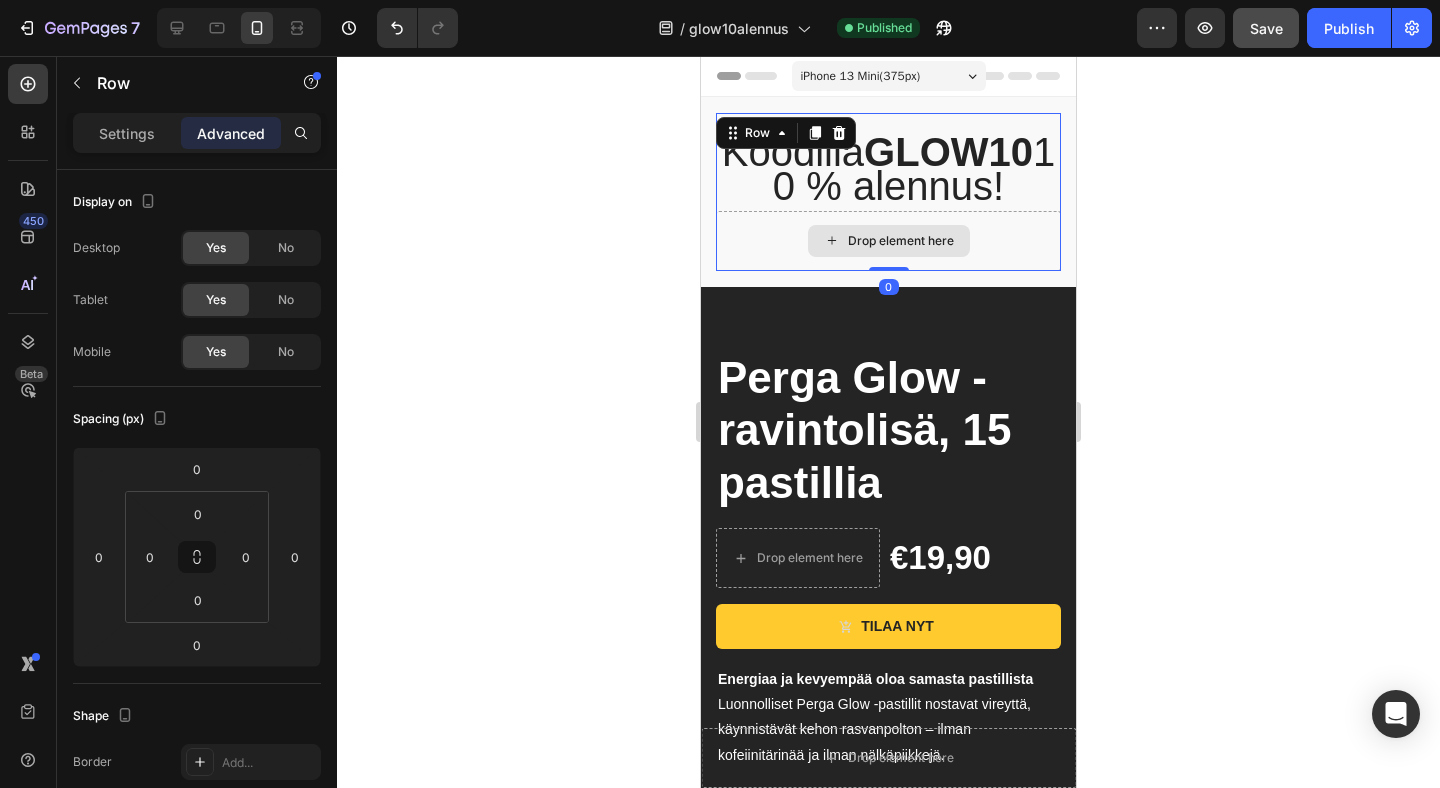 drag, startPoint x: 883, startPoint y: 268, endPoint x: 873, endPoint y: 220, distance: 49.0306 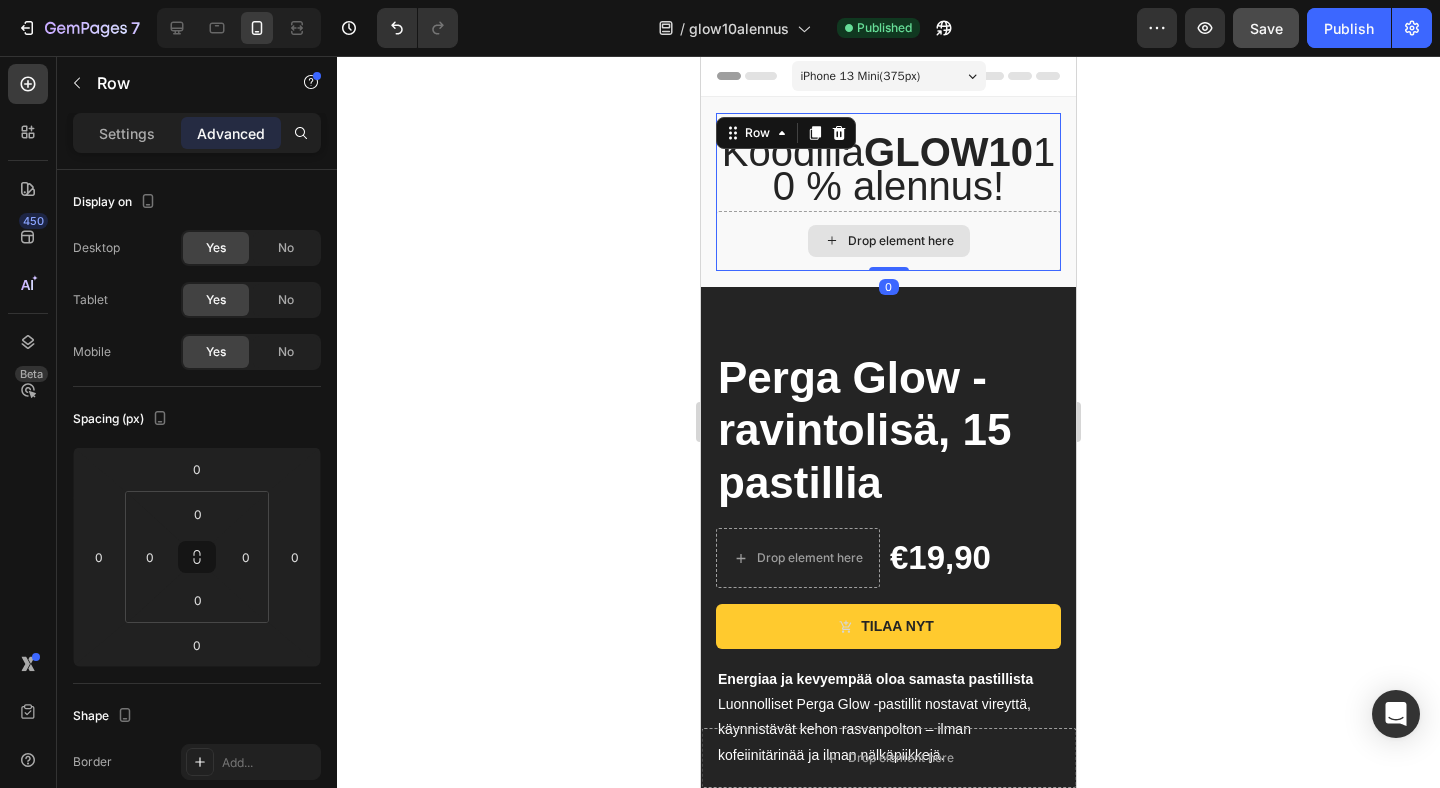 click on "Koodilla   GLOW10   10 % alennus! Text block
Drop element here Row   0" at bounding box center (888, 192) 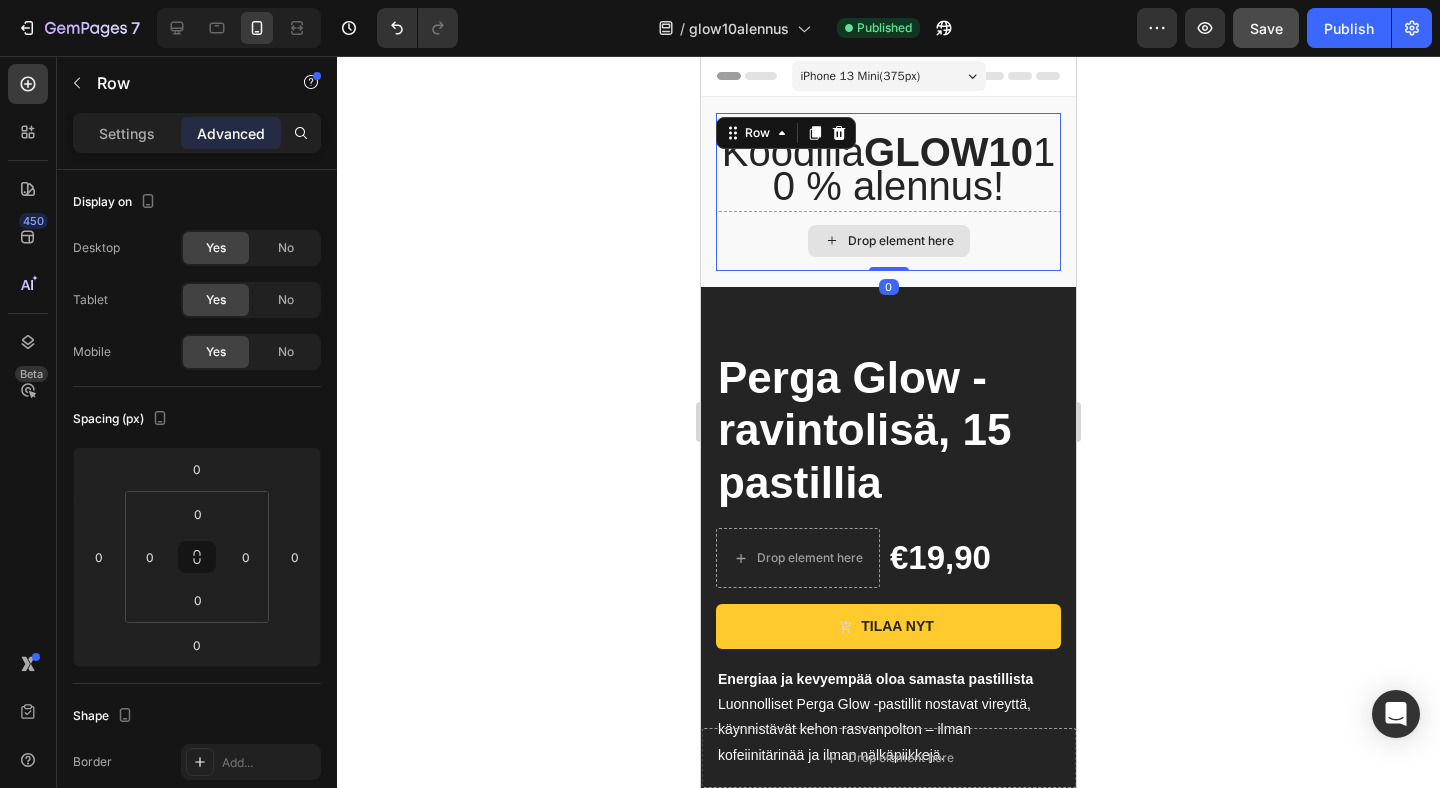 drag, startPoint x: 891, startPoint y: 267, endPoint x: 882, endPoint y: 214, distance: 53.75872 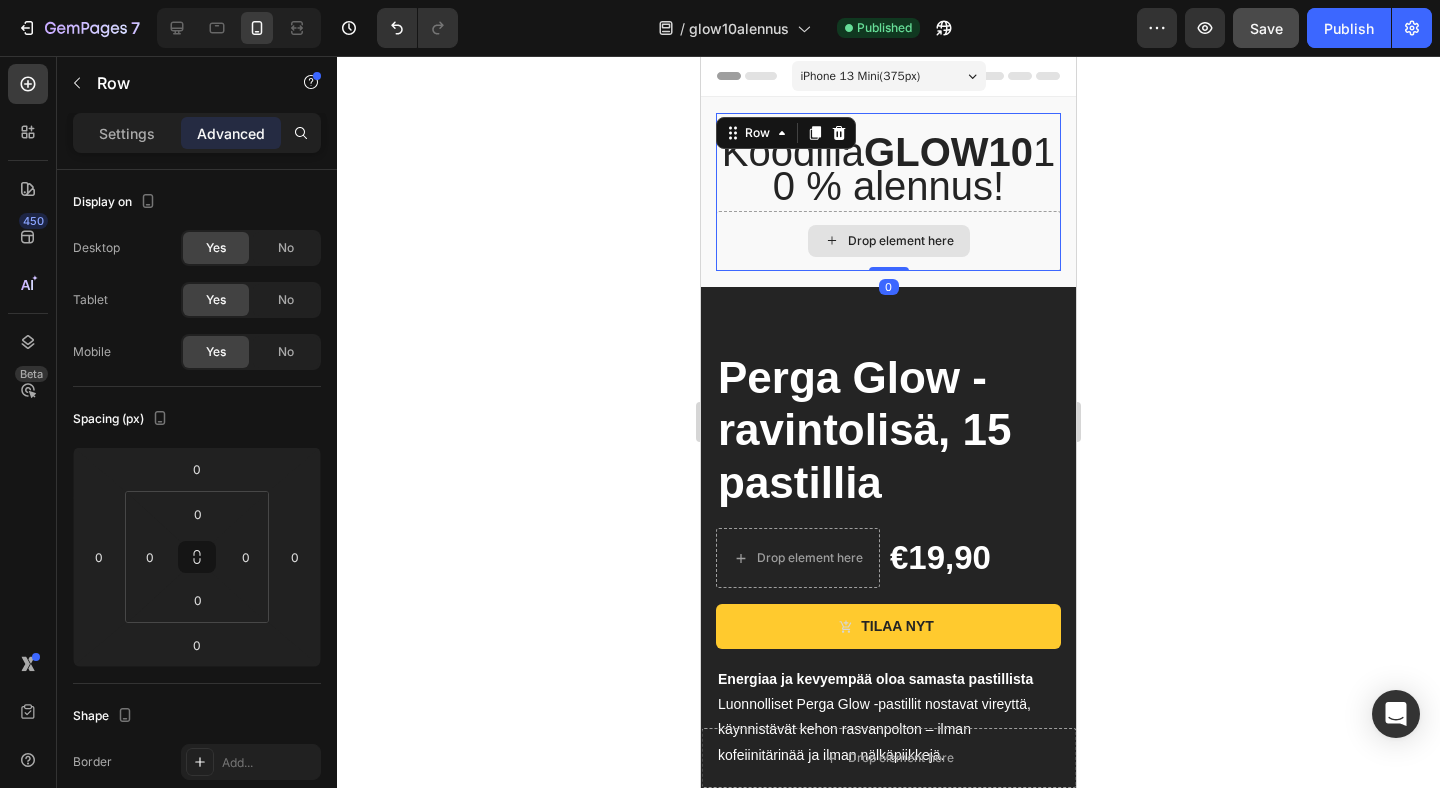 click on "Koodilla   GLOW10   10 % alennus! Text block
Drop element here Row   0" at bounding box center (888, 192) 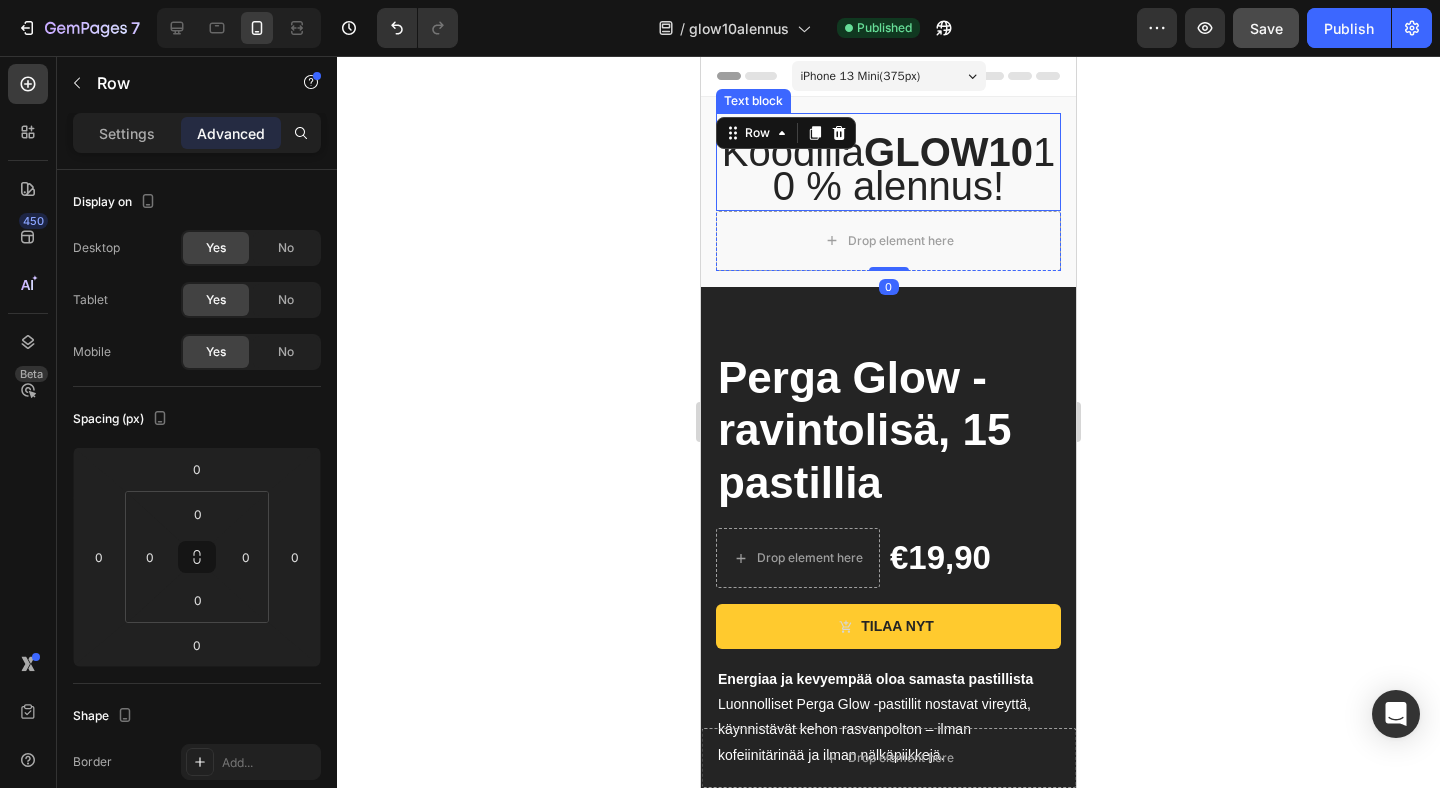 click on "GLOW10" at bounding box center [948, 152] 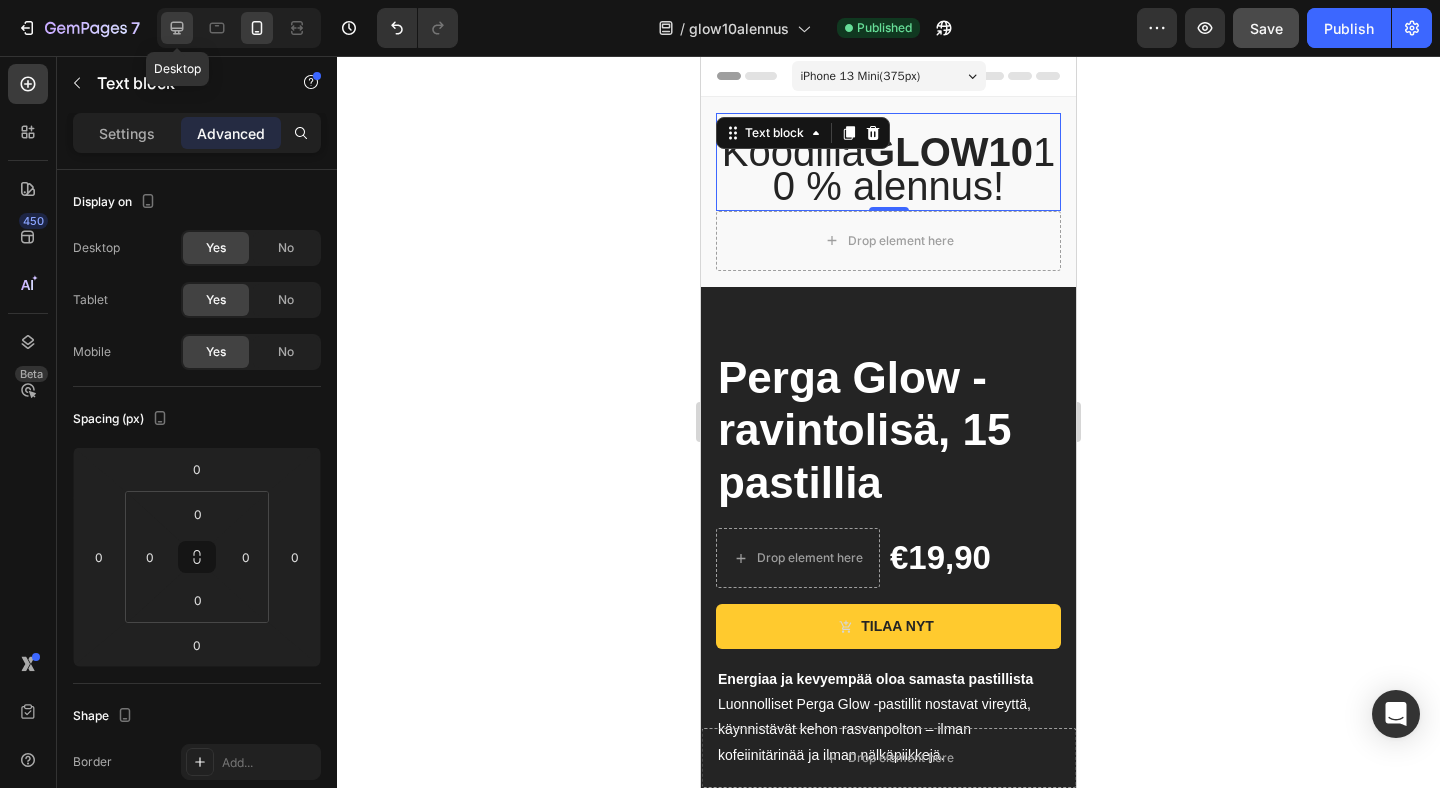 click 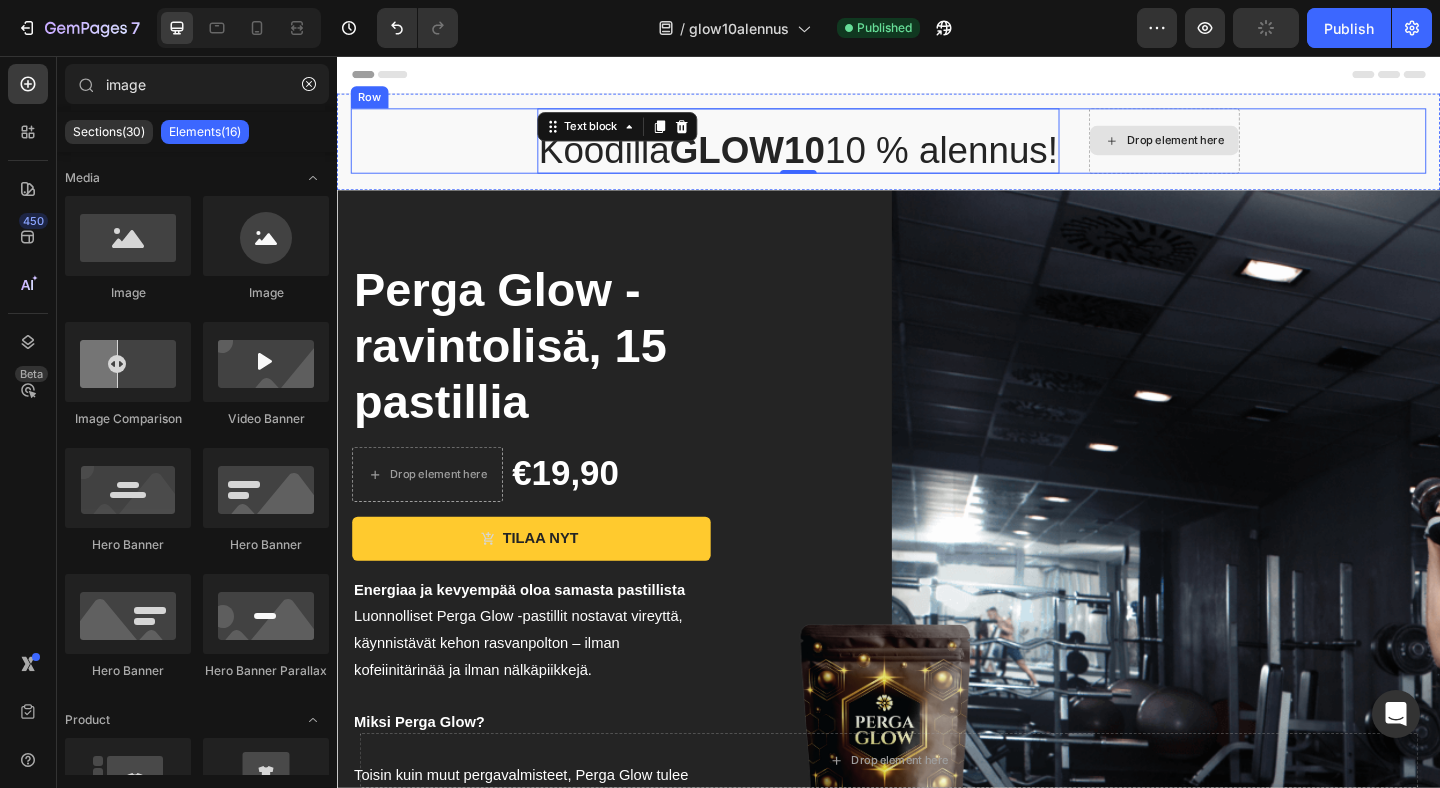 click on "Drop element here" at bounding box center (1249, 148) 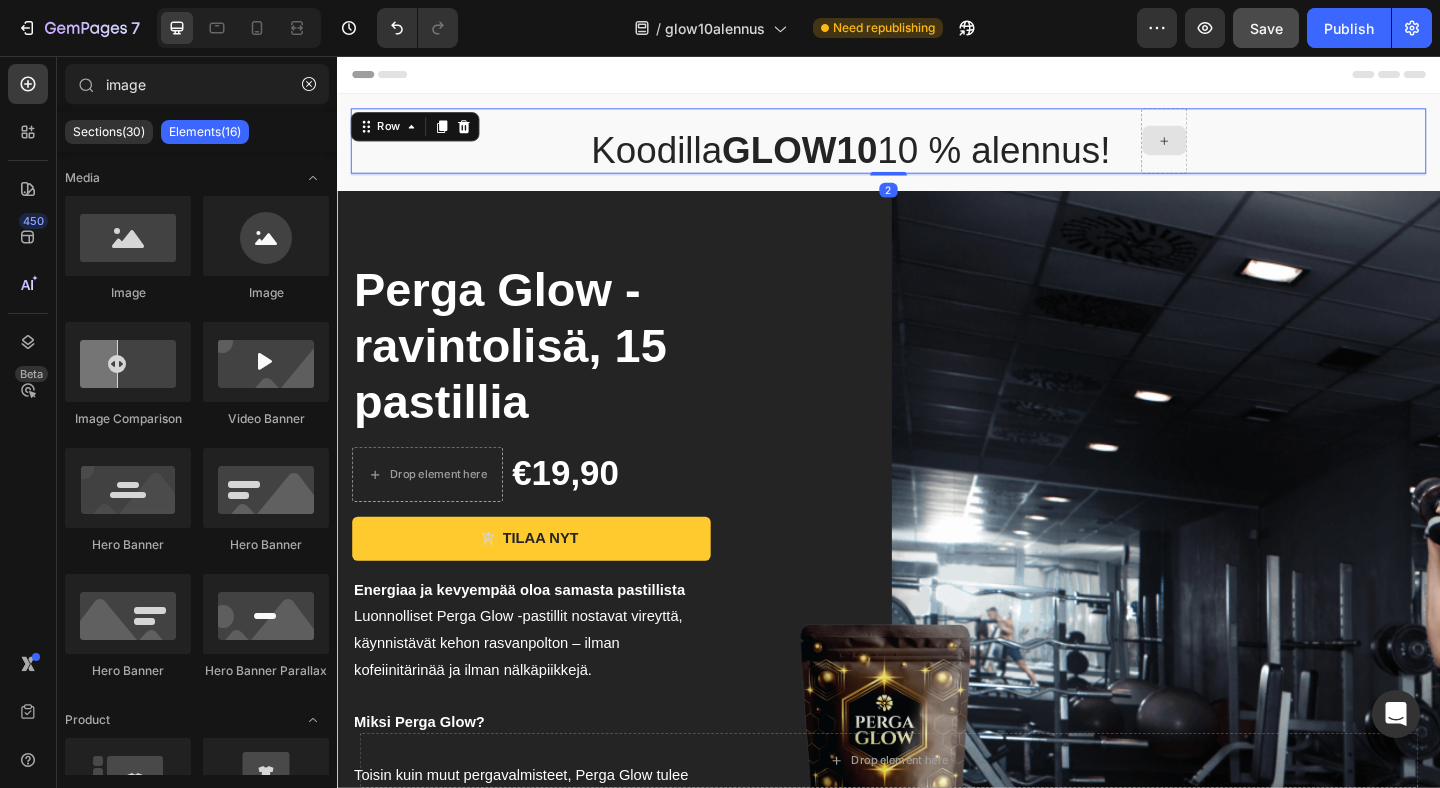 click at bounding box center [1237, 148] 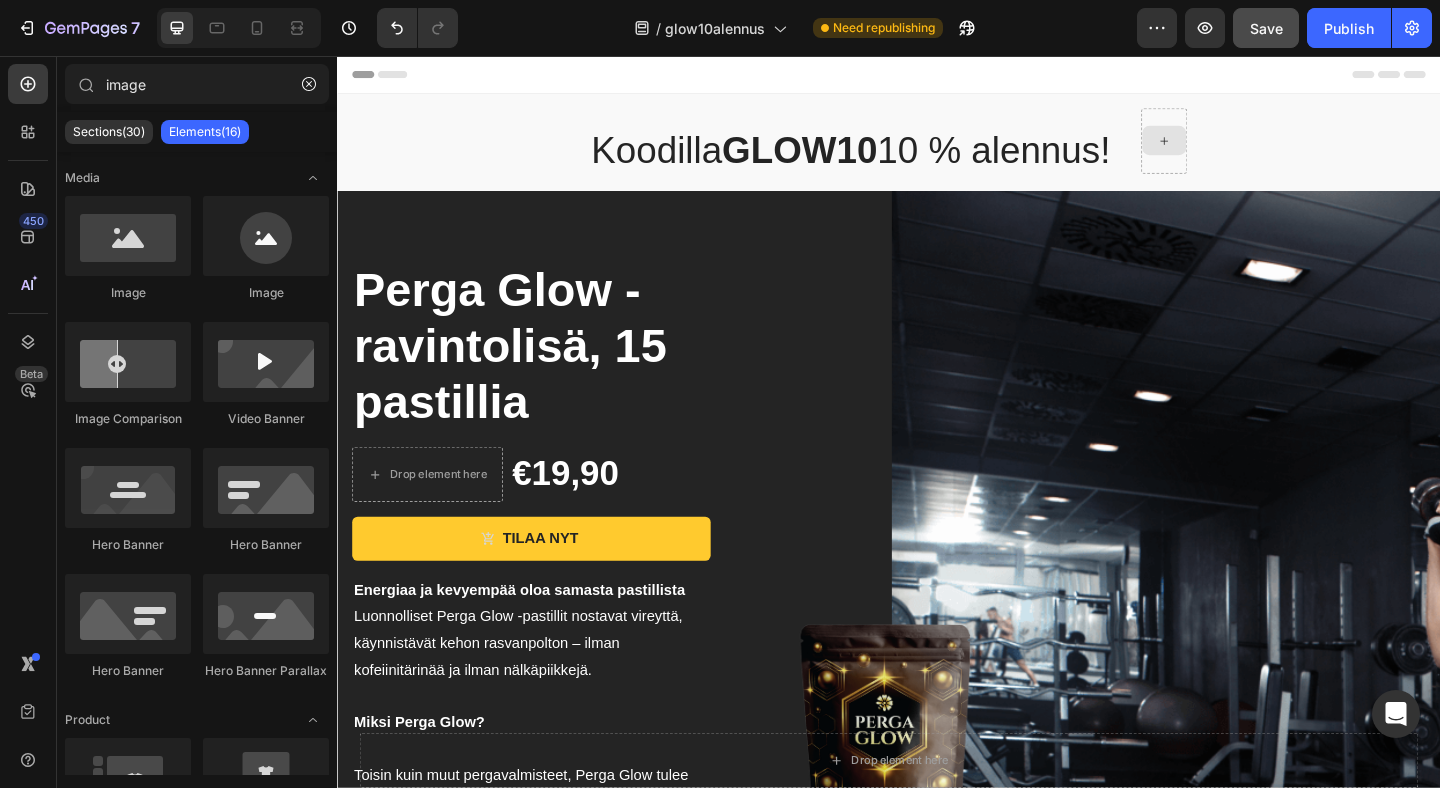 click at bounding box center [1237, 148] 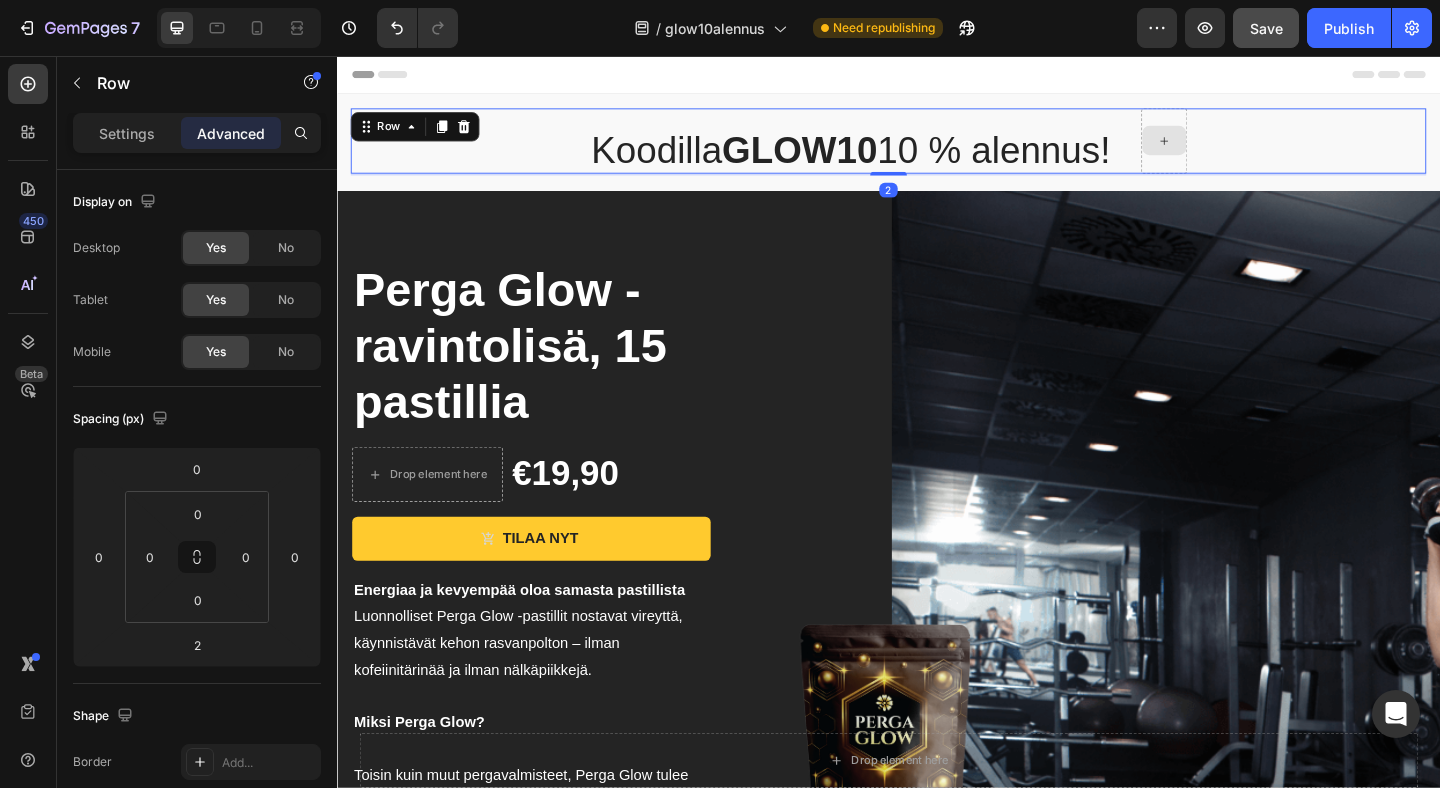 click at bounding box center (1237, 148) 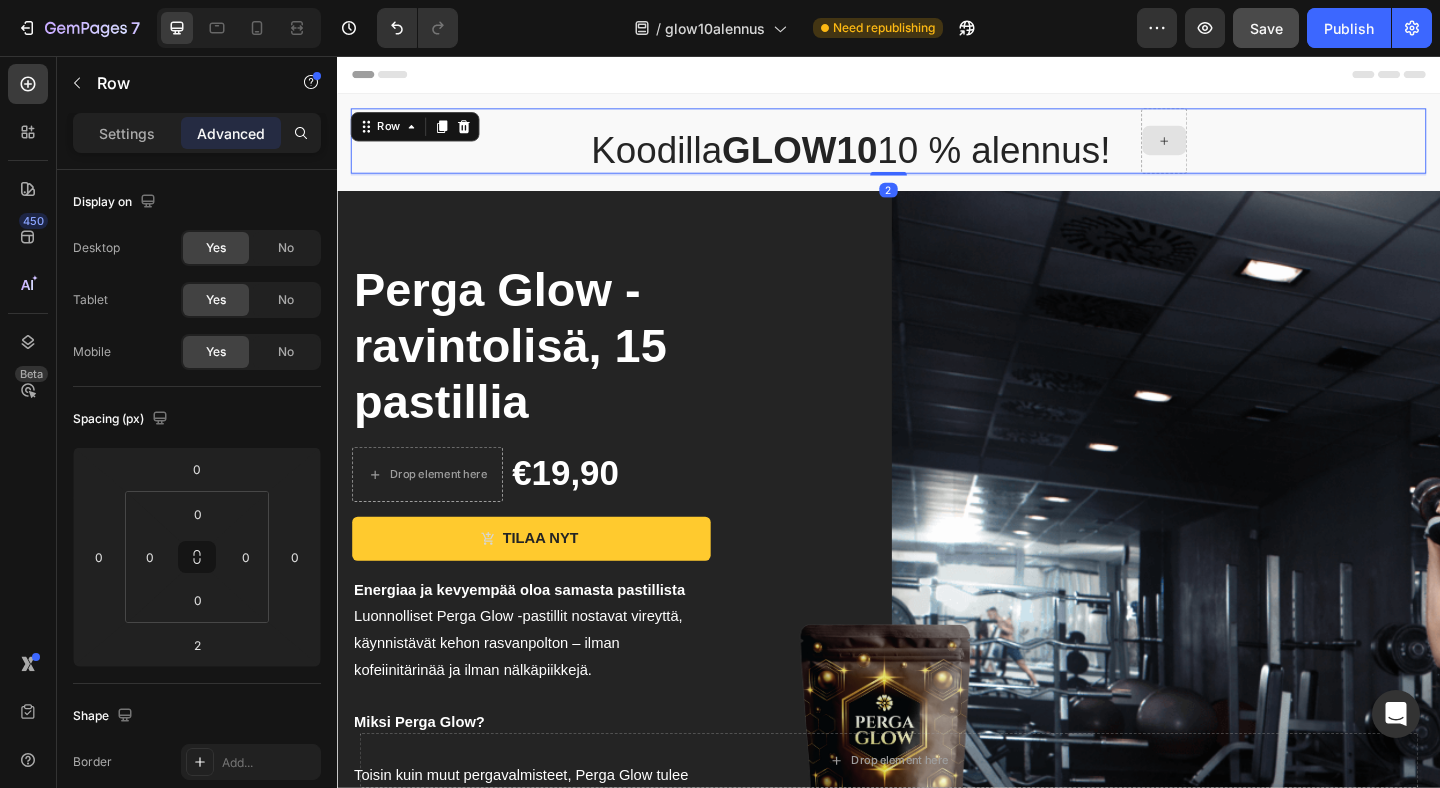 click at bounding box center (1237, 148) 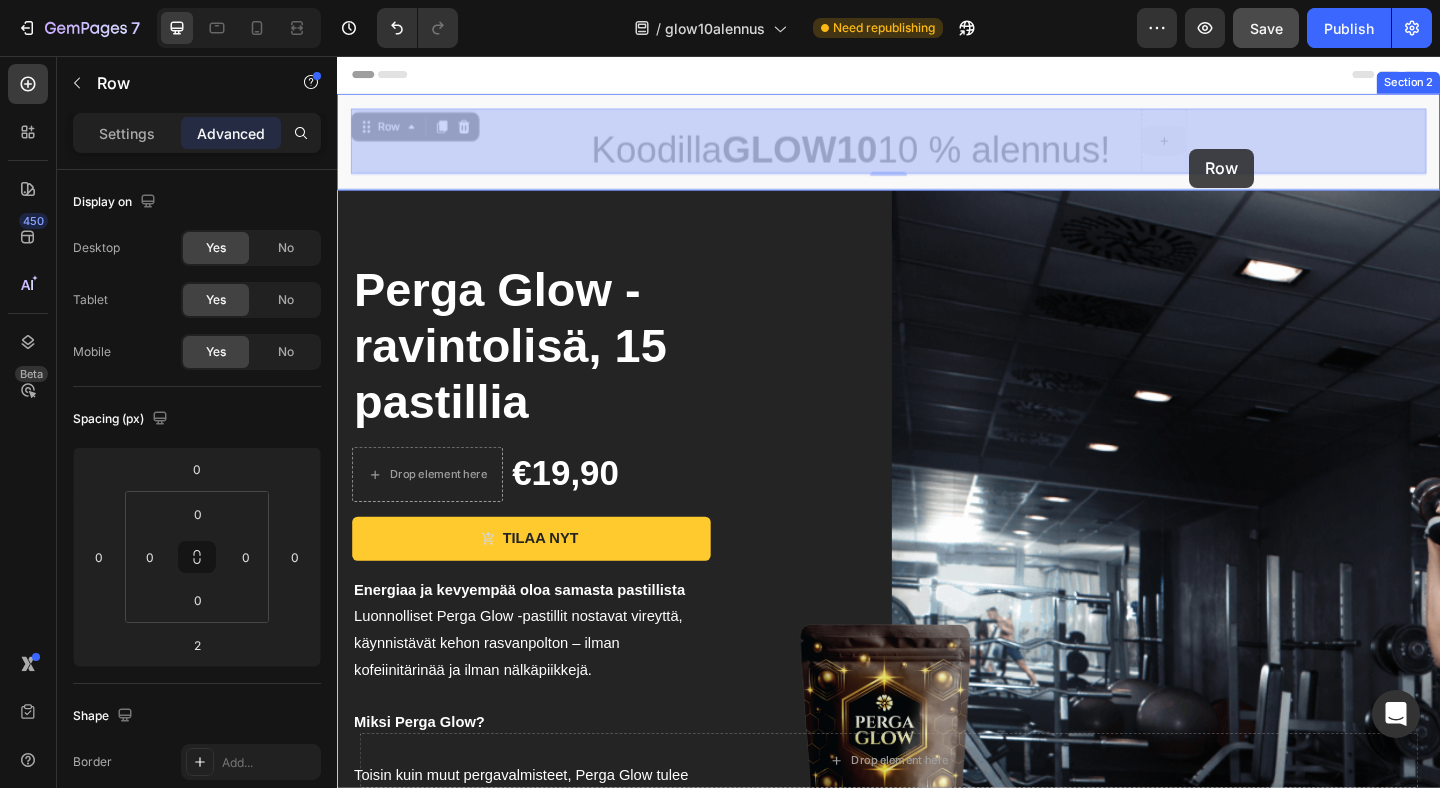 drag, startPoint x: 1264, startPoint y: 120, endPoint x: 1253, endPoint y: 150, distance: 31.95309 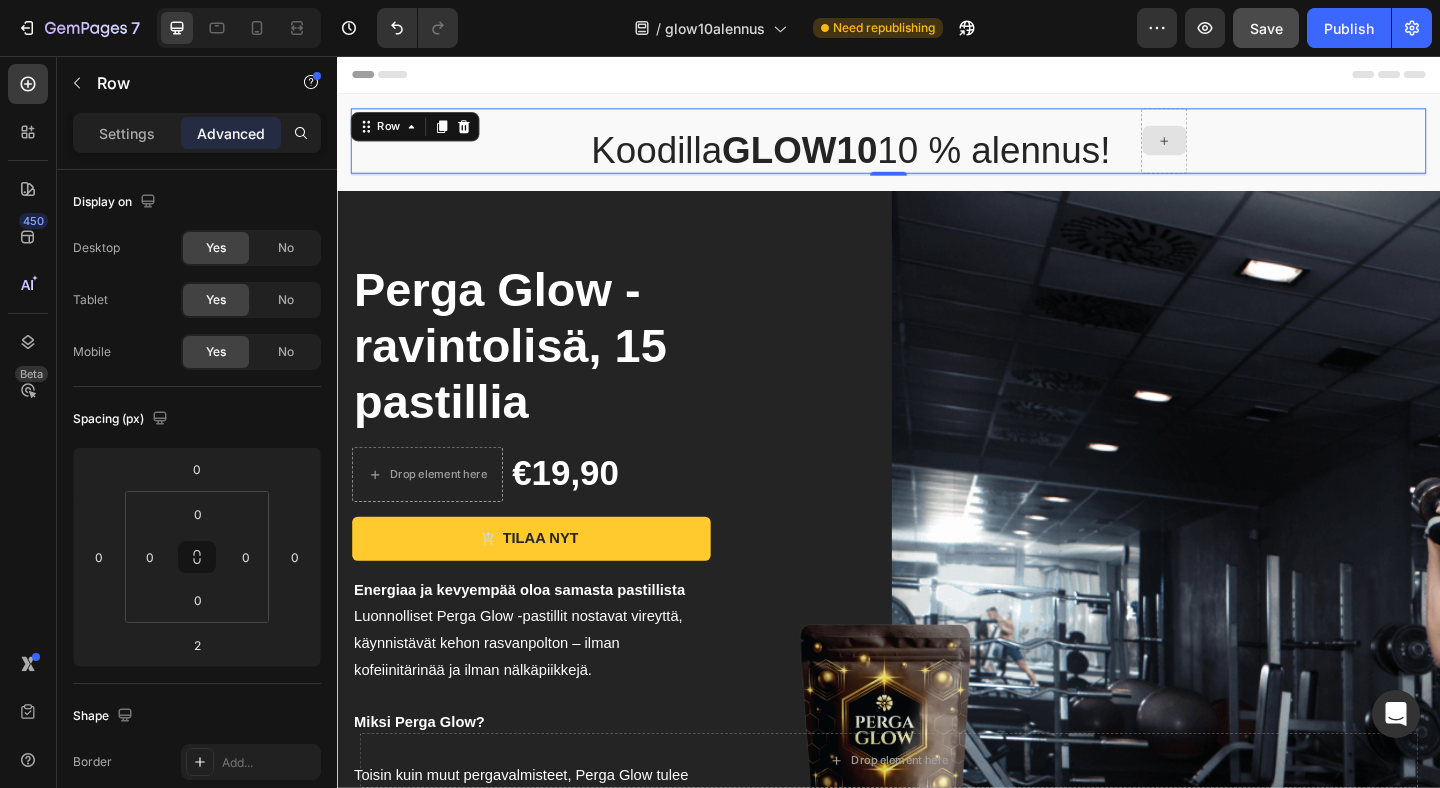 click at bounding box center (1237, 148) 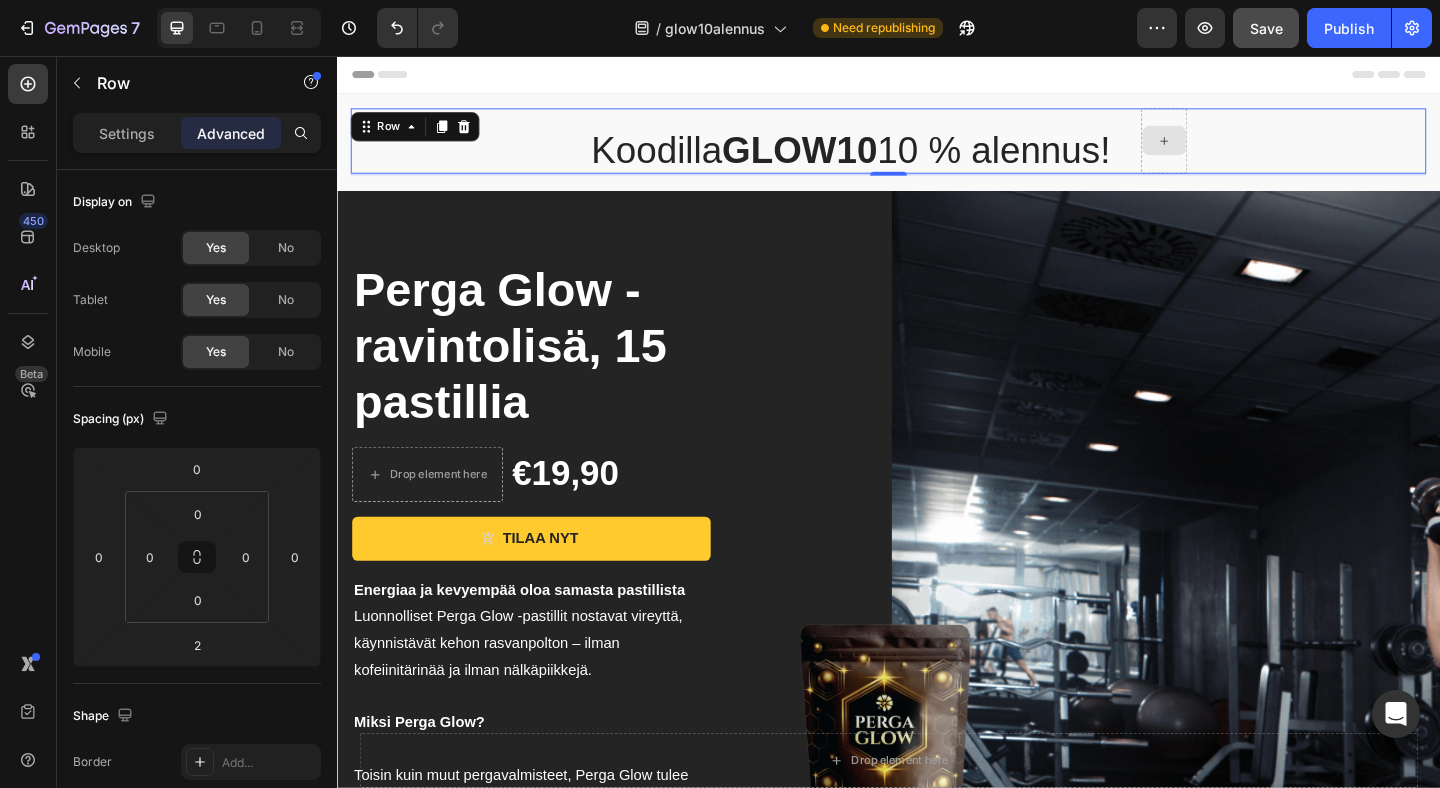 click at bounding box center (1237, 148) 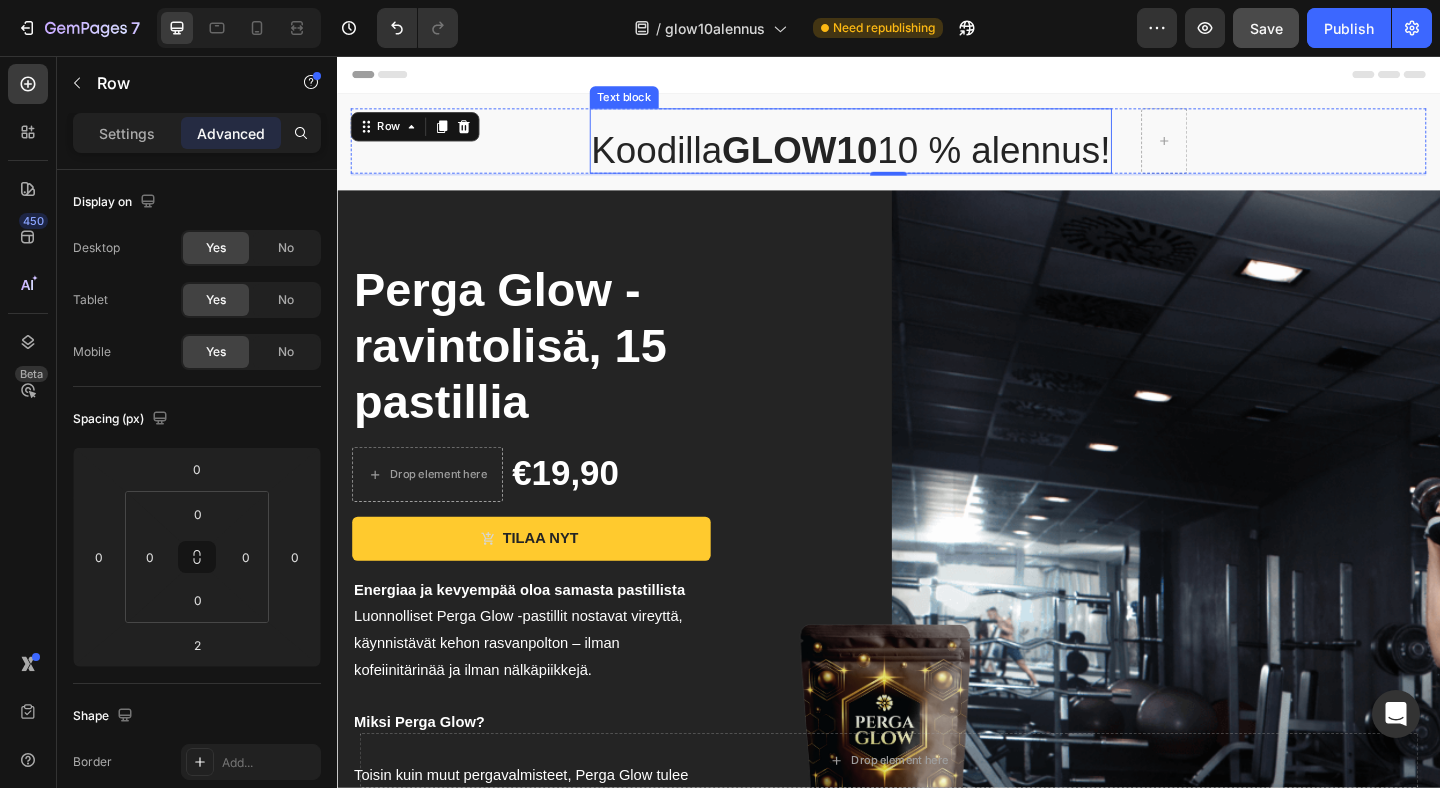 click at bounding box center (896, 129) 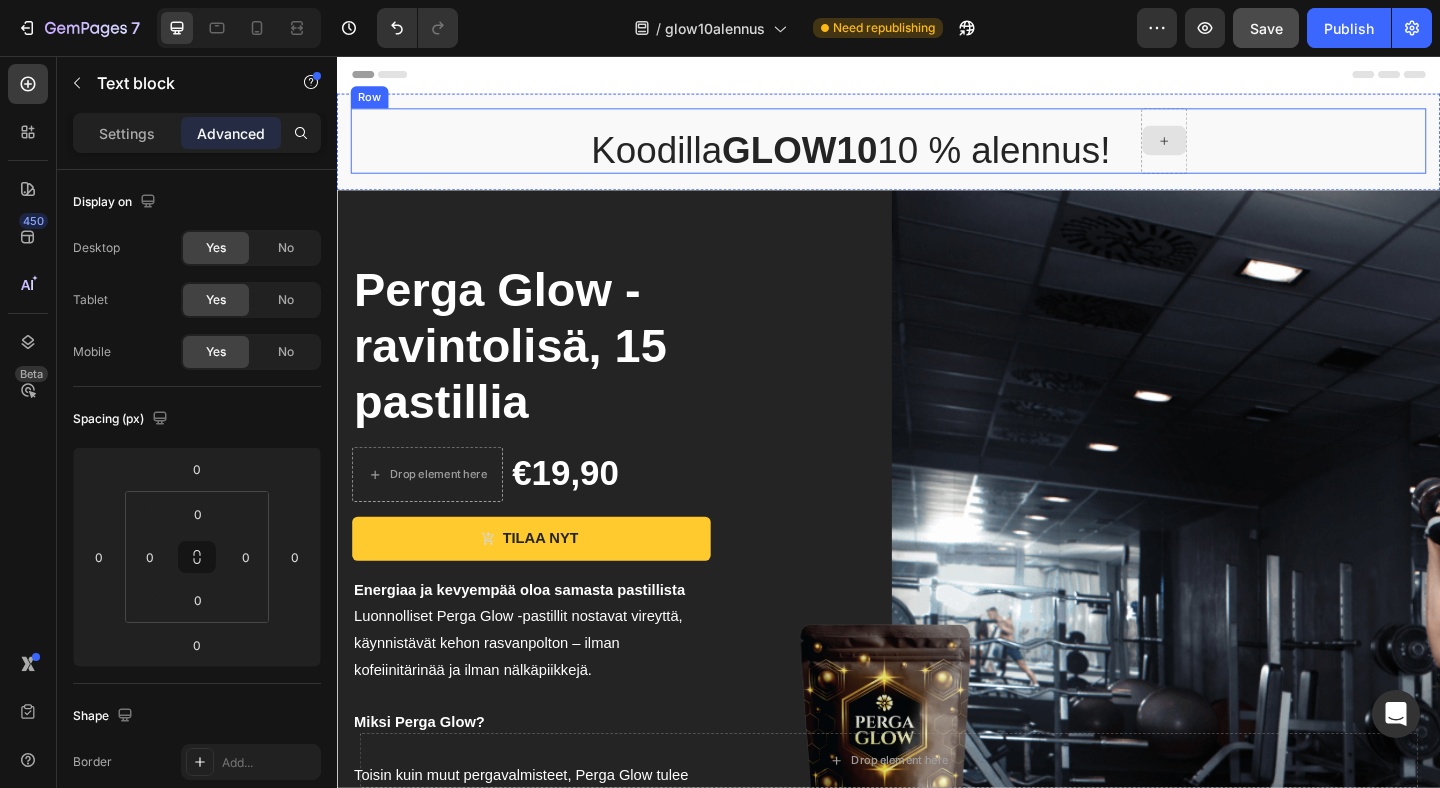 click at bounding box center (1237, 148) 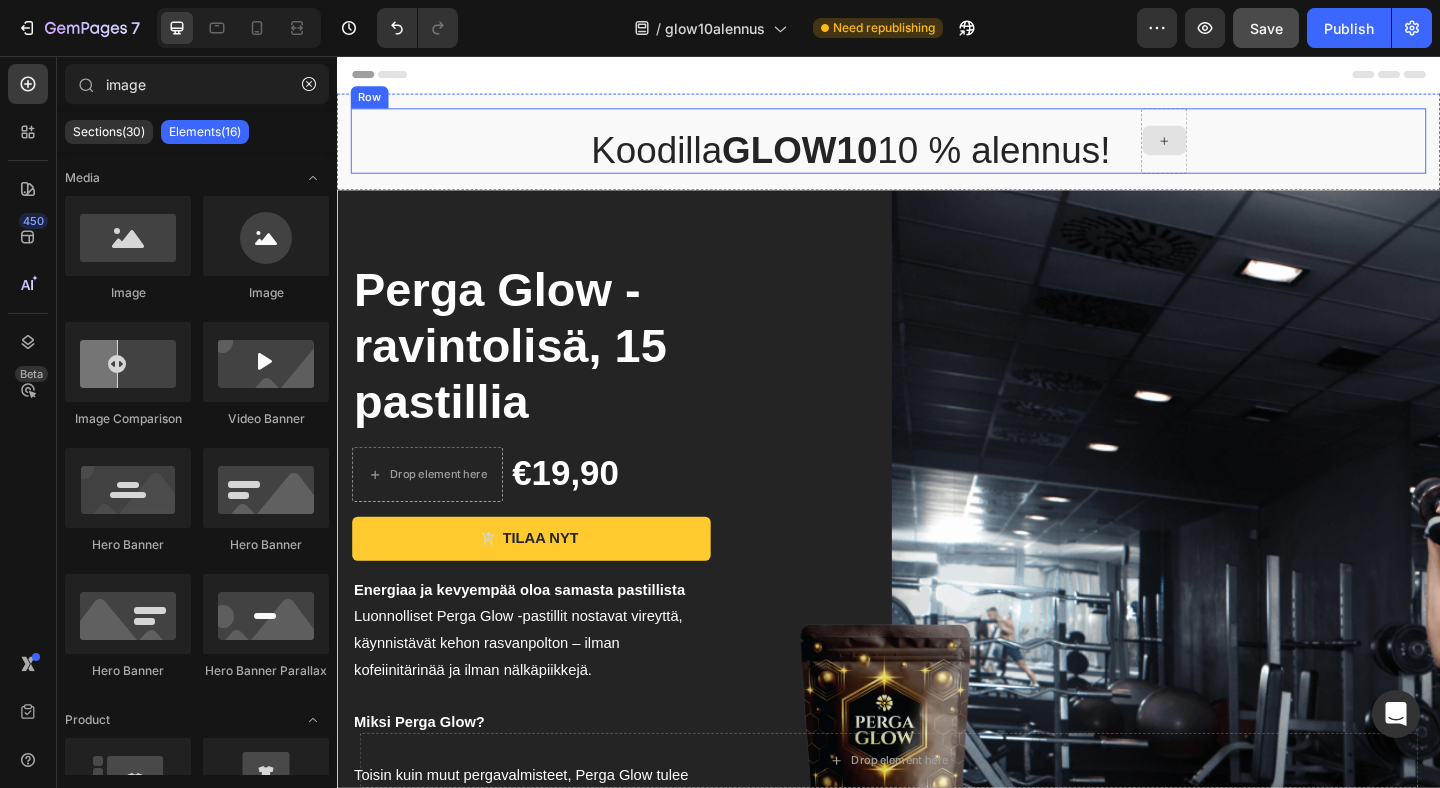 click at bounding box center (1237, 148) 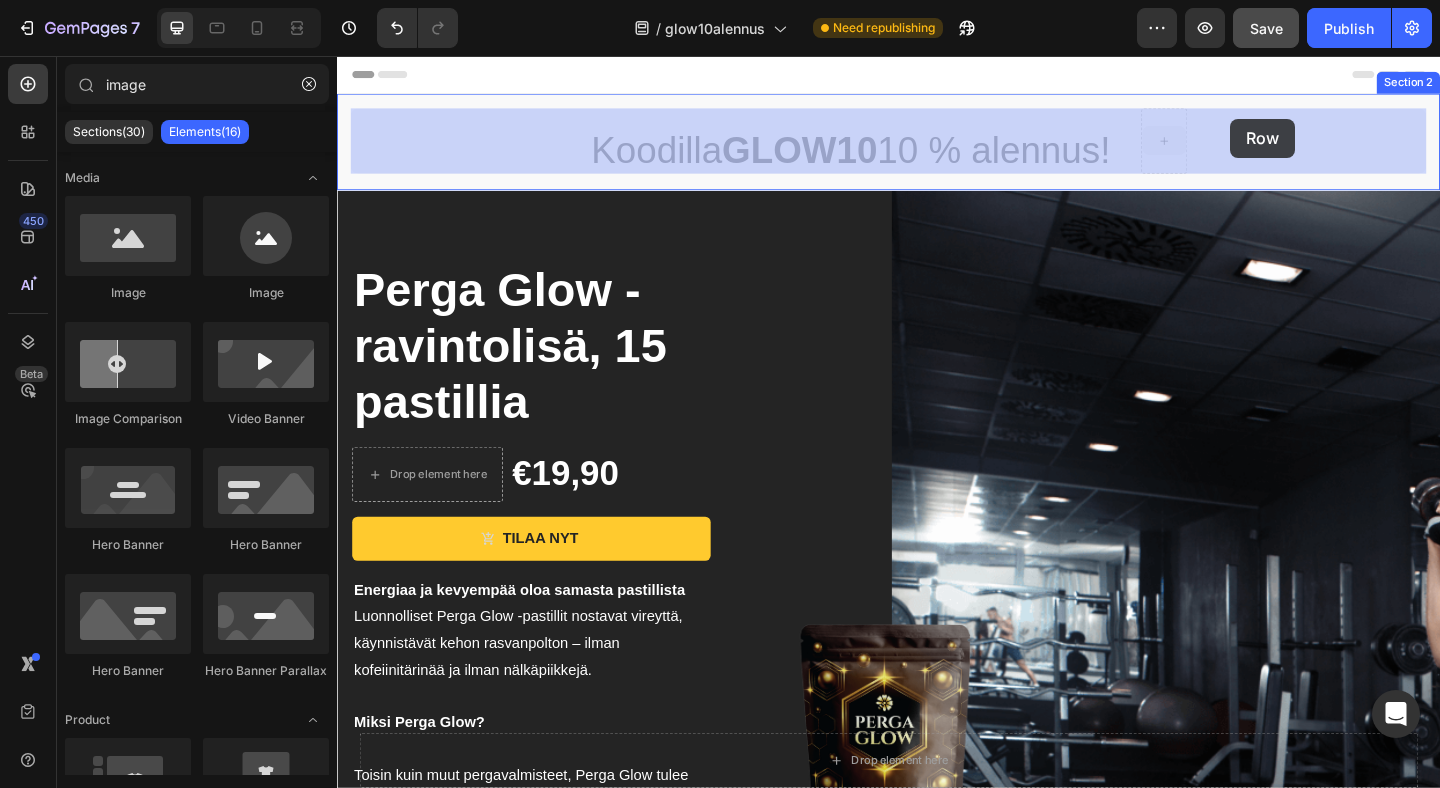 drag, startPoint x: 1262, startPoint y: 136, endPoint x: 1299, endPoint y: 122, distance: 39.56008 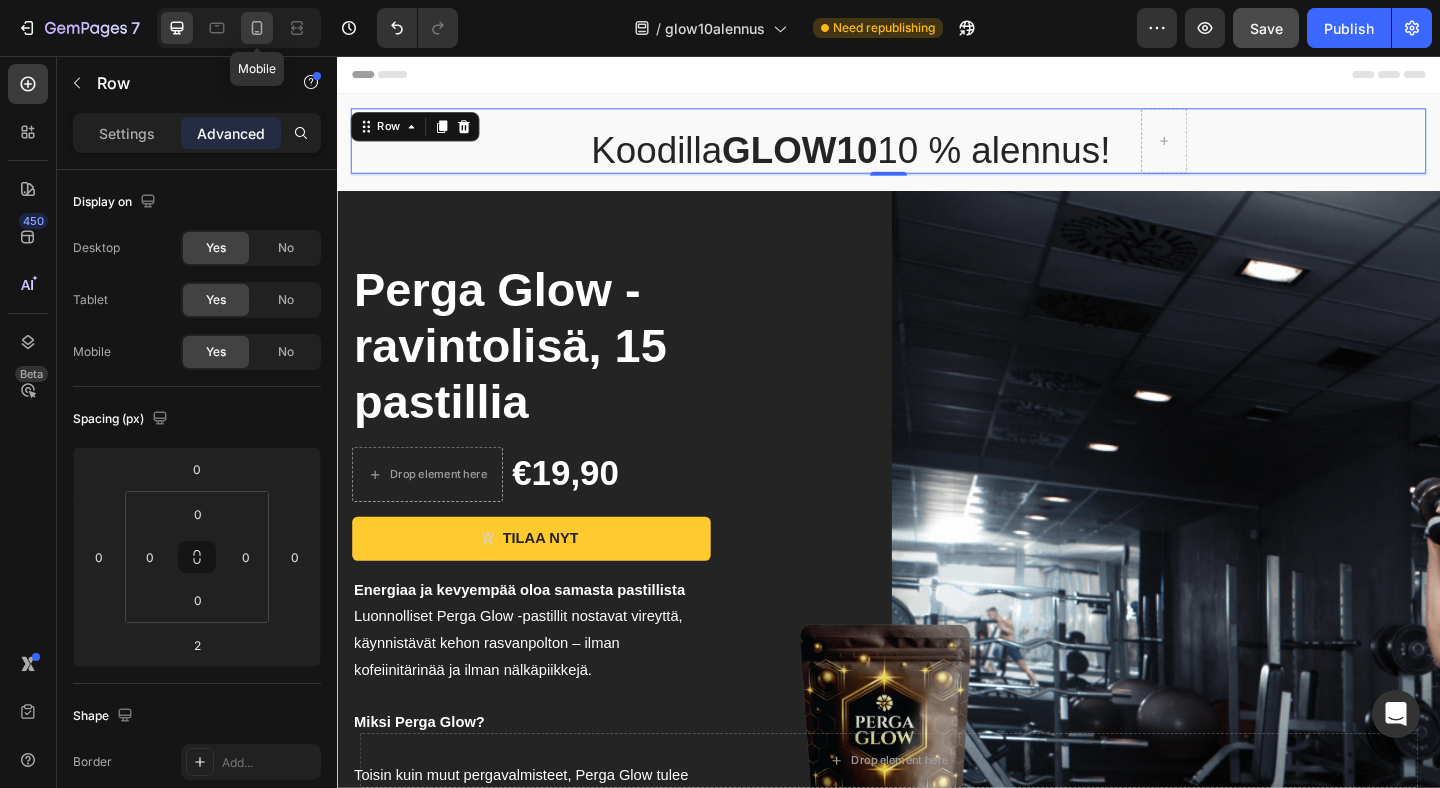 click 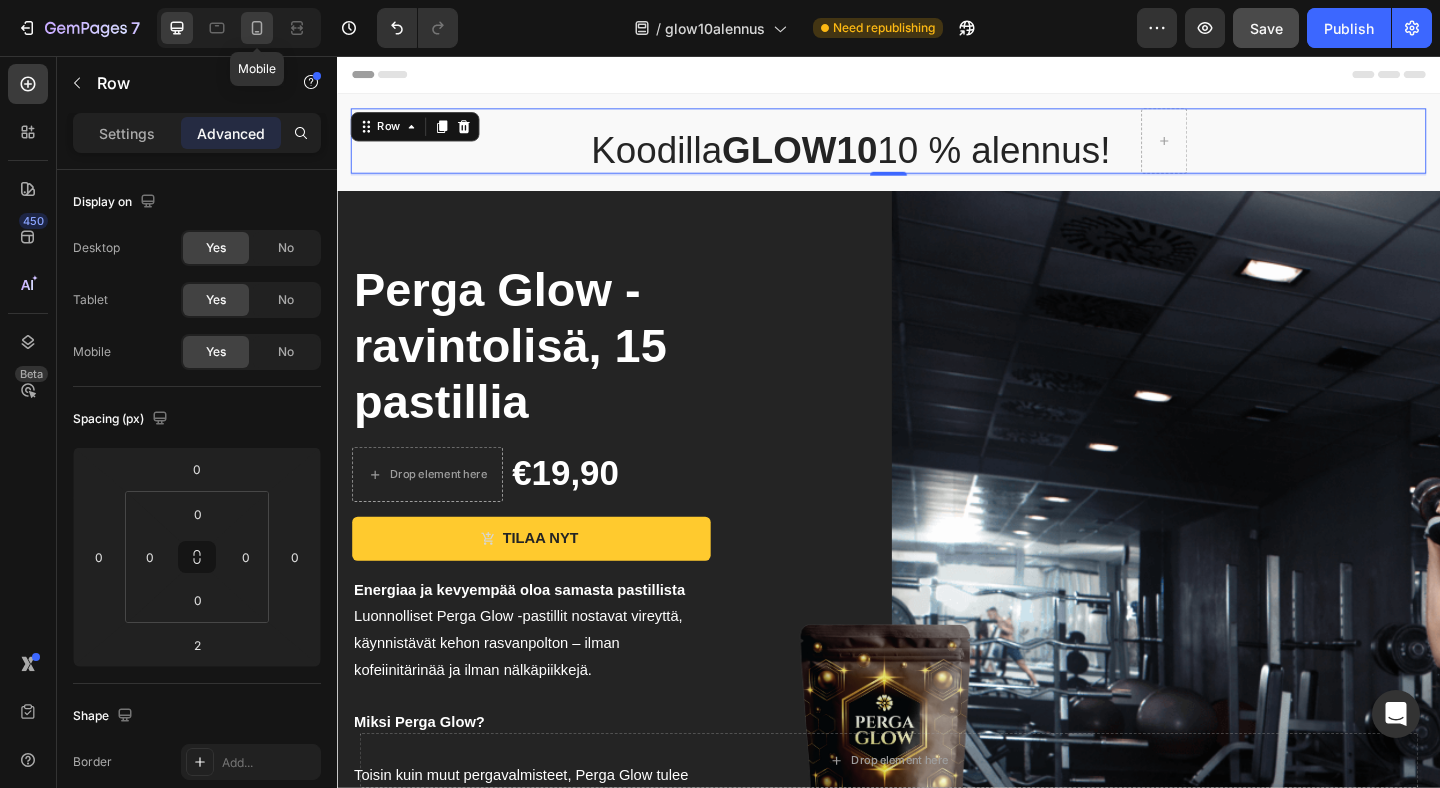 type on "0" 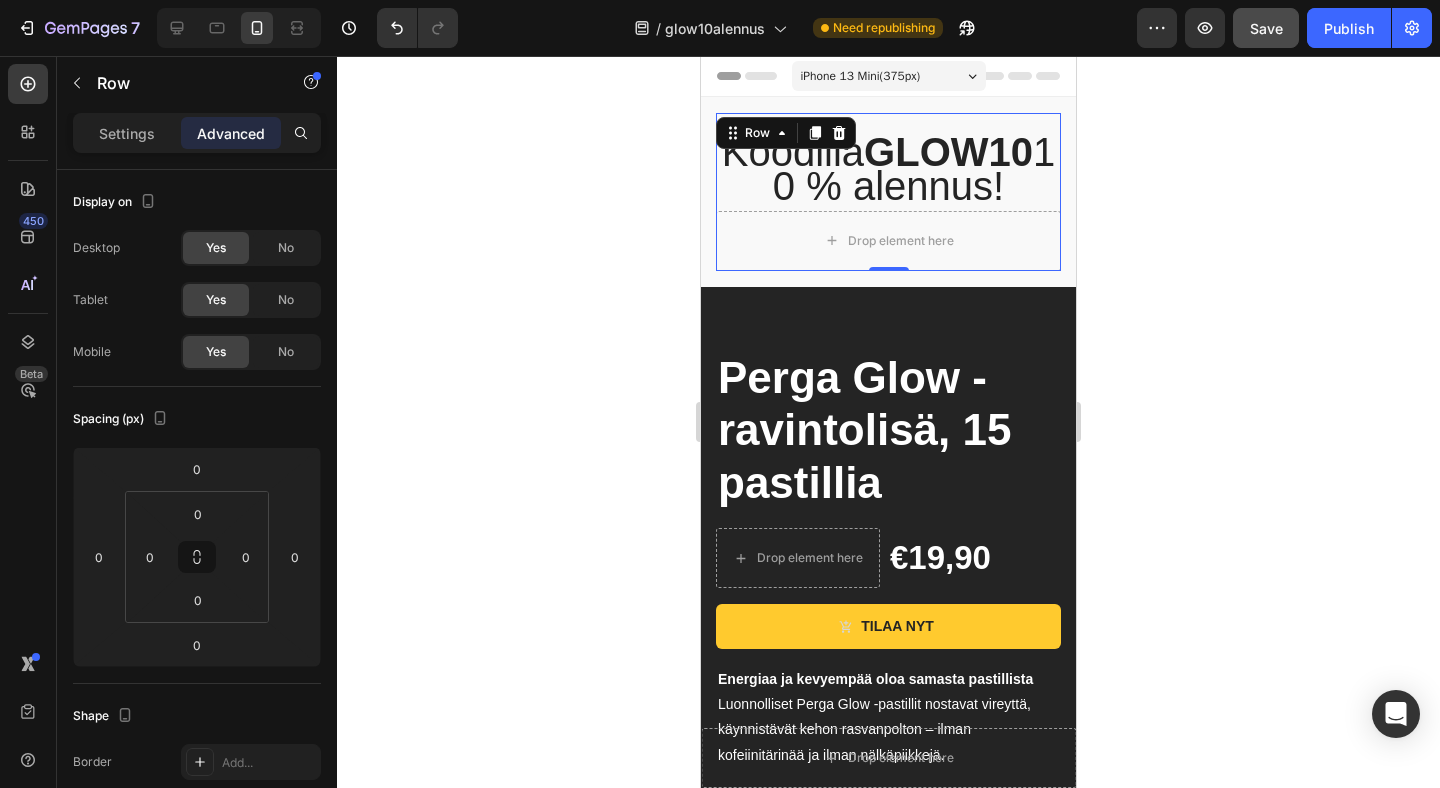 click 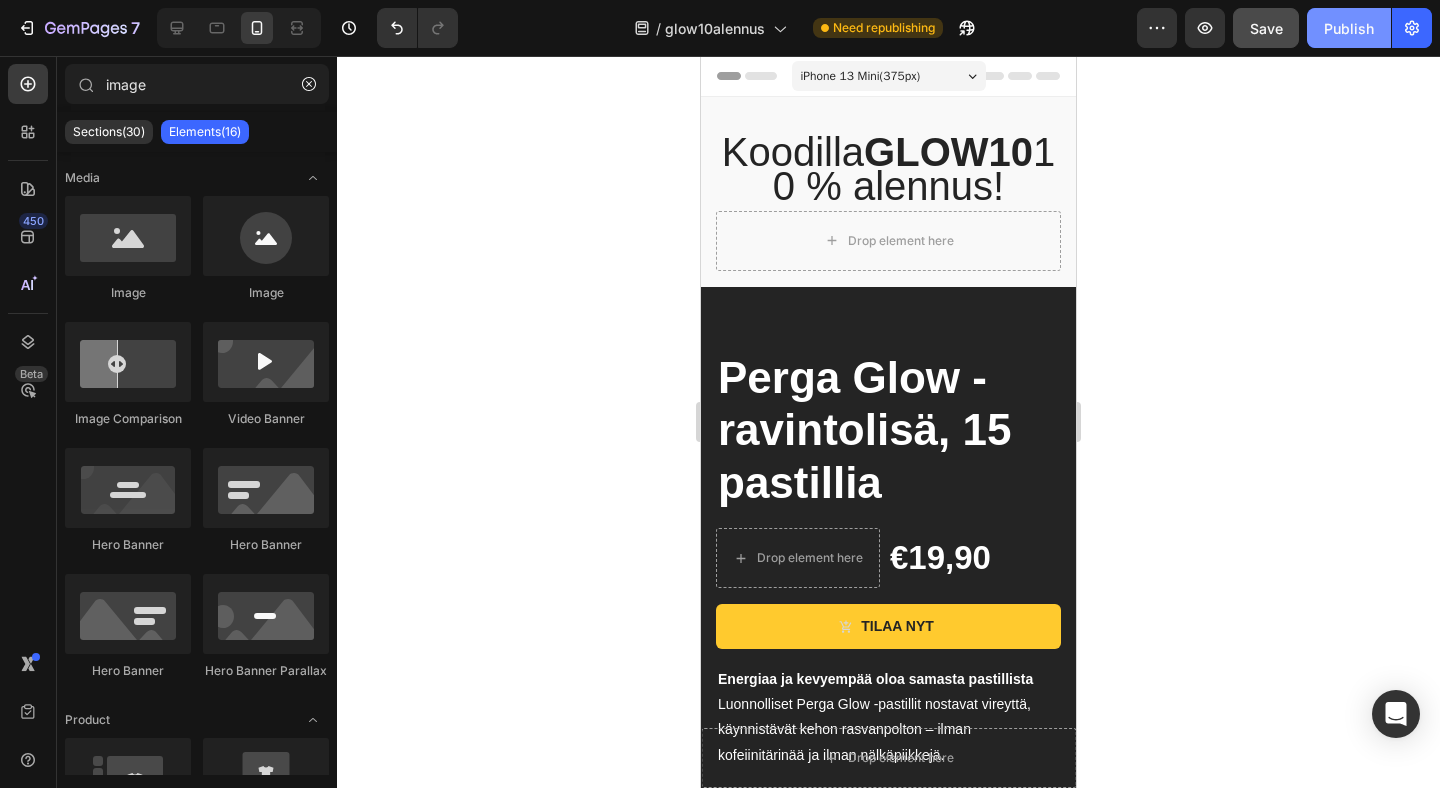 click on "Publish" at bounding box center [1349, 28] 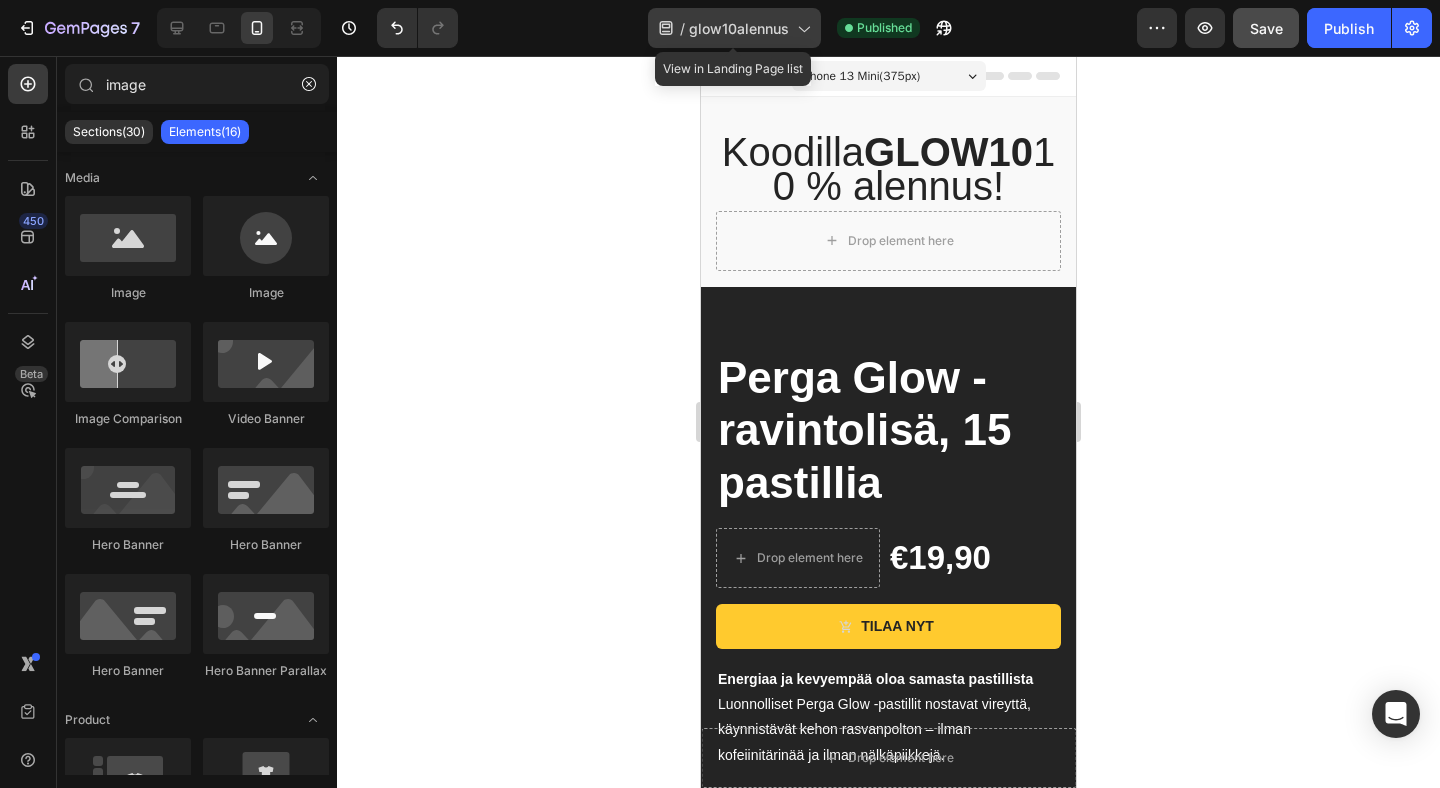 click on "/  glow10alennus" 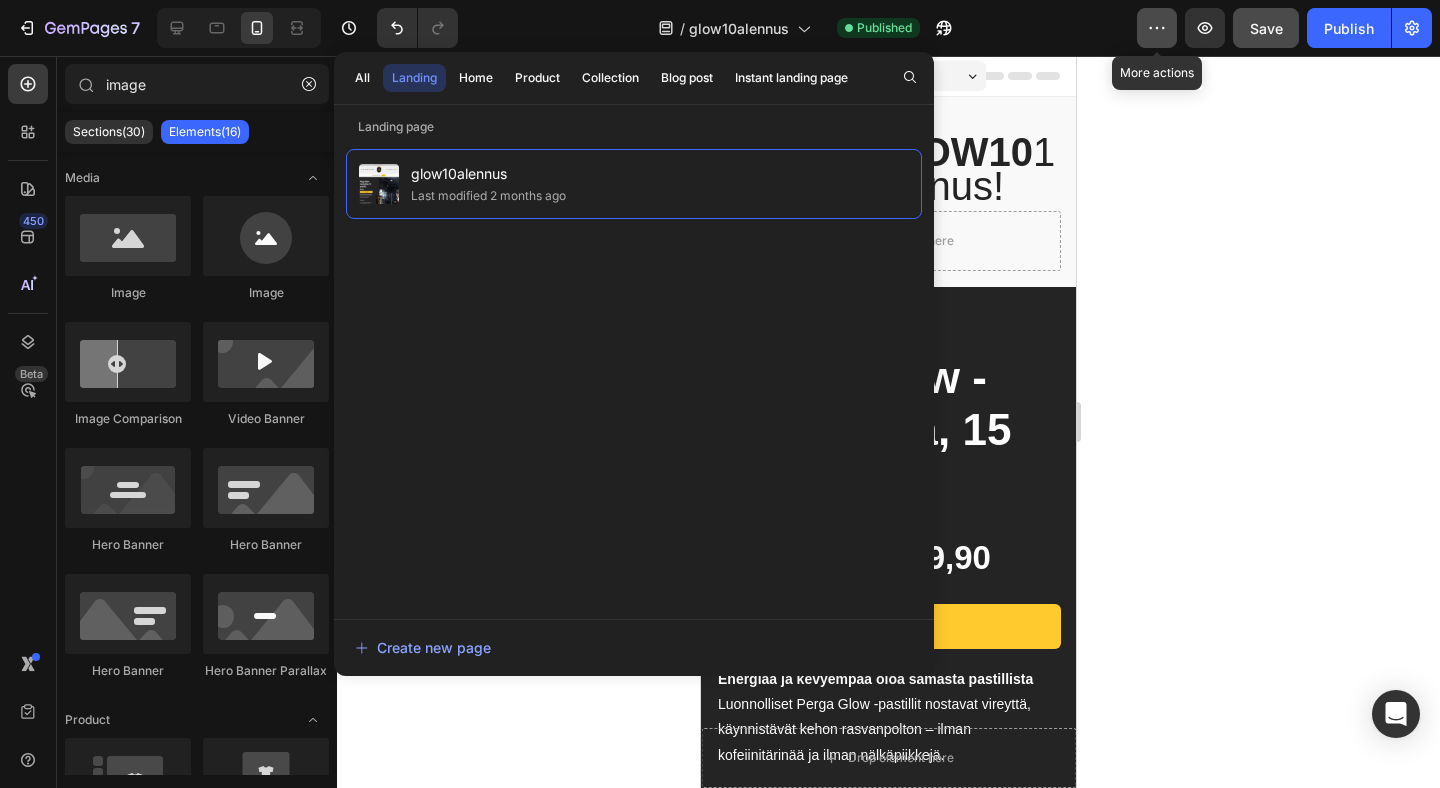 click 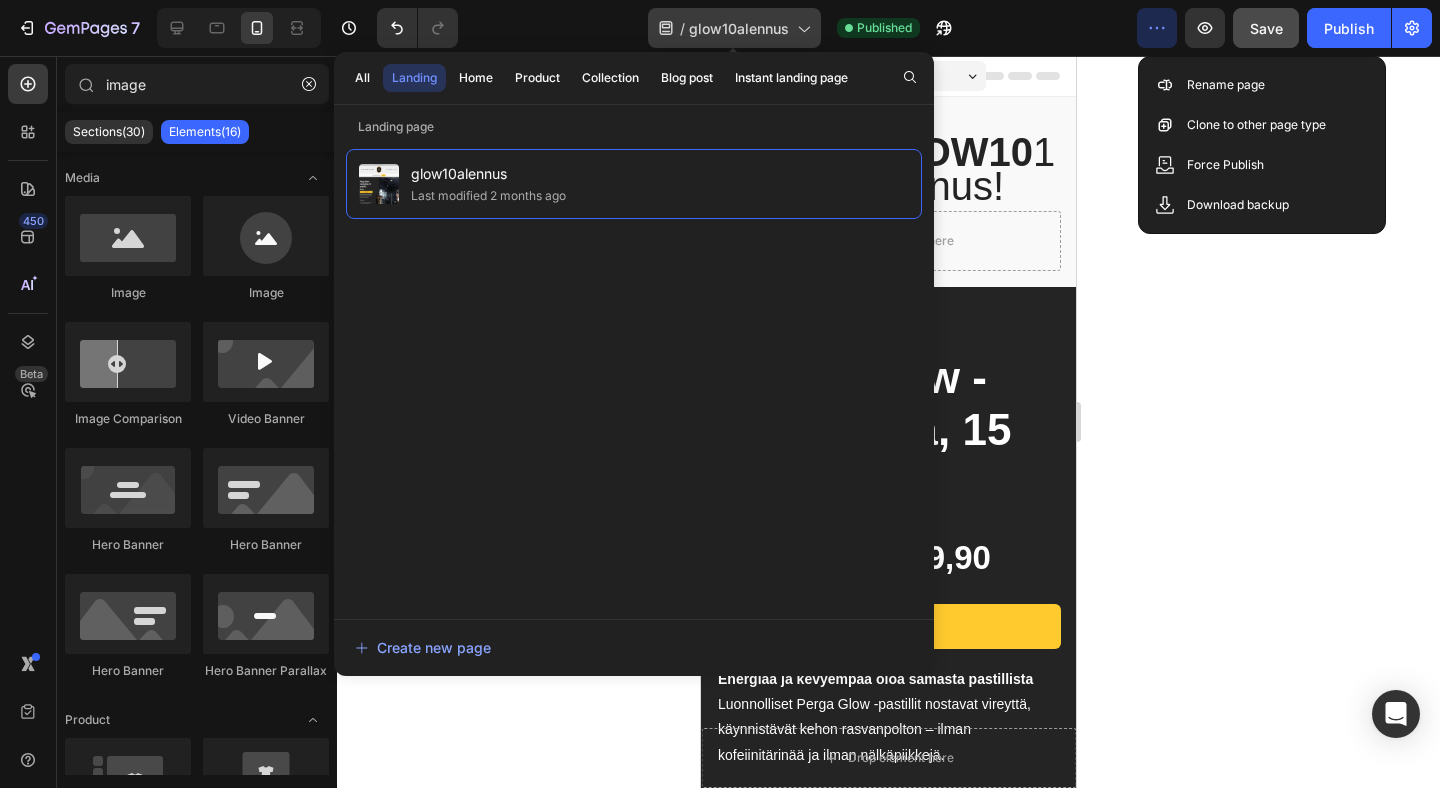 click 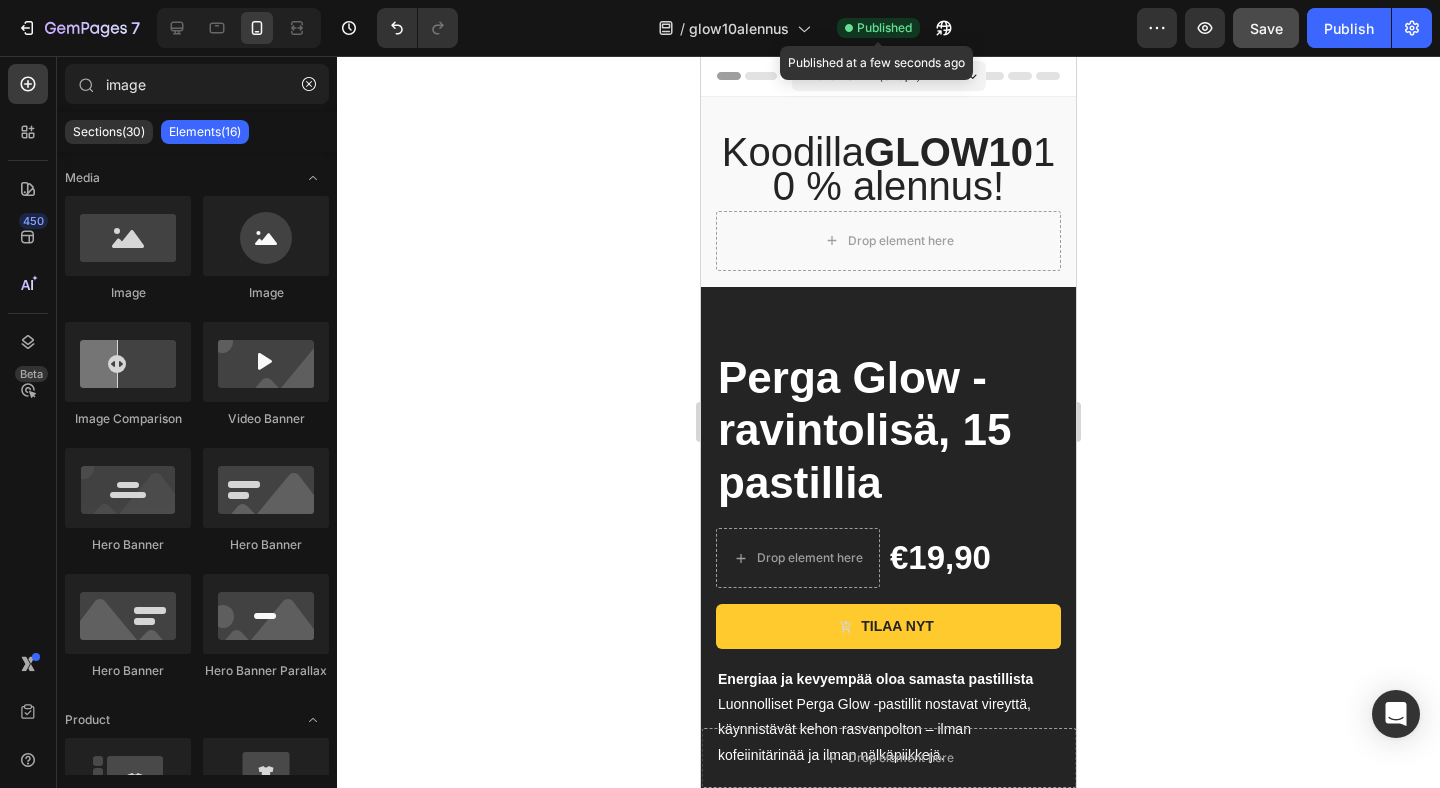 click on "Published" at bounding box center [884, 28] 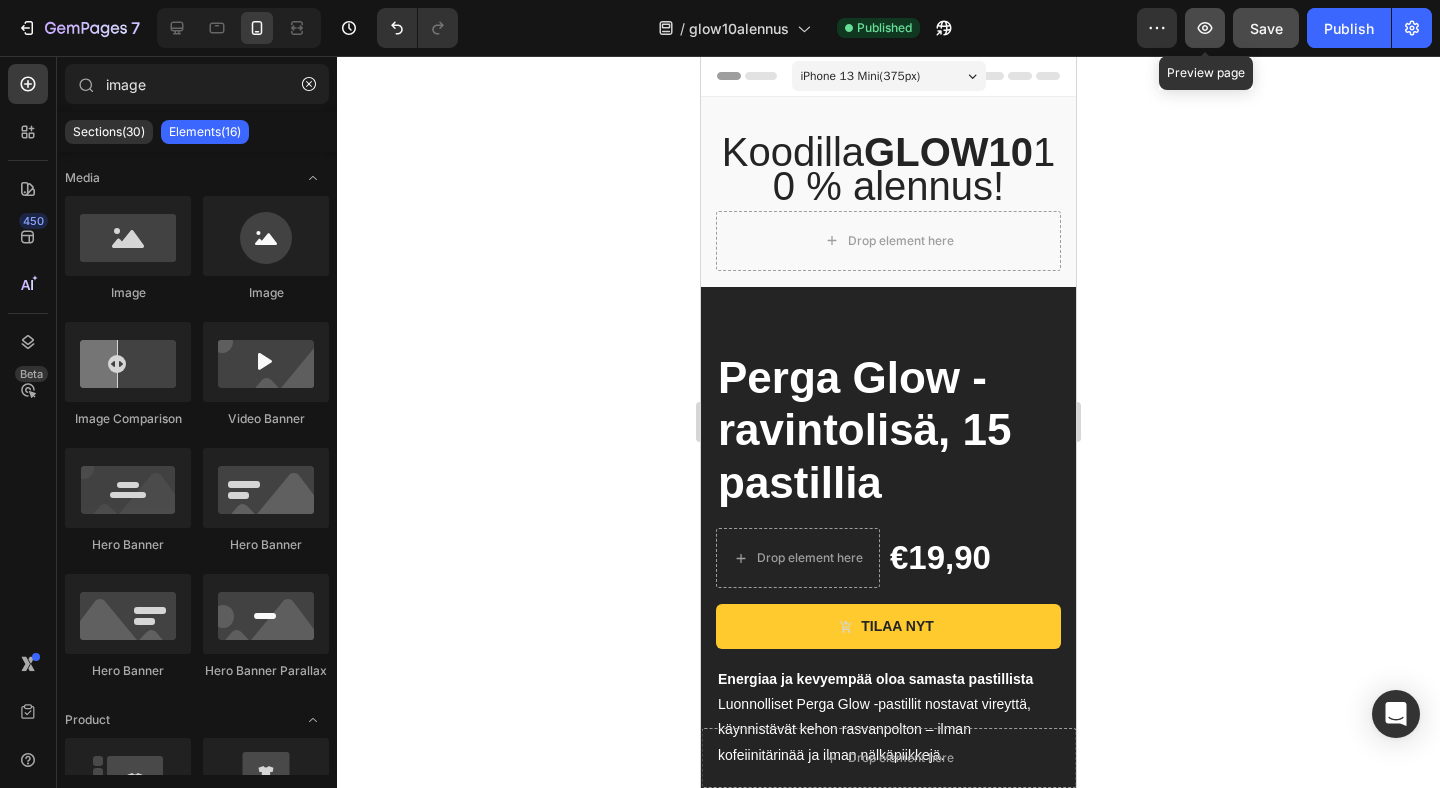 click 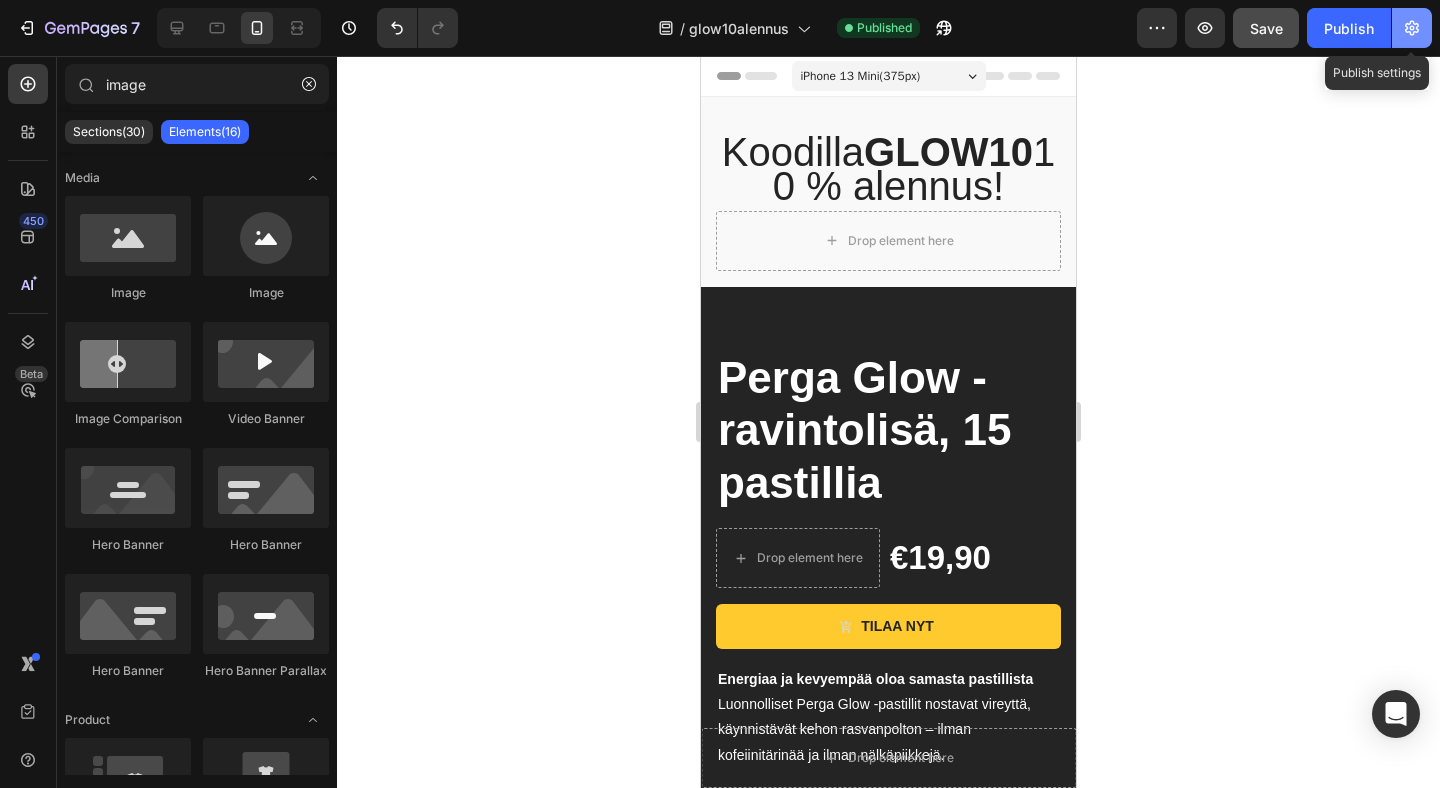 click 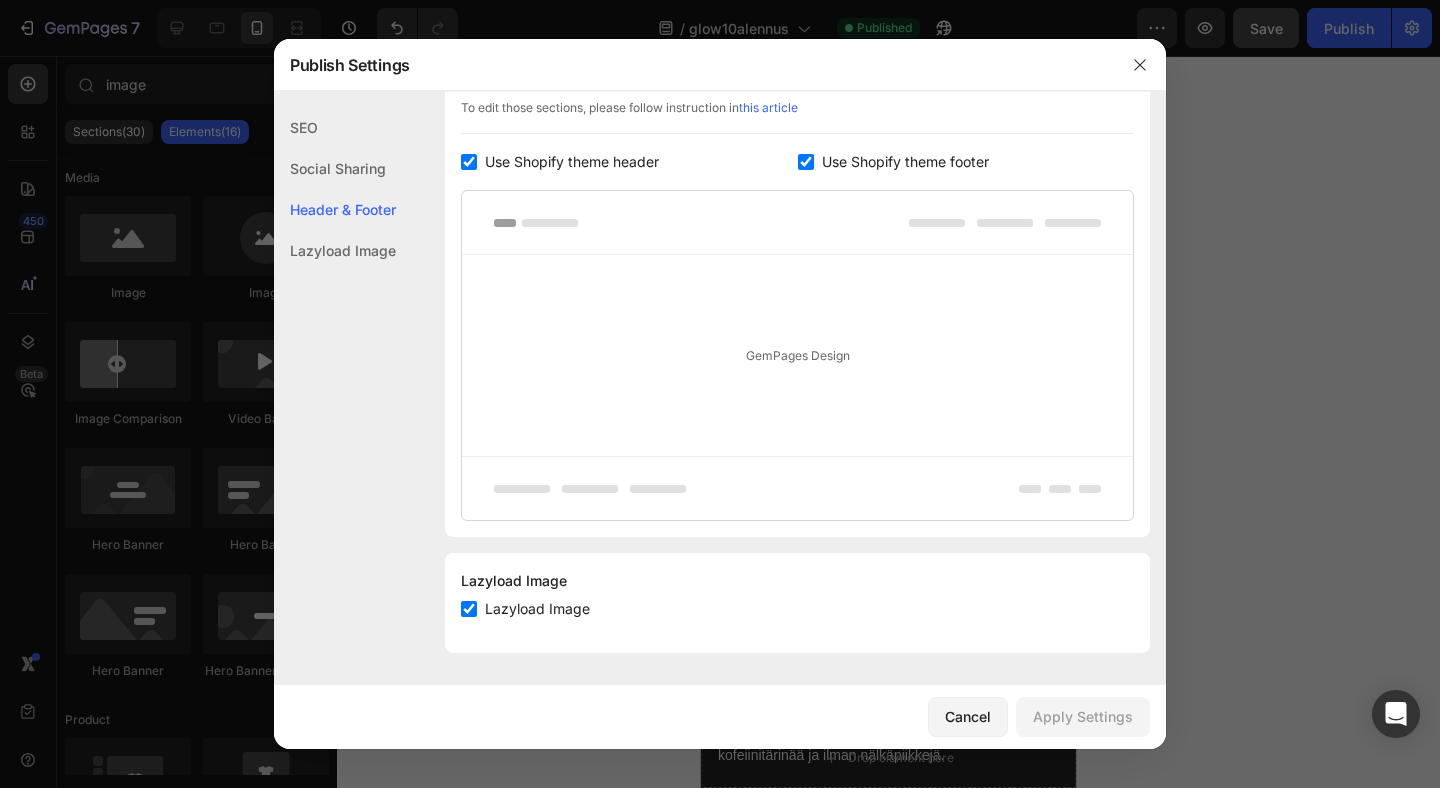 scroll, scrollTop: 0, scrollLeft: 0, axis: both 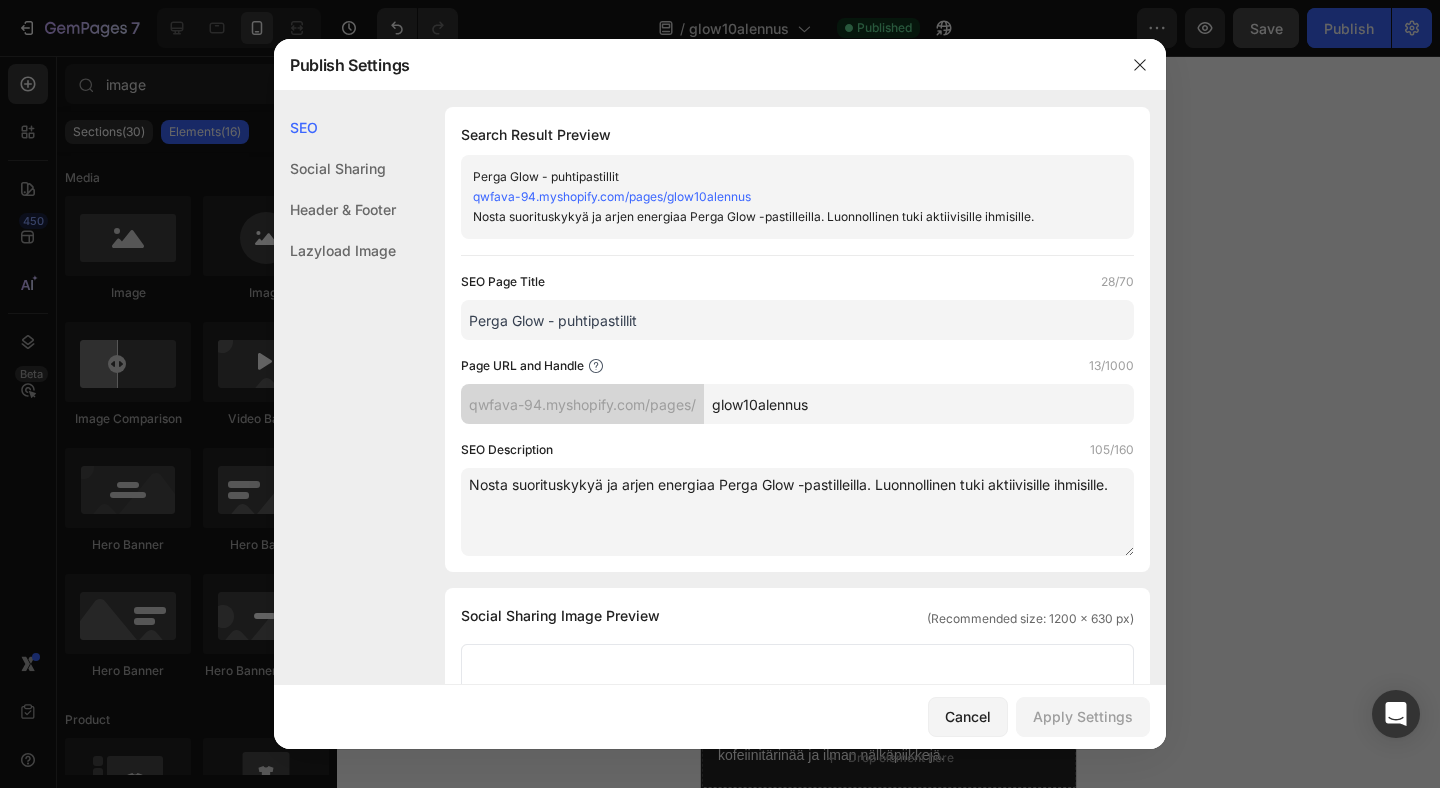 drag, startPoint x: 834, startPoint y: 407, endPoint x: 467, endPoint y: 399, distance: 367.0872 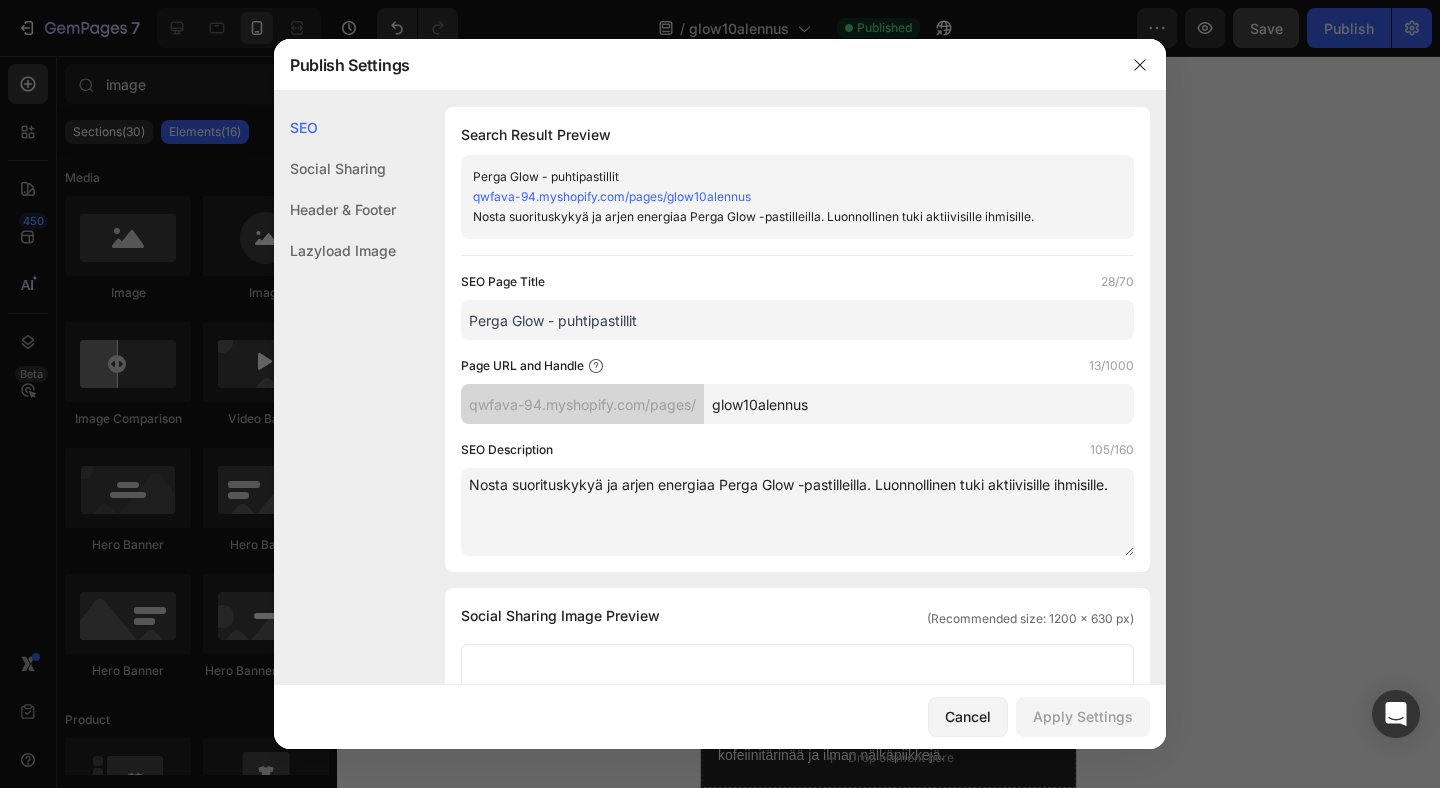 click on "qwfava-94.myshopify.com/pages/ glow10alennus" at bounding box center [797, 404] 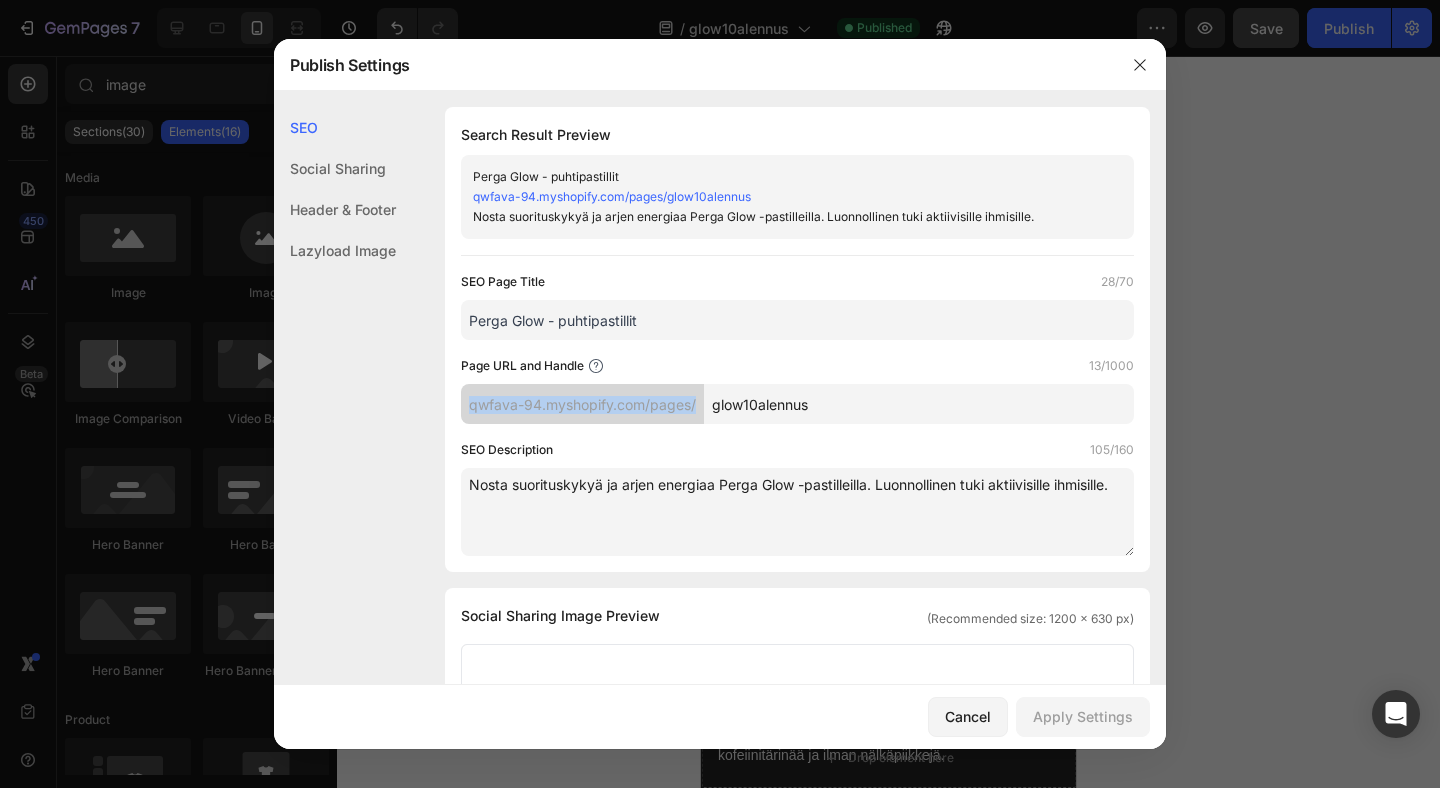 drag, startPoint x: 468, startPoint y: 403, endPoint x: 821, endPoint y: 408, distance: 353.0354 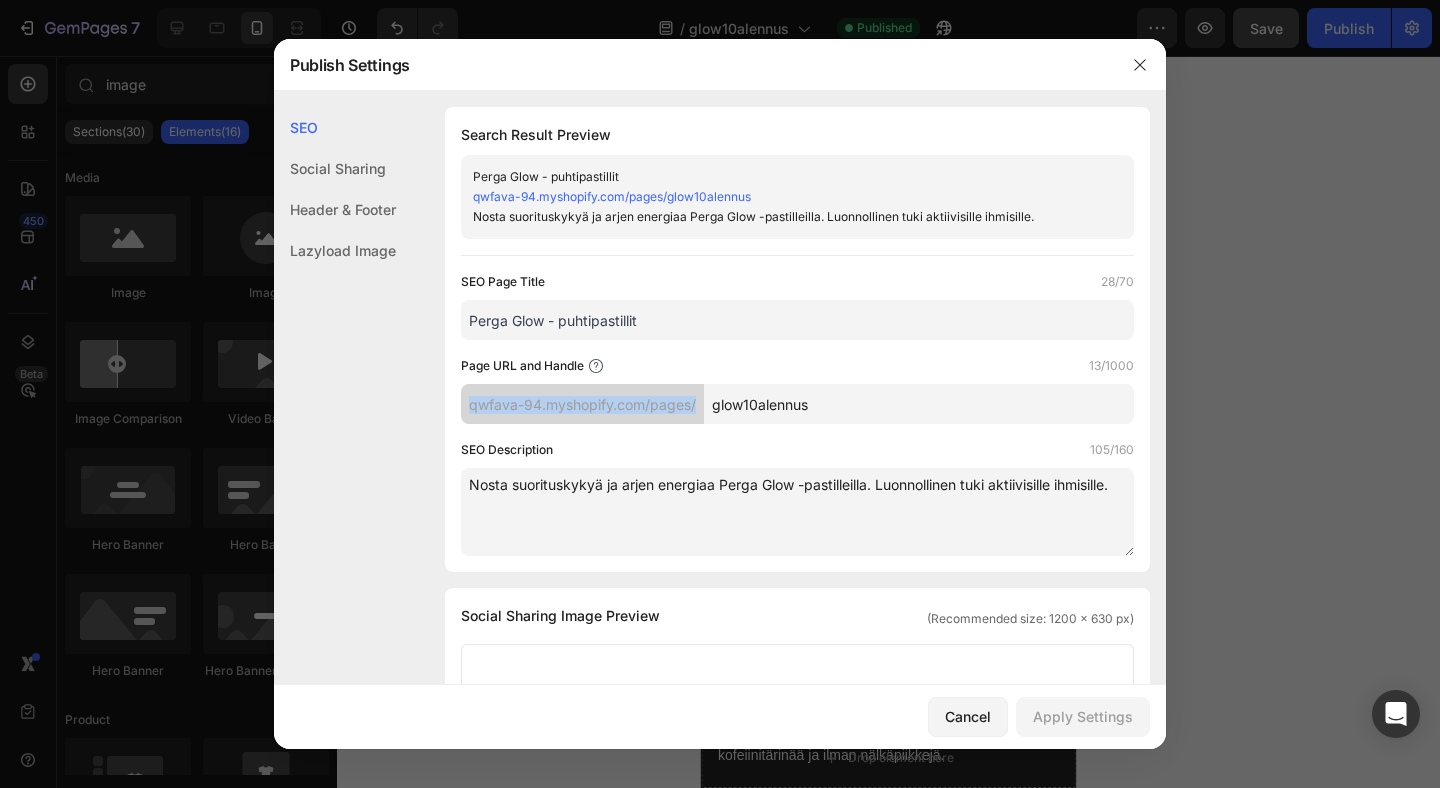 click on "qwfava-94.myshopify.com/pages/ glow10alennus" at bounding box center (797, 404) 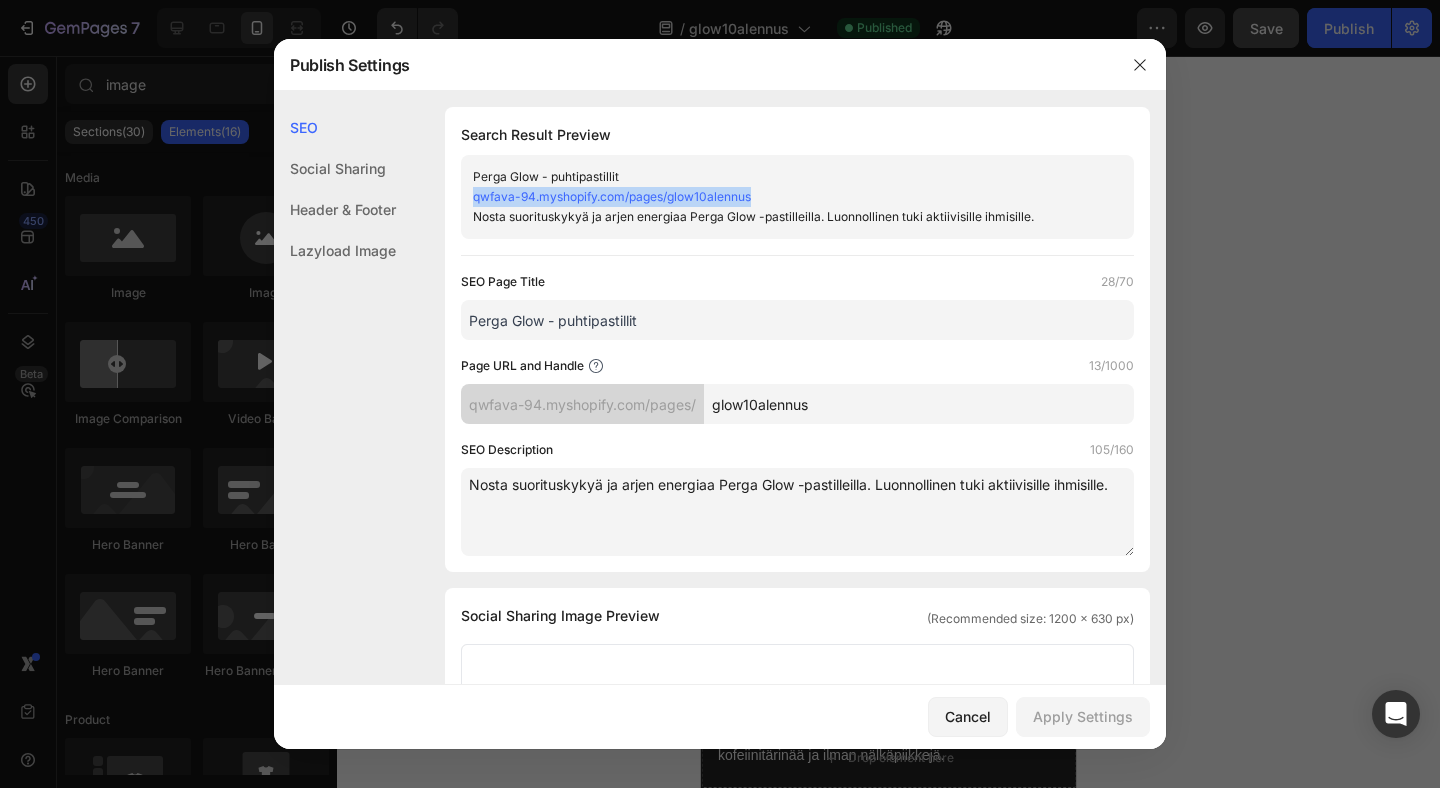 drag, startPoint x: 756, startPoint y: 192, endPoint x: 459, endPoint y: 195, distance: 297.01514 